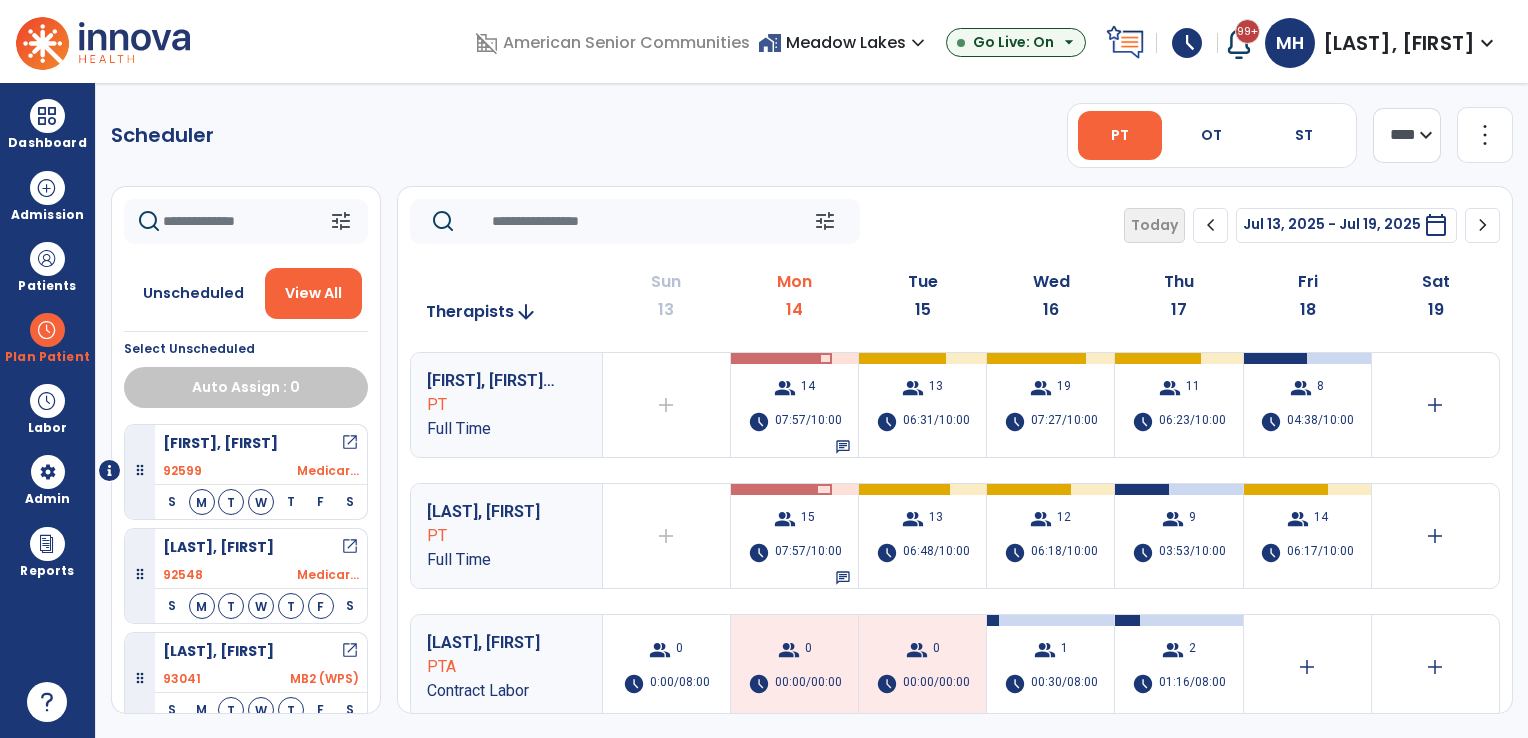 scroll, scrollTop: 0, scrollLeft: 0, axis: both 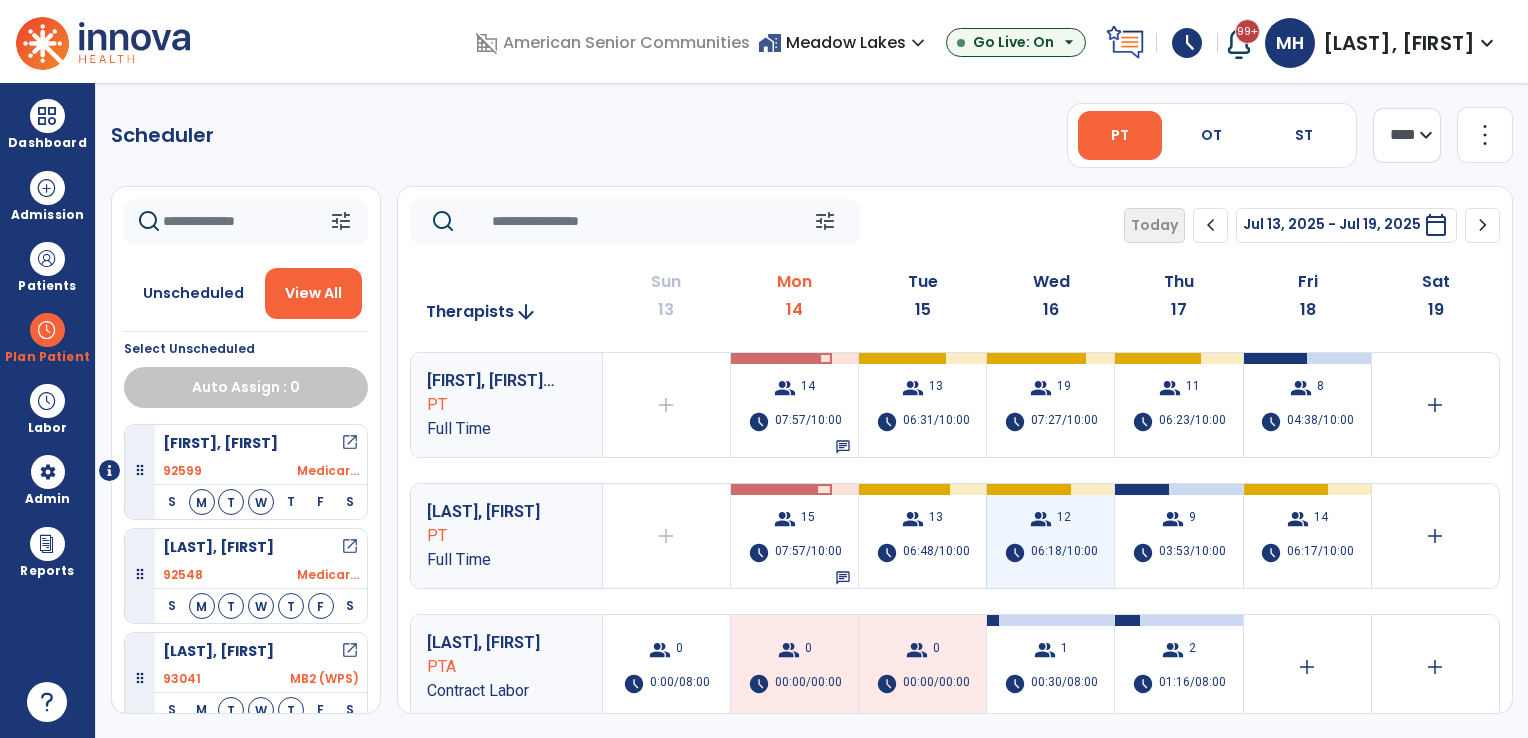 click on "06:18/10:00" at bounding box center [1064, 553] 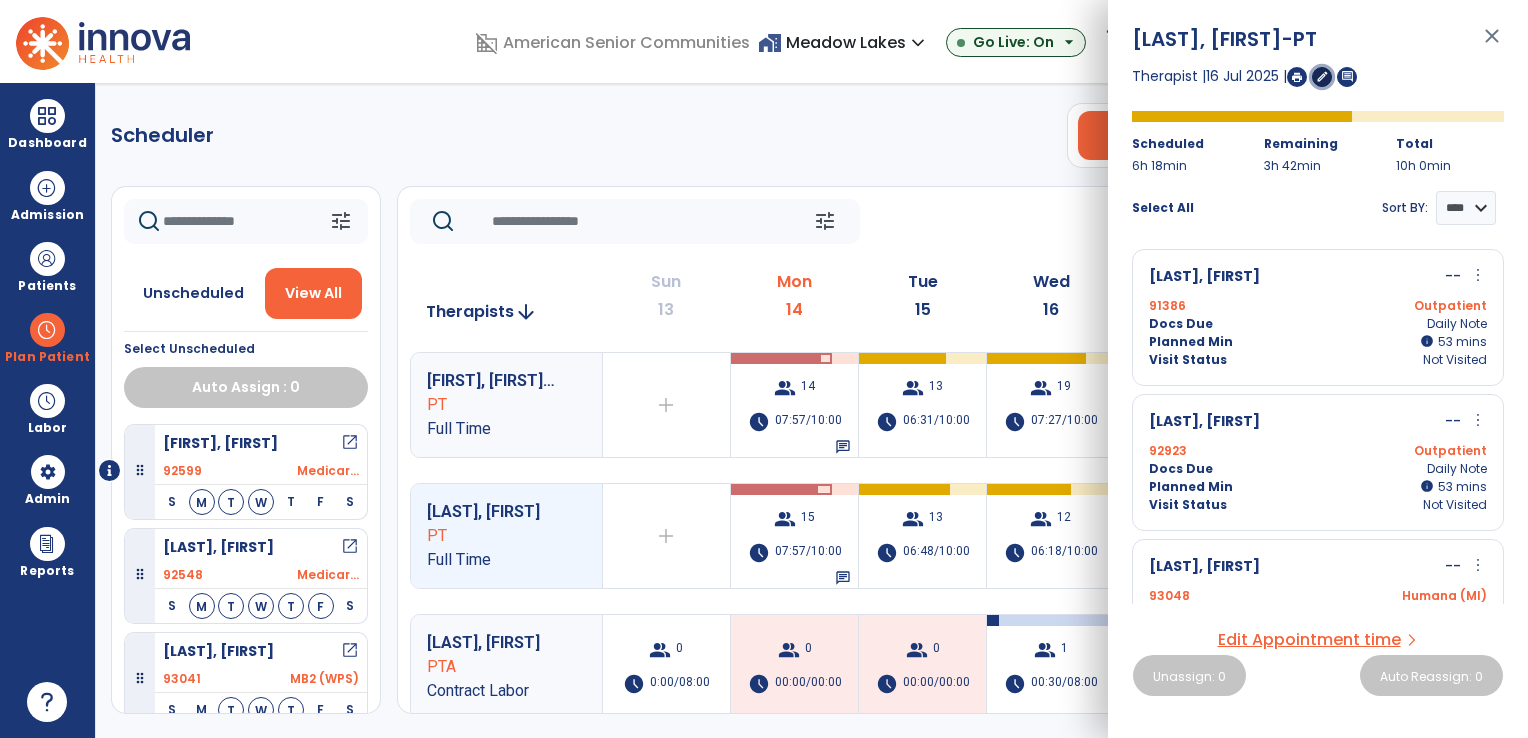 click on "edit" at bounding box center (1322, 76) 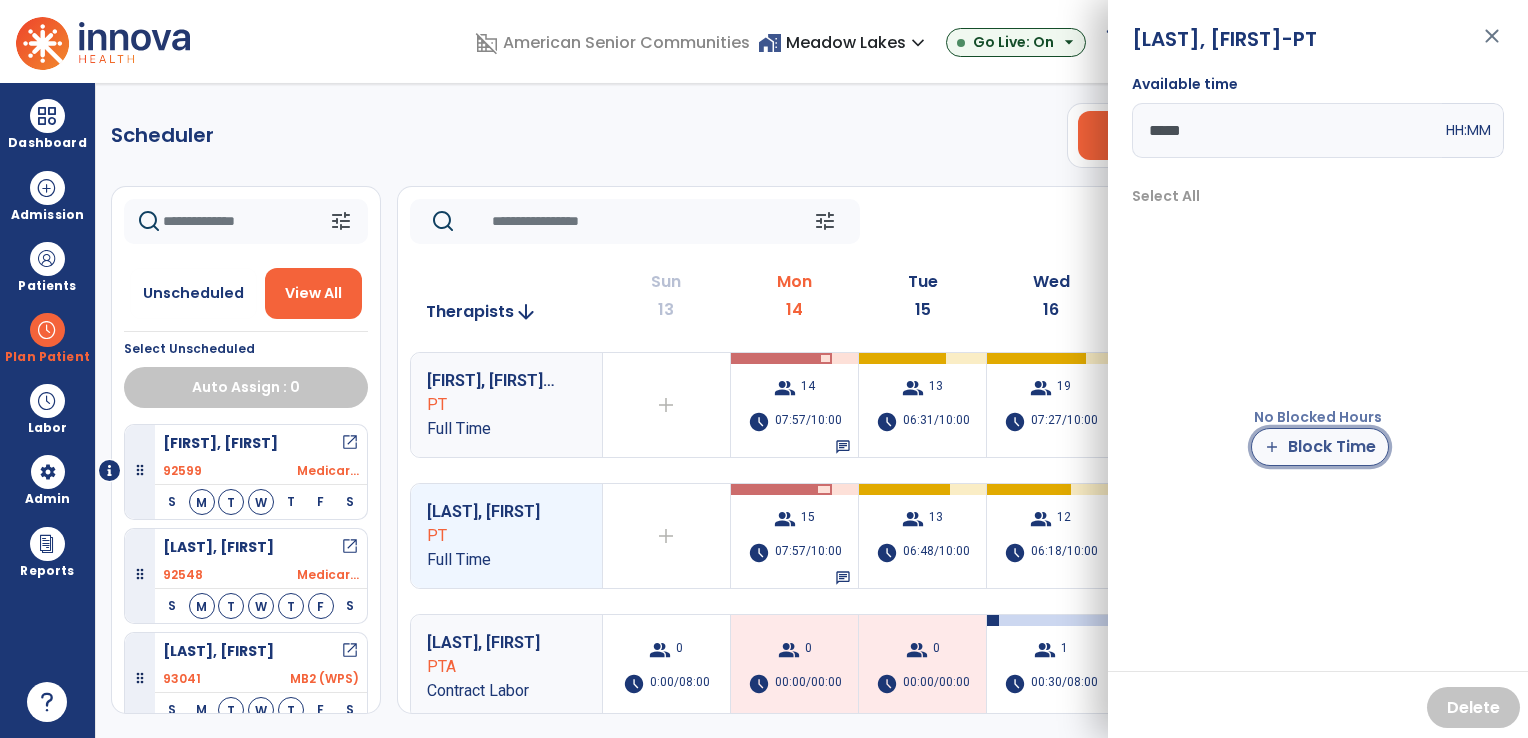click on "add   Block Time" at bounding box center (1320, 447) 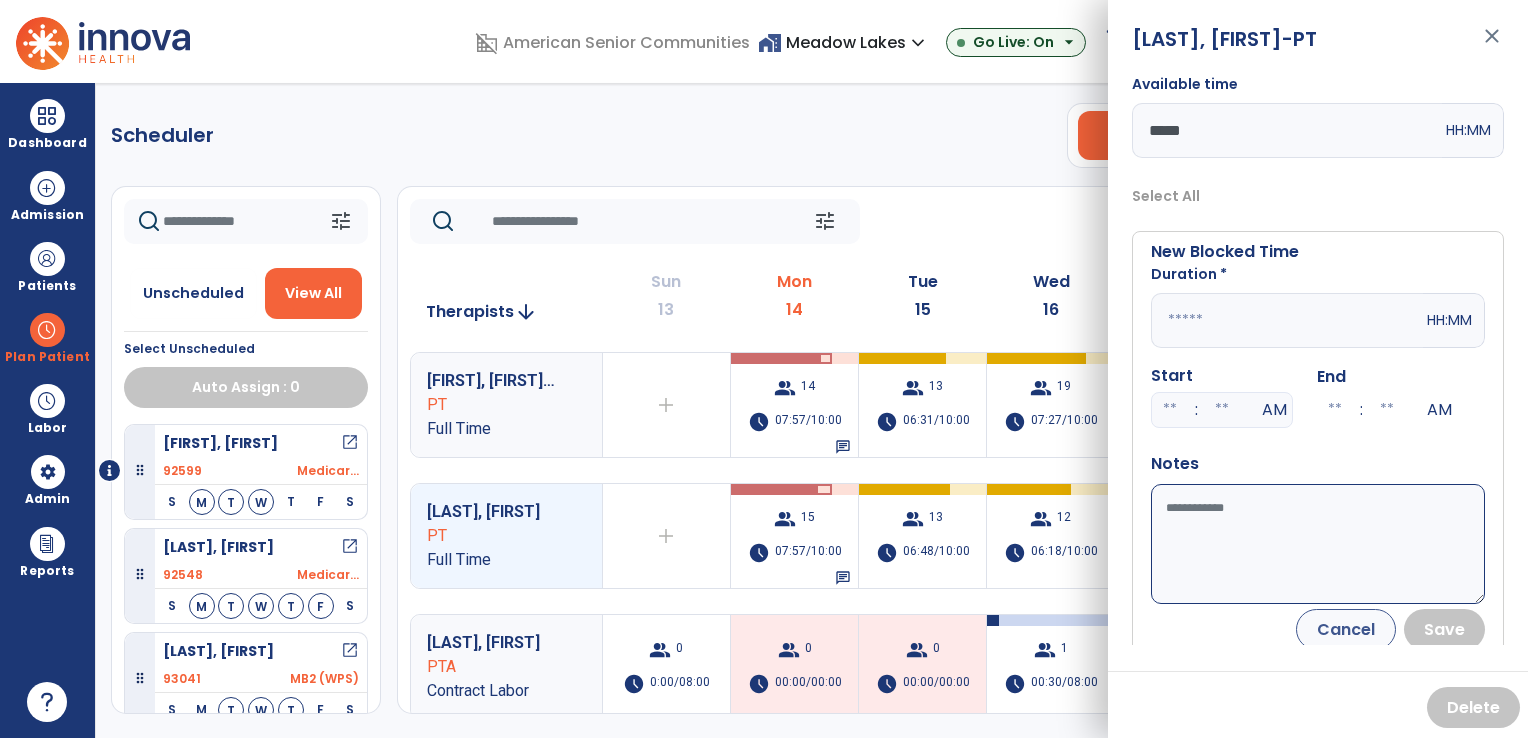 click at bounding box center [1287, 320] 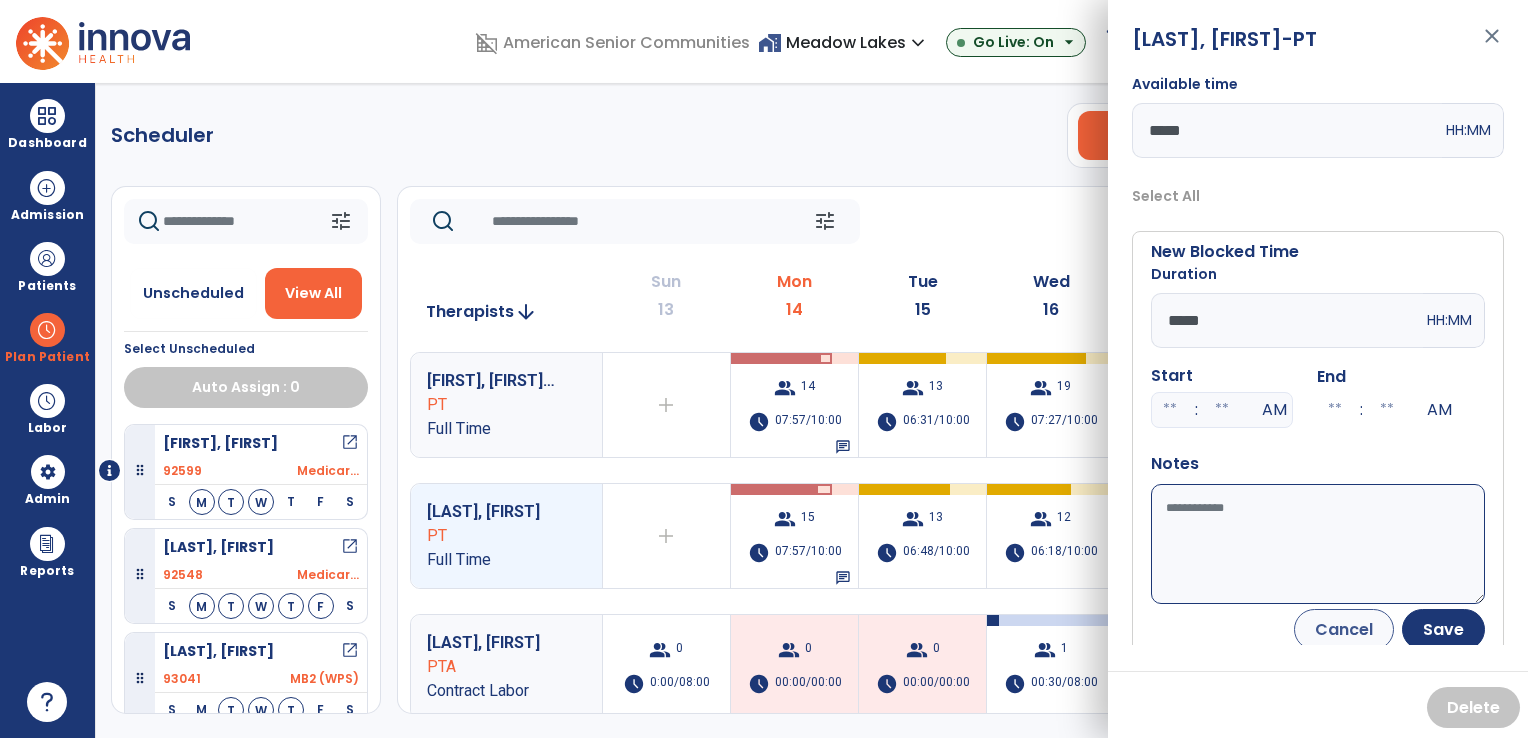 type on "*****" 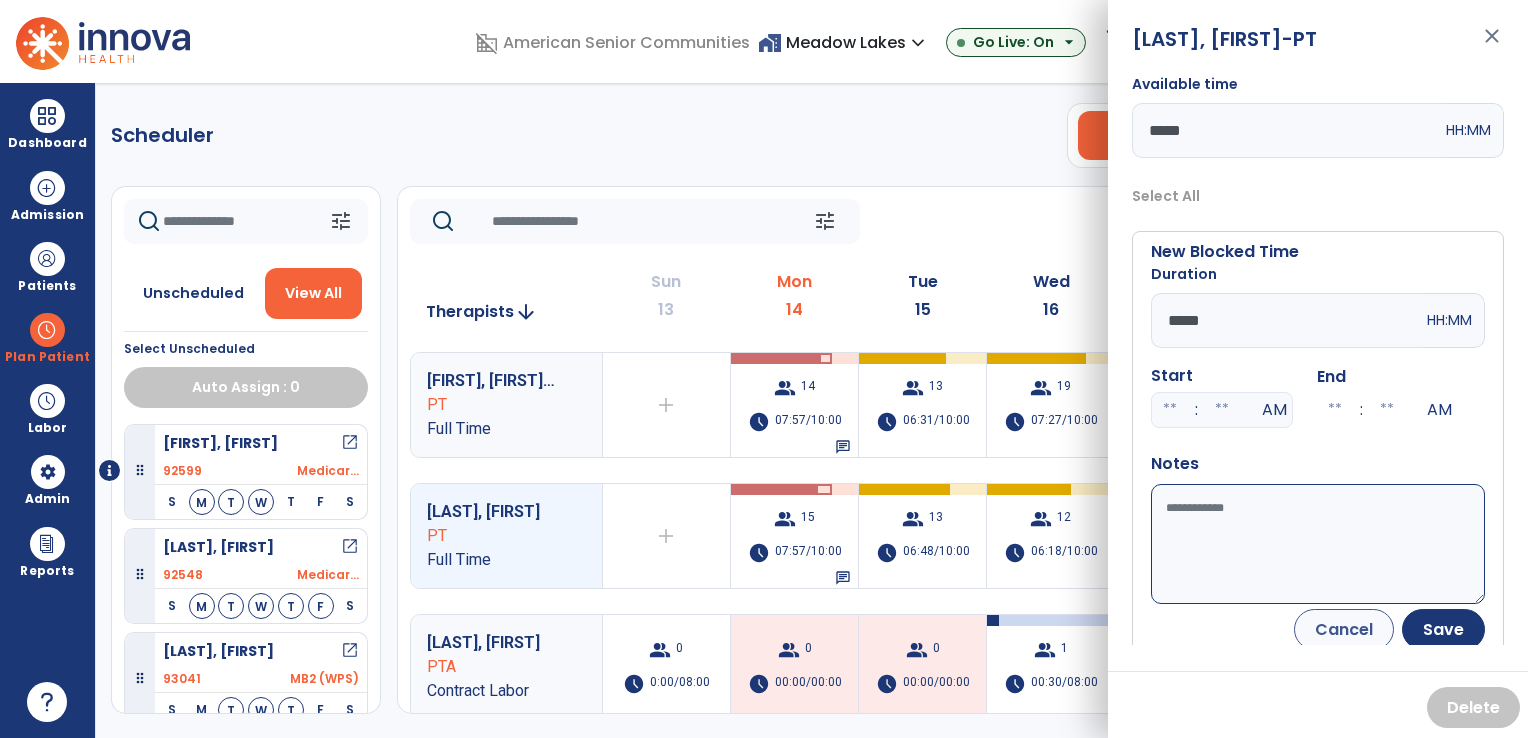 click on "Available time" at bounding box center (1318, 544) 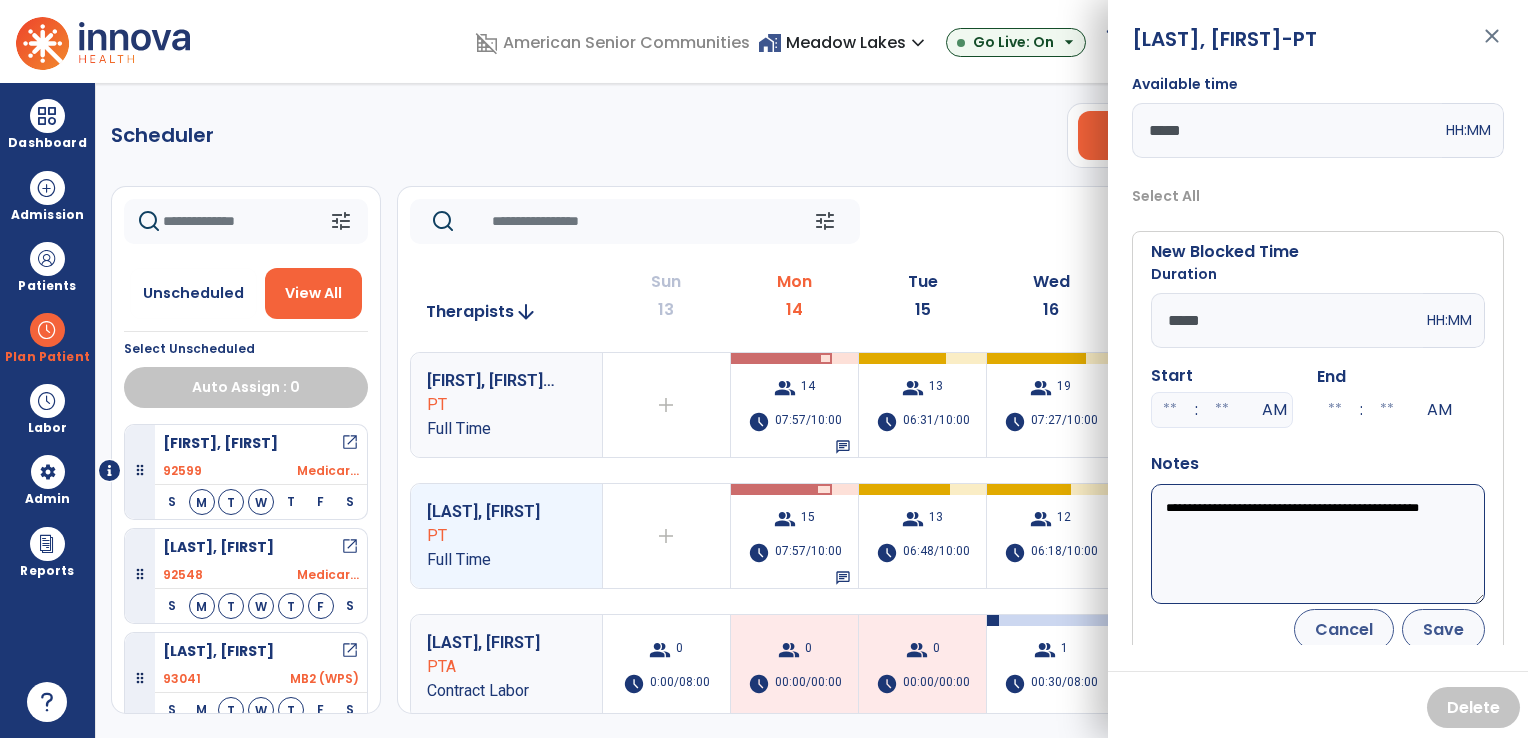 type on "**********" 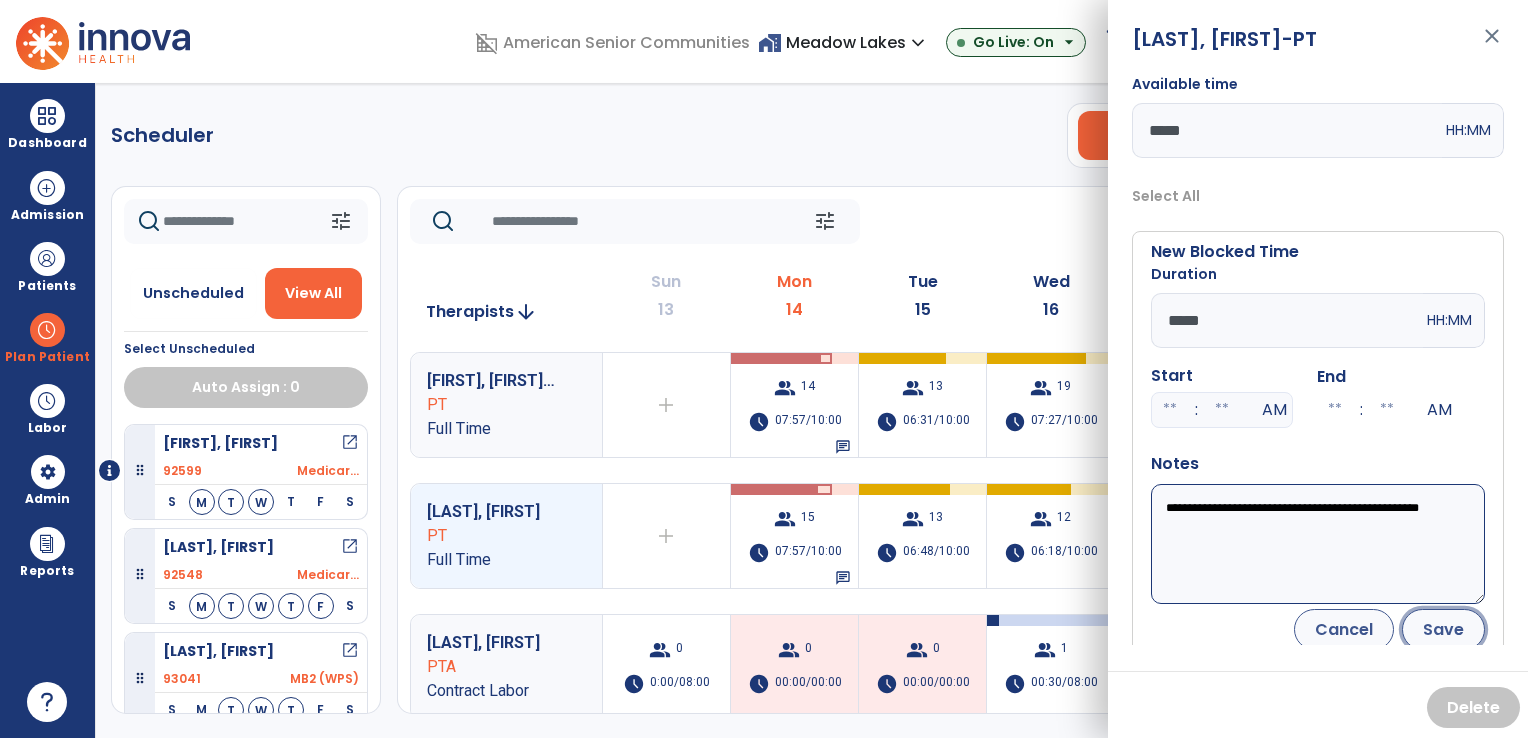click on "Save" at bounding box center [1443, 629] 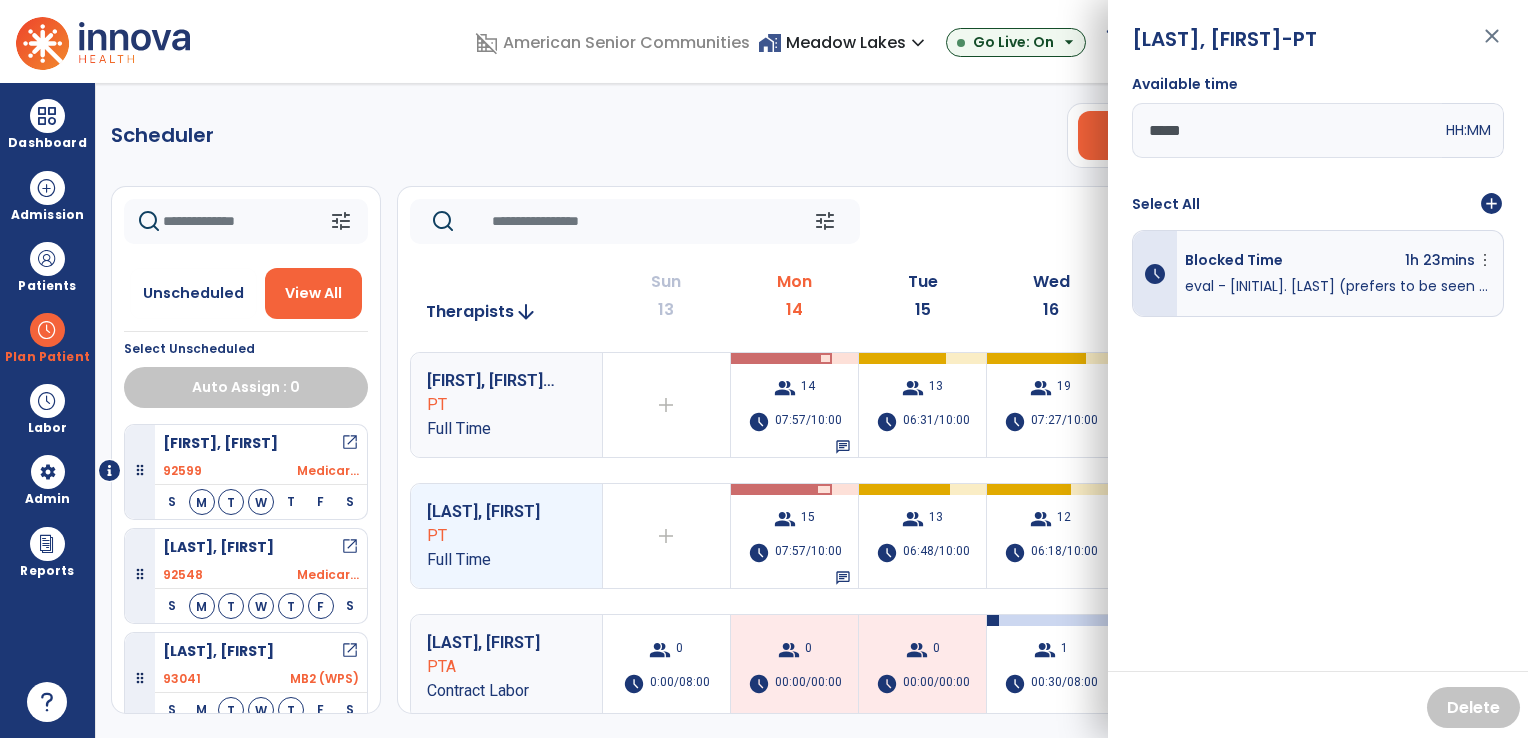 click on "Scheduler   PT   OT   ST  **** *** more_vert  Manage Labor   View All Therapists   Print" 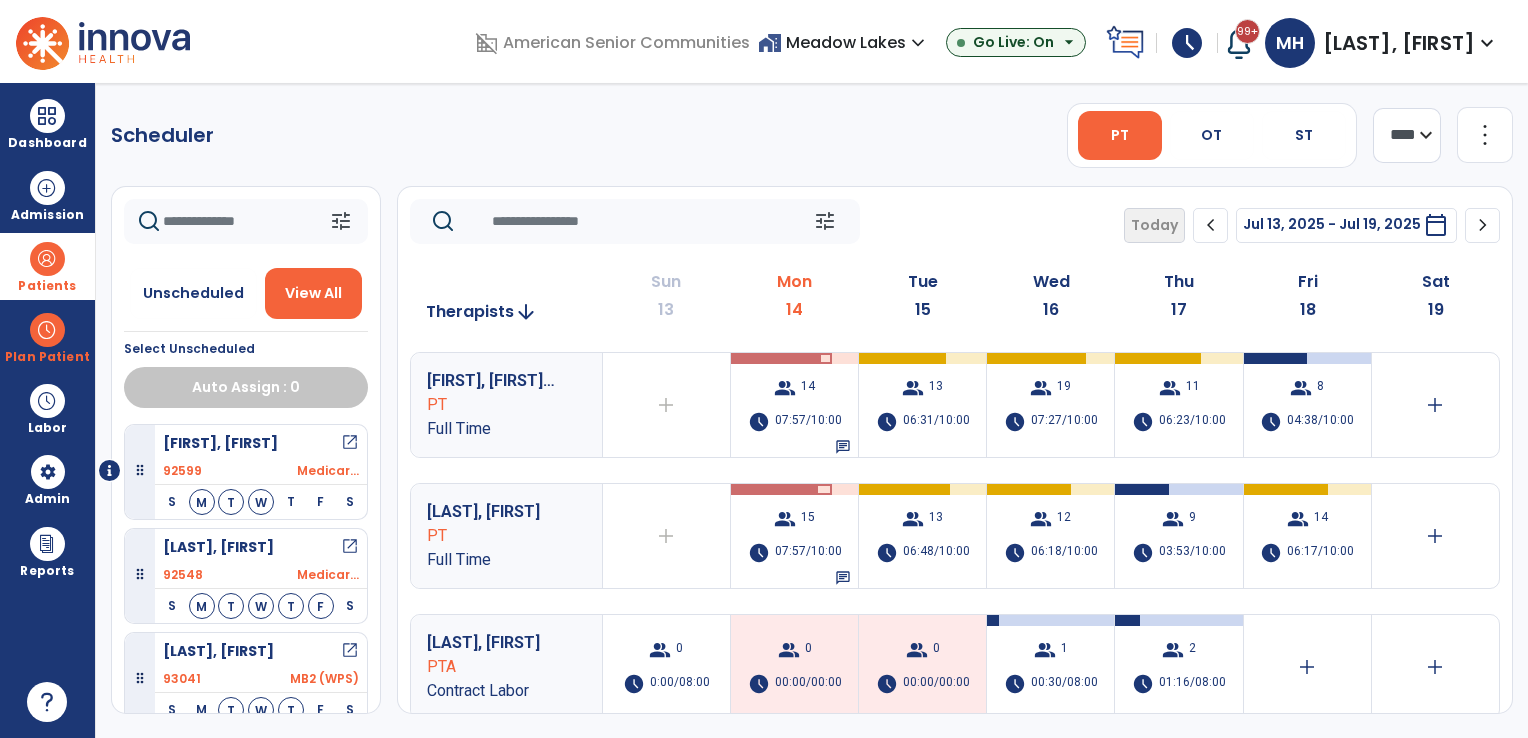 click at bounding box center [47, 259] 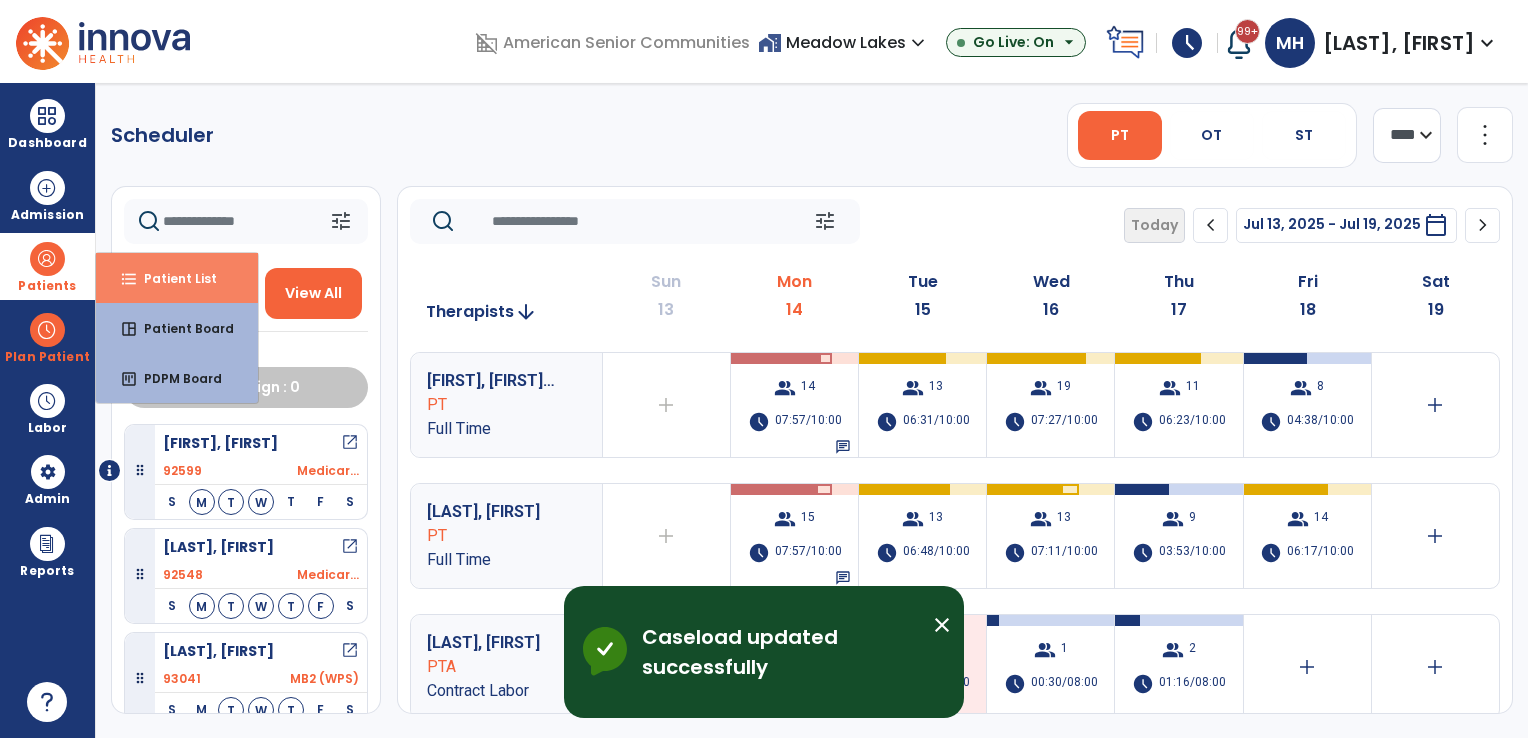 click on "Patient List" at bounding box center (172, 278) 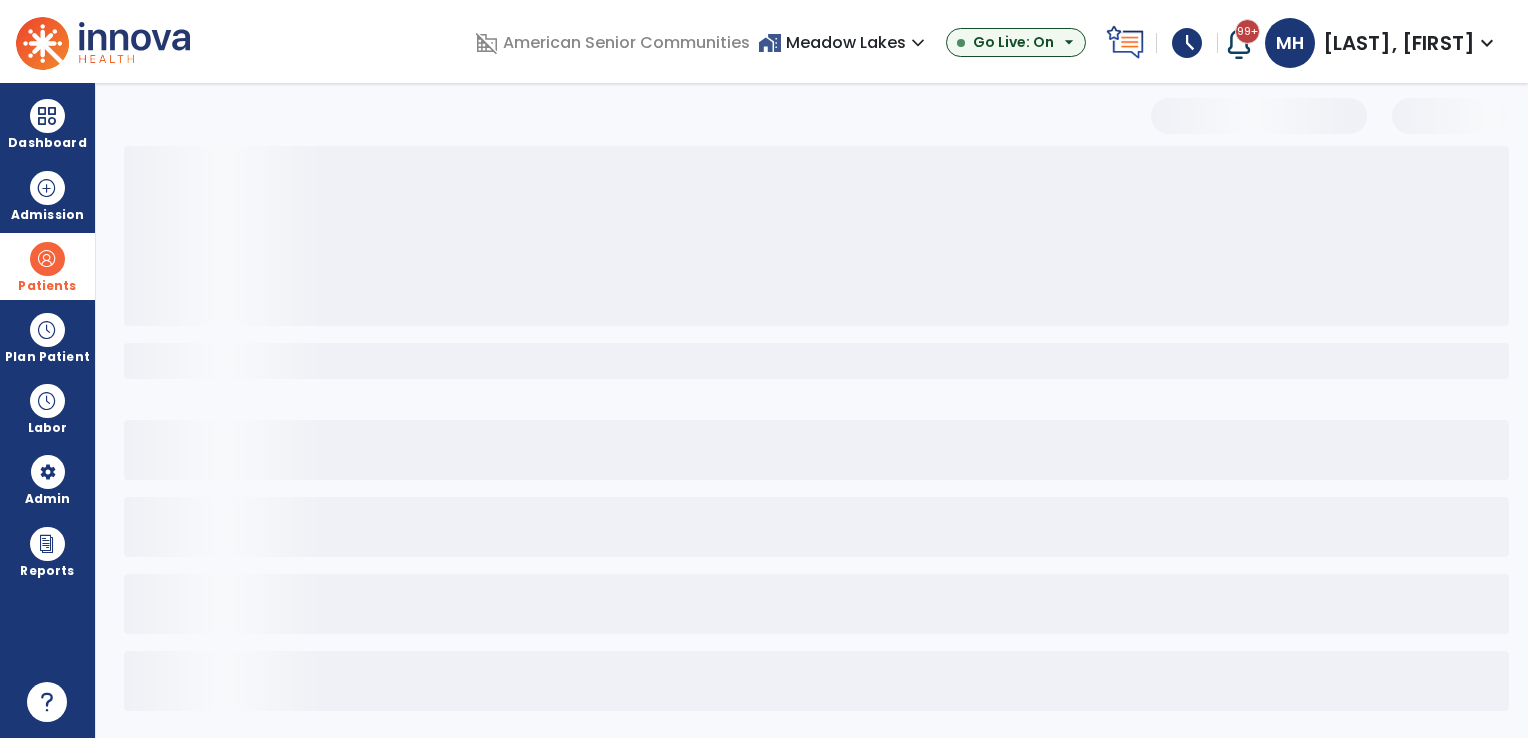 select on "***" 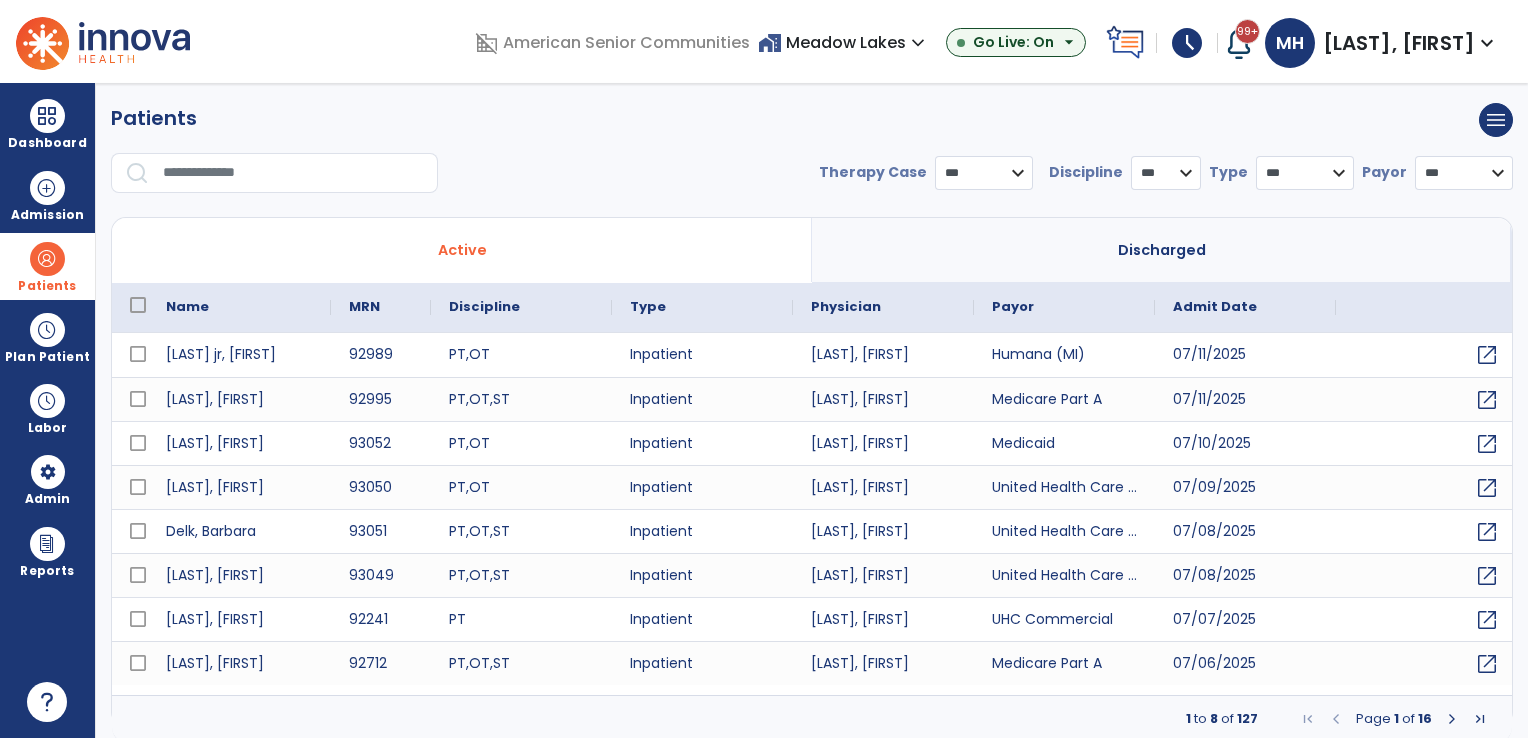 click at bounding box center (293, 173) 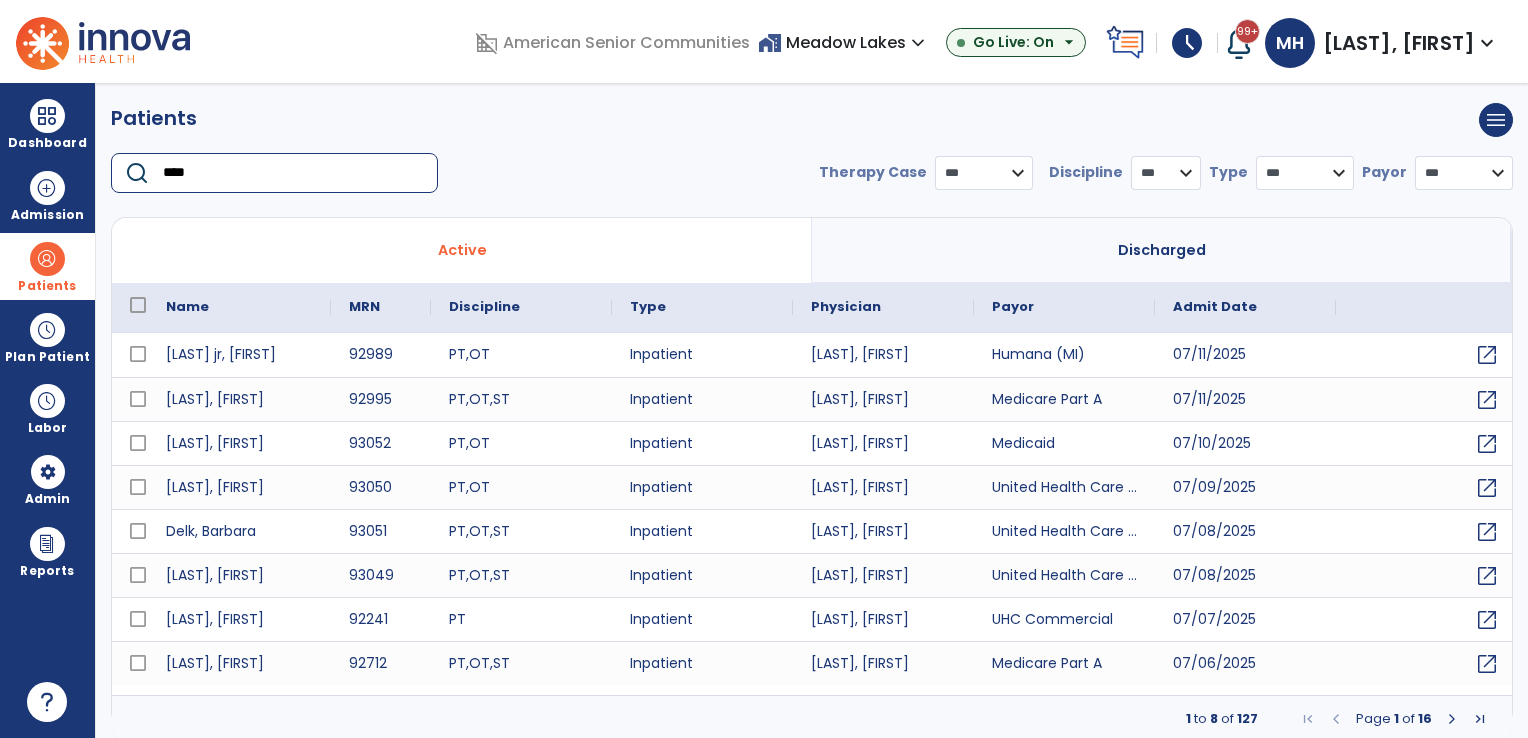 type on "*****" 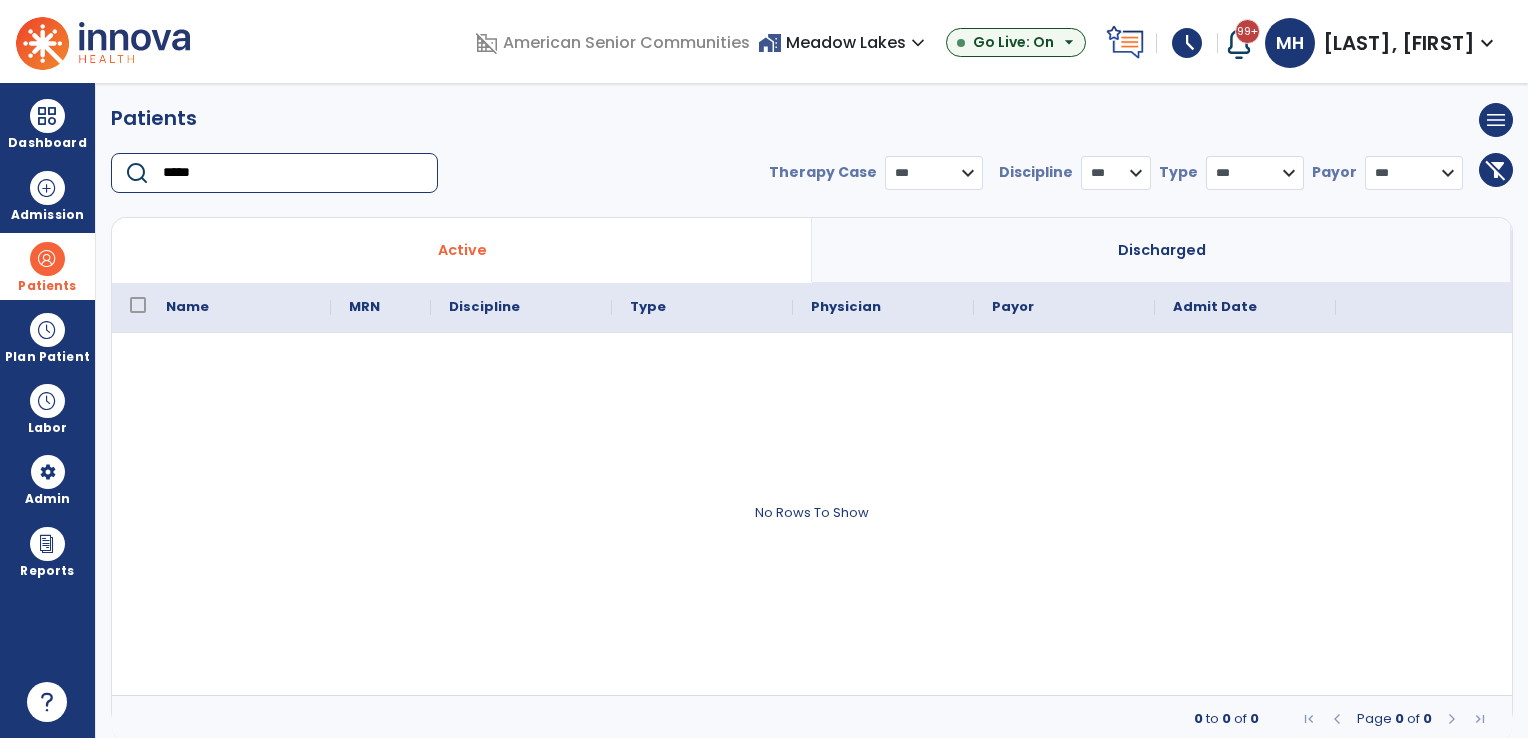 click on "*****" at bounding box center [293, 173] 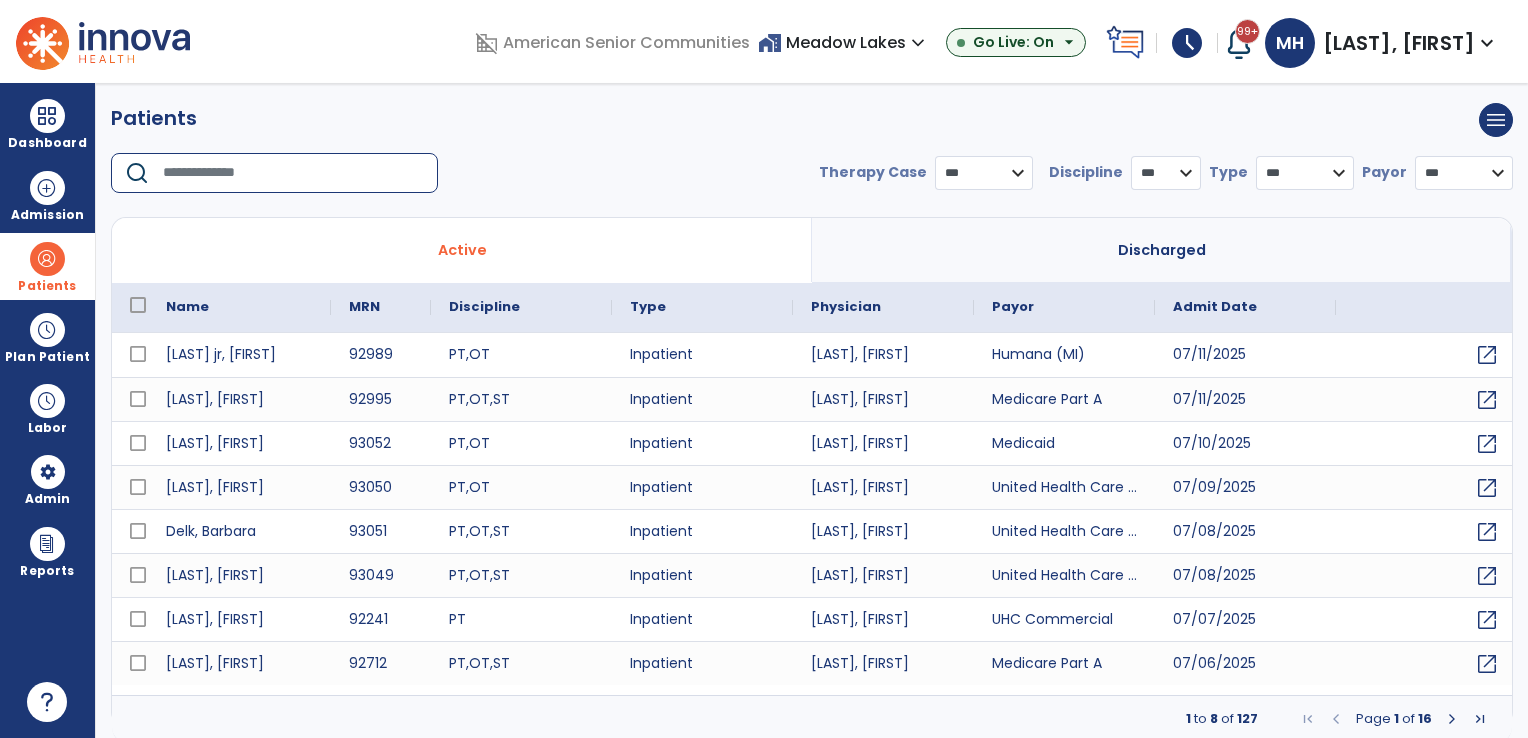 click at bounding box center [293, 173] 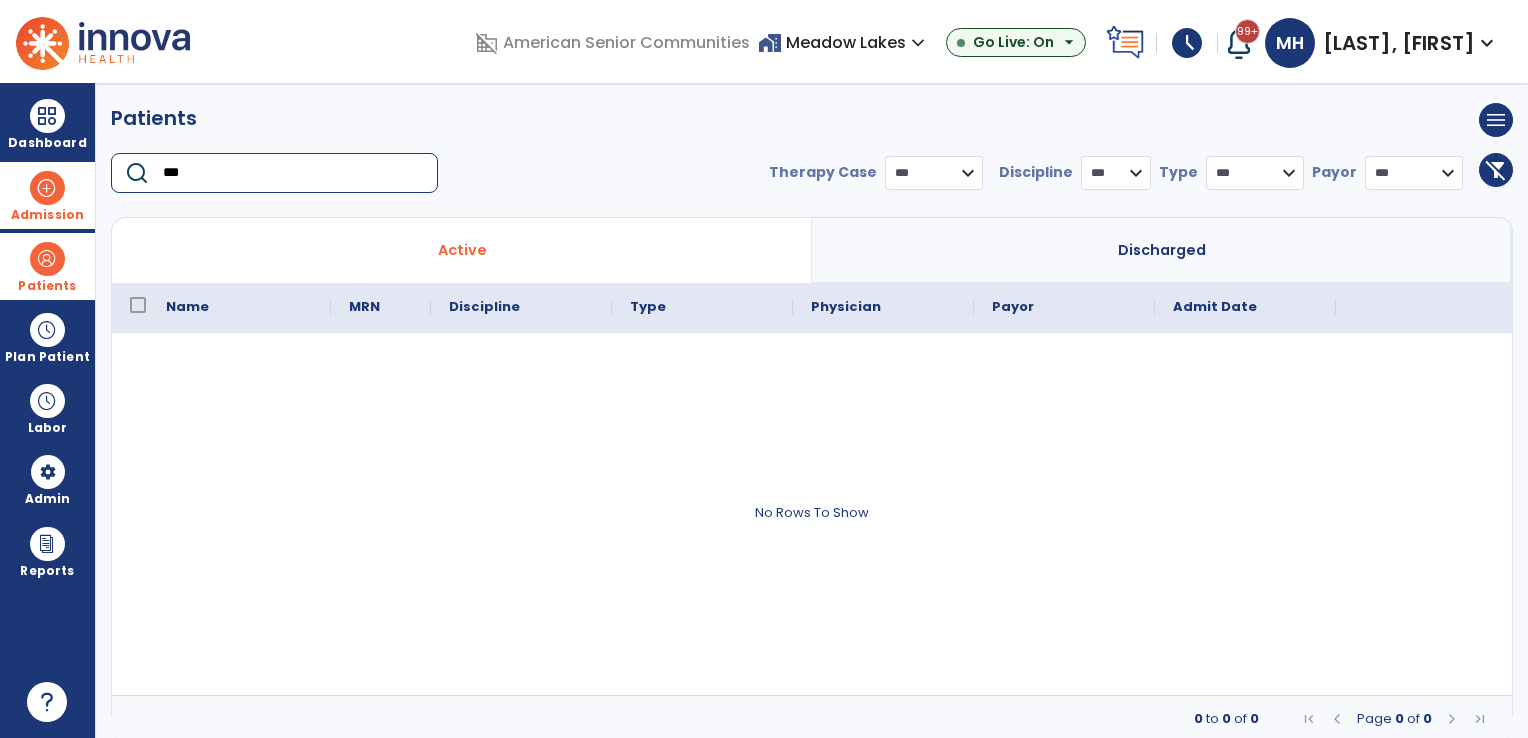 type on "***" 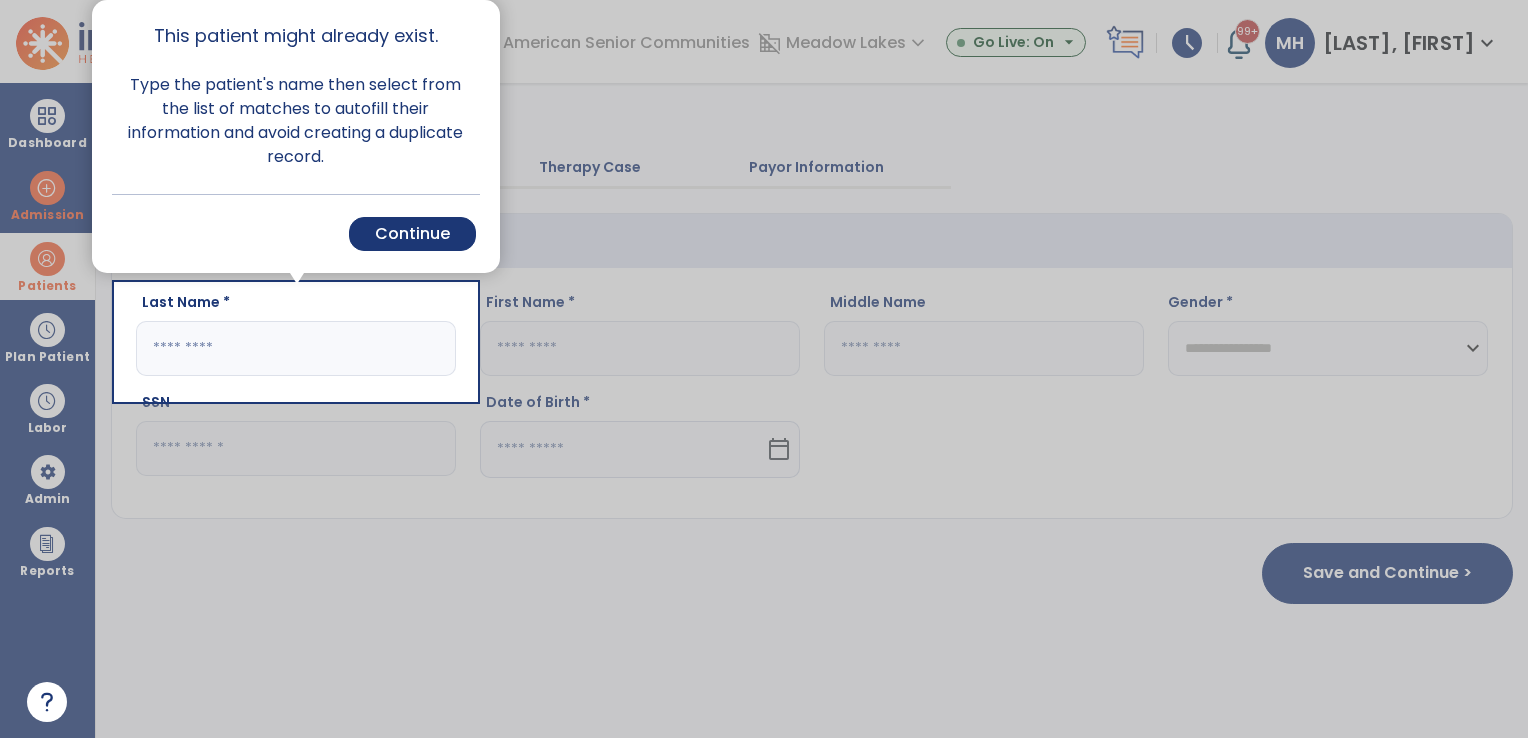 click 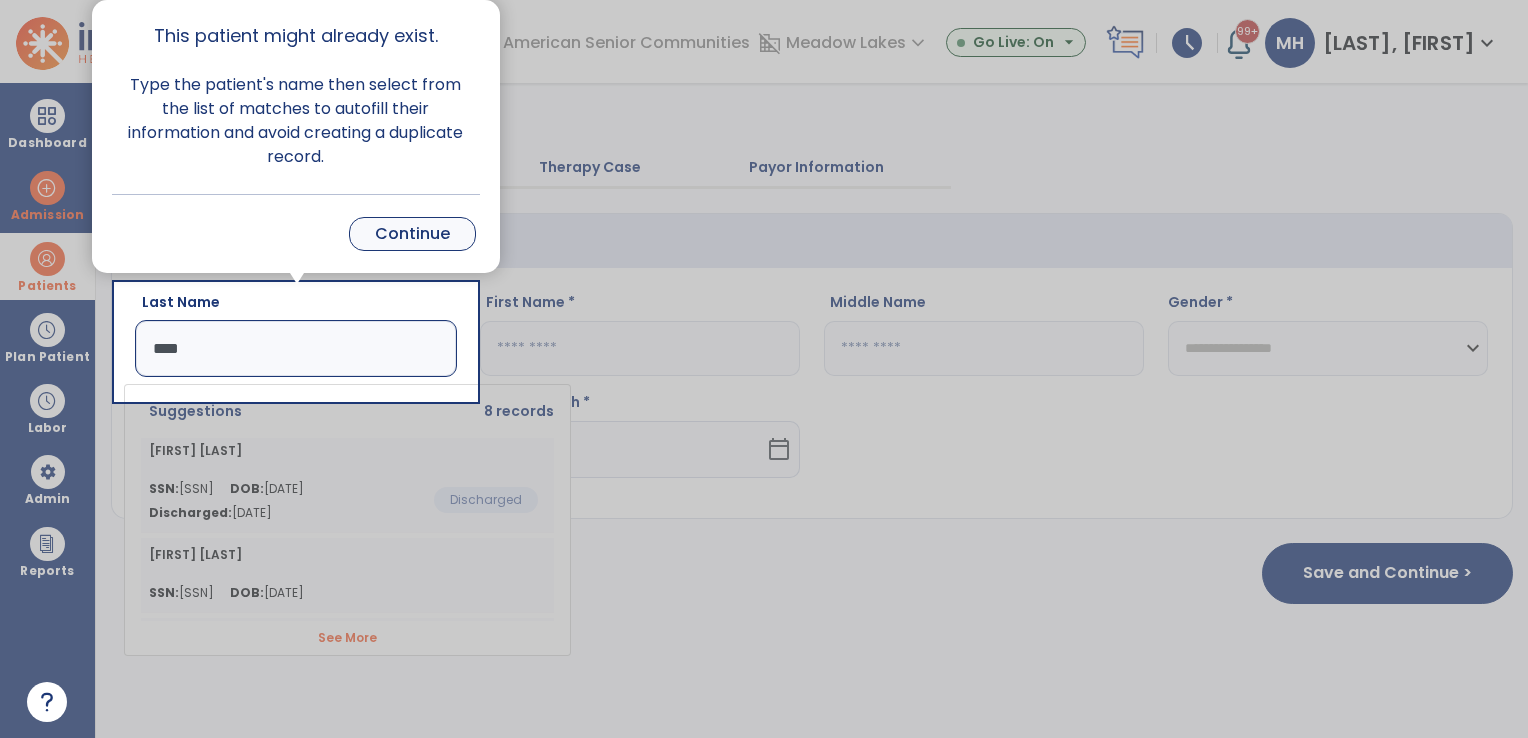 click on "Continue" at bounding box center (412, 234) 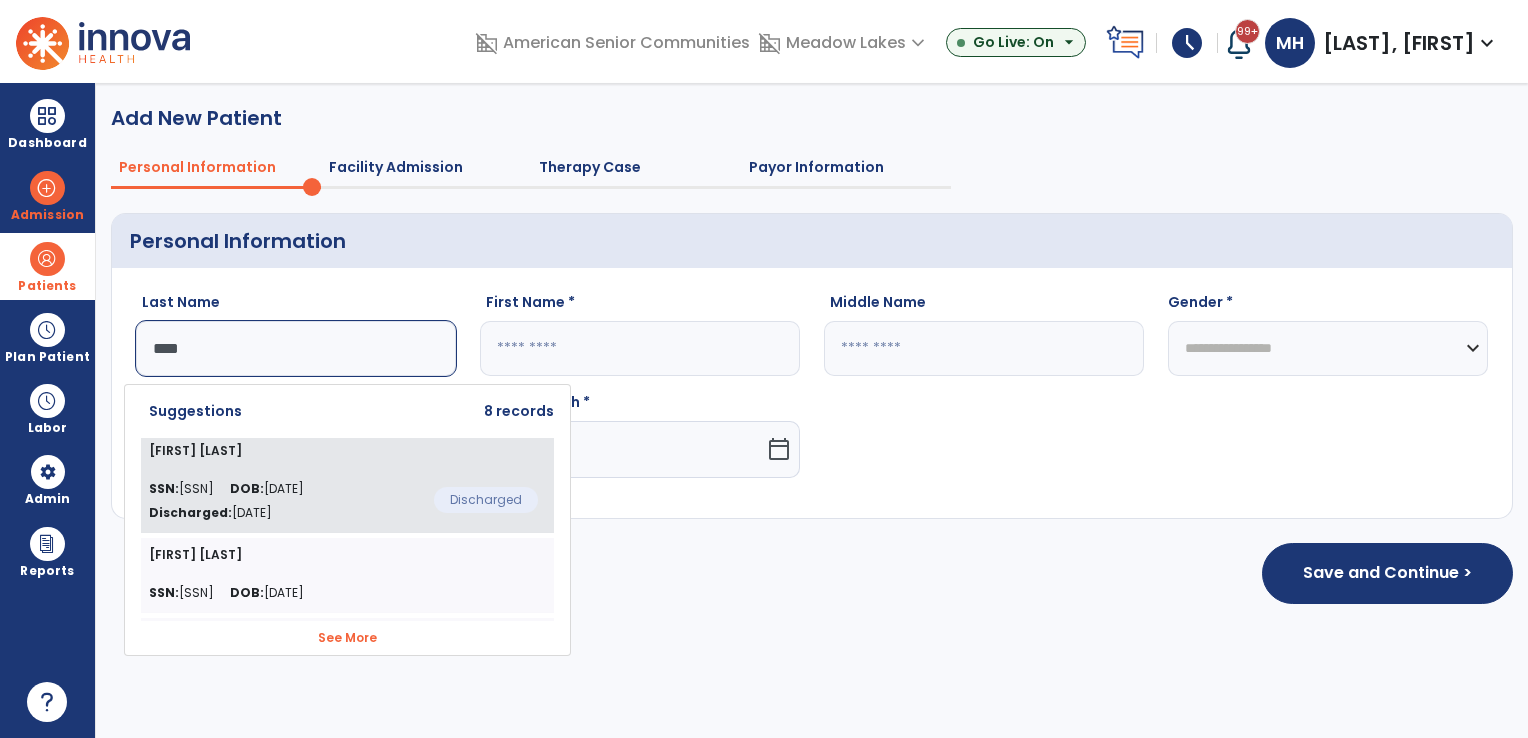 click on "SSN:  304-32-5725 DOB:  11/25/1935 Discharged:  Dec 12, 2023" 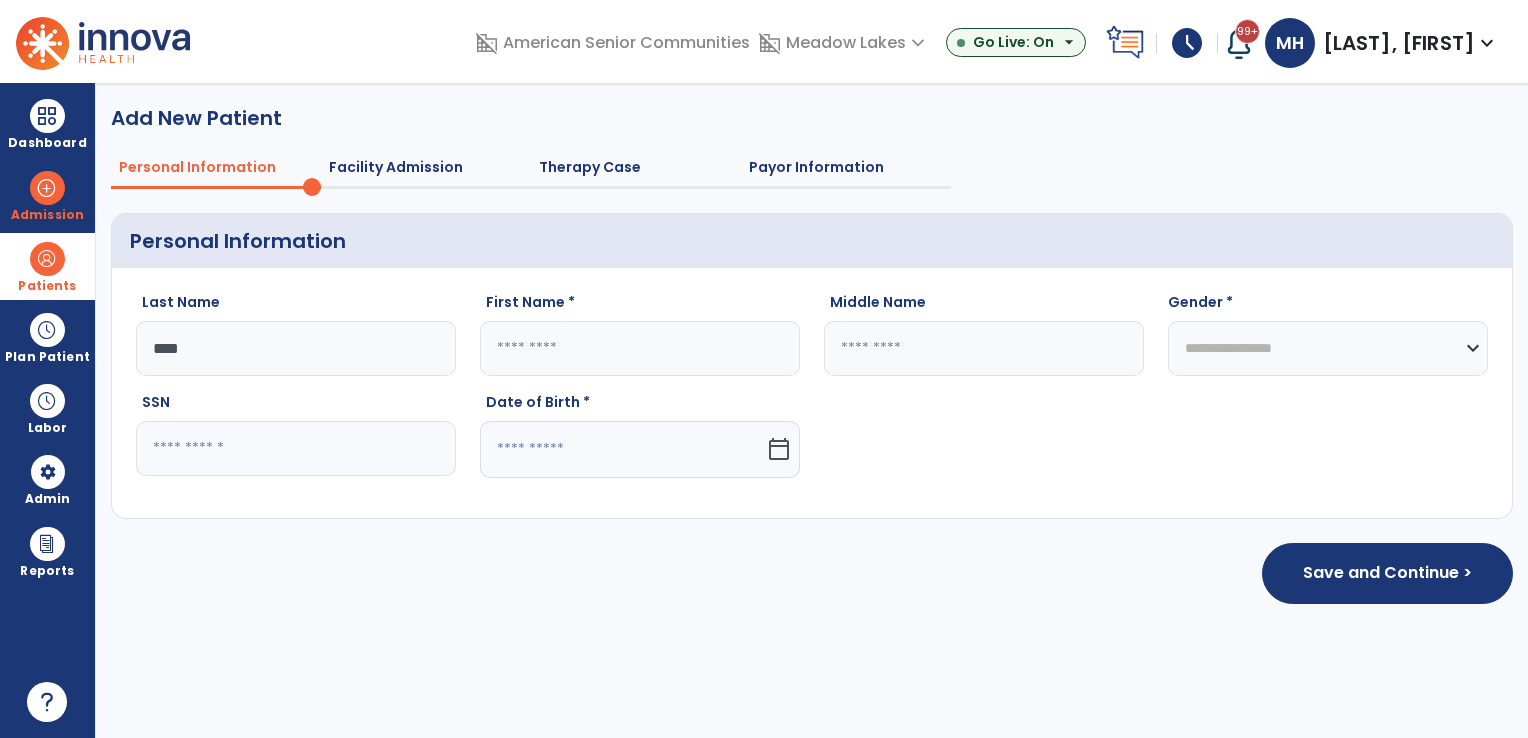 type on "*********" 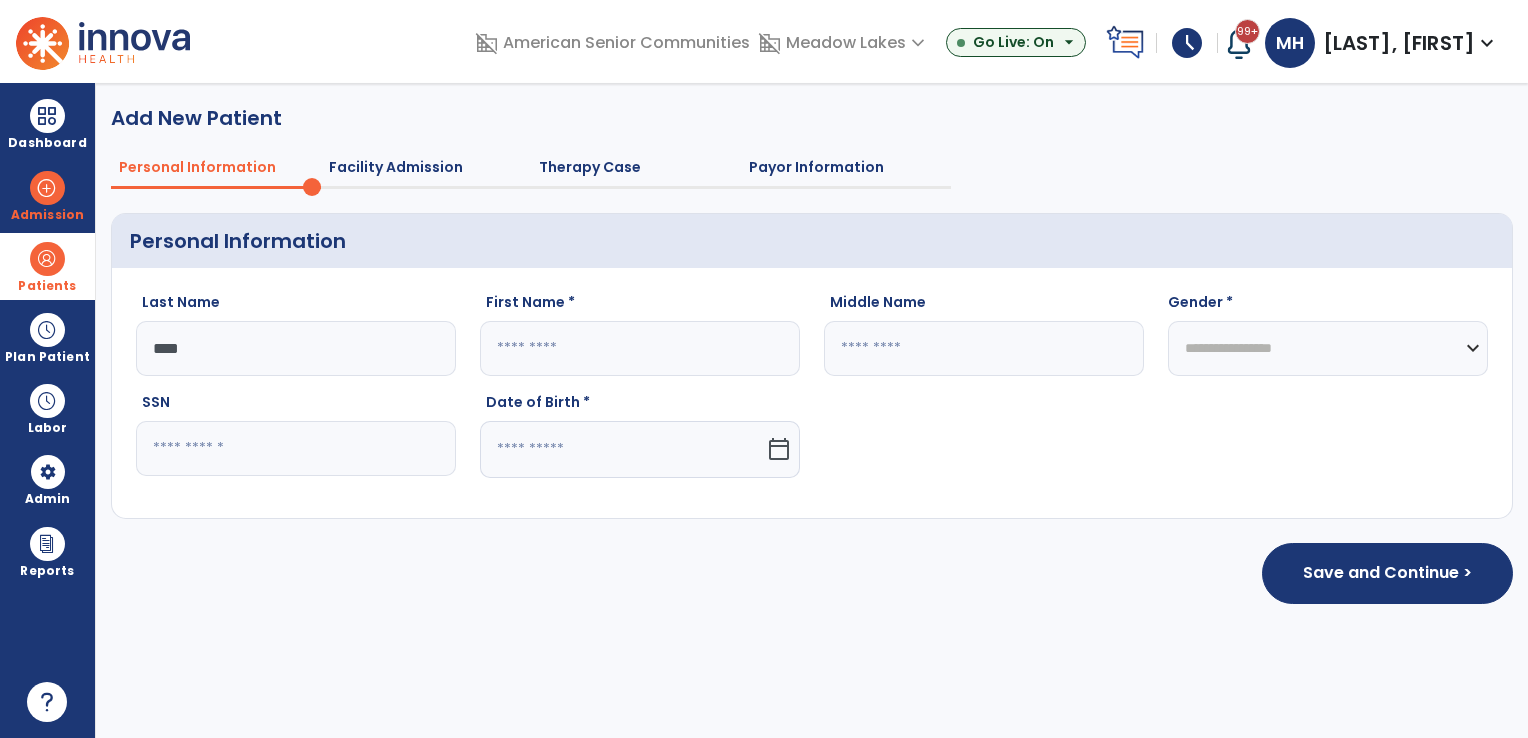 type on "**********" 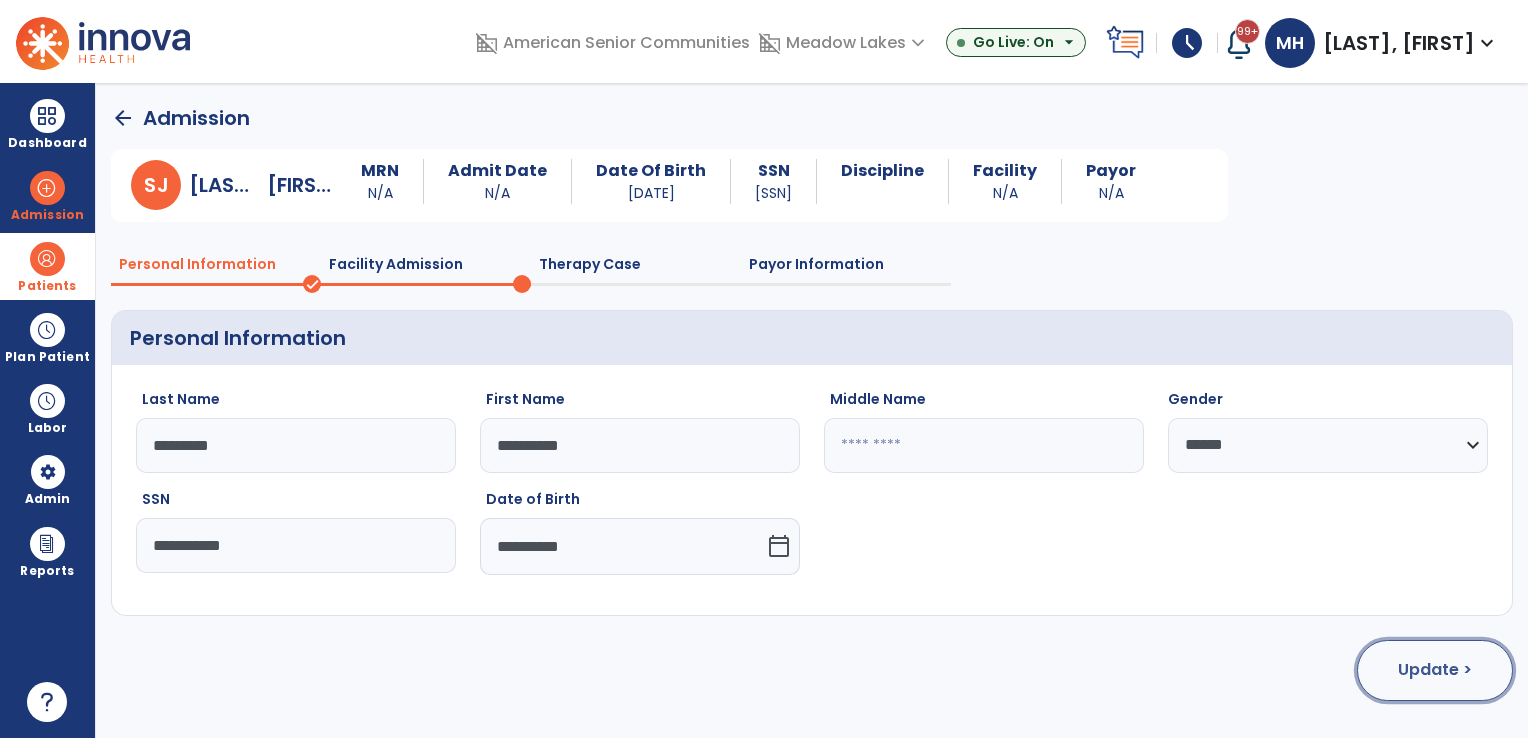 click on "Update >" 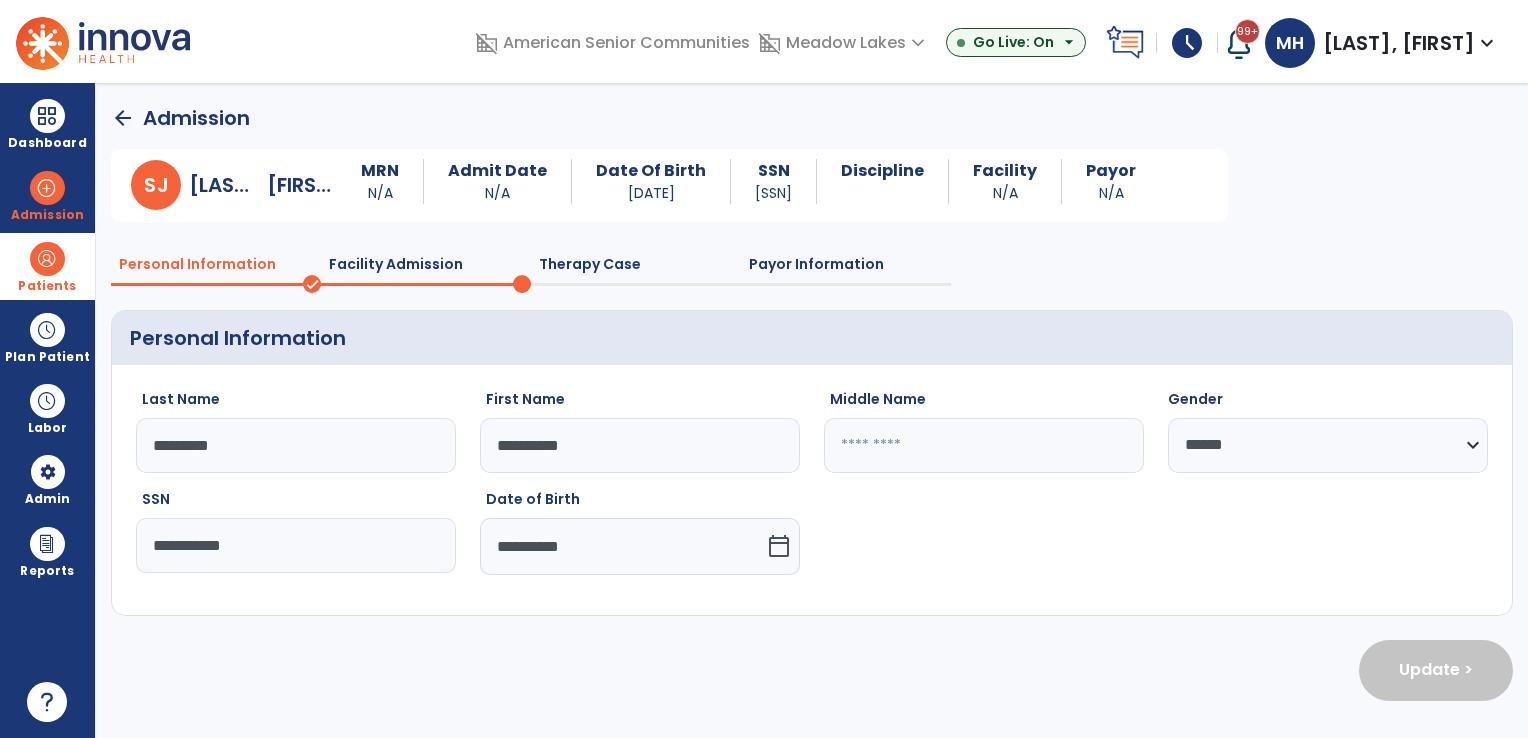 select on "**********" 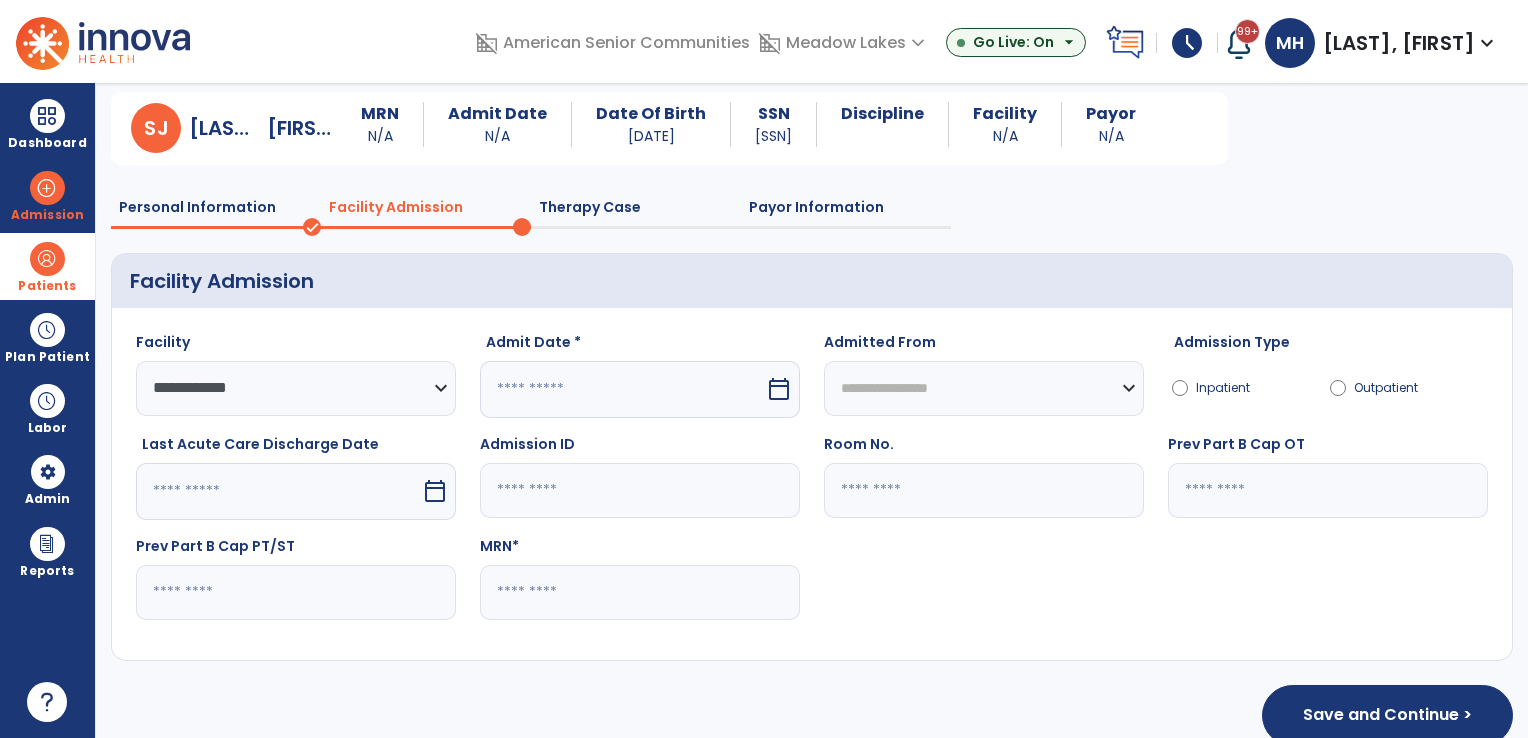 scroll, scrollTop: 87, scrollLeft: 0, axis: vertical 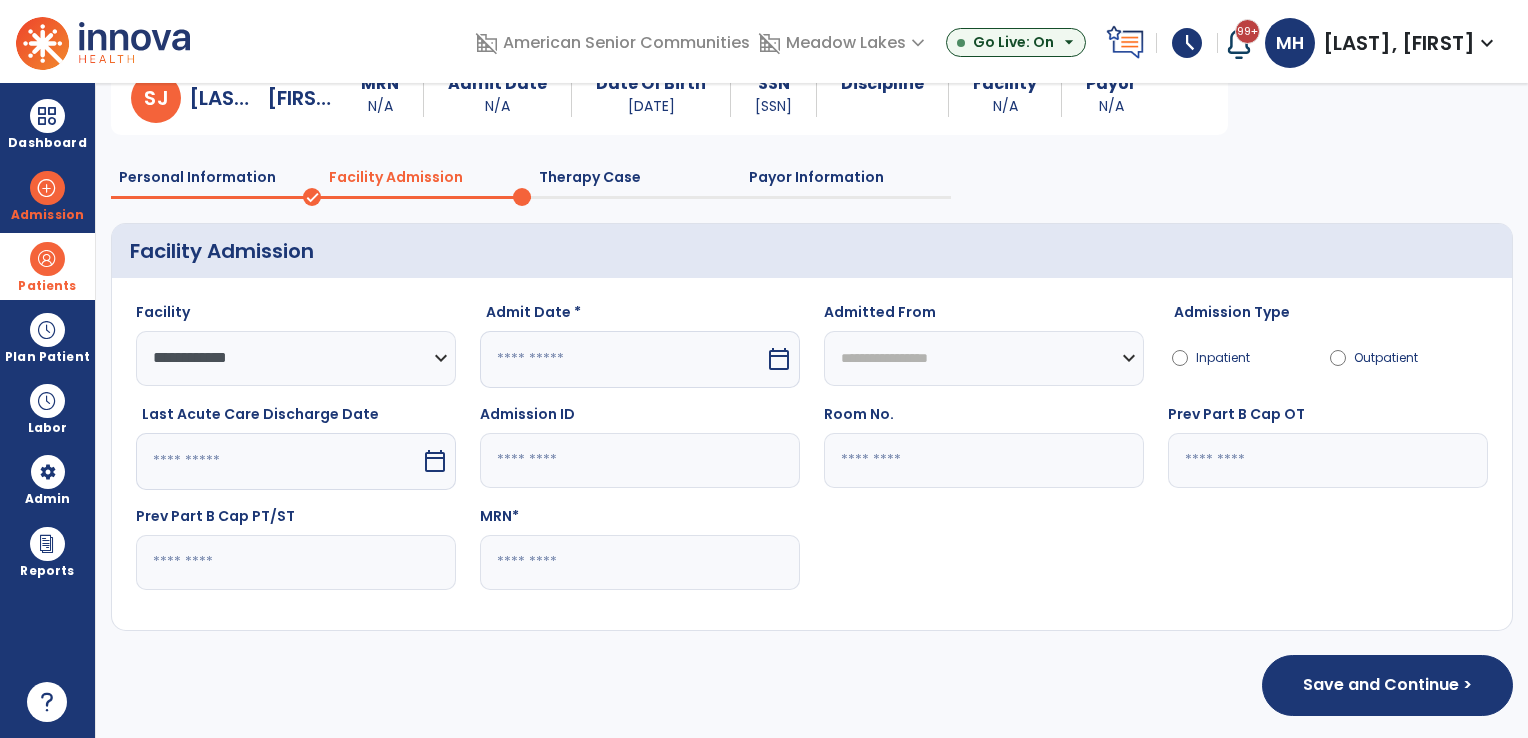 click 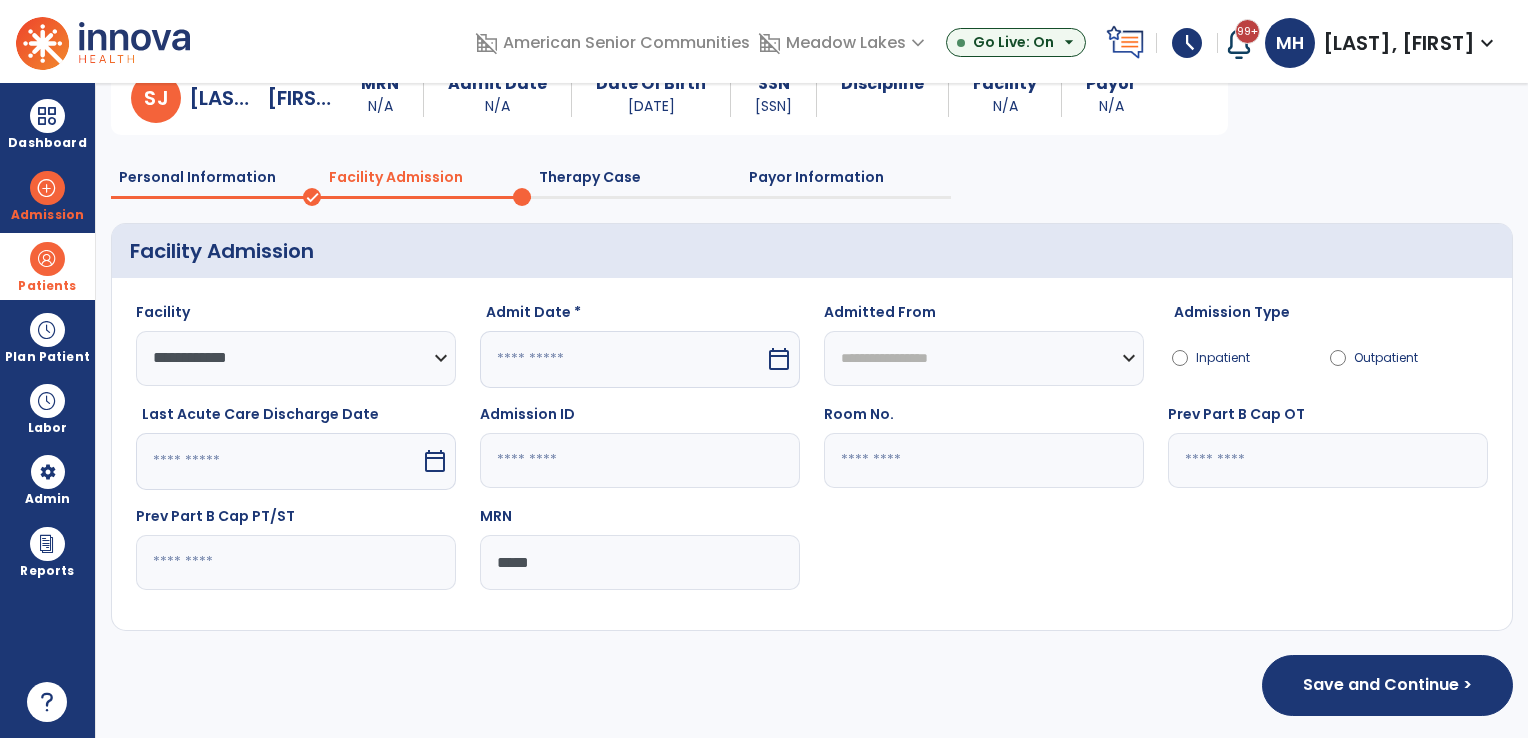 type on "*****" 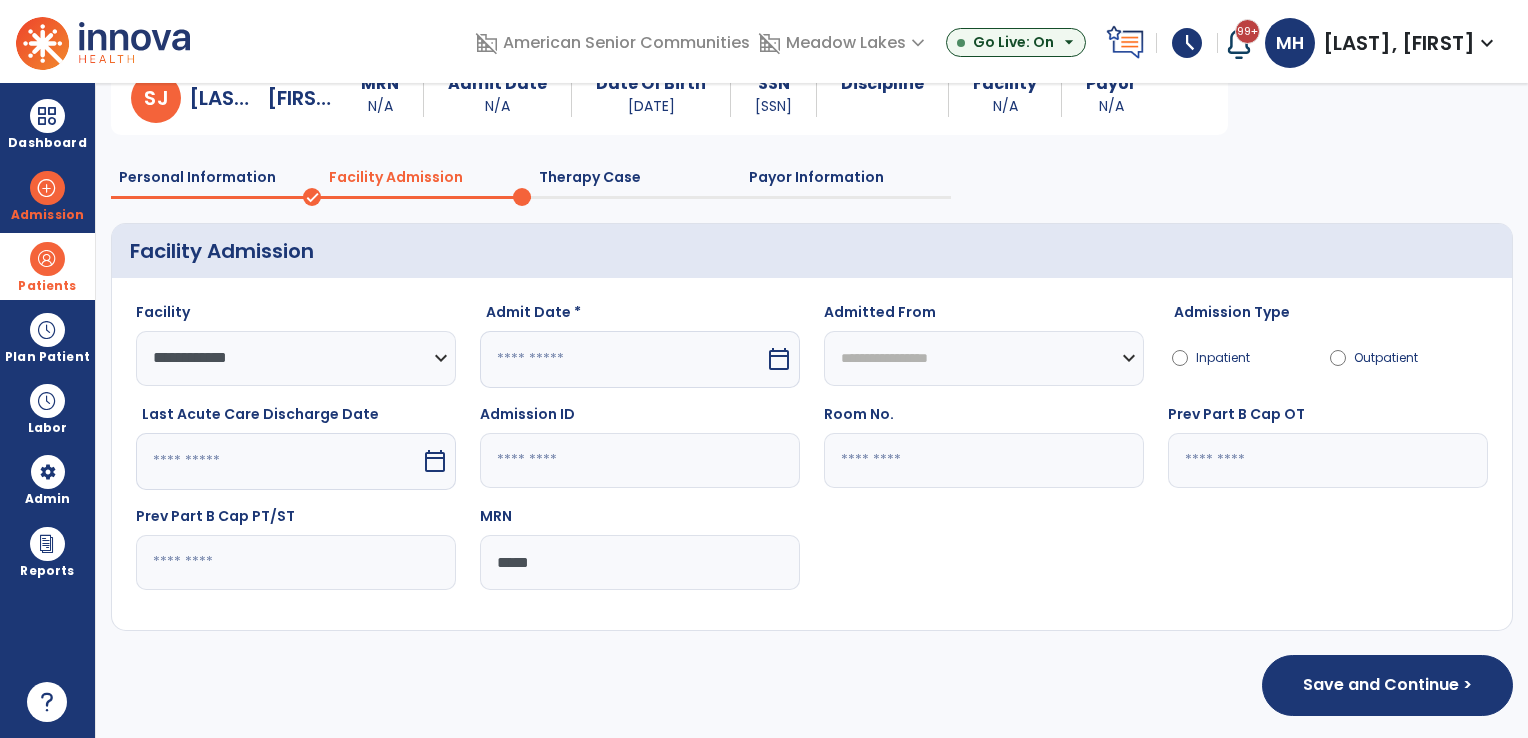 select on "*" 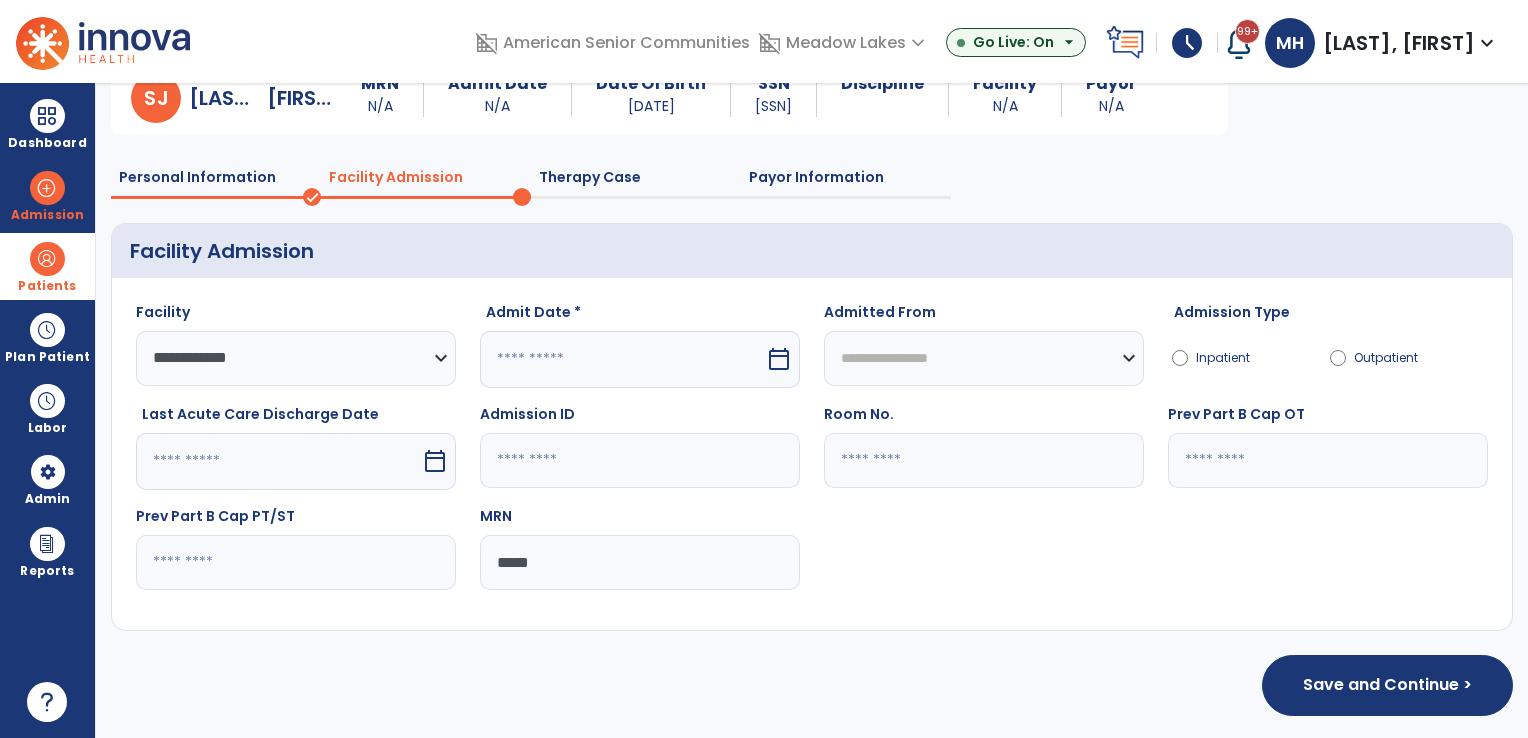 select on "****" 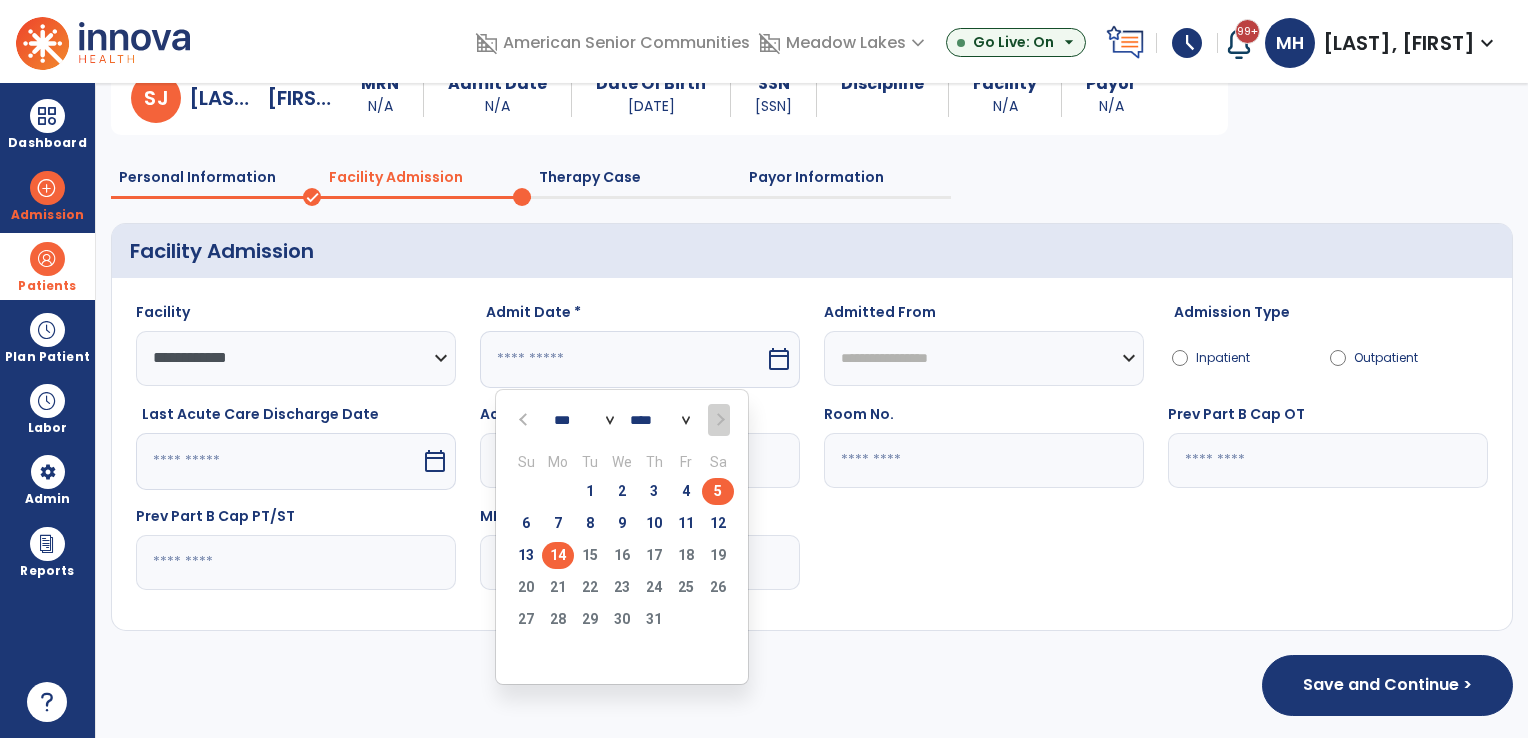 click on "5" at bounding box center (718, 491) 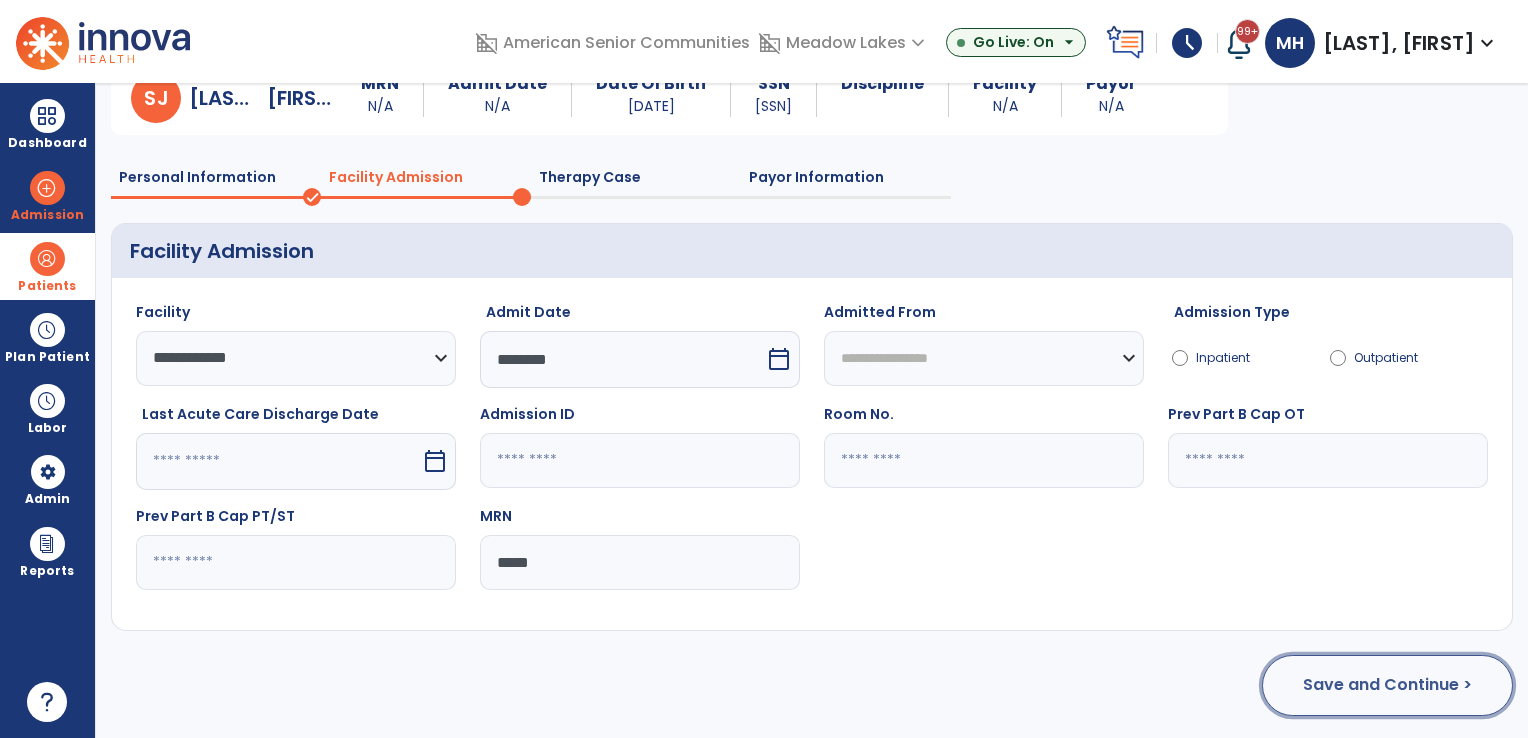 click on "Save and Continue >" 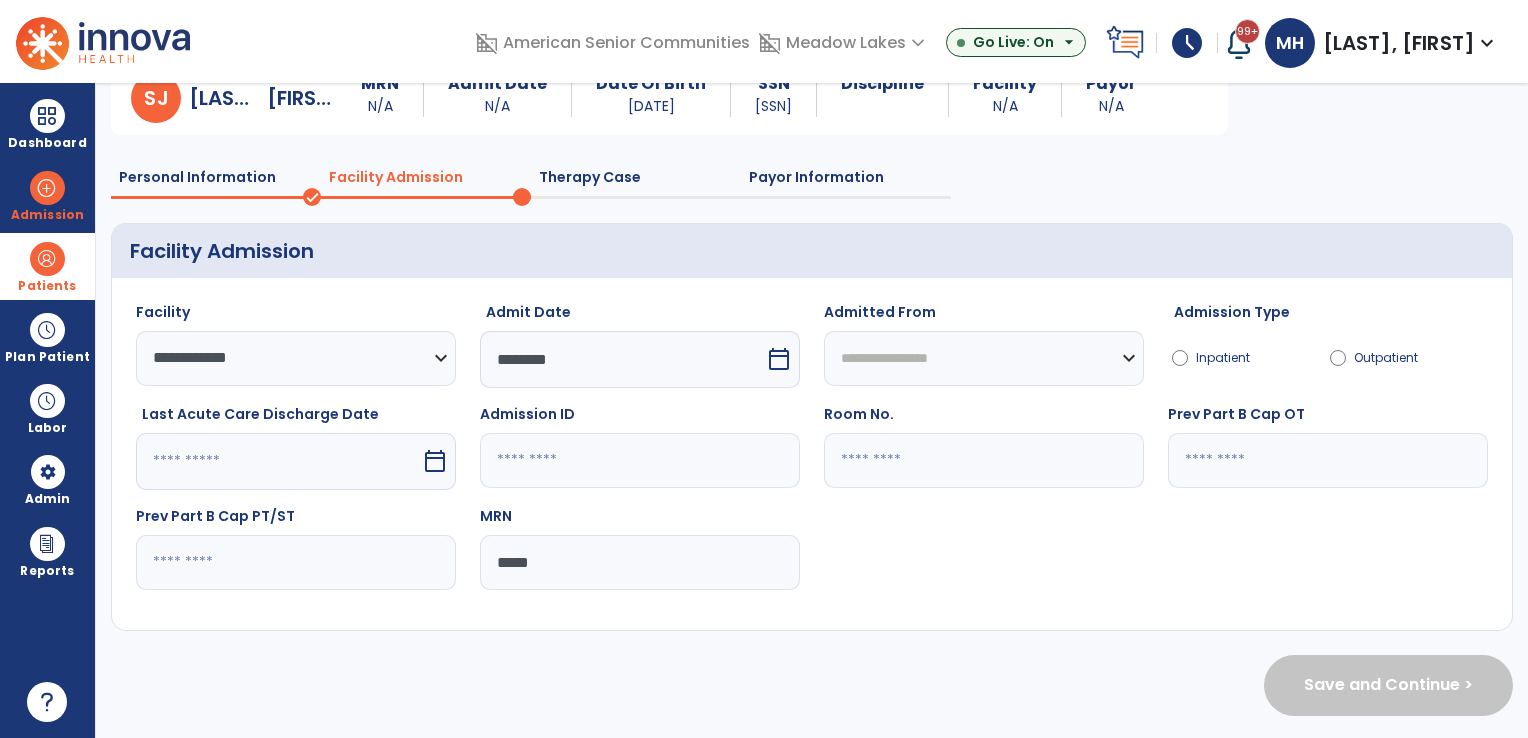 scroll, scrollTop: 0, scrollLeft: 0, axis: both 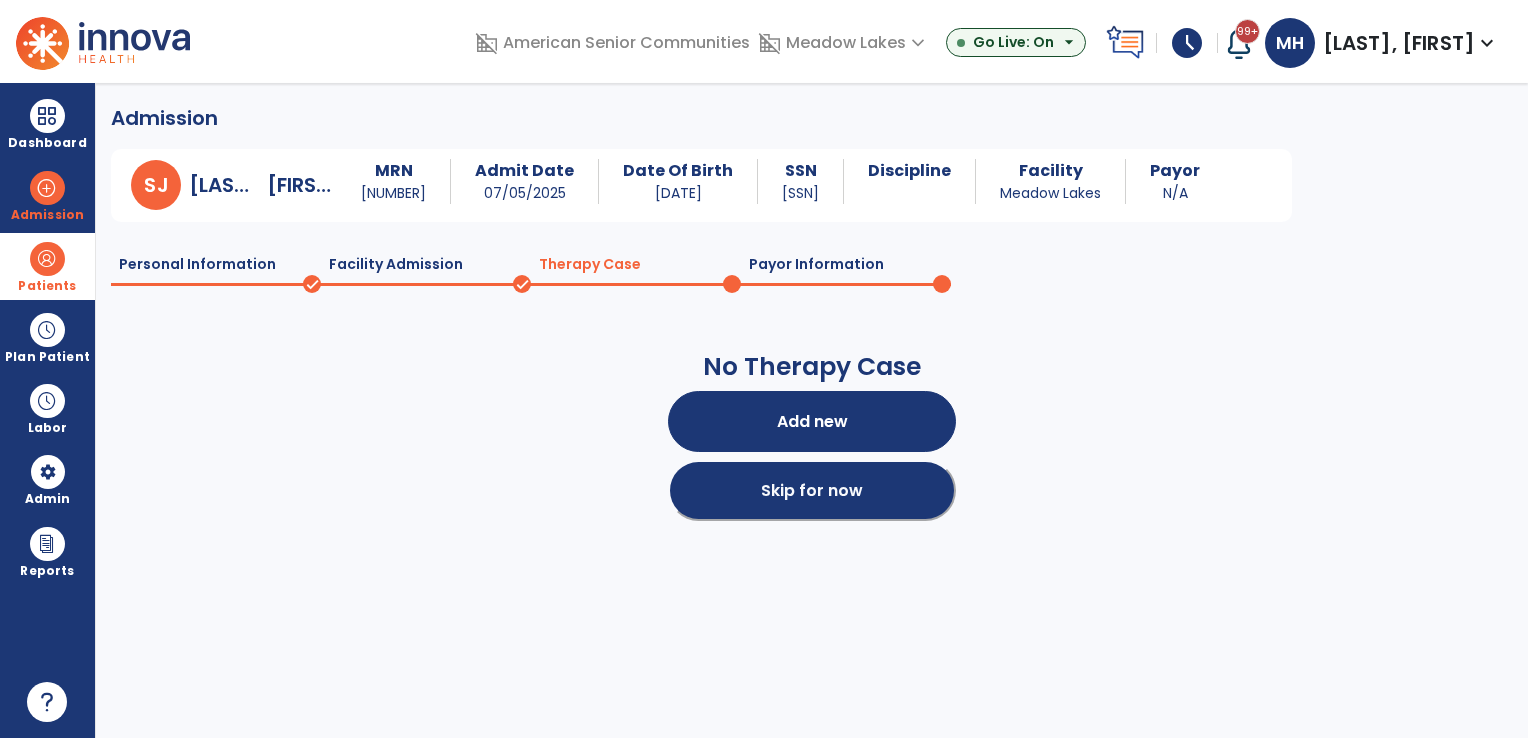 click on "Skip for now" at bounding box center [812, 490] 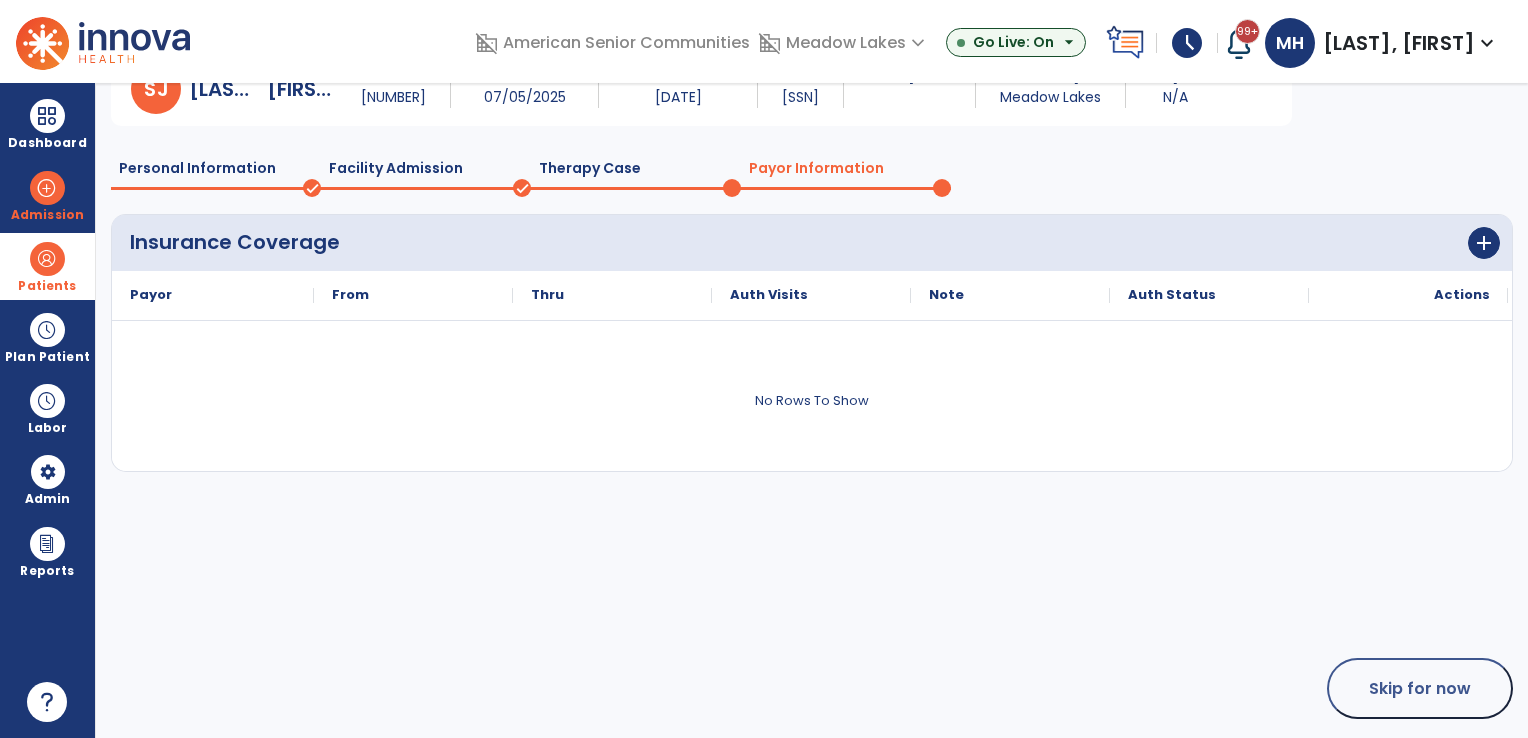 scroll, scrollTop: 100, scrollLeft: 0, axis: vertical 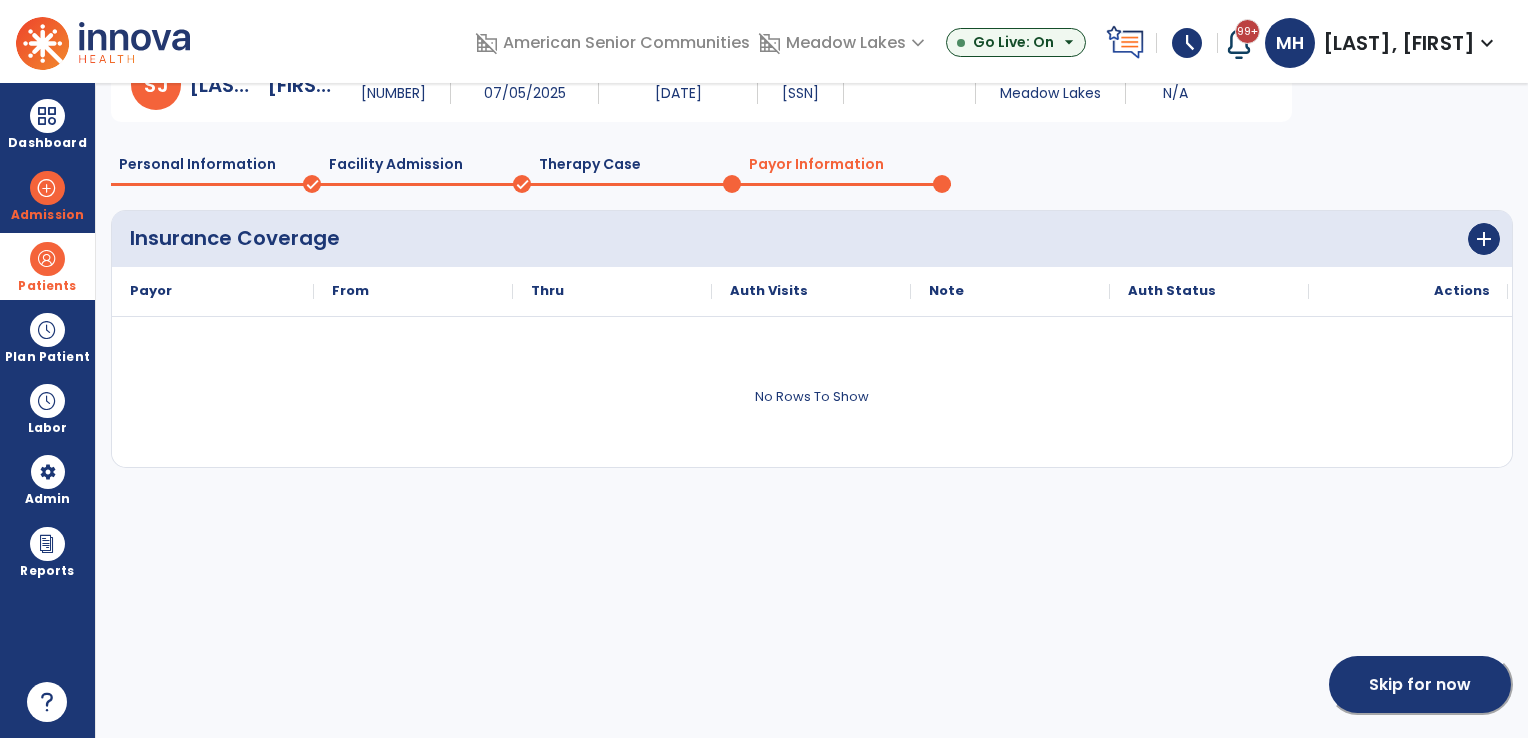 click on "Skip for now" 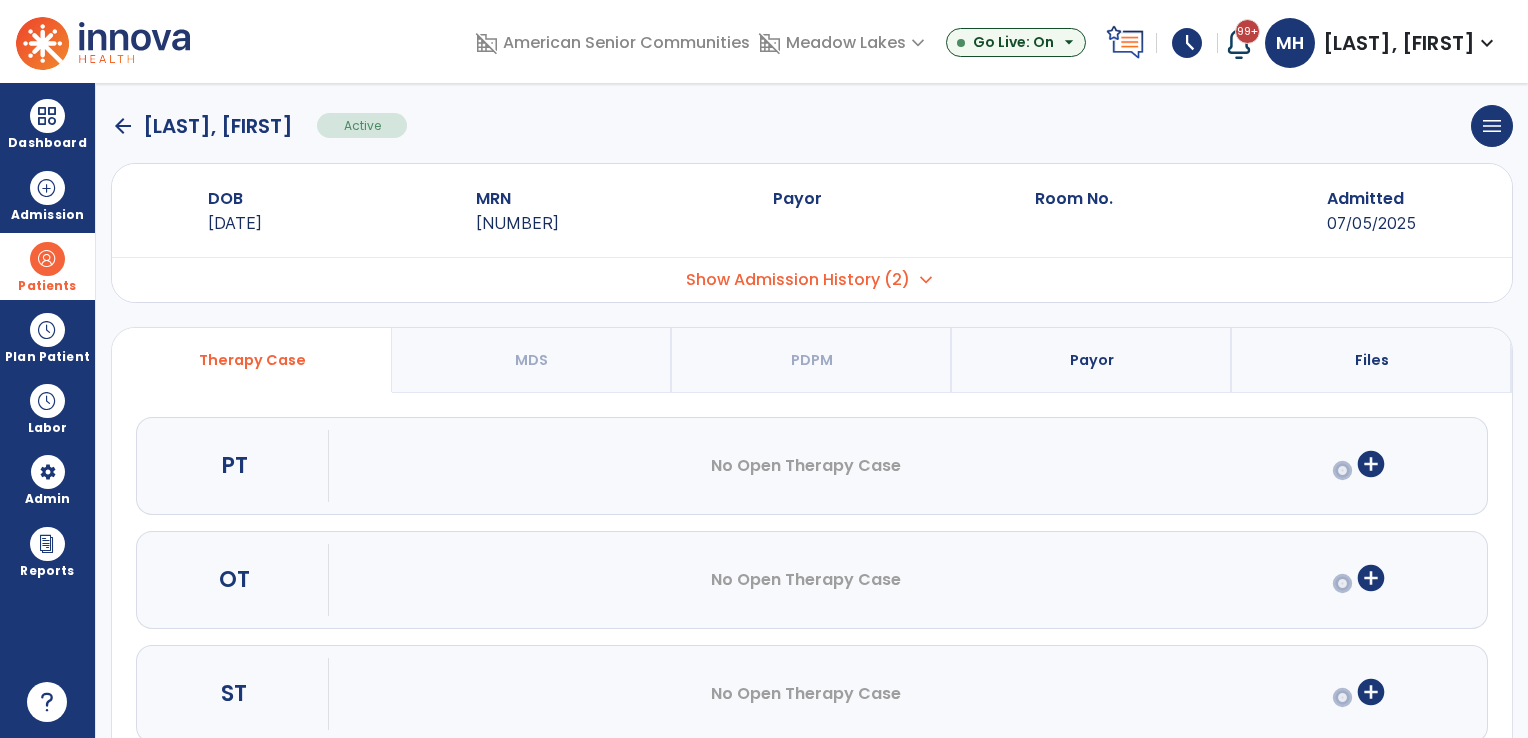 scroll, scrollTop: 0, scrollLeft: 0, axis: both 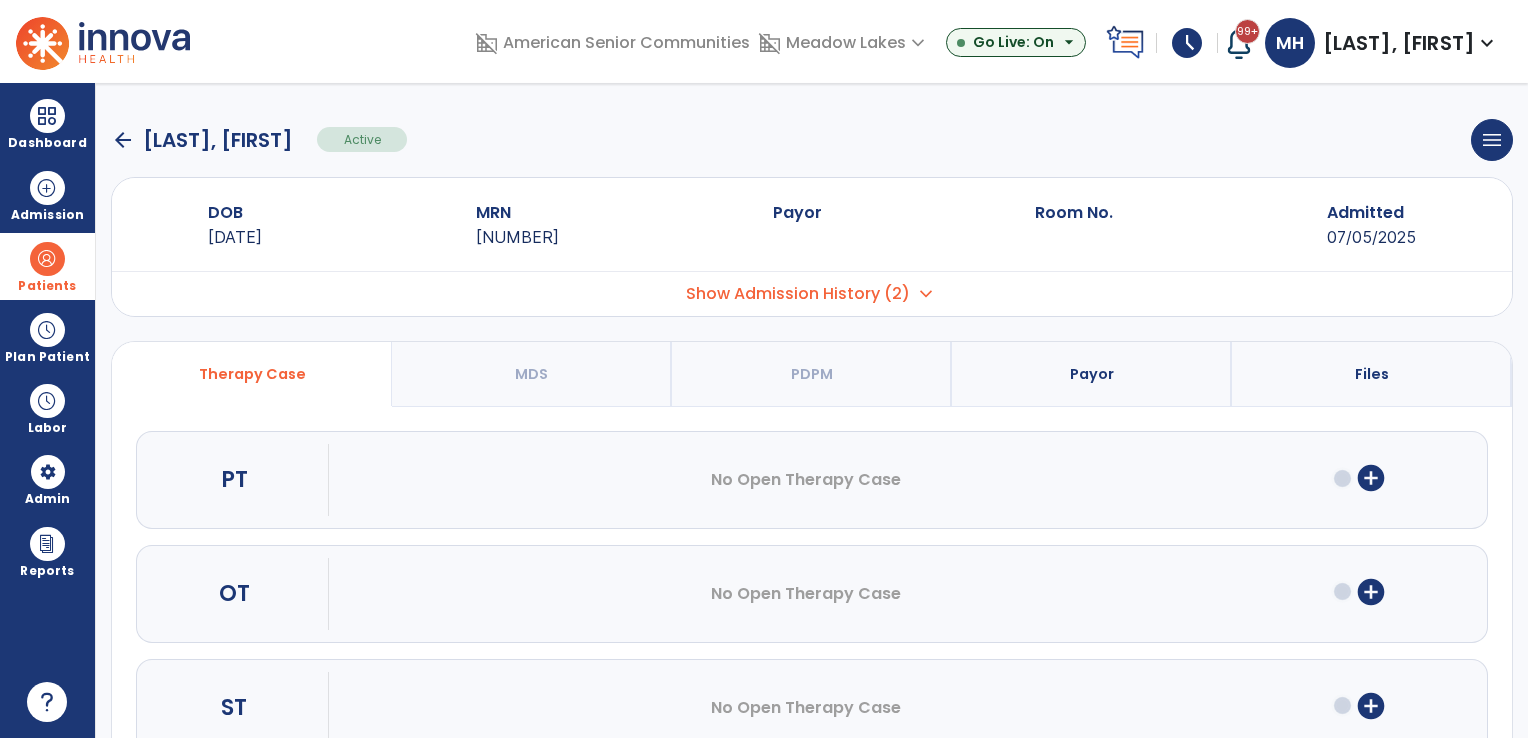 click on "Patients" at bounding box center (47, 266) 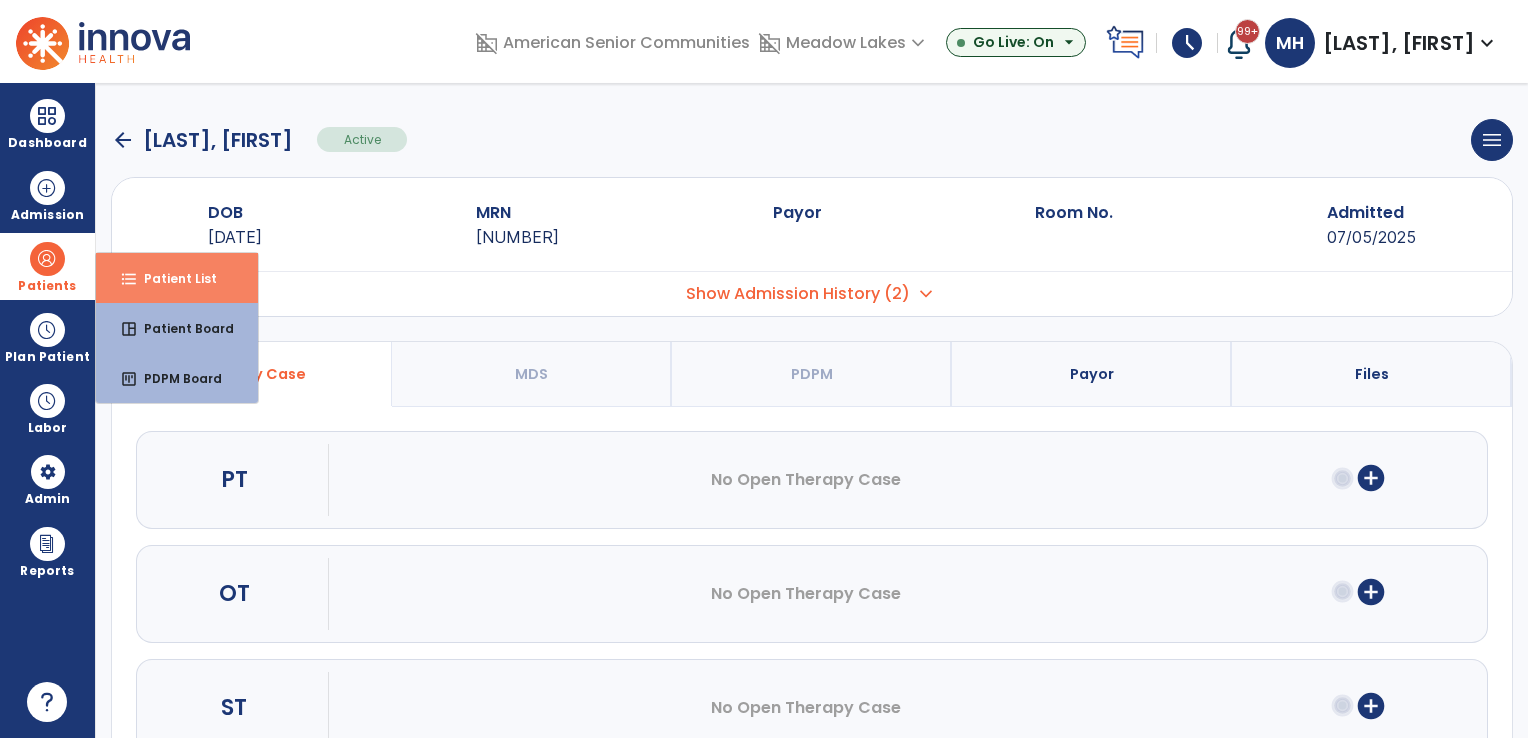 click on "Patient List" at bounding box center [172, 278] 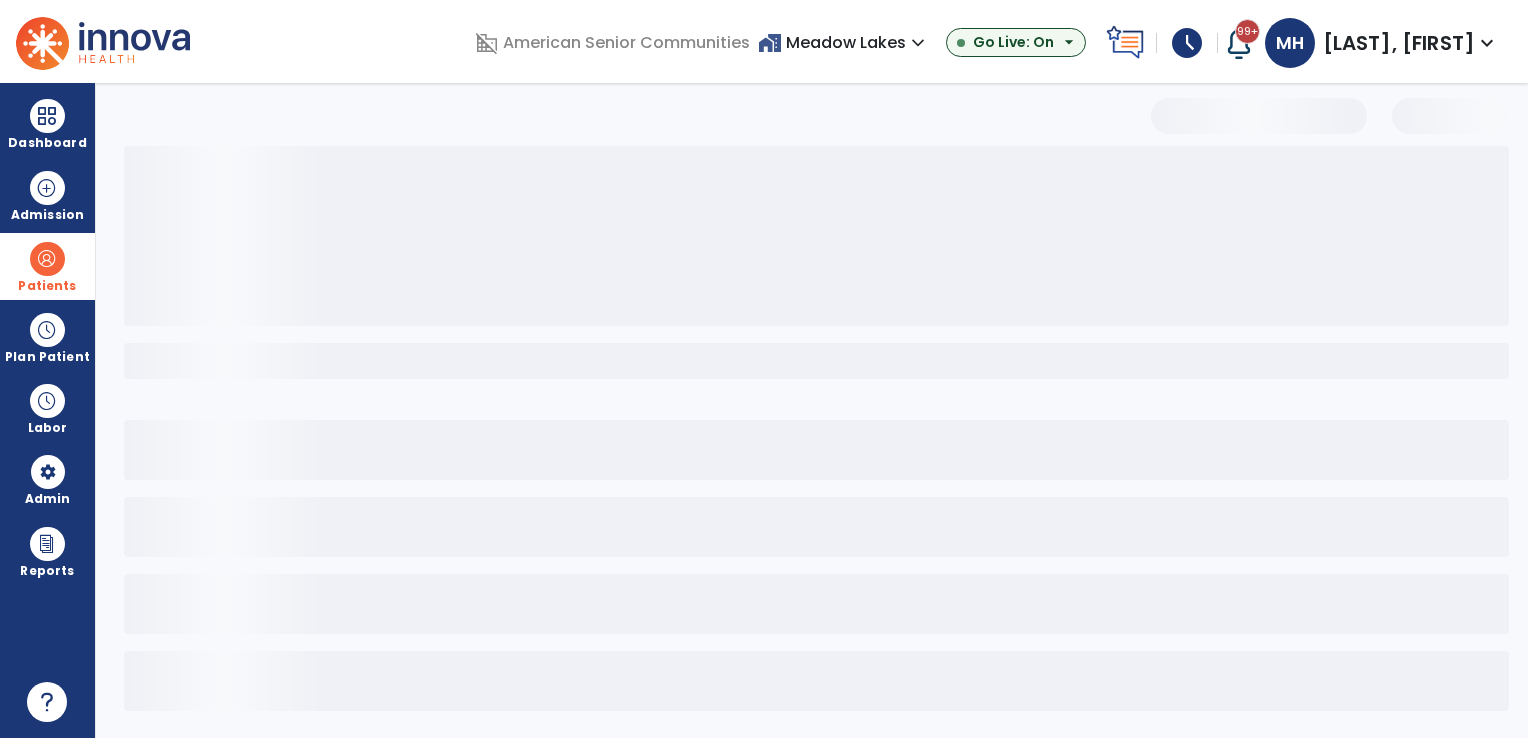 select on "***" 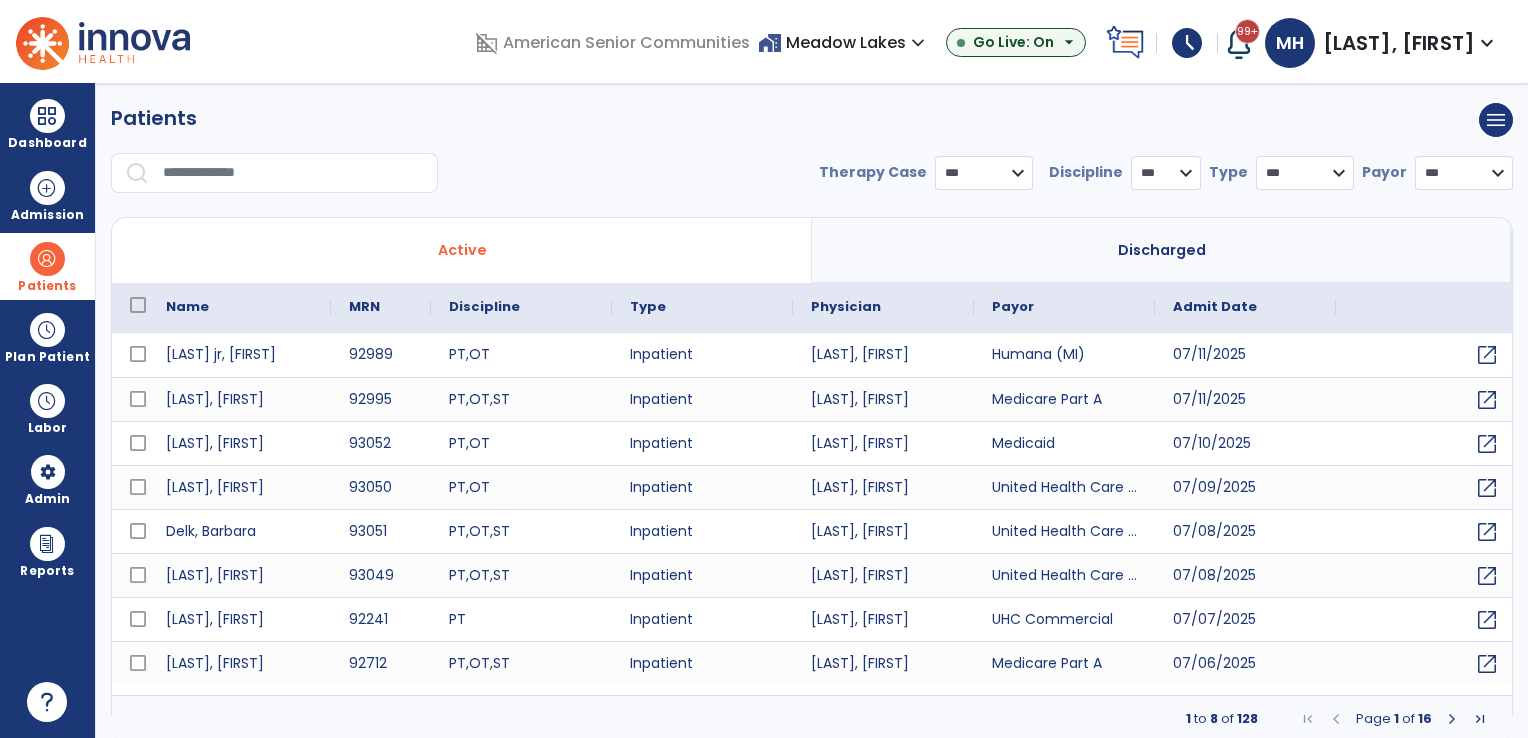 click at bounding box center [293, 173] 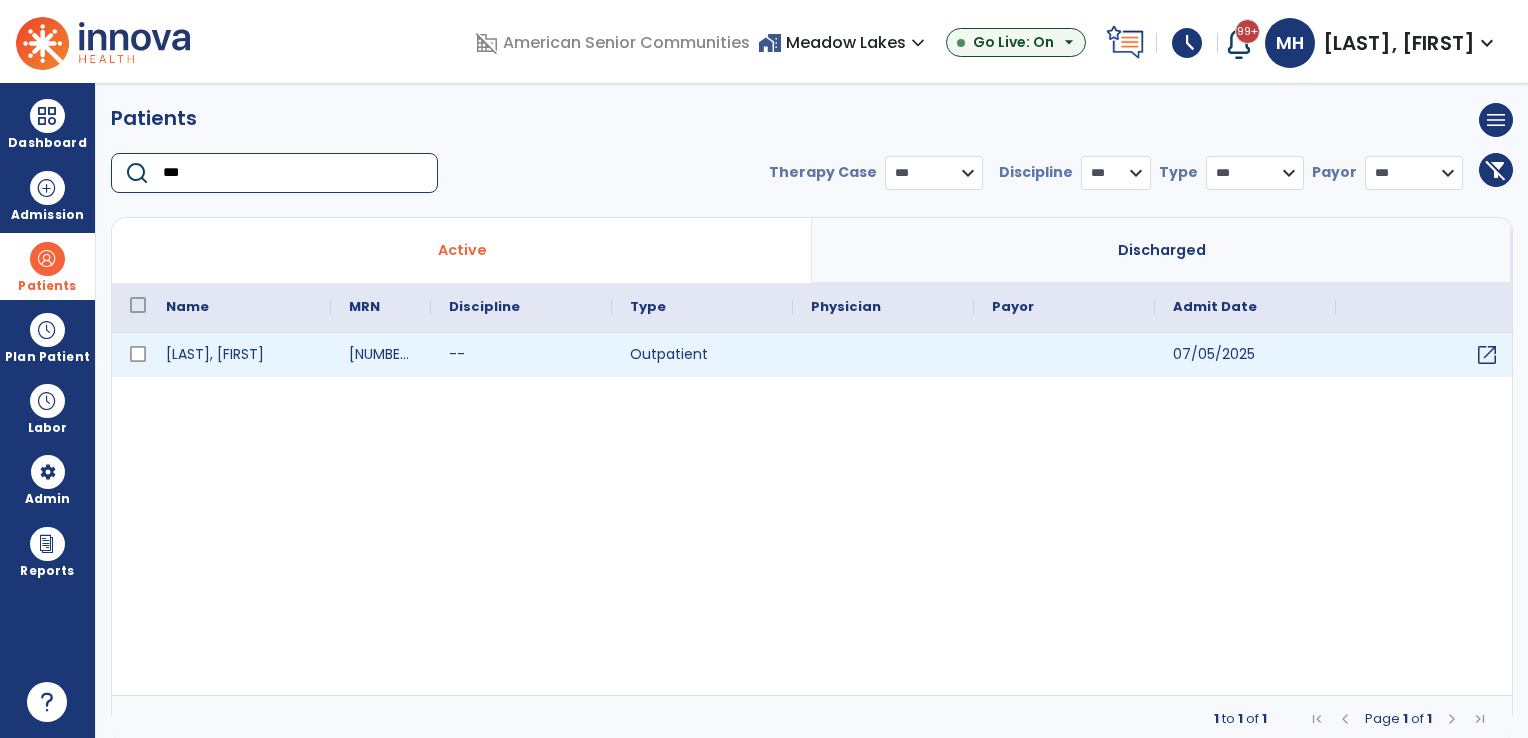 type on "***" 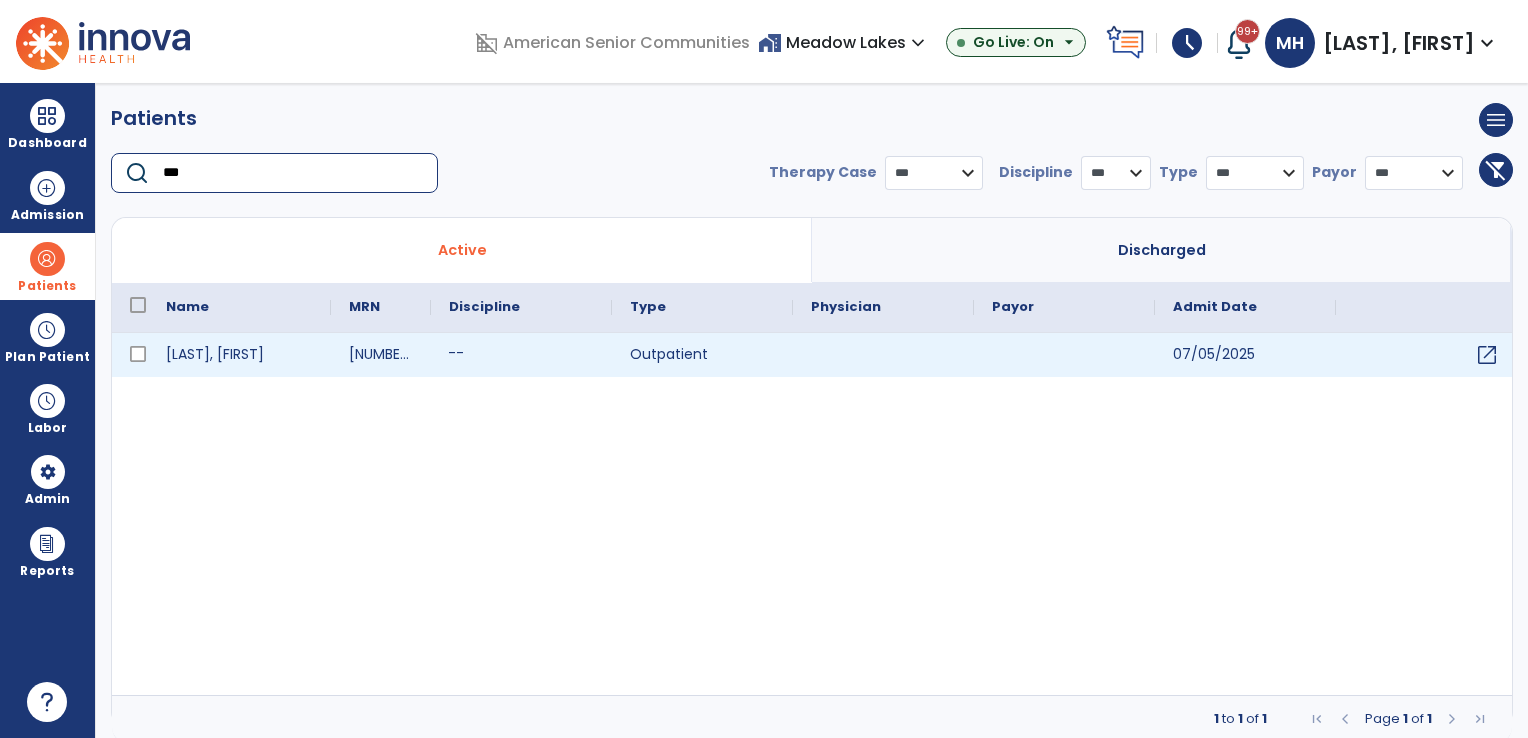click on "--" at bounding box center [521, 355] 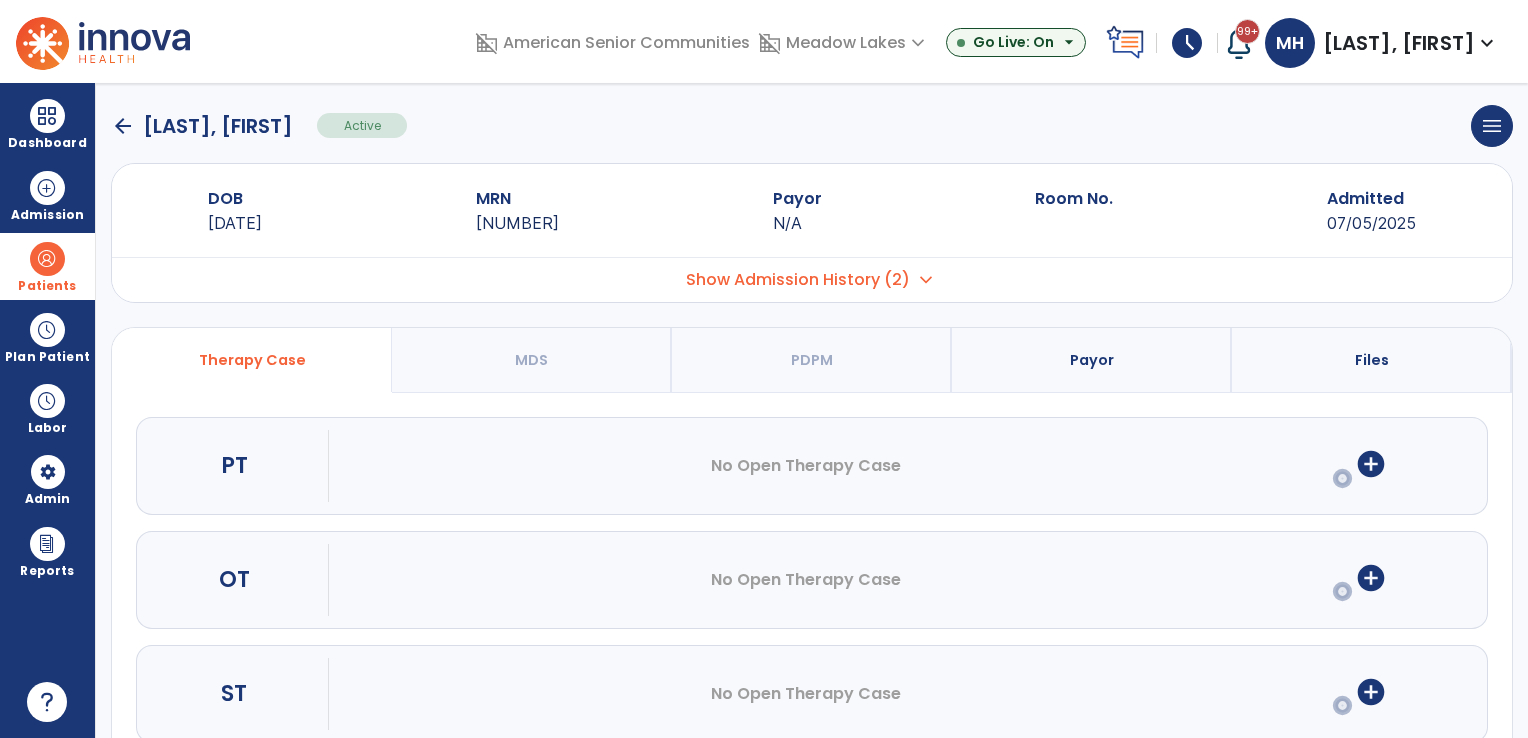 scroll, scrollTop: 0, scrollLeft: 0, axis: both 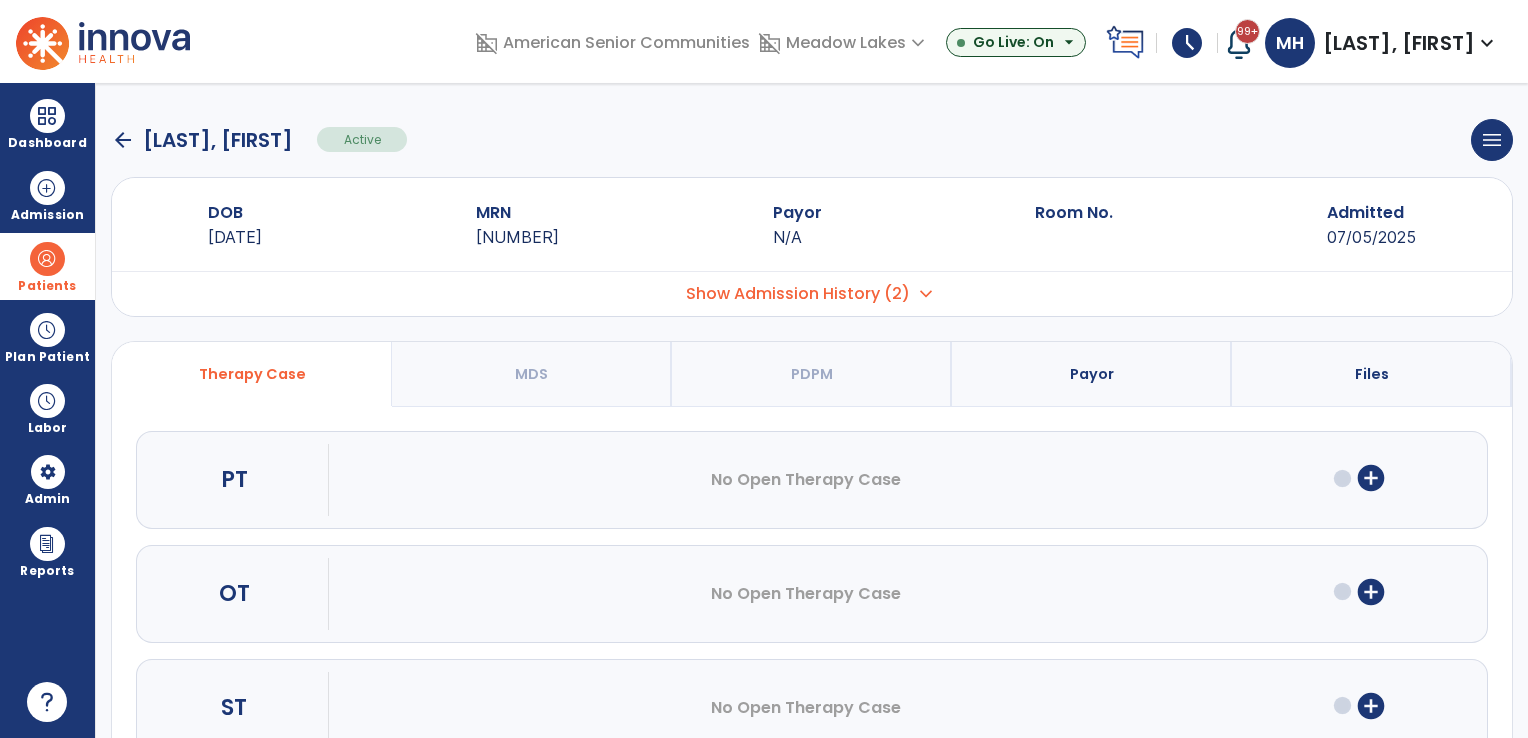 click on "Payor" at bounding box center (1092, 374) 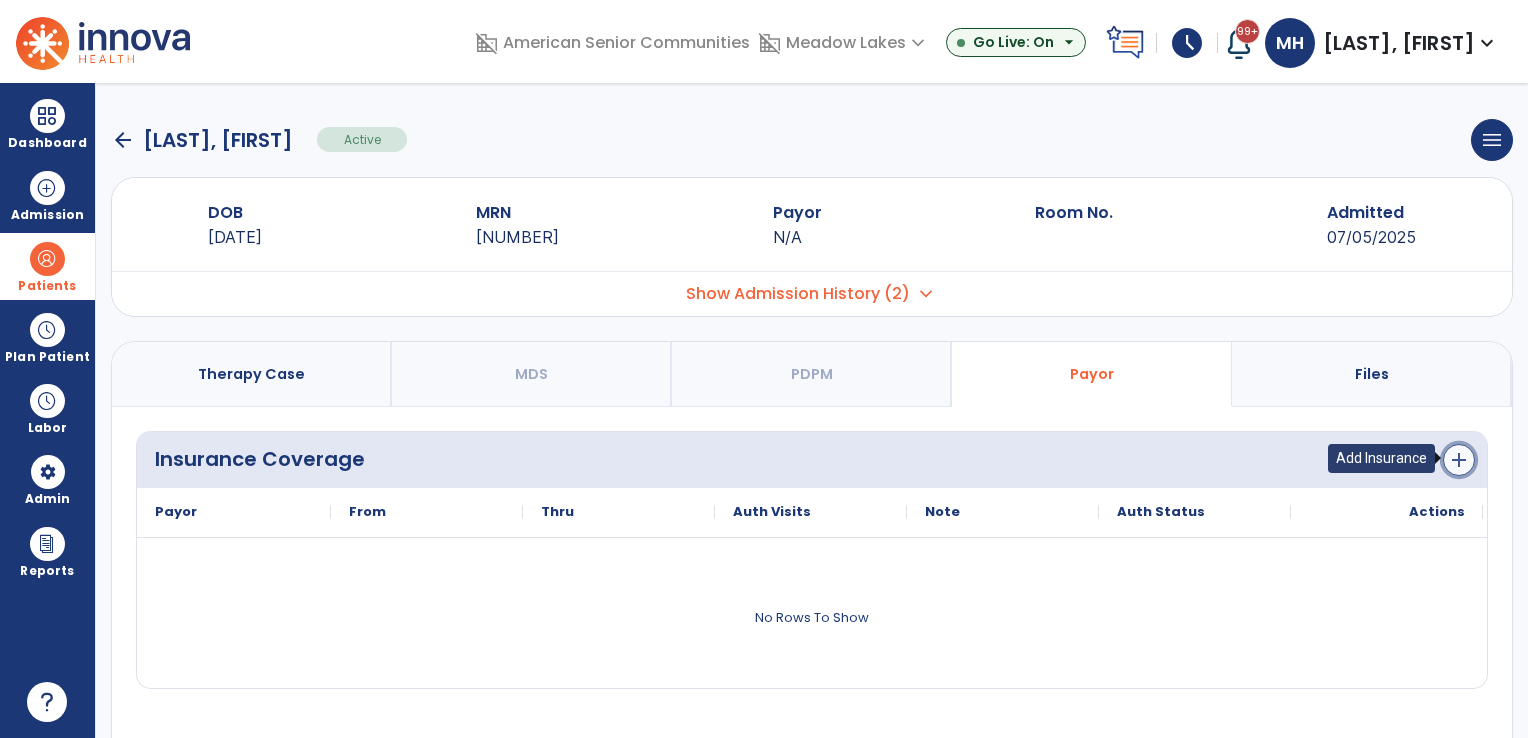 click on "add" 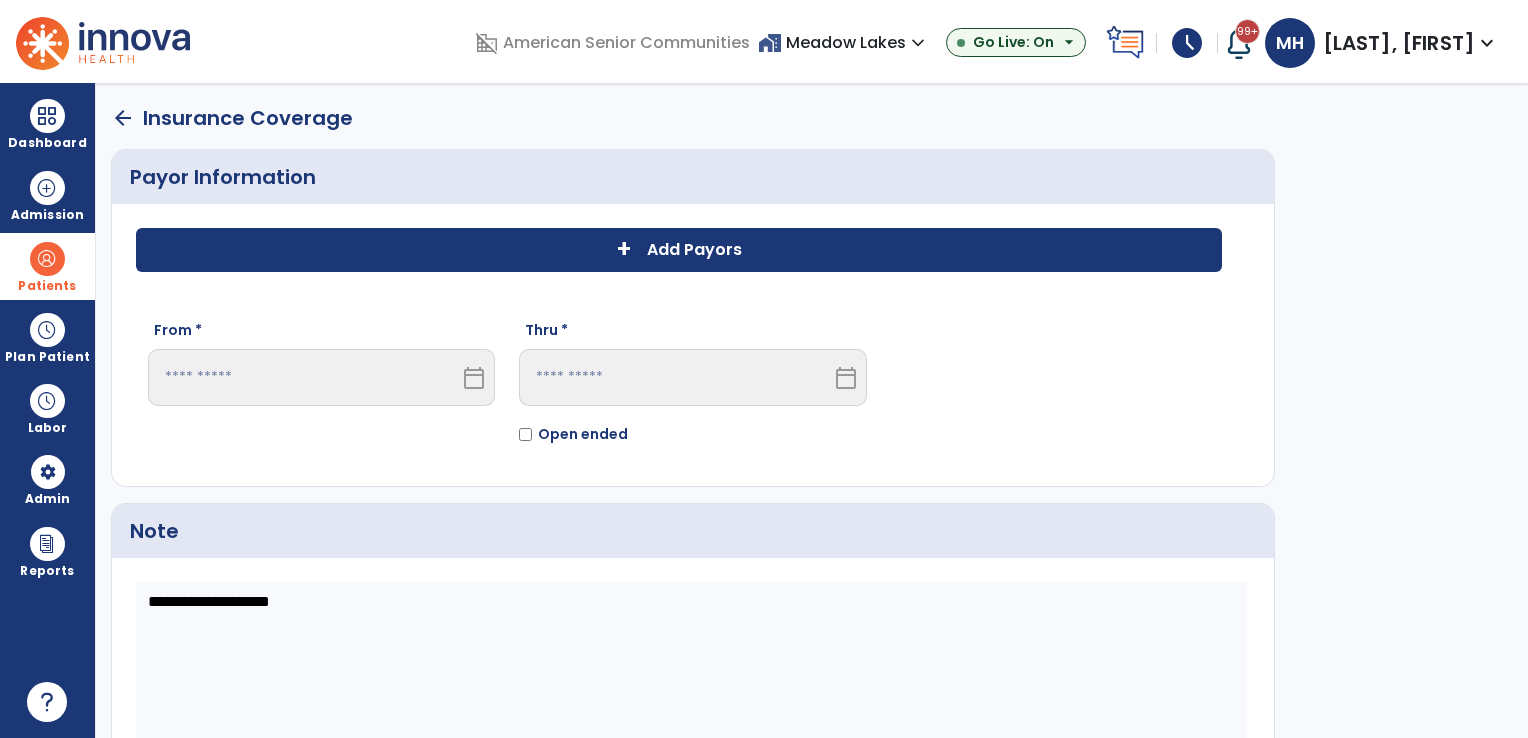 click on "+ Add Payors" 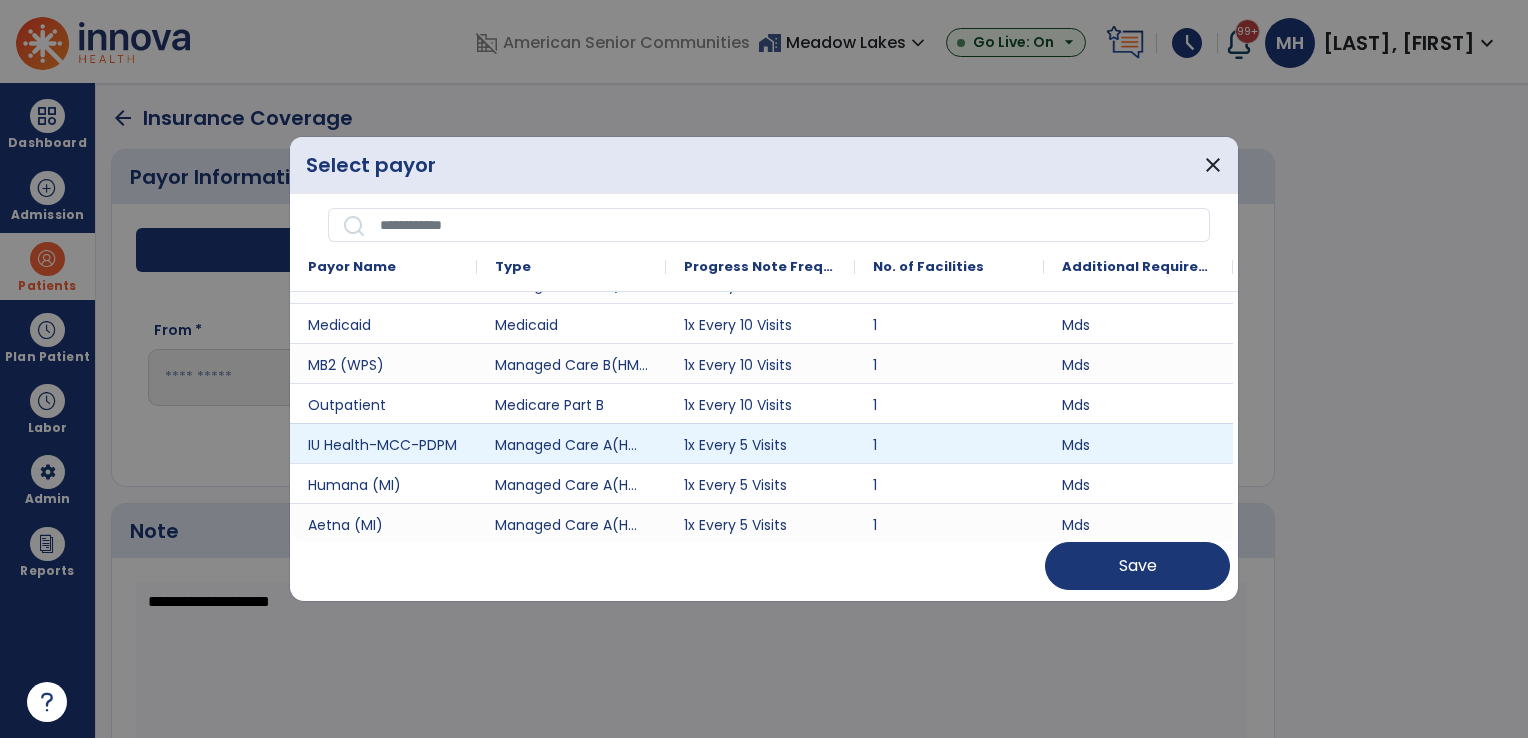 scroll, scrollTop: 100, scrollLeft: 0, axis: vertical 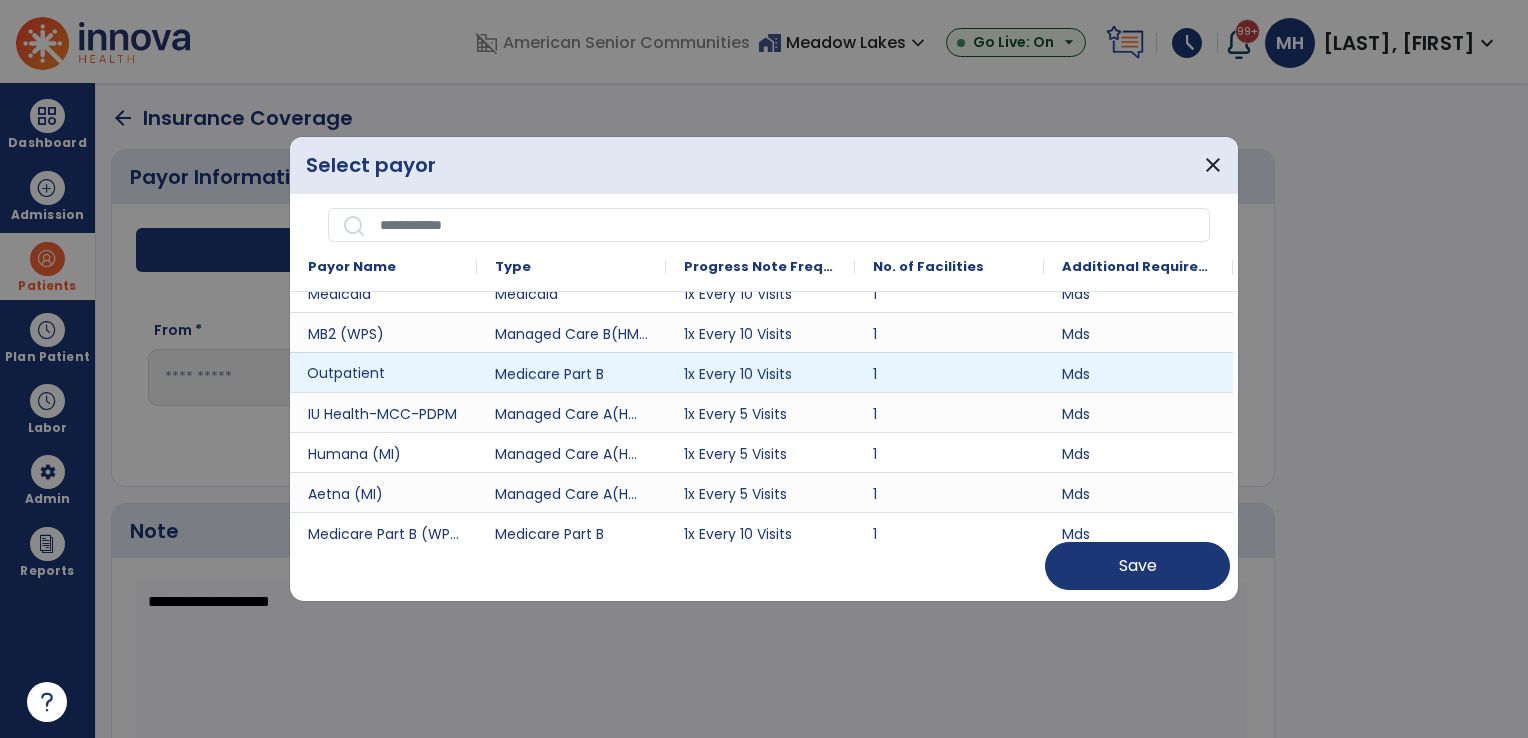 click on "Outpatient" at bounding box center [383, 372] 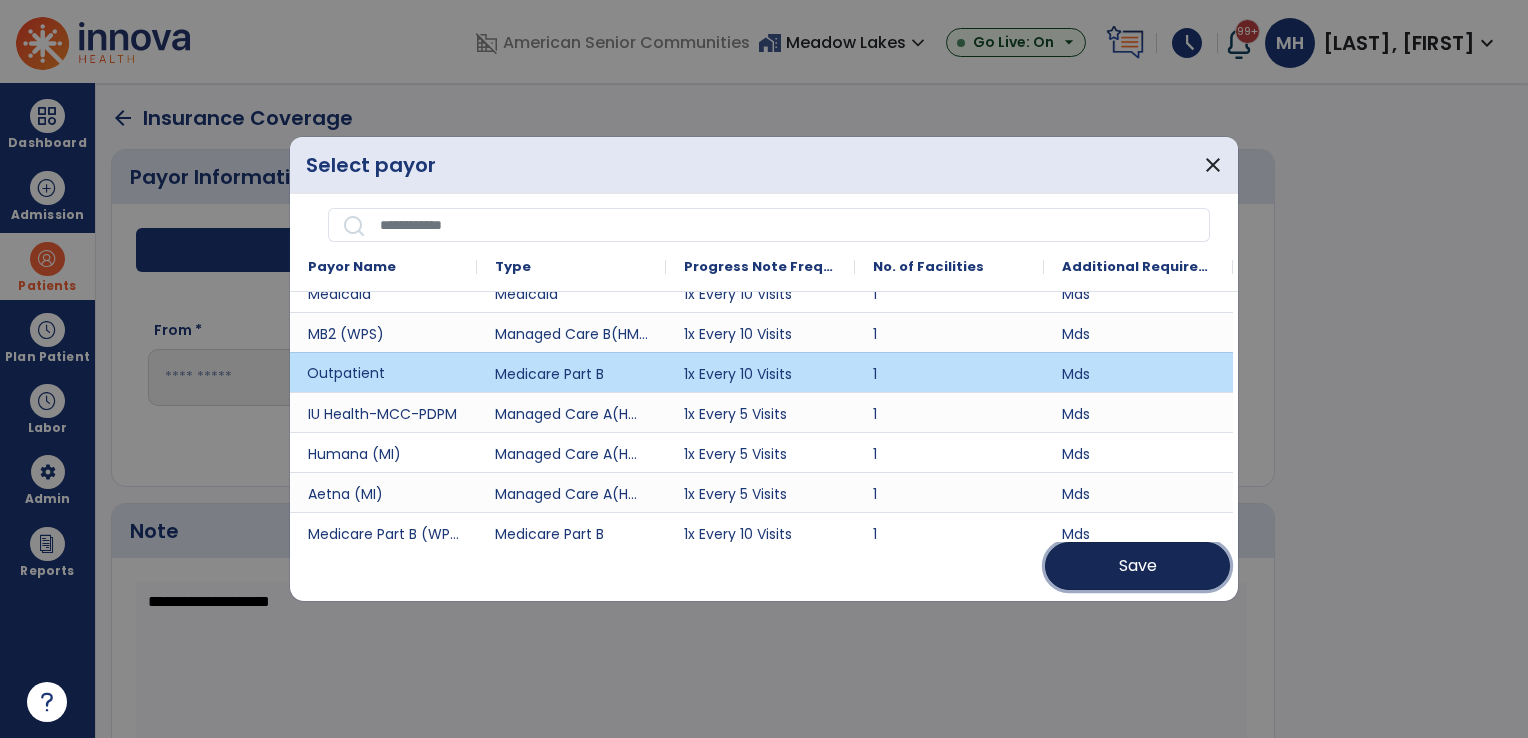 drag, startPoint x: 1143, startPoint y: 570, endPoint x: 1102, endPoint y: 566, distance: 41.19466 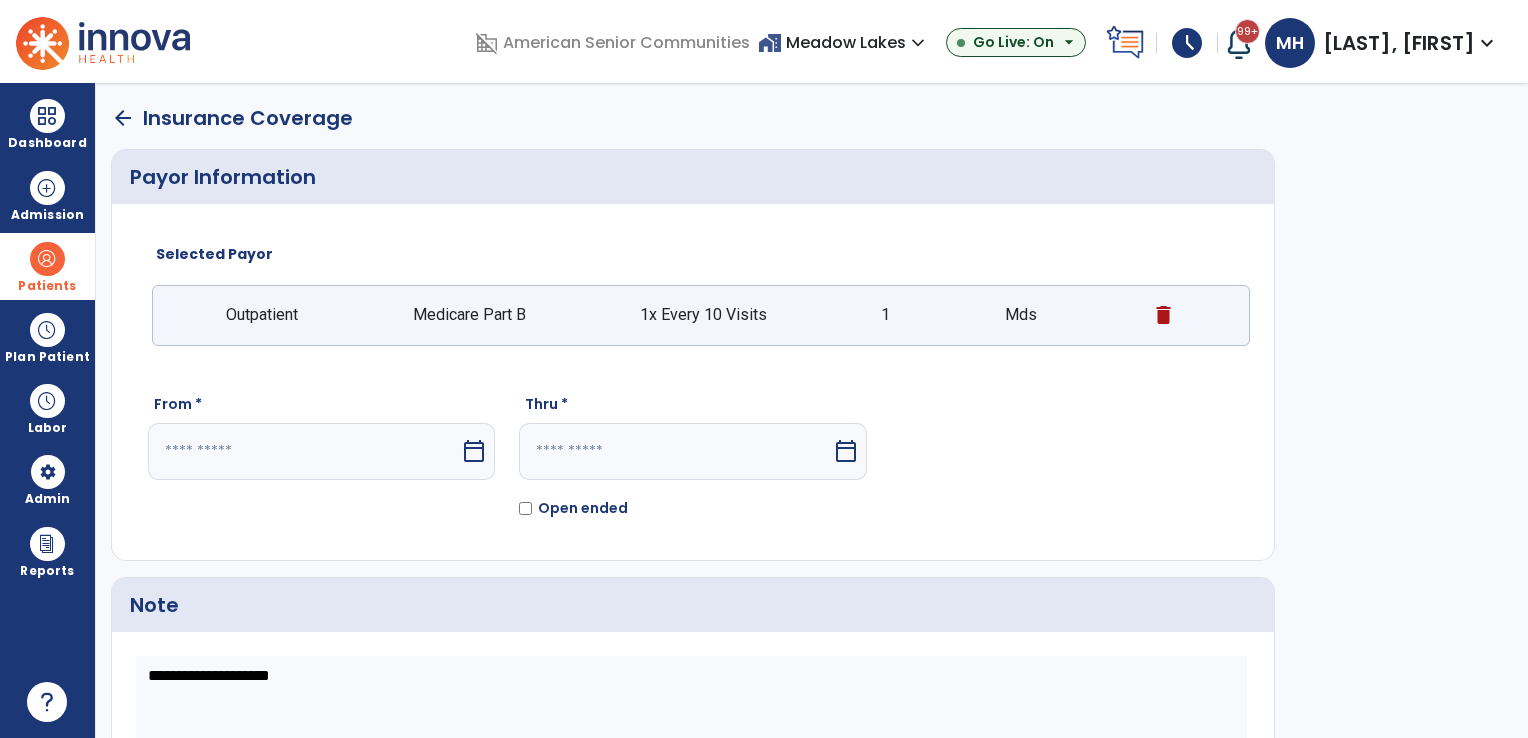 click at bounding box center [304, 451] 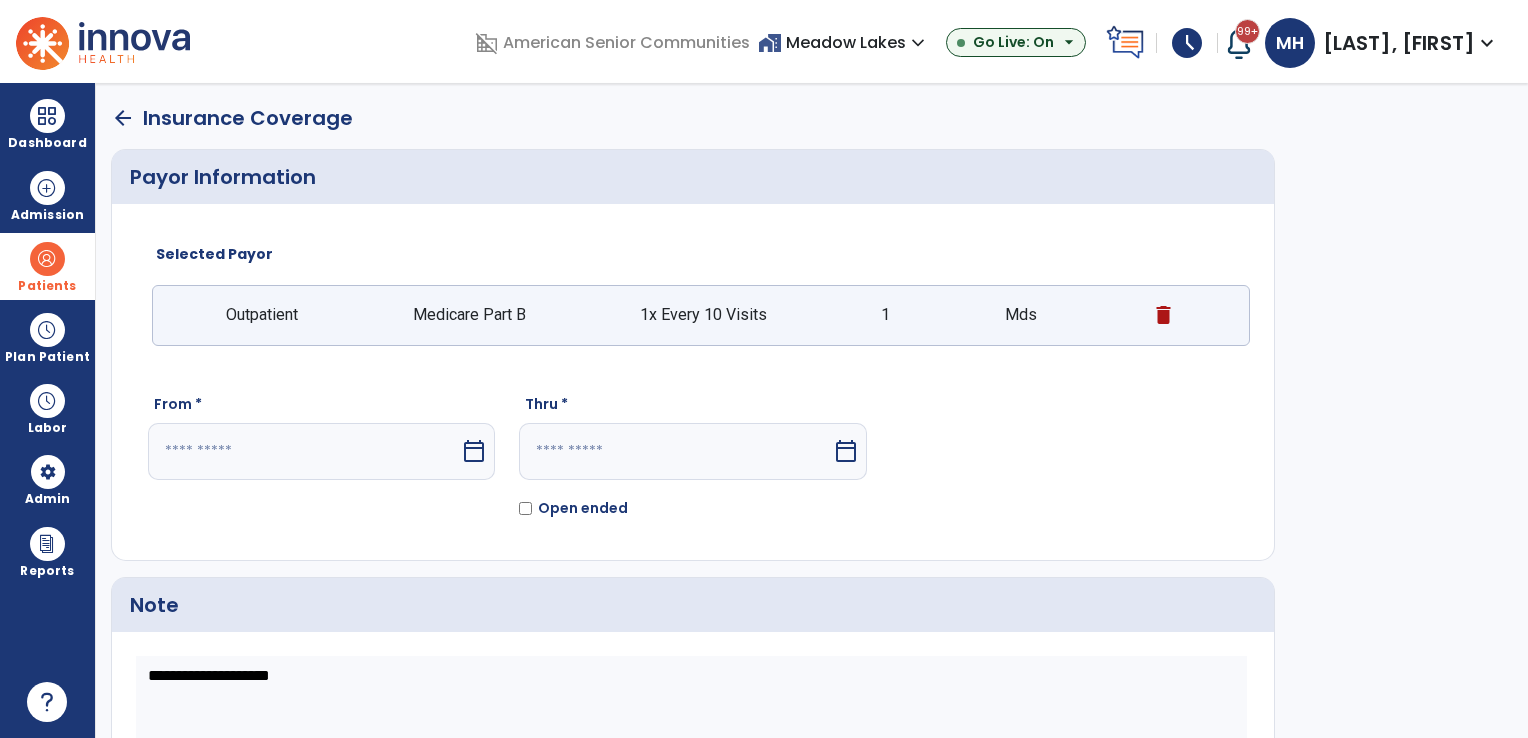 select on "*" 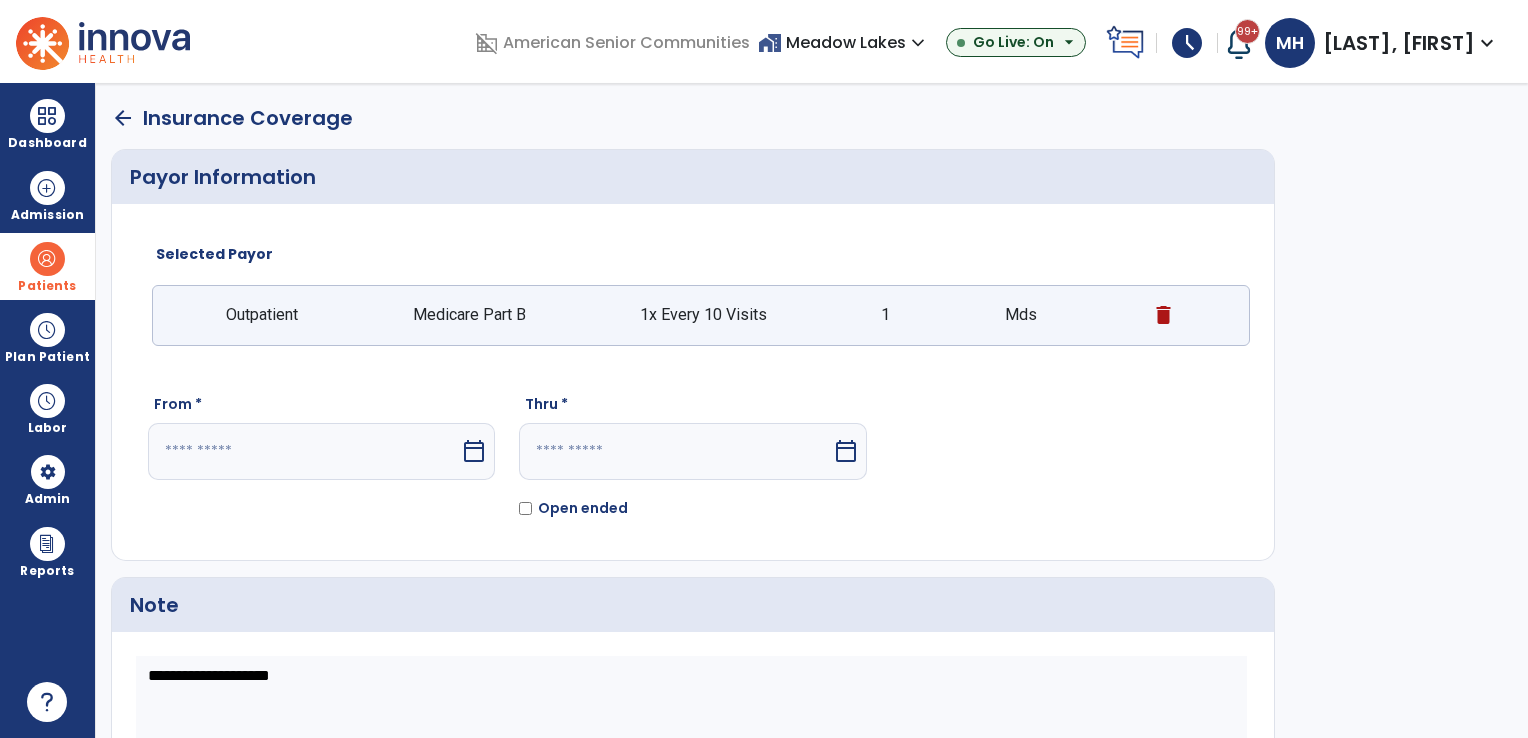 select on "****" 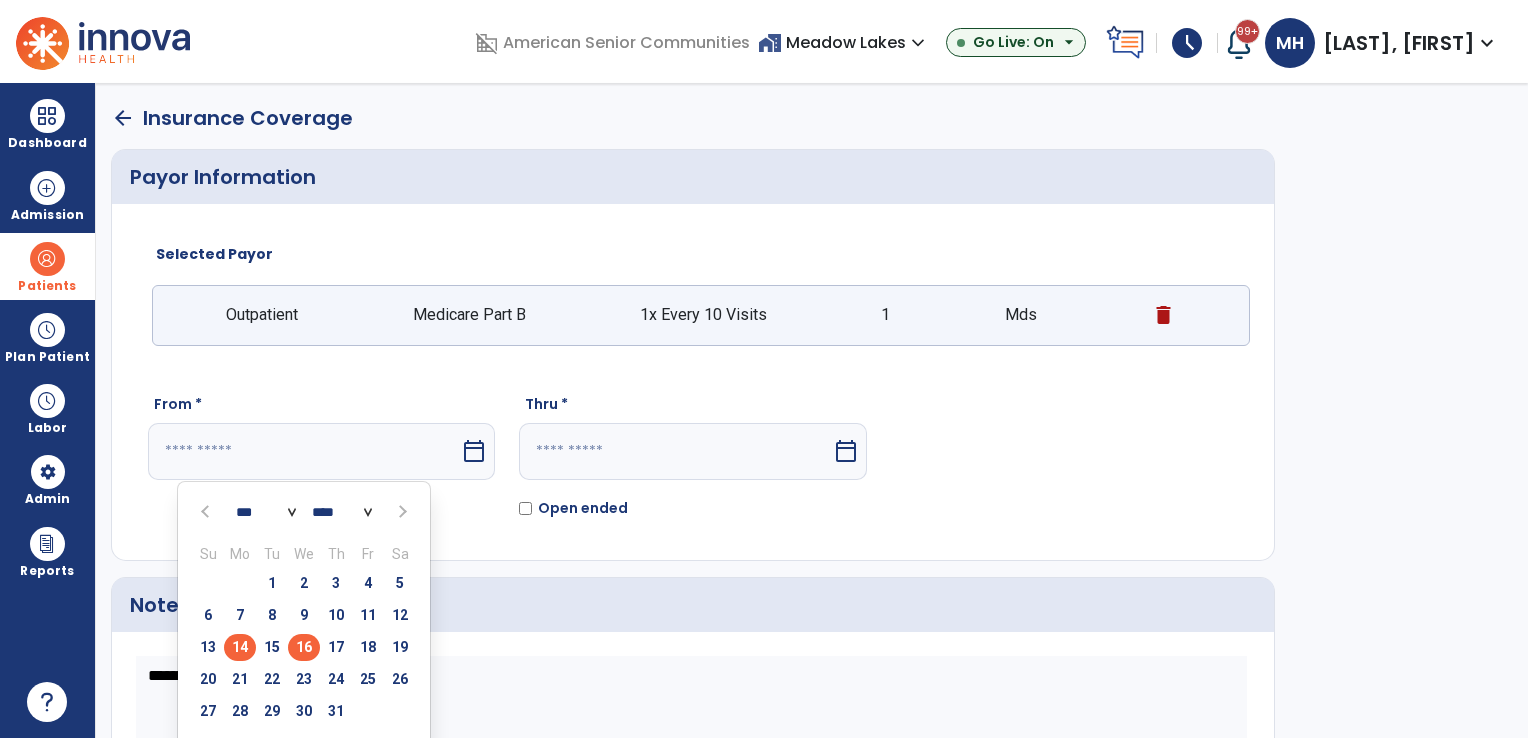 click on "16" at bounding box center [304, 647] 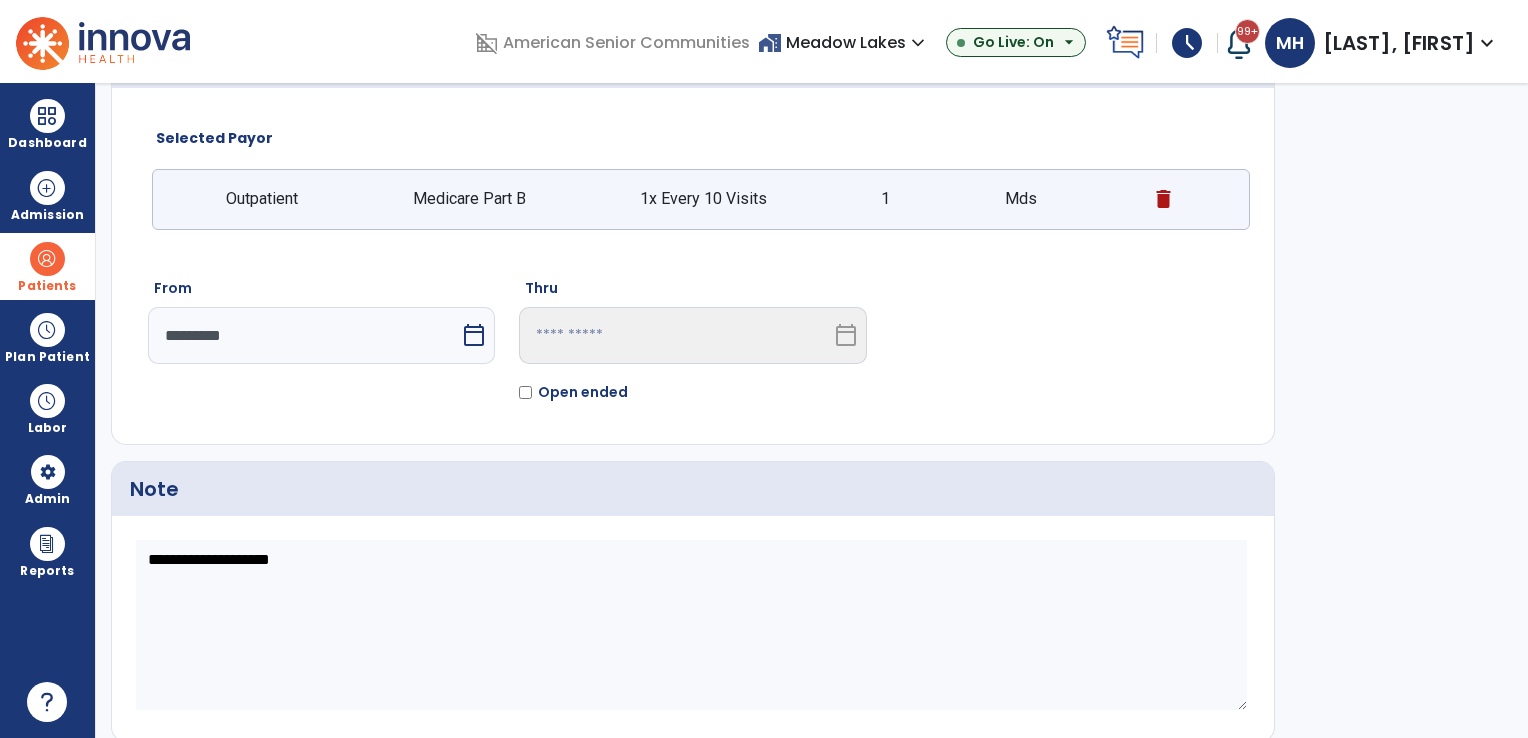 scroll, scrollTop: 169, scrollLeft: 0, axis: vertical 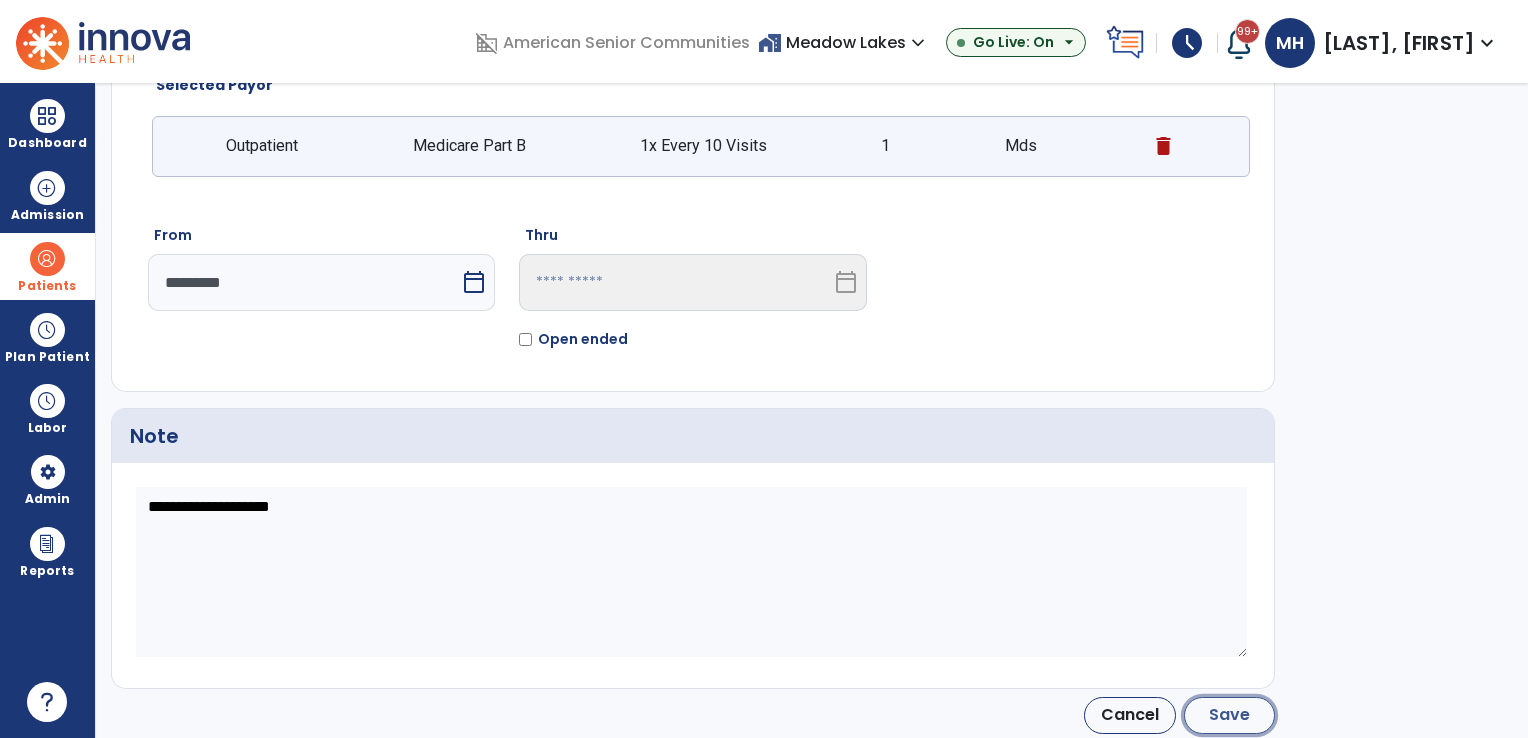 click on "Save" 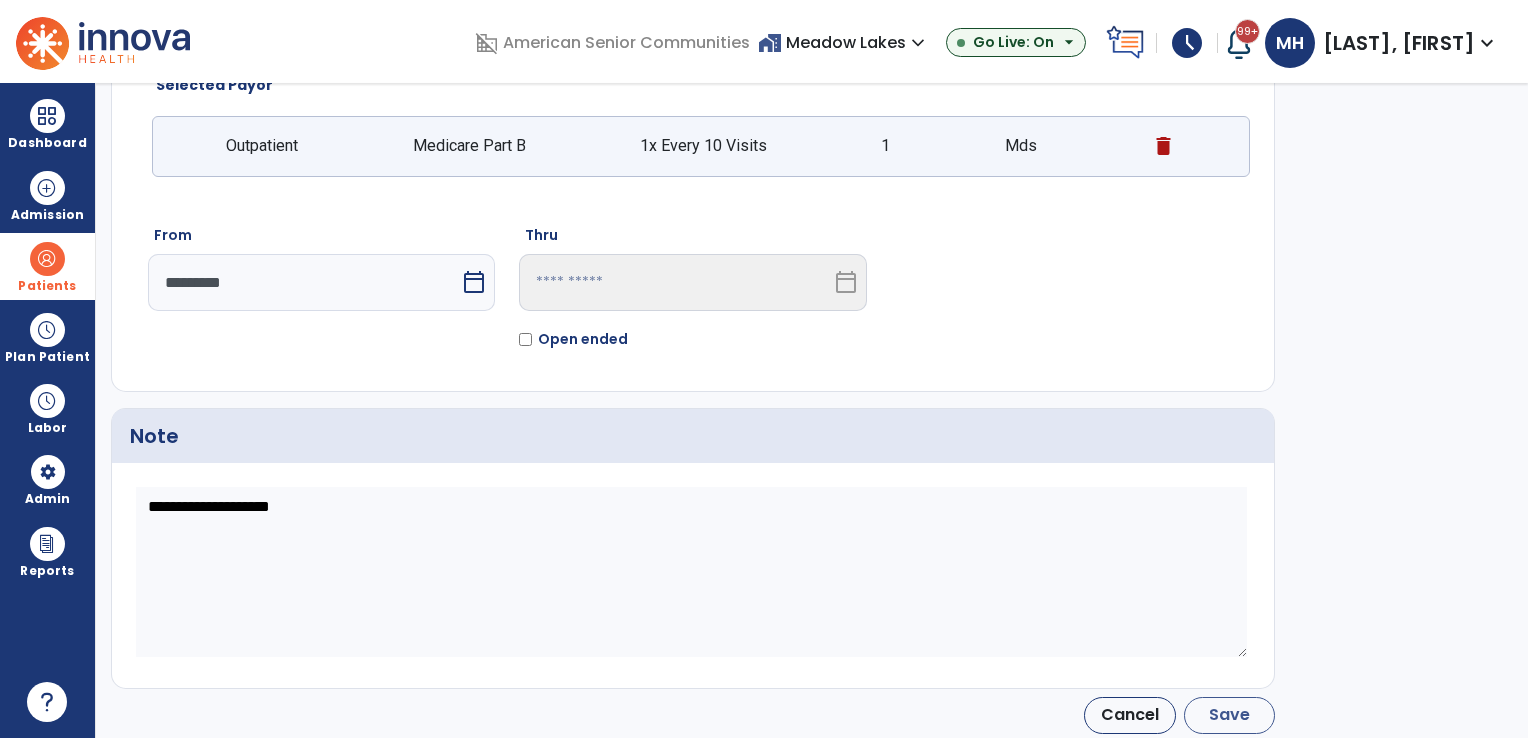 type on "*********" 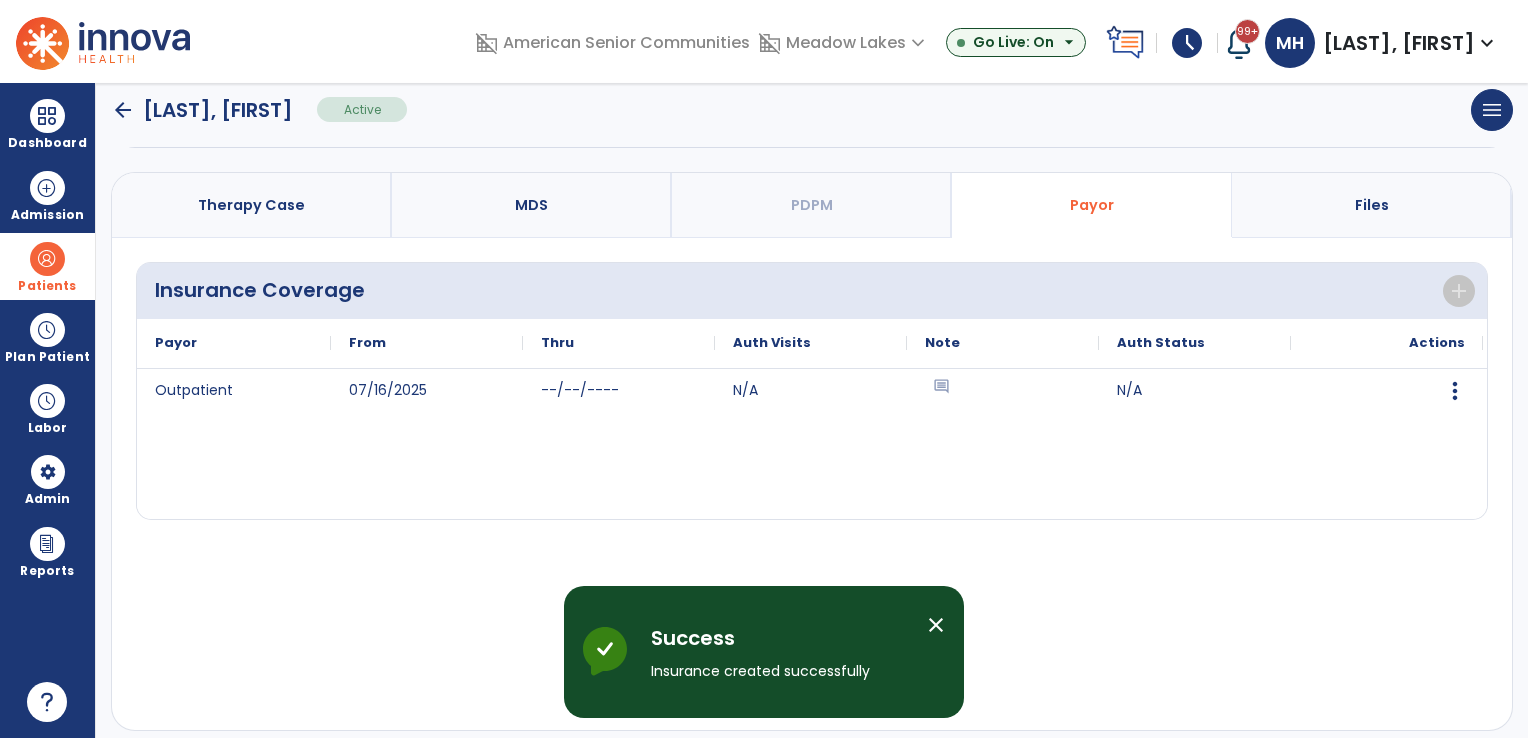 click on "Therapy Case" at bounding box center (251, 205) 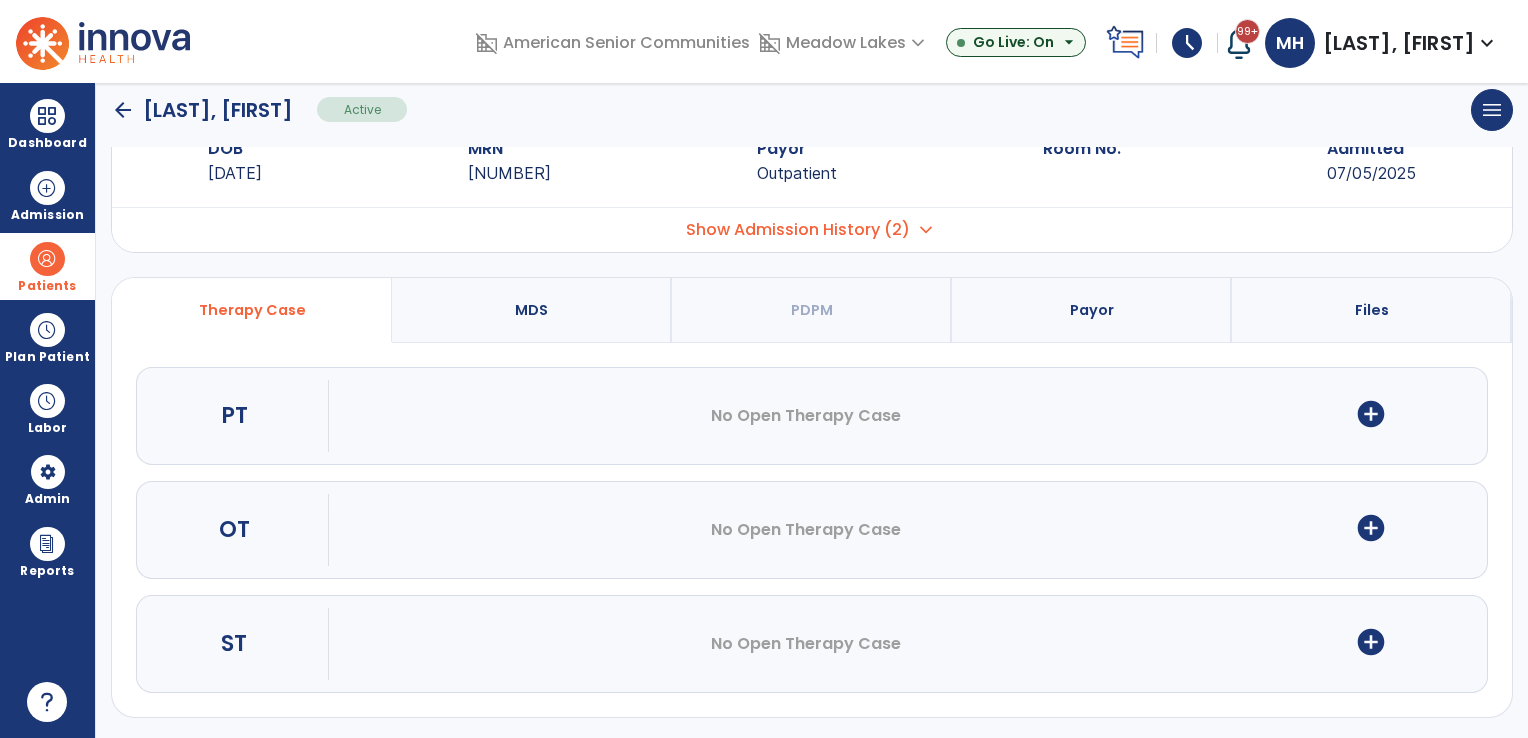 click on "add_circle" at bounding box center (1371, 414) 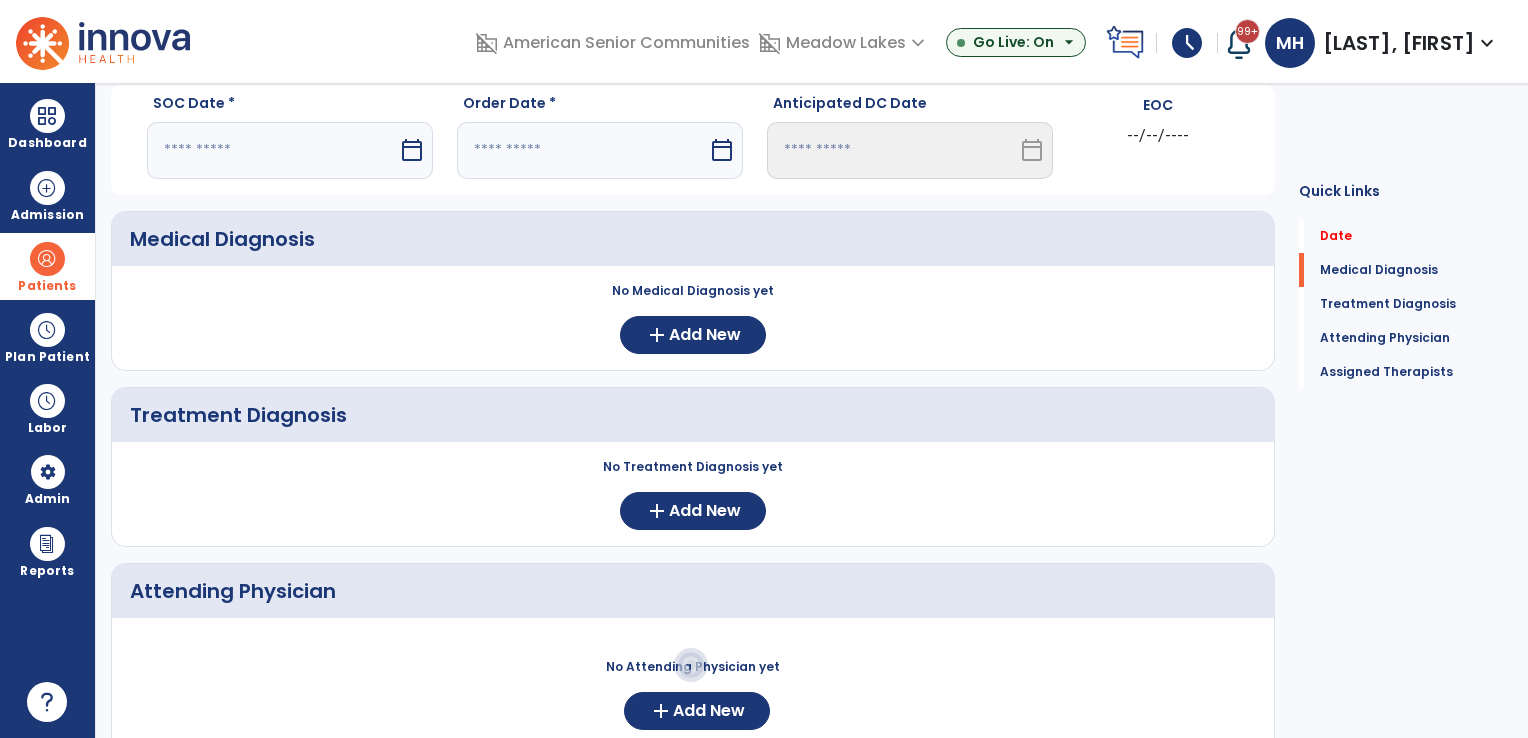 click at bounding box center [272, 150] 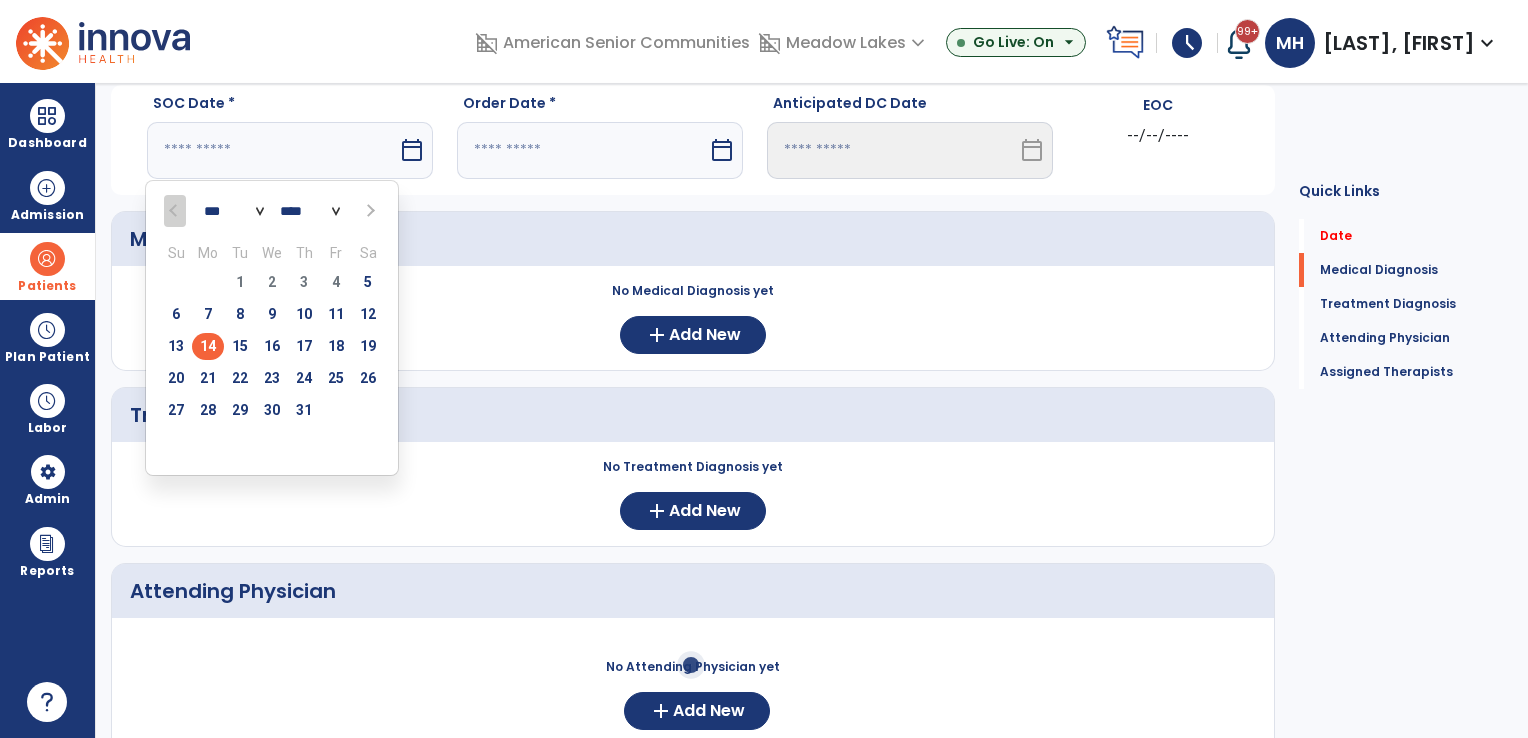 drag, startPoint x: 270, startPoint y: 345, endPoint x: 364, endPoint y: 202, distance: 171.1286 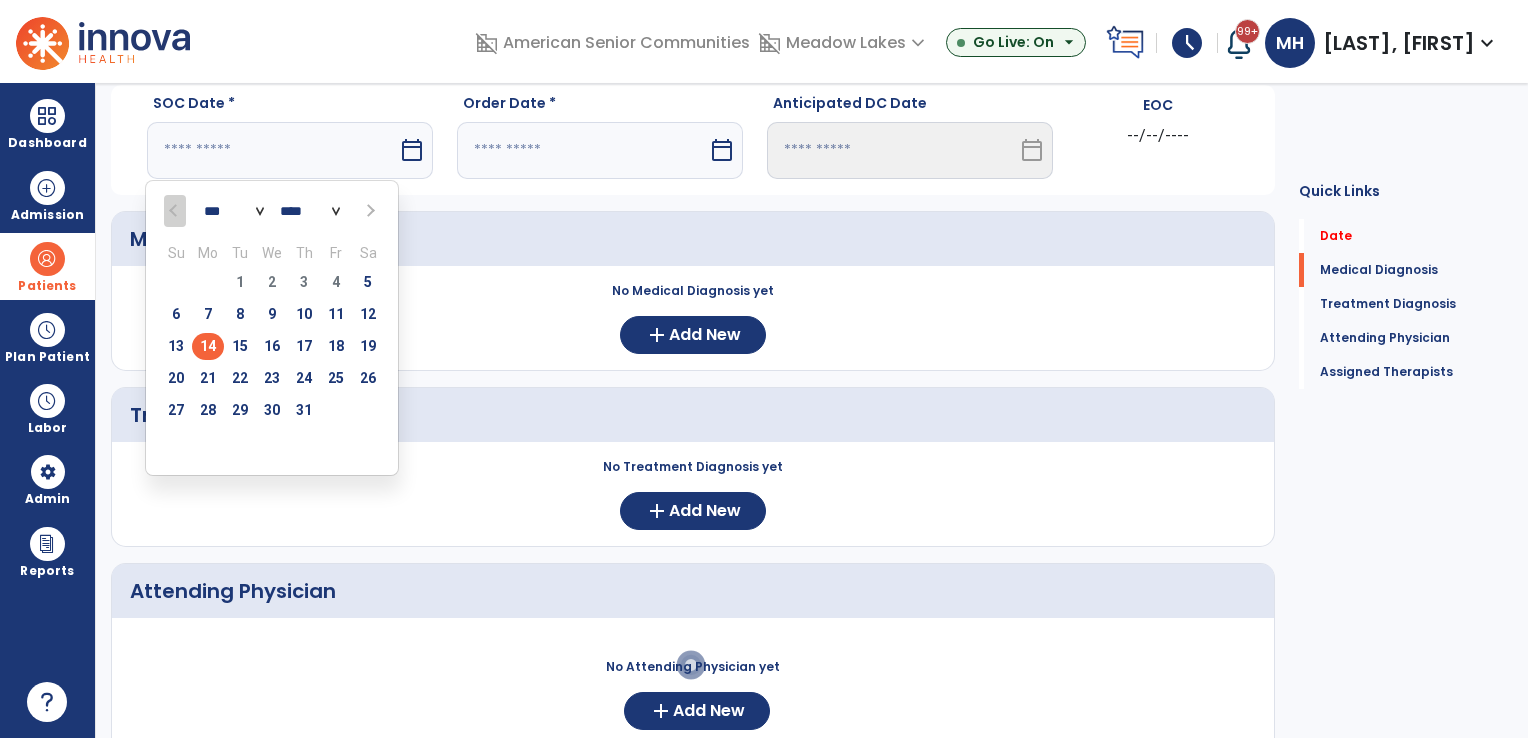 click on "16" at bounding box center (272, 346) 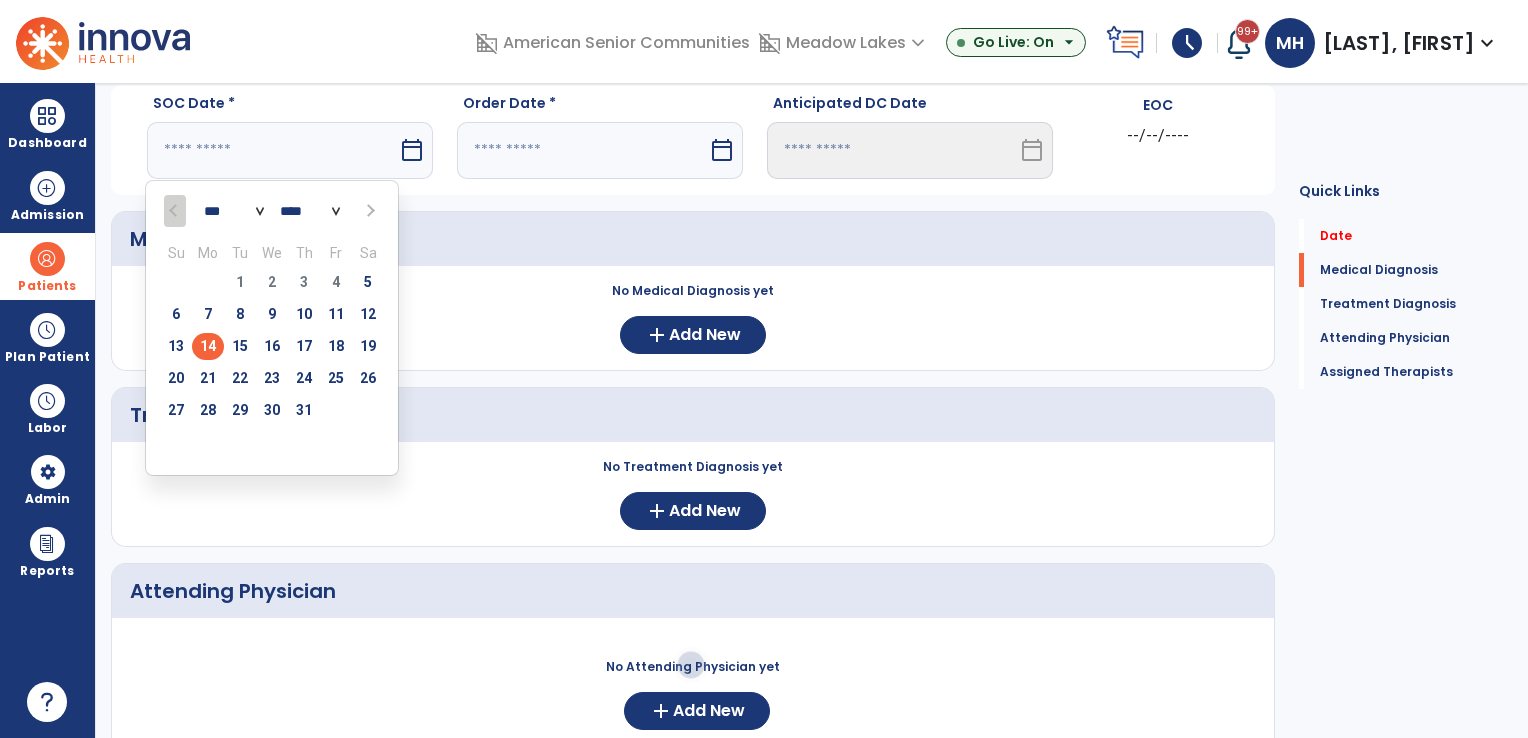 type on "*********" 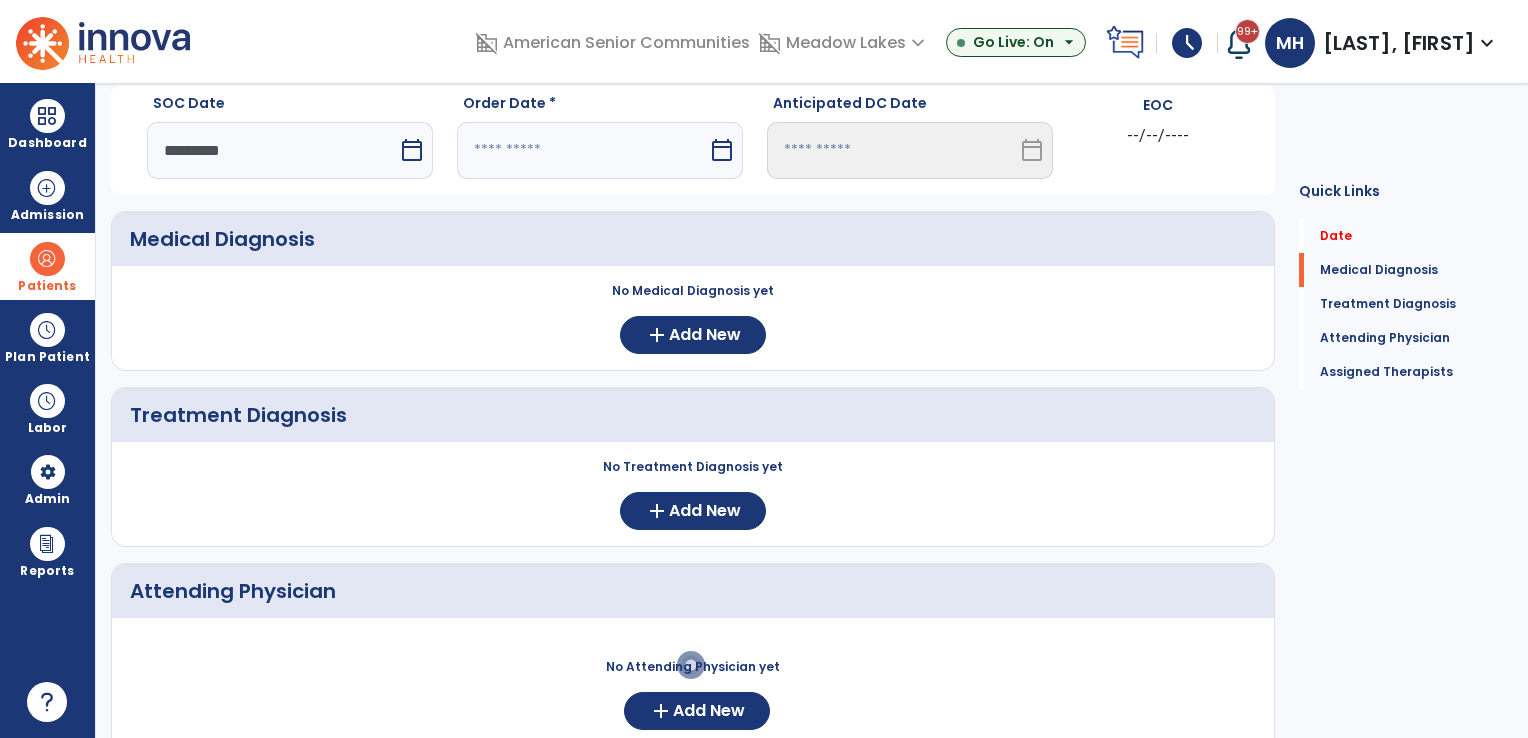 click at bounding box center (582, 150) 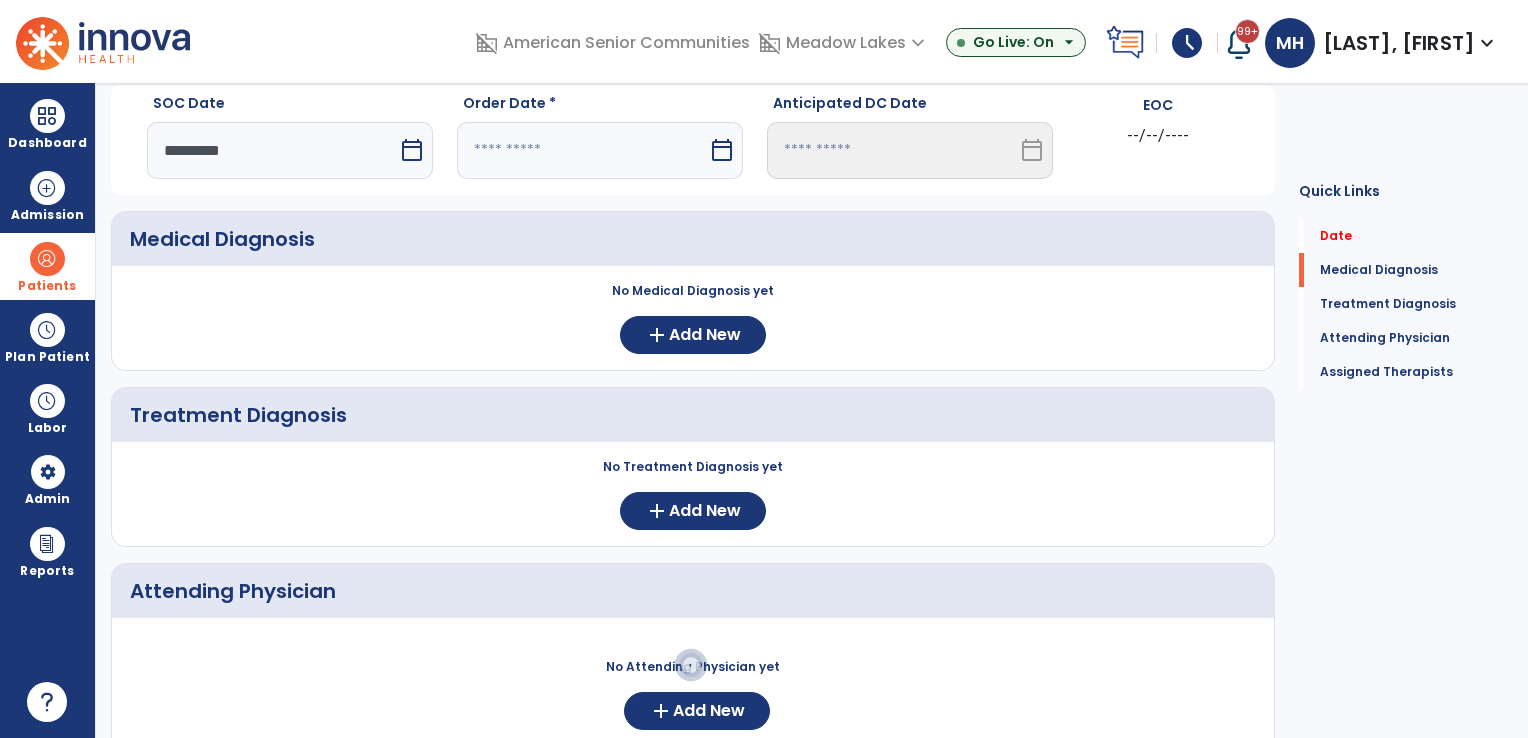 select on "*" 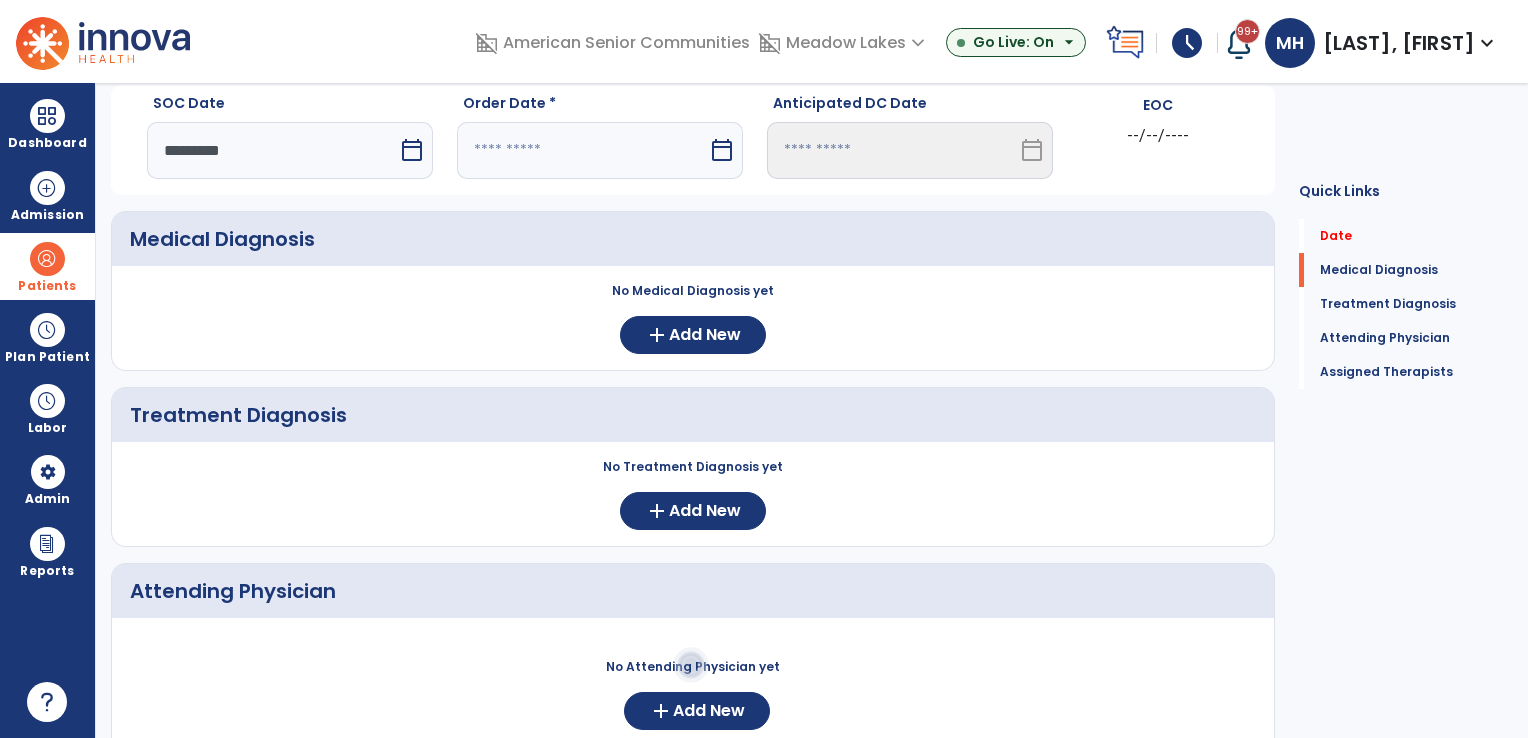 select on "****" 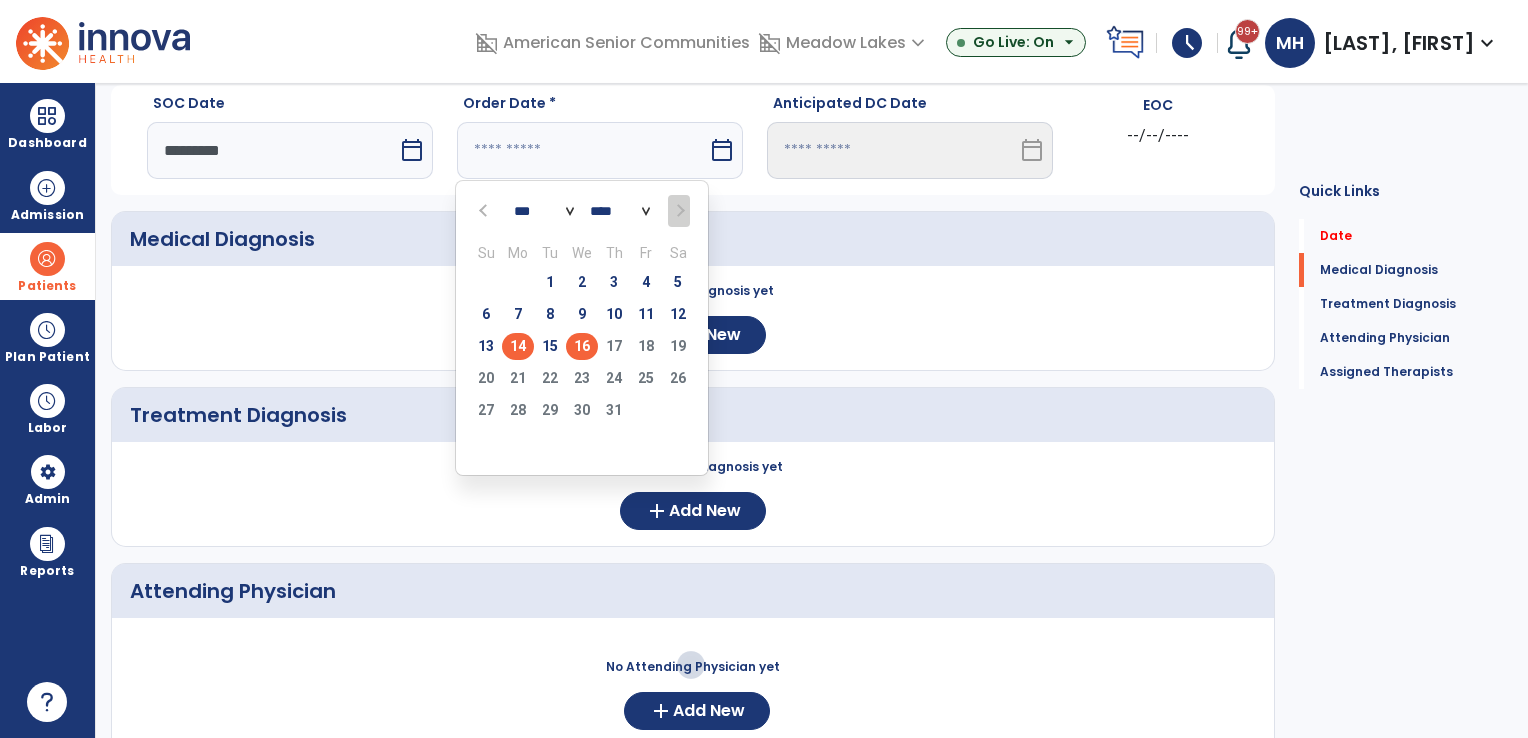 click on "16" at bounding box center (582, 346) 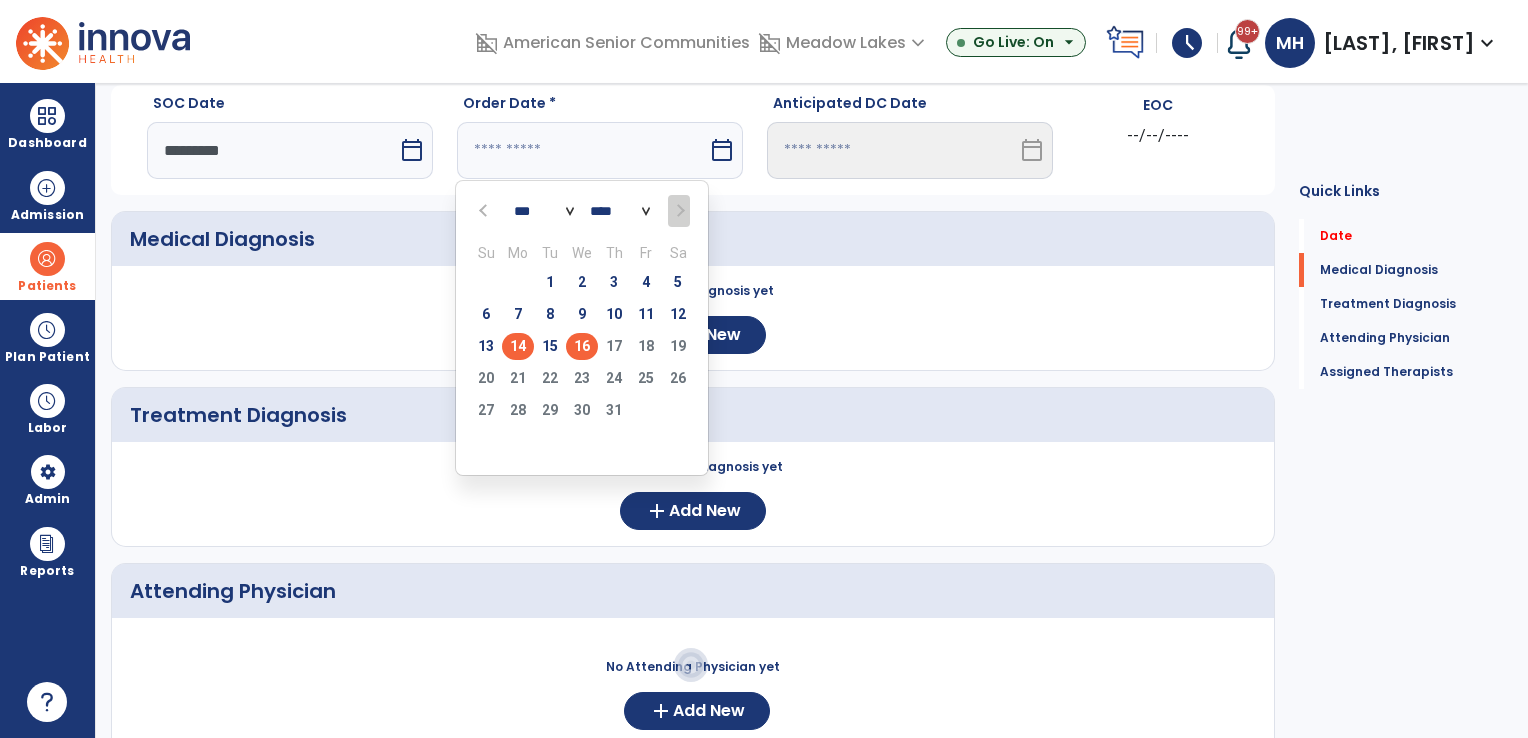 type on "*********" 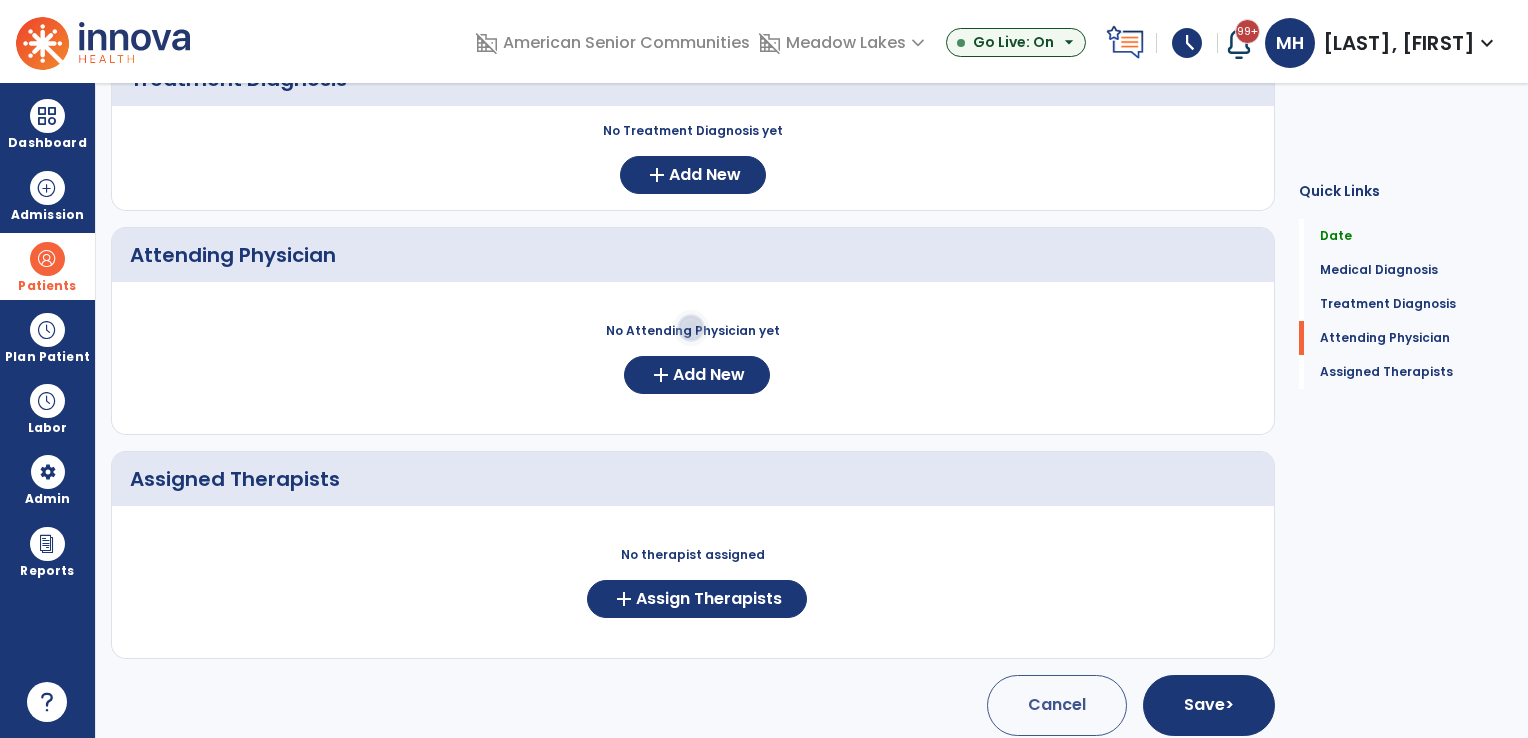 scroll, scrollTop: 409, scrollLeft: 0, axis: vertical 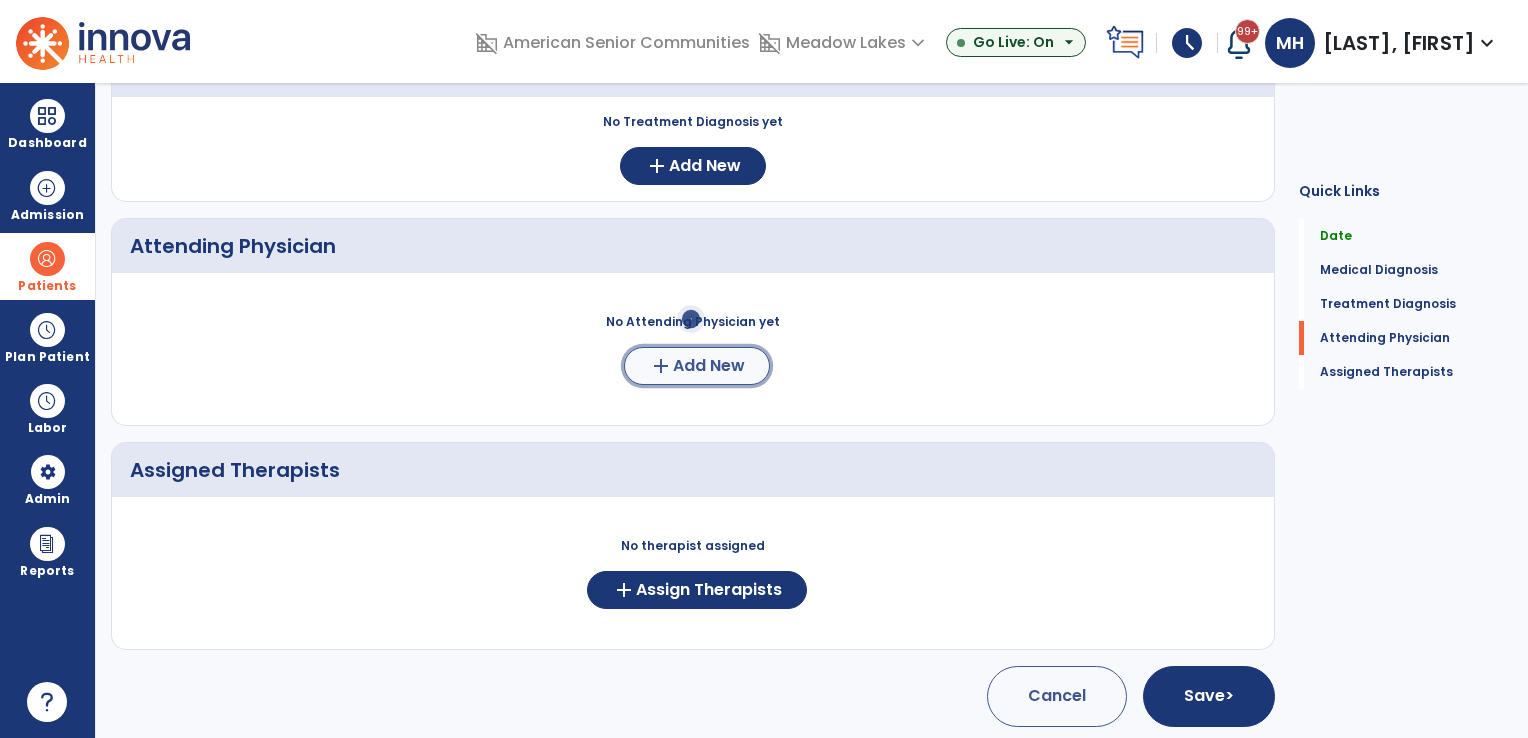 click on "Add New" 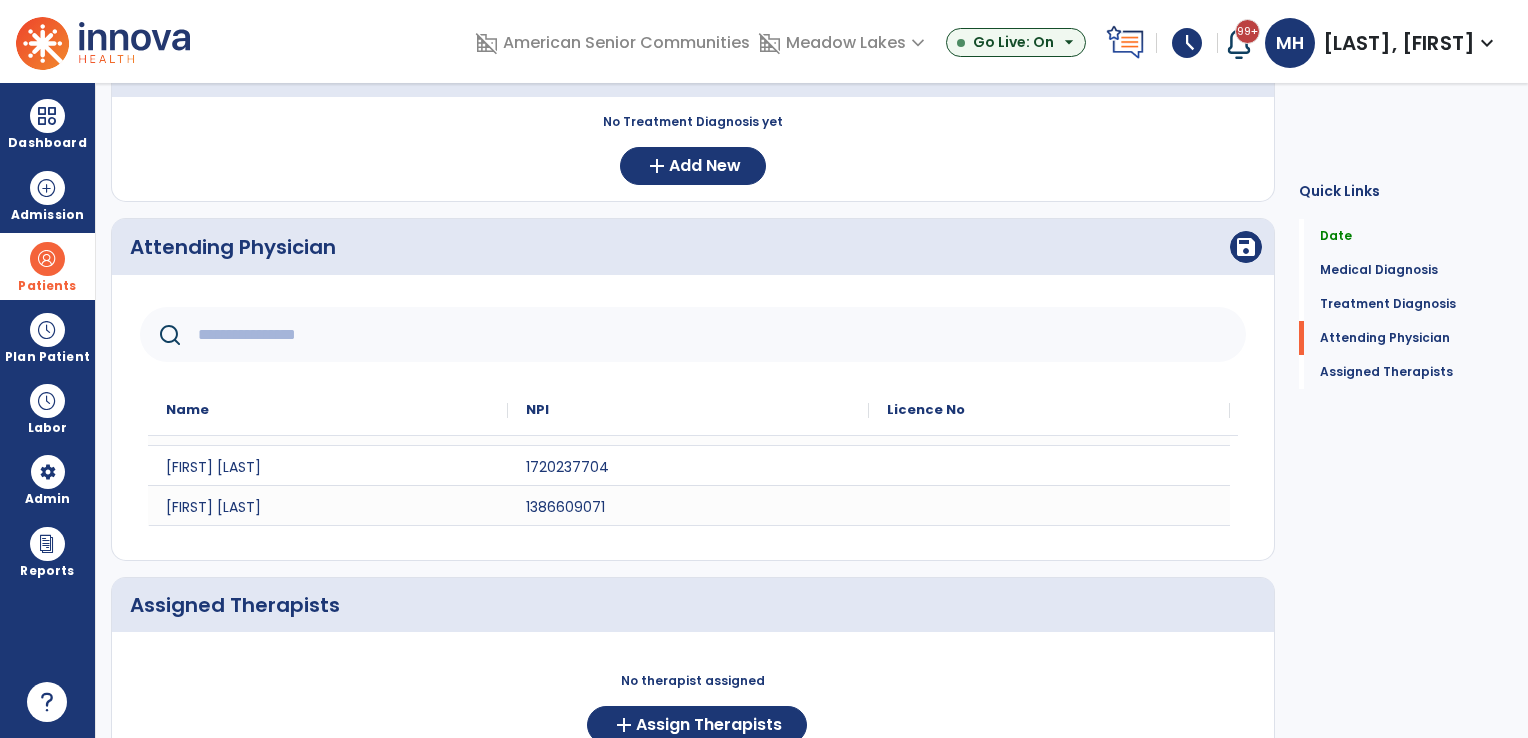 scroll, scrollTop: 100, scrollLeft: 0, axis: vertical 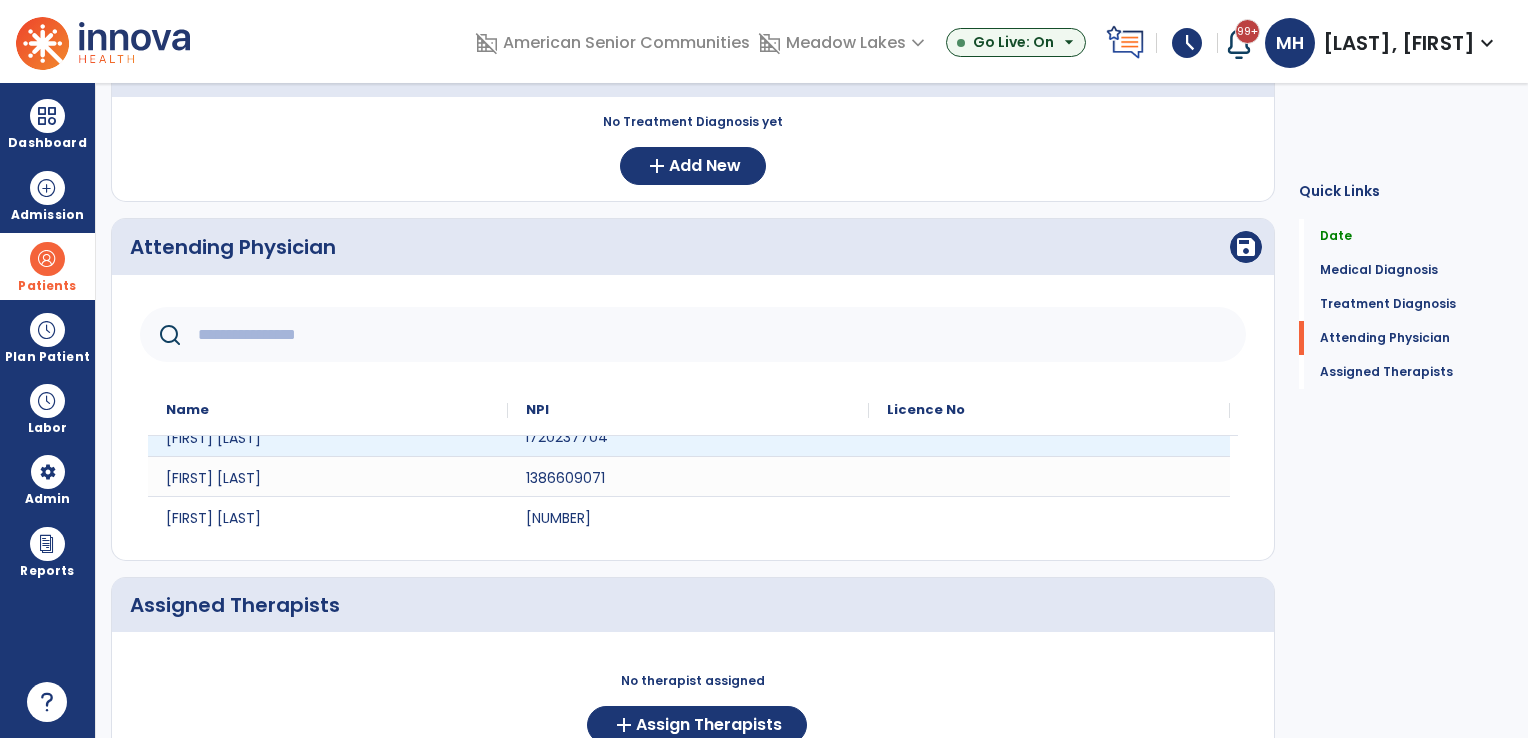 click on "1720237704" 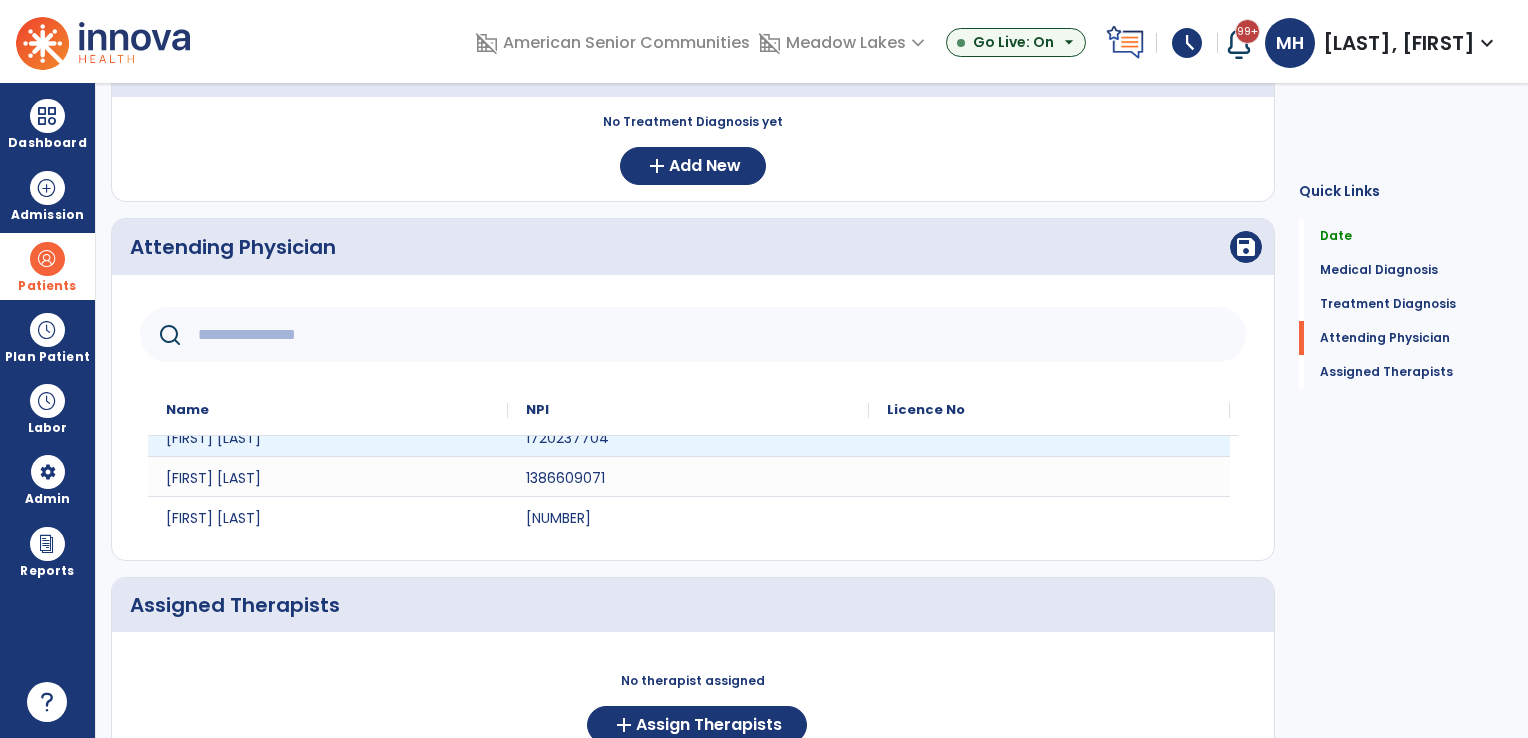 scroll, scrollTop: 80, scrollLeft: 0, axis: vertical 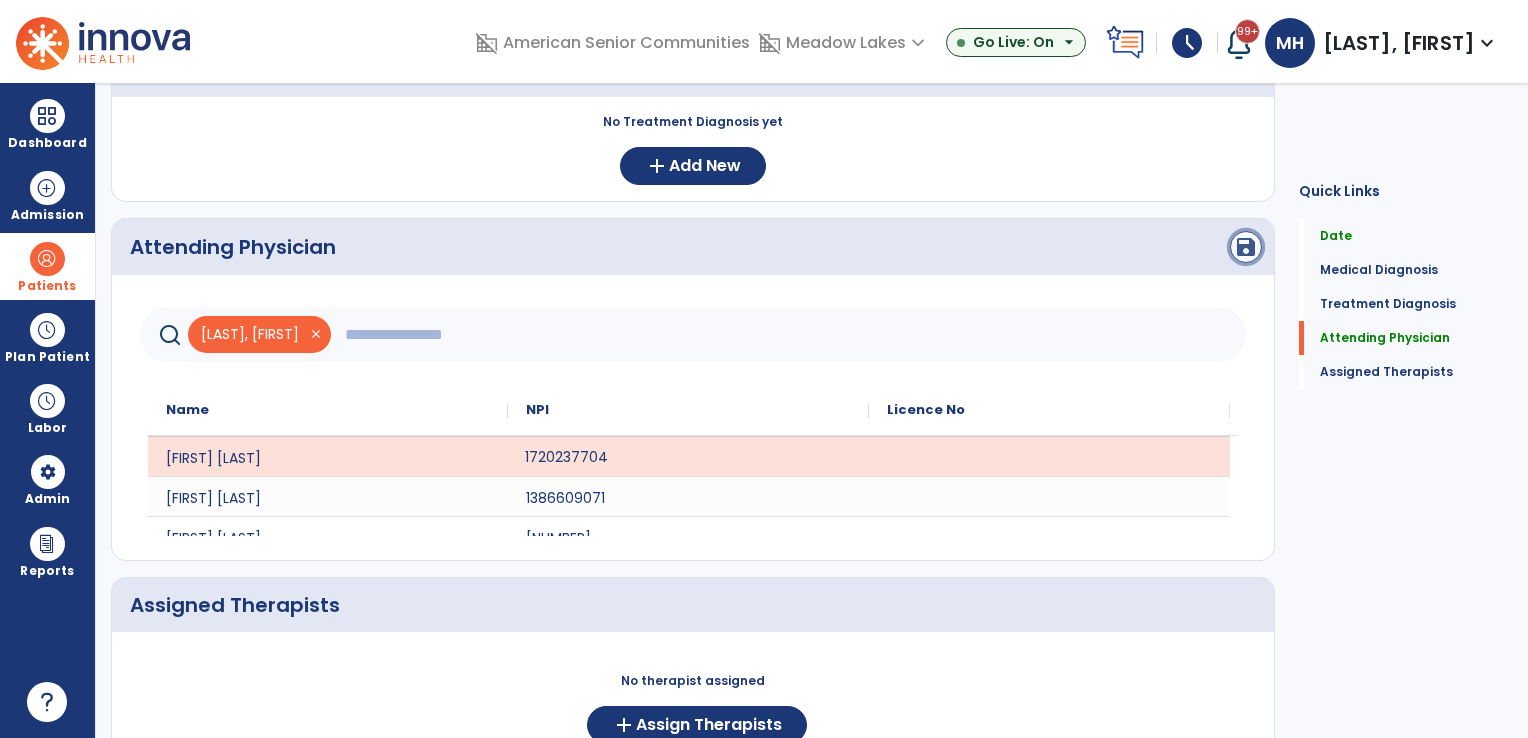 click on "save" 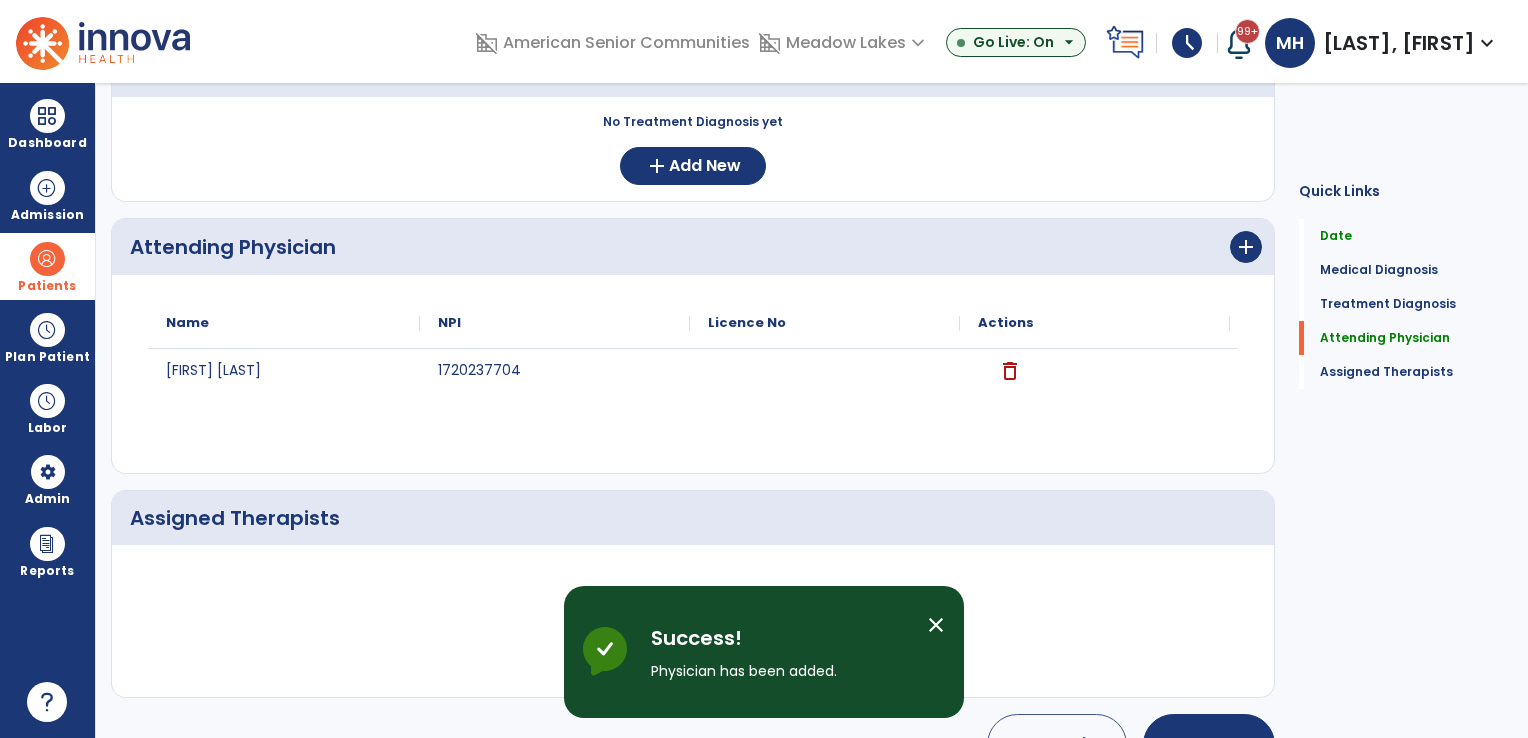 scroll, scrollTop: 0, scrollLeft: 0, axis: both 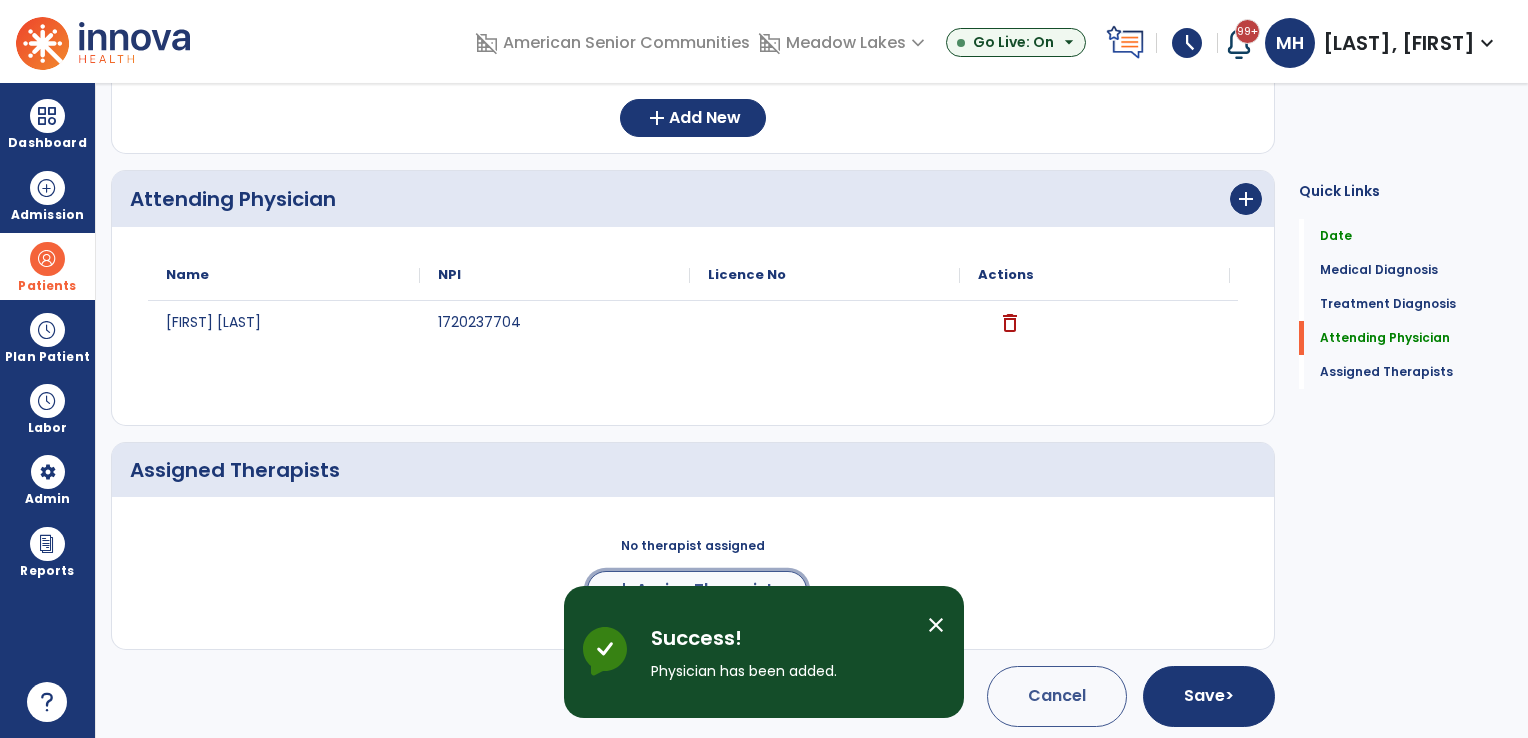 click on "add" 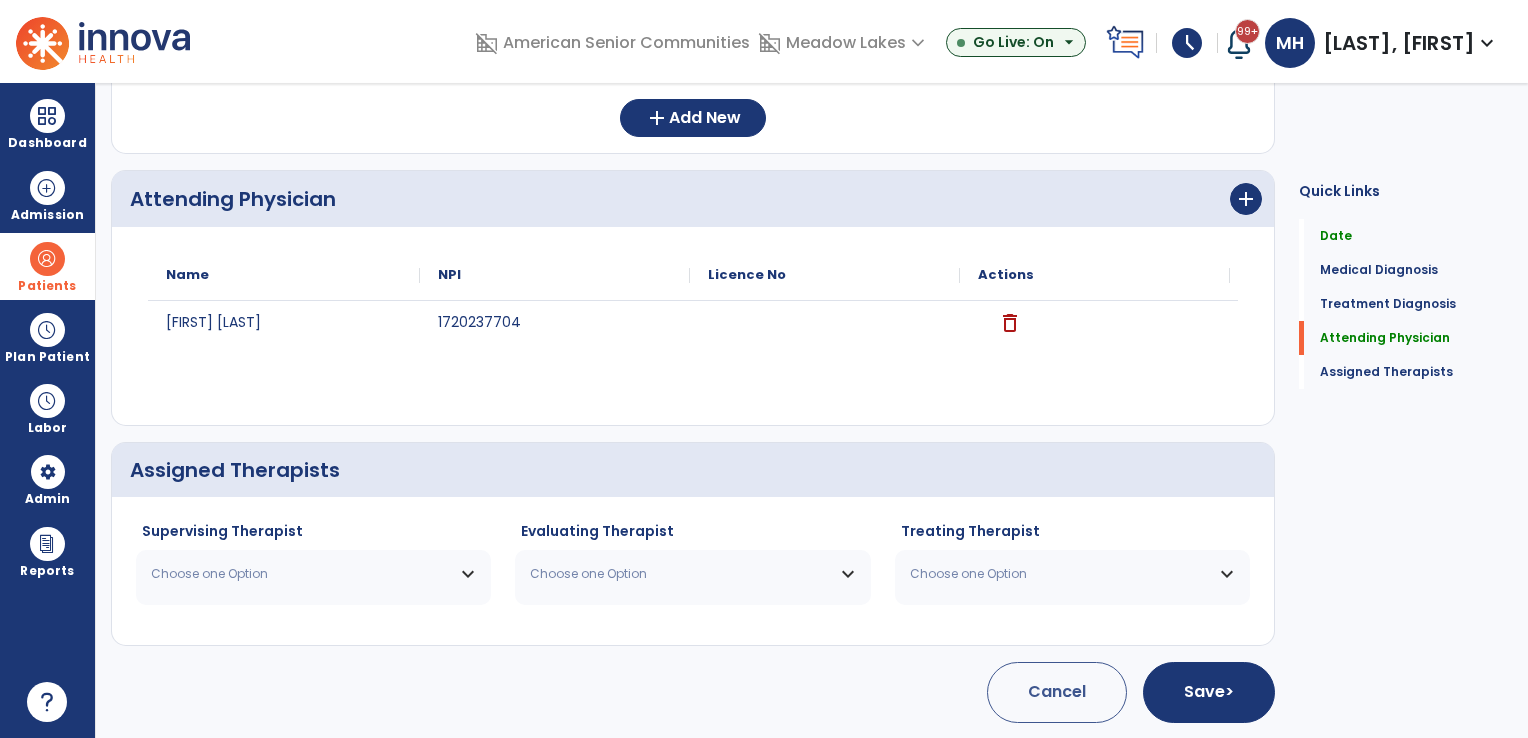 scroll, scrollTop: 454, scrollLeft: 0, axis: vertical 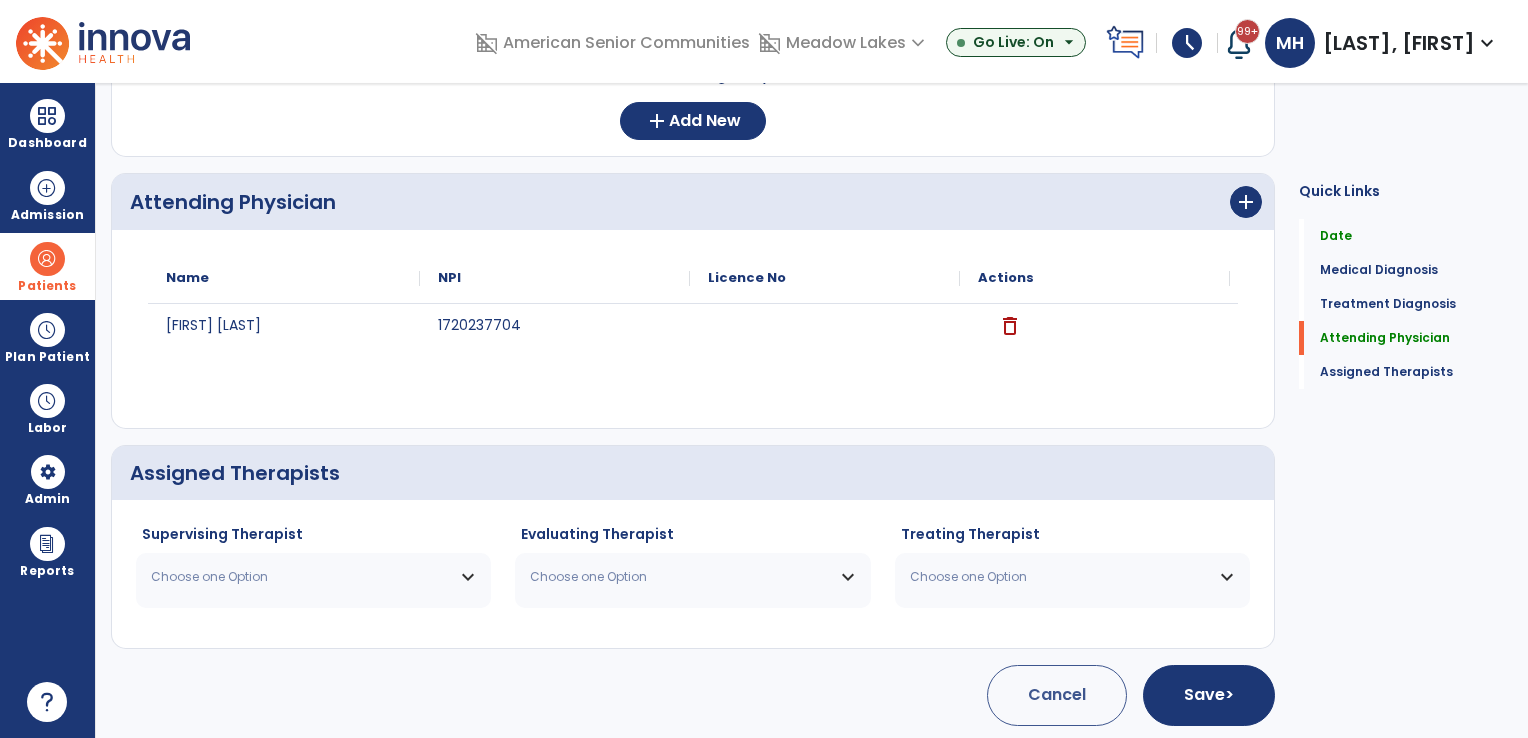 click on "Choose one Option" at bounding box center (301, 577) 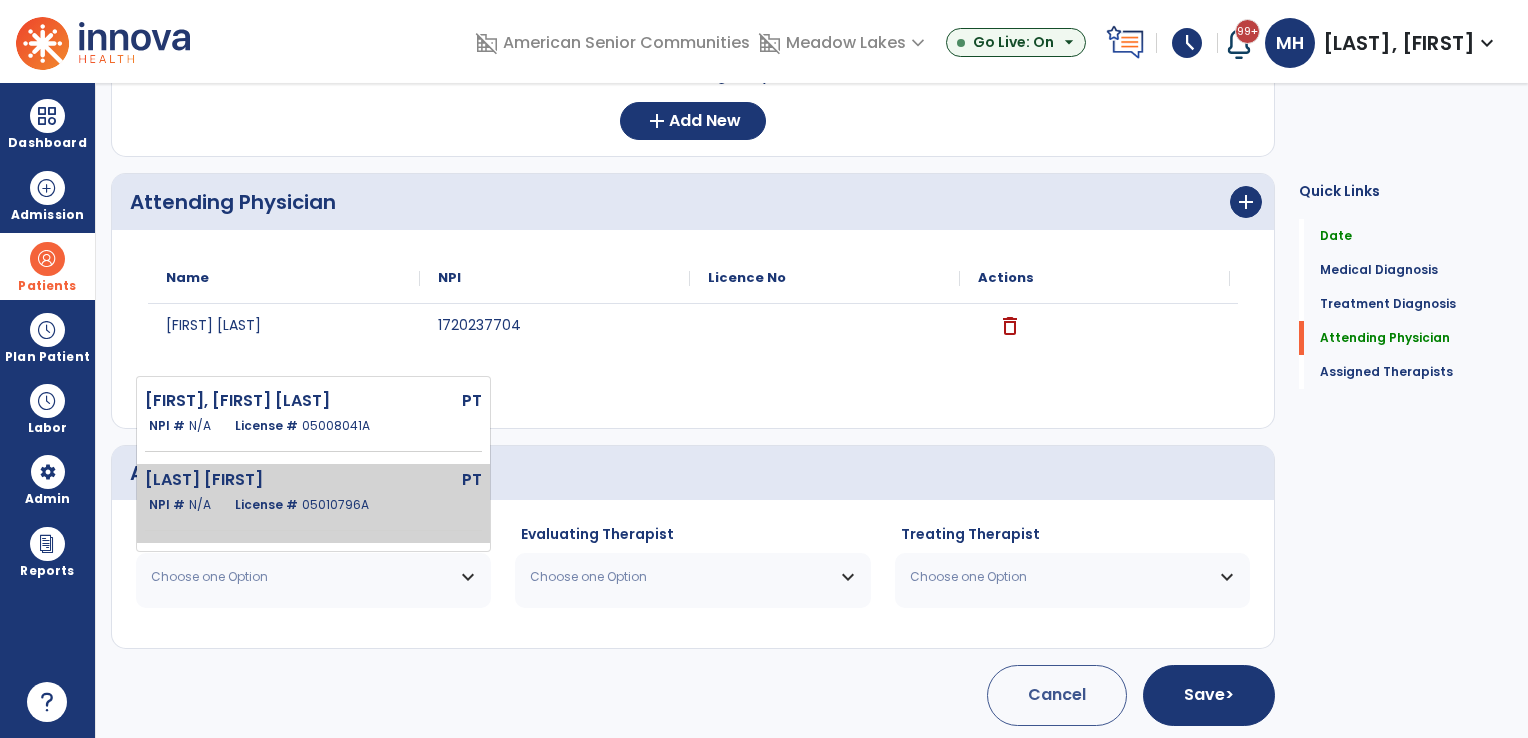 click on "Pereira Neil  PT   NPI #  N/A   License #  05010796A" 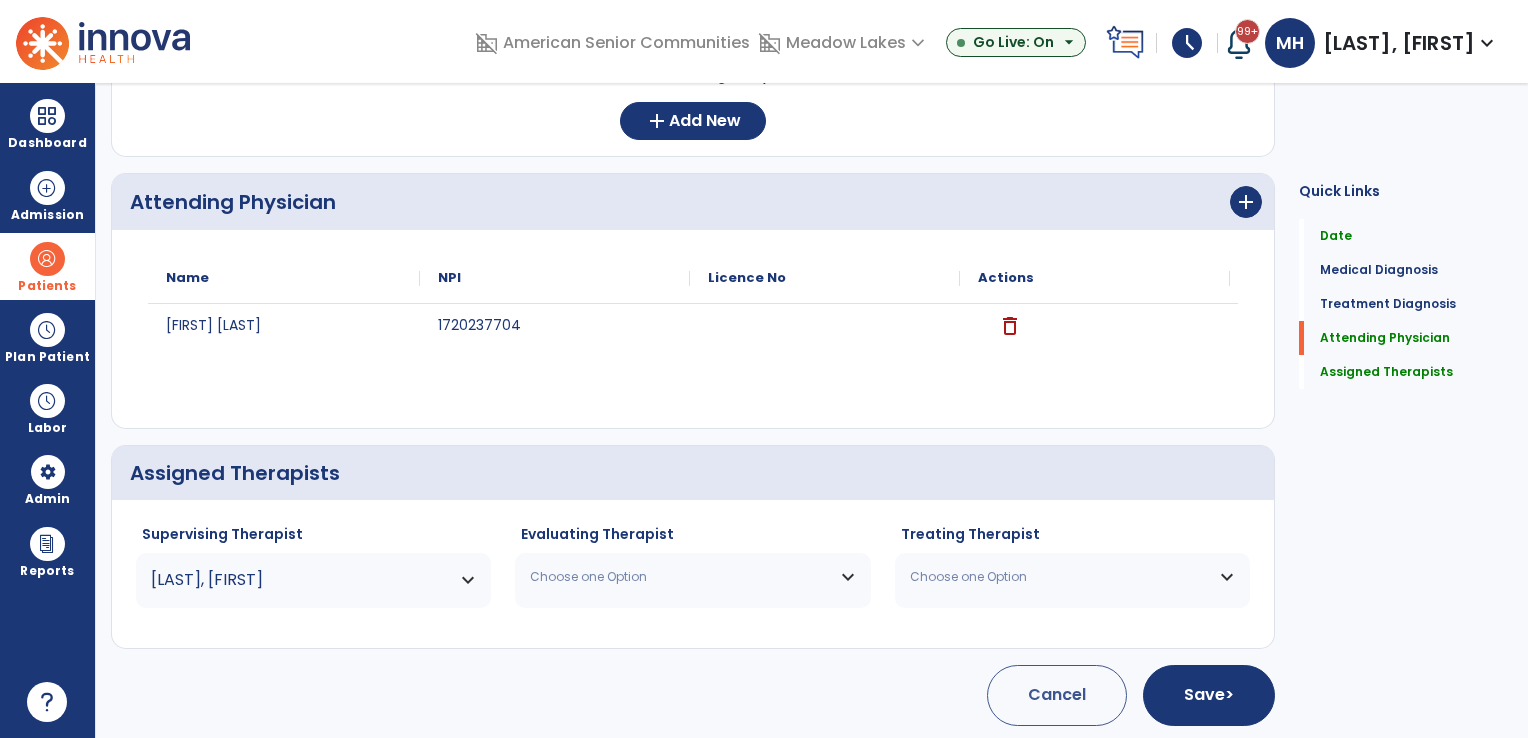 click on "Choose one Option" at bounding box center [680, 577] 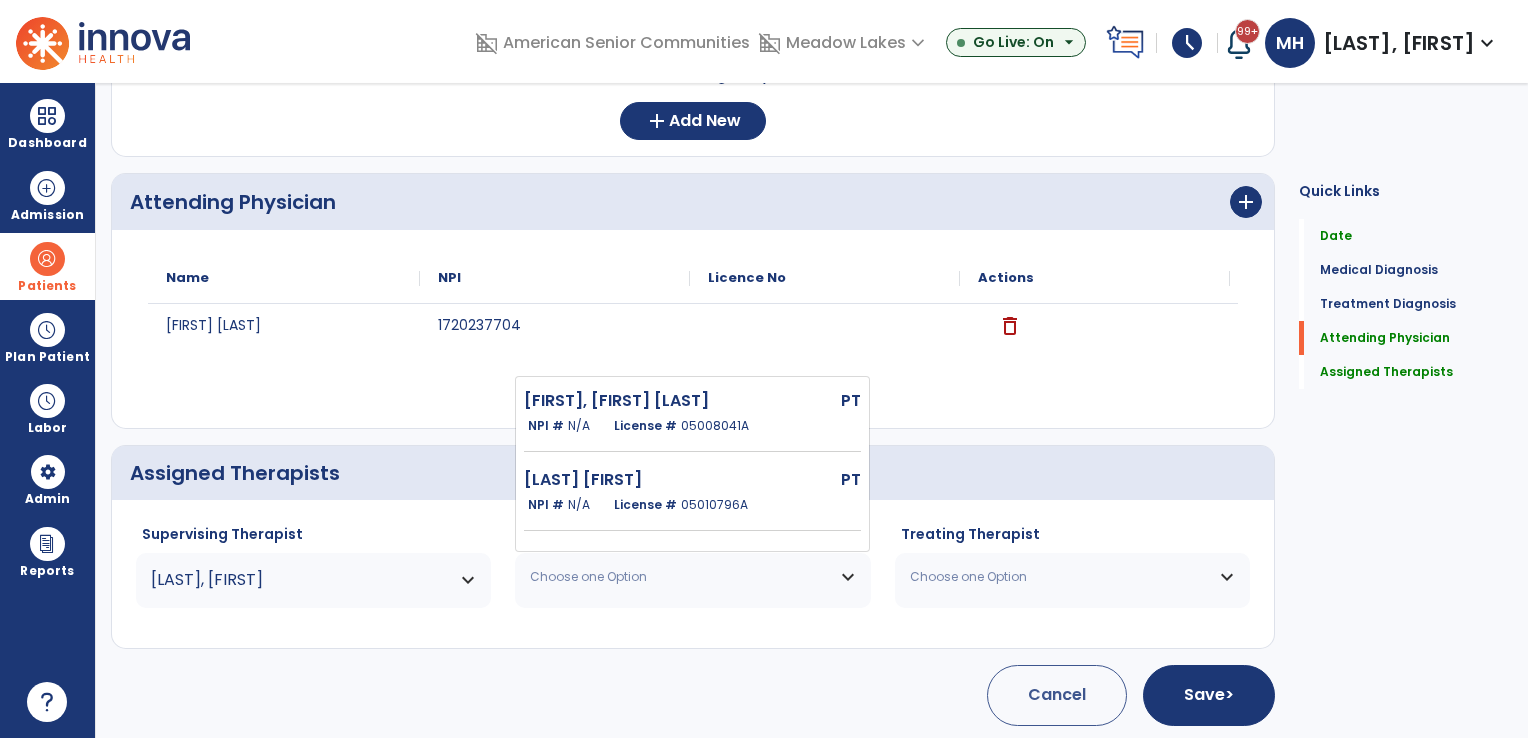 drag, startPoint x: 611, startPoint y: 515, endPoint x: 824, endPoint y: 540, distance: 214.46211 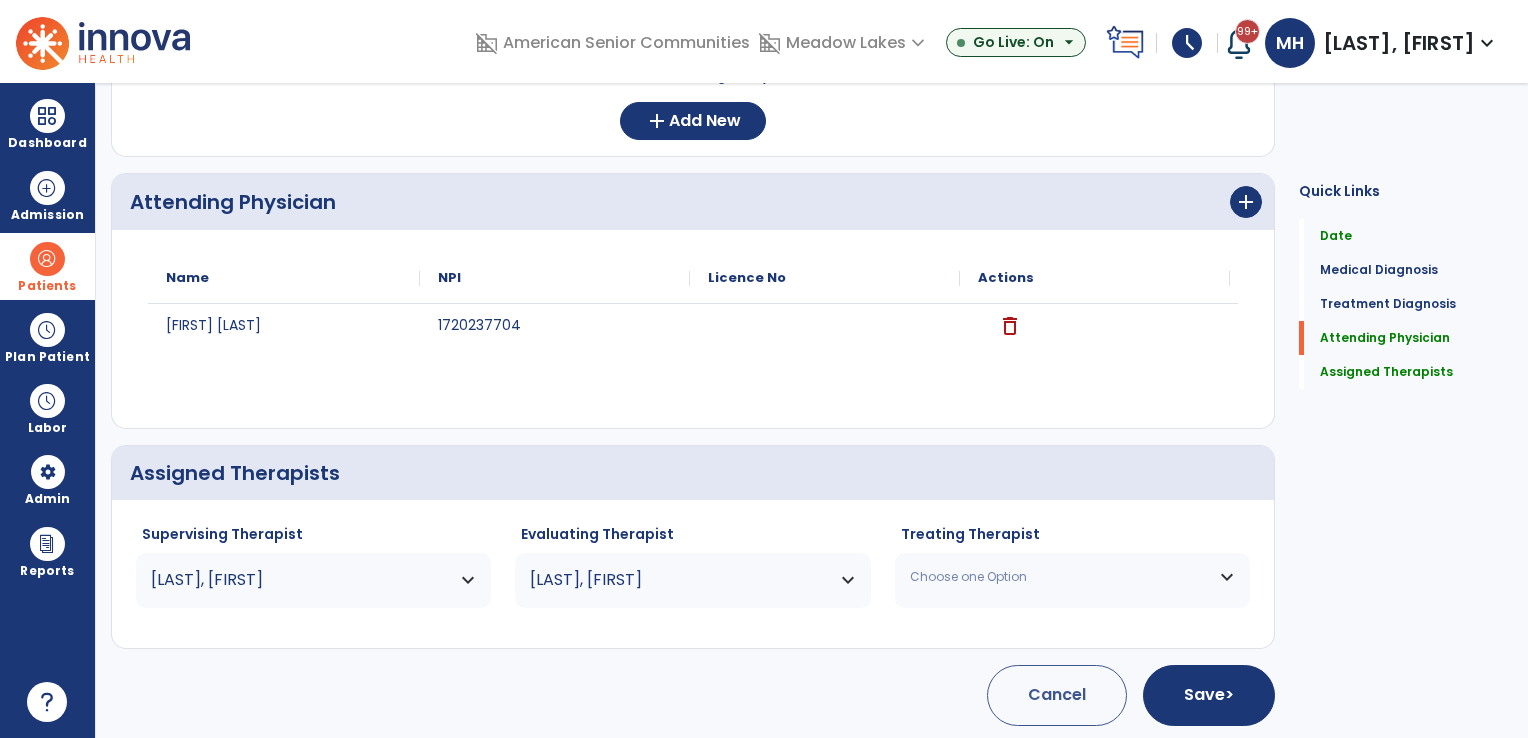click on "Choose one Option" at bounding box center (1072, 577) 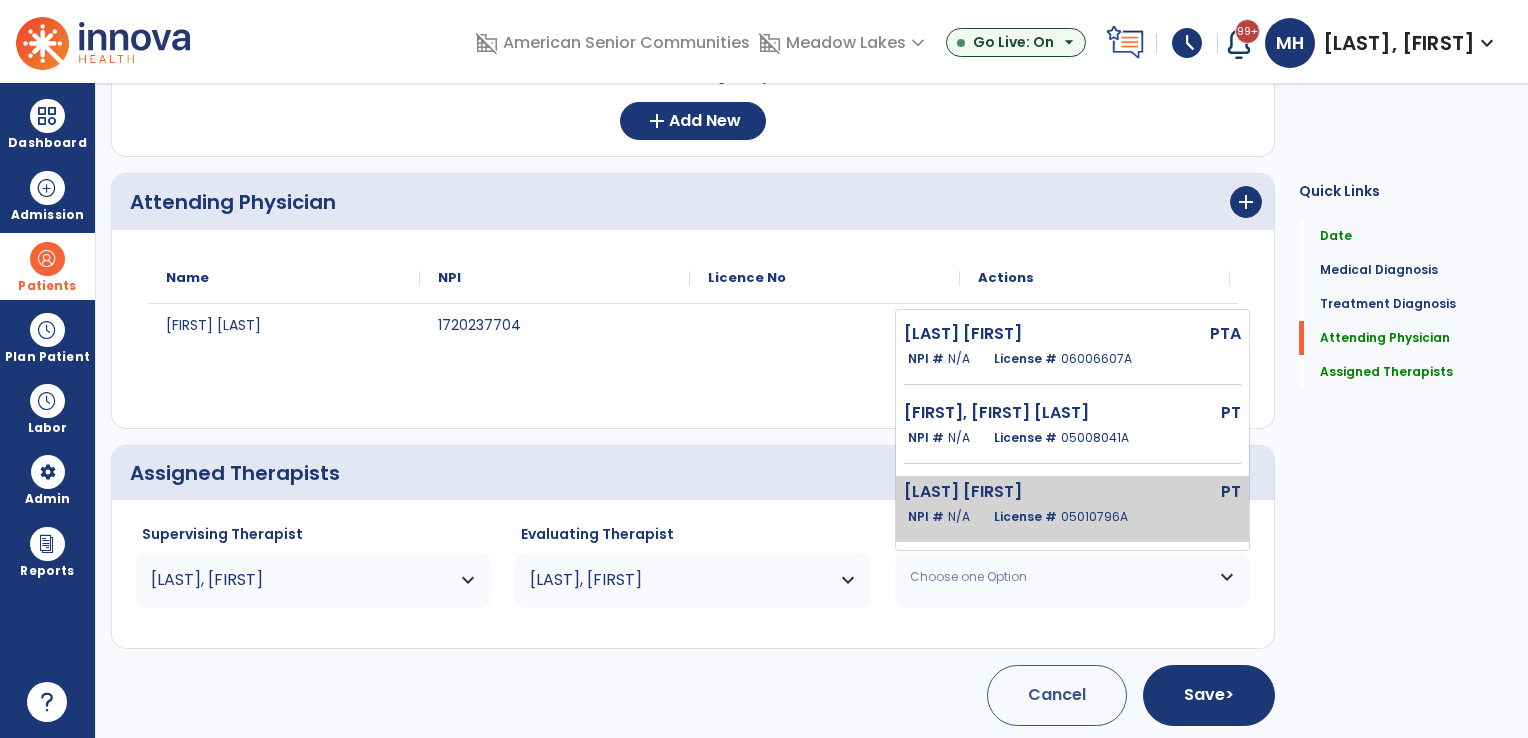 click on "License #  05010796A" 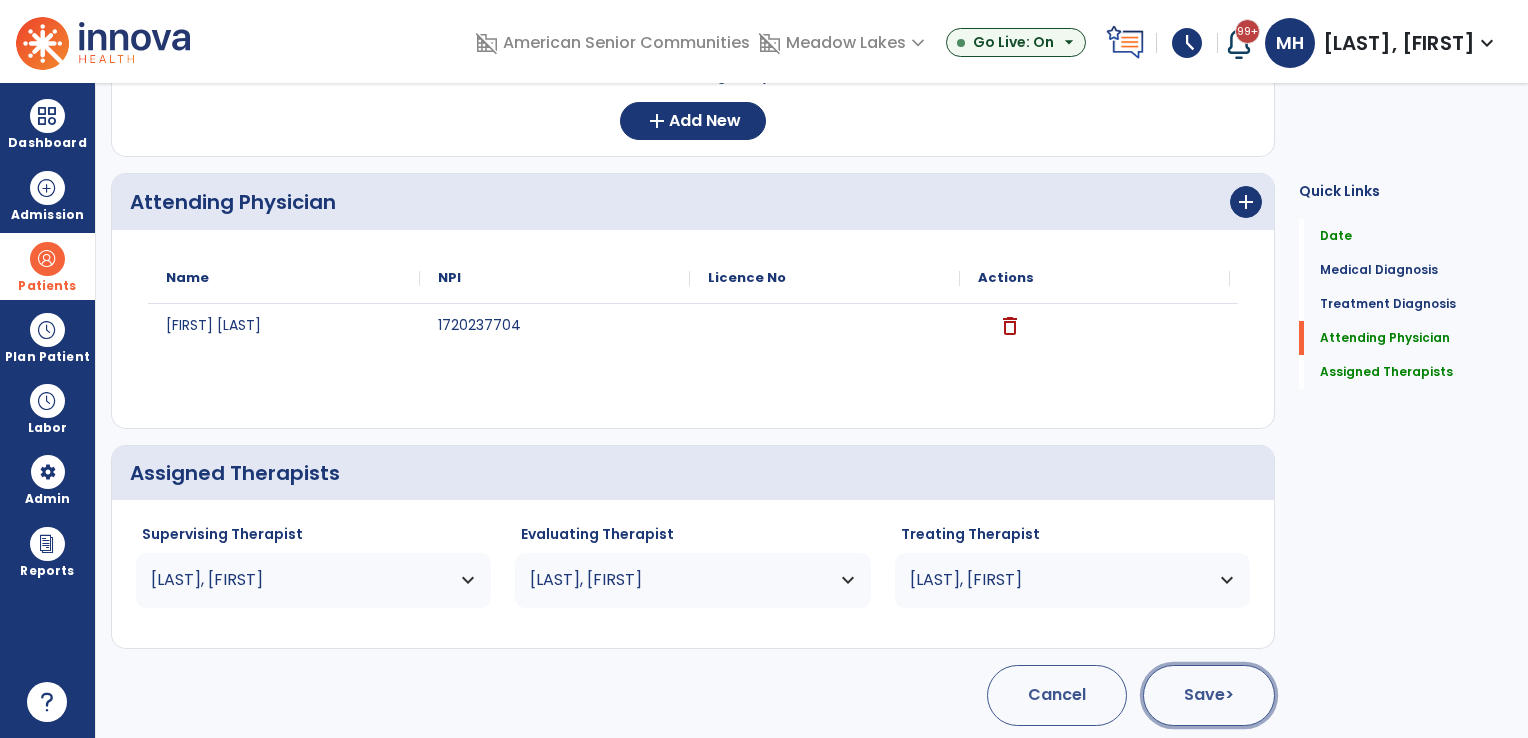 click on "Save  >" 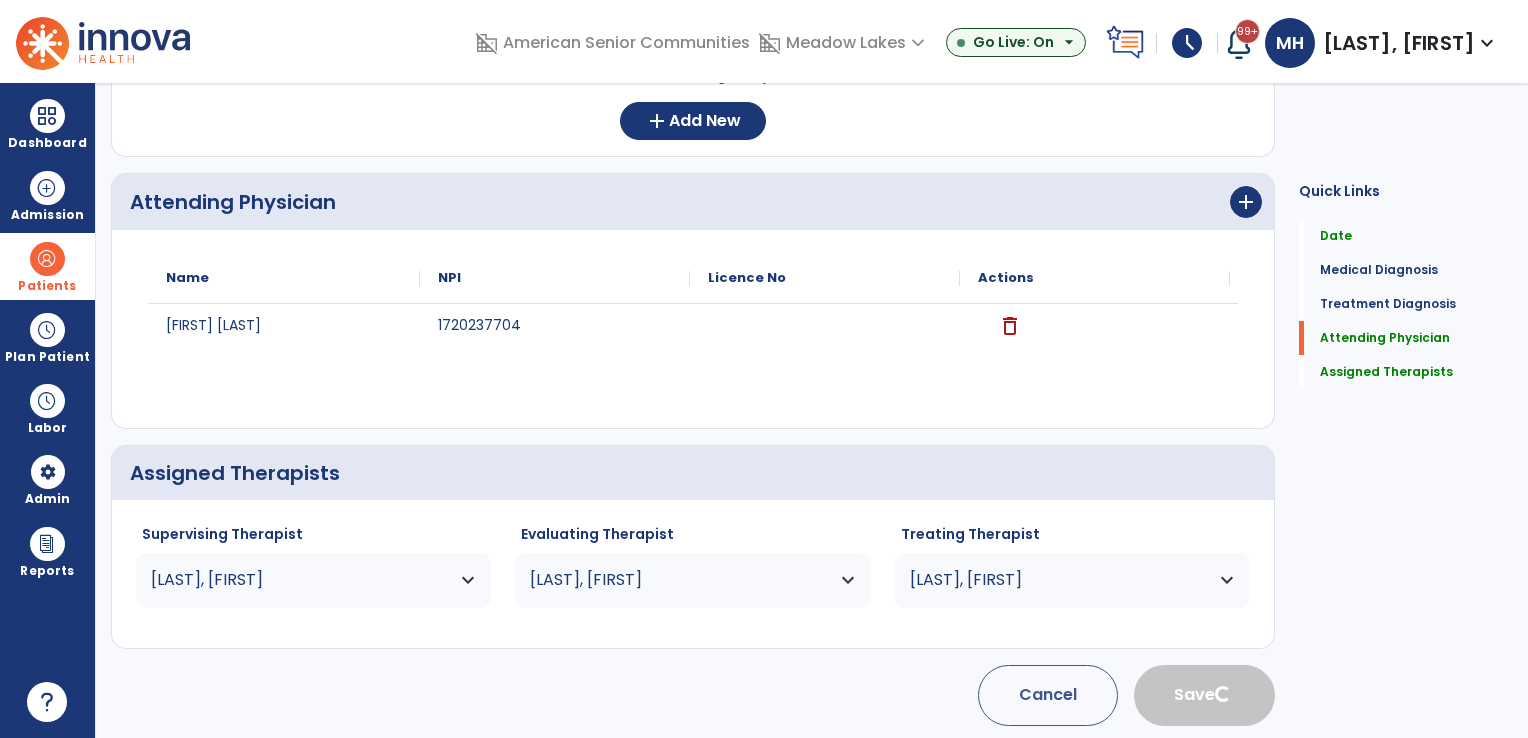 type 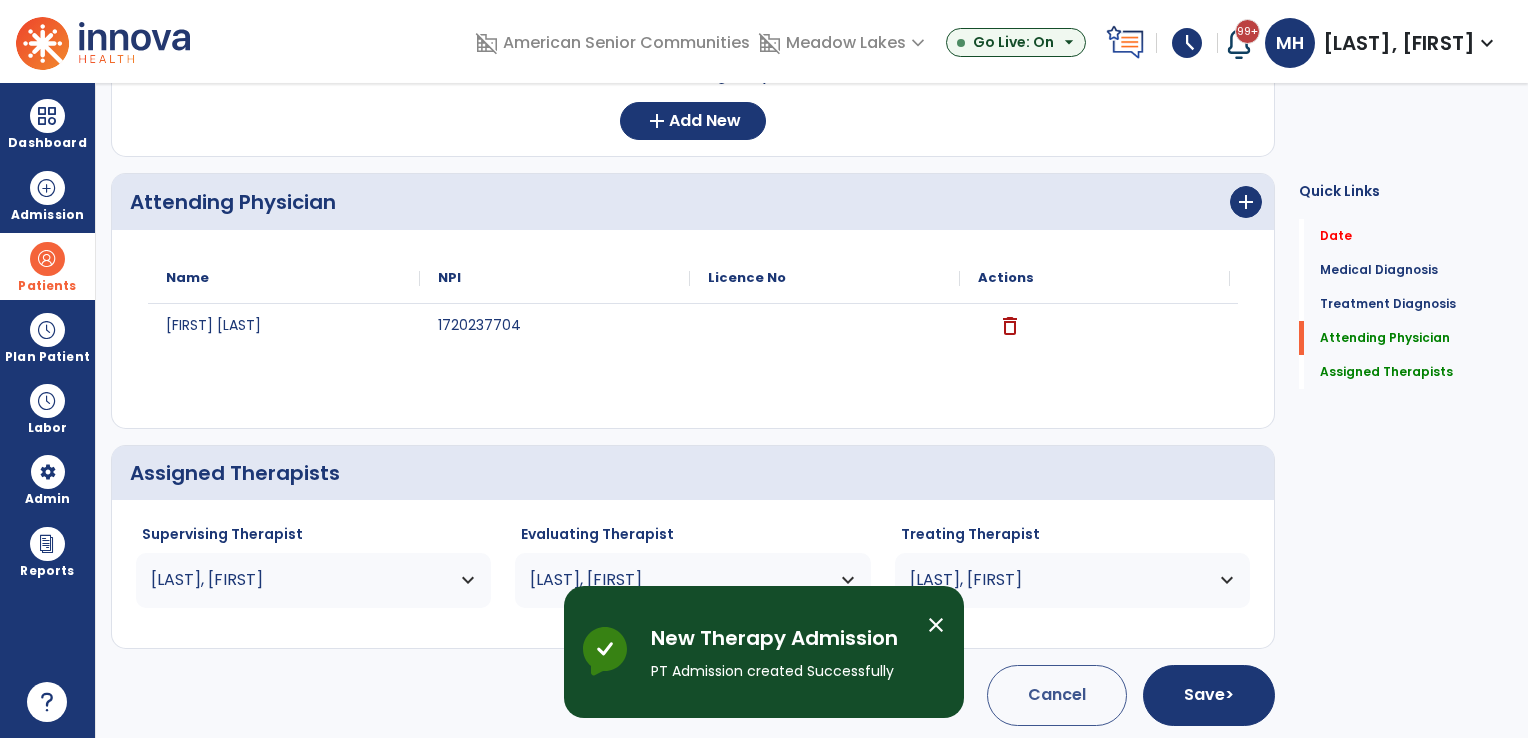 scroll, scrollTop: 64, scrollLeft: 0, axis: vertical 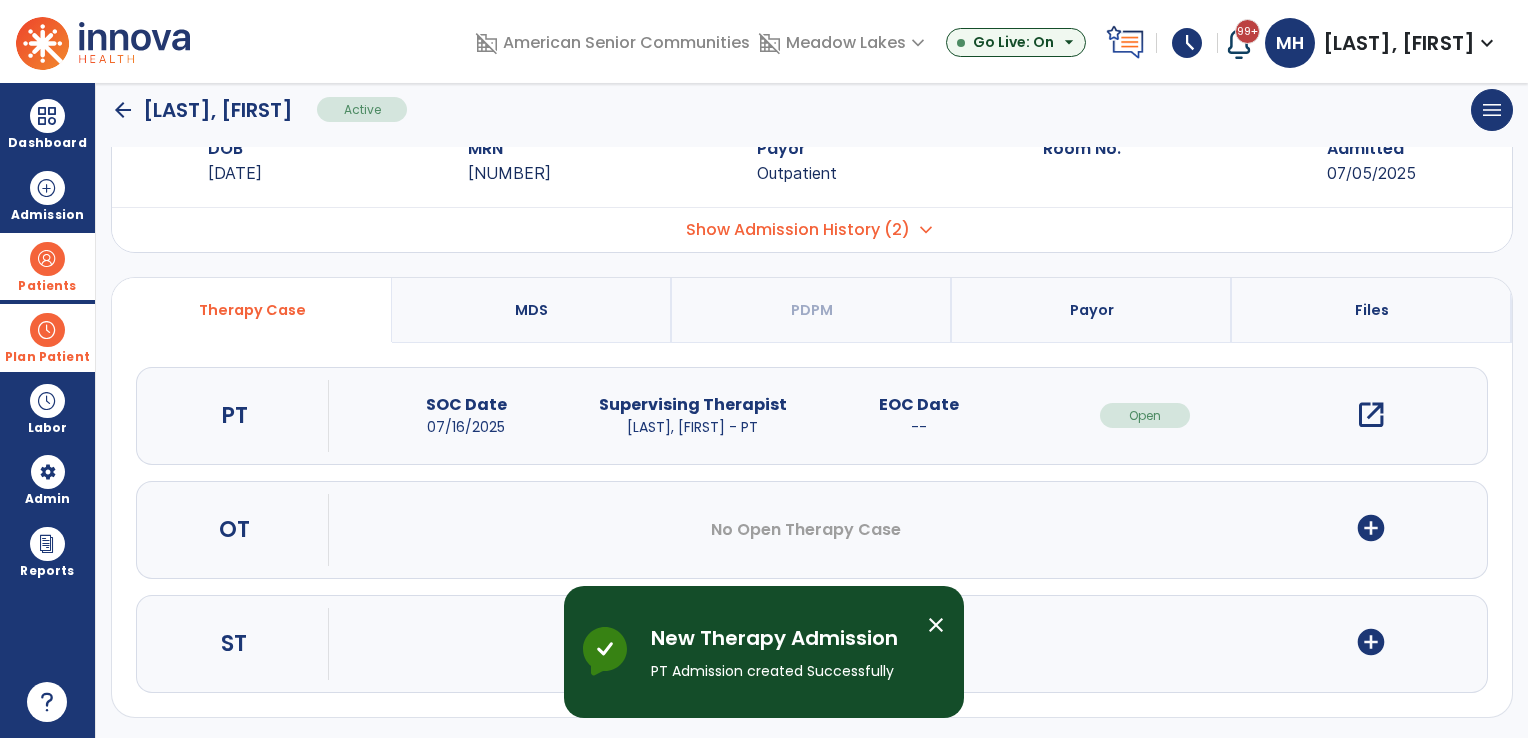 click on "Plan Patient" at bounding box center (47, 286) 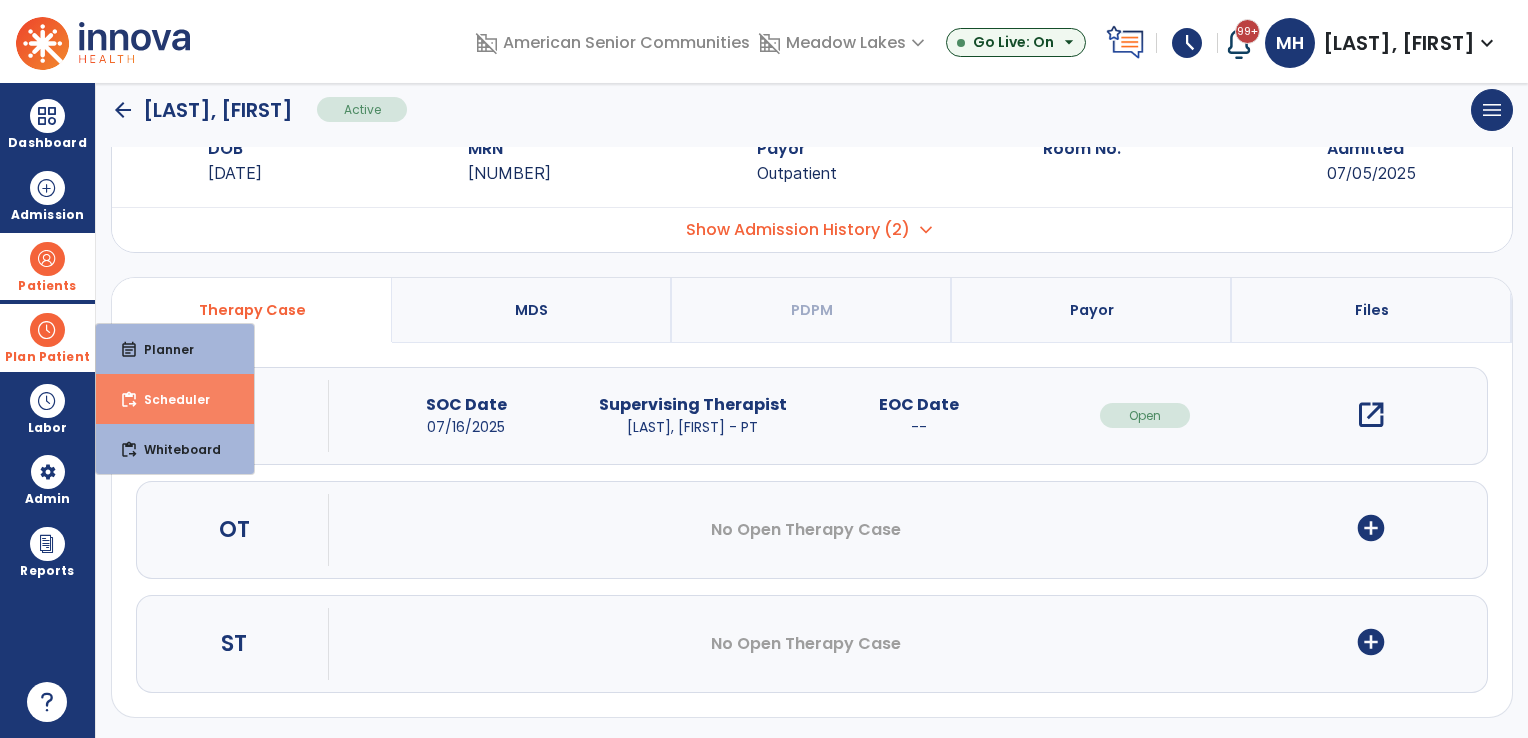 click on "Scheduler" at bounding box center (169, 399) 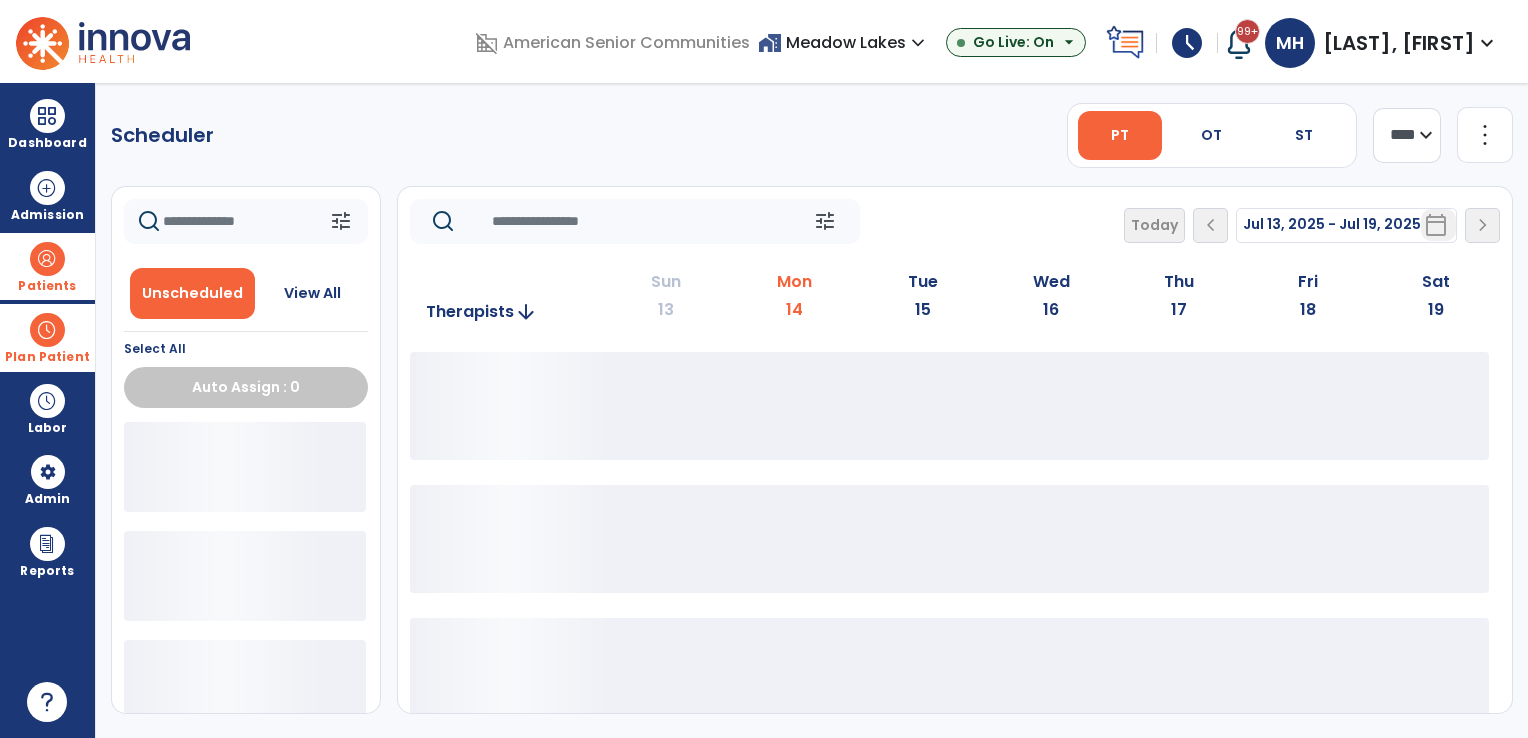 scroll, scrollTop: 0, scrollLeft: 0, axis: both 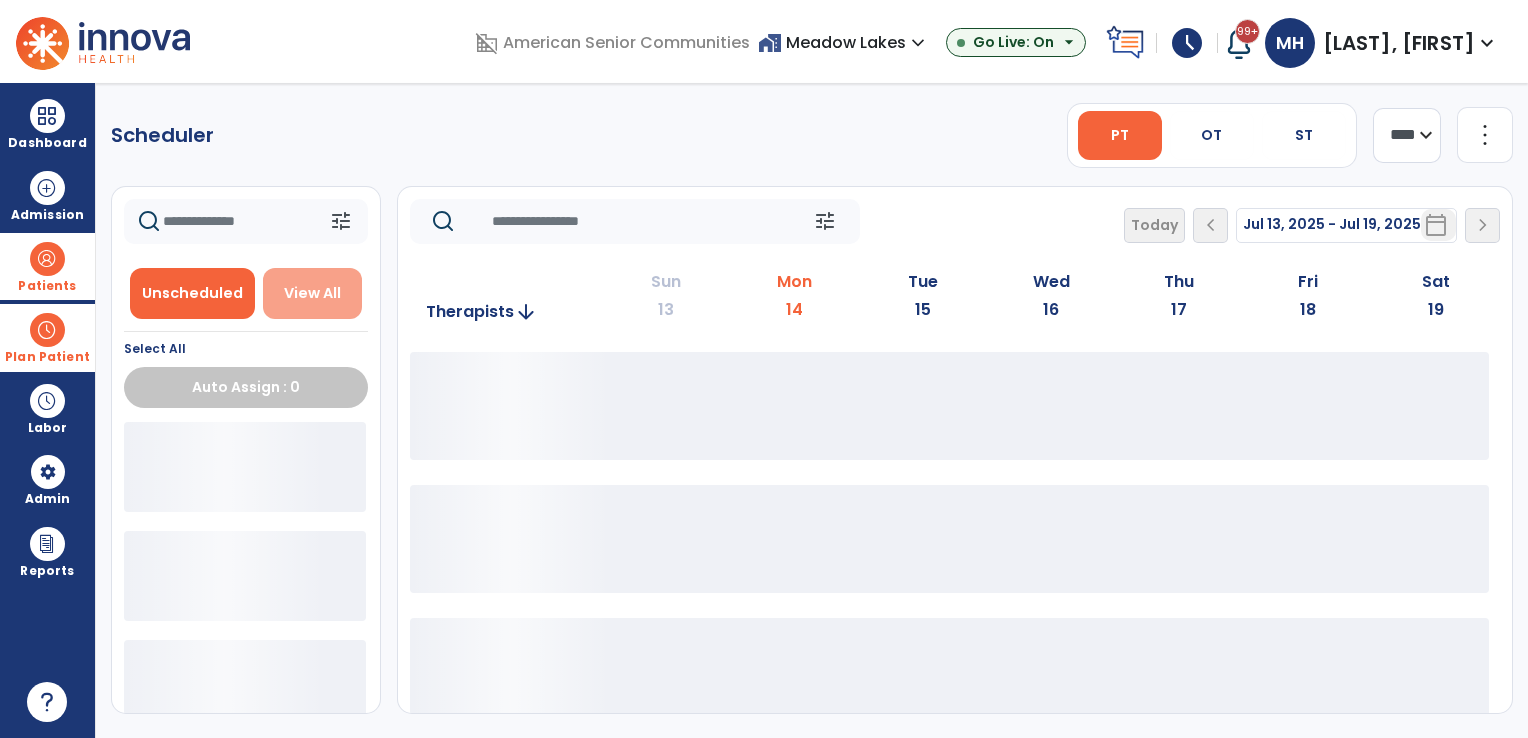click on "View All" at bounding box center (312, 293) 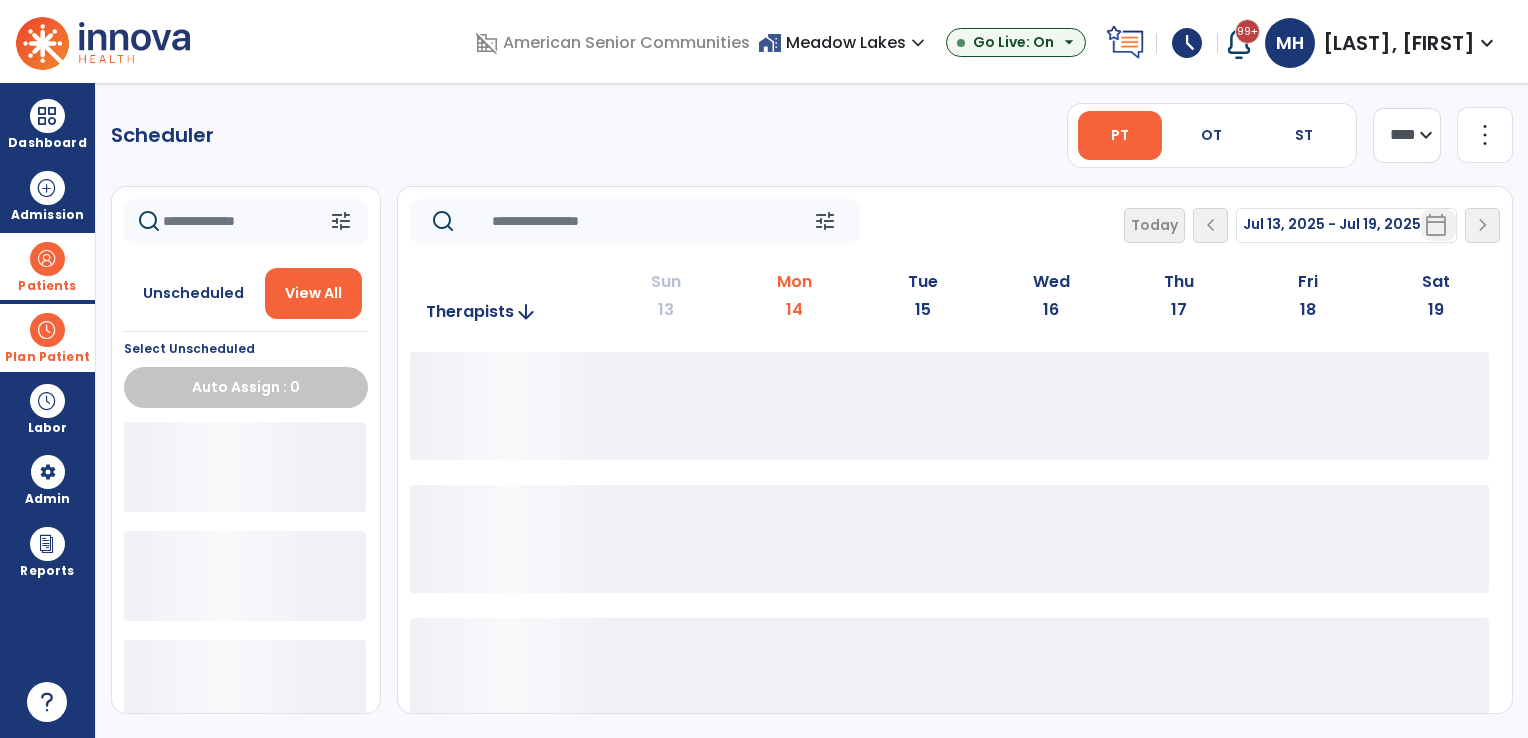 click 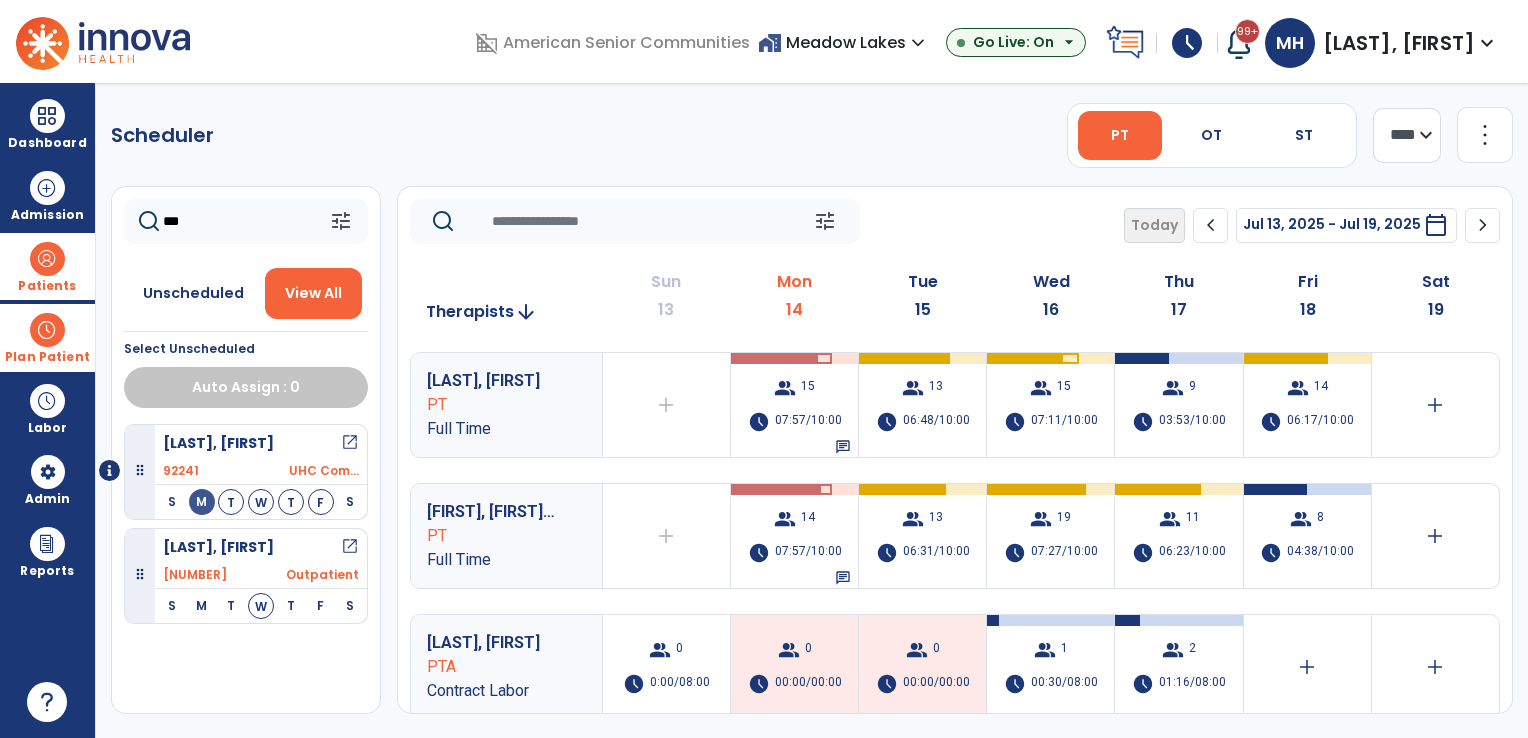 type on "***" 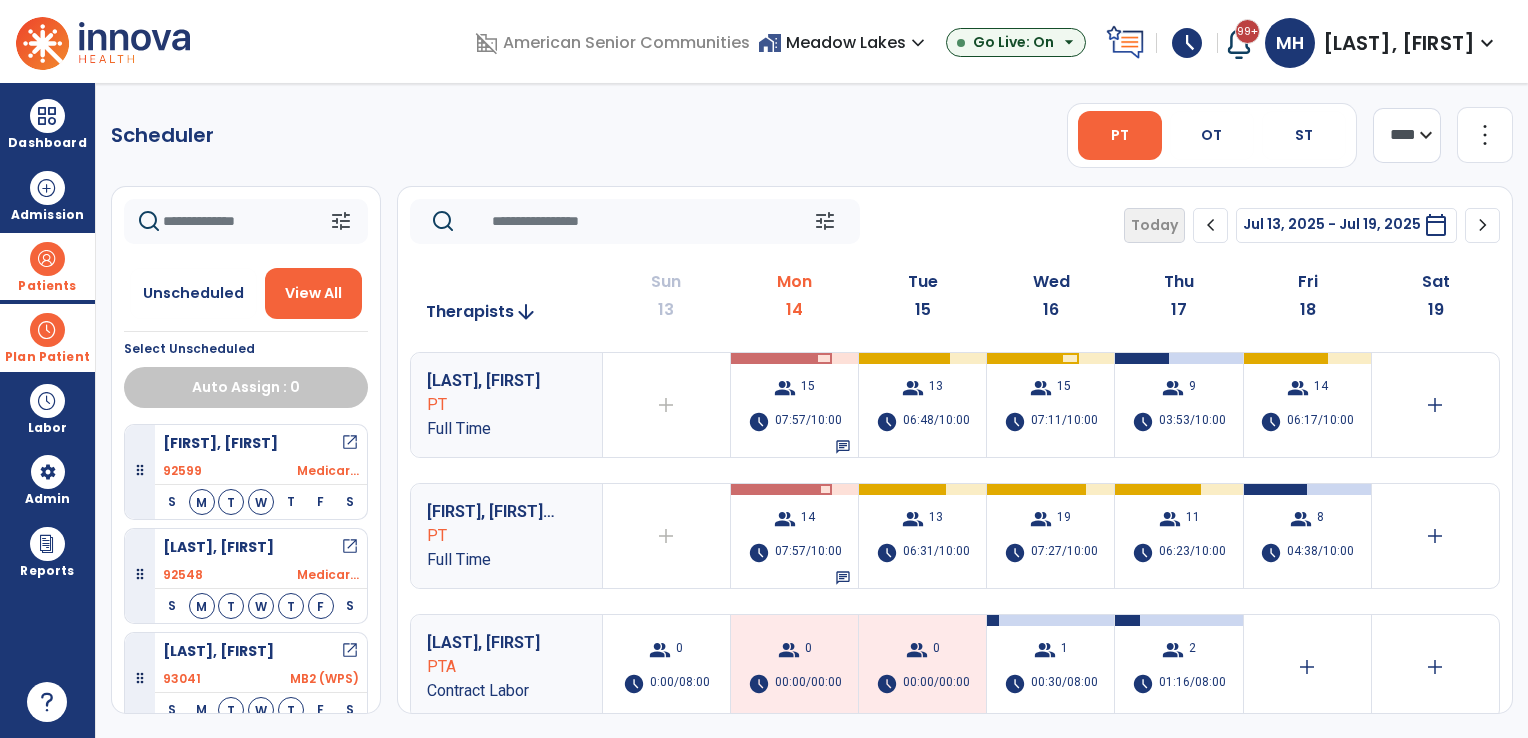 type 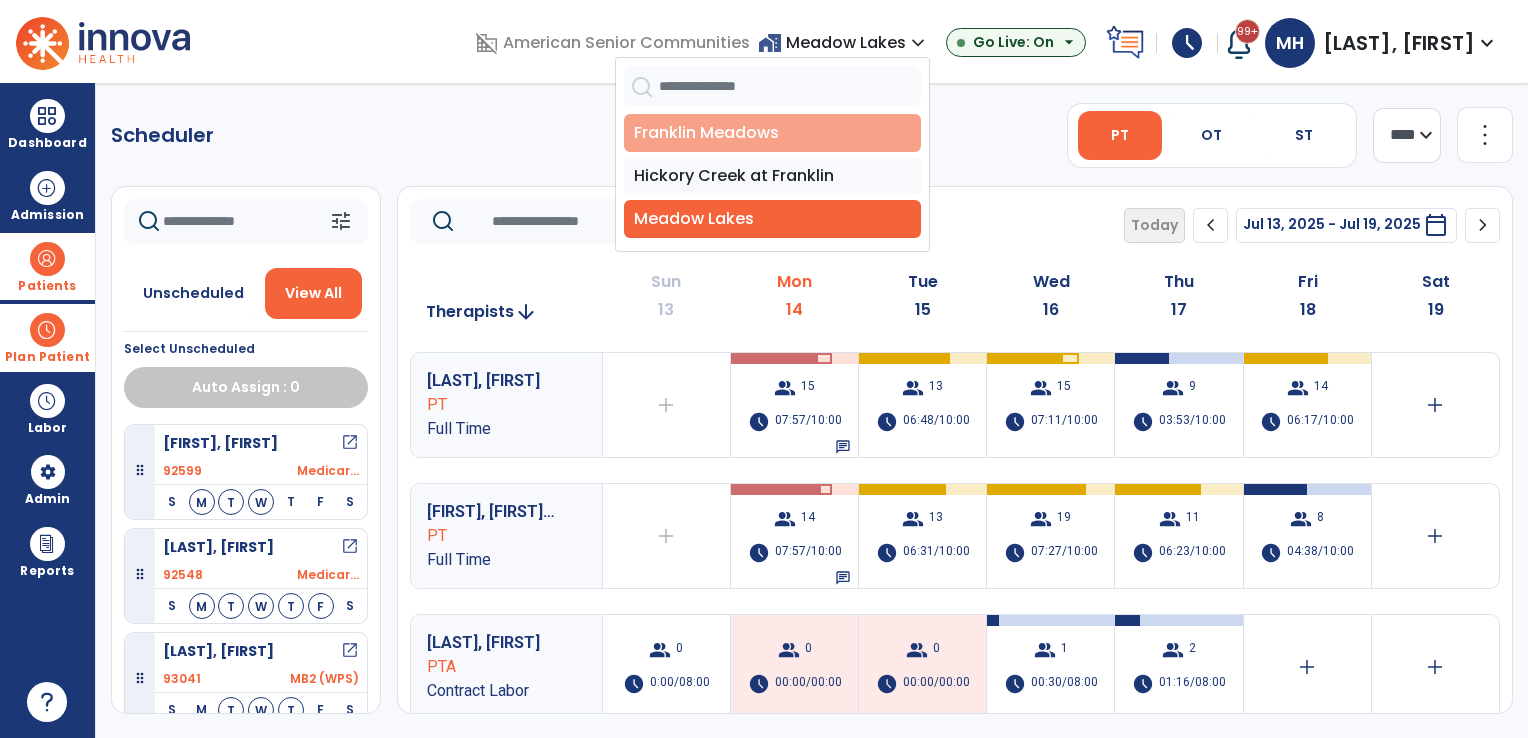 click on "Franklin Meadows" at bounding box center [772, 133] 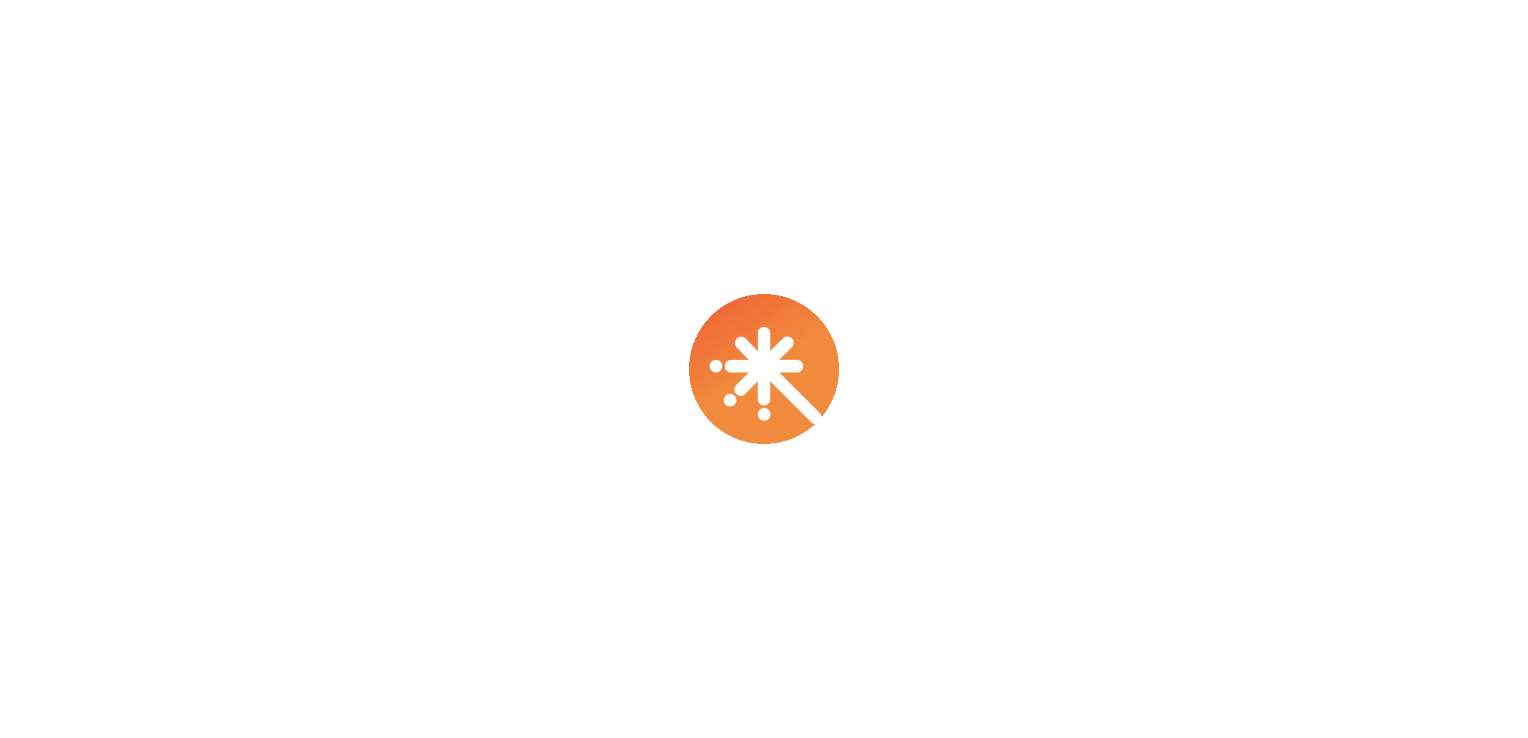 scroll, scrollTop: 0, scrollLeft: 0, axis: both 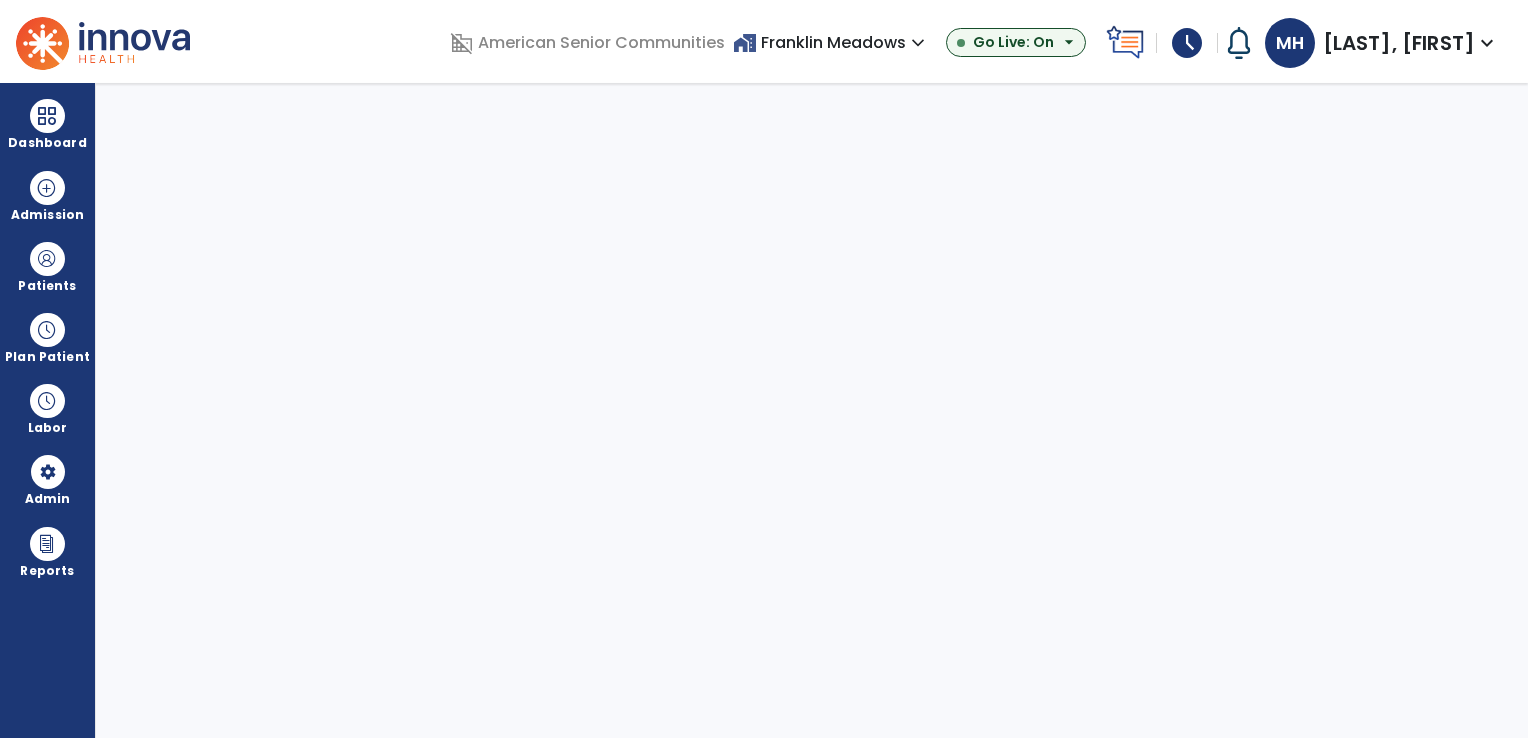 select on "***" 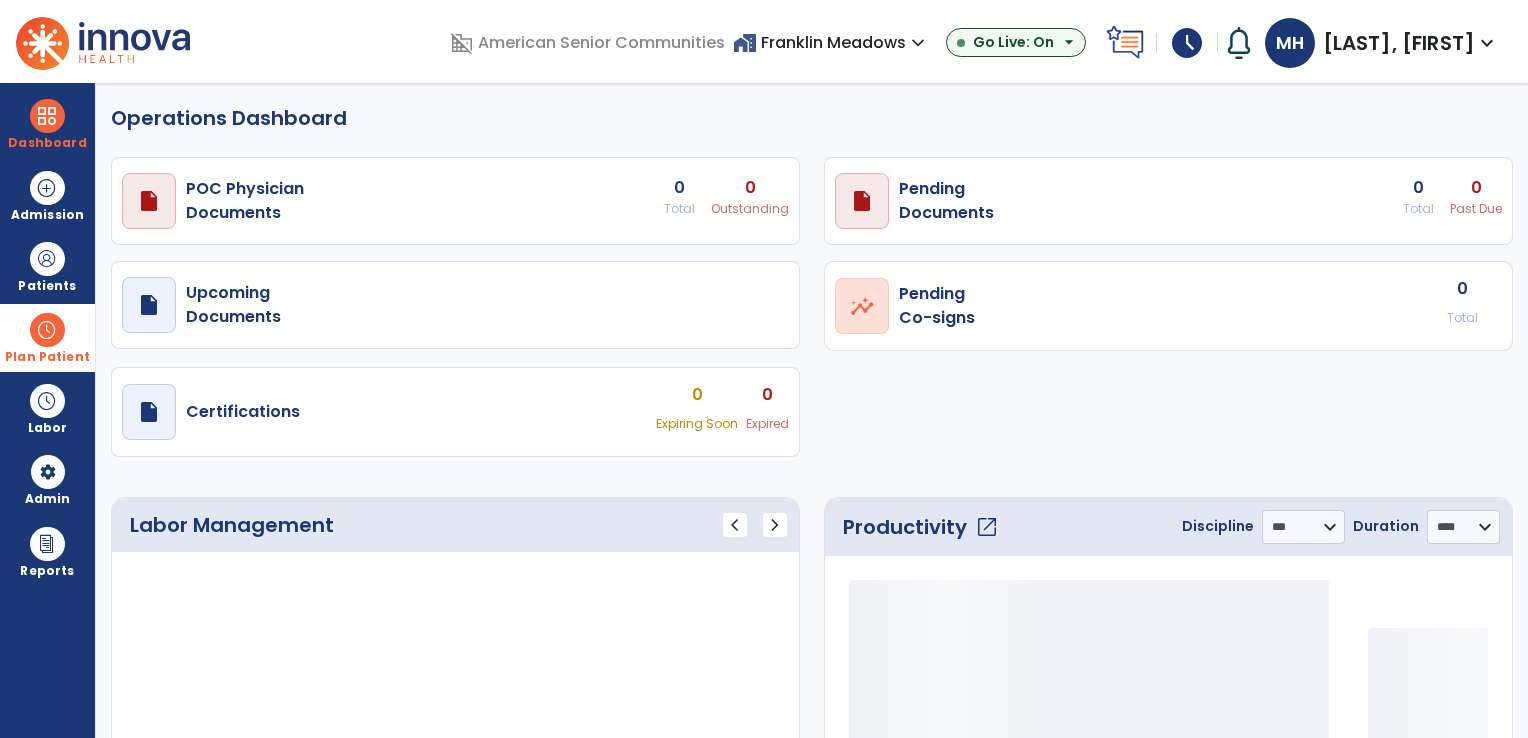 select on "***" 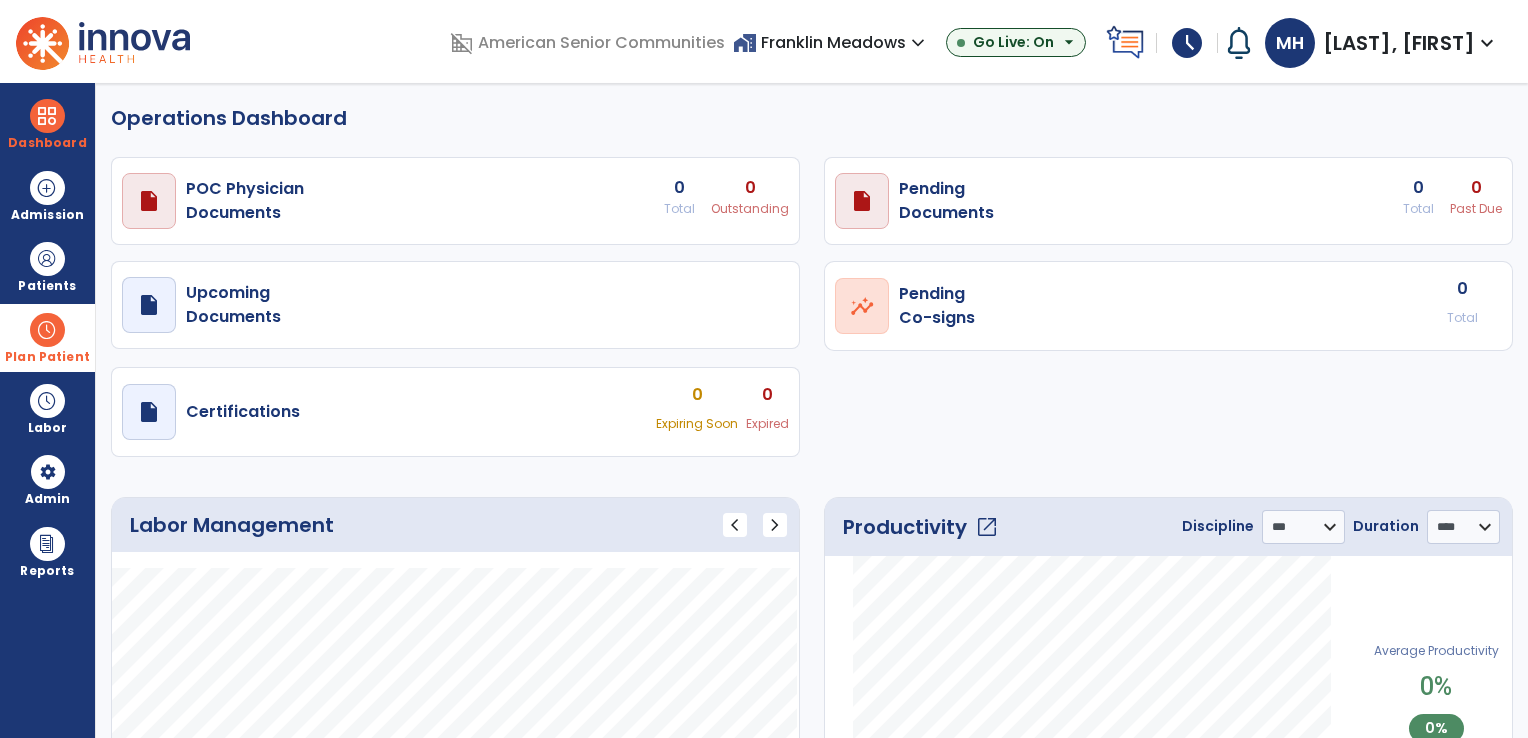 click on "Plan Patient" at bounding box center [47, 266] 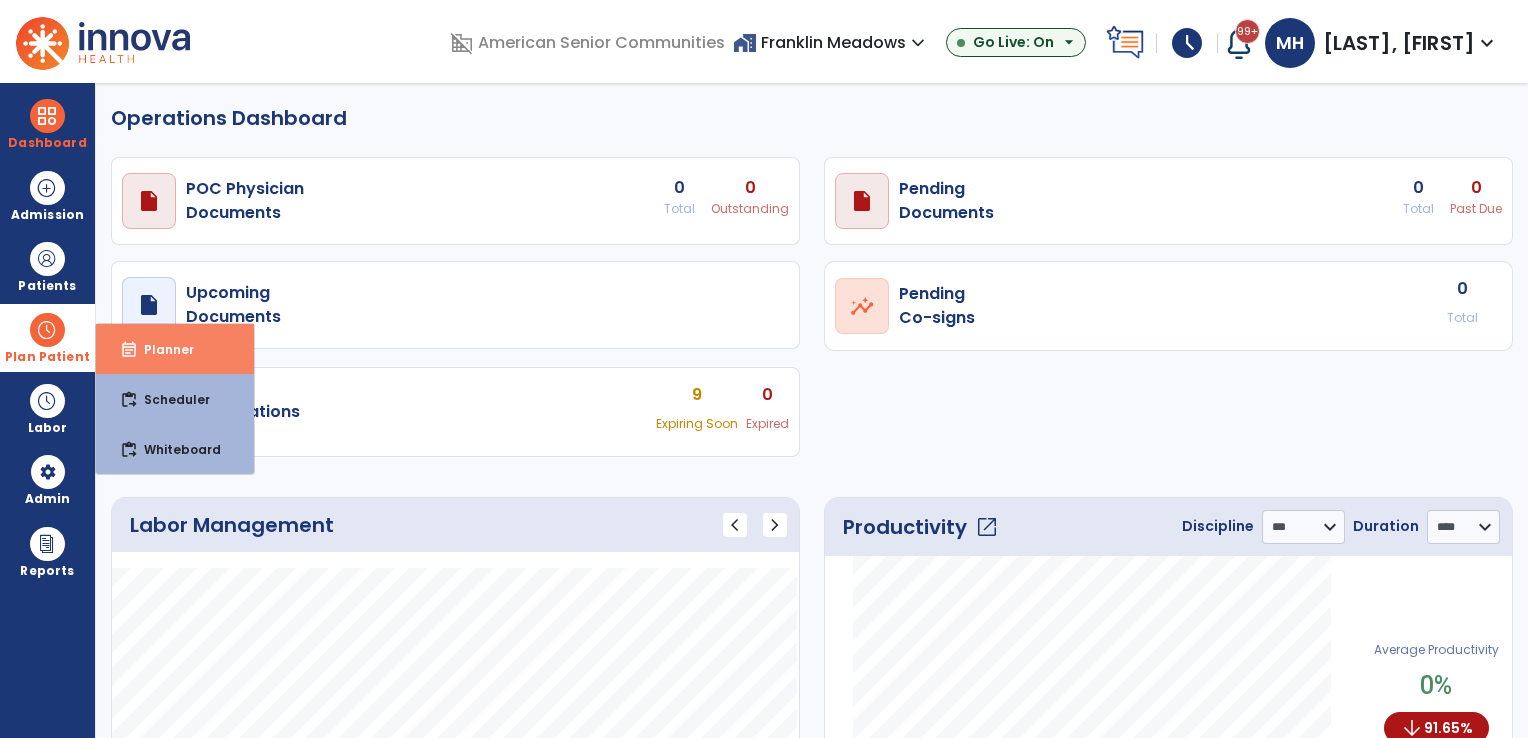 click on "Planner" at bounding box center (161, 349) 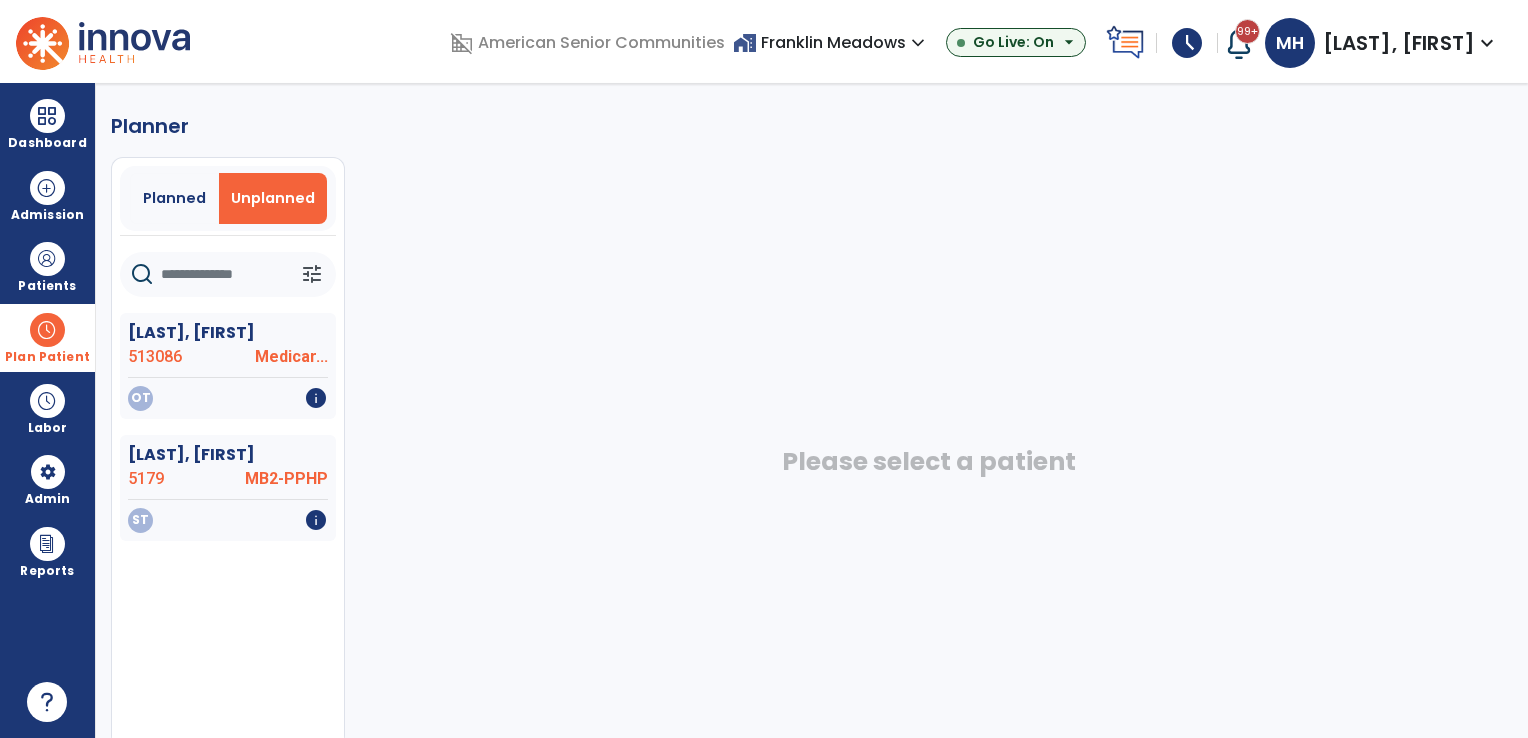 click on "Planned" at bounding box center [174, 198] 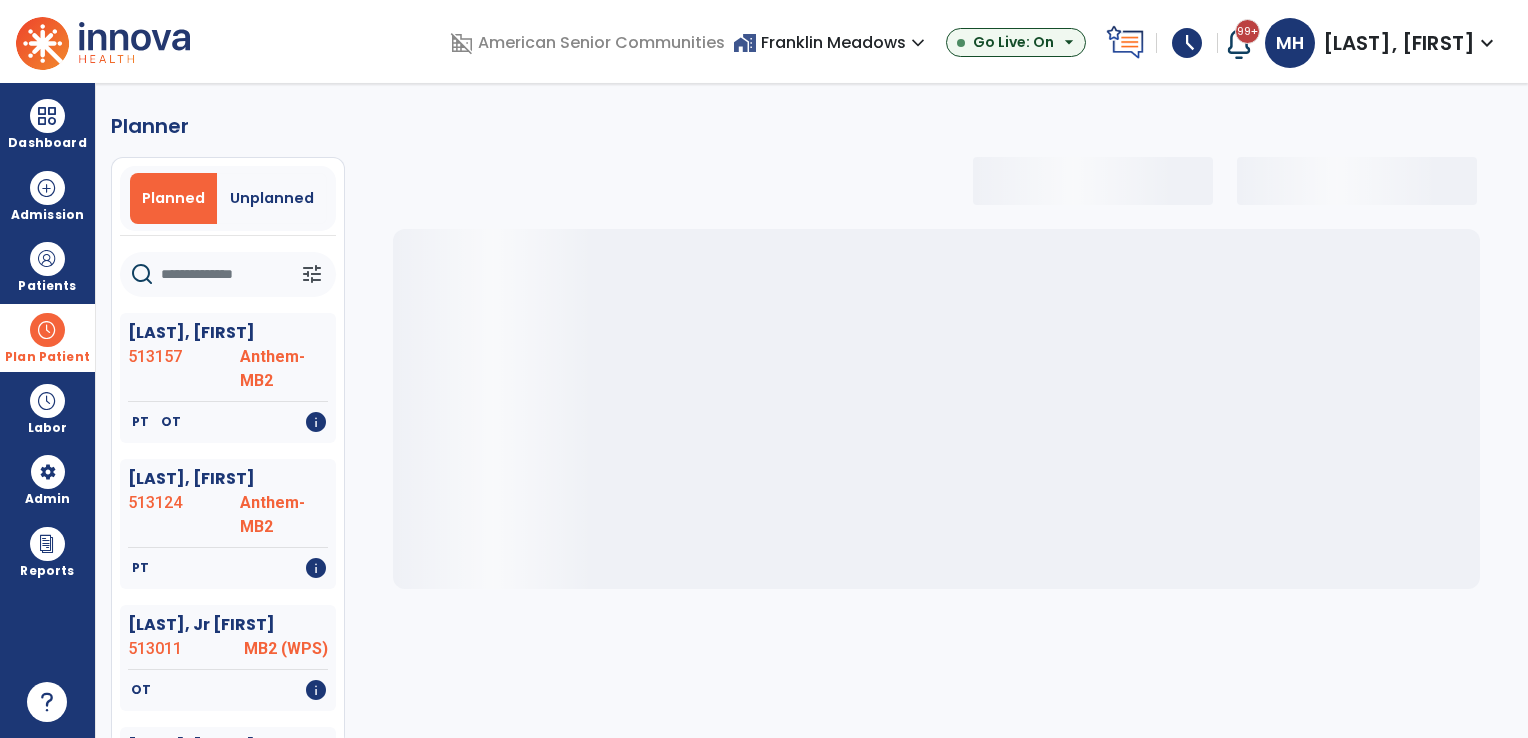 click 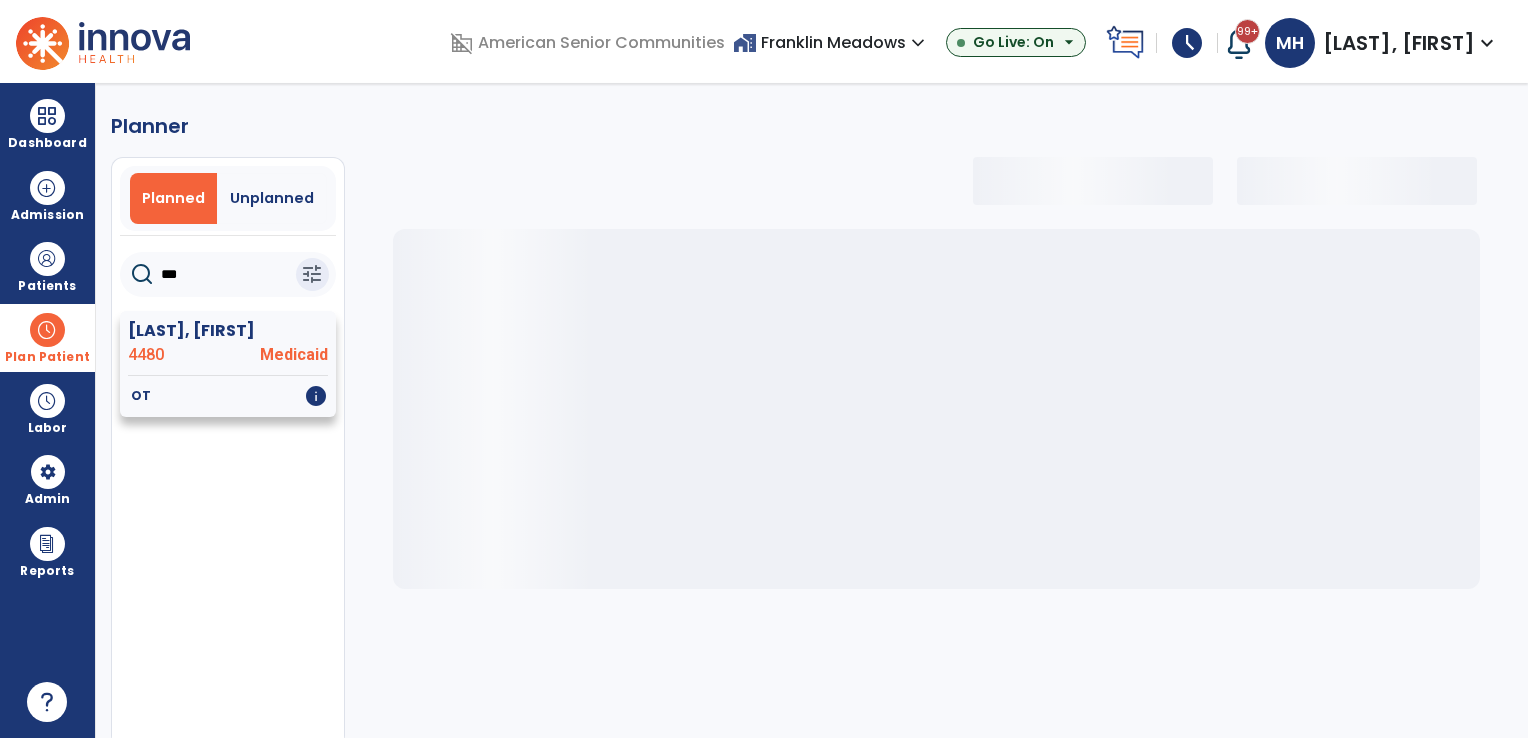 type on "***" 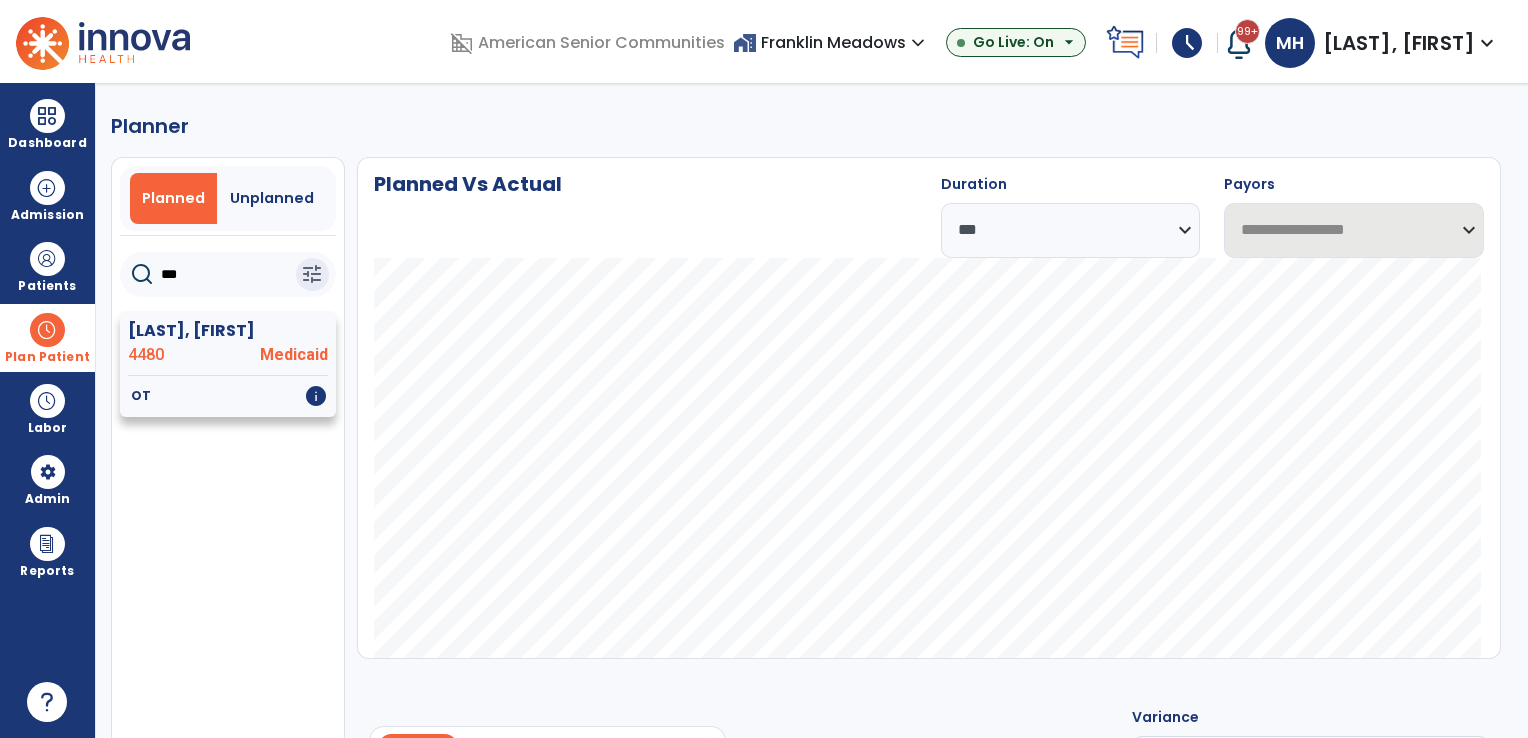 click on "[LAST], [FIRST] 4480 Medicaid" 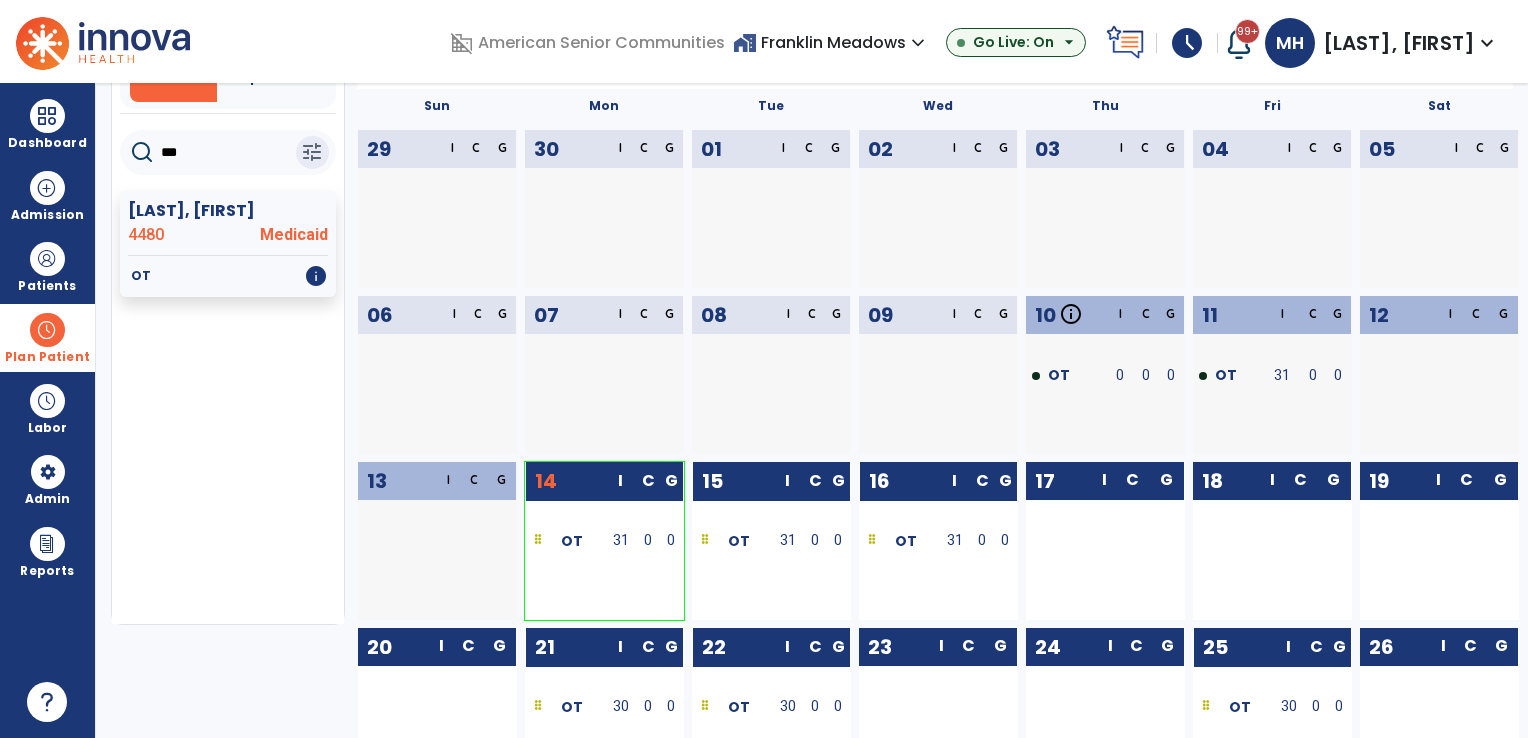 scroll, scrollTop: 0, scrollLeft: 0, axis: both 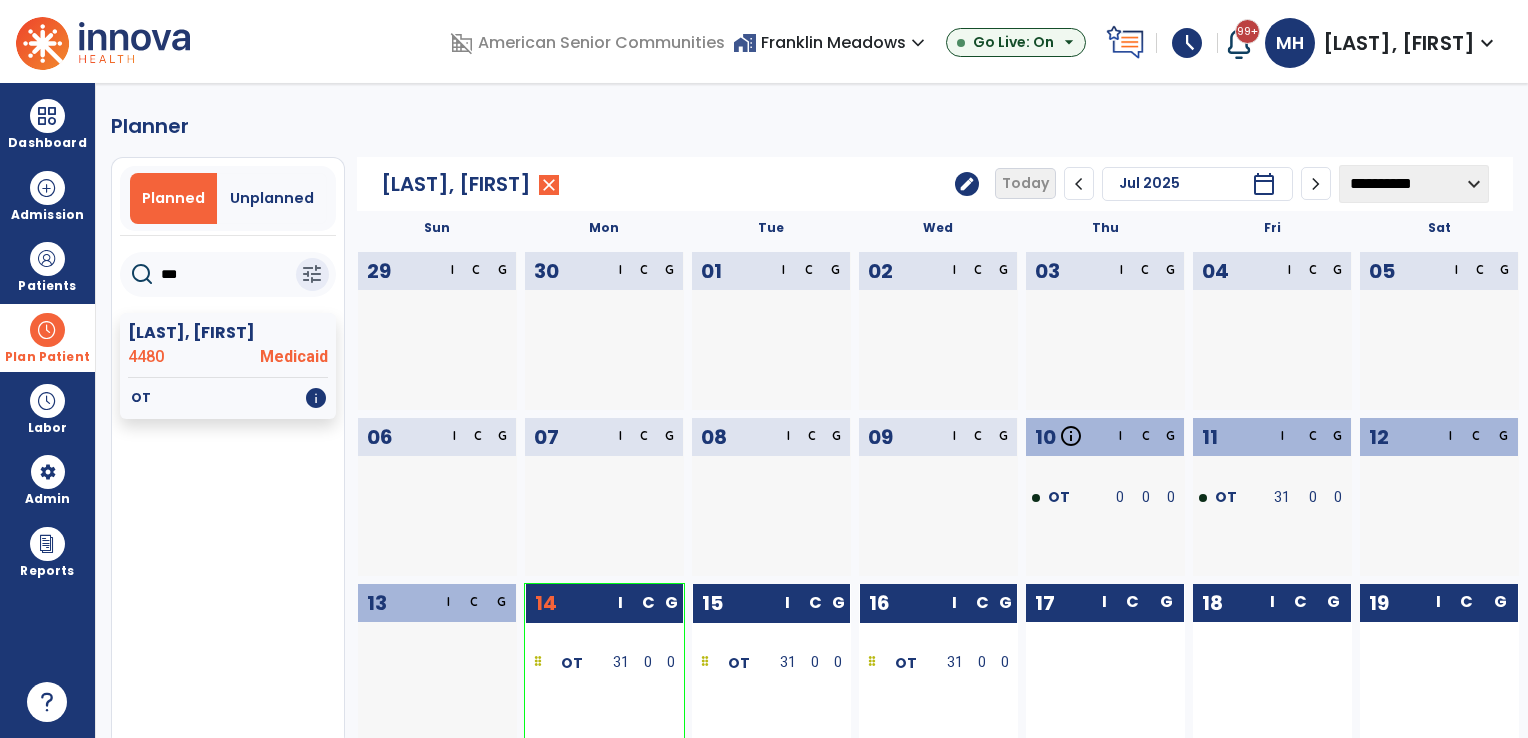 click on "***" 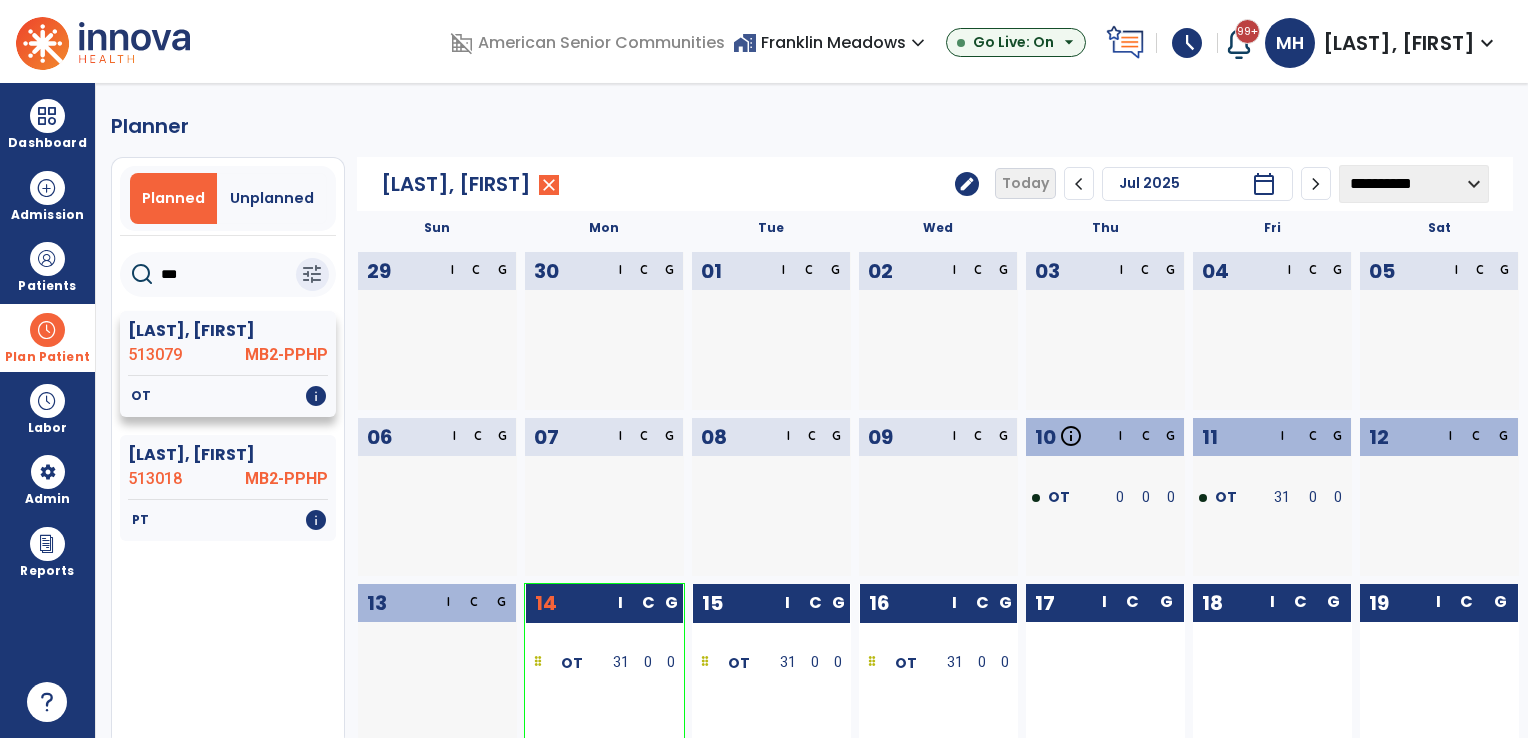 type on "***" 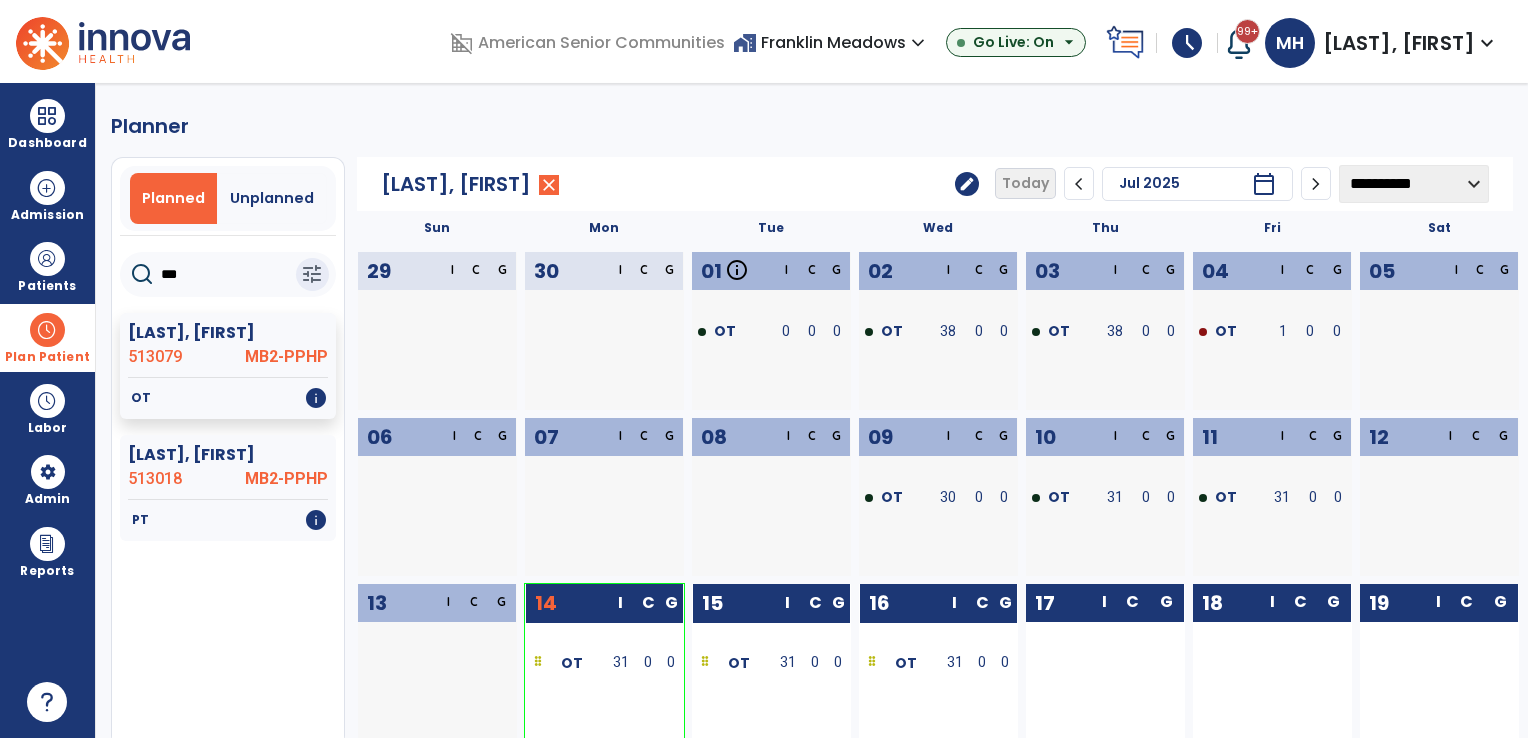 click on "***" 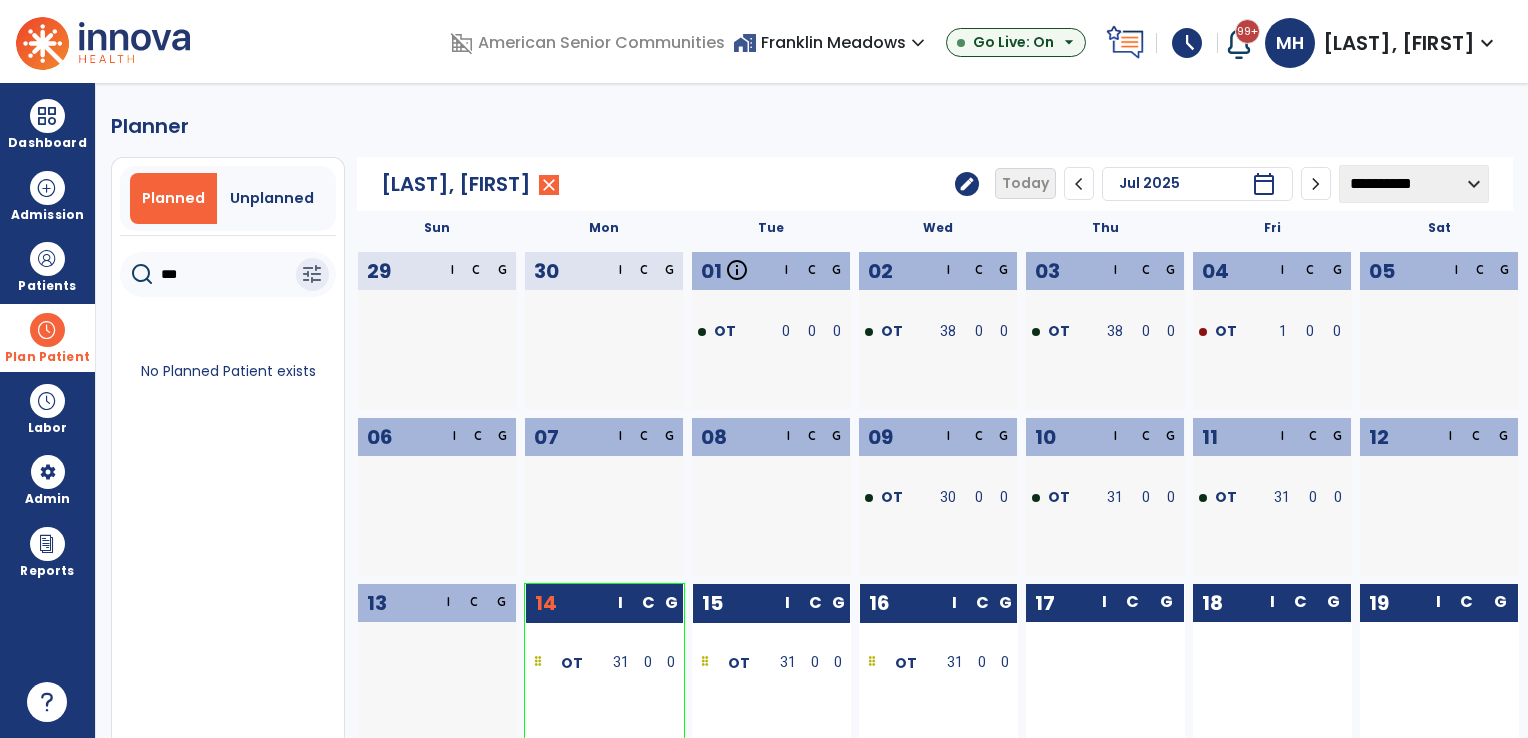 type on "****" 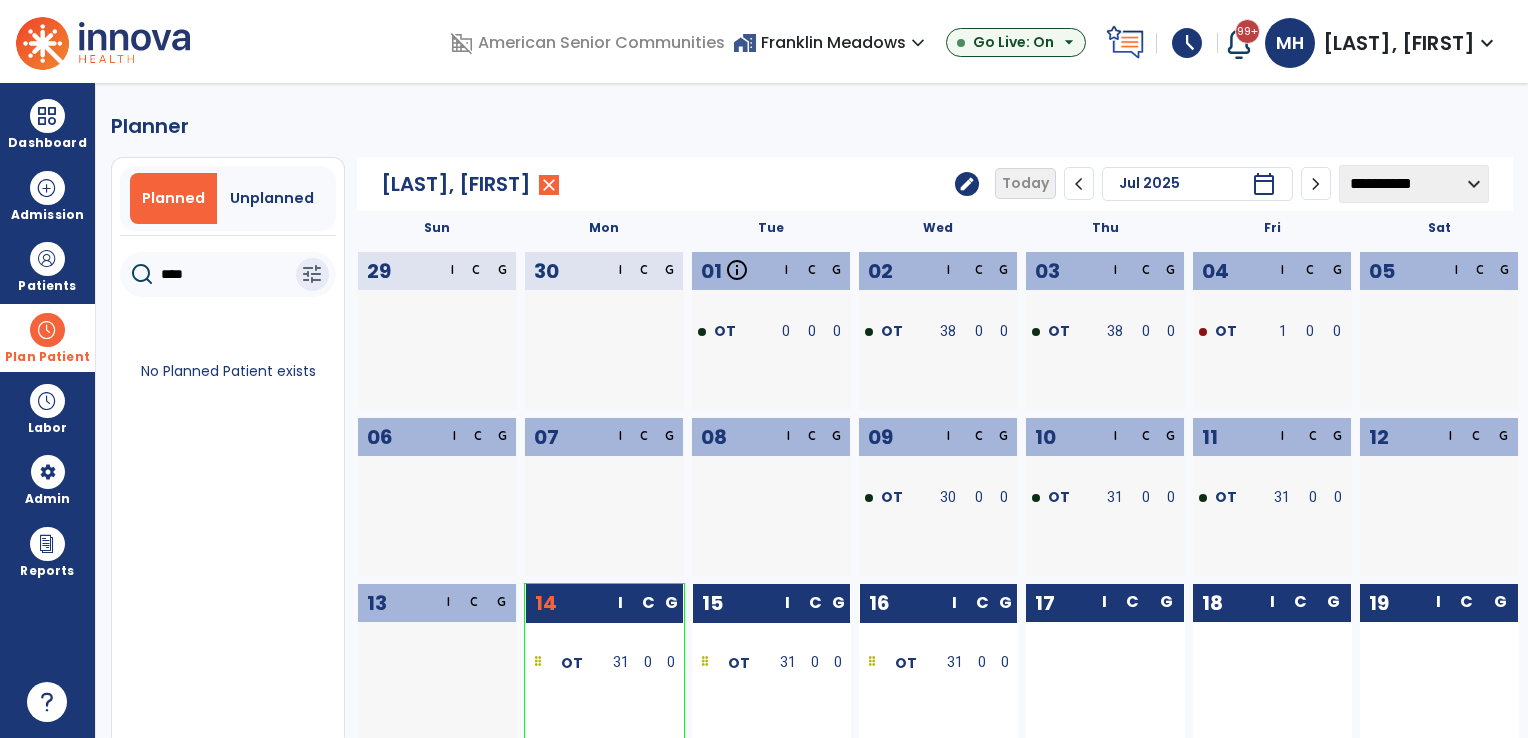 click on "****" 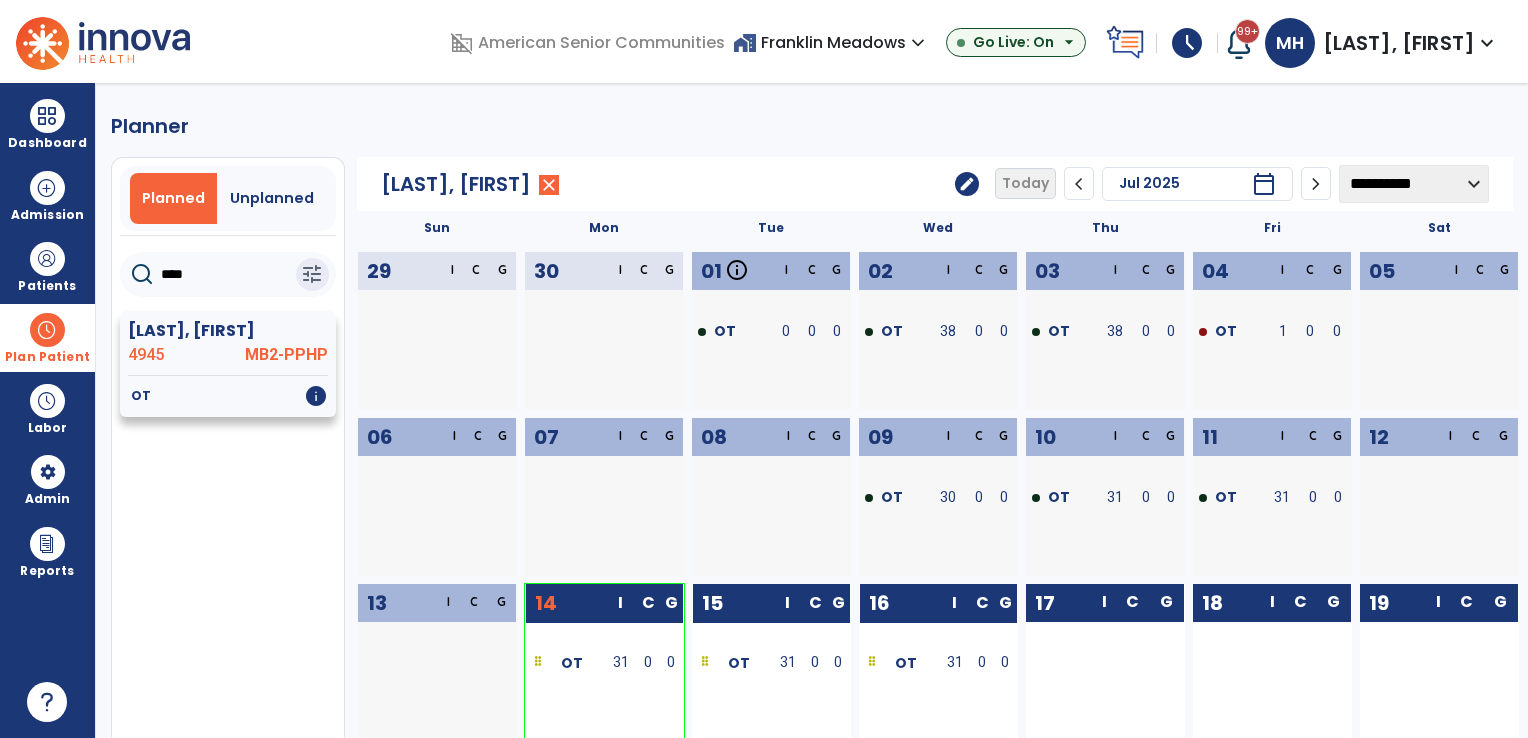 type on "****" 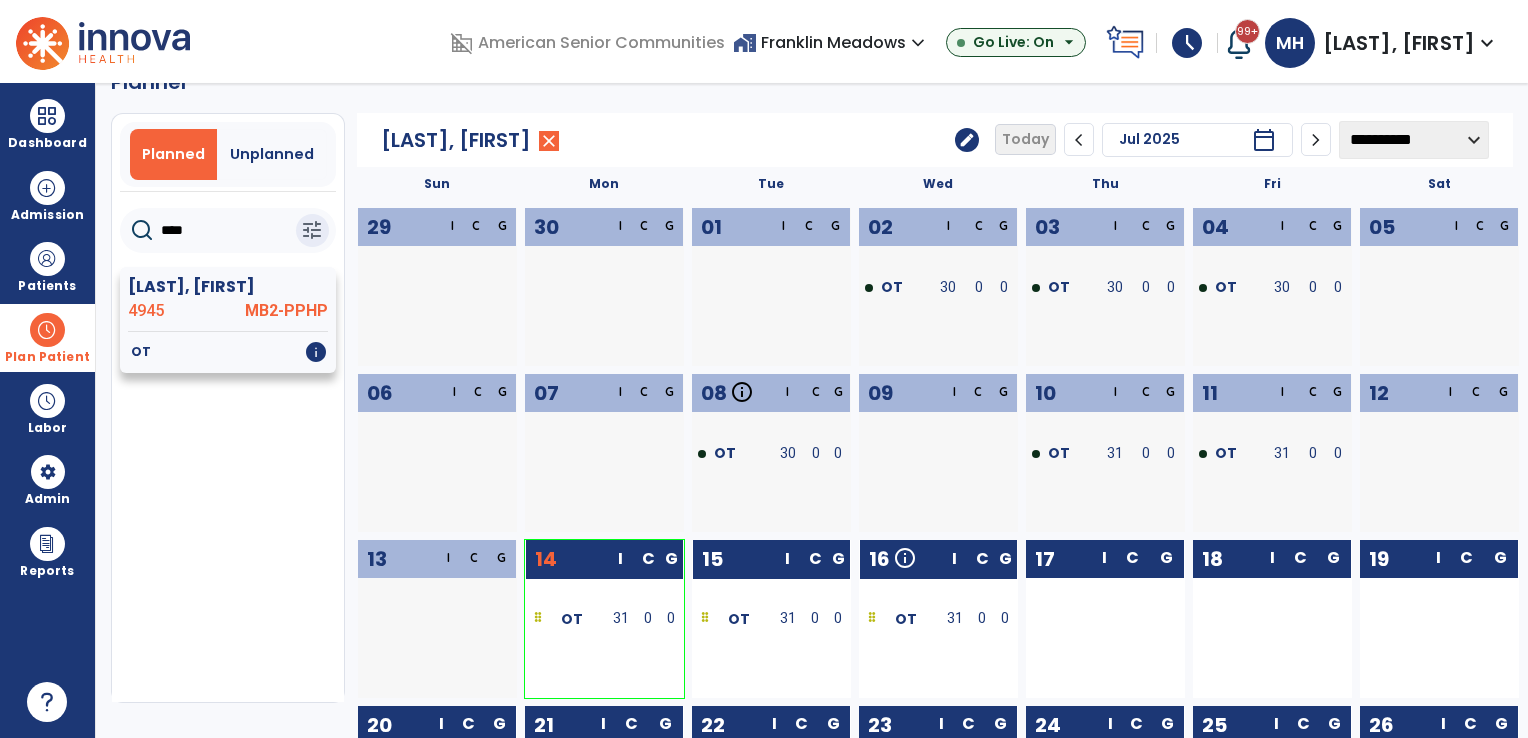 scroll, scrollTop: 0, scrollLeft: 0, axis: both 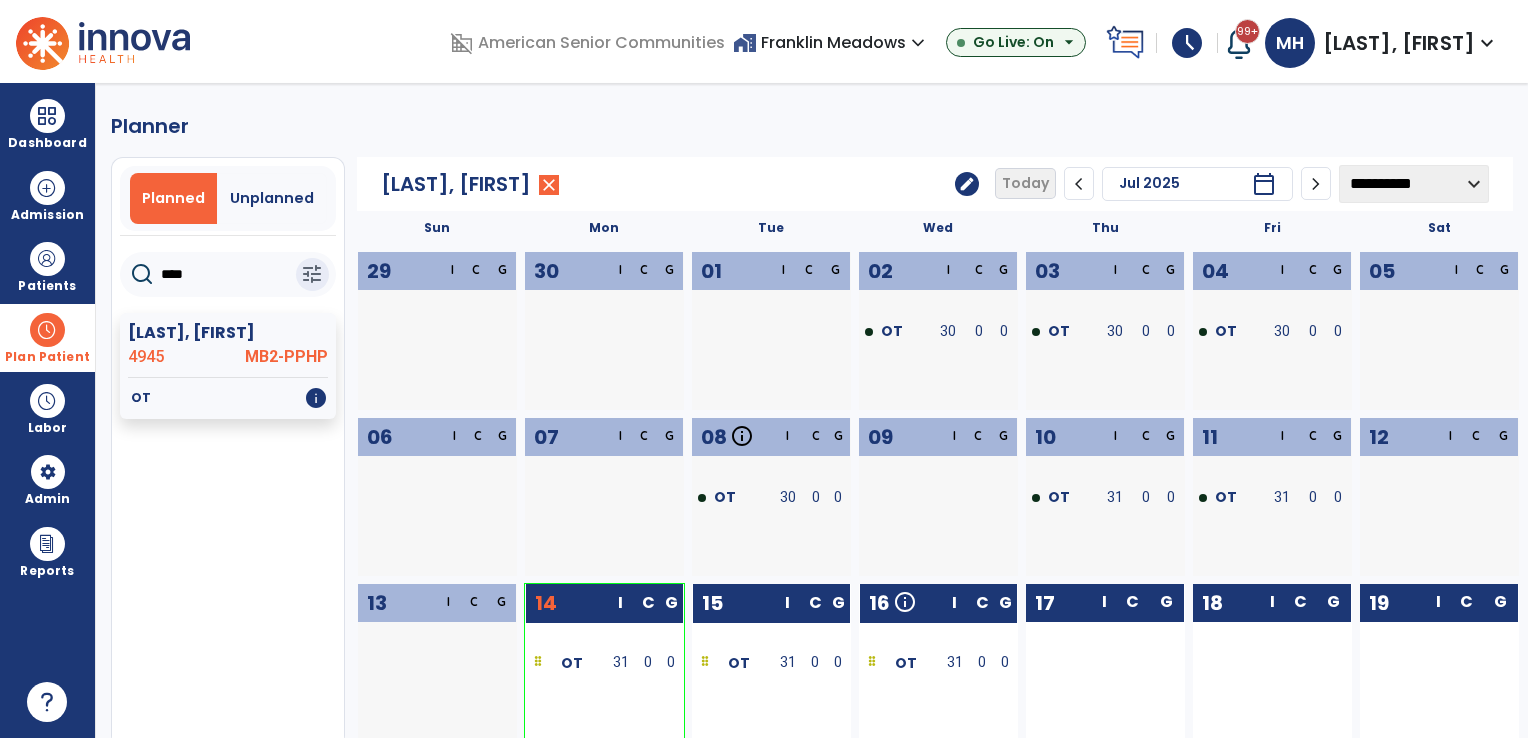 click on "****" 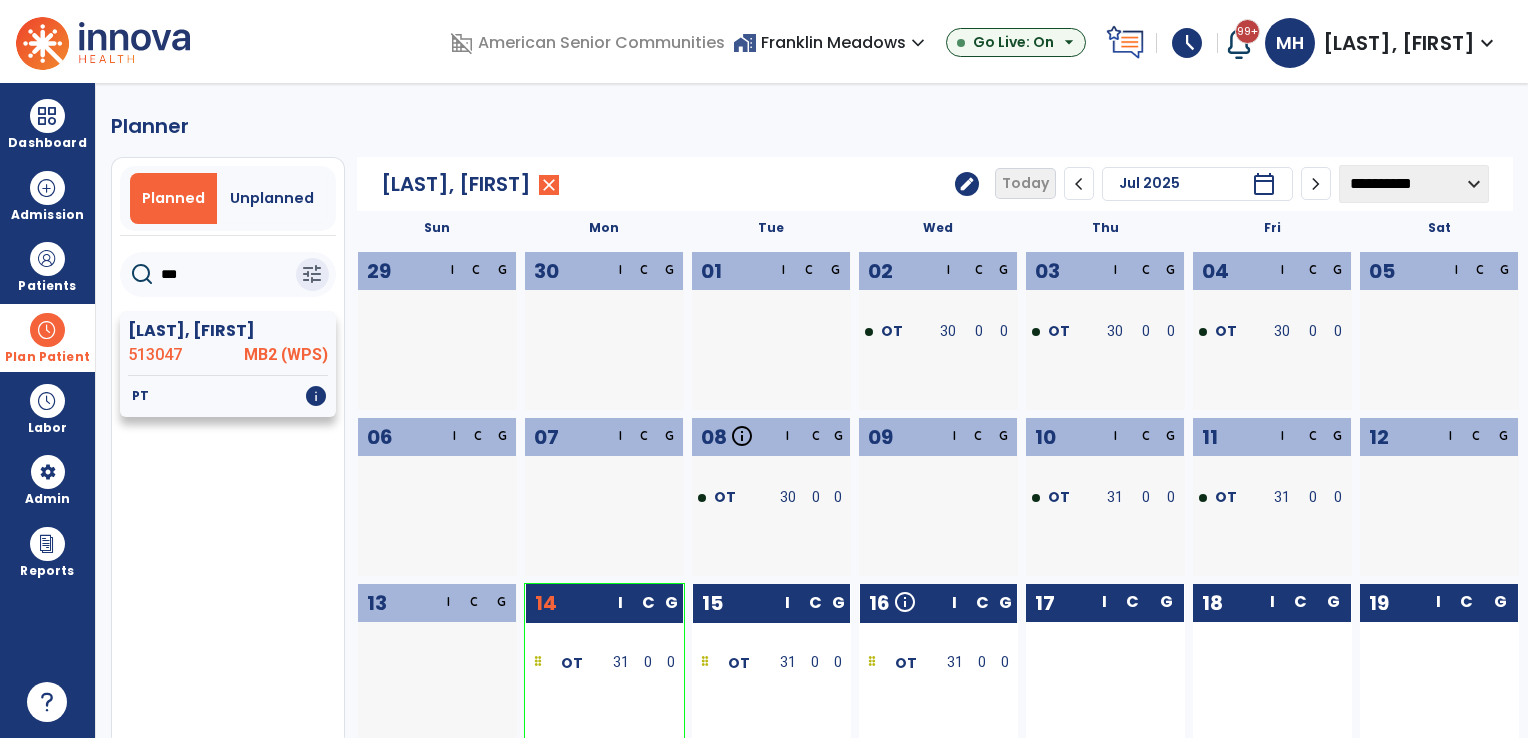 type on "***" 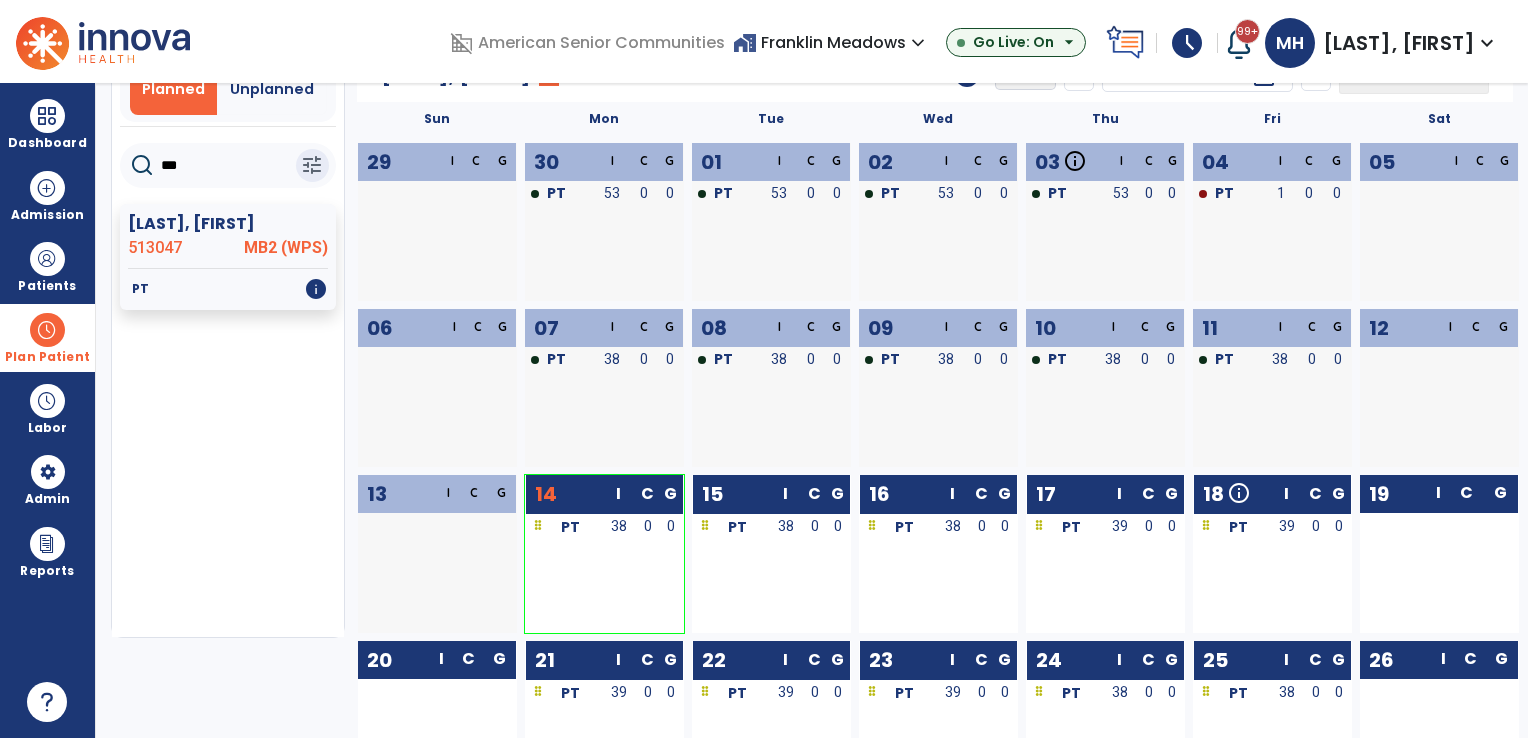scroll, scrollTop: 0, scrollLeft: 0, axis: both 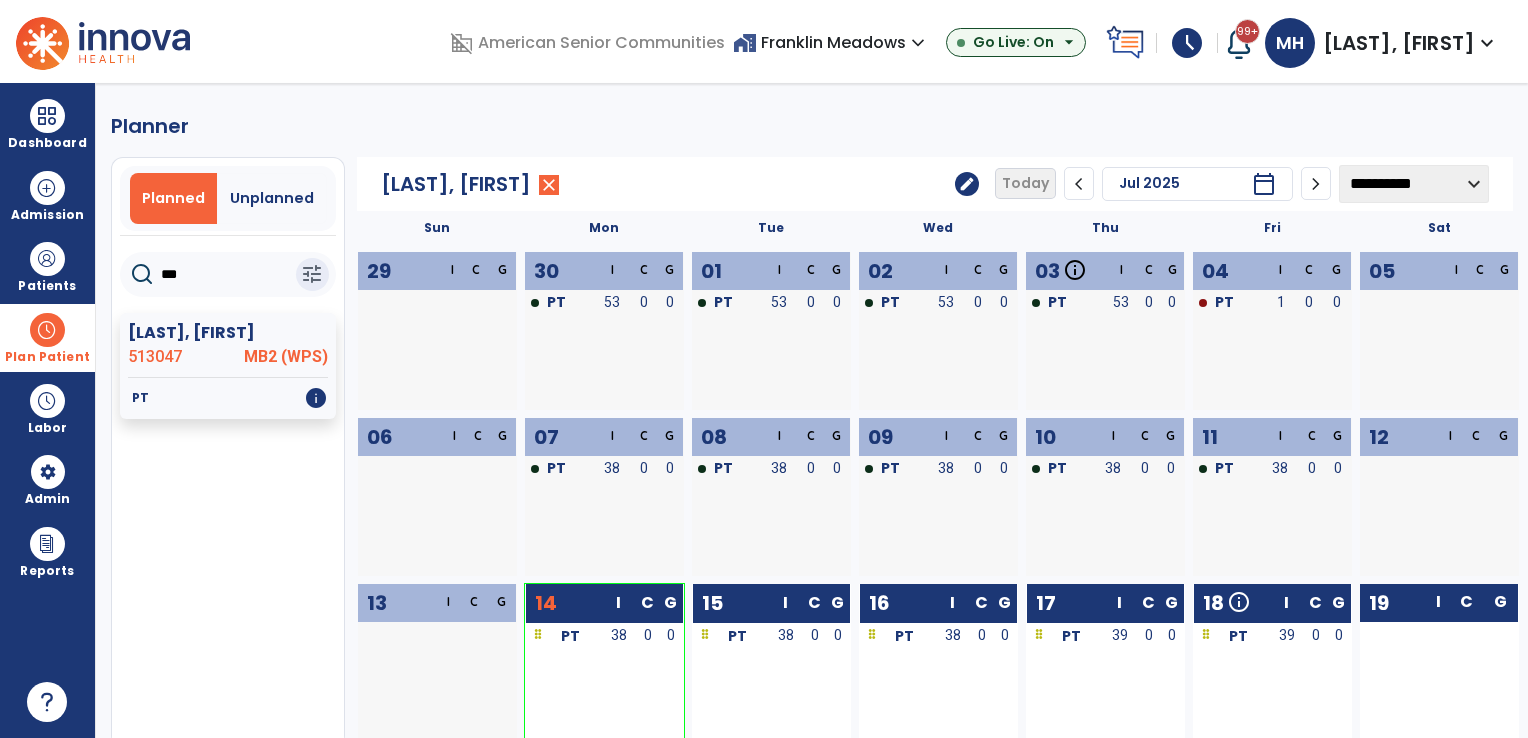 drag, startPoint x: 40, startPoint y: 329, endPoint x: 118, endPoint y: 398, distance: 104.13933 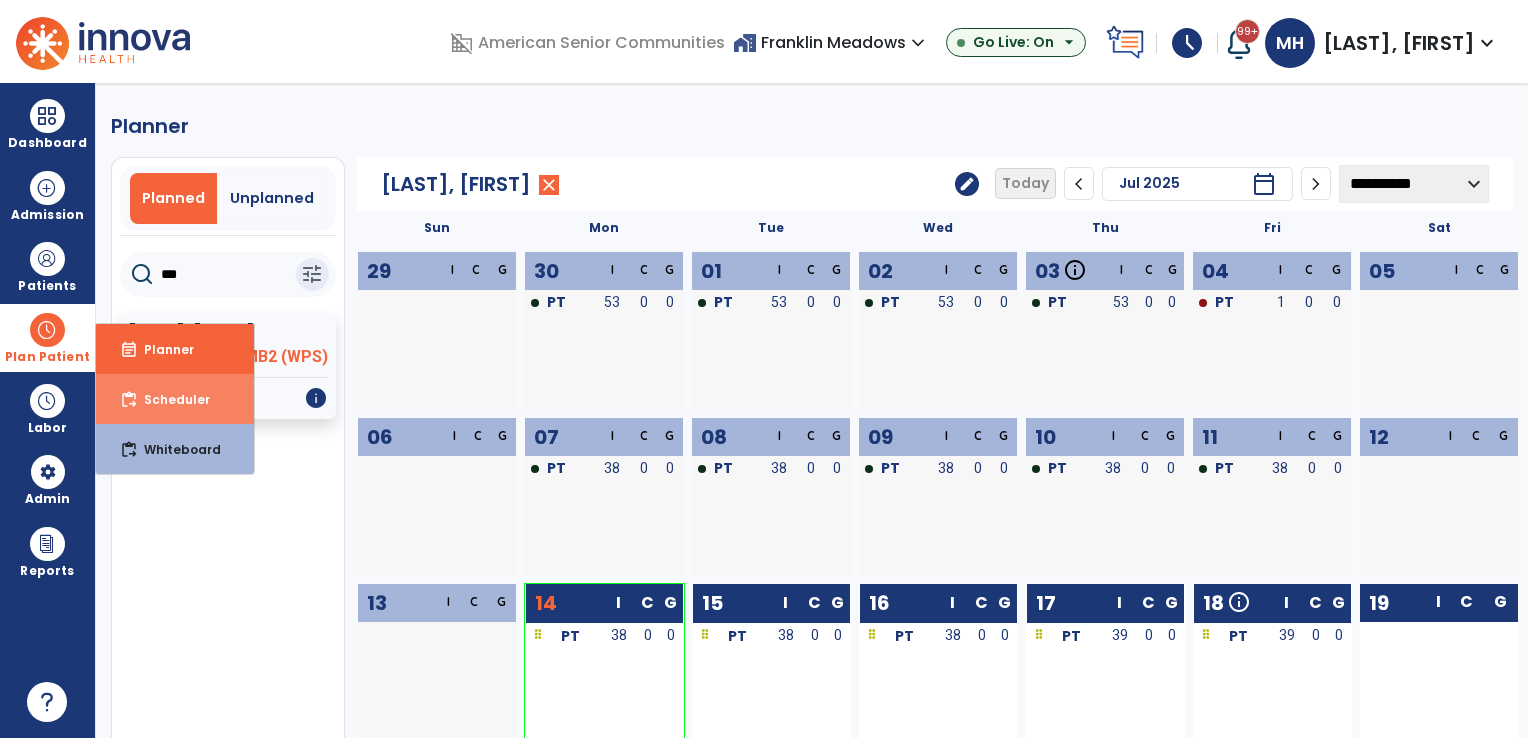 click on "content_paste_go  Scheduler" at bounding box center [175, 399] 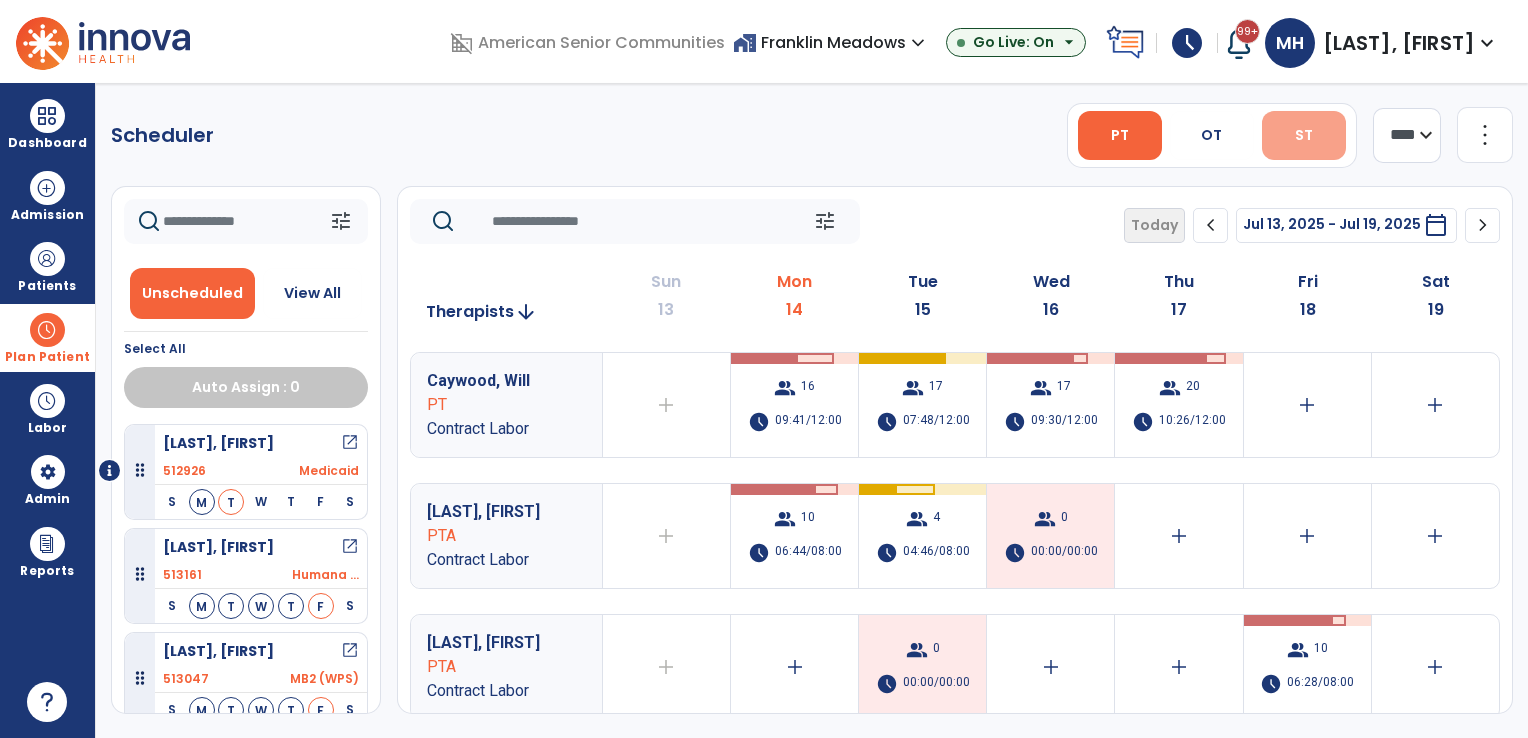 click on "ST" at bounding box center (1304, 135) 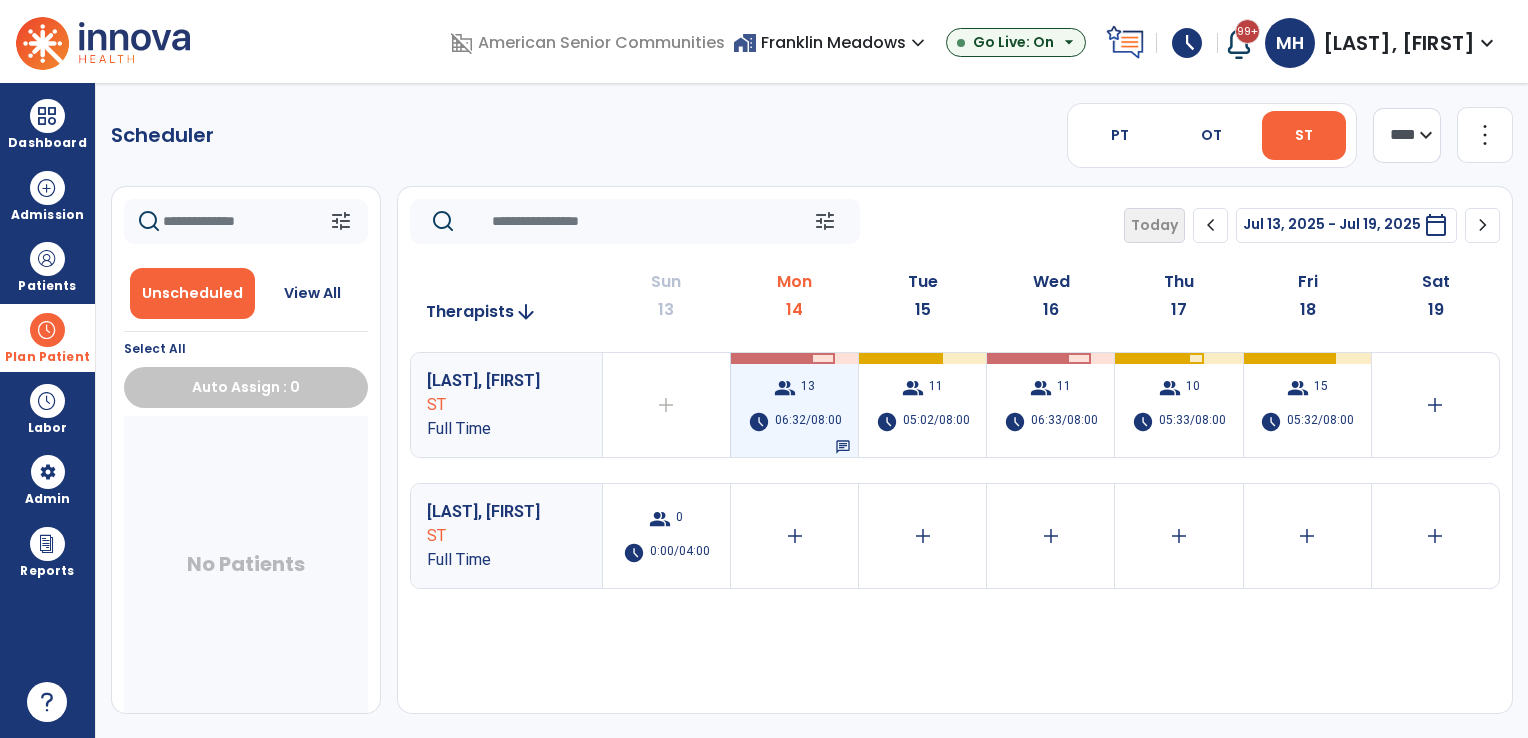 click on "06:32/08:00" at bounding box center [808, 422] 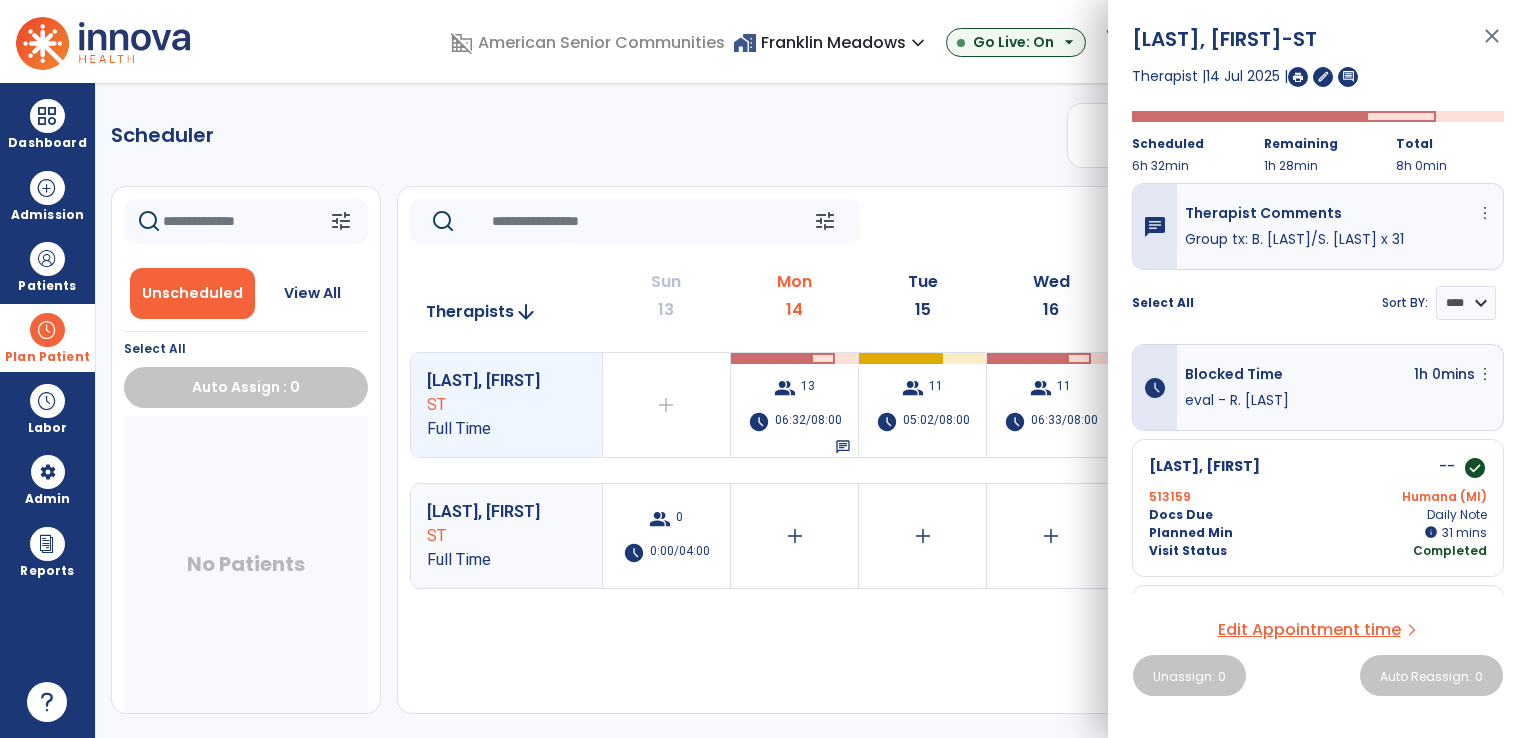 click on "Scheduler   PT   OT   ST  **** *** more_vert  Manage Labor   View All Therapists   Print" 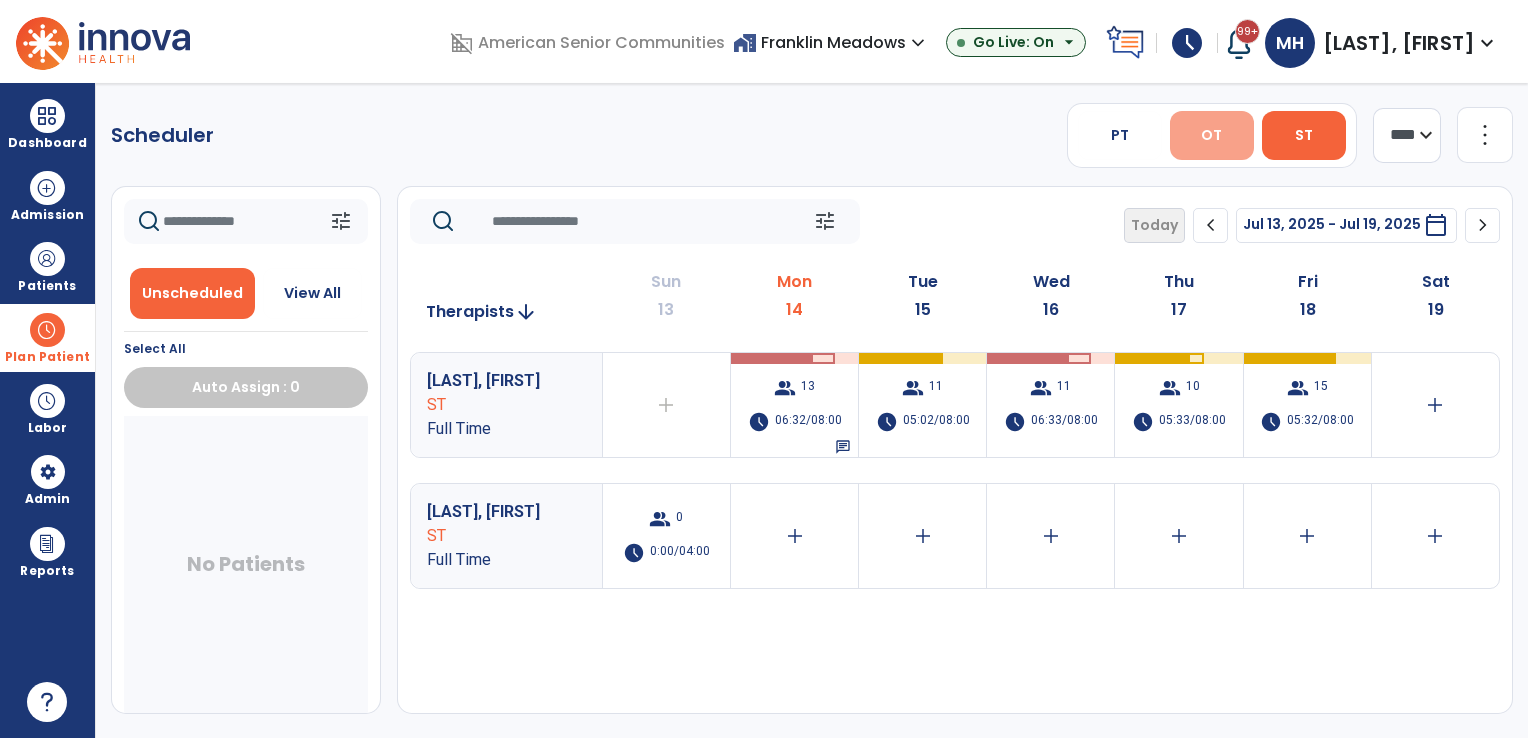 click on "OT" at bounding box center [1212, 135] 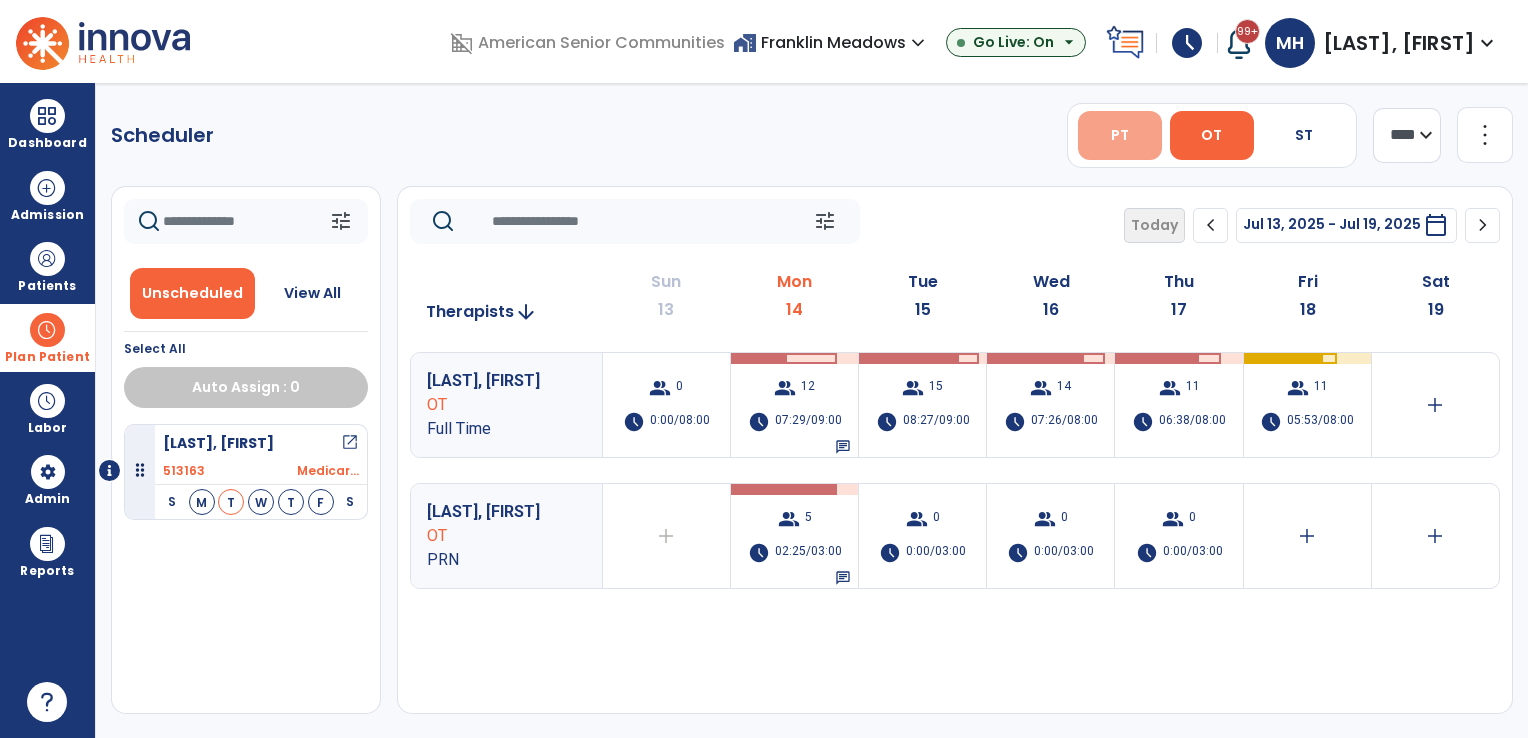 click on "PT" at bounding box center (1120, 135) 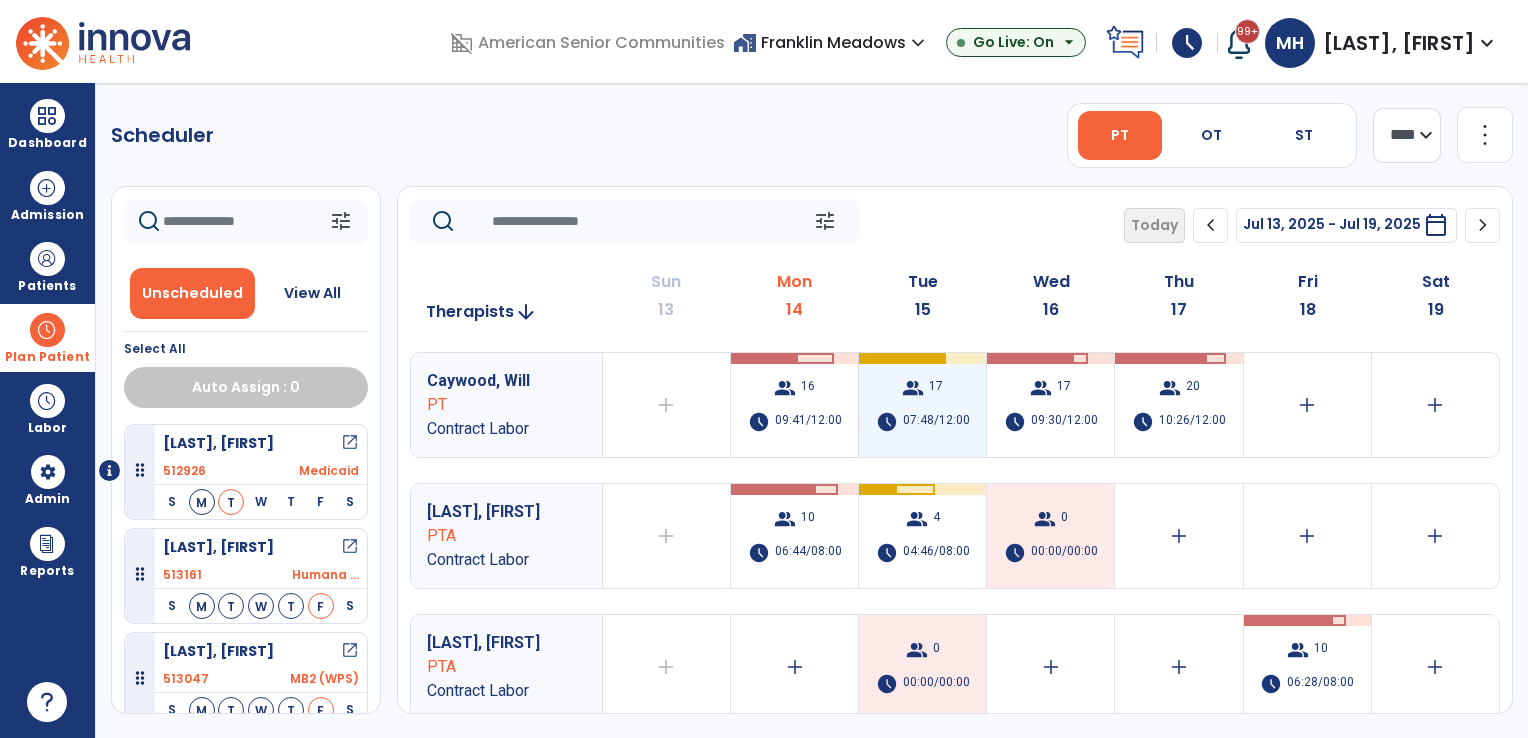 click on "group 17 schedule 07:48/12:00" at bounding box center [922, 405] 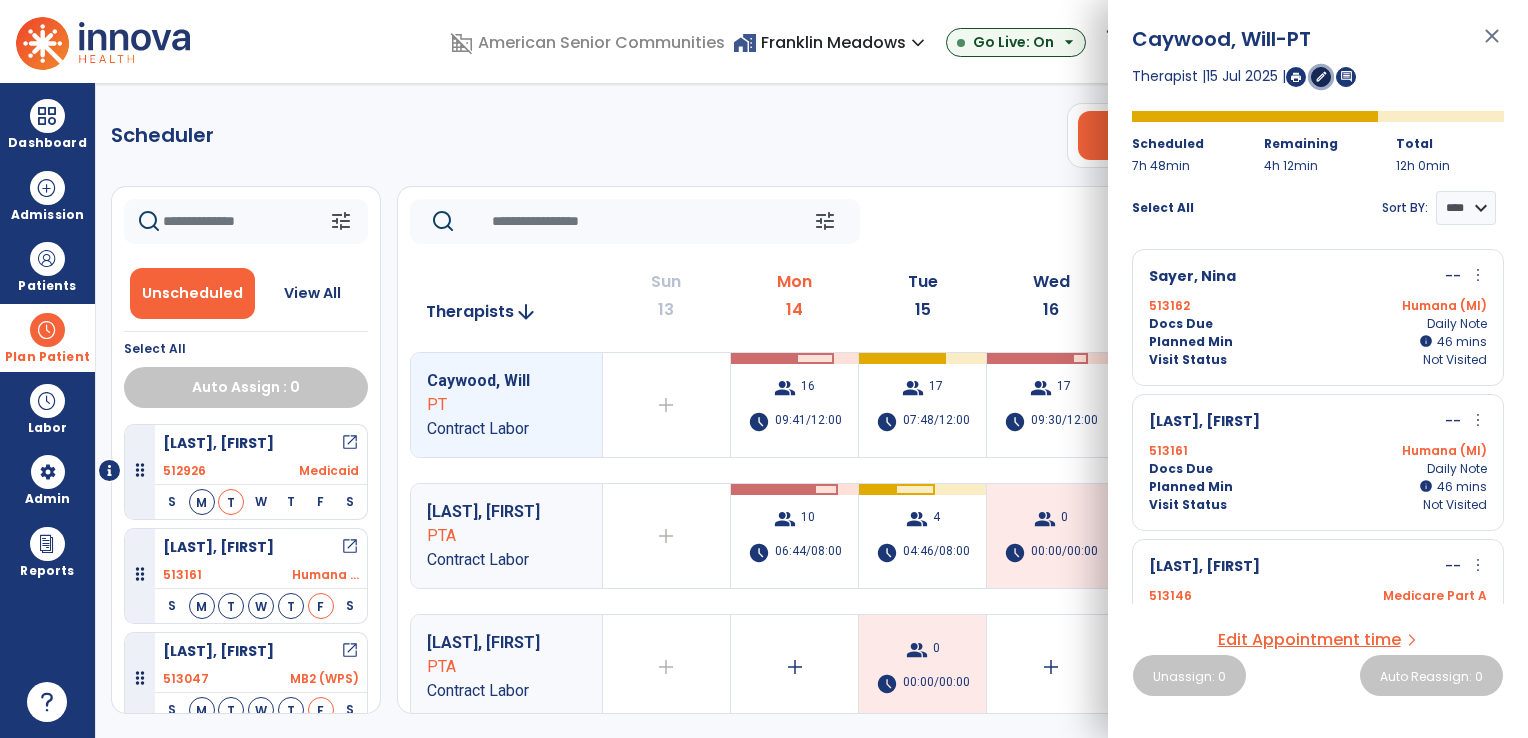 click on "edit" at bounding box center [1321, 76] 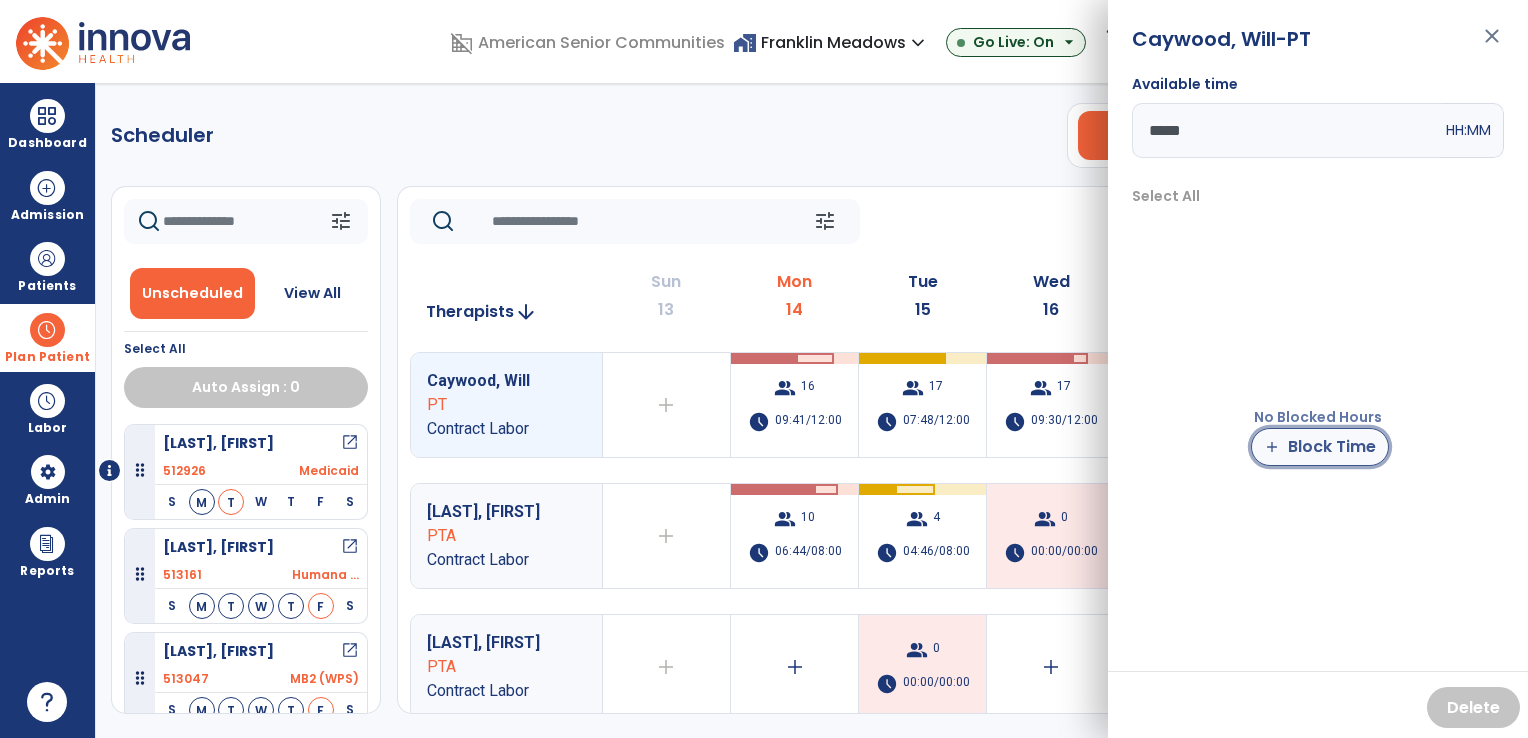 click on "add   Block Time" at bounding box center (1320, 447) 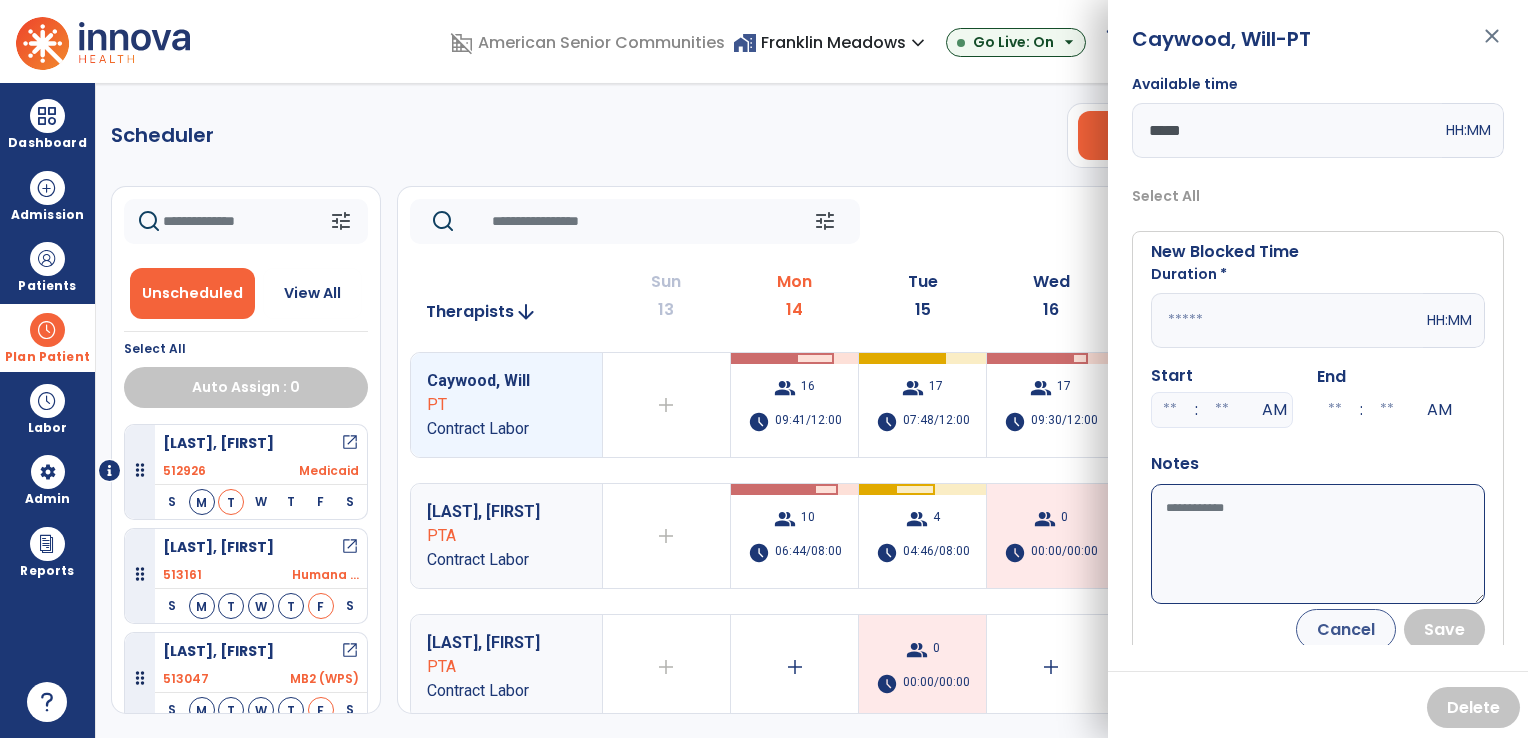 click at bounding box center (1287, 320) 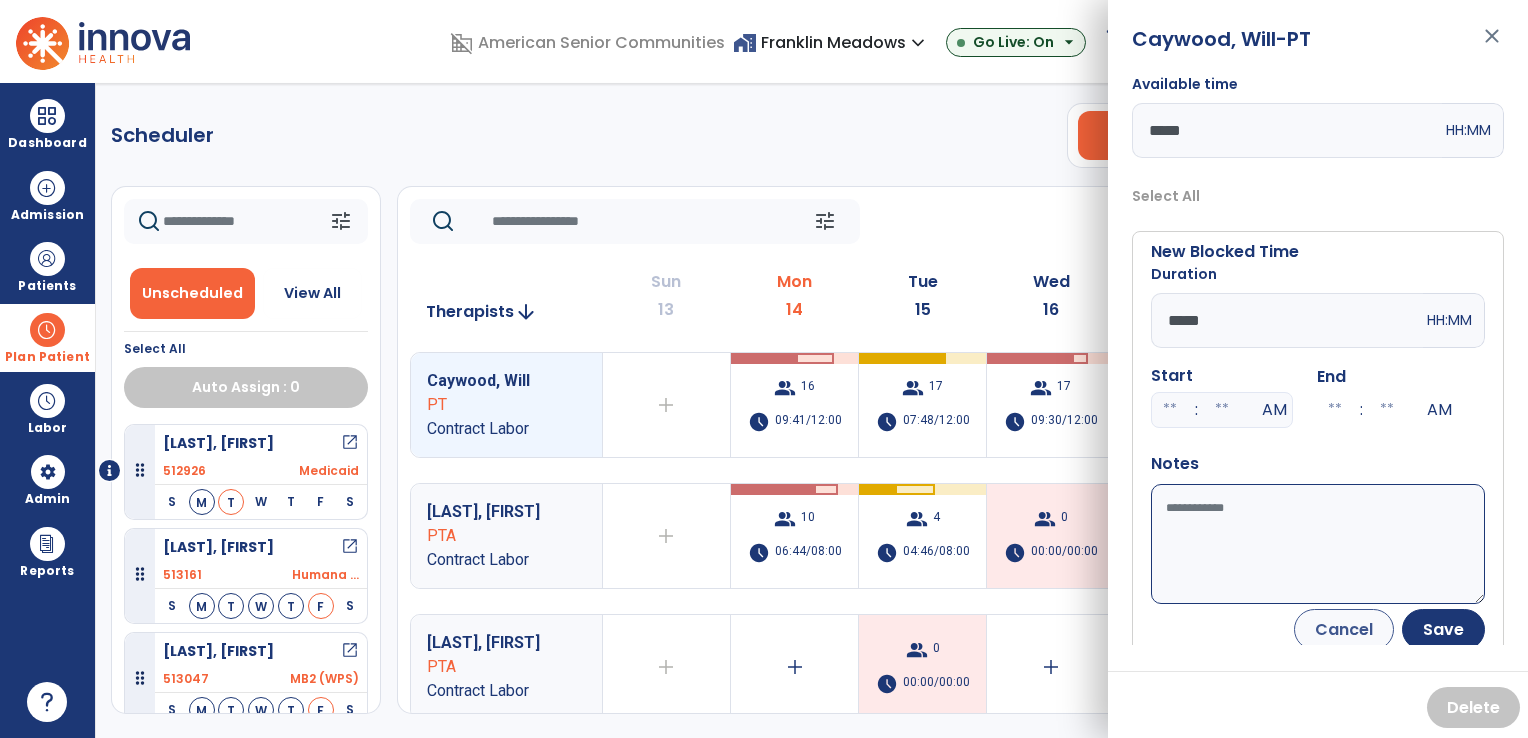 type on "*****" 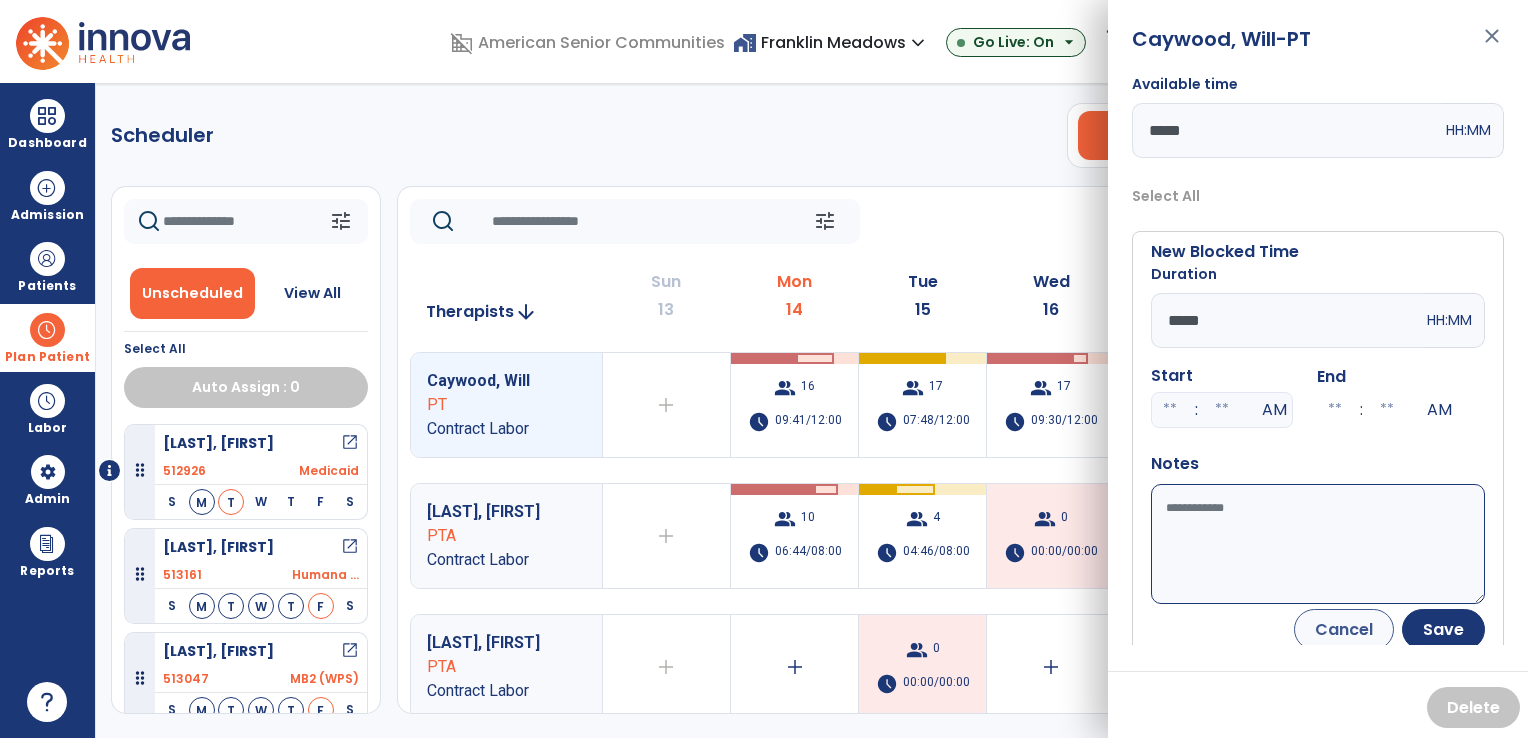 click on "Available time" at bounding box center [1318, 544] 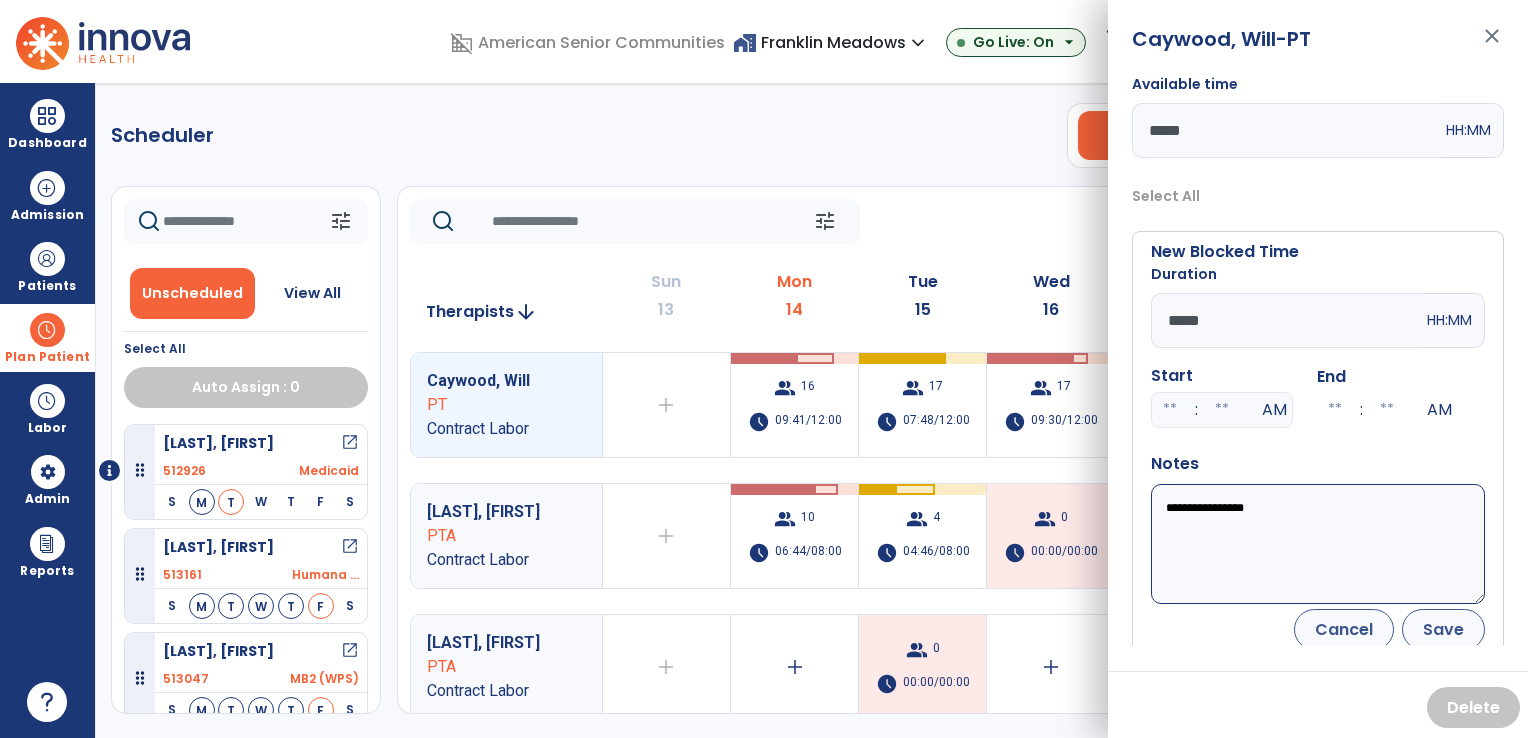 type on "**********" 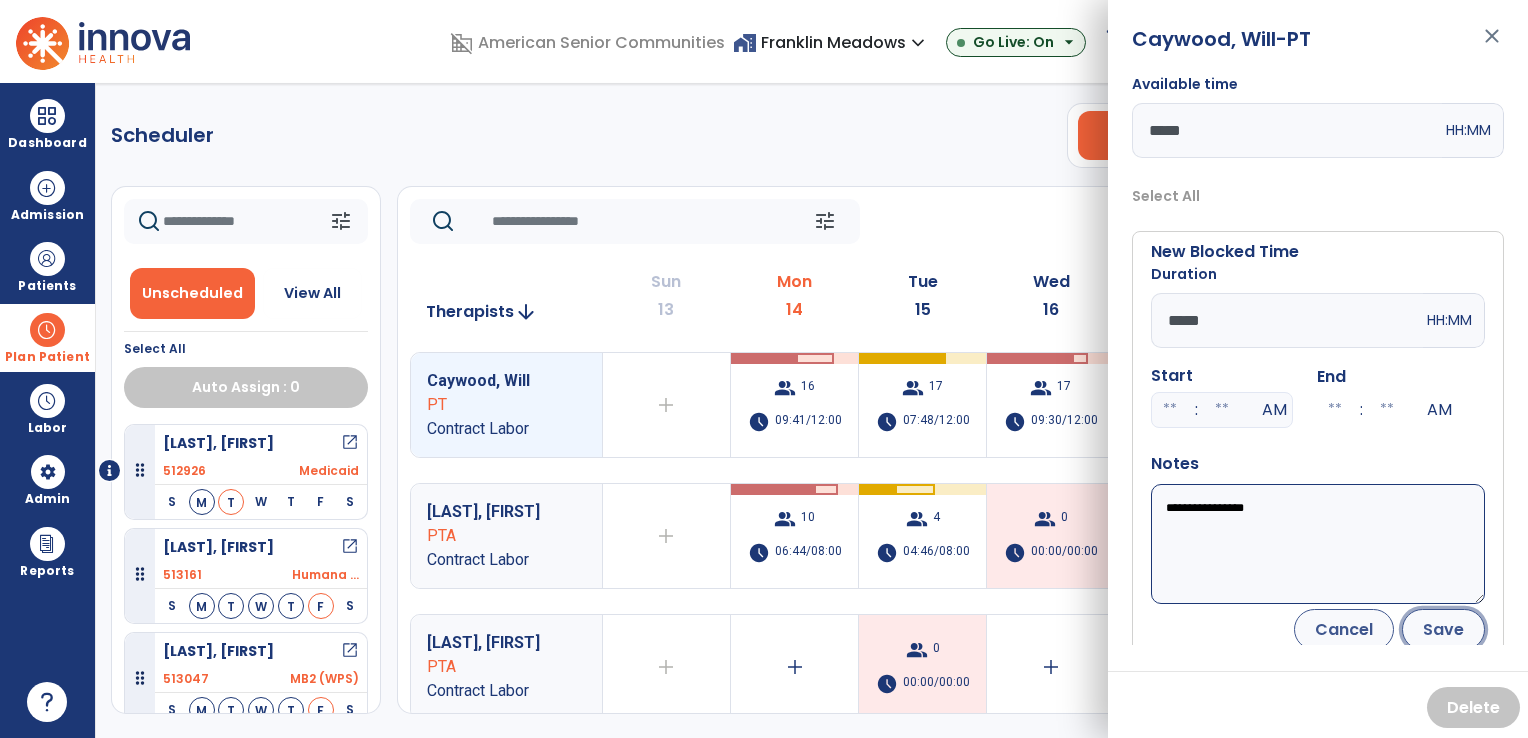 click on "Save" at bounding box center [1443, 629] 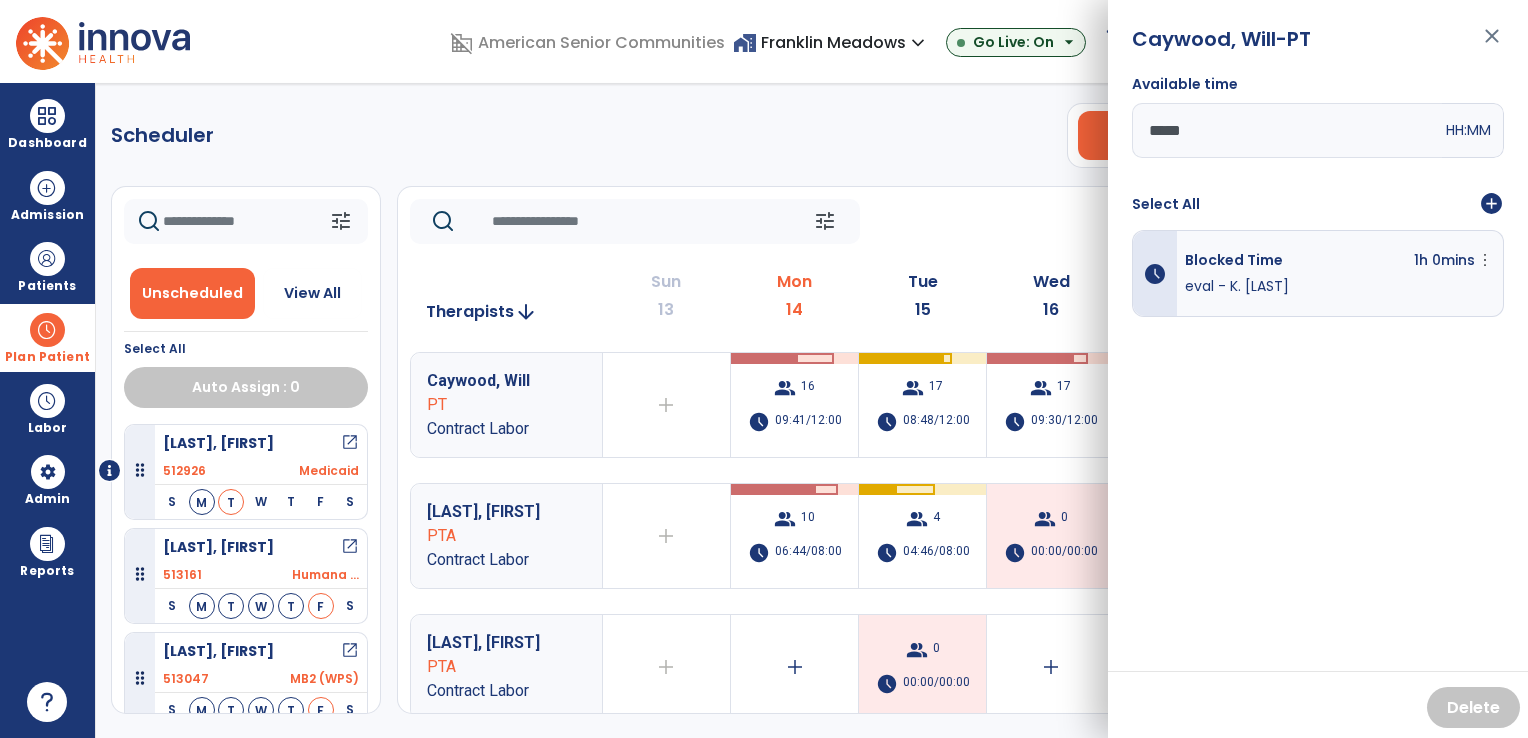 click on "Scheduler   PT   OT   ST  **** *** more_vert  Manage Labor   View All Therapists   Print" 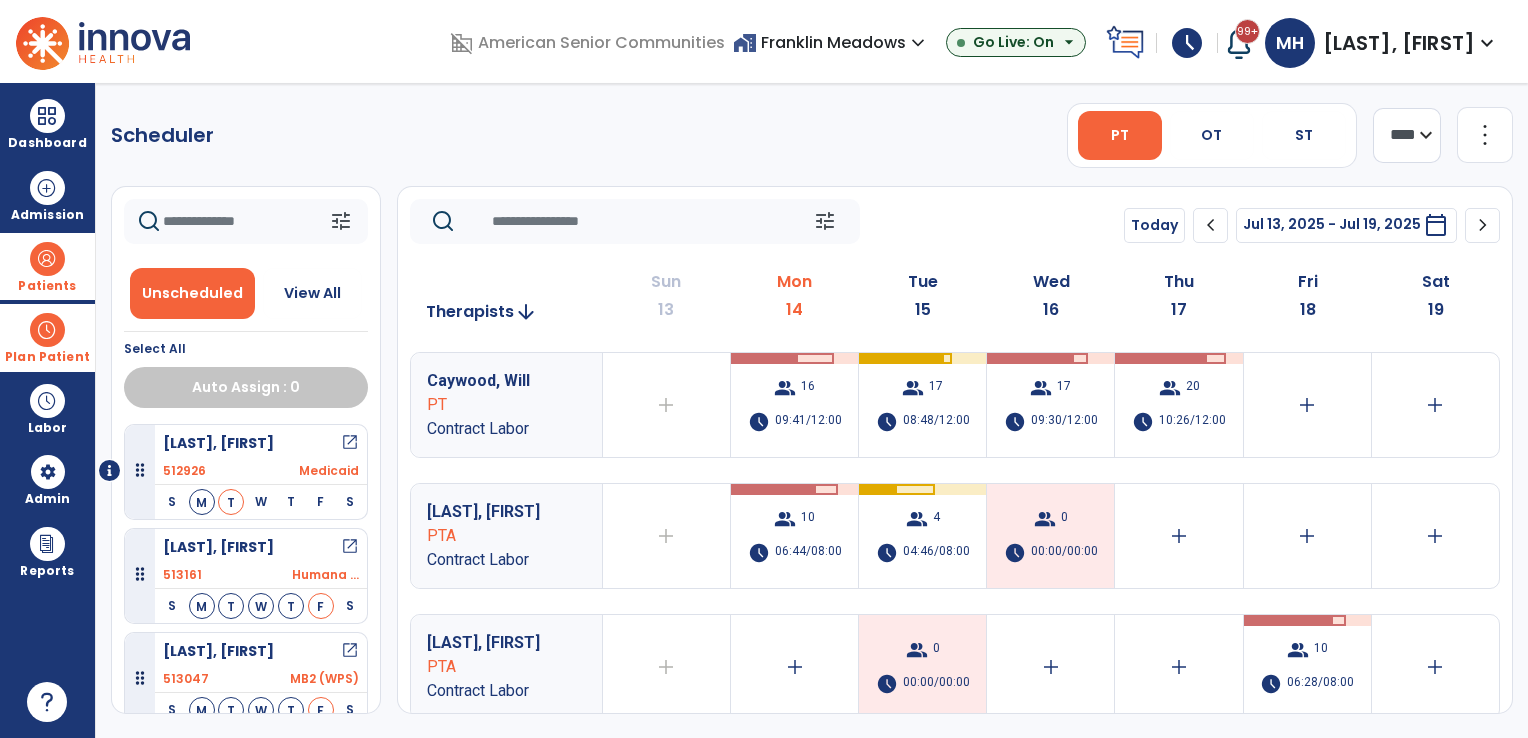 click on "Patients" at bounding box center (47, 266) 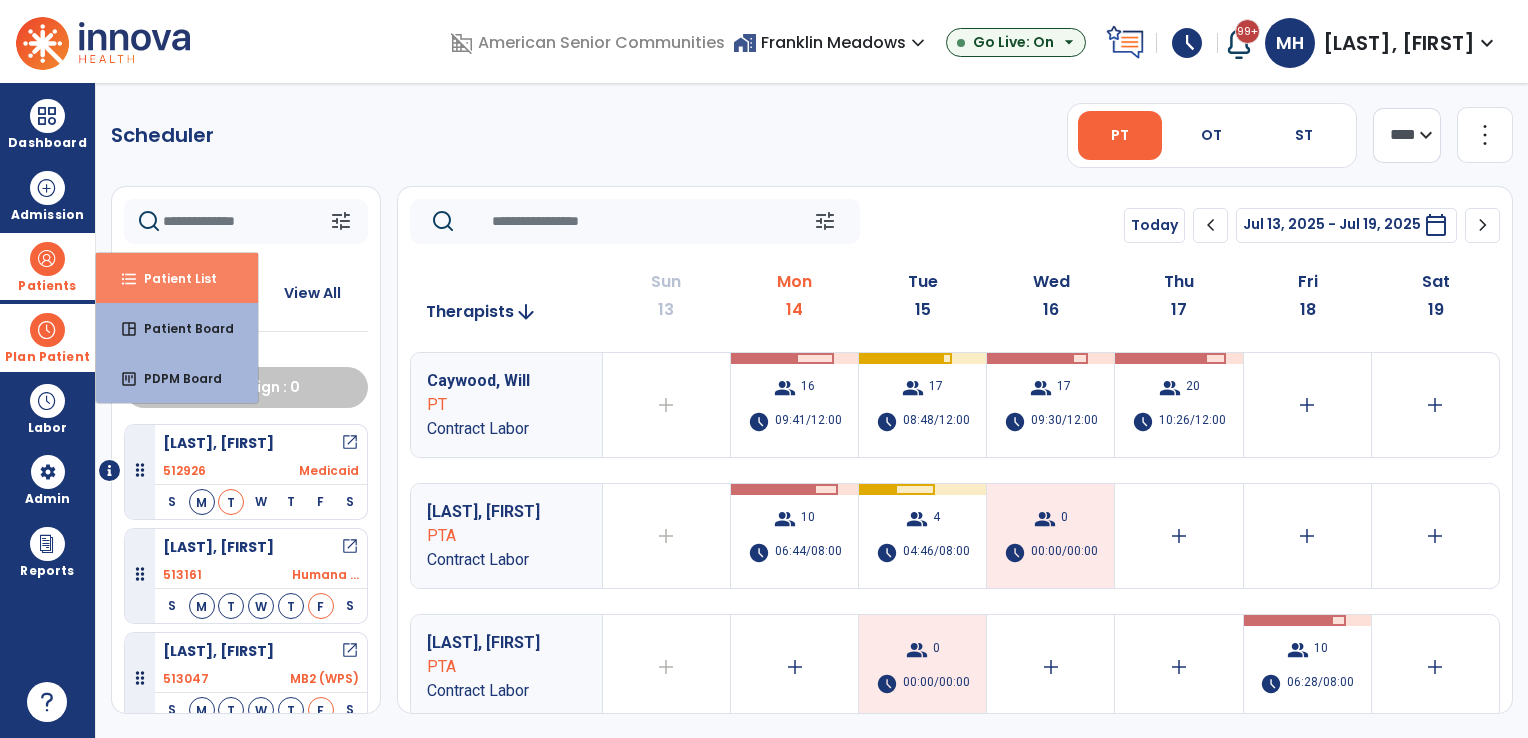 click on "Patient List" at bounding box center [172, 278] 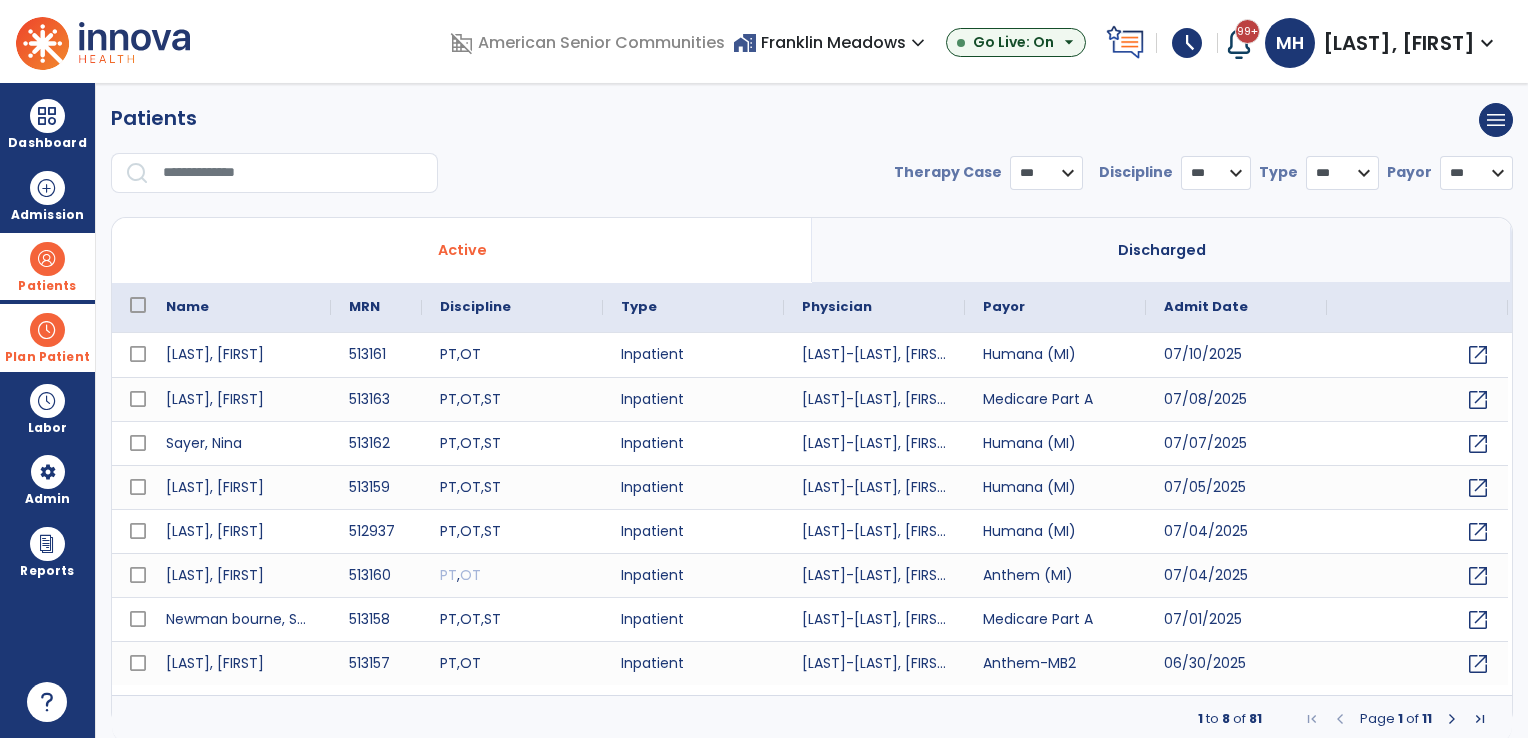 select on "***" 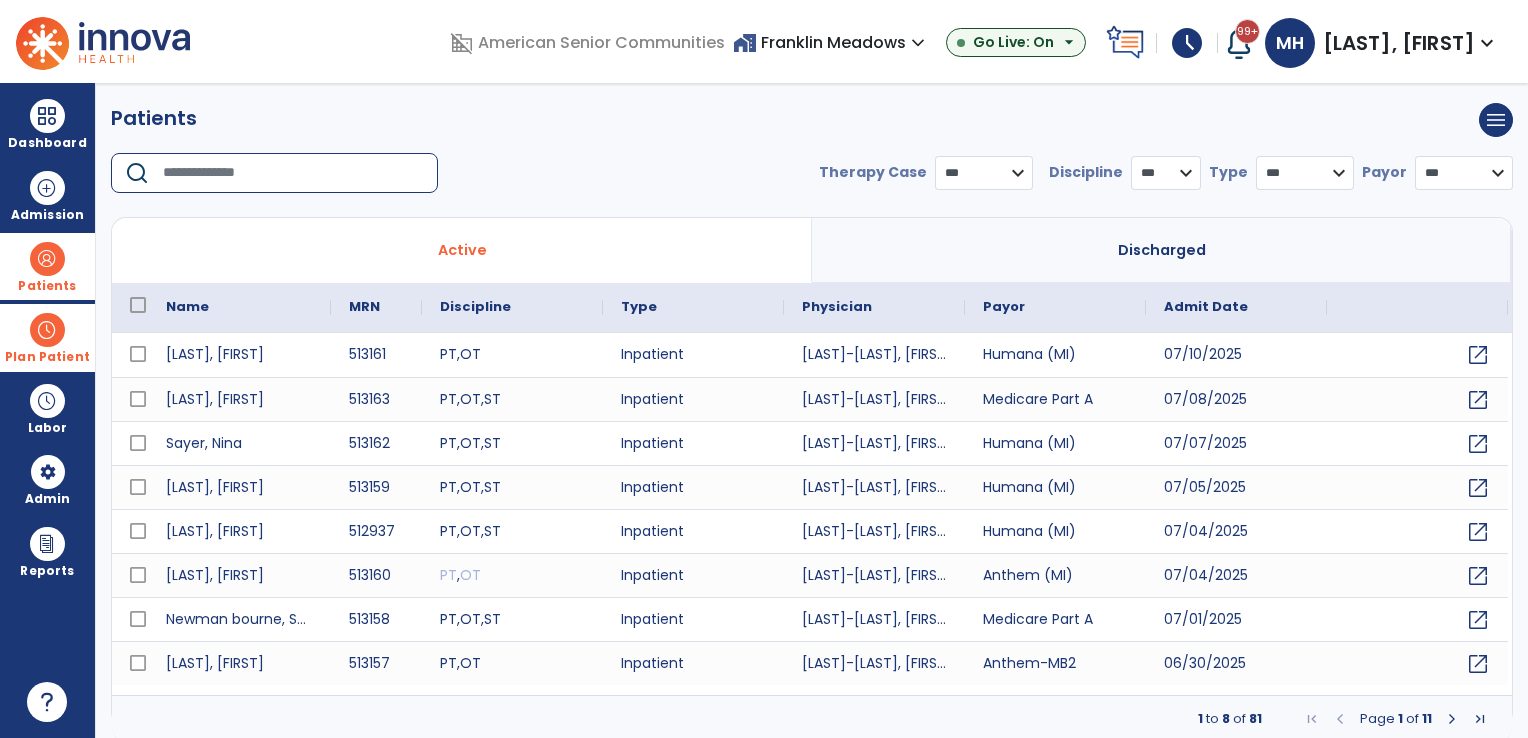 click at bounding box center [293, 173] 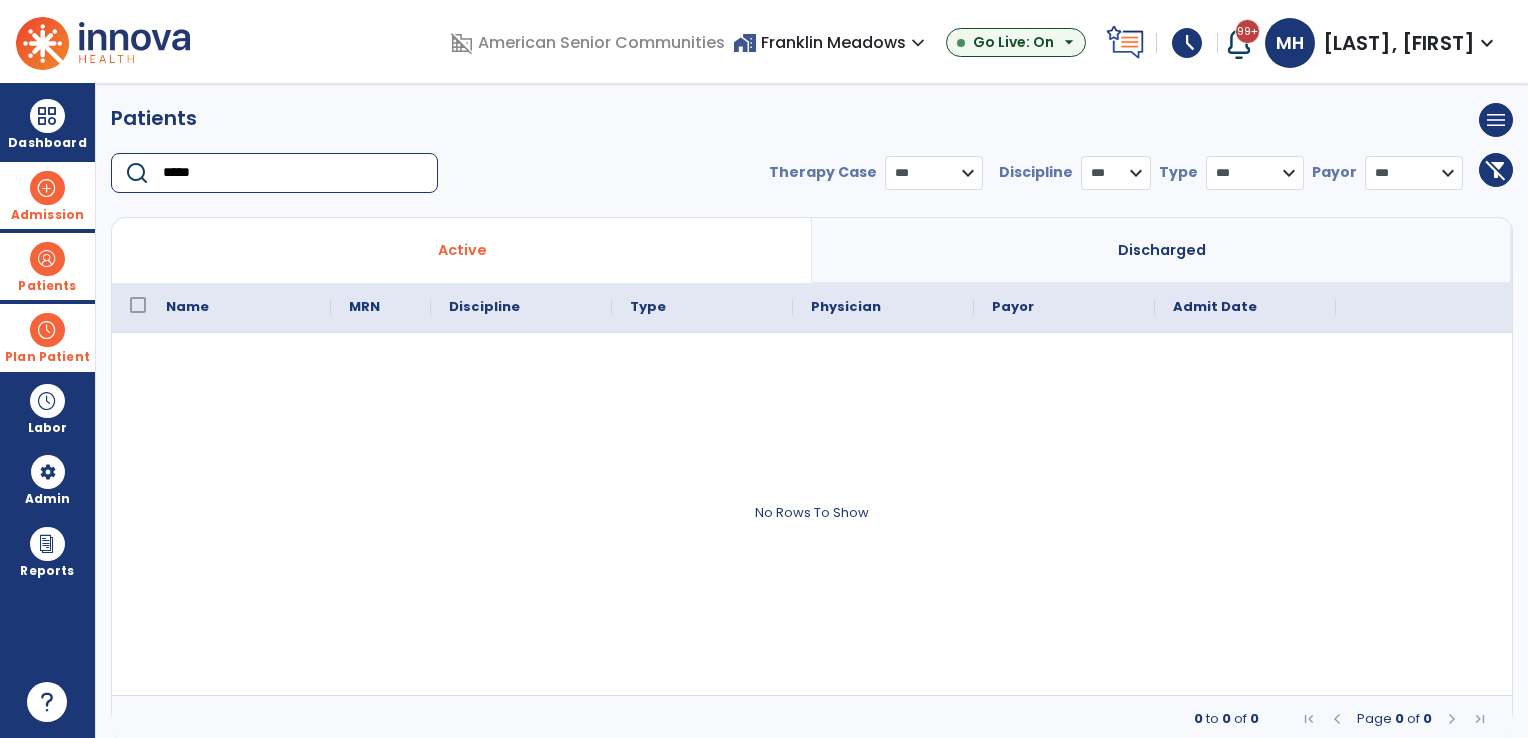 type on "*****" 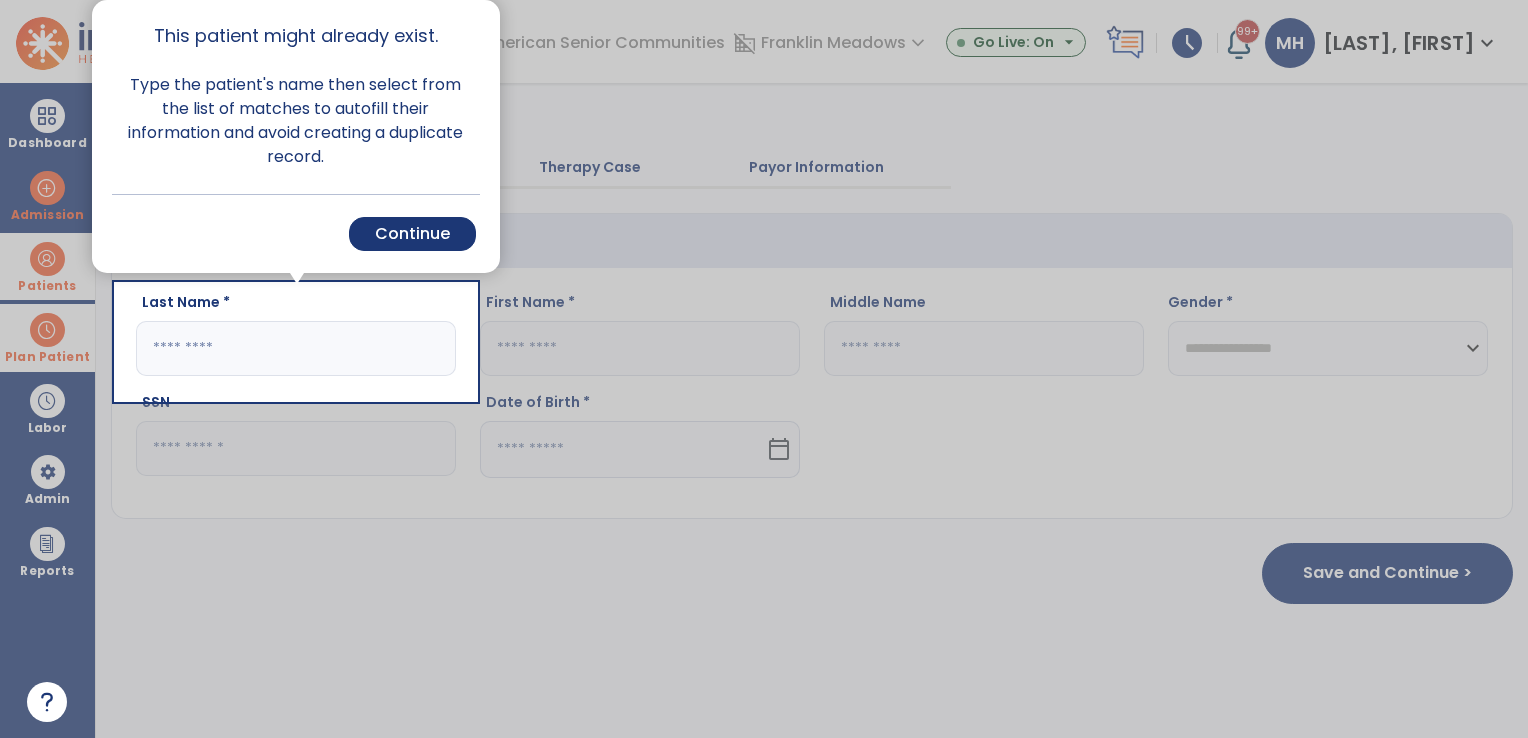 click 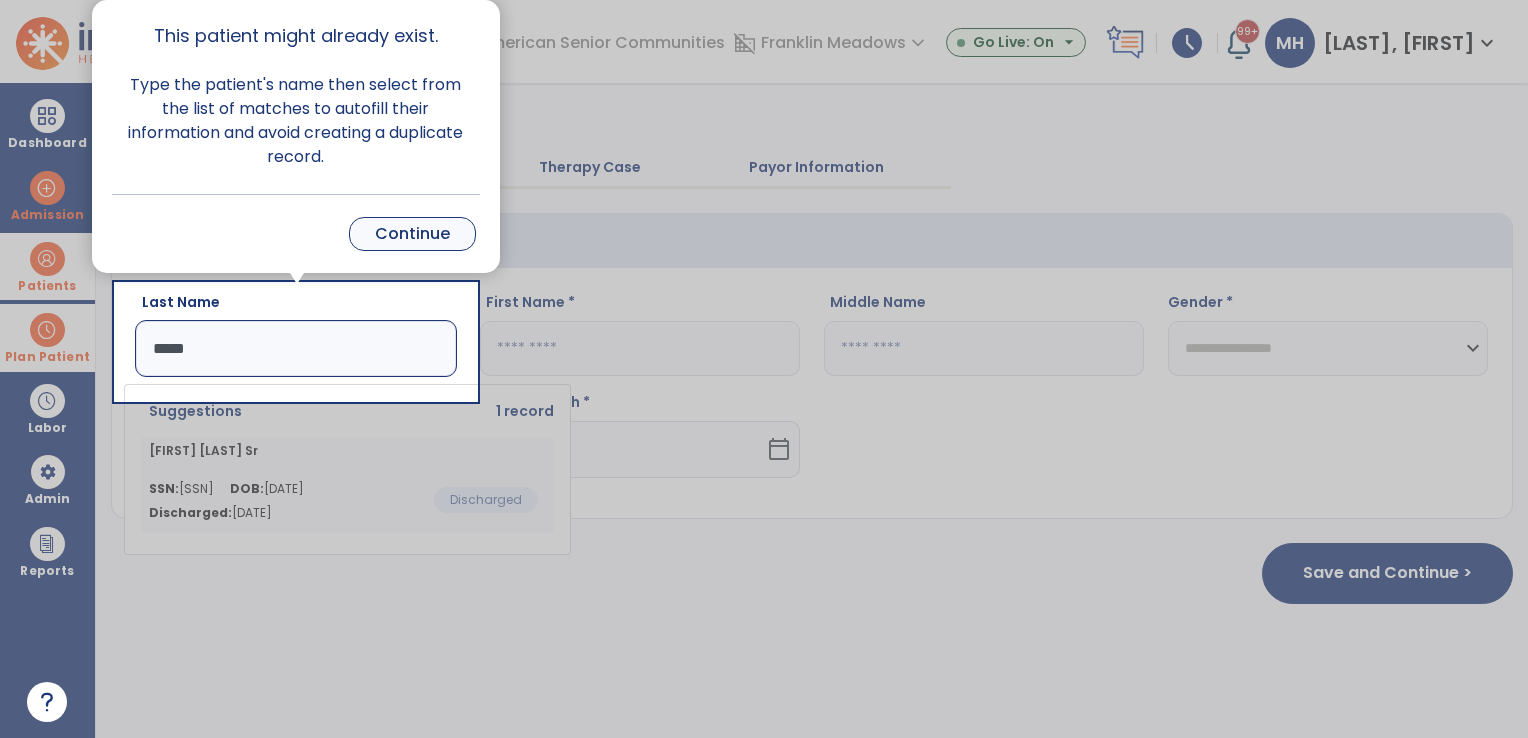 click on "Continue" at bounding box center [412, 234] 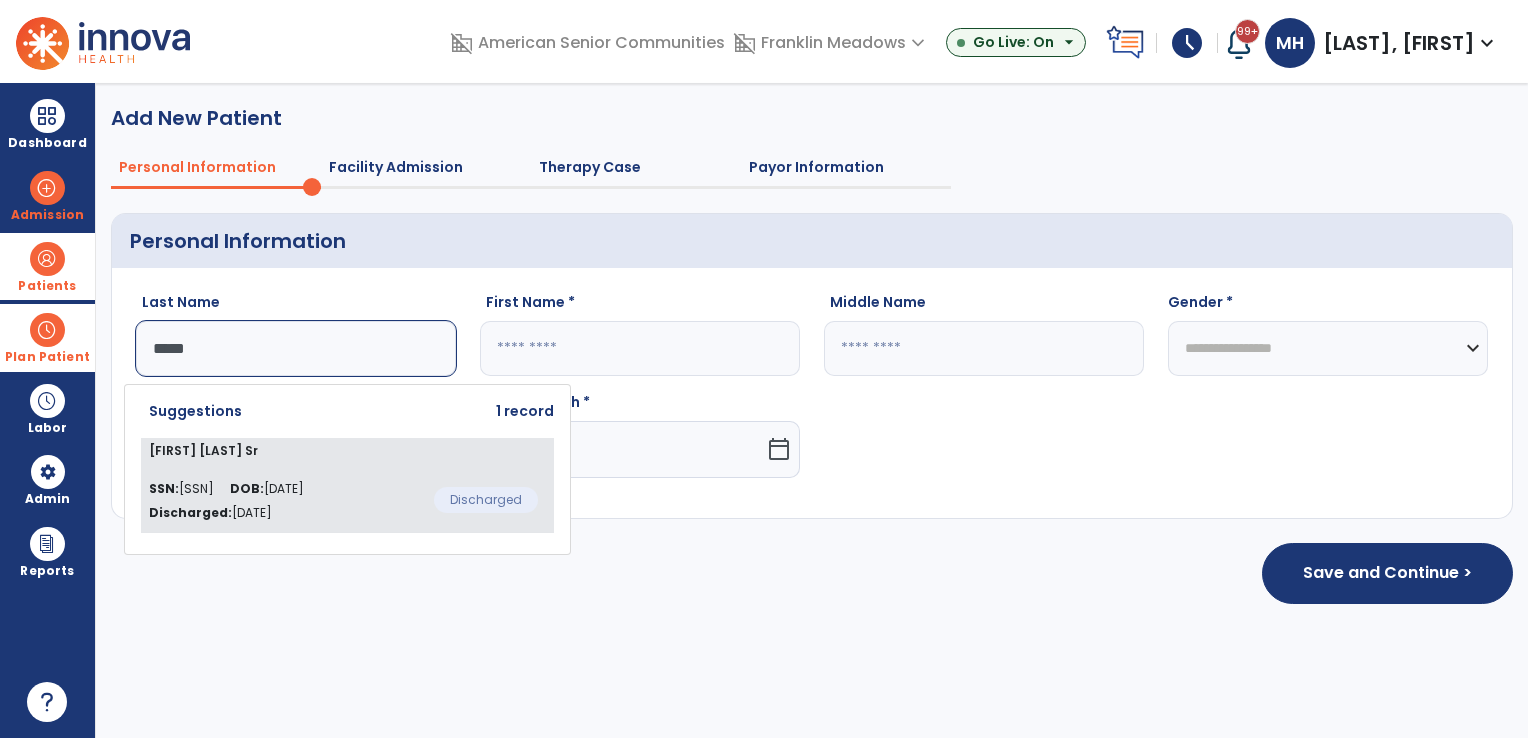 click on "Kerry Mulry Sr  SSN:  312-60-0182 DOB:  08/11/1953 Discharged:  May 27, 2025  Discharged" 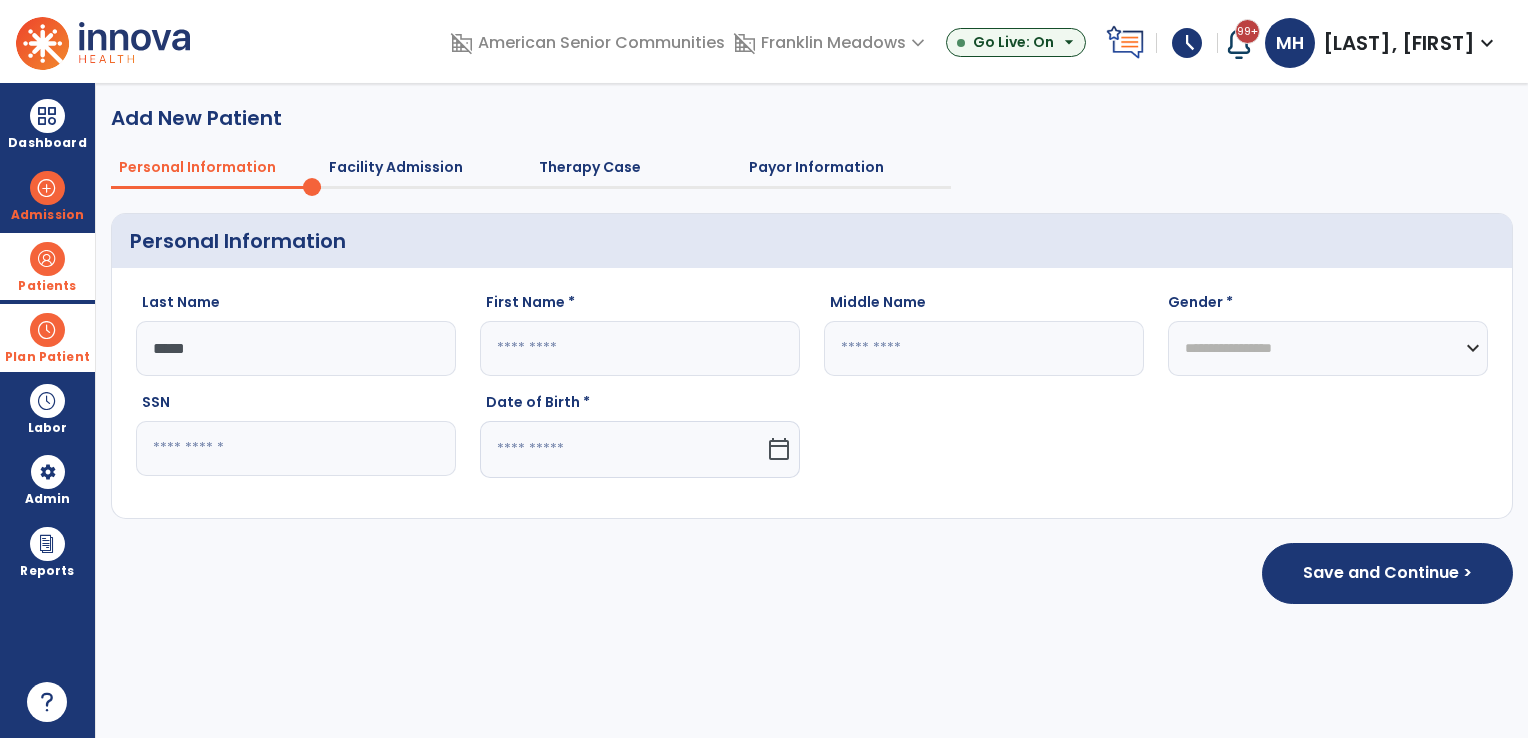 type on "********" 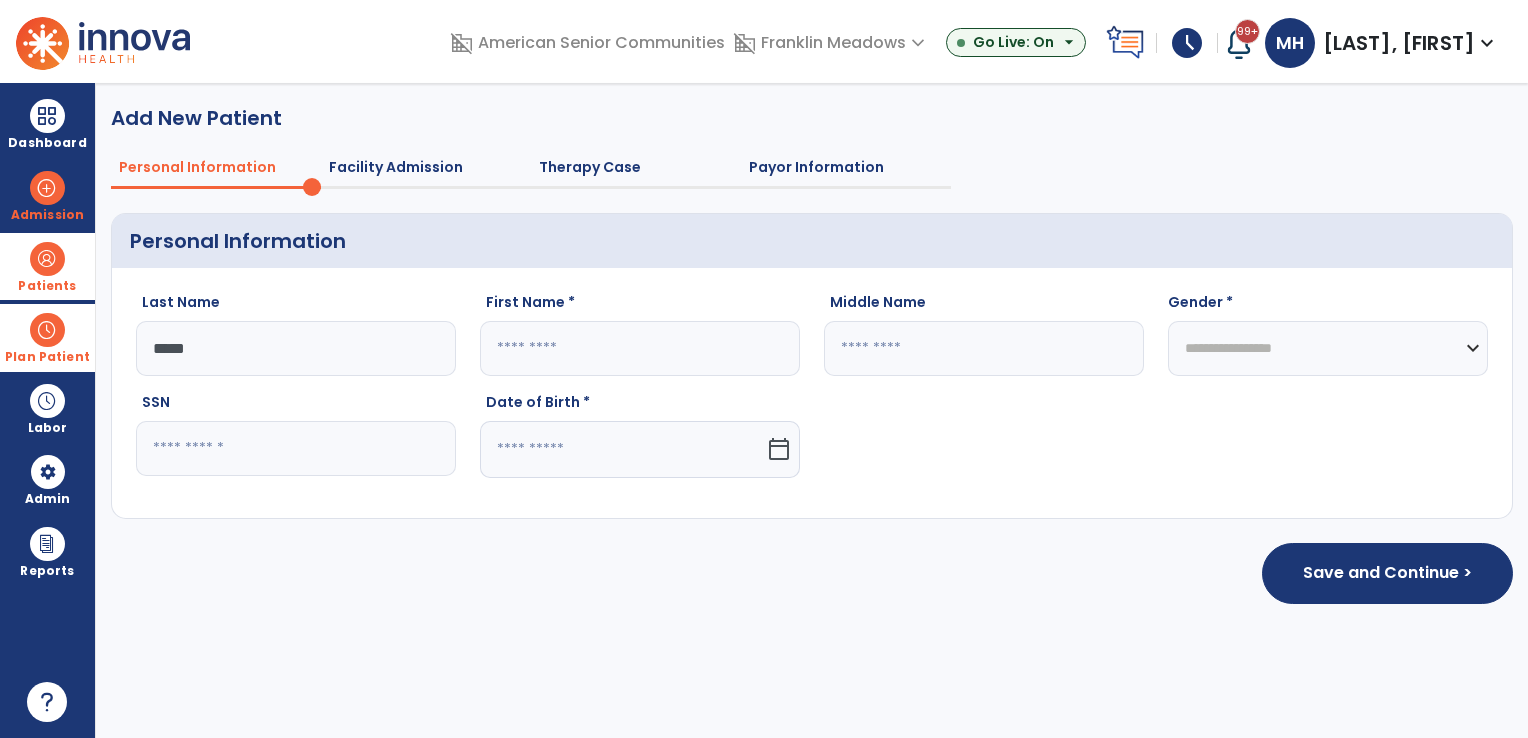 type on "*****" 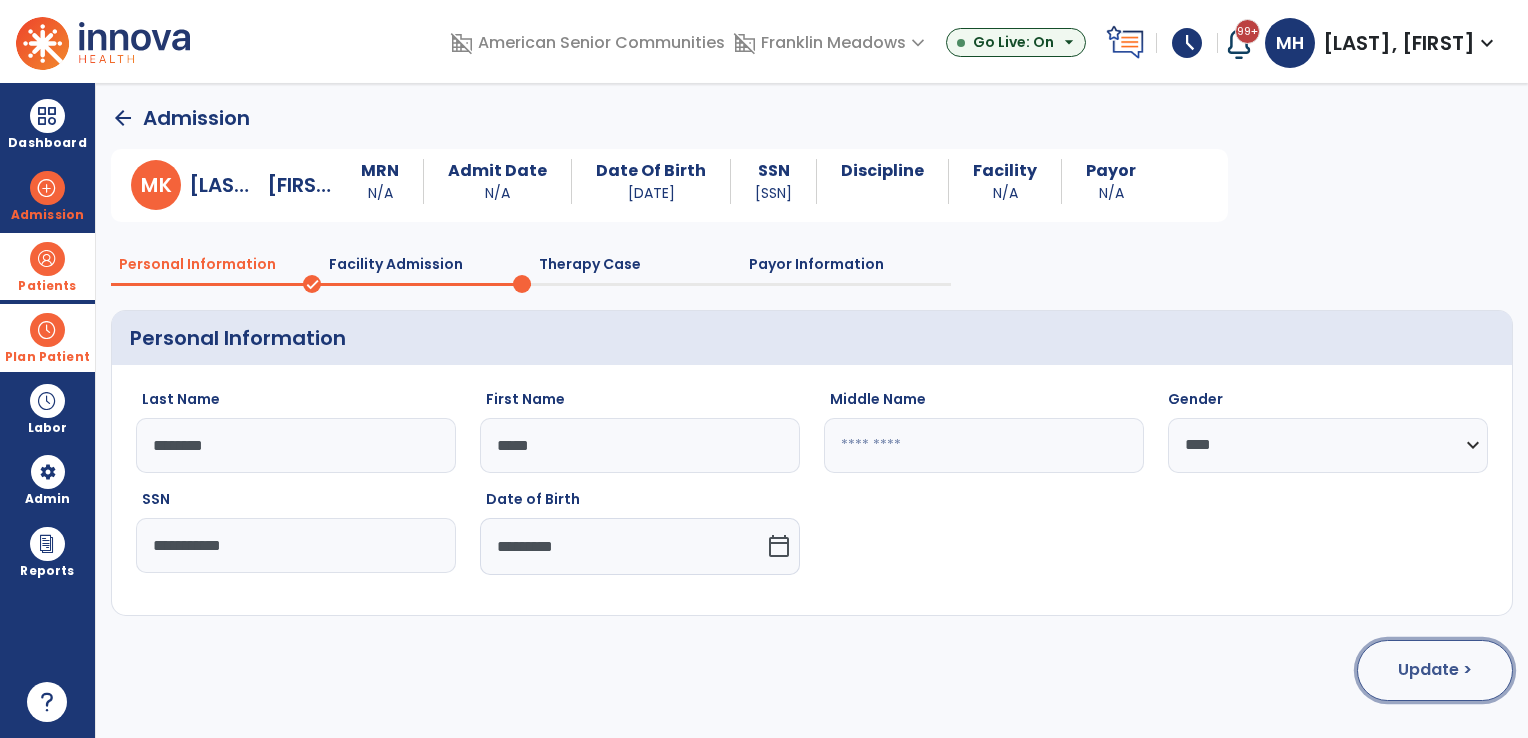 click on "Update >" 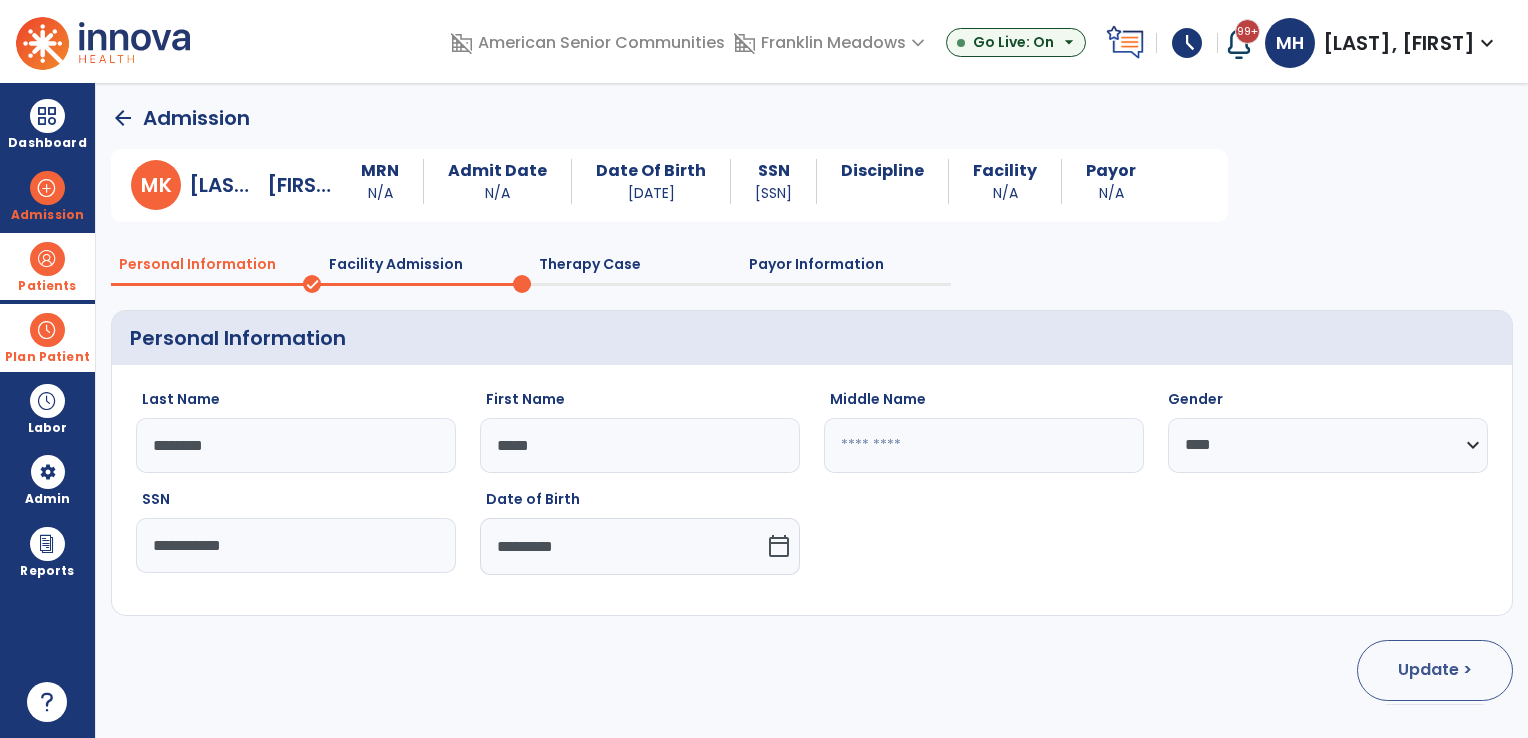 select on "**********" 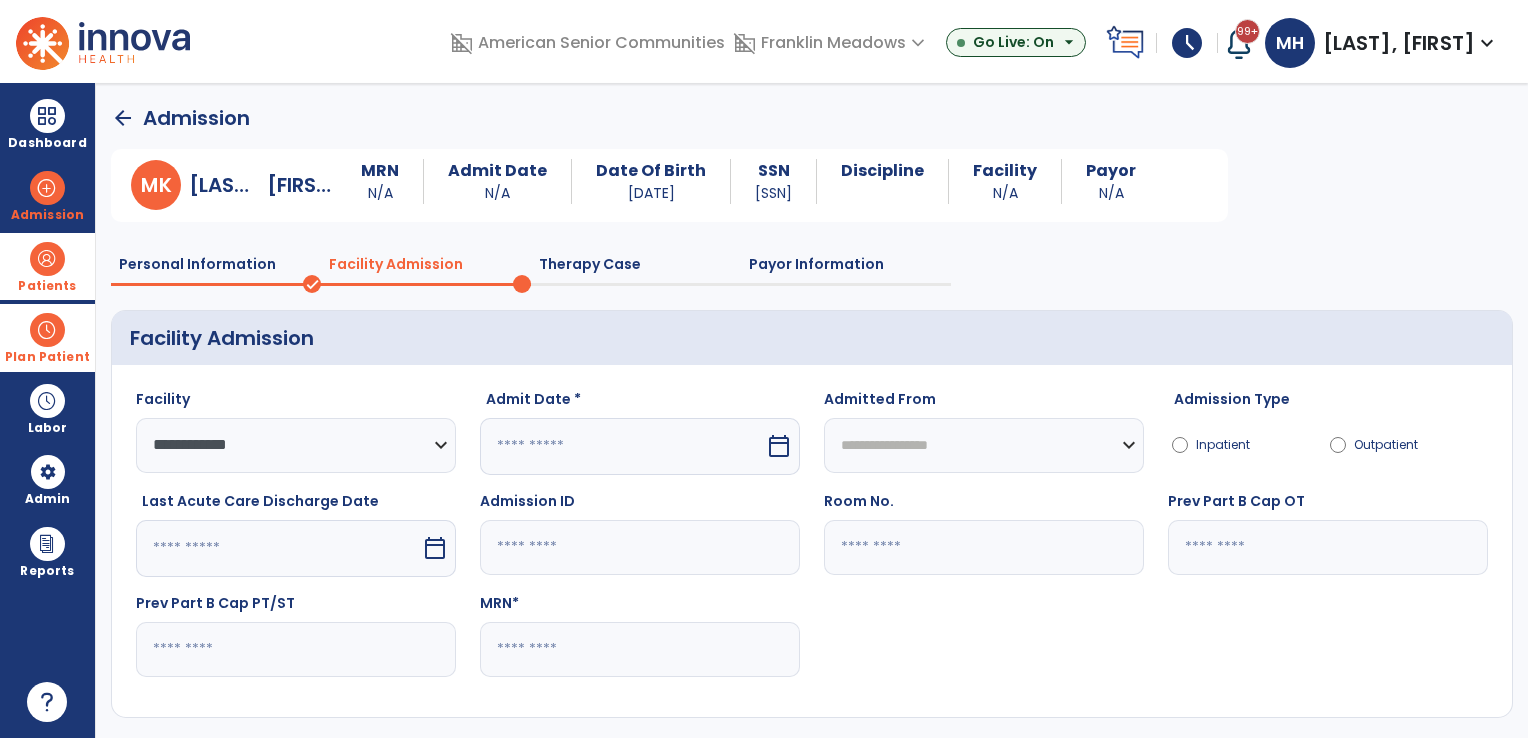 click at bounding box center (622, 446) 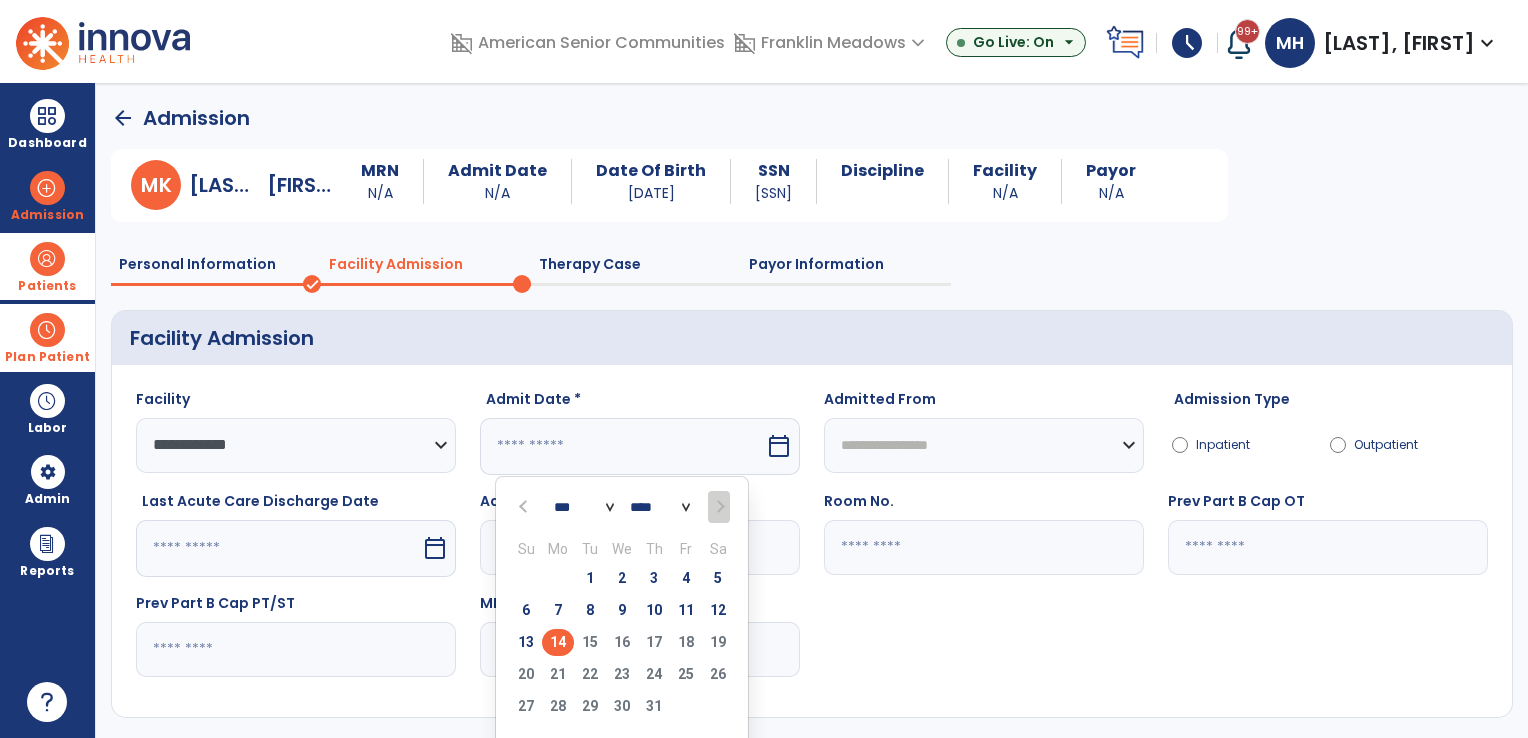 click at bounding box center (525, 506) 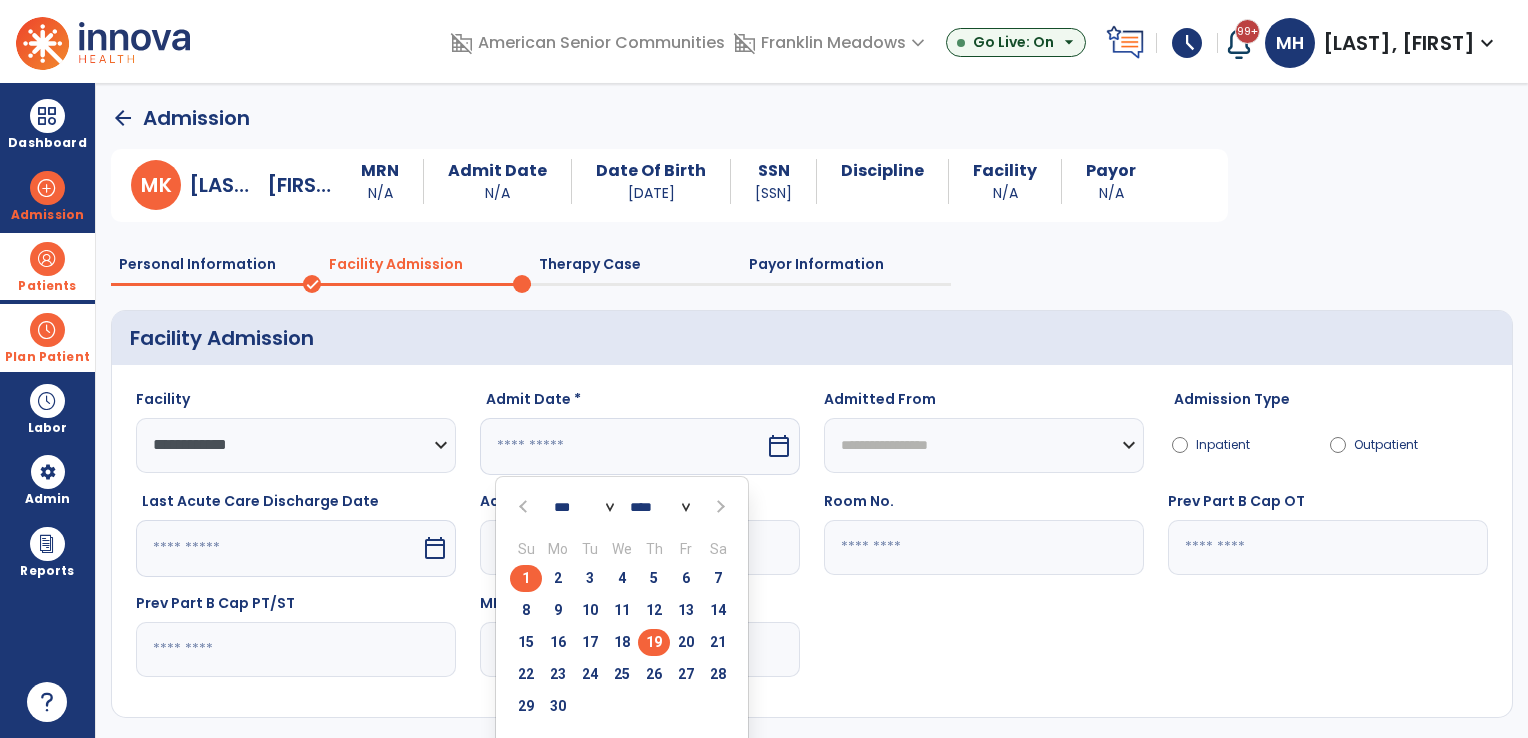 click on "19" at bounding box center [654, 642] 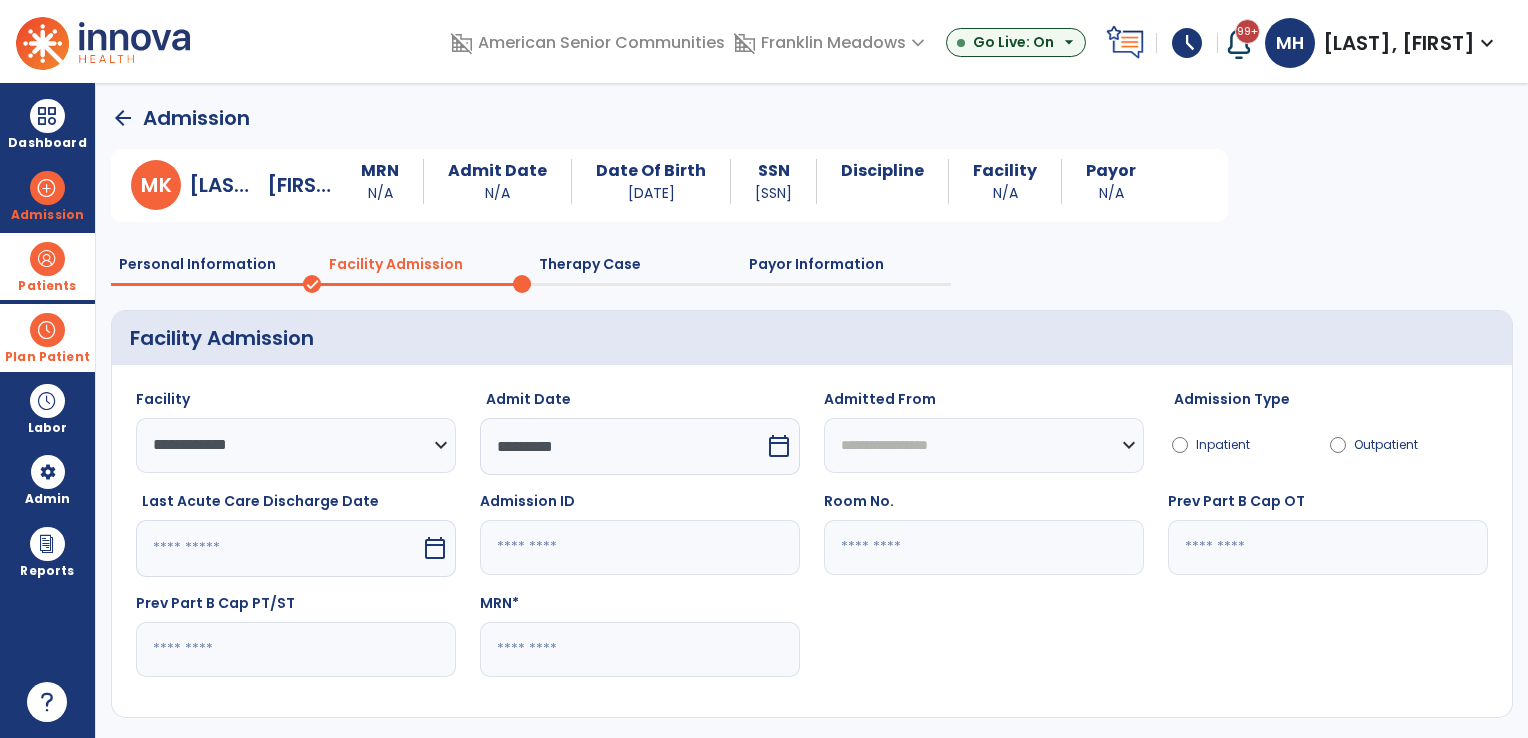 click 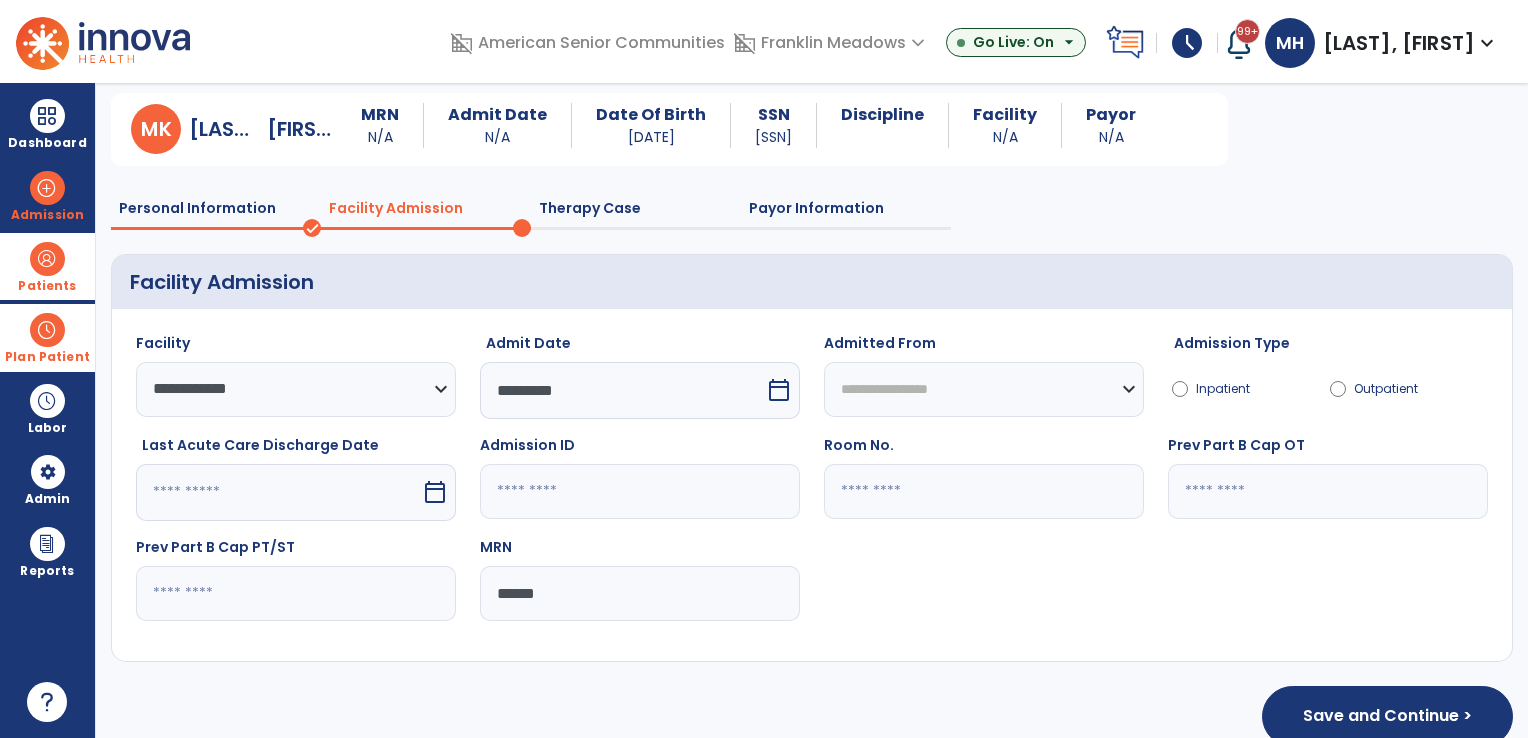 scroll, scrollTop: 87, scrollLeft: 0, axis: vertical 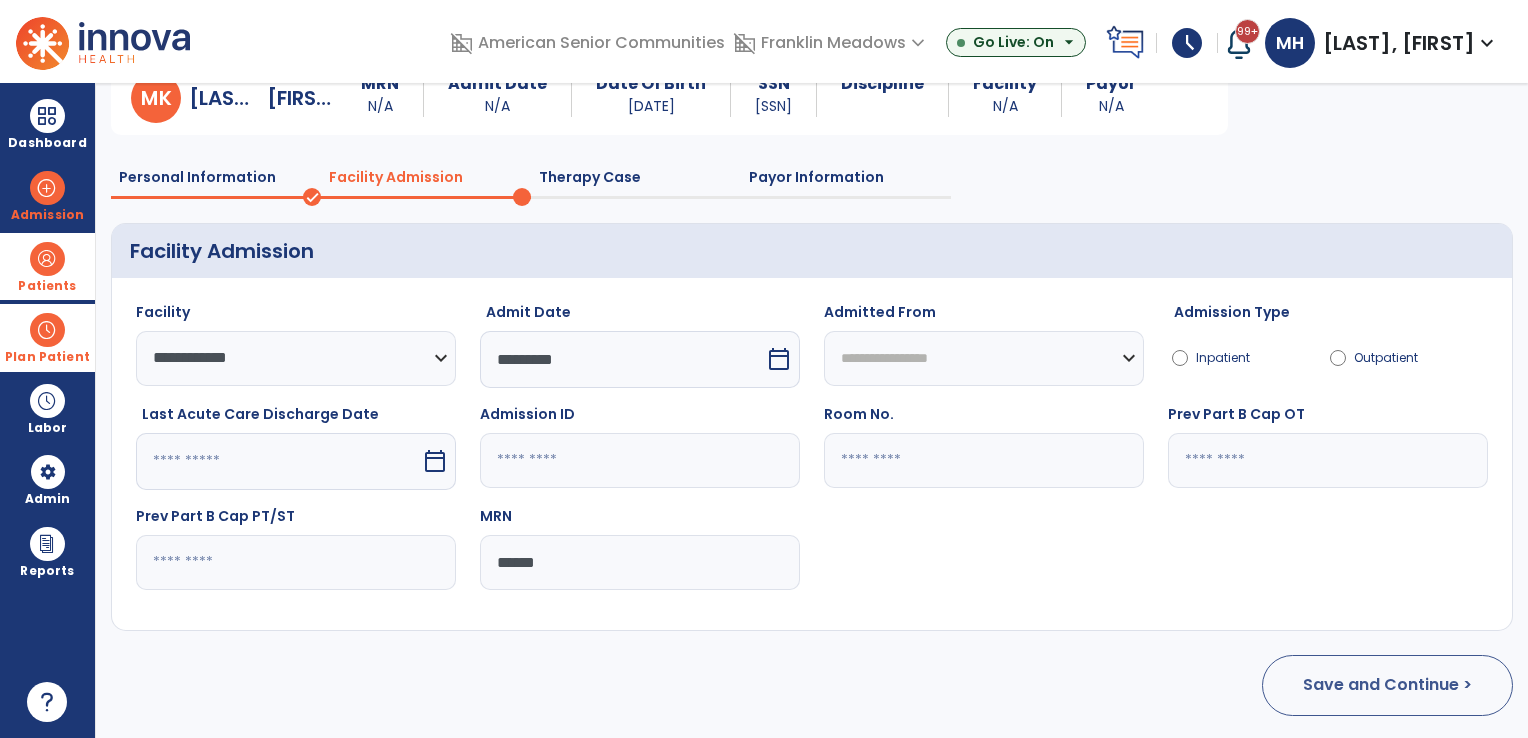 type on "******" 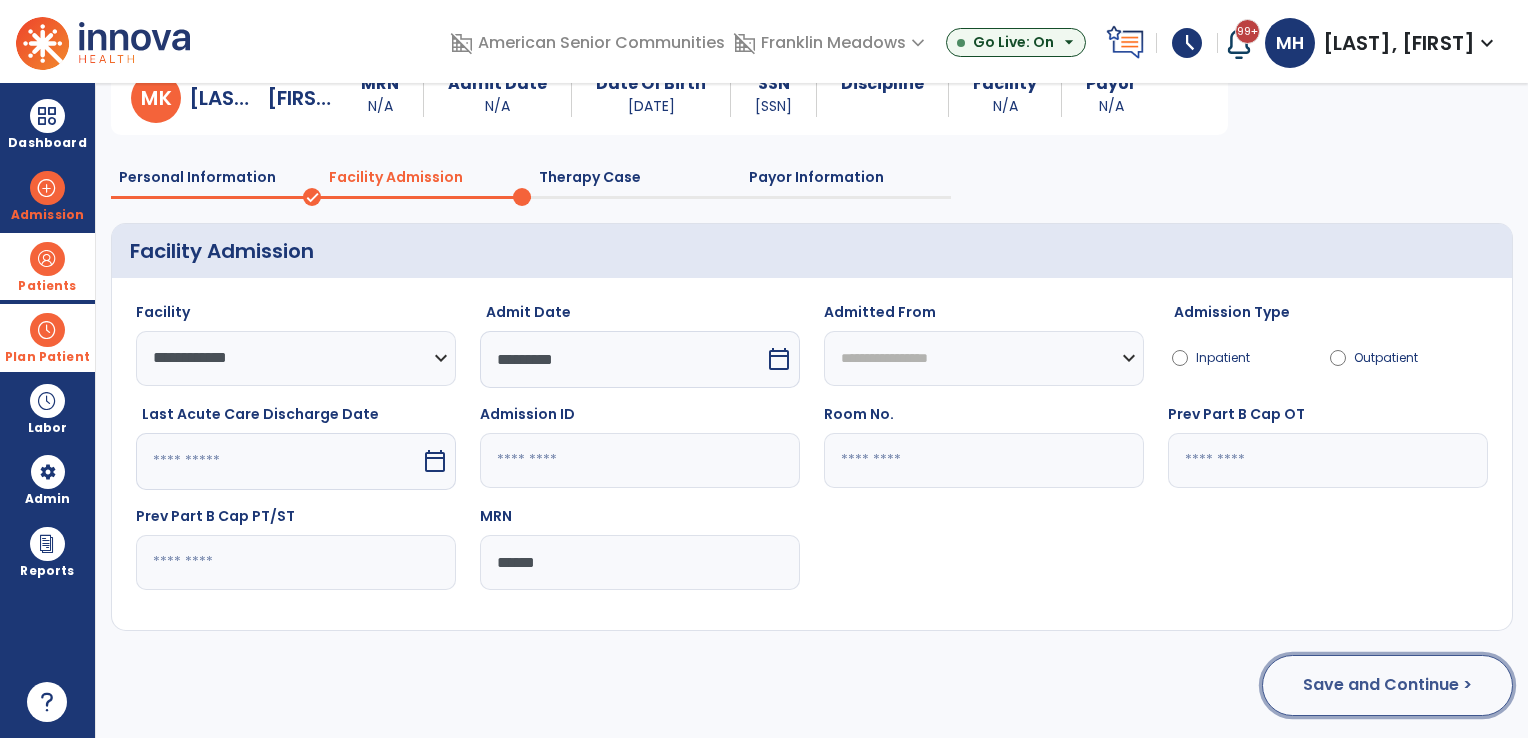 click on "Save and Continue >" 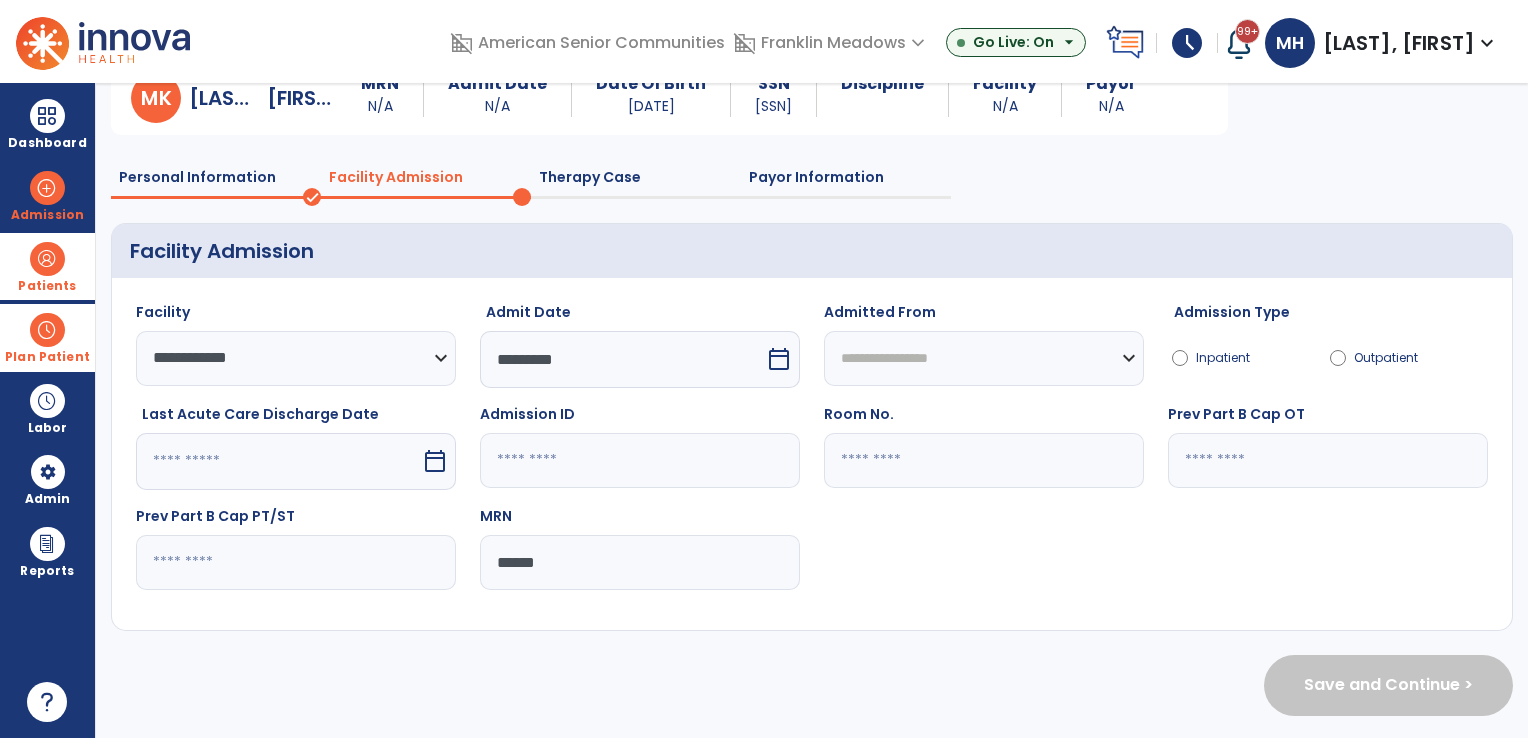 scroll, scrollTop: 0, scrollLeft: 0, axis: both 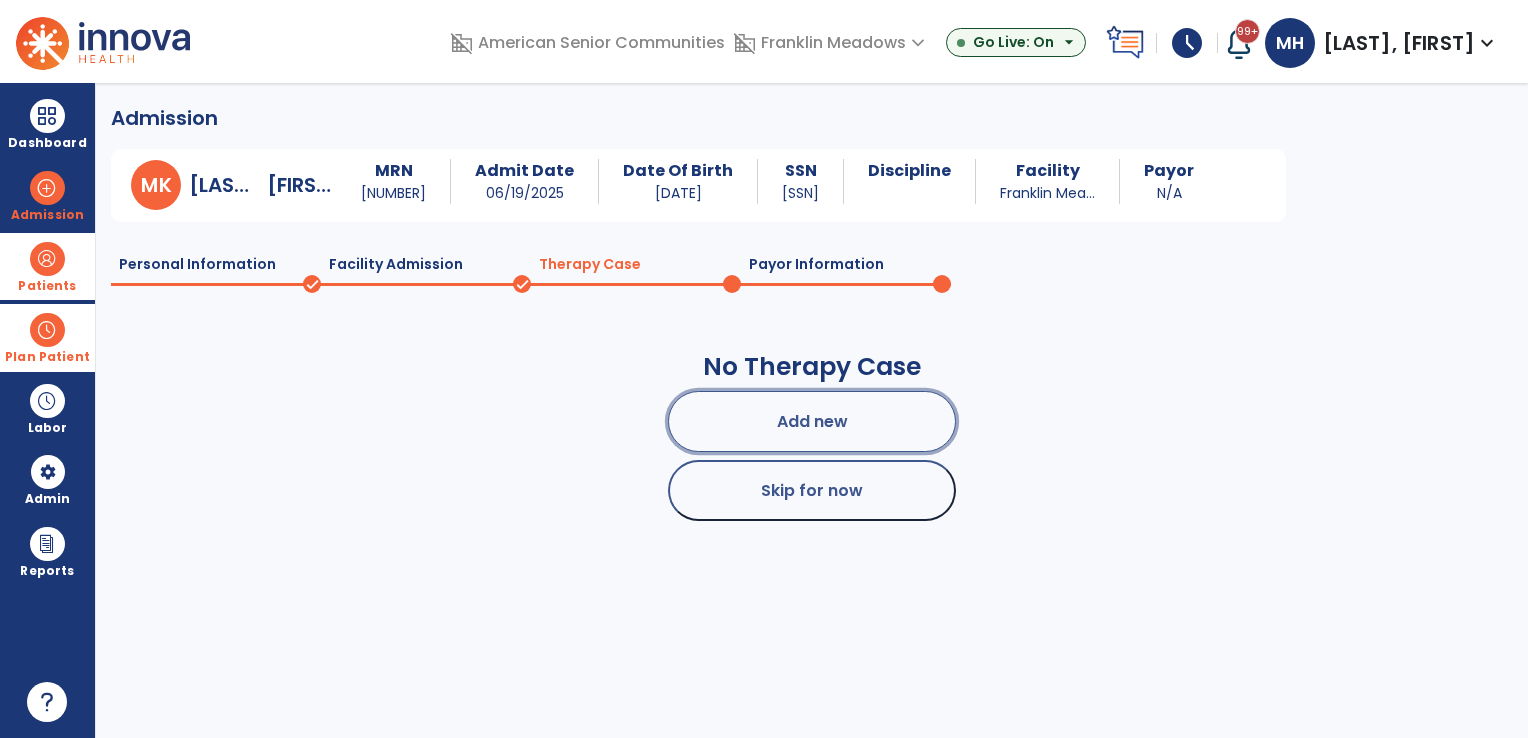 click on "Add new" at bounding box center (812, 421) 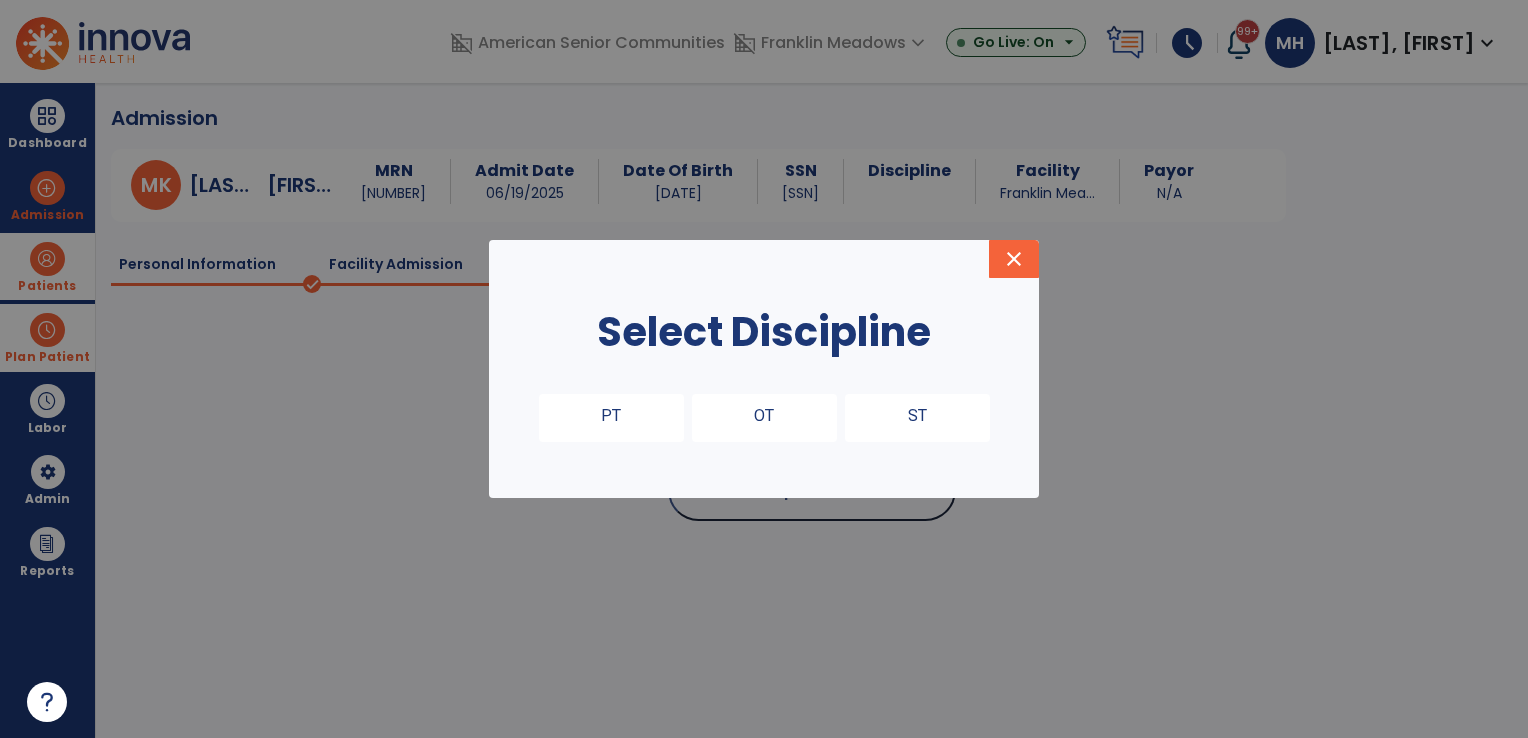 click on "PT" at bounding box center (611, 418) 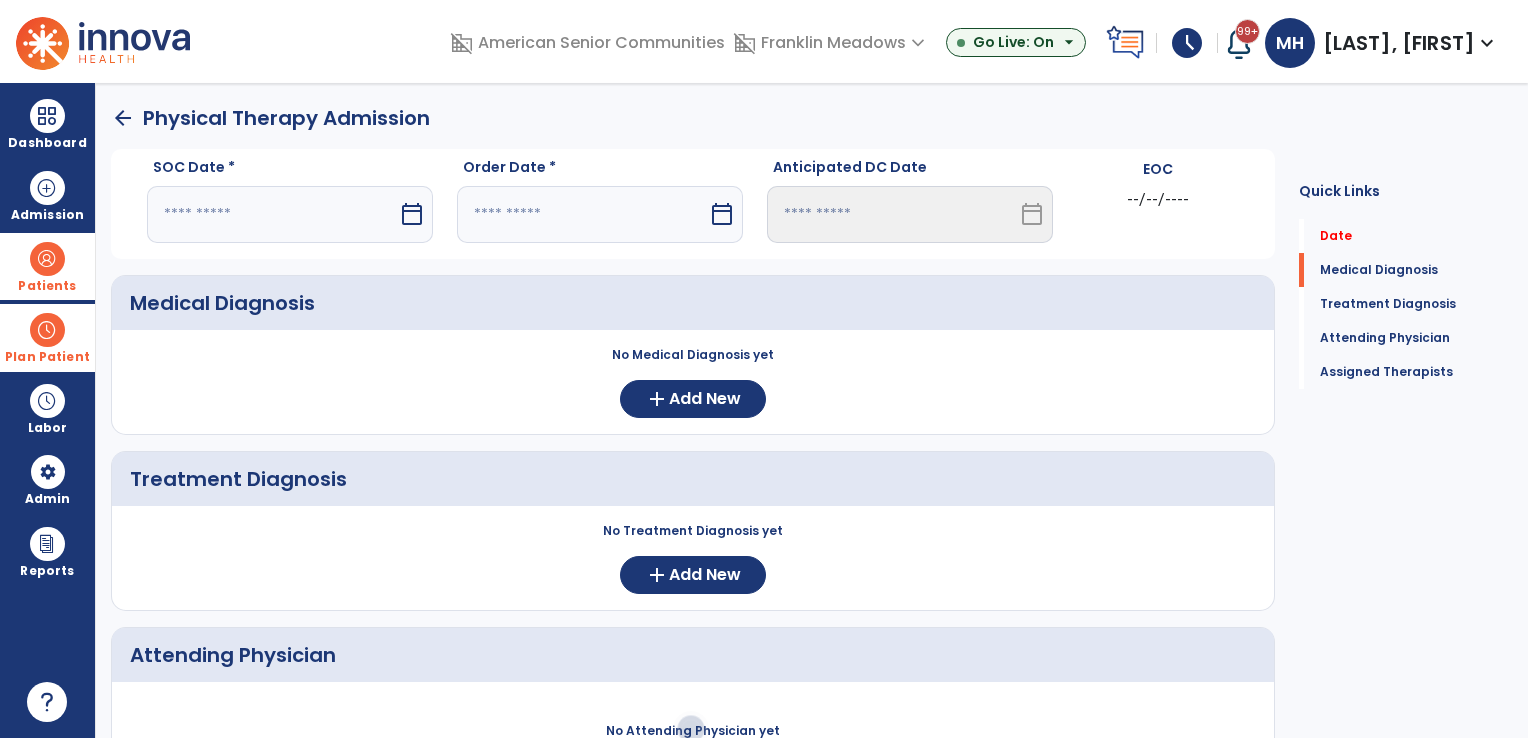 click at bounding box center [272, 214] 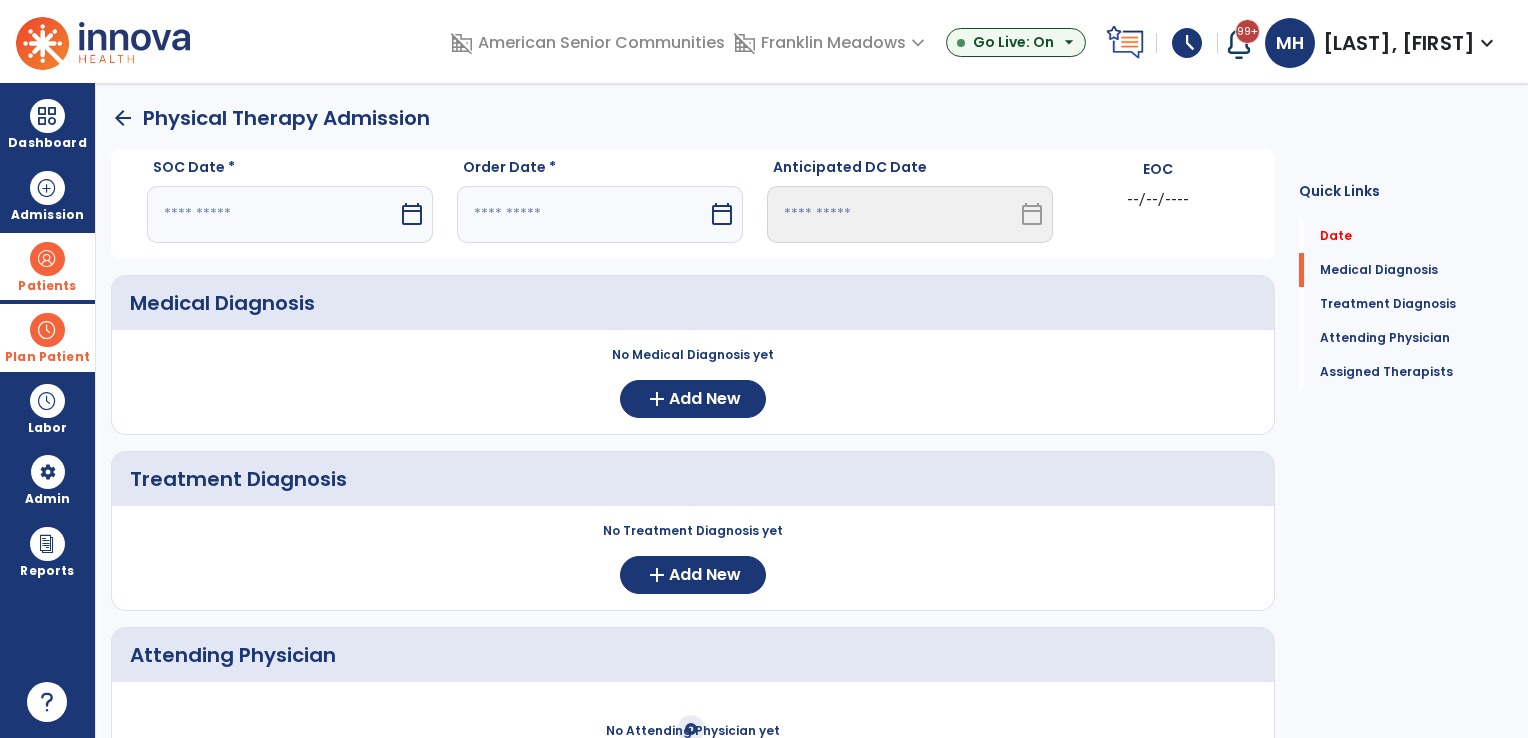 select on "*" 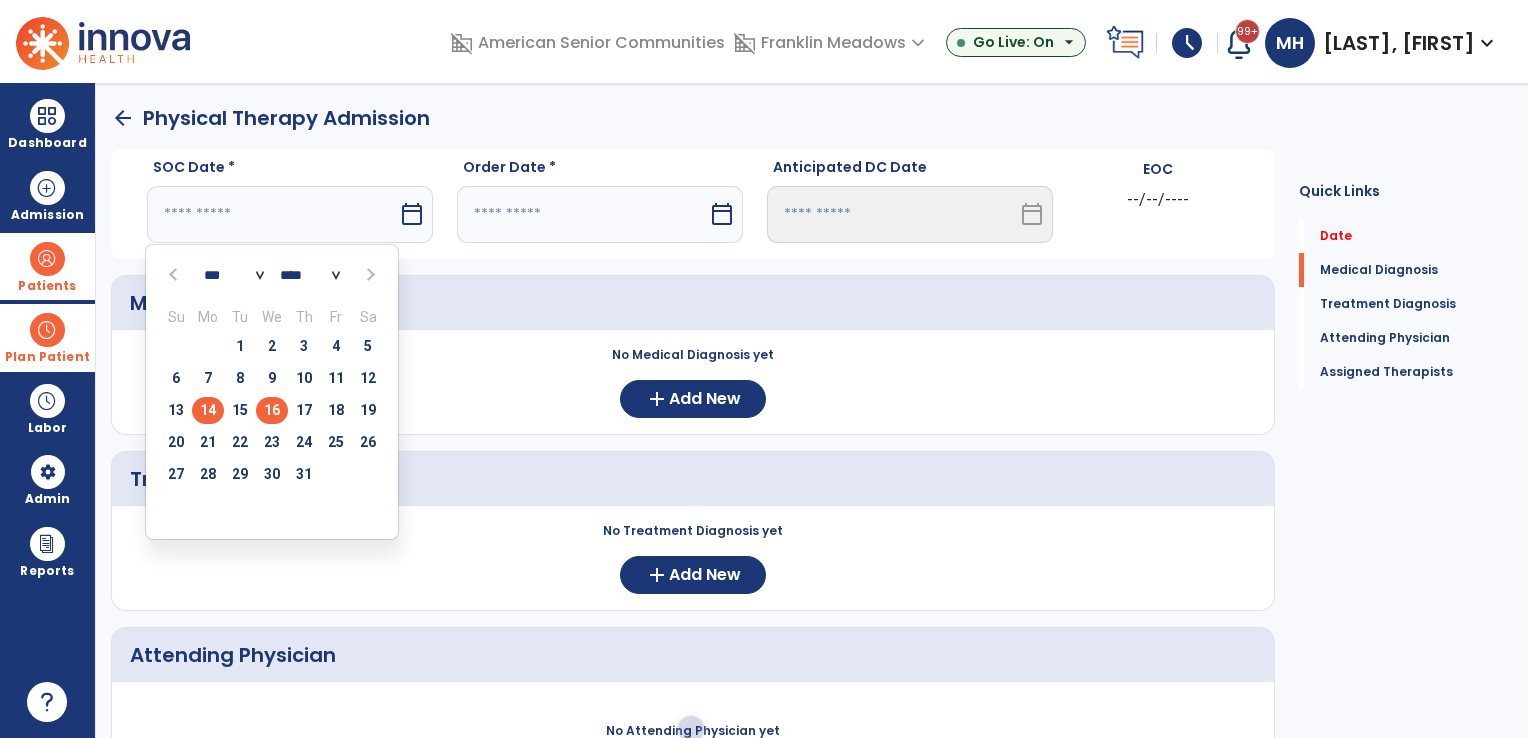 click on "16" at bounding box center (272, 410) 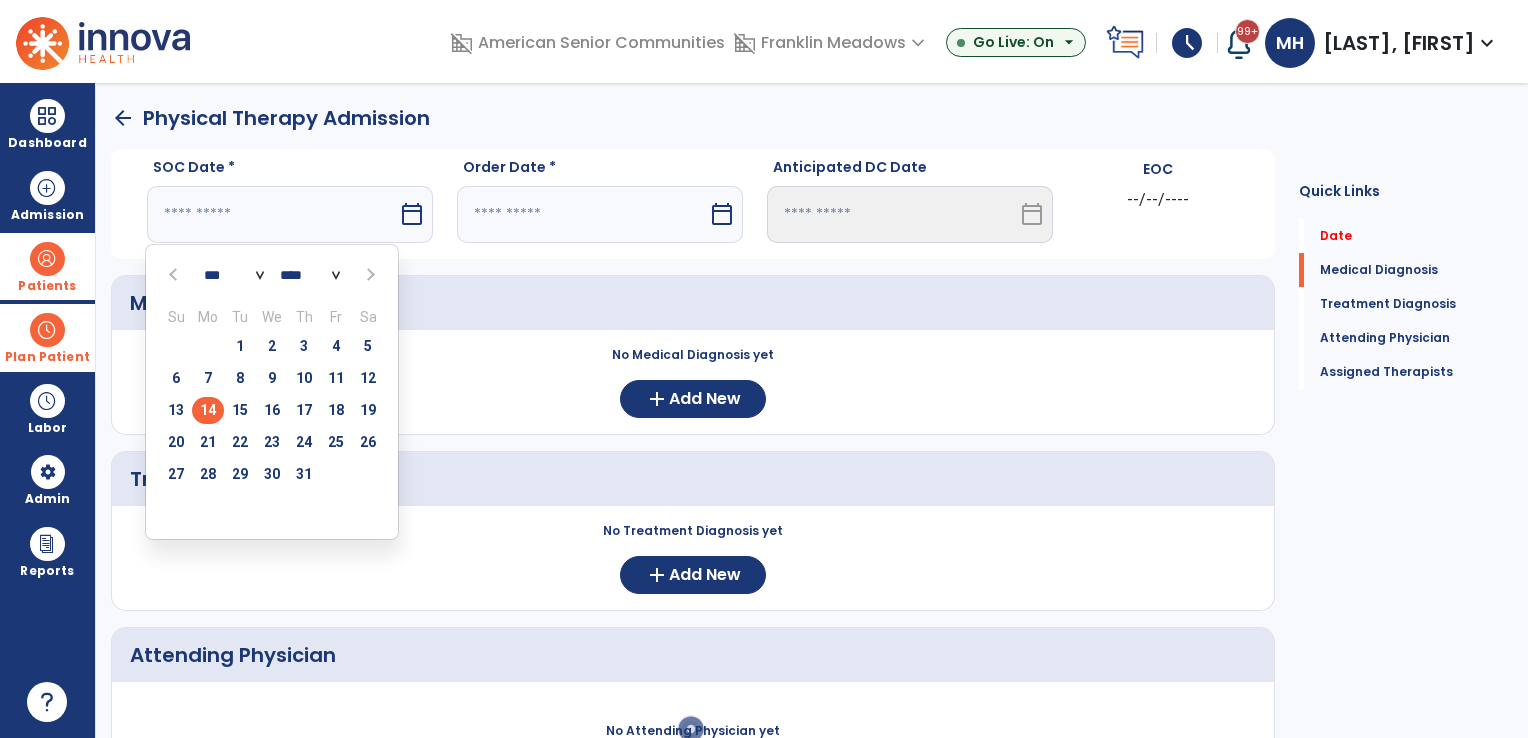 type on "*********" 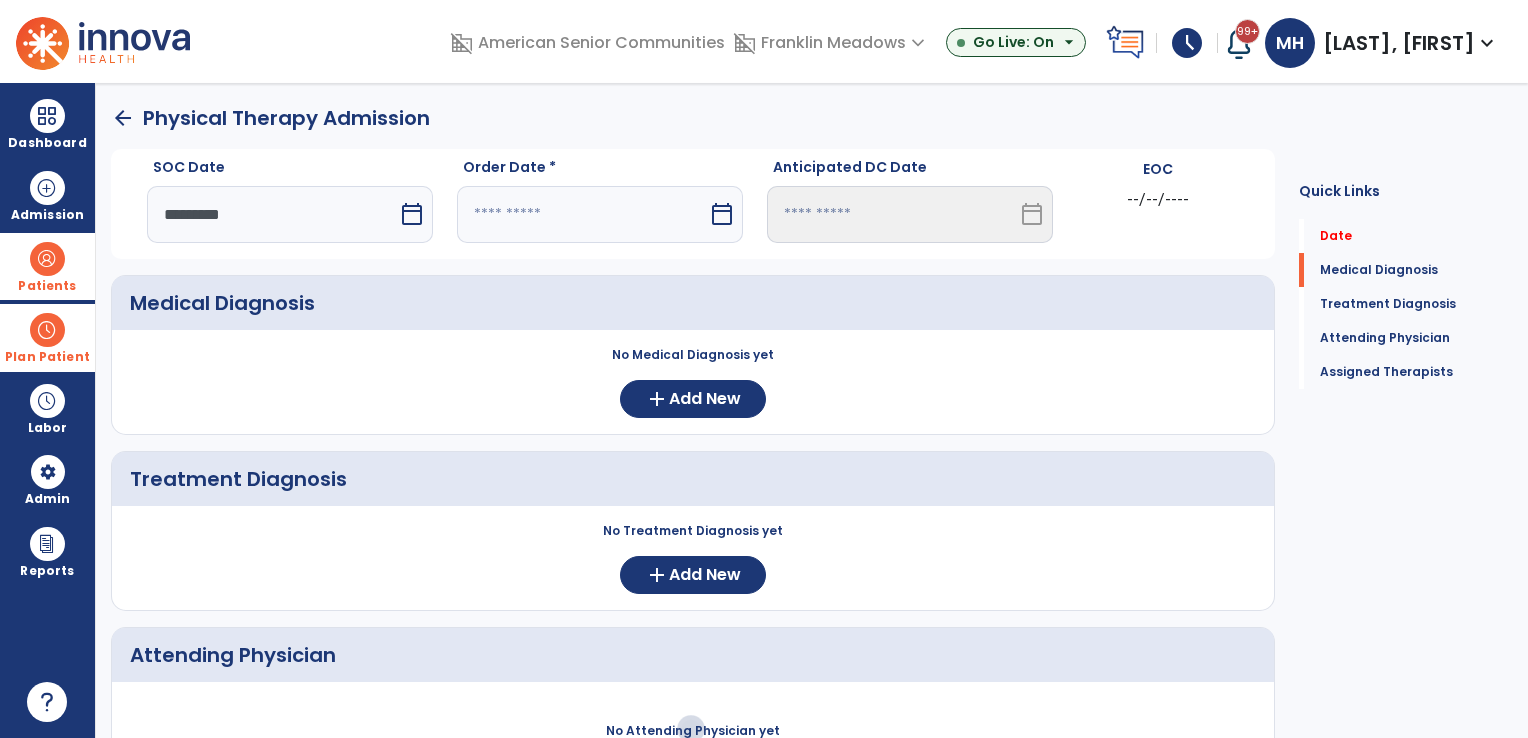 click at bounding box center [582, 214] 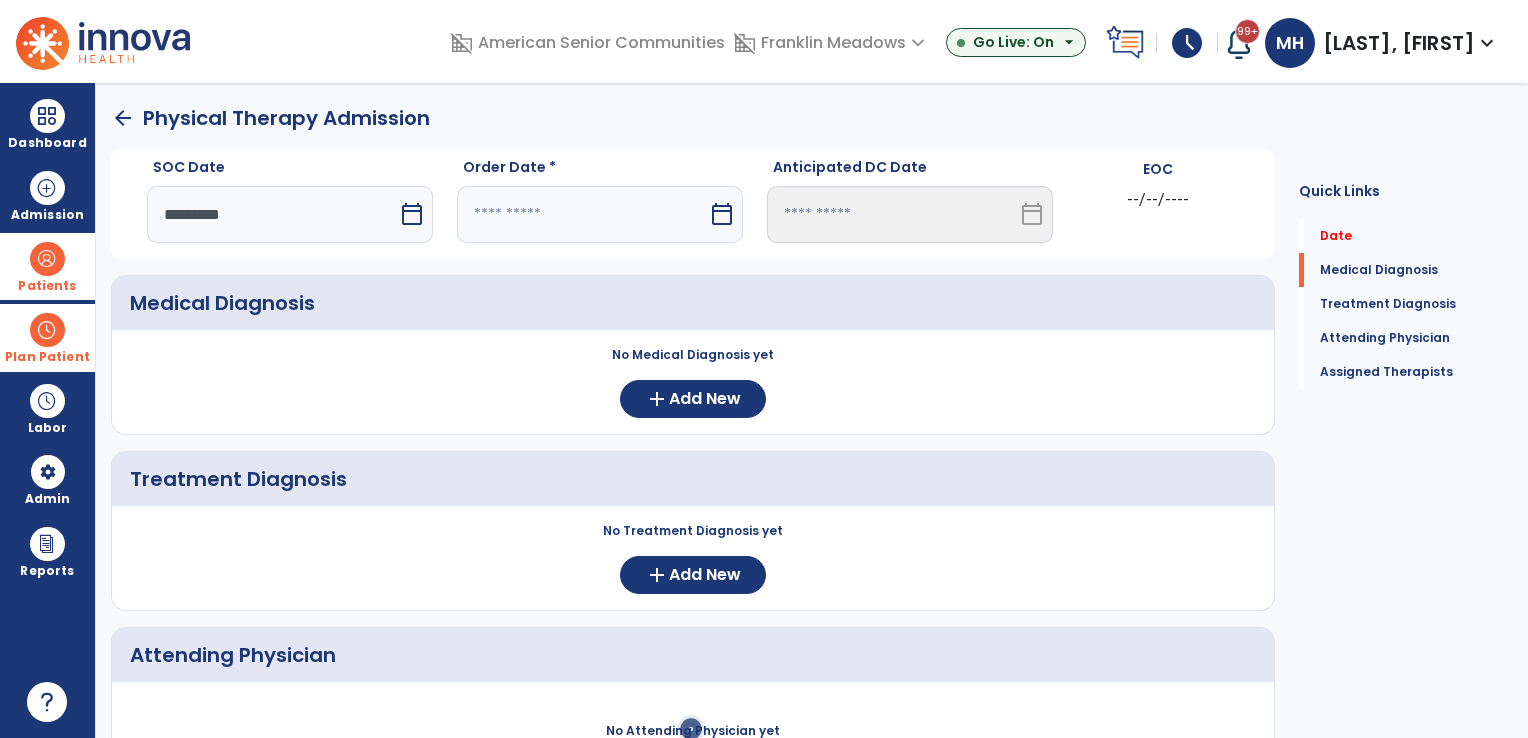 select on "*" 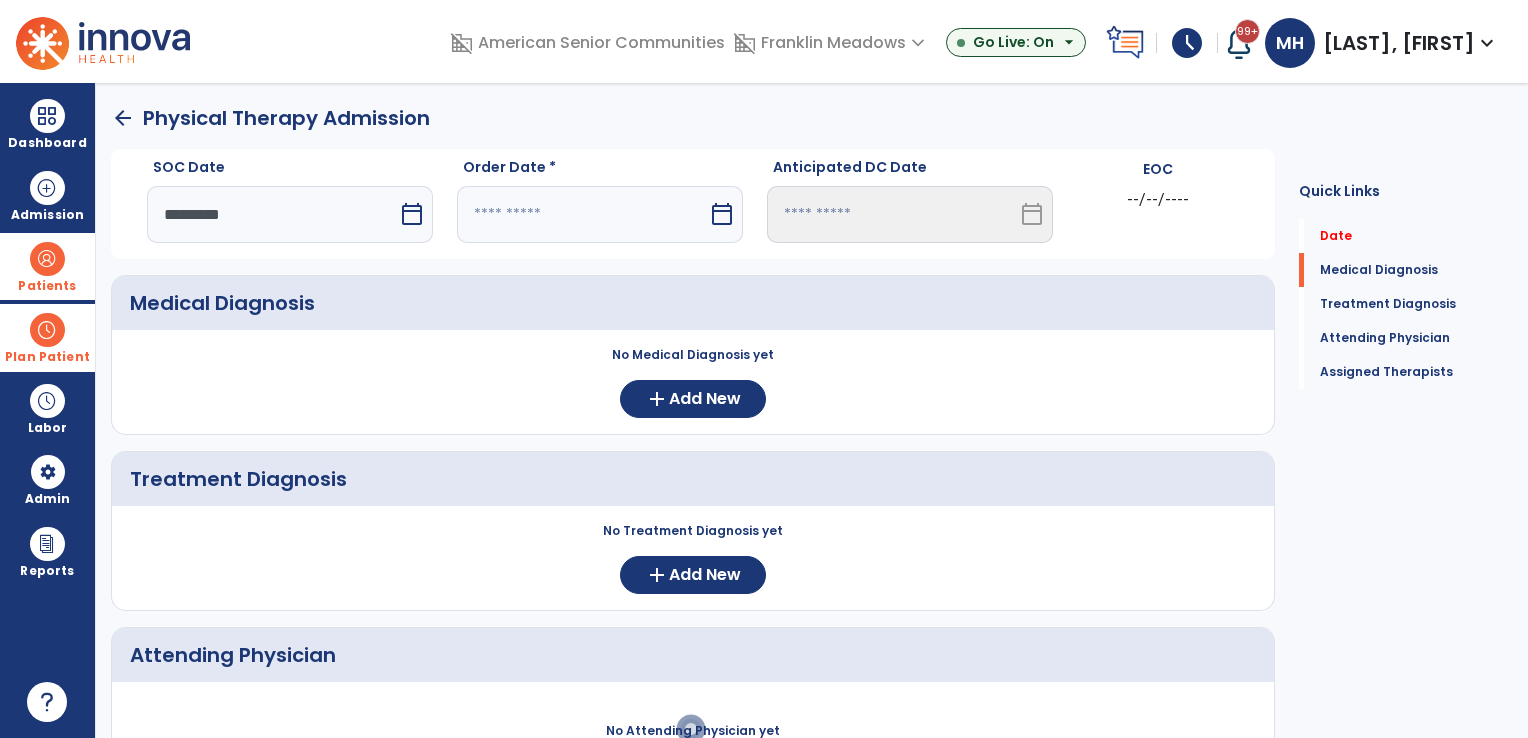 select on "****" 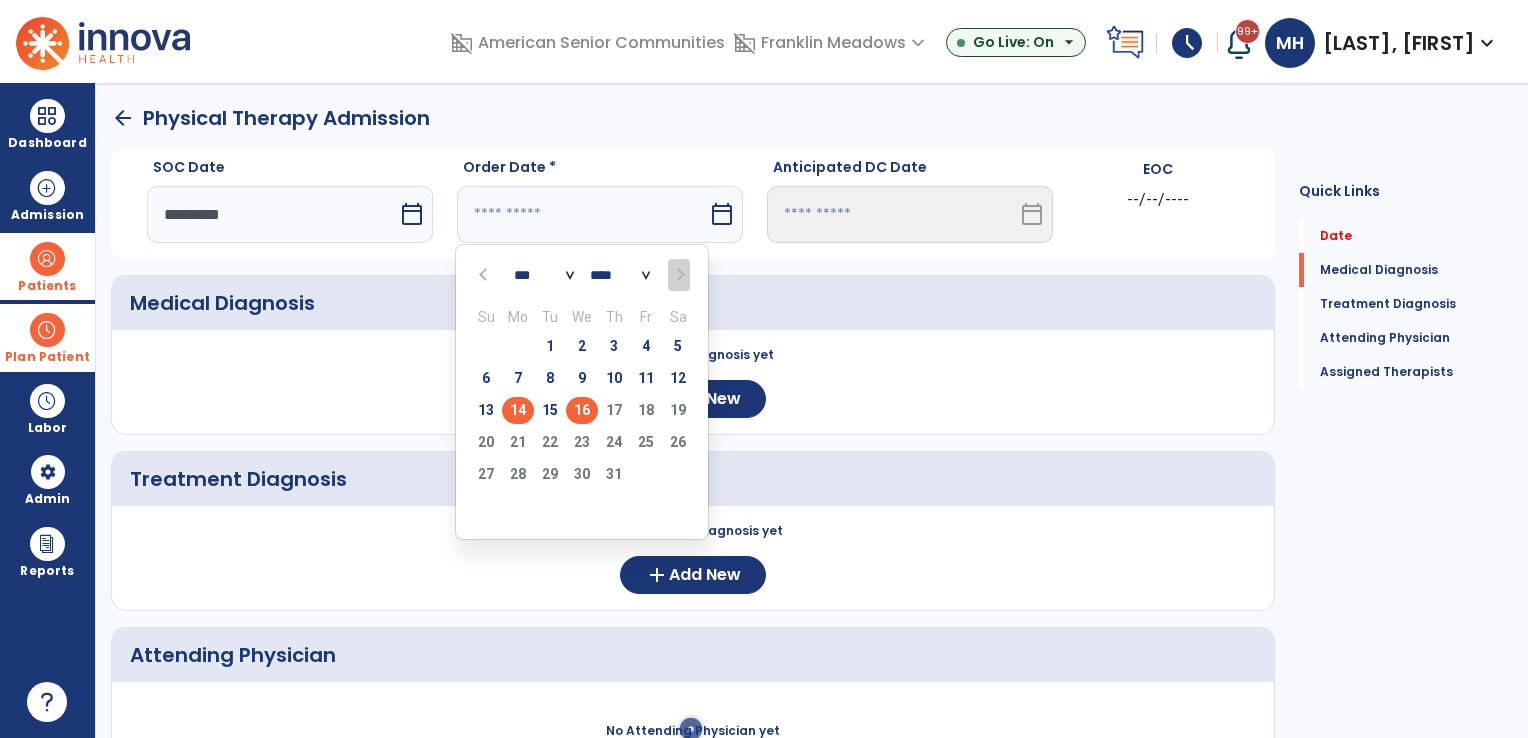 click on "16" at bounding box center [582, 410] 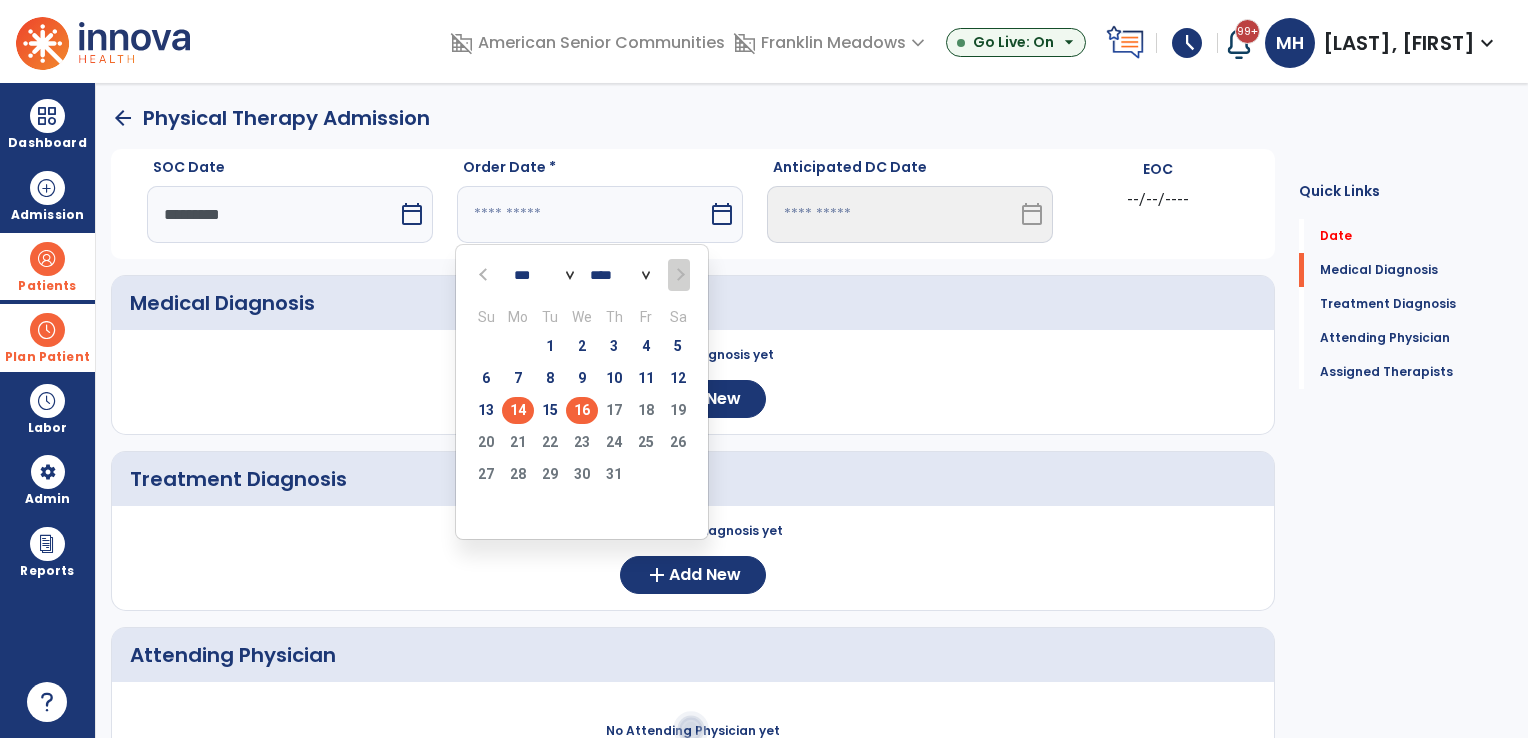 type on "*********" 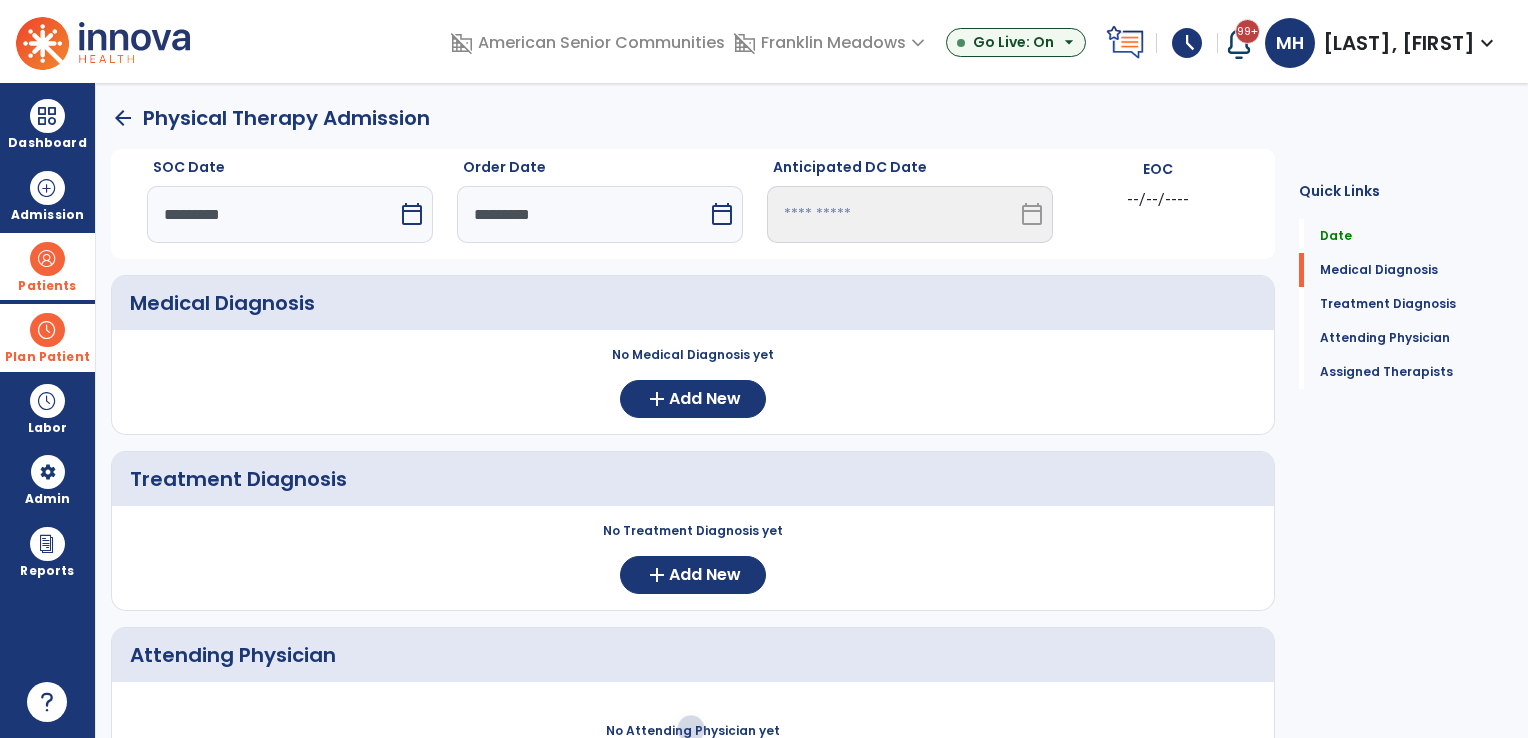 scroll, scrollTop: 409, scrollLeft: 0, axis: vertical 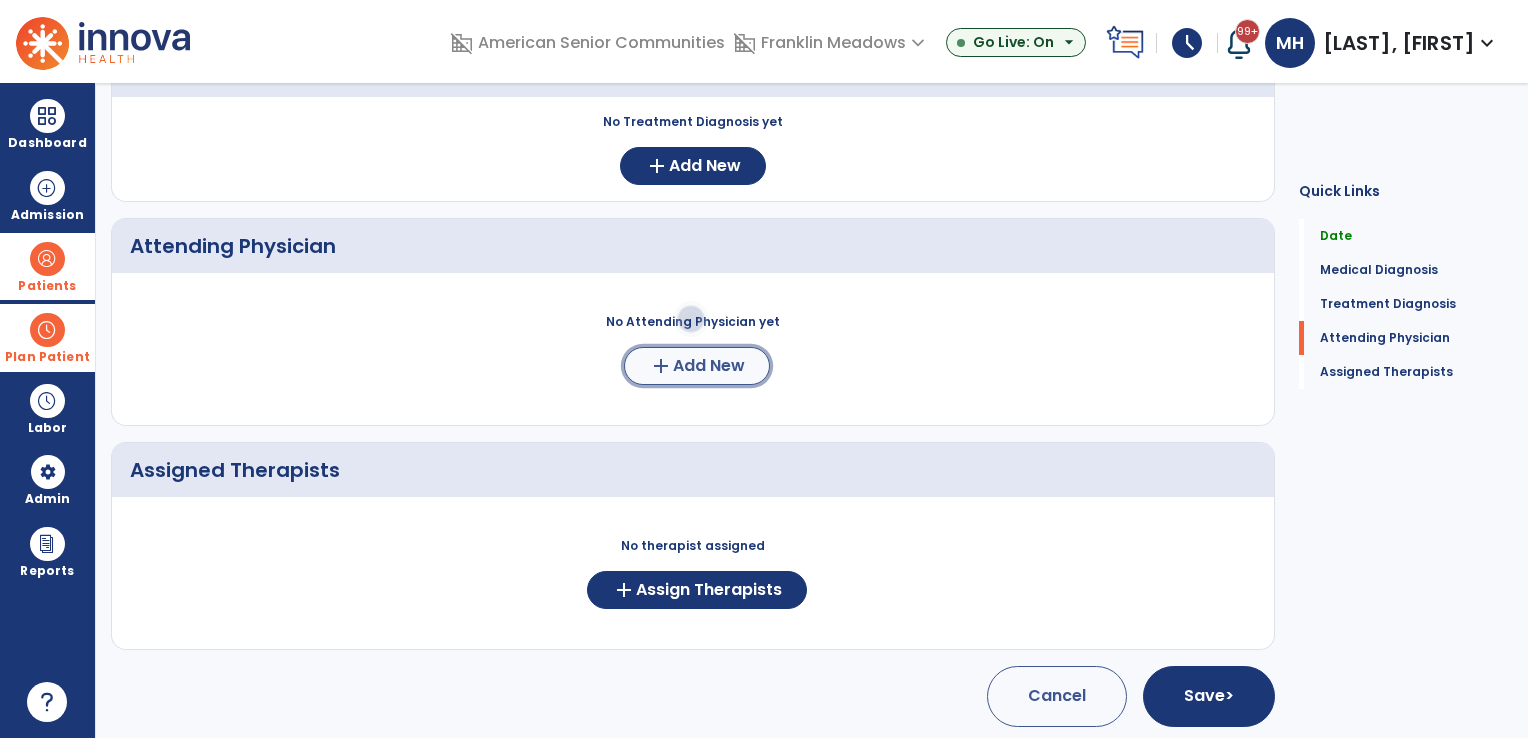 click on "Add New" 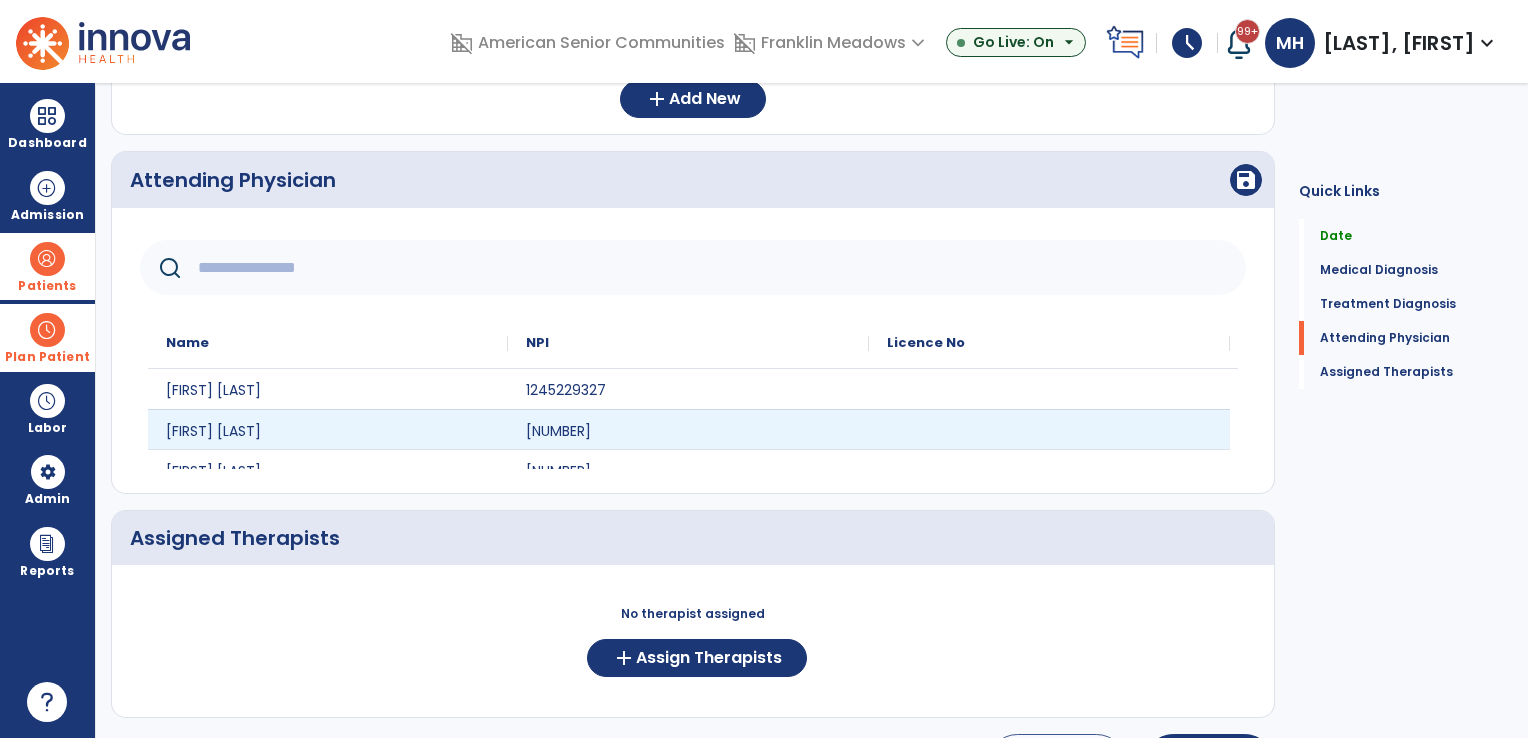 scroll, scrollTop: 509, scrollLeft: 0, axis: vertical 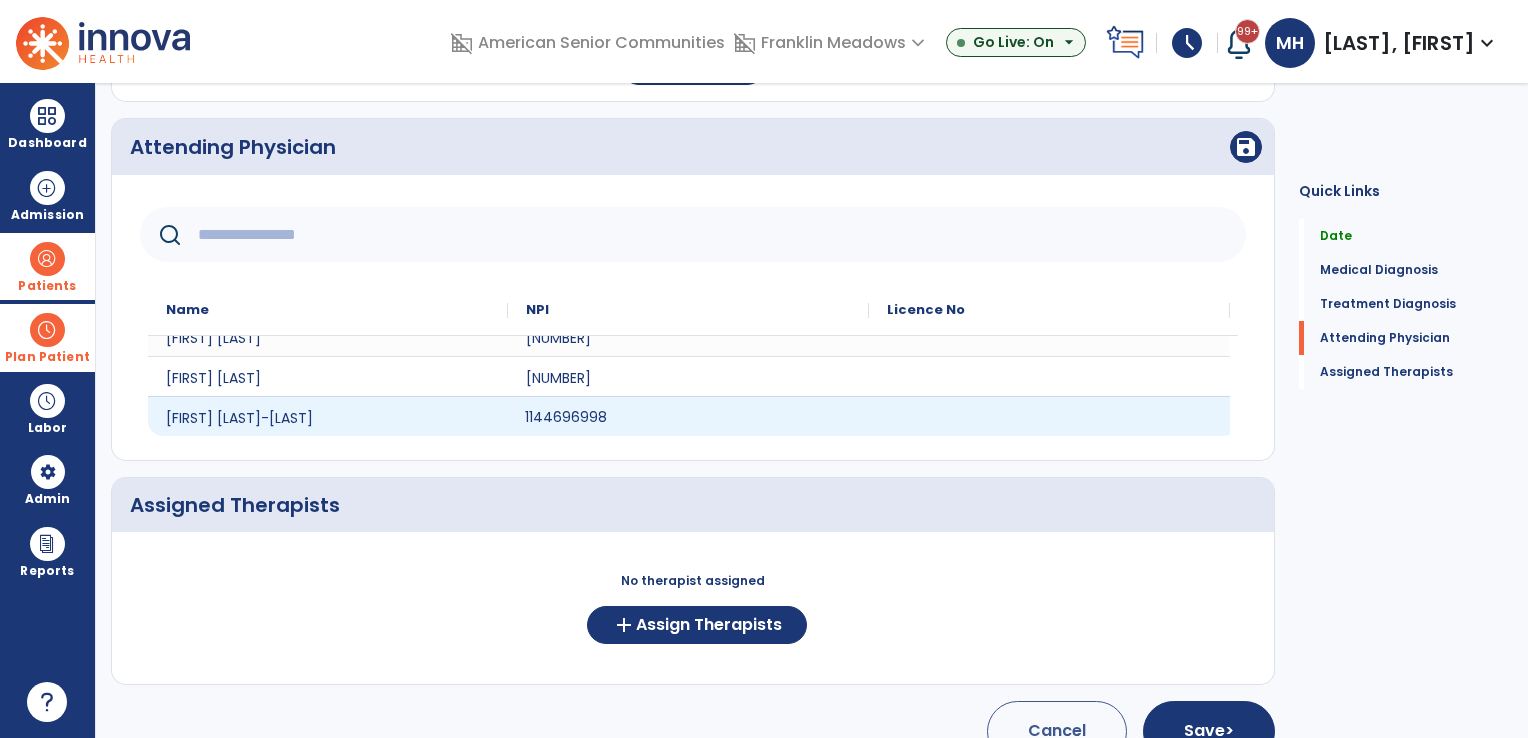 click on "1144696998" 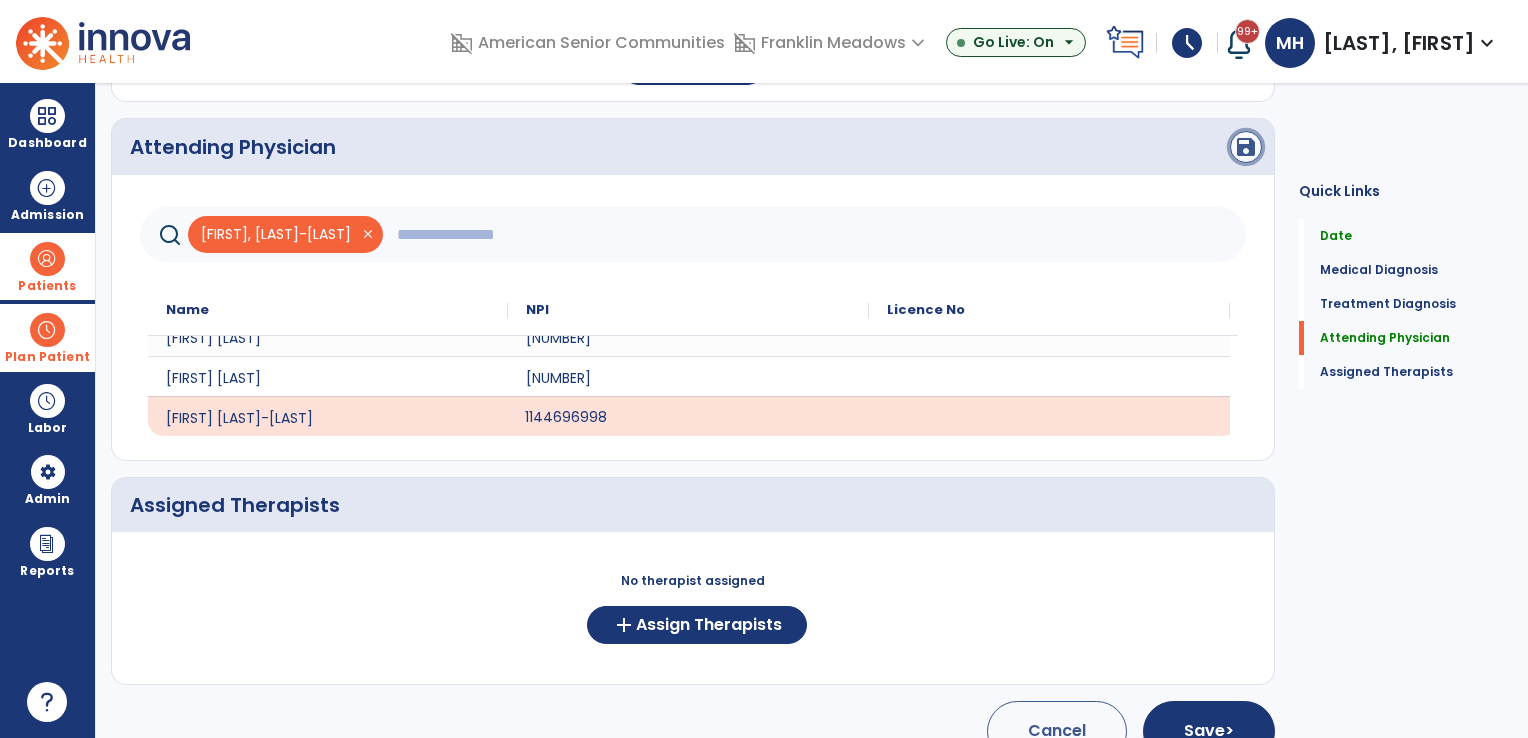 click on "save" 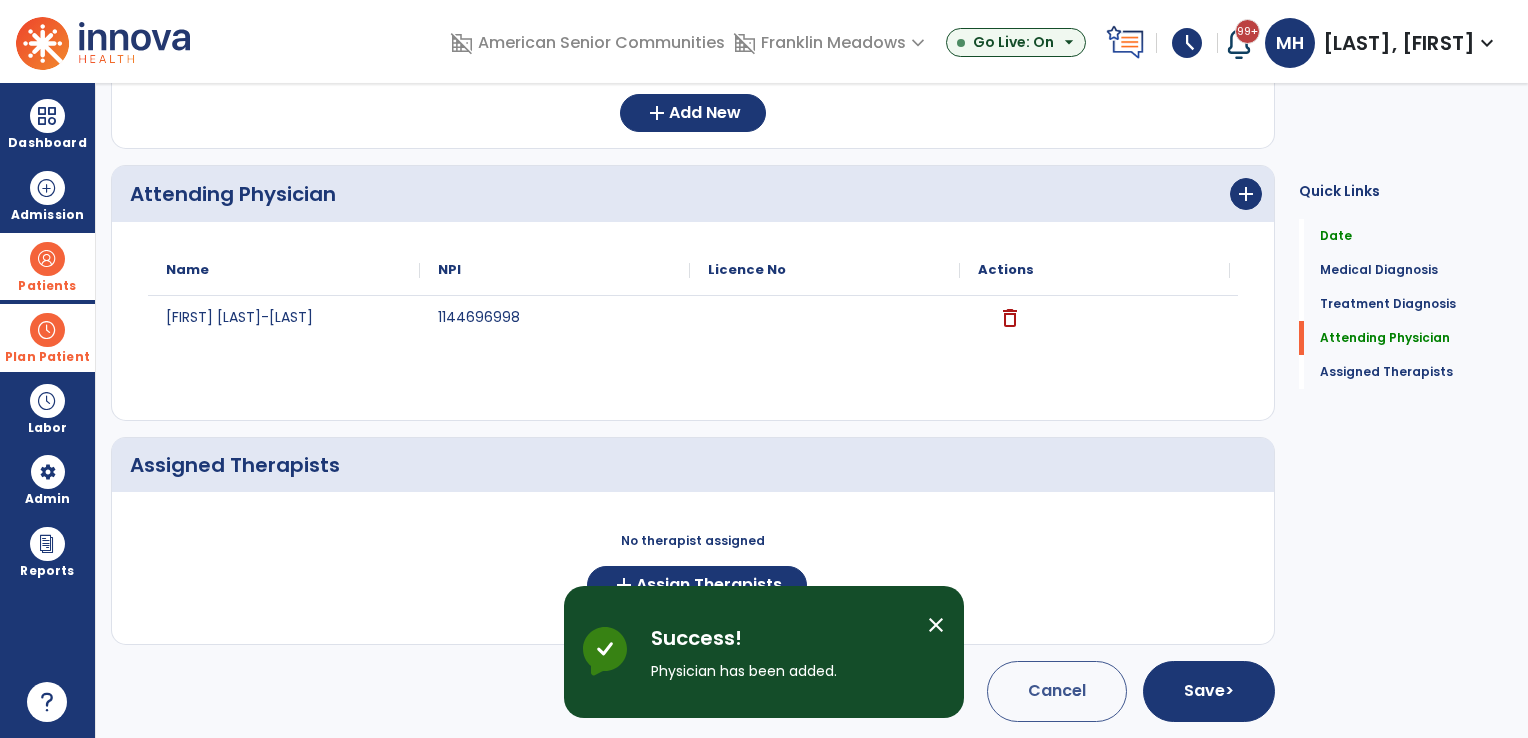 scroll, scrollTop: 0, scrollLeft: 0, axis: both 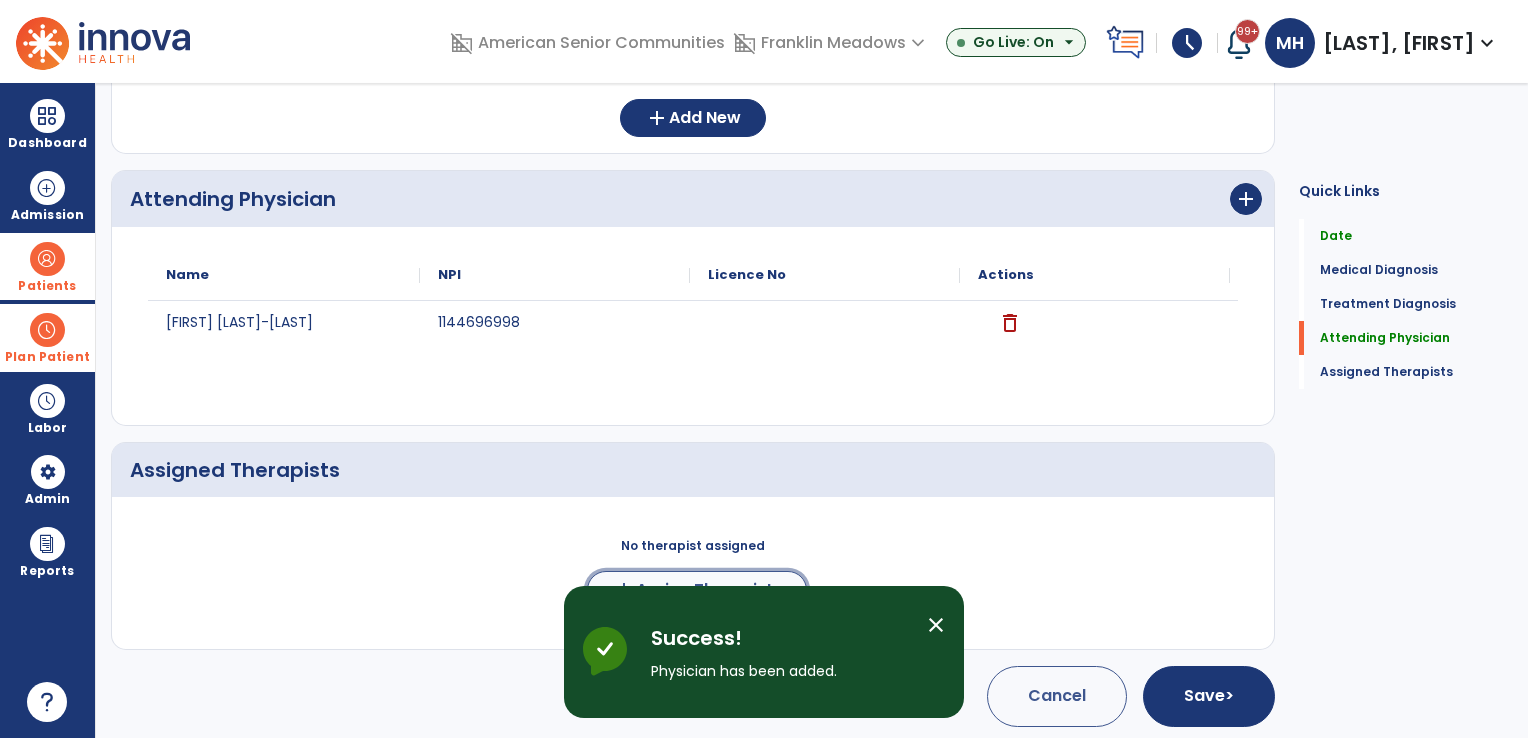 click on "add  Assign Therapists" 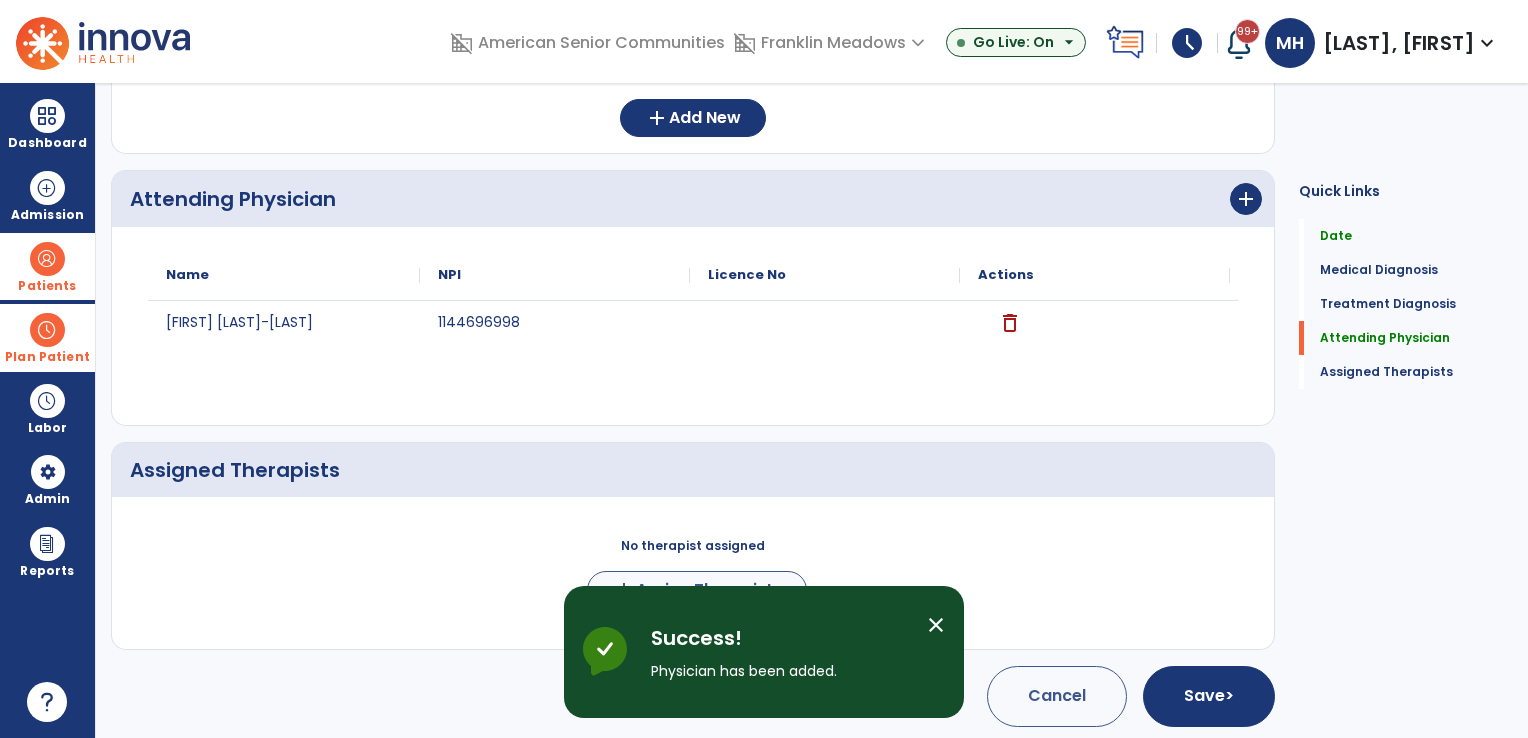 scroll, scrollTop: 454, scrollLeft: 0, axis: vertical 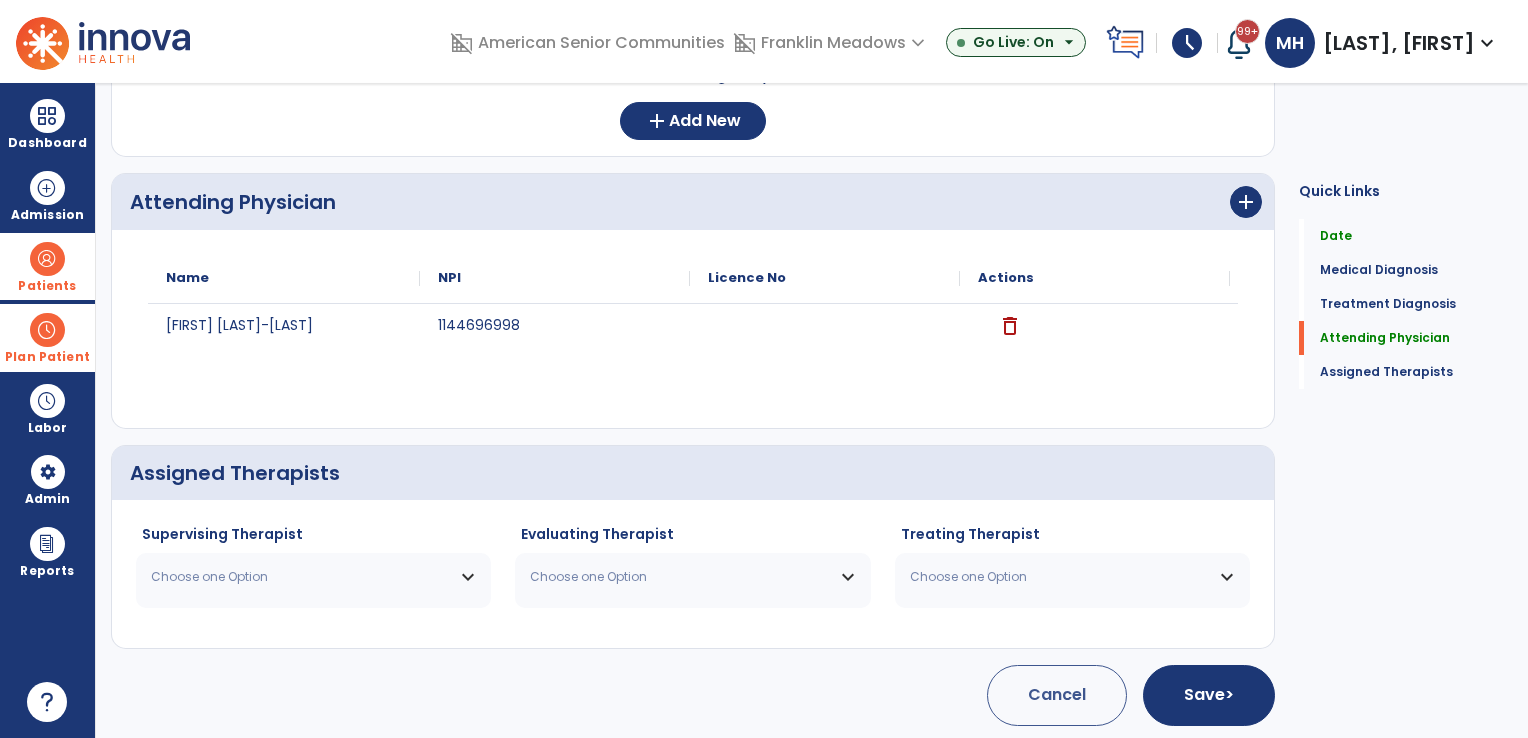 click on "Choose one Option" at bounding box center [301, 577] 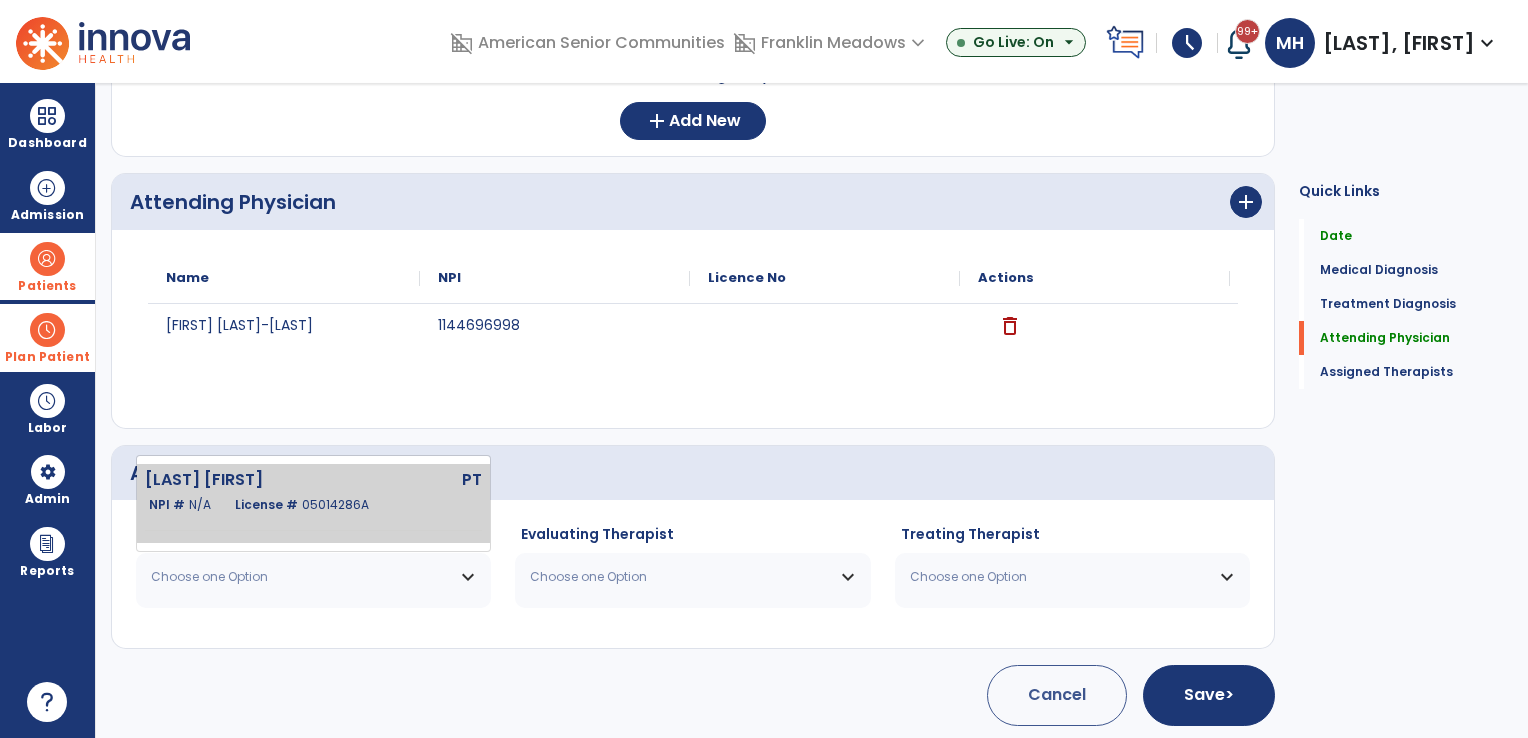 click on "05014286A" 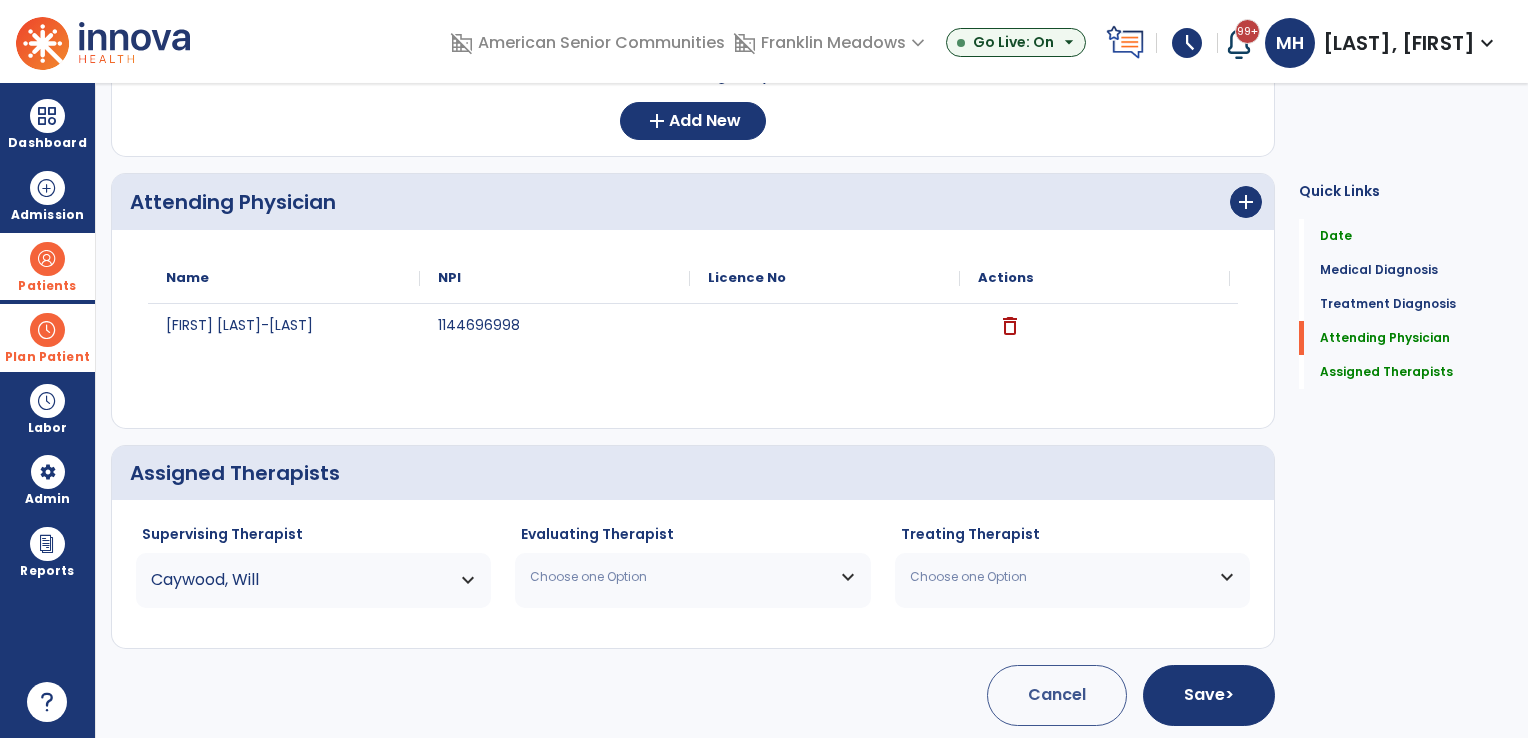click on "Choose one Option" at bounding box center [680, 577] 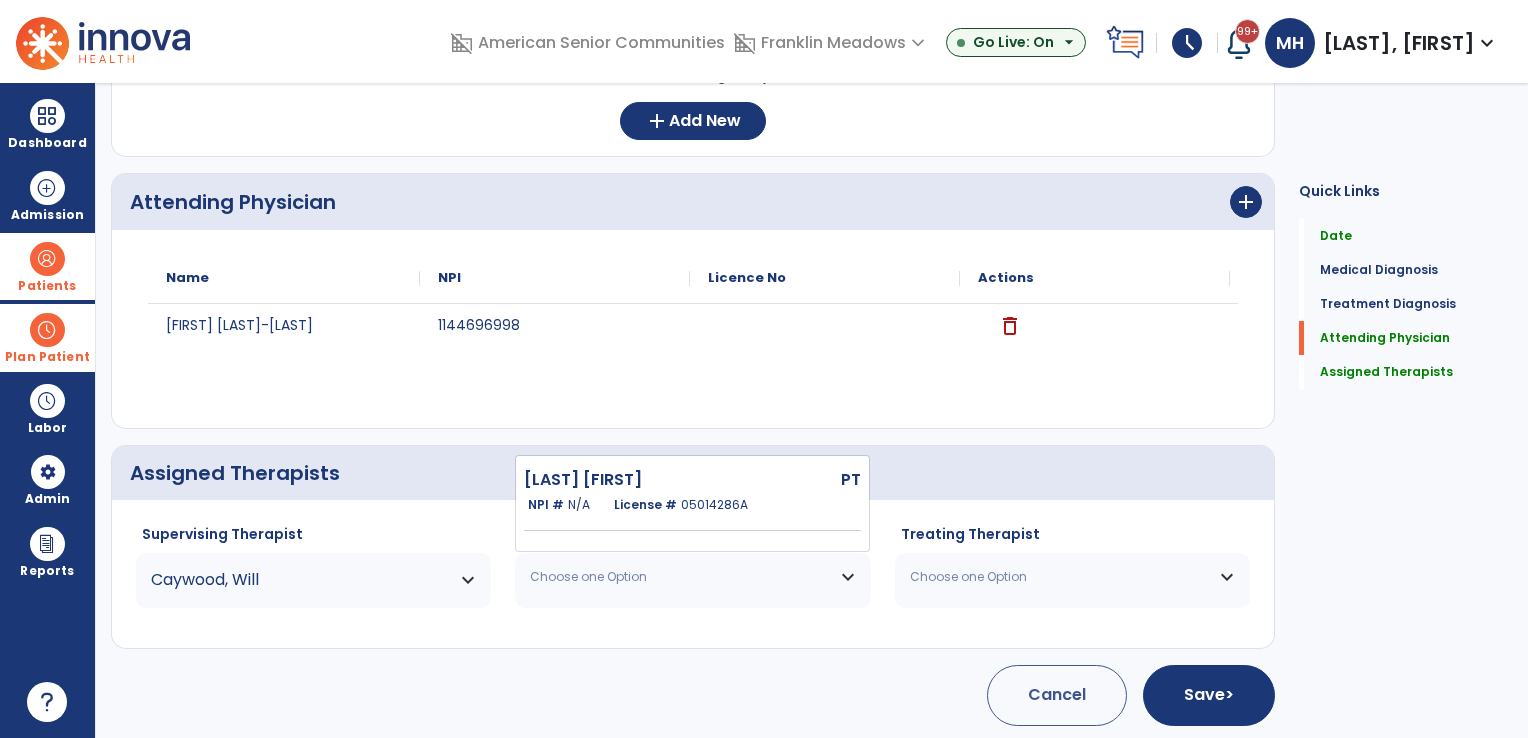 drag, startPoint x: 644, startPoint y: 496, endPoint x: 872, endPoint y: 585, distance: 244.75497 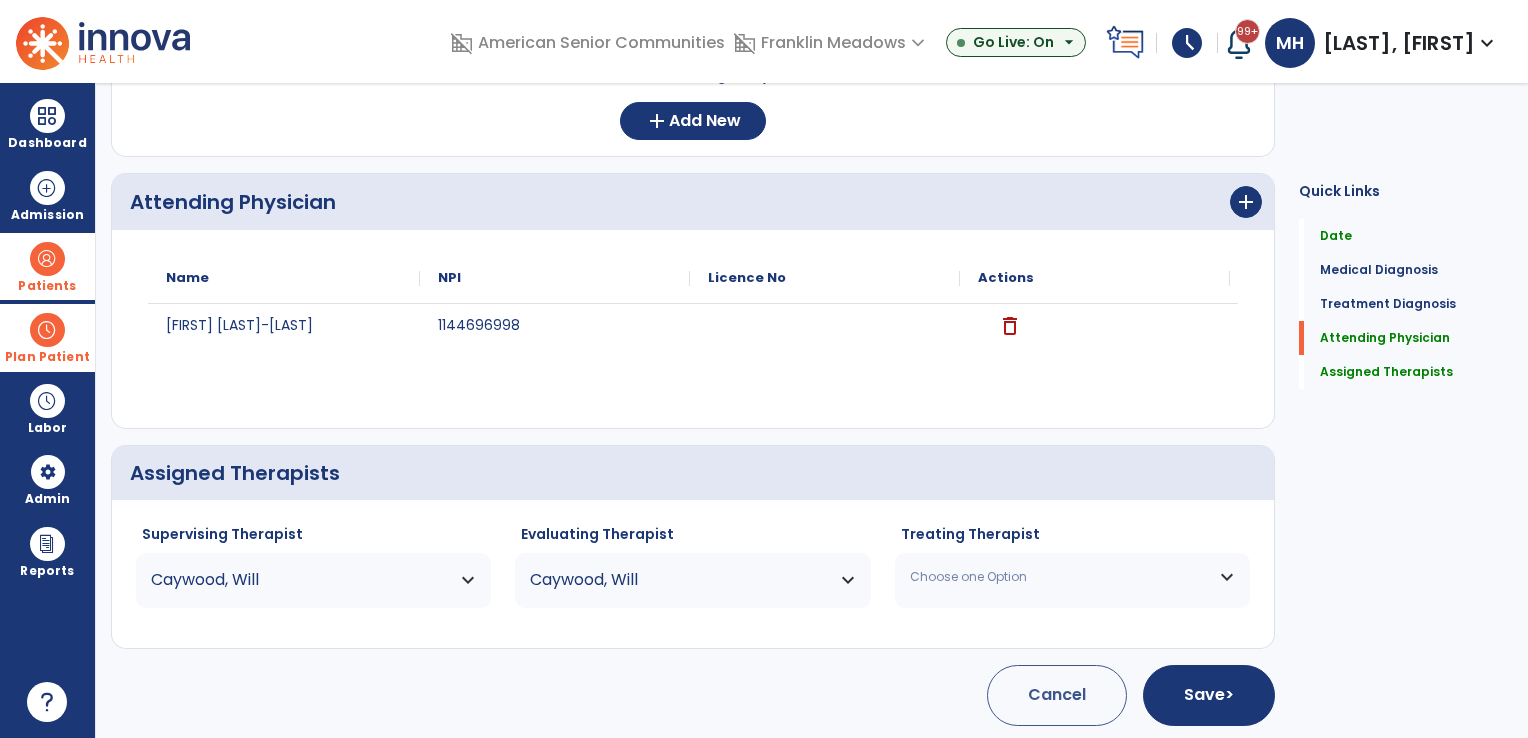 click on "Choose one Option" at bounding box center (1060, 577) 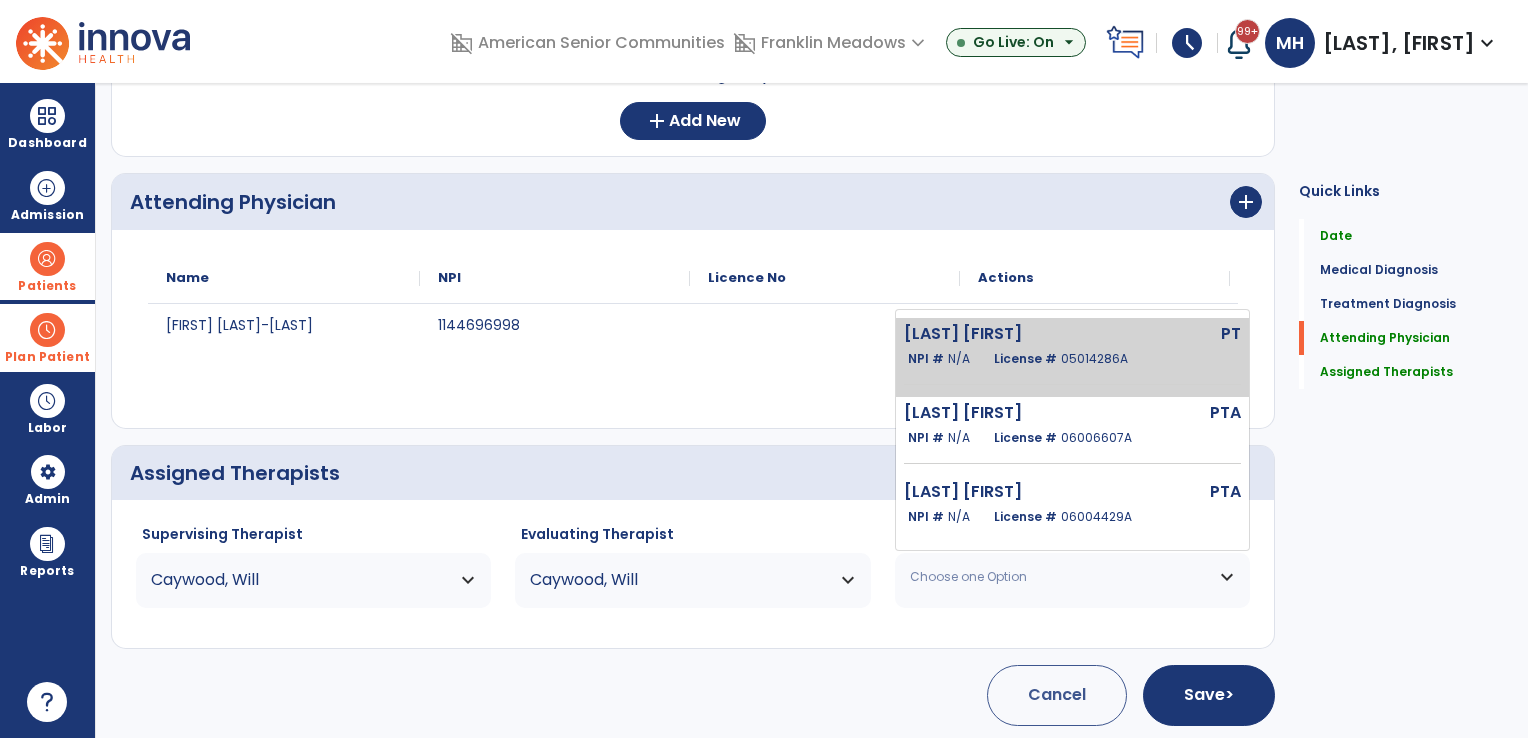 click on "Caywood Will" 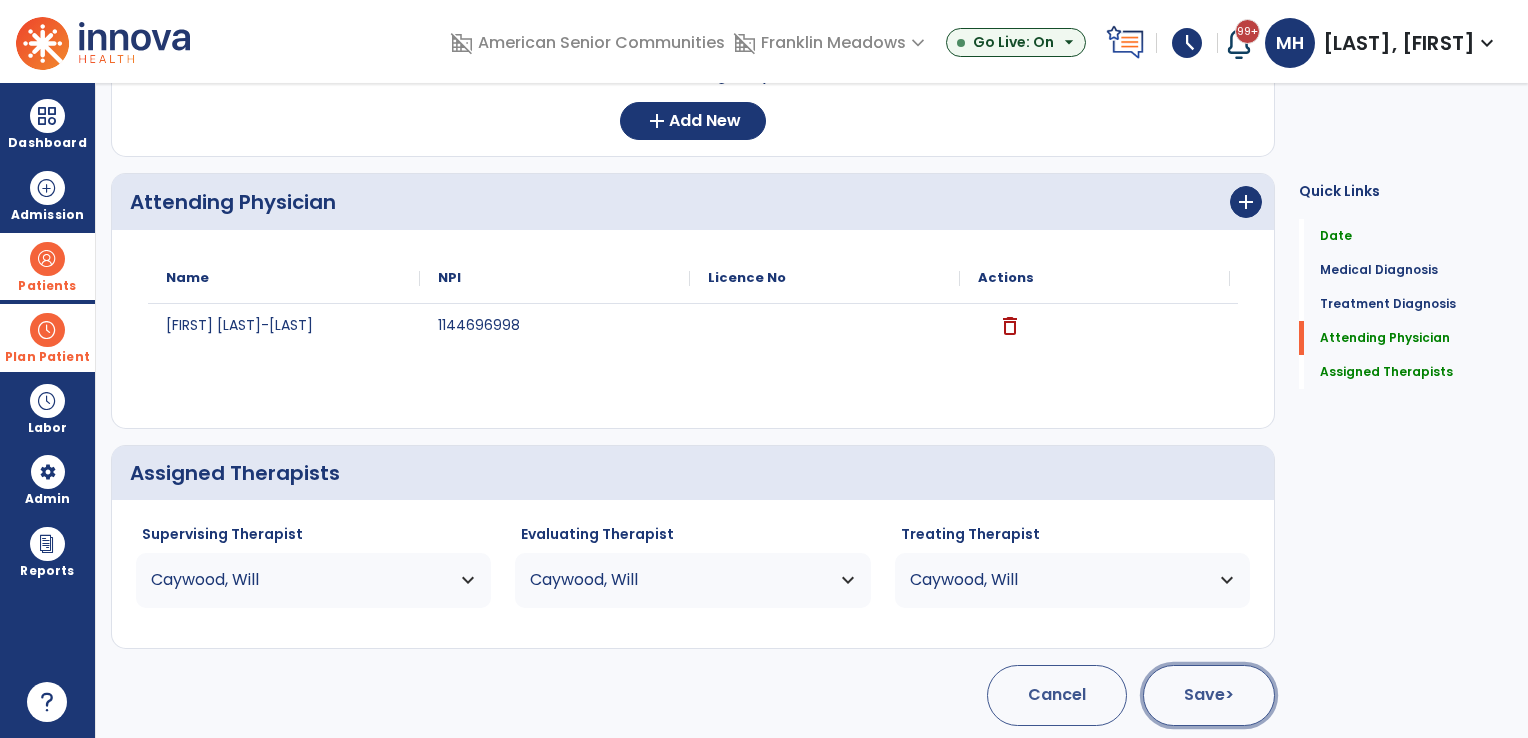 click on "Save  >" 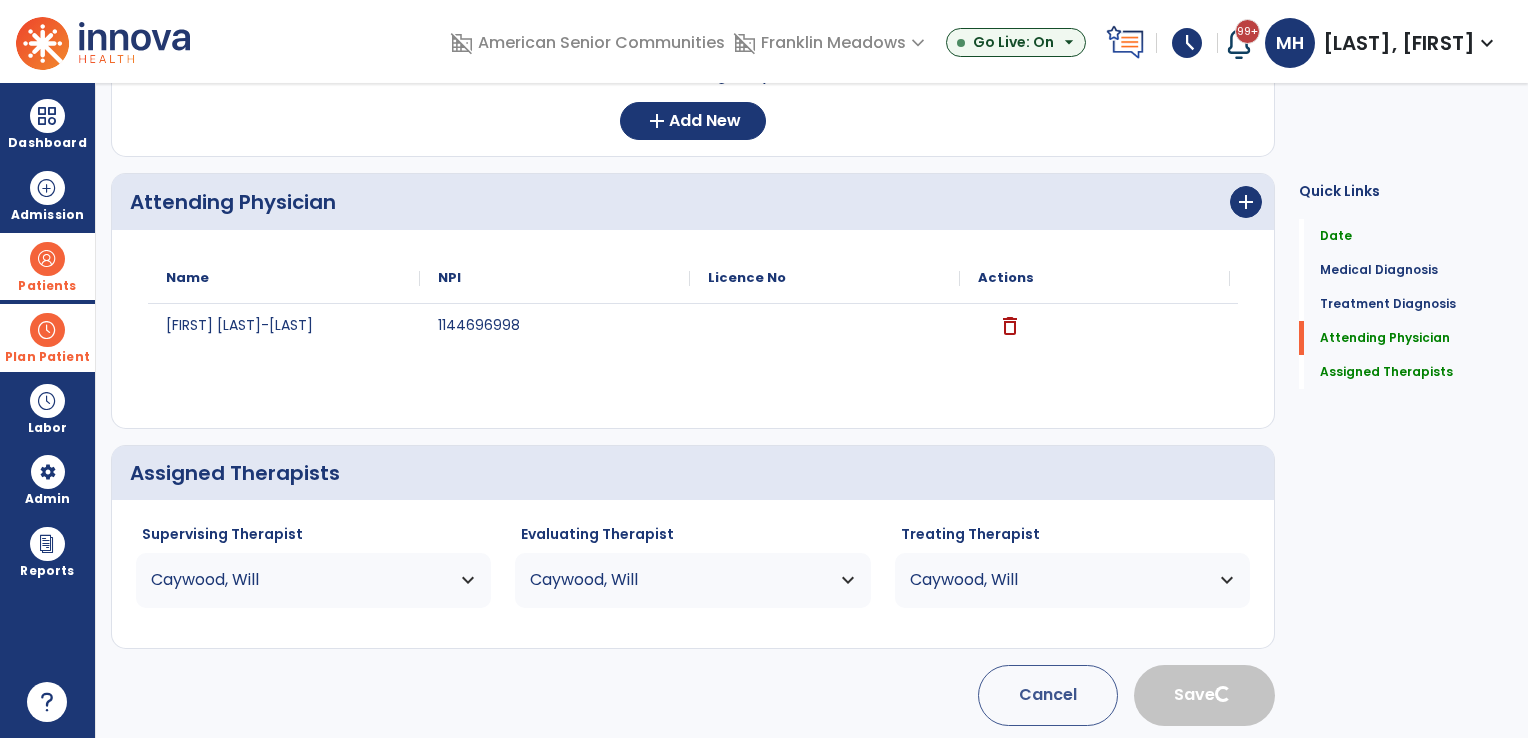 scroll, scrollTop: 40, scrollLeft: 0, axis: vertical 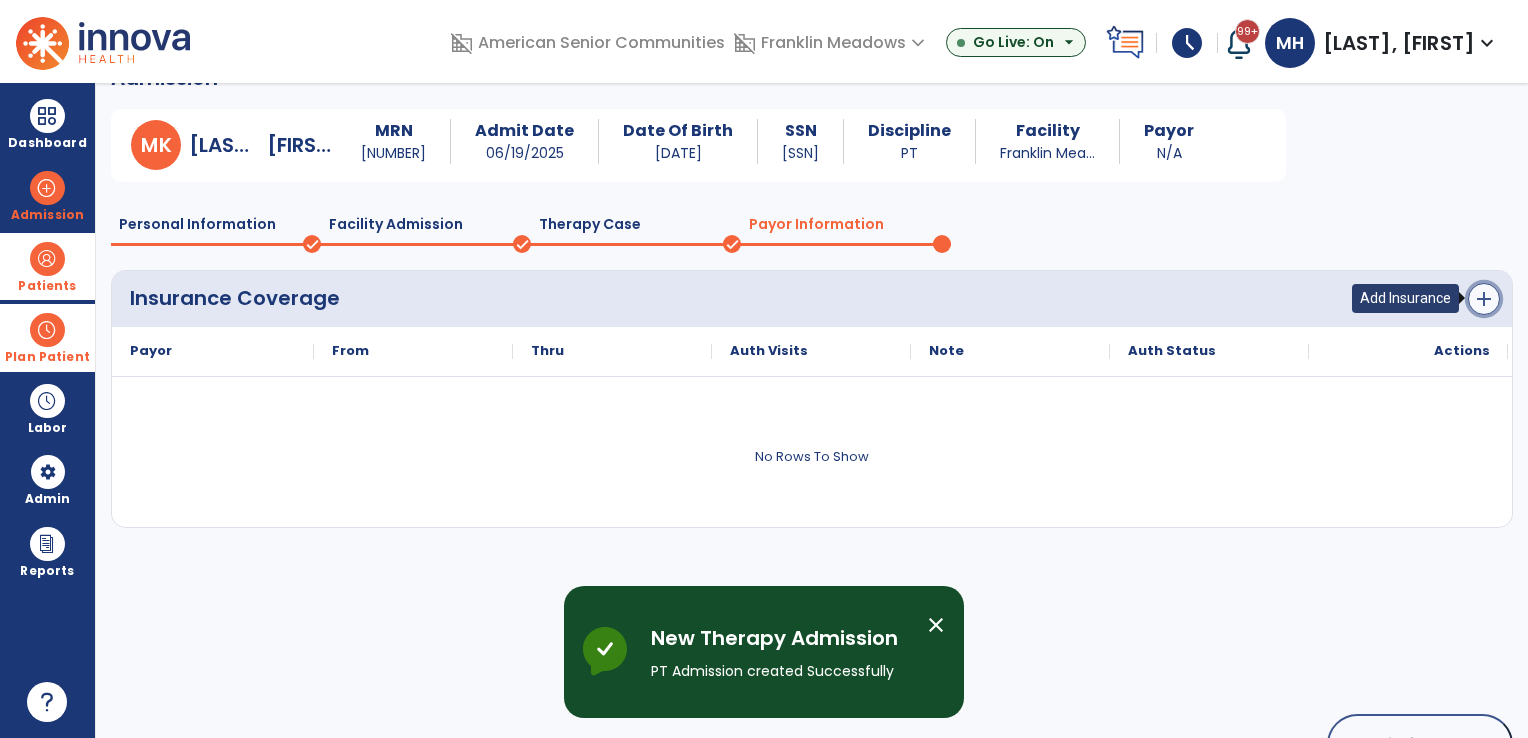 click on "add" 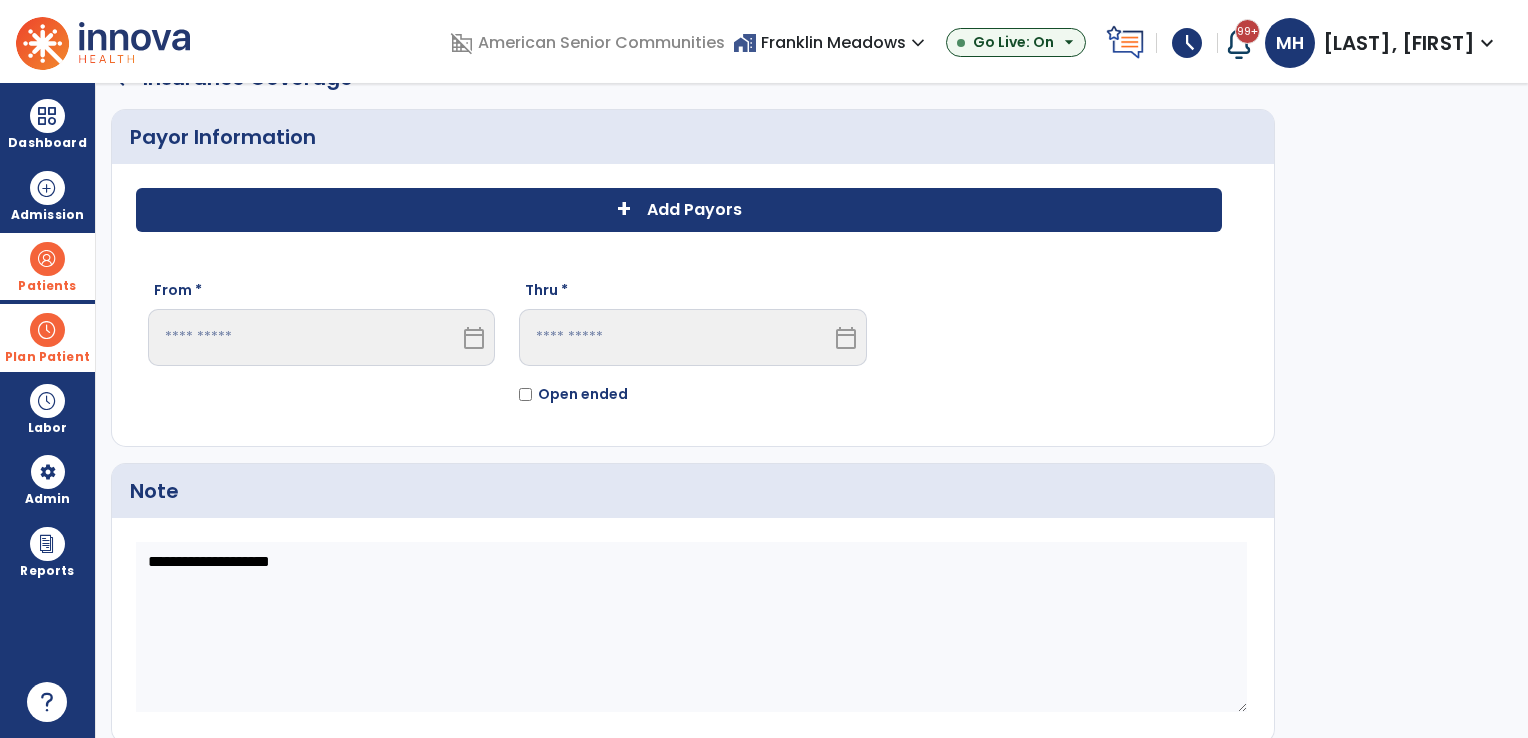 click on "+" 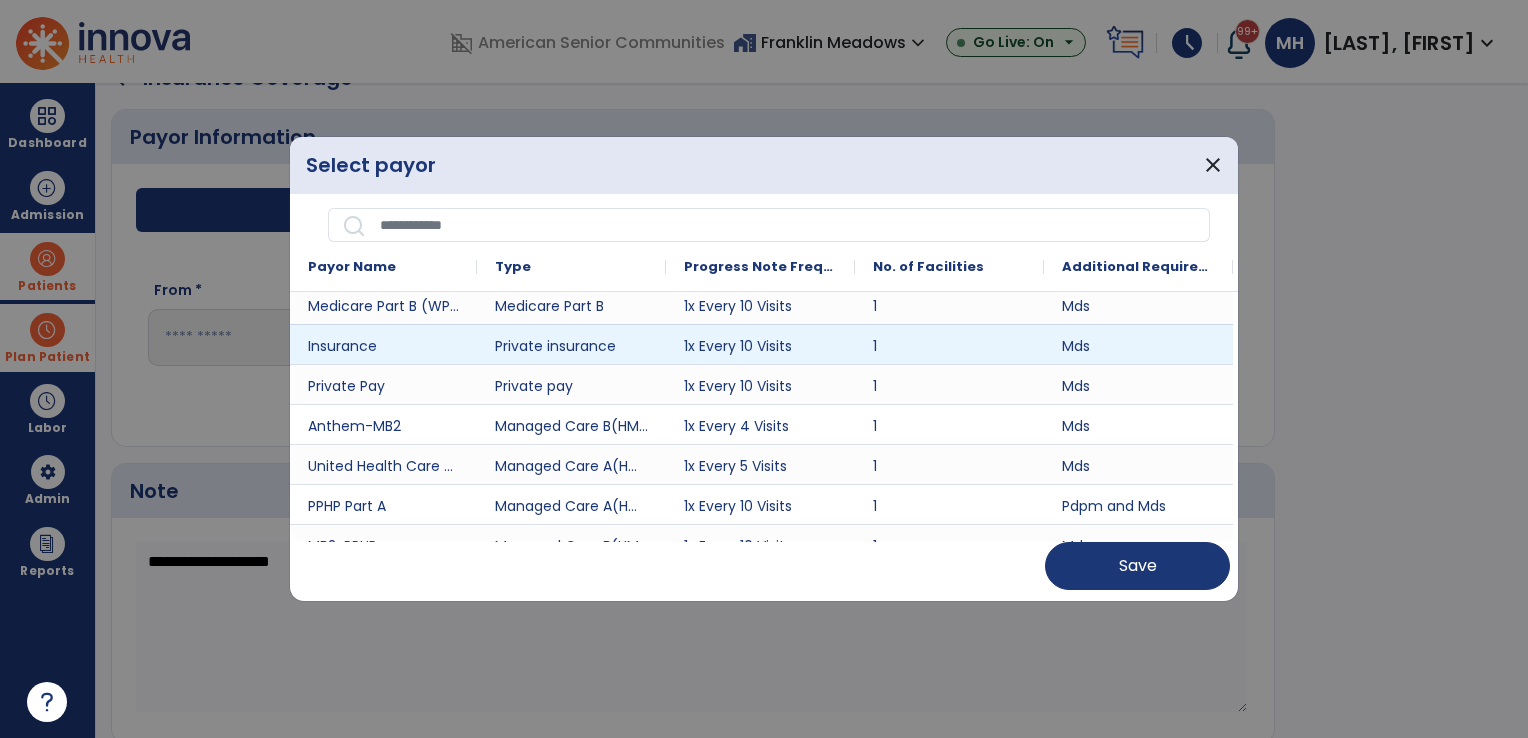 scroll, scrollTop: 400, scrollLeft: 0, axis: vertical 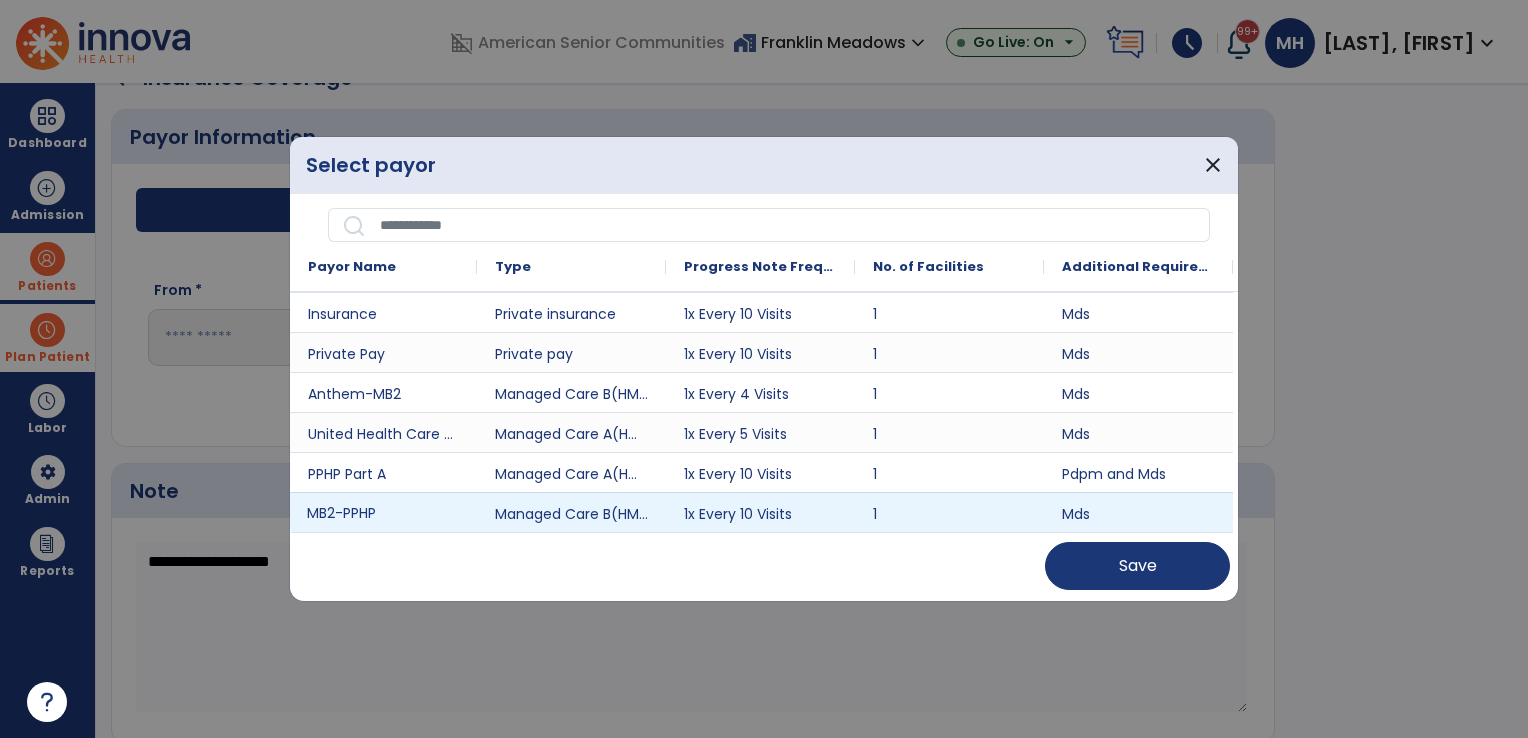 click on "MB2-PPHP" at bounding box center [383, 512] 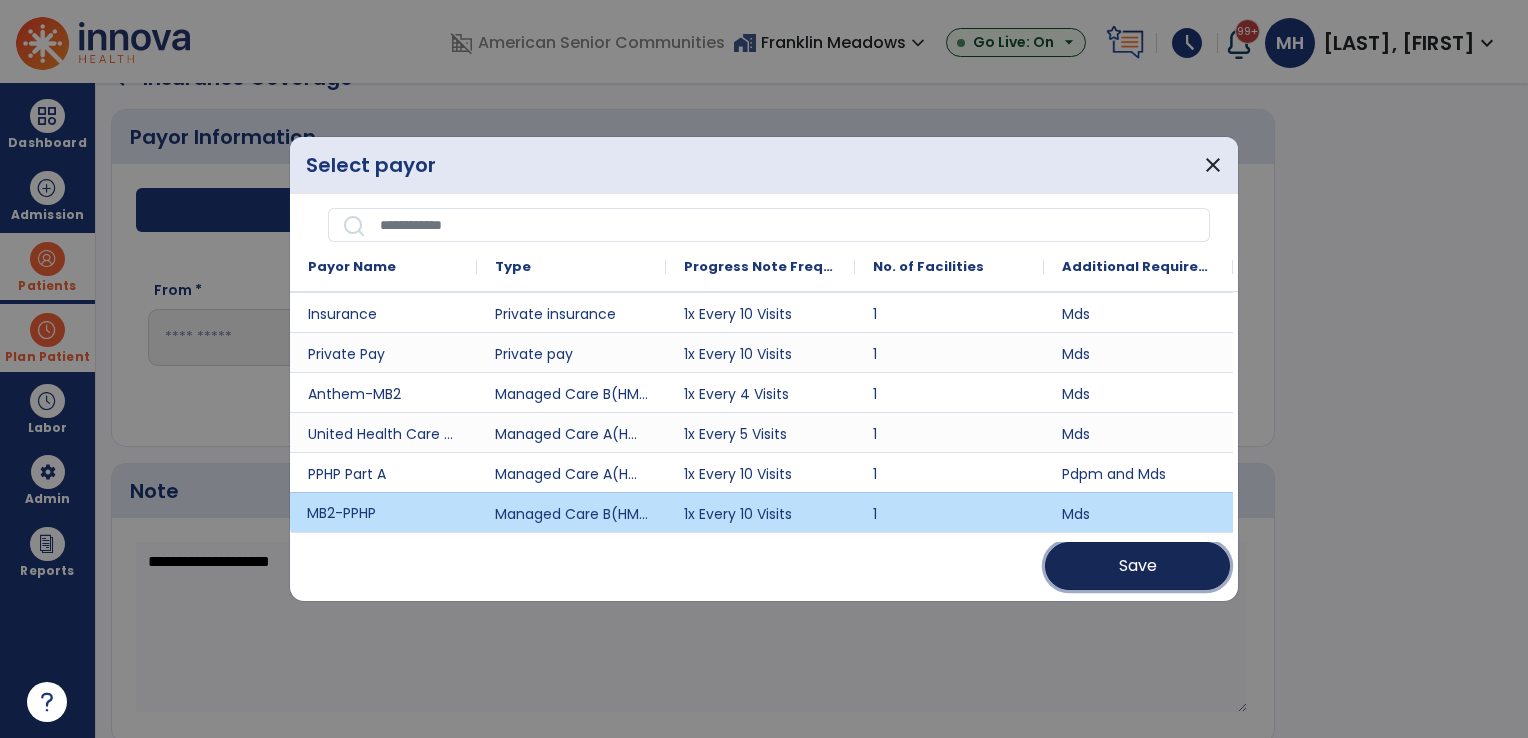 drag, startPoint x: 1085, startPoint y: 556, endPoint x: 712, endPoint y: 530, distance: 373.90506 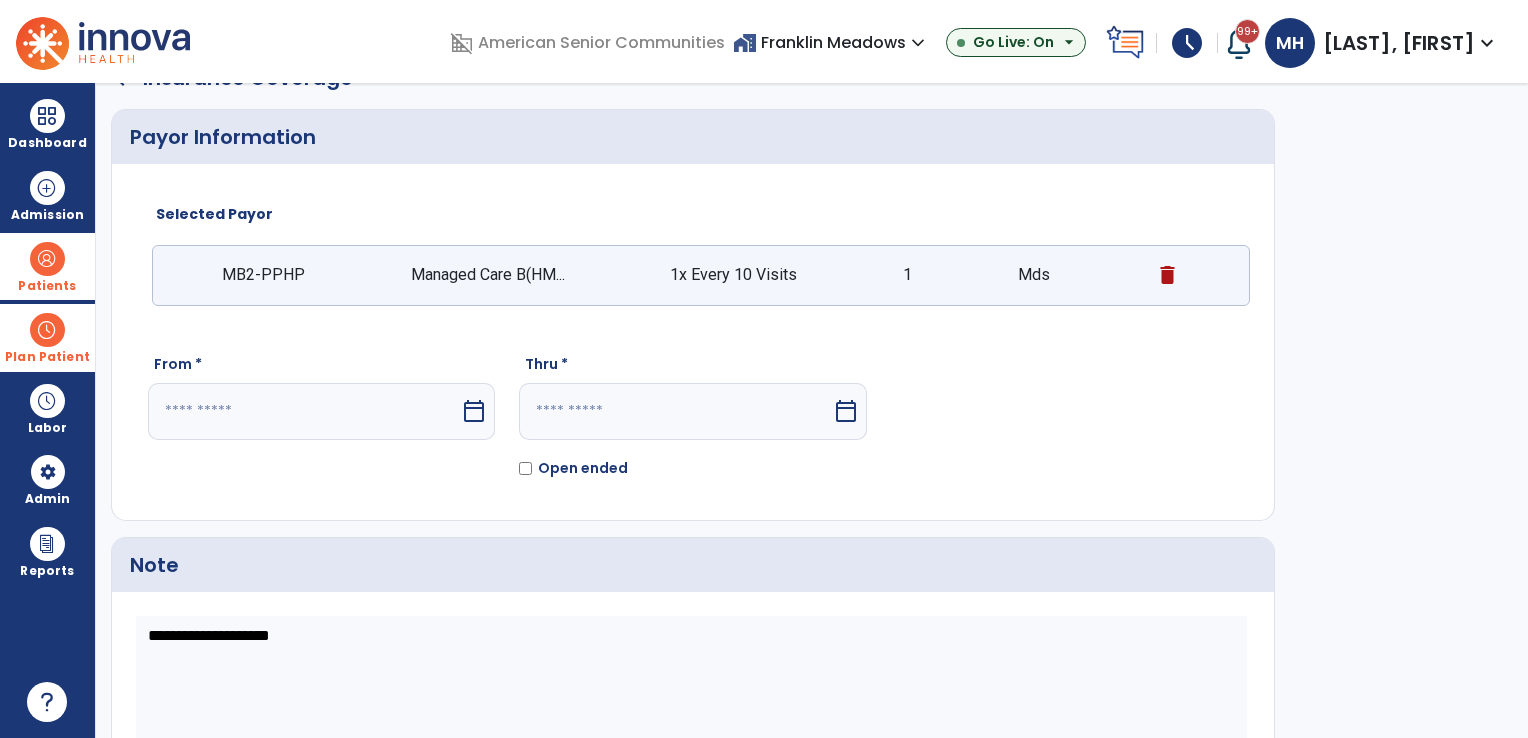 click at bounding box center [304, 411] 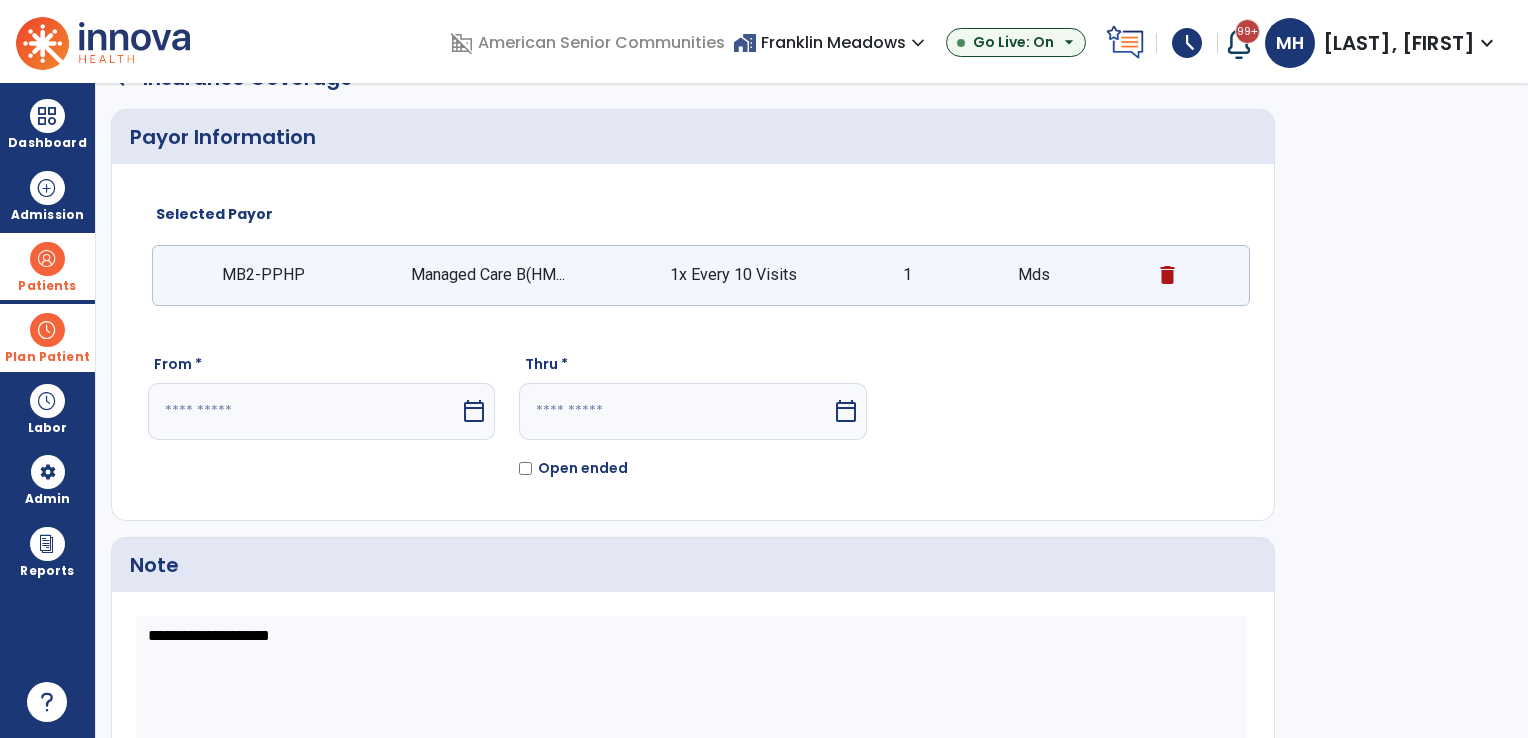 select on "*" 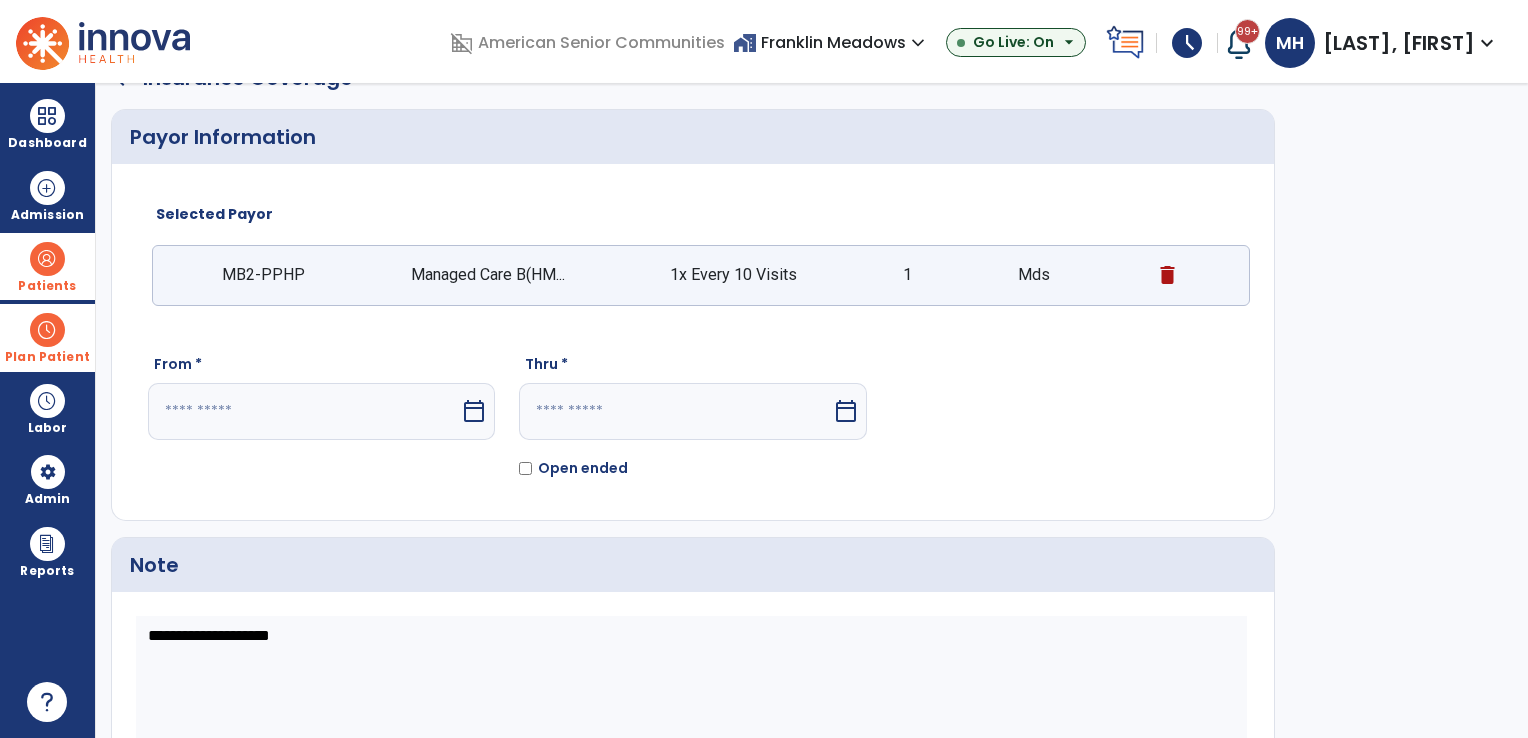 select on "****" 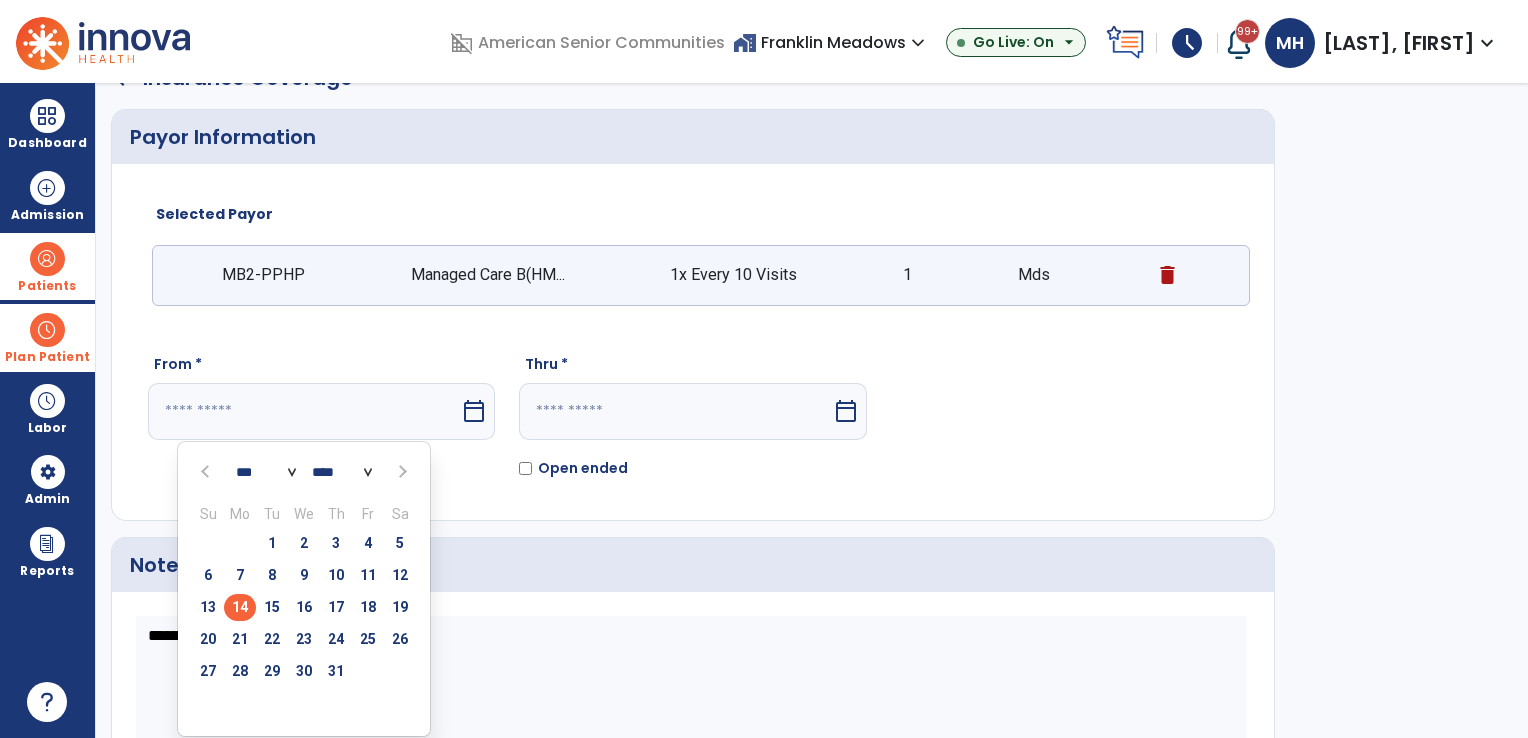 drag, startPoint x: 293, startPoint y: 606, endPoint x: 302, endPoint y: 574, distance: 33.24154 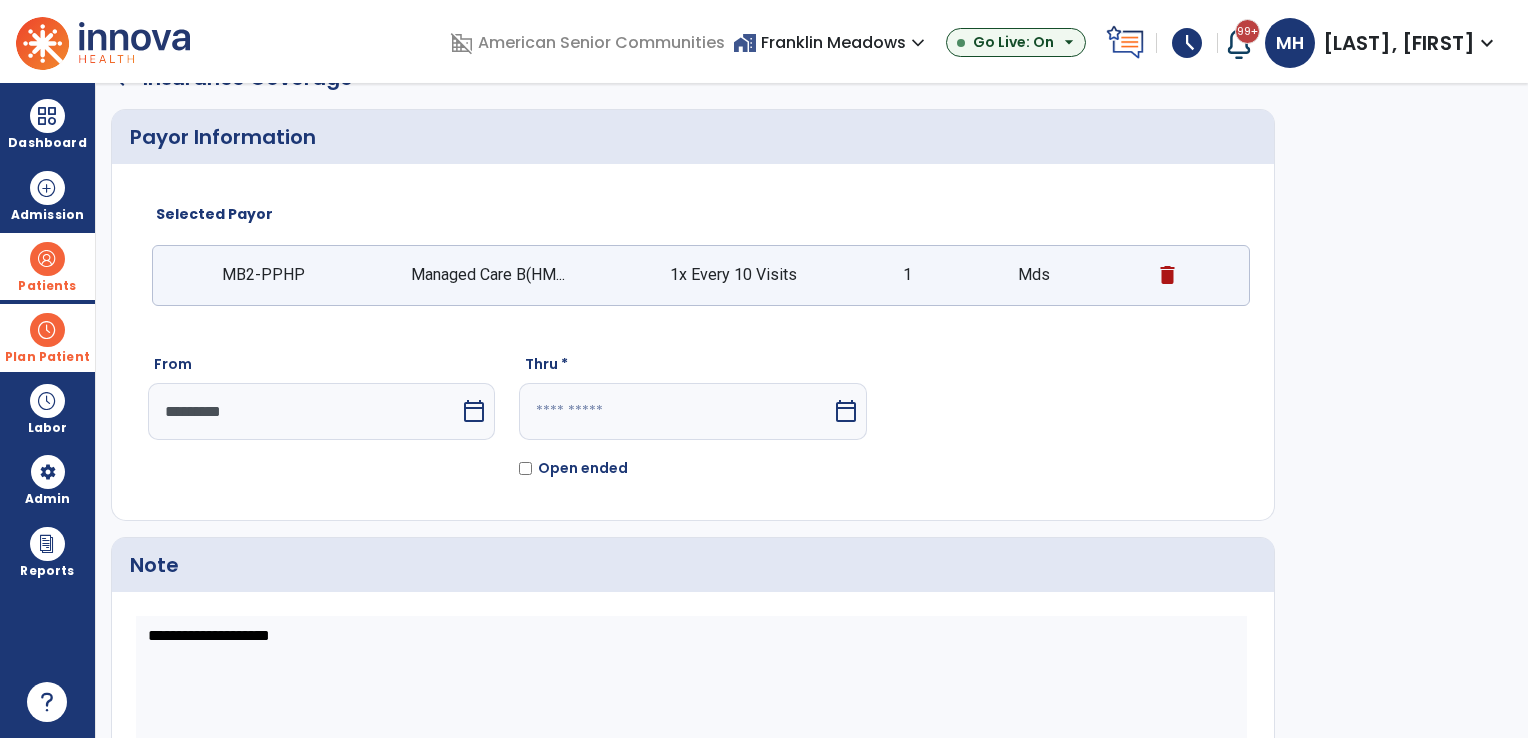 click on "*********" at bounding box center (304, 411) 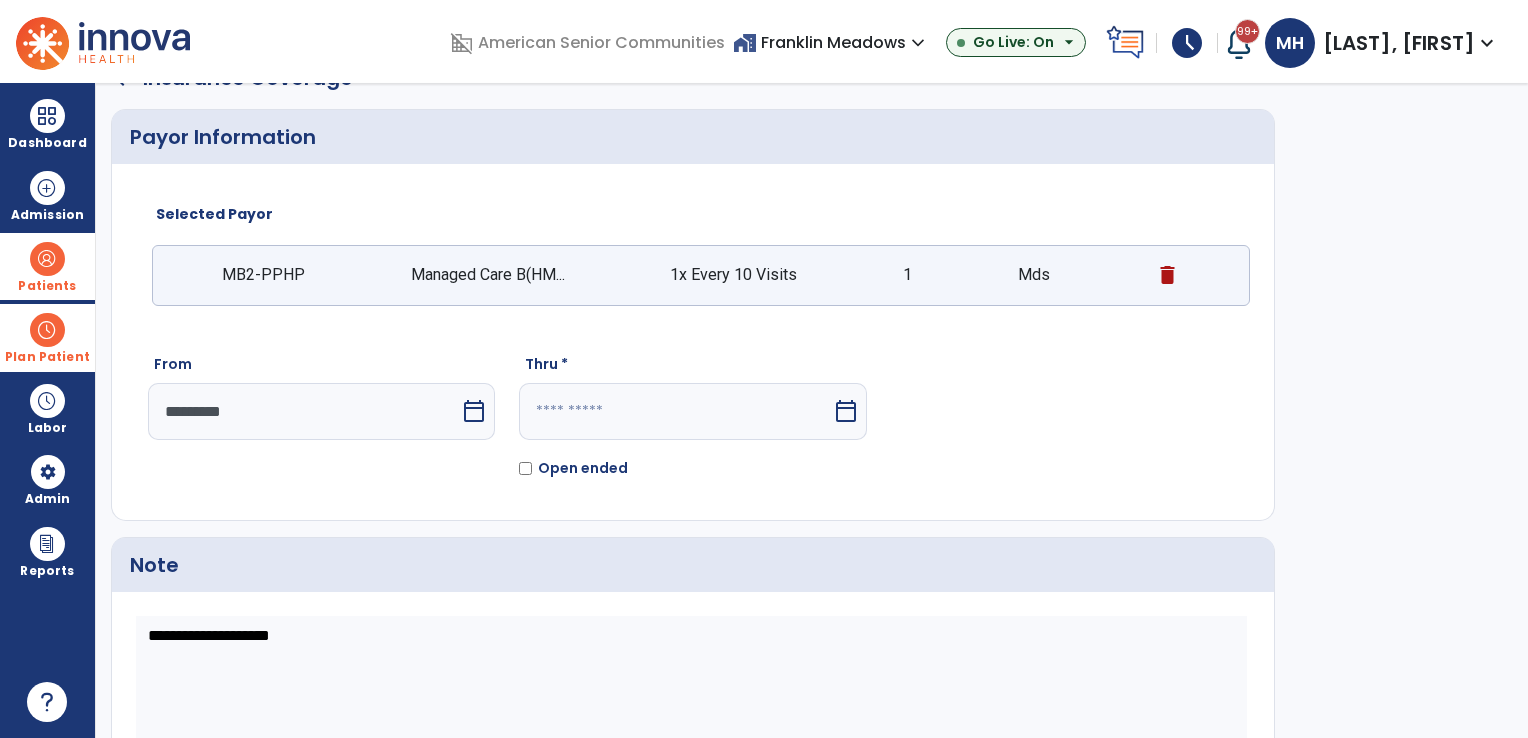 select on "****" 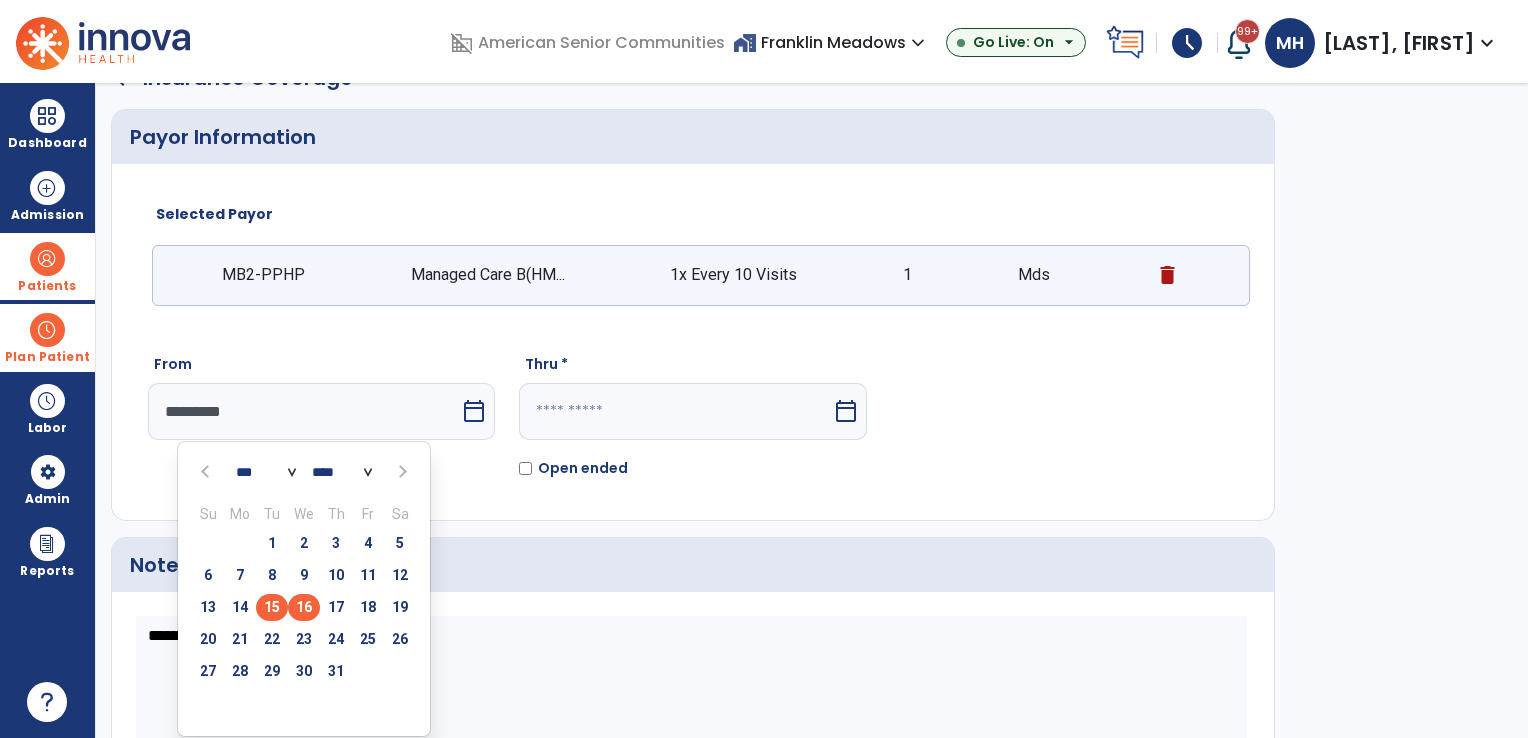 click on "15" at bounding box center (272, 607) 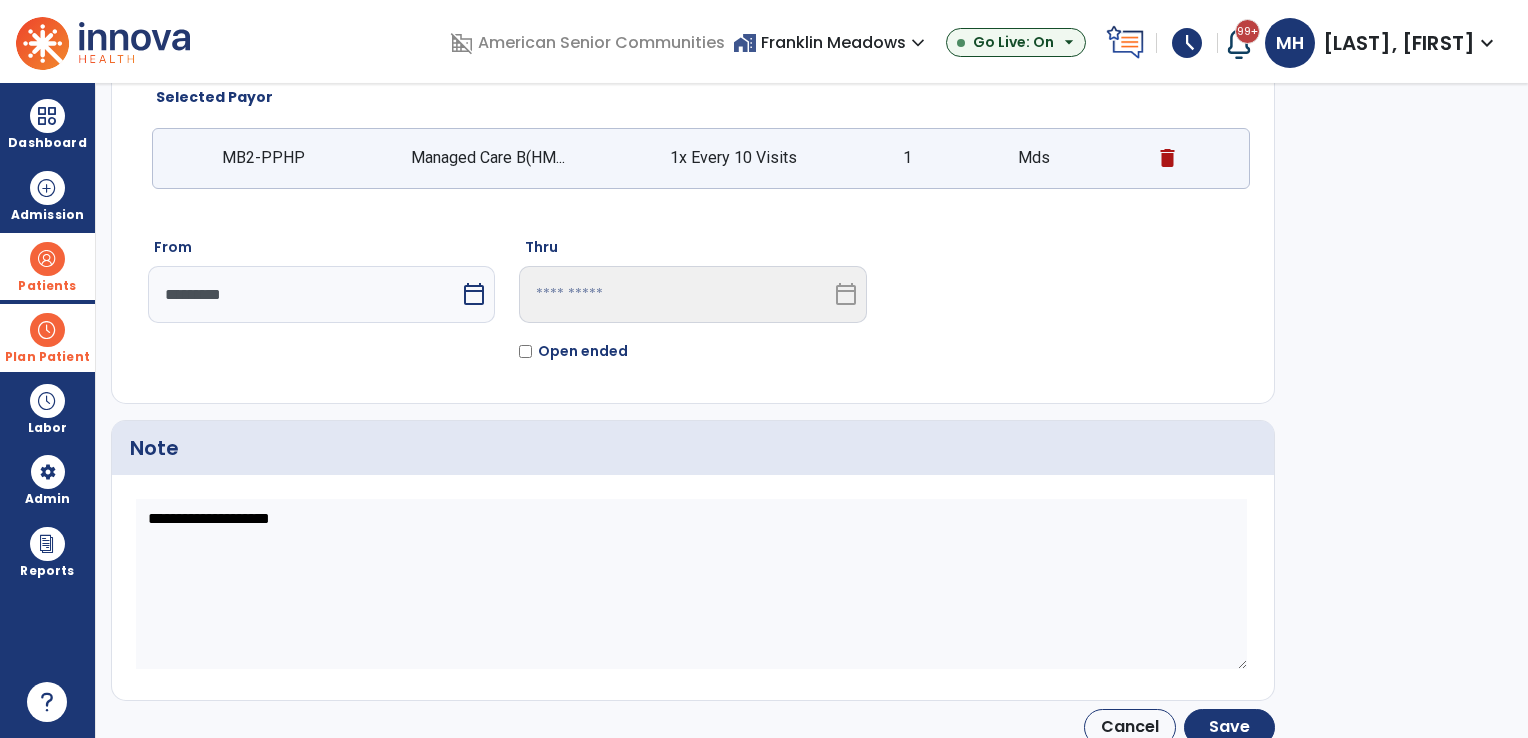 scroll, scrollTop: 169, scrollLeft: 0, axis: vertical 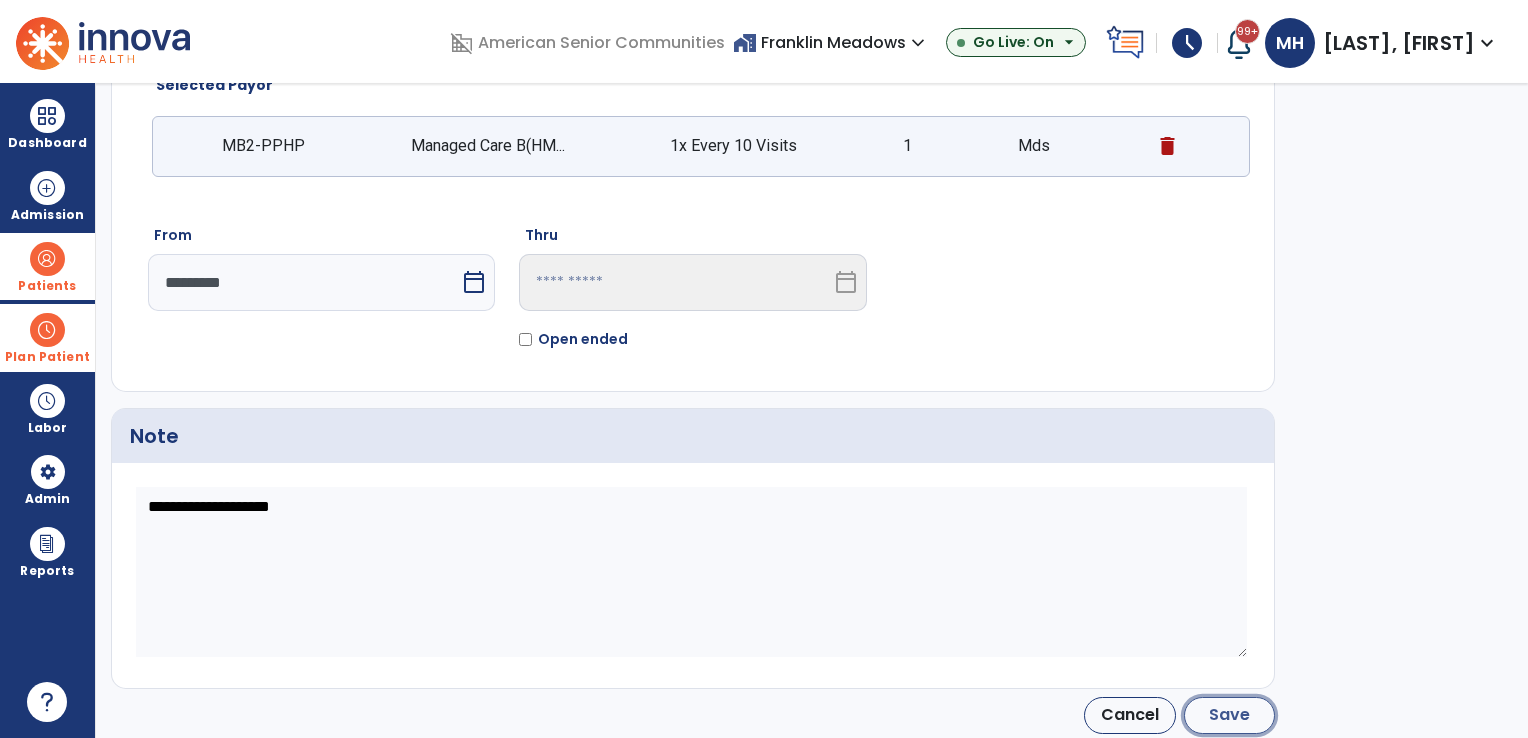 click on "Save" 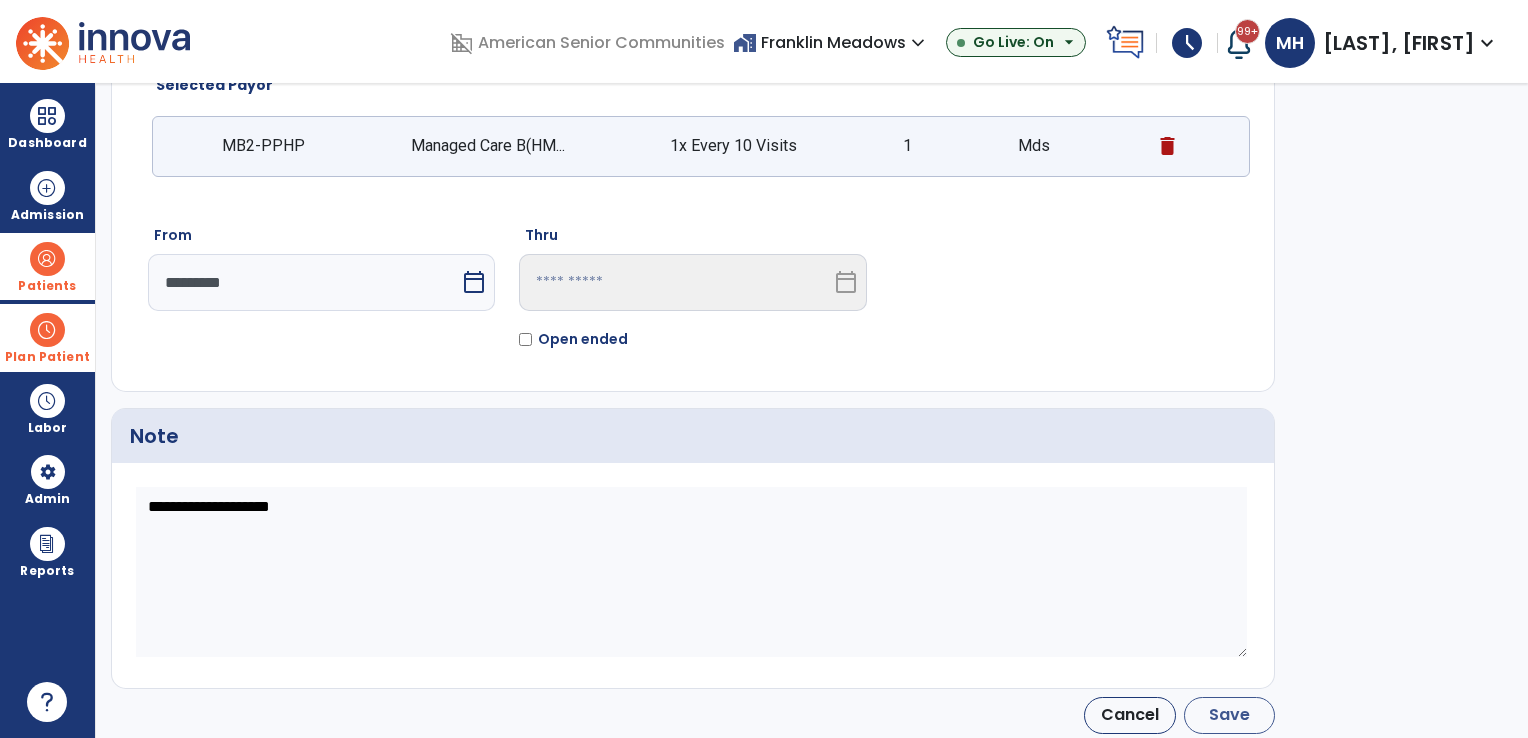 type on "*********" 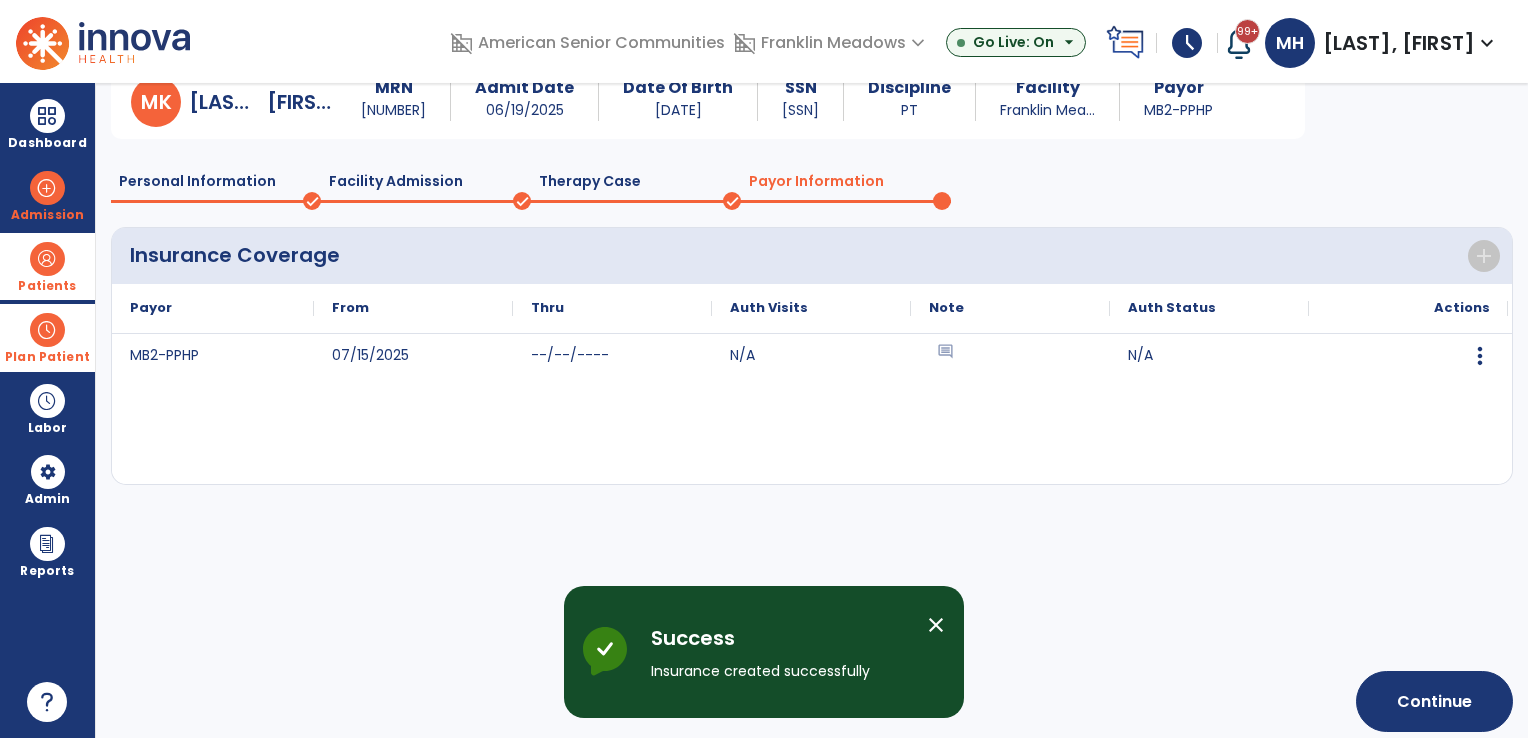 scroll, scrollTop: 100, scrollLeft: 0, axis: vertical 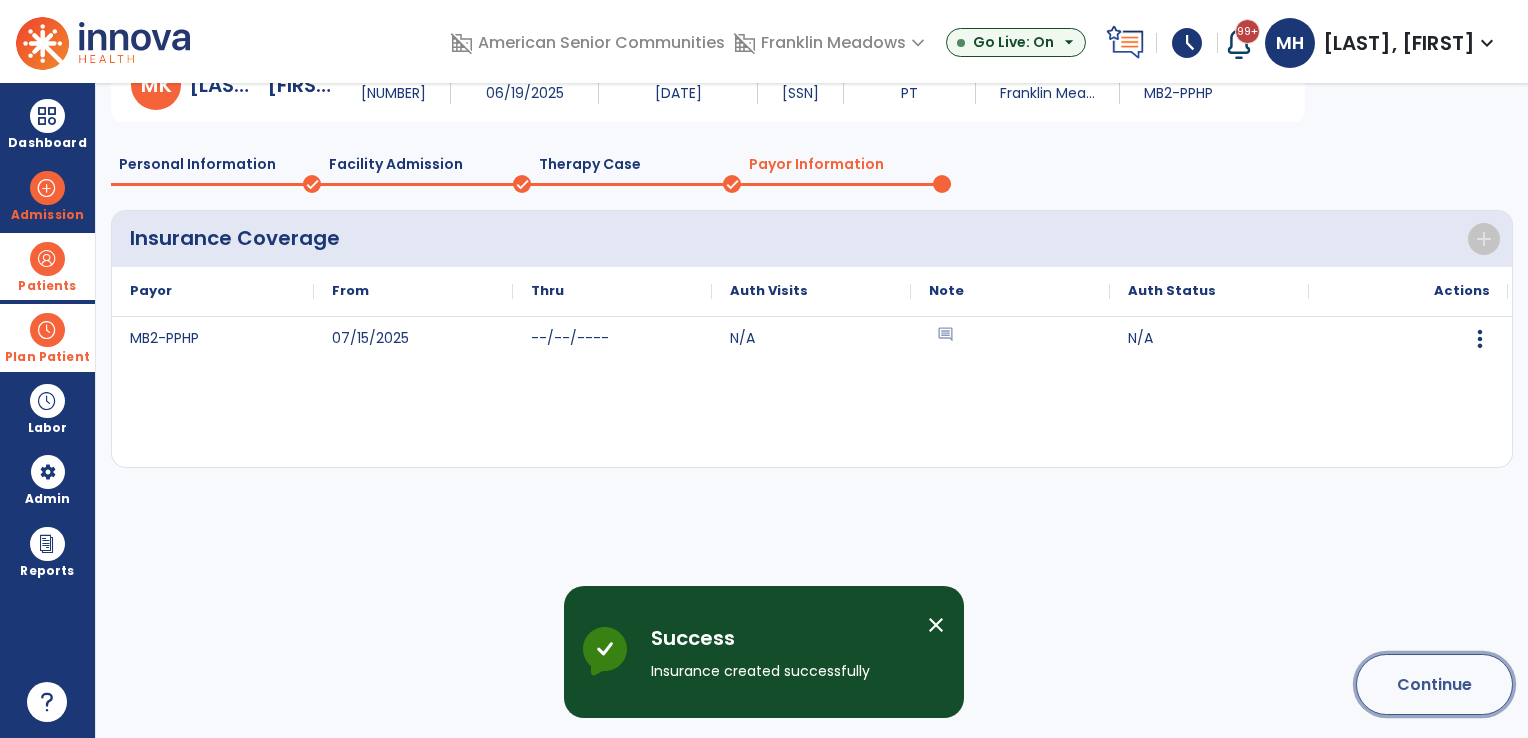 click on "Continue" 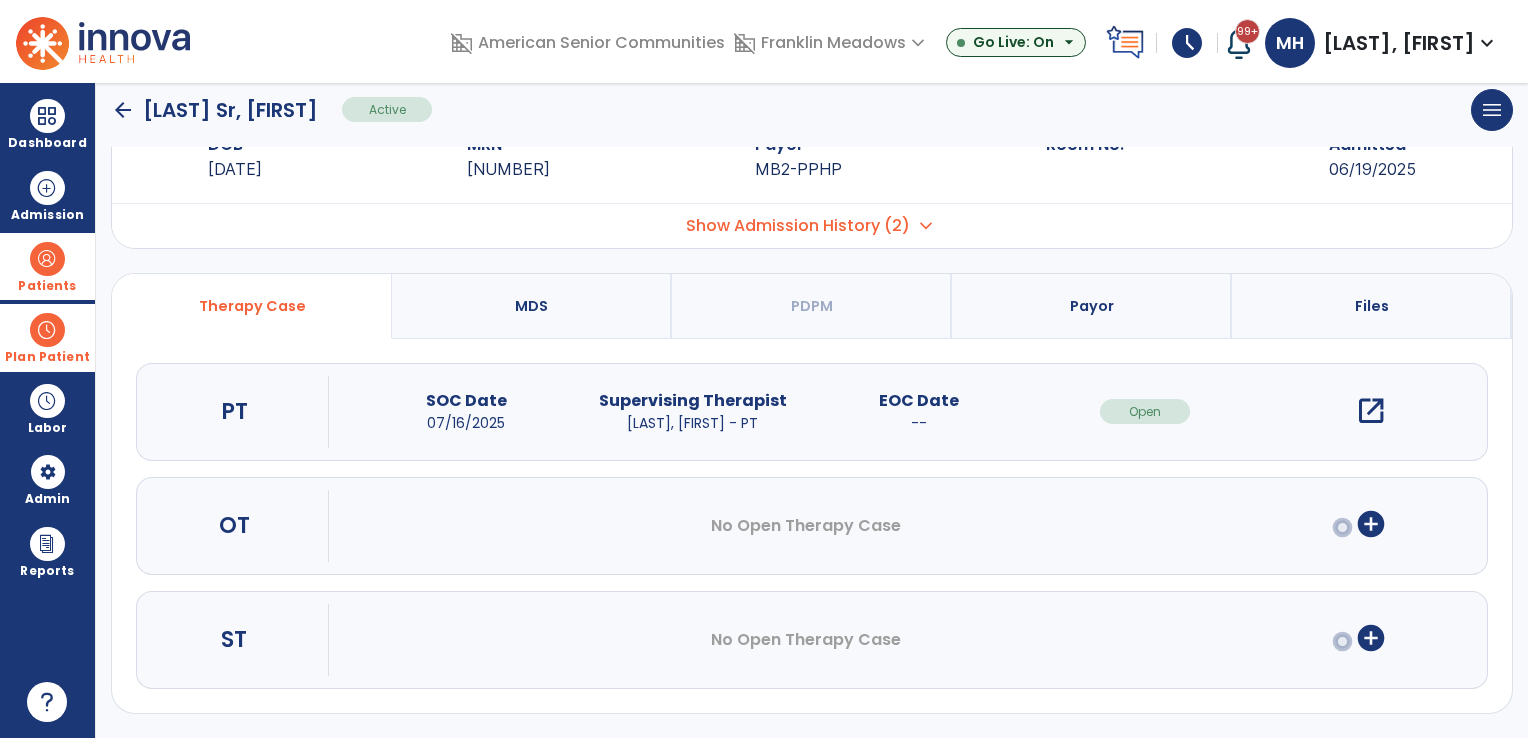 scroll, scrollTop: 64, scrollLeft: 0, axis: vertical 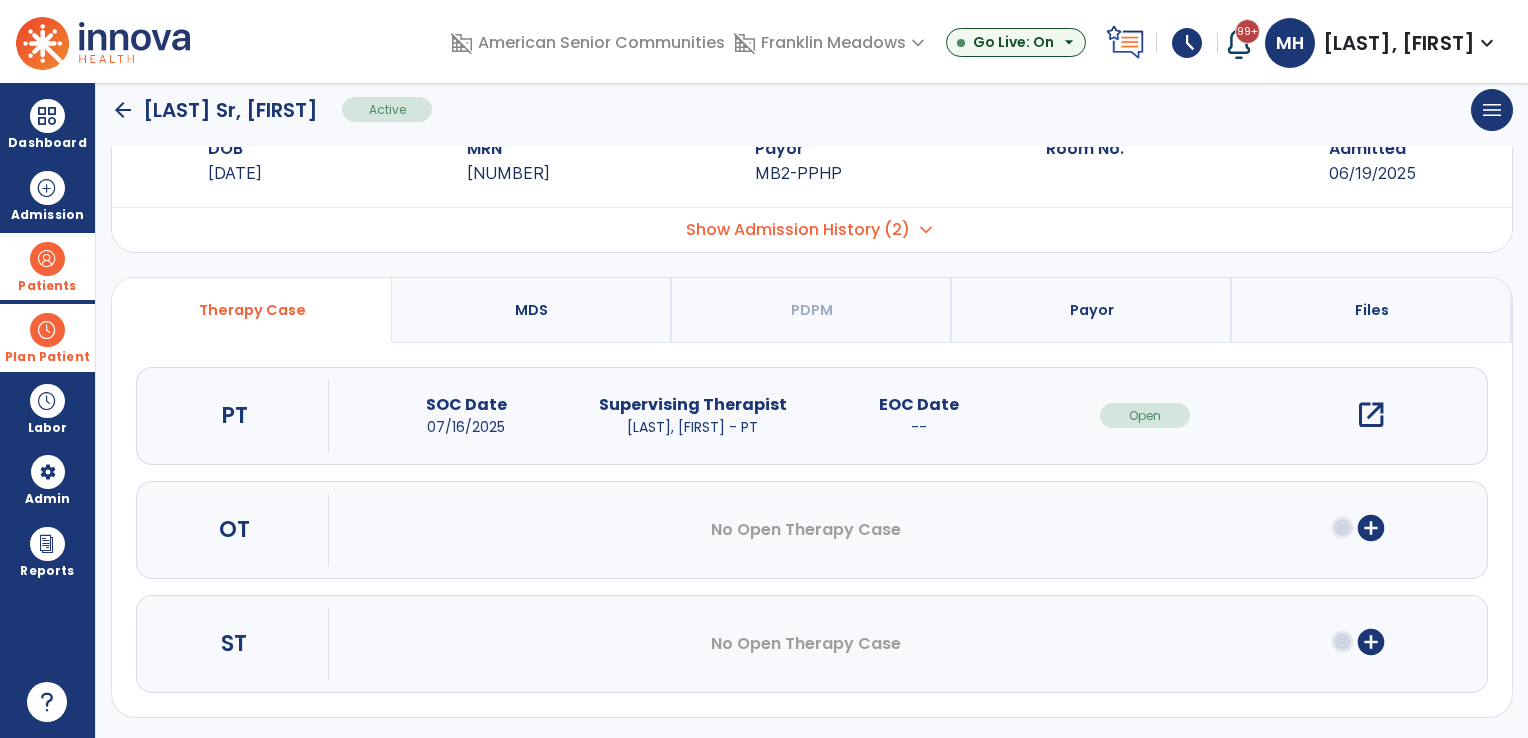 click on "open_in_new" at bounding box center (1371, 415) 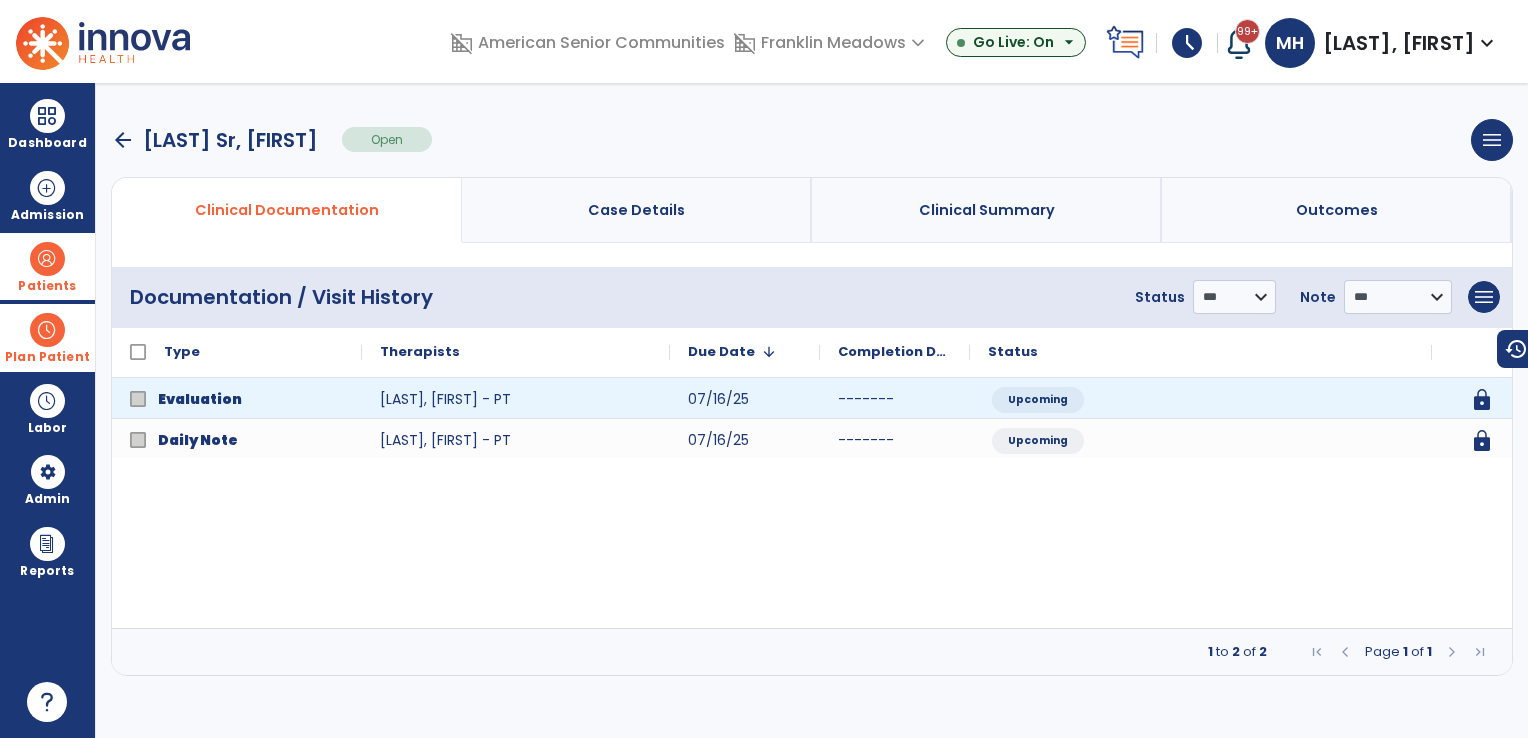 scroll, scrollTop: 0, scrollLeft: 0, axis: both 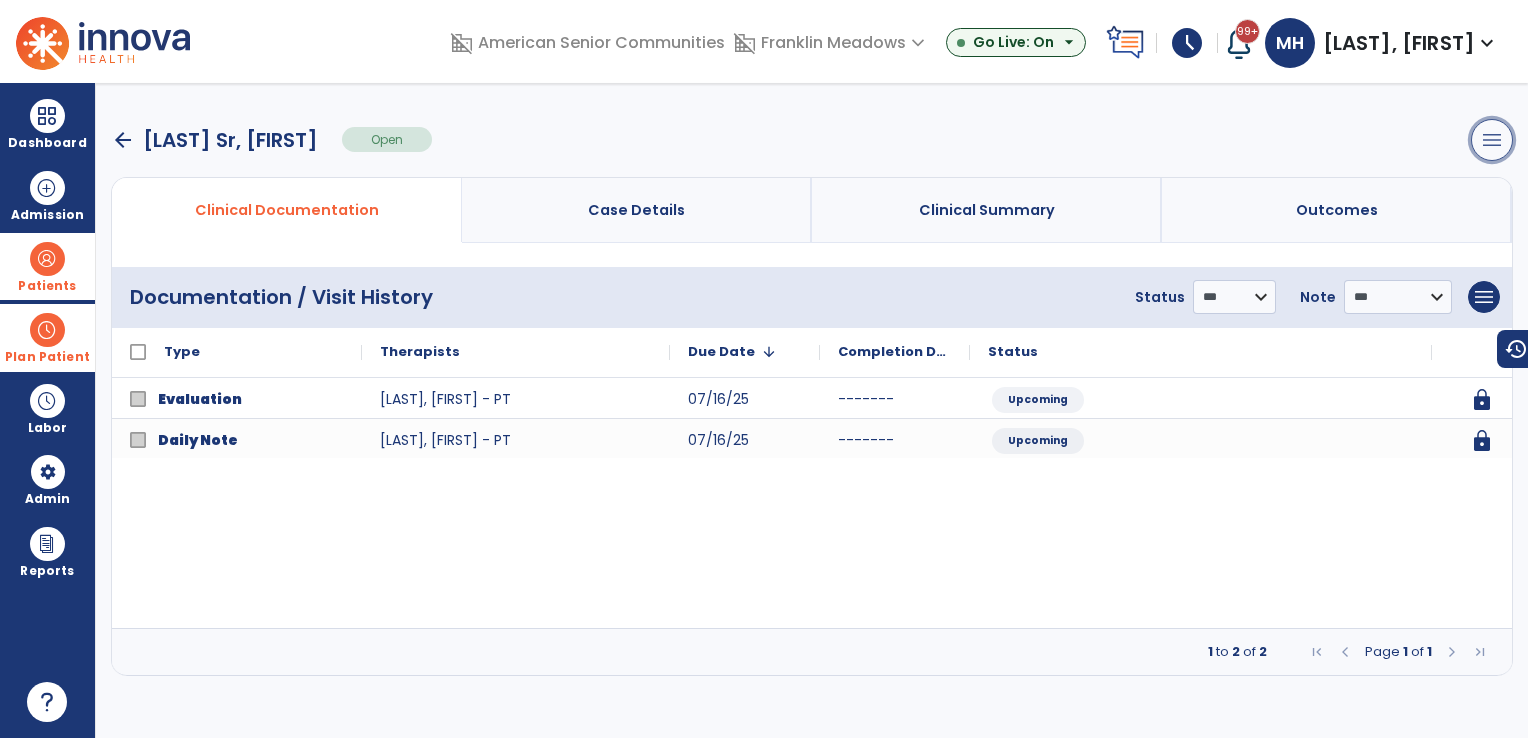 click on "menu" at bounding box center [1492, 140] 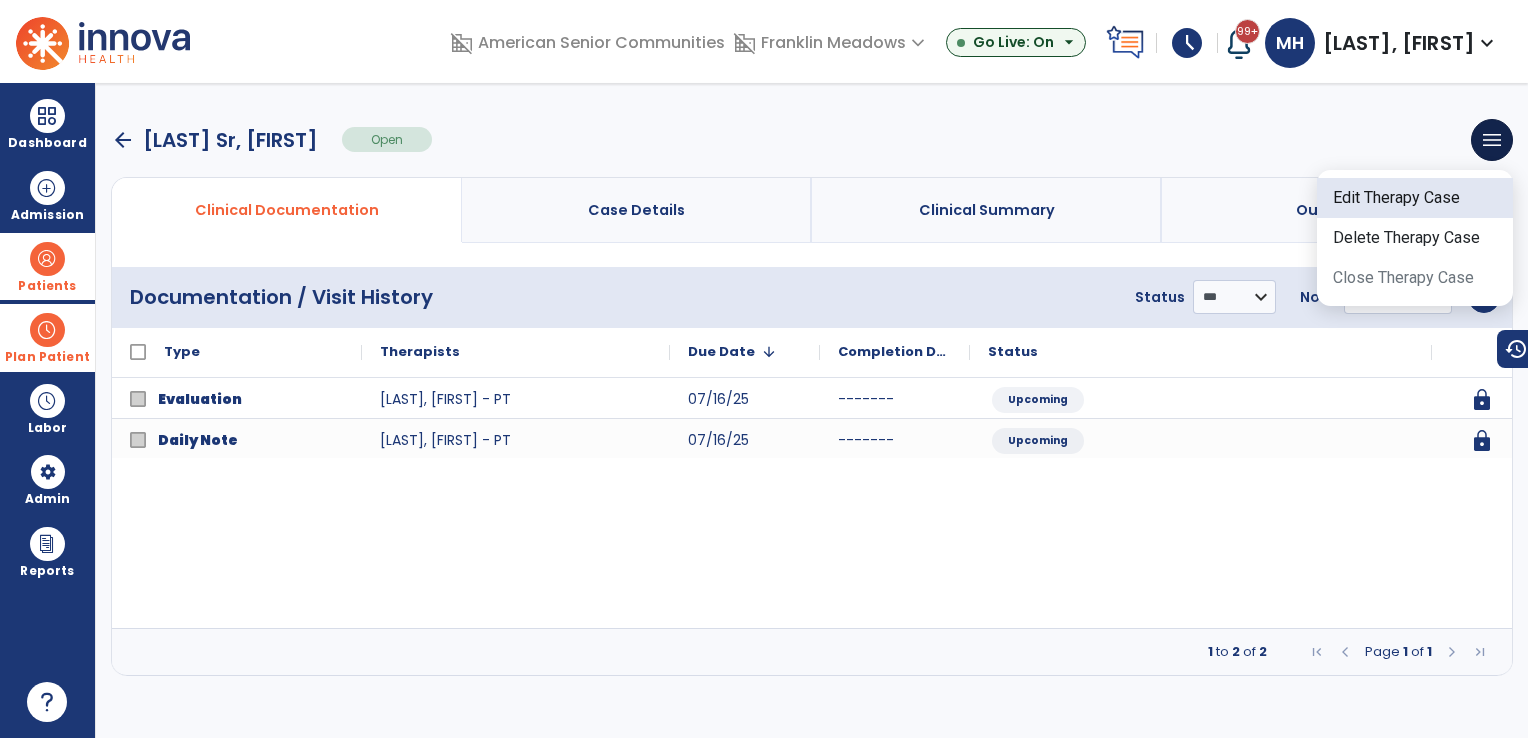 click on "Edit Therapy Case" at bounding box center (1415, 198) 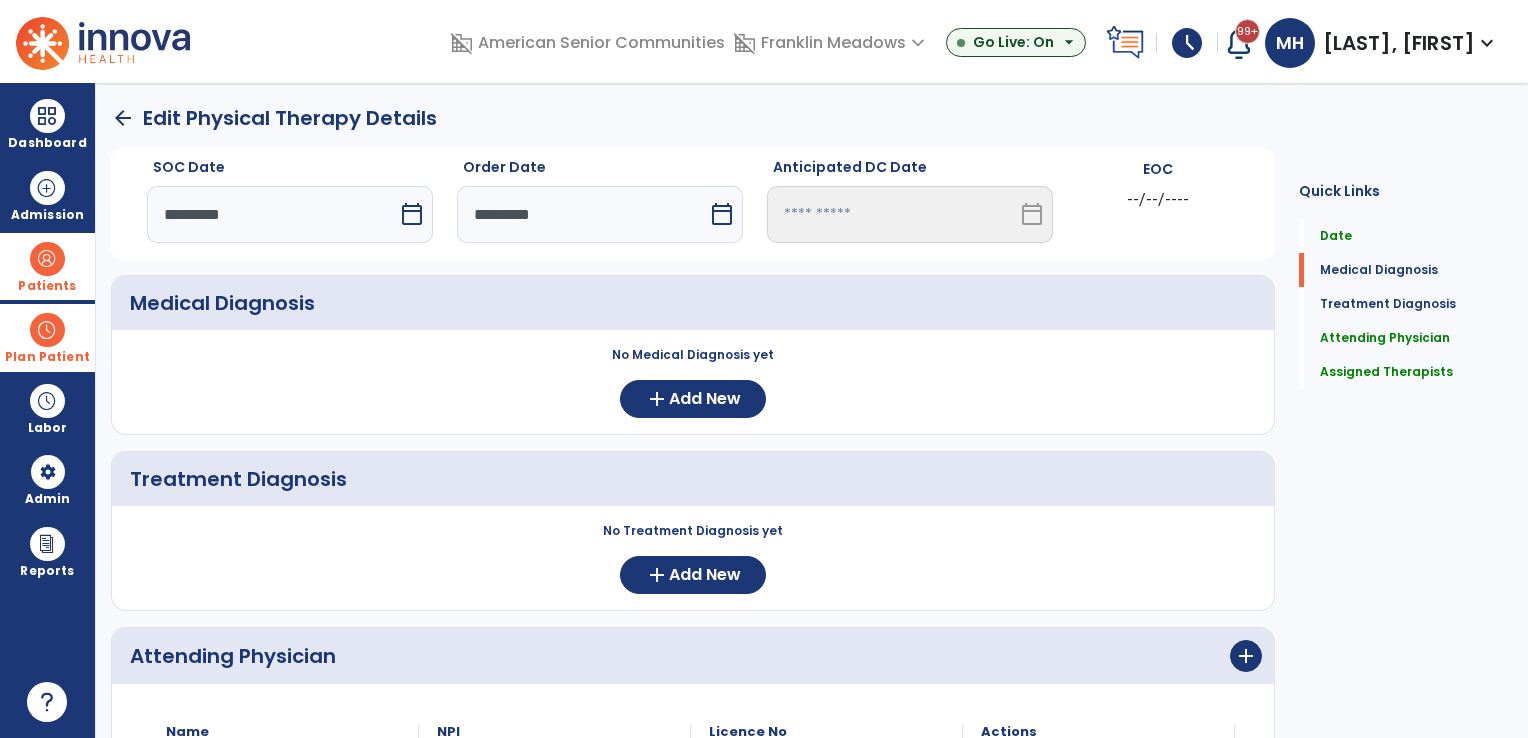 click on "*********" at bounding box center [272, 214] 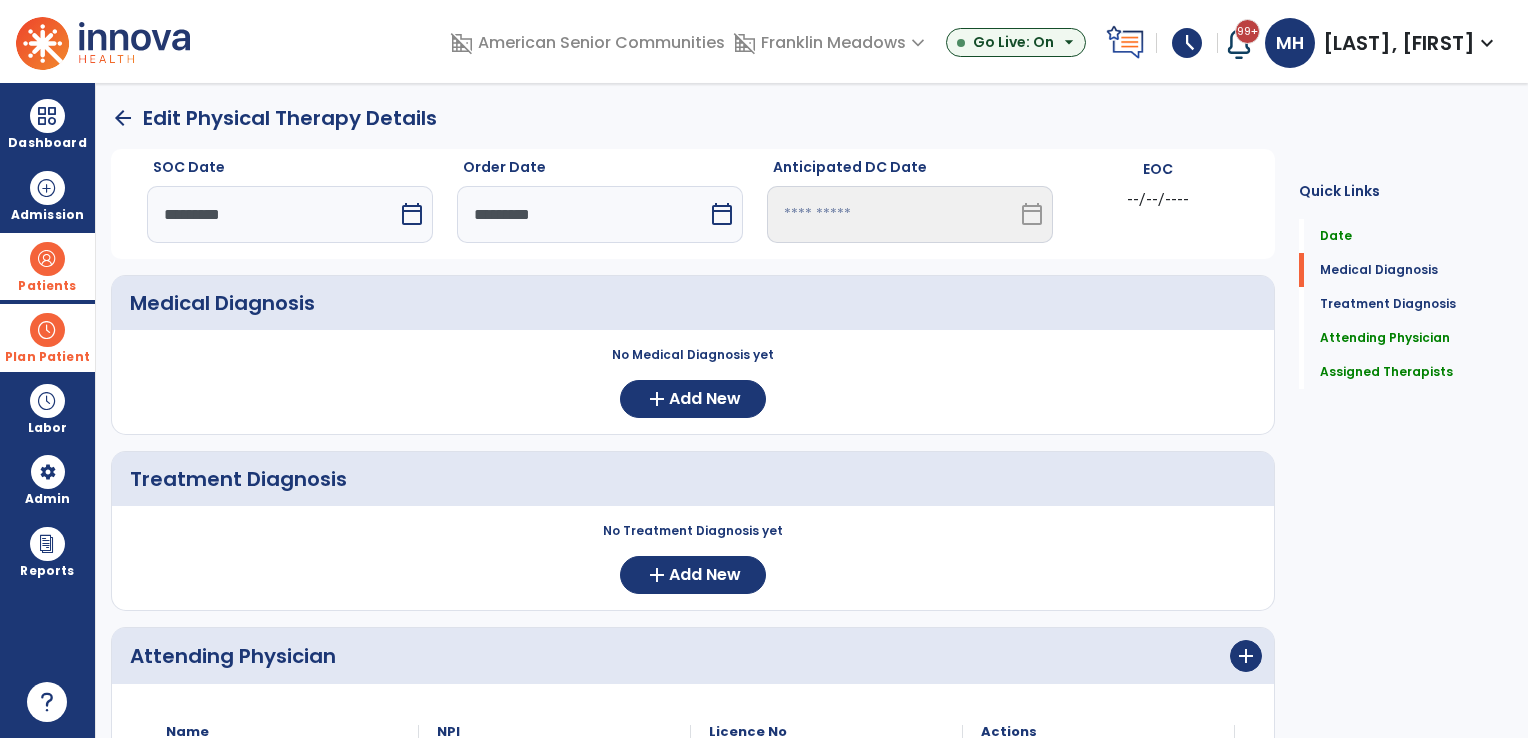 select on "*" 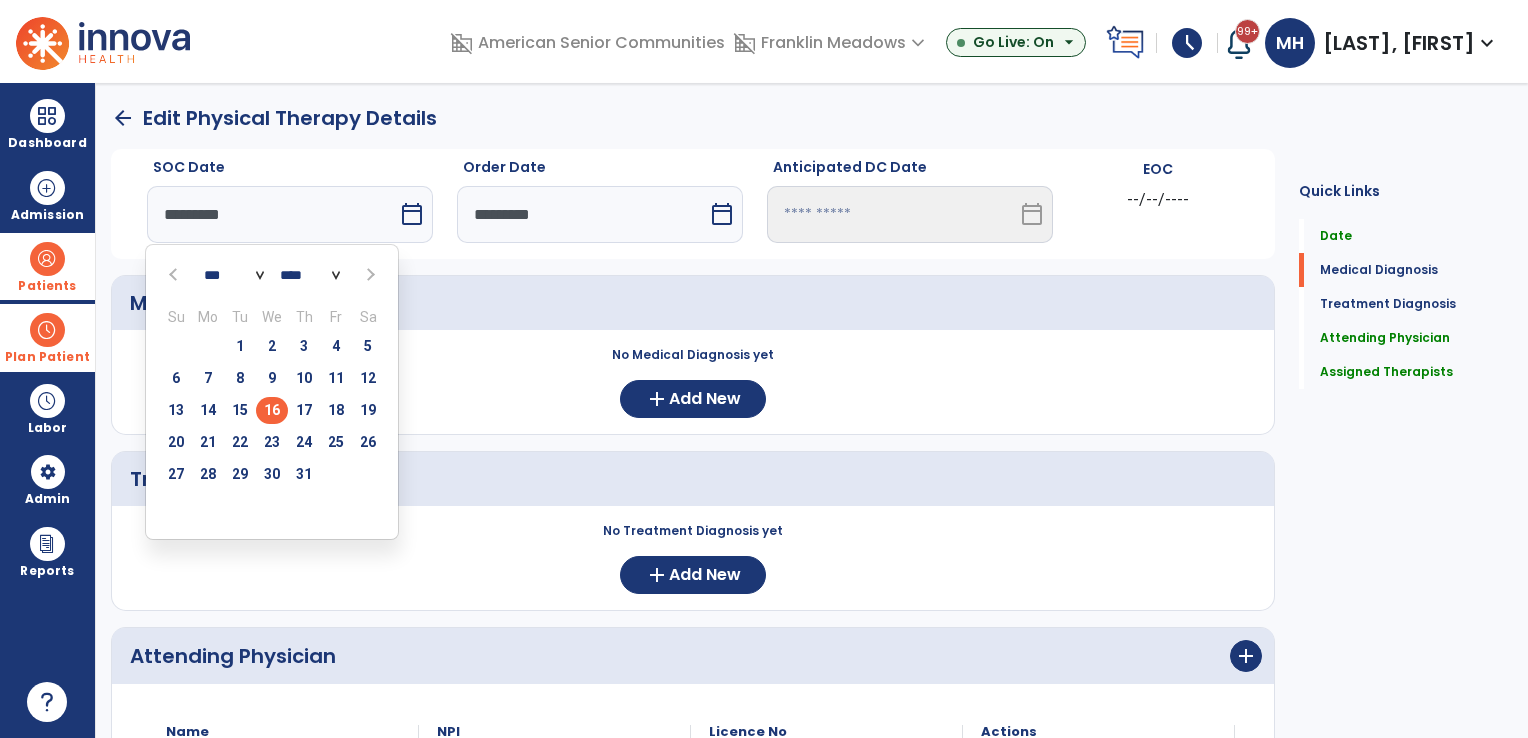 drag, startPoint x: 240, startPoint y: 411, endPoint x: 361, endPoint y: 265, distance: 189.6233 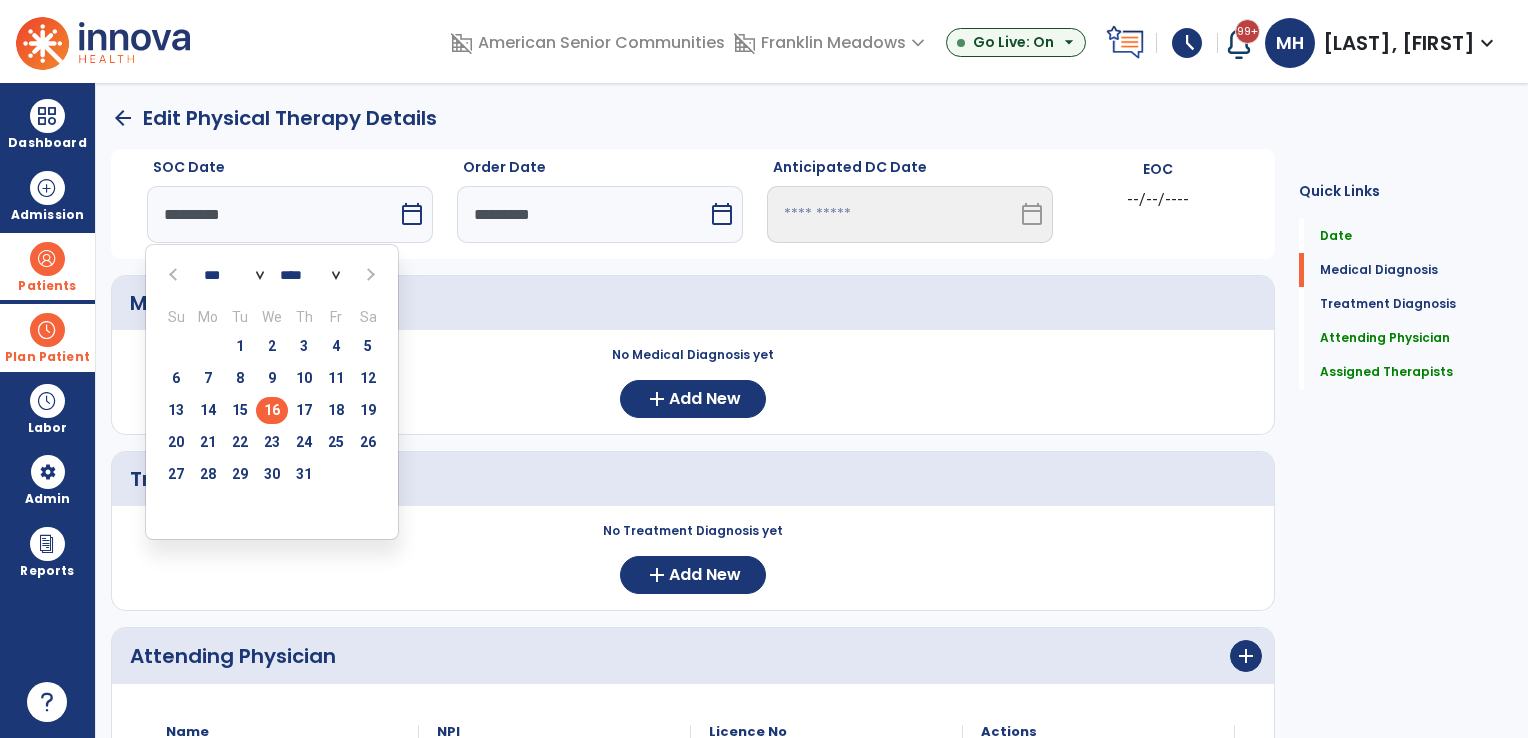 type on "*********" 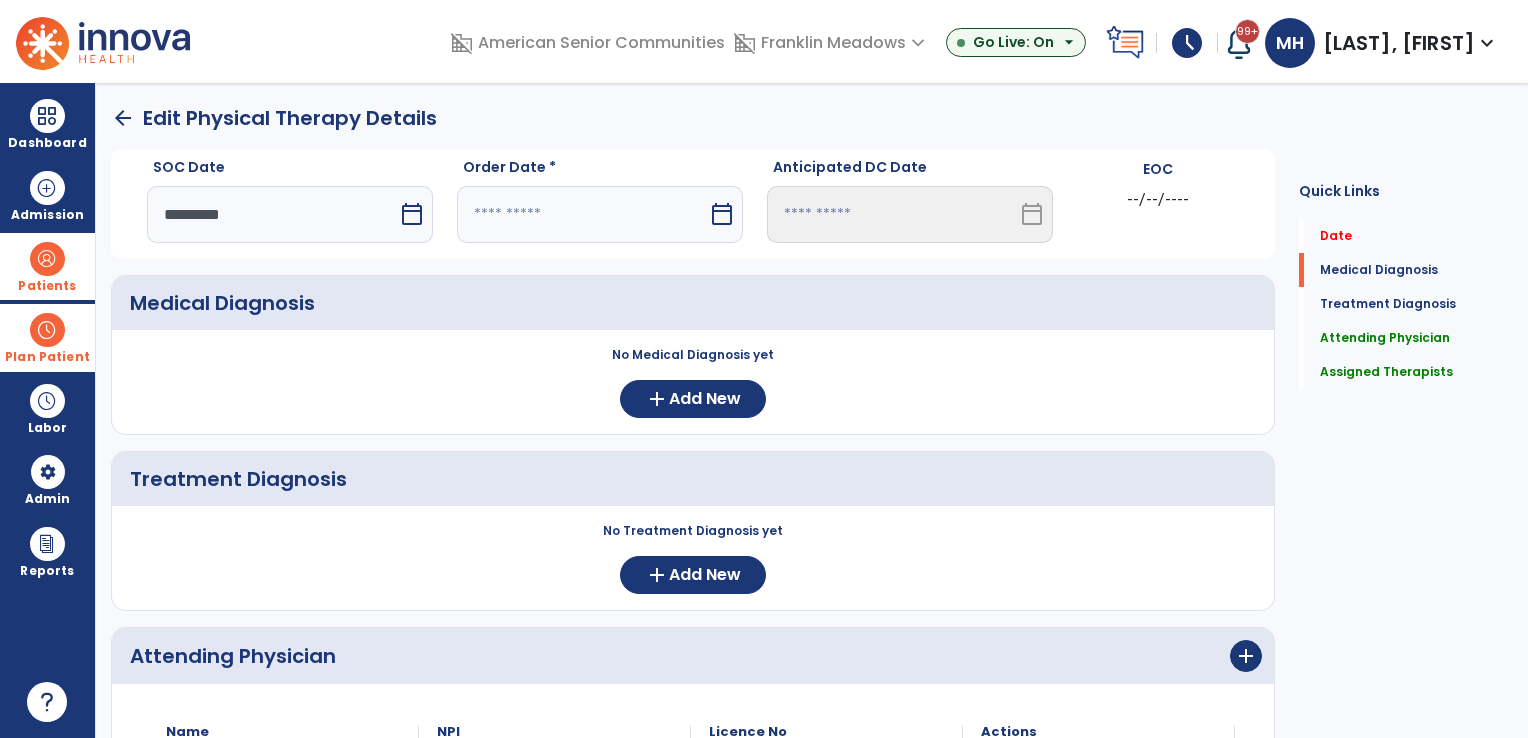 click at bounding box center (582, 214) 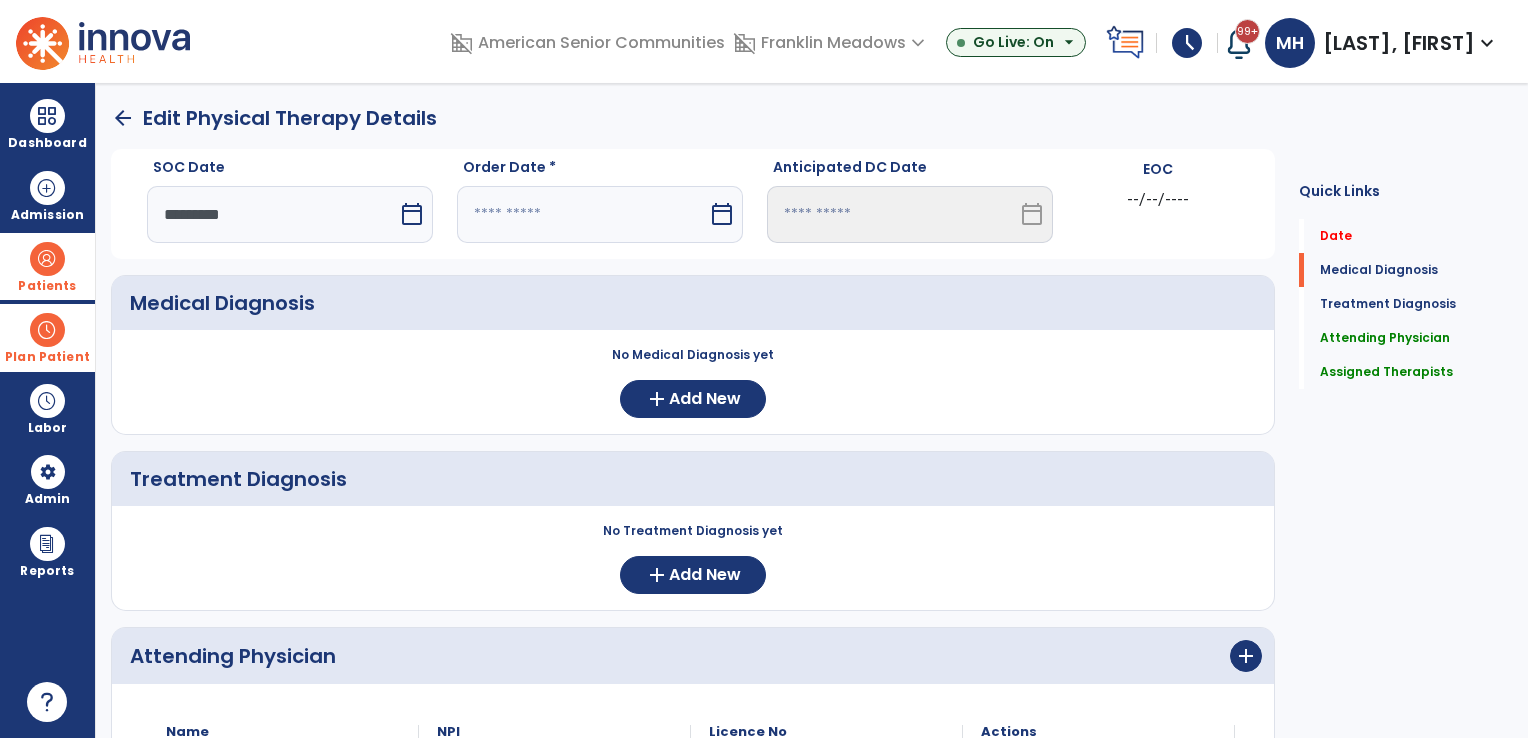 select on "*" 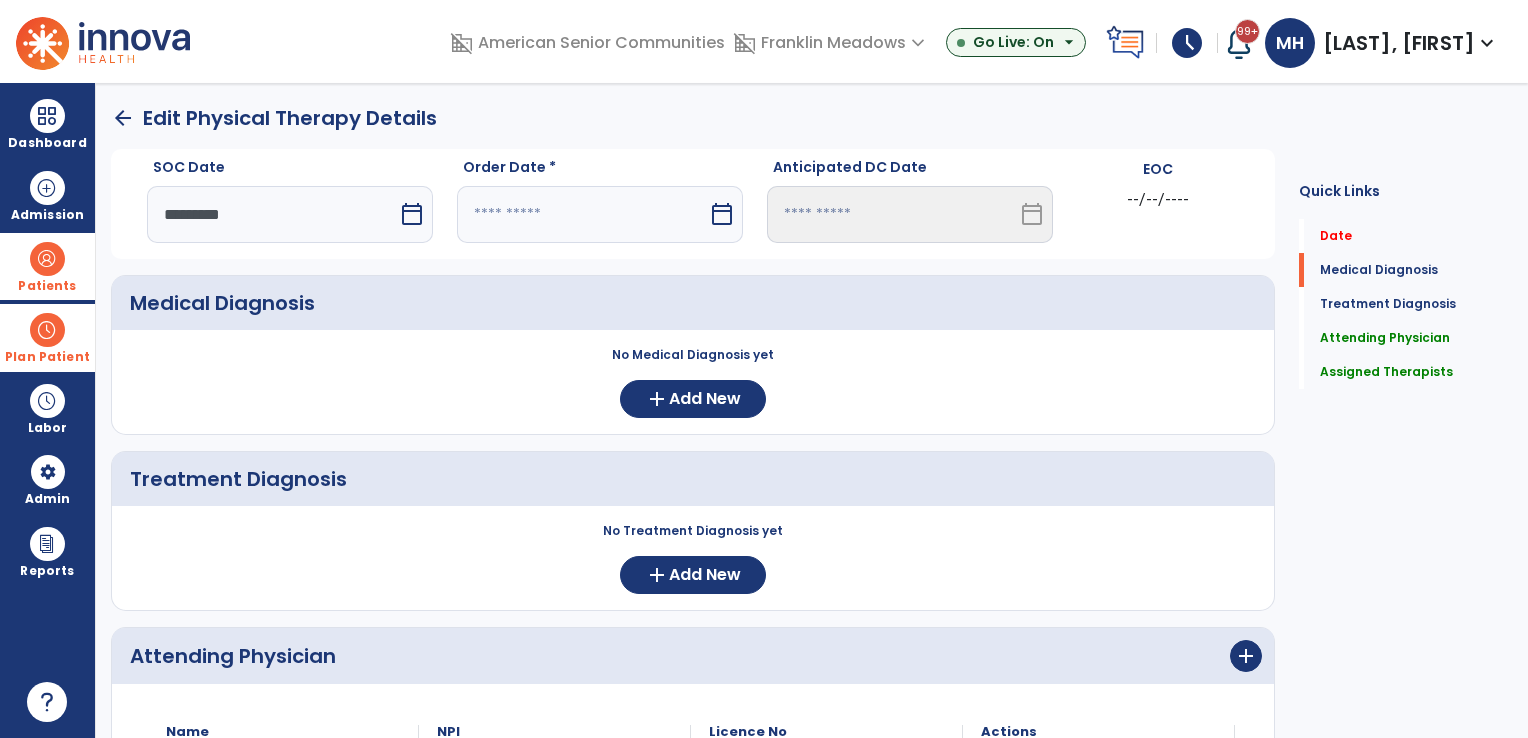 select on "****" 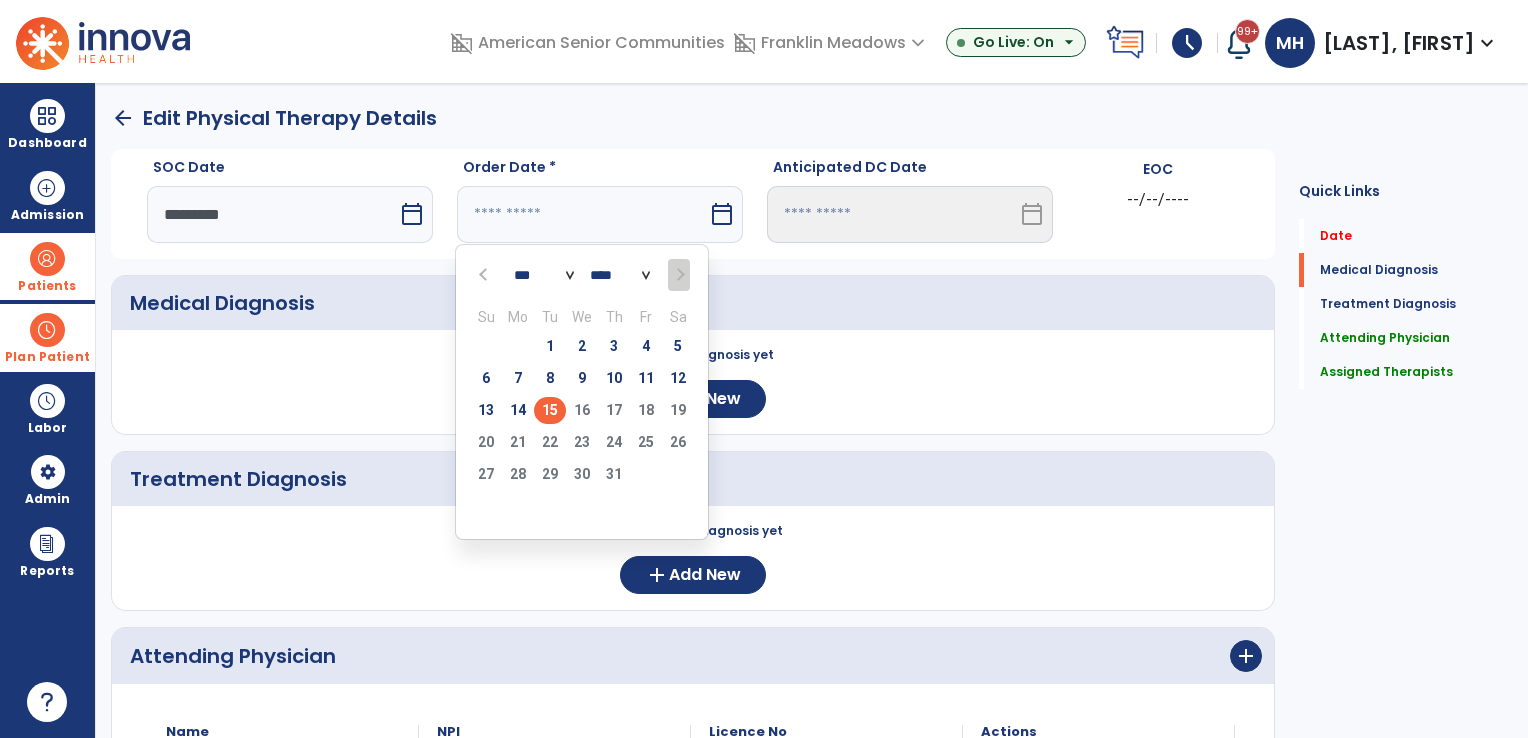 click on "15" at bounding box center (550, 410) 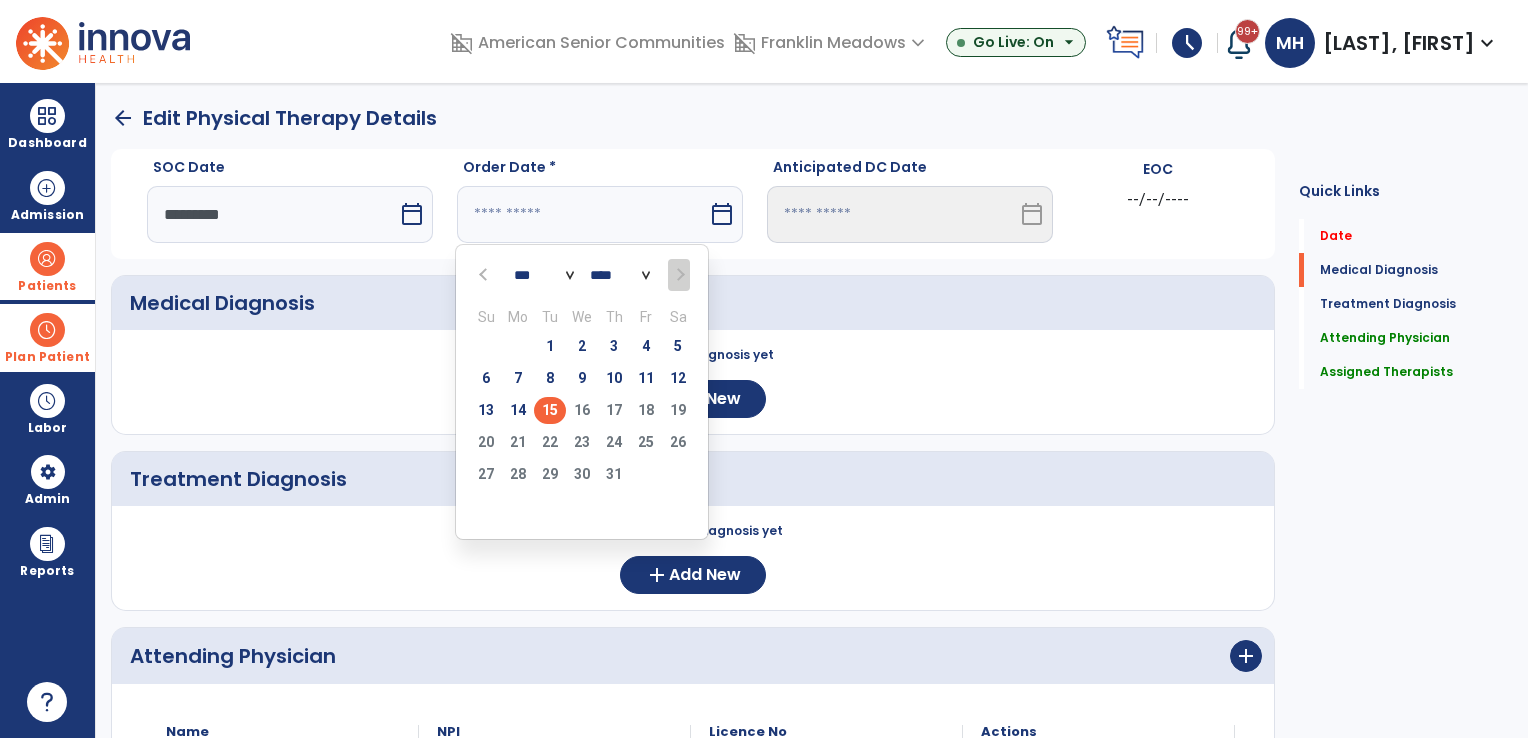 type on "*********" 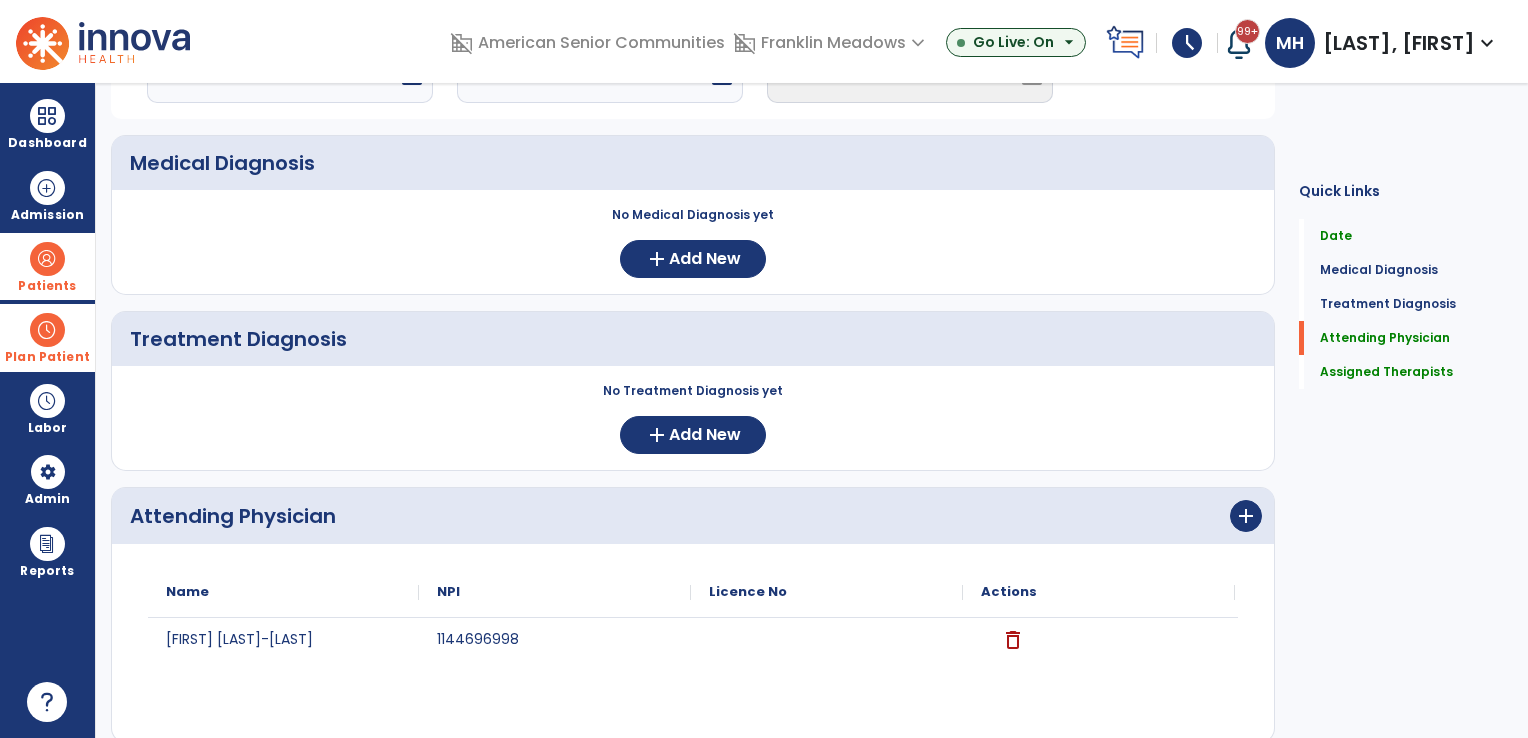 scroll, scrollTop: 454, scrollLeft: 0, axis: vertical 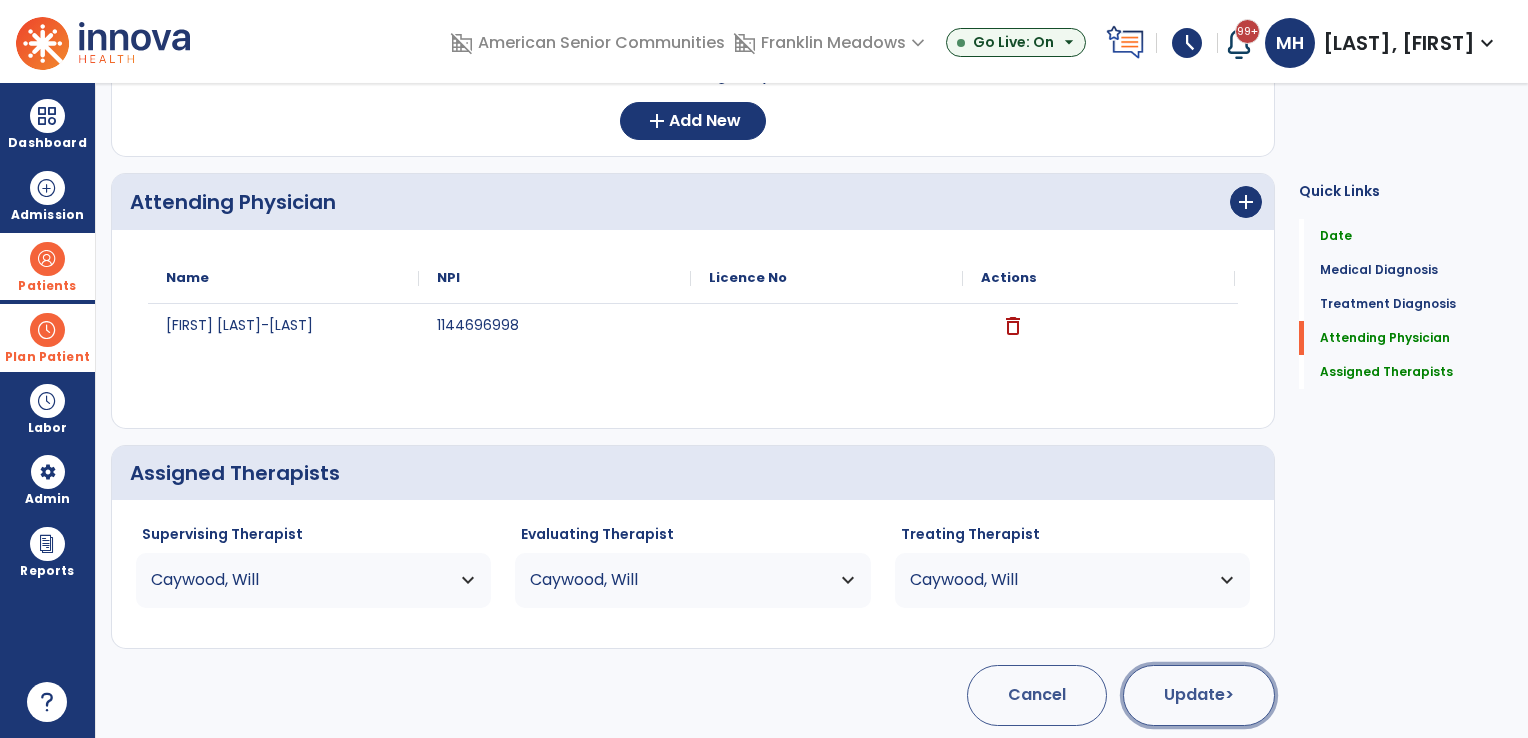 click on "Update  >" 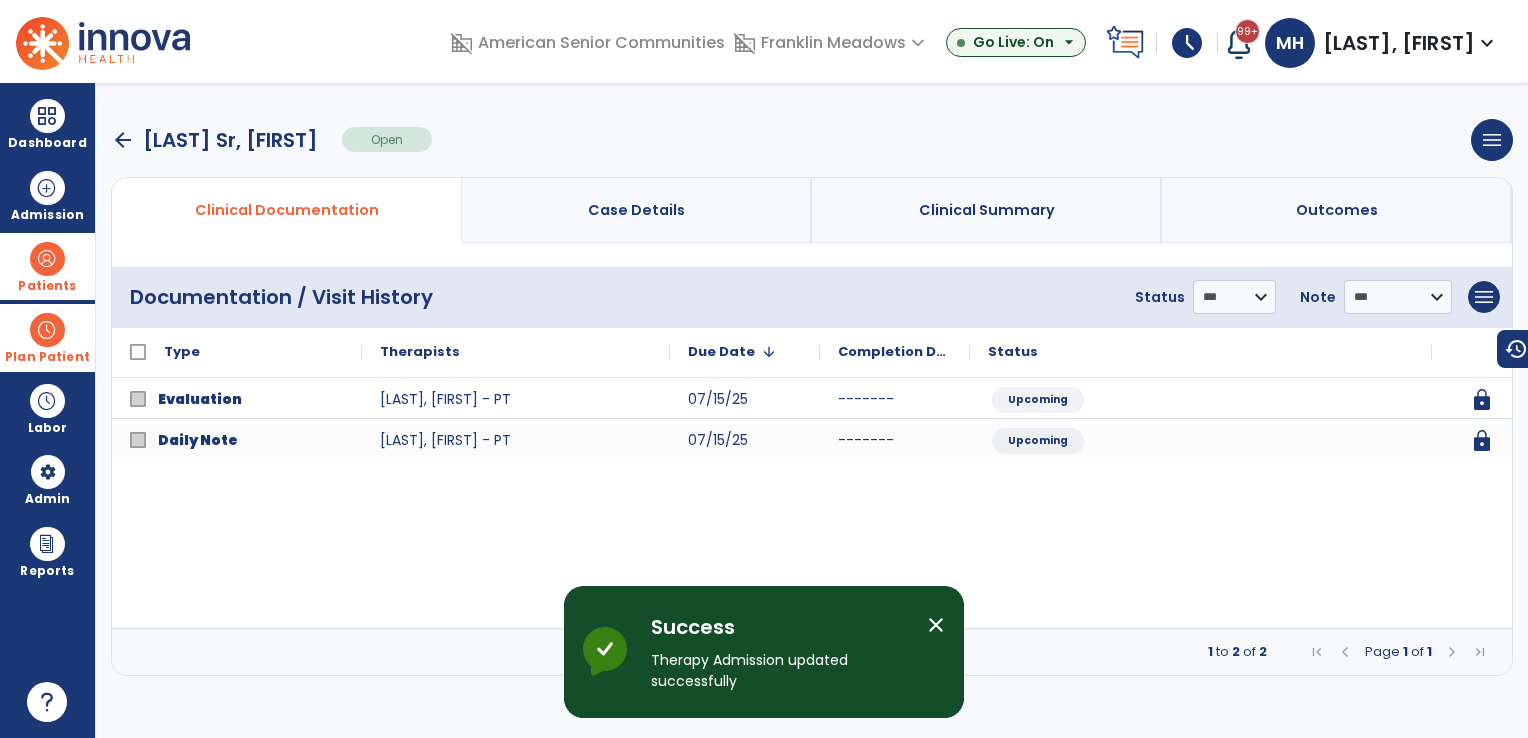 scroll, scrollTop: 0, scrollLeft: 0, axis: both 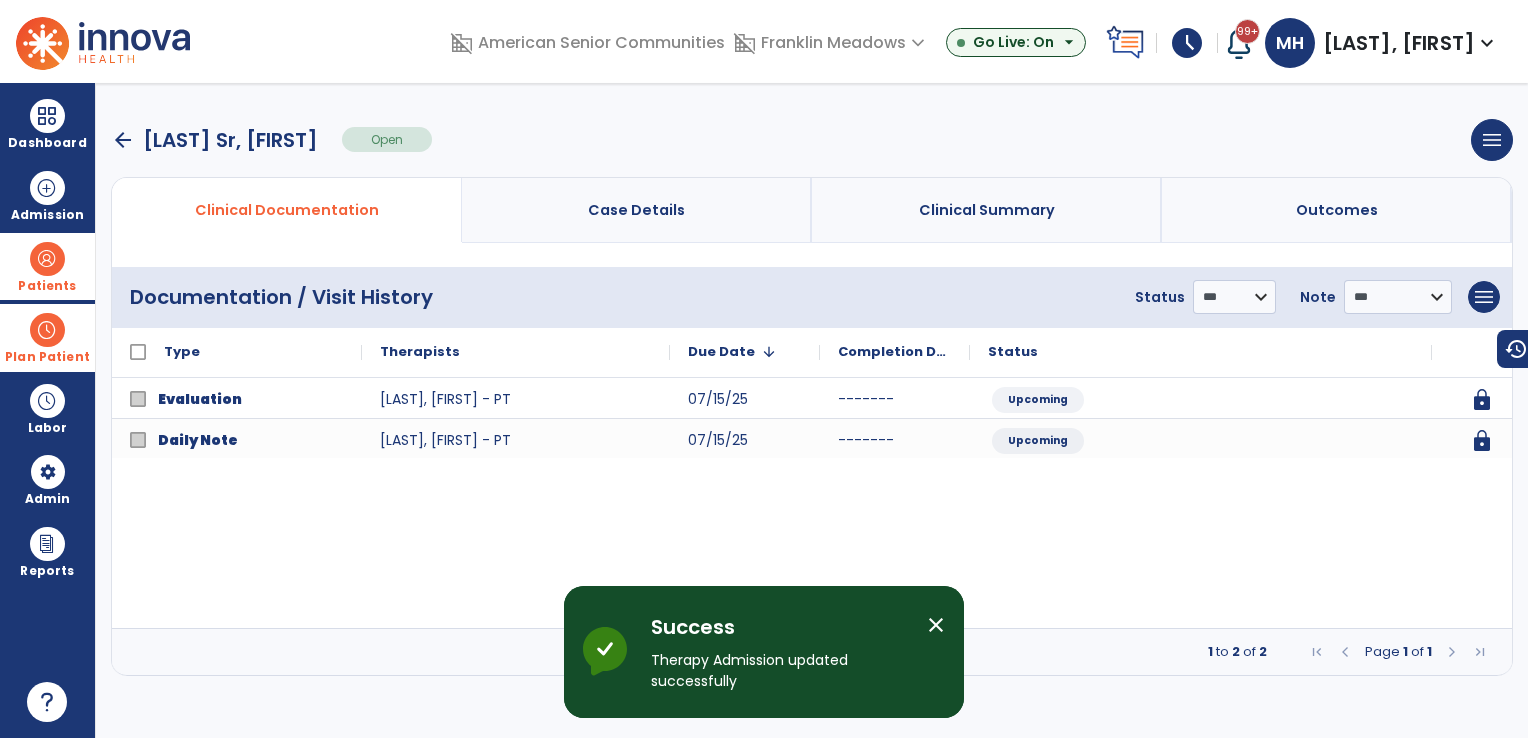 click on "Plan Patient" at bounding box center (47, 266) 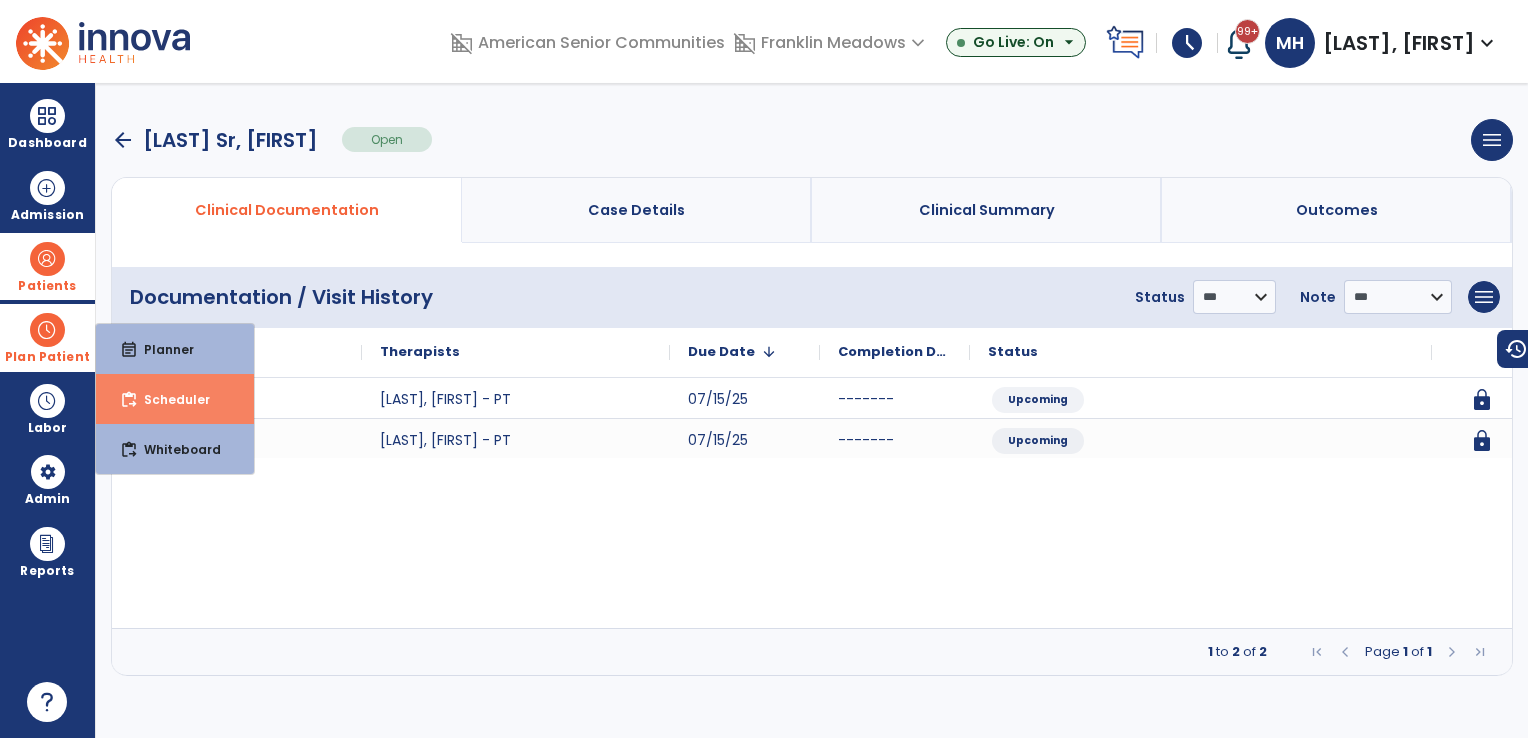 click on "content_paste_go  Scheduler" at bounding box center (175, 399) 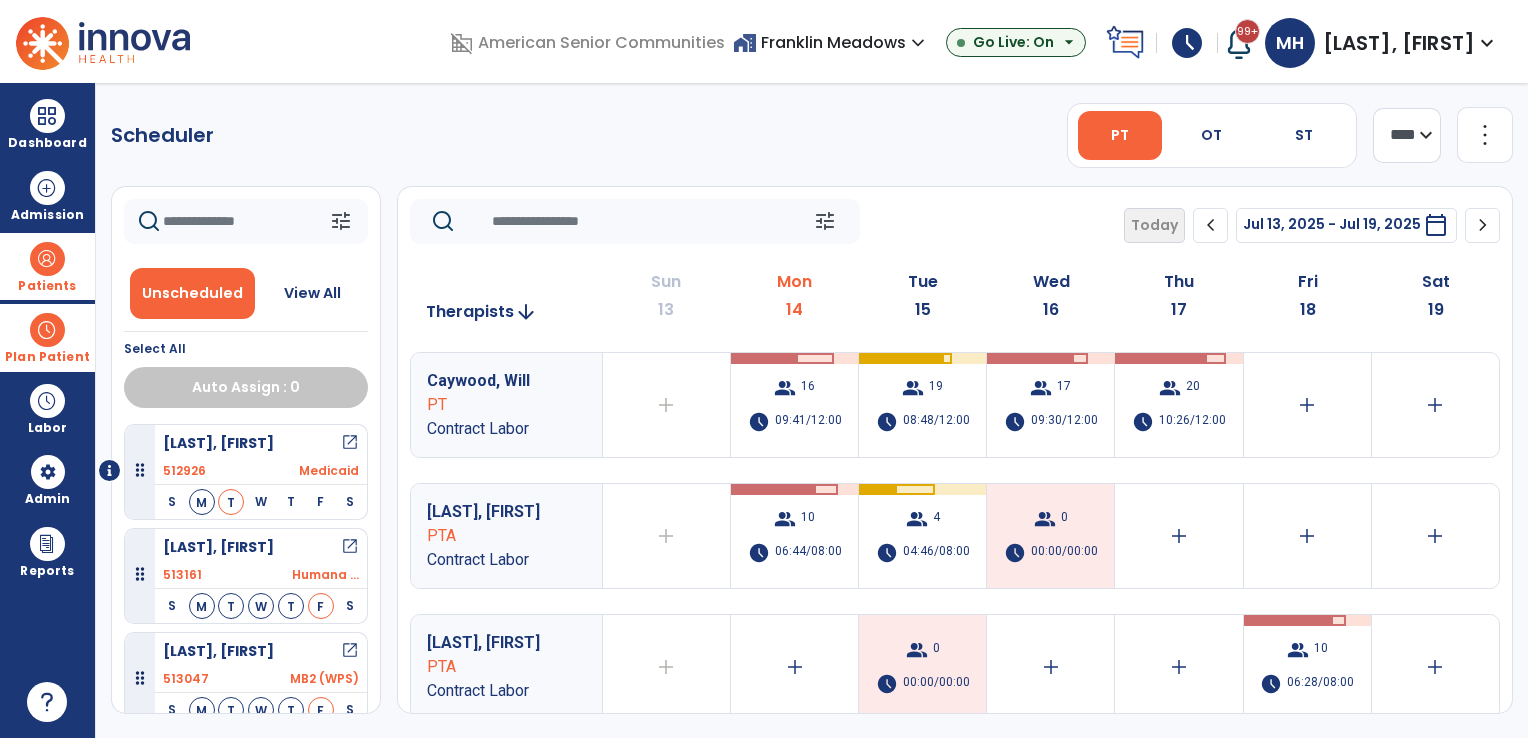 click on "Patients" at bounding box center (47, 266) 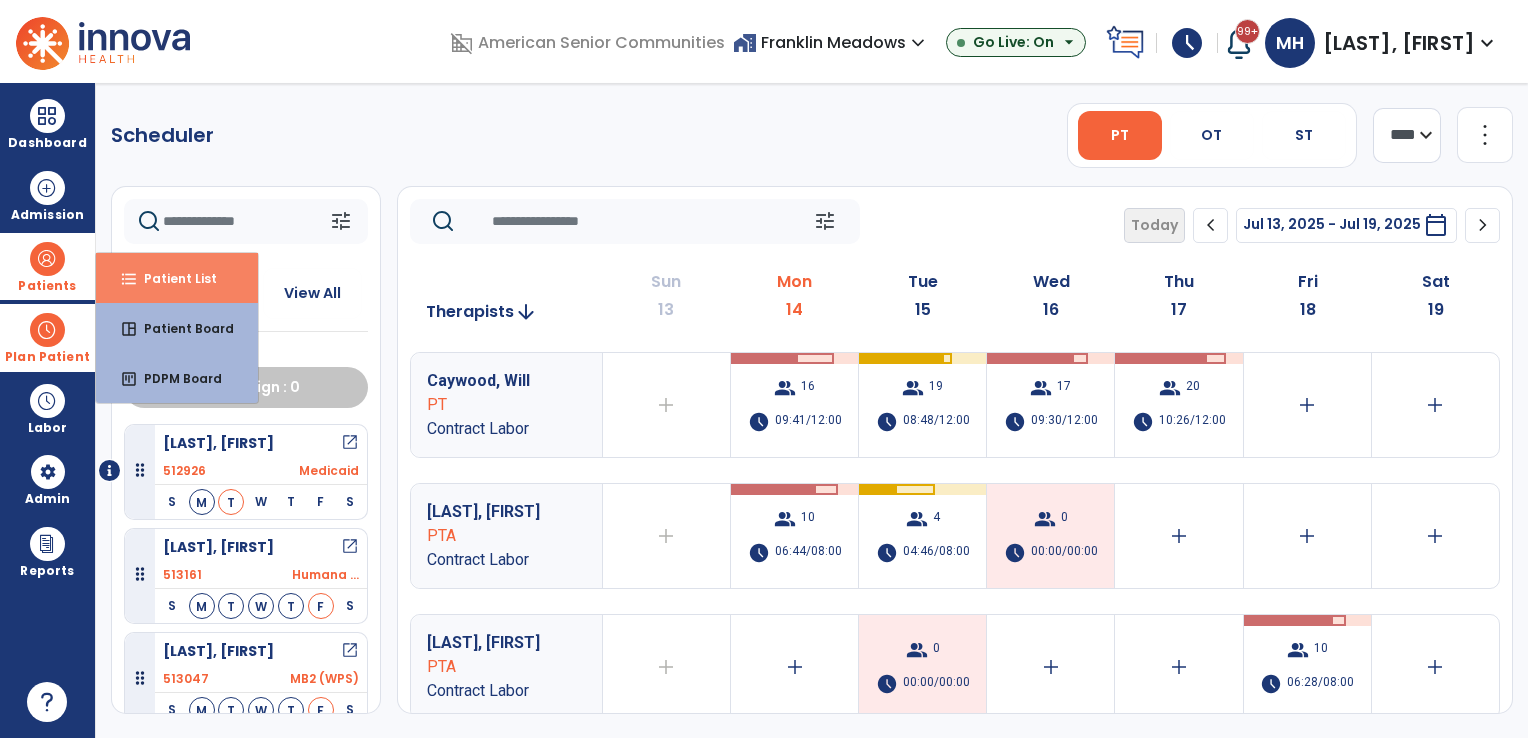 click on "format_list_bulleted  Patient List" at bounding box center [177, 278] 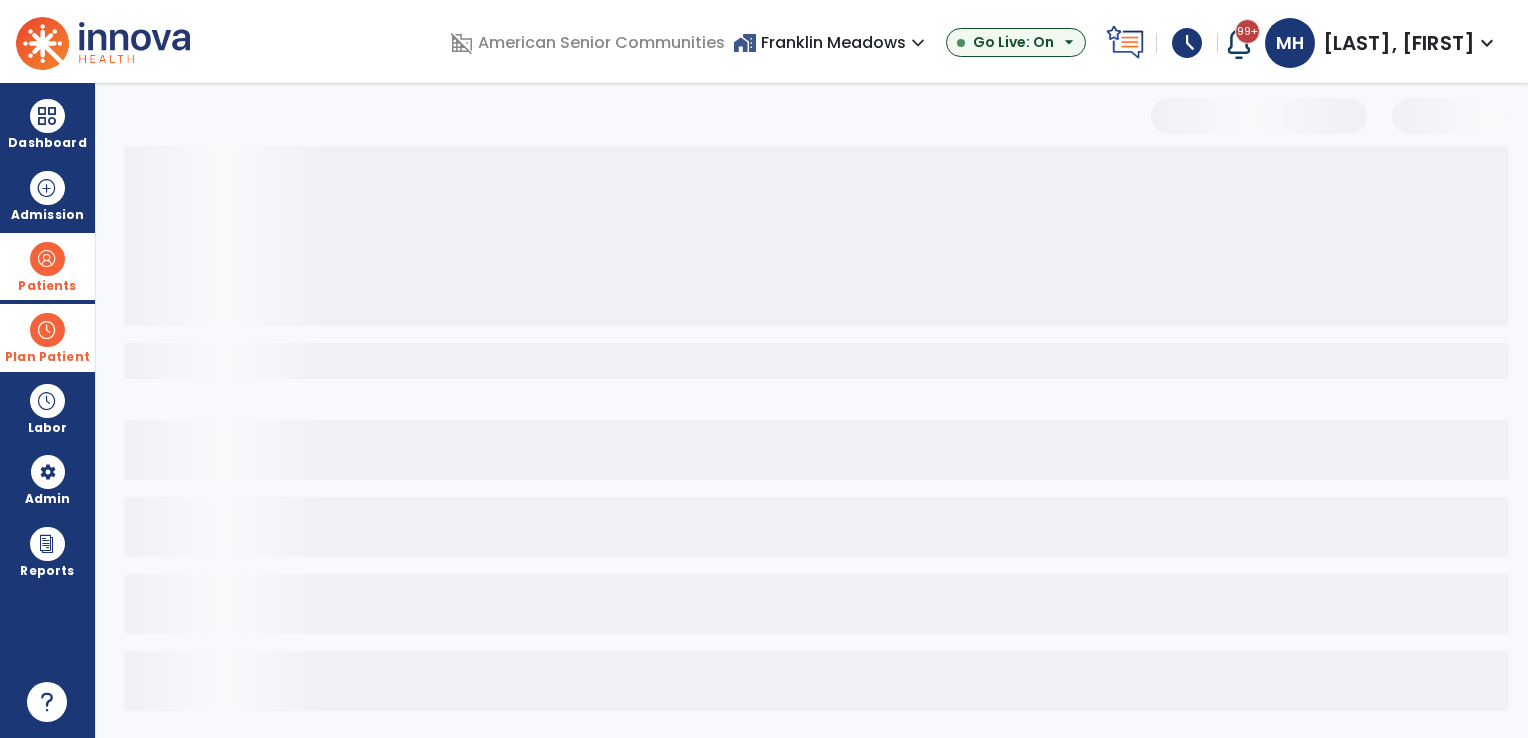 select on "***" 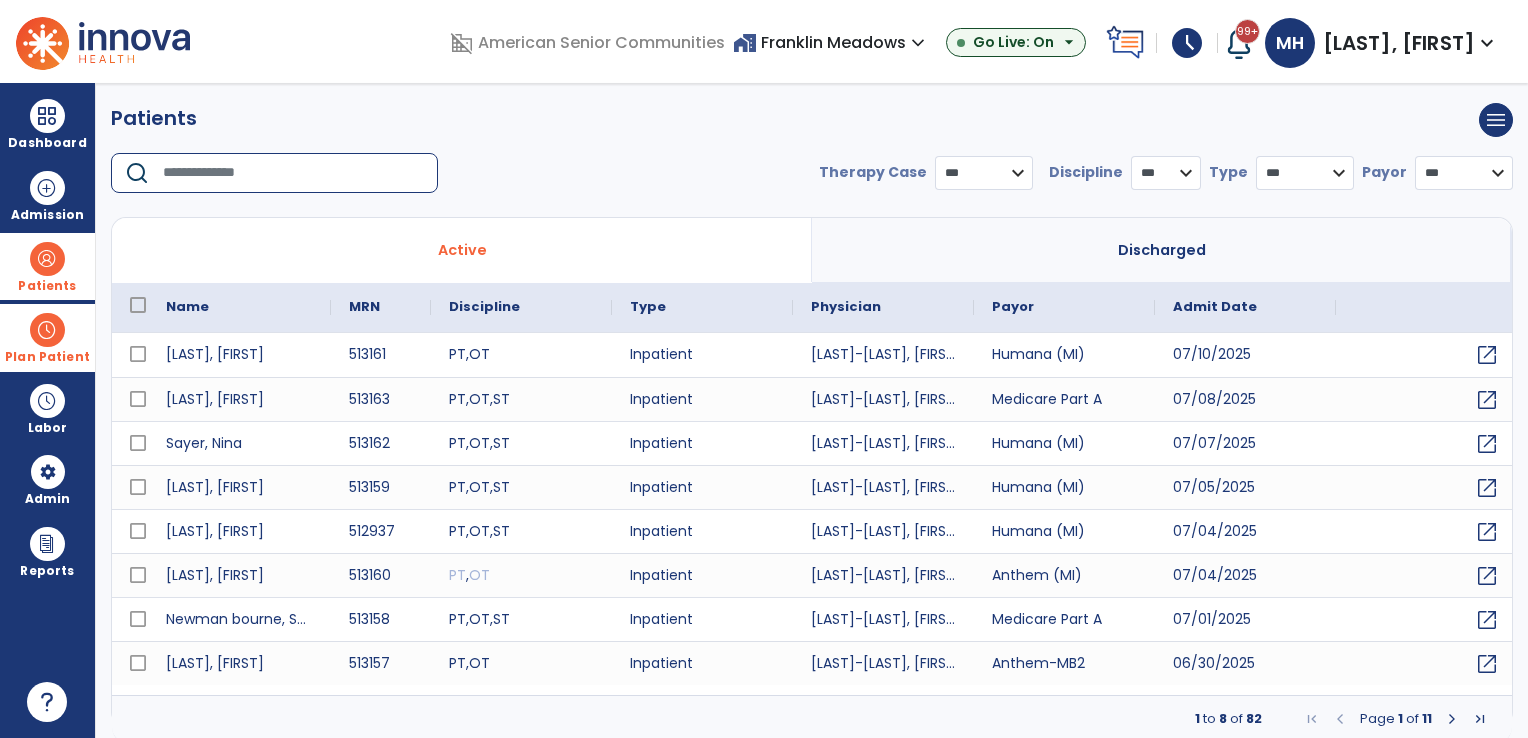 click at bounding box center [293, 173] 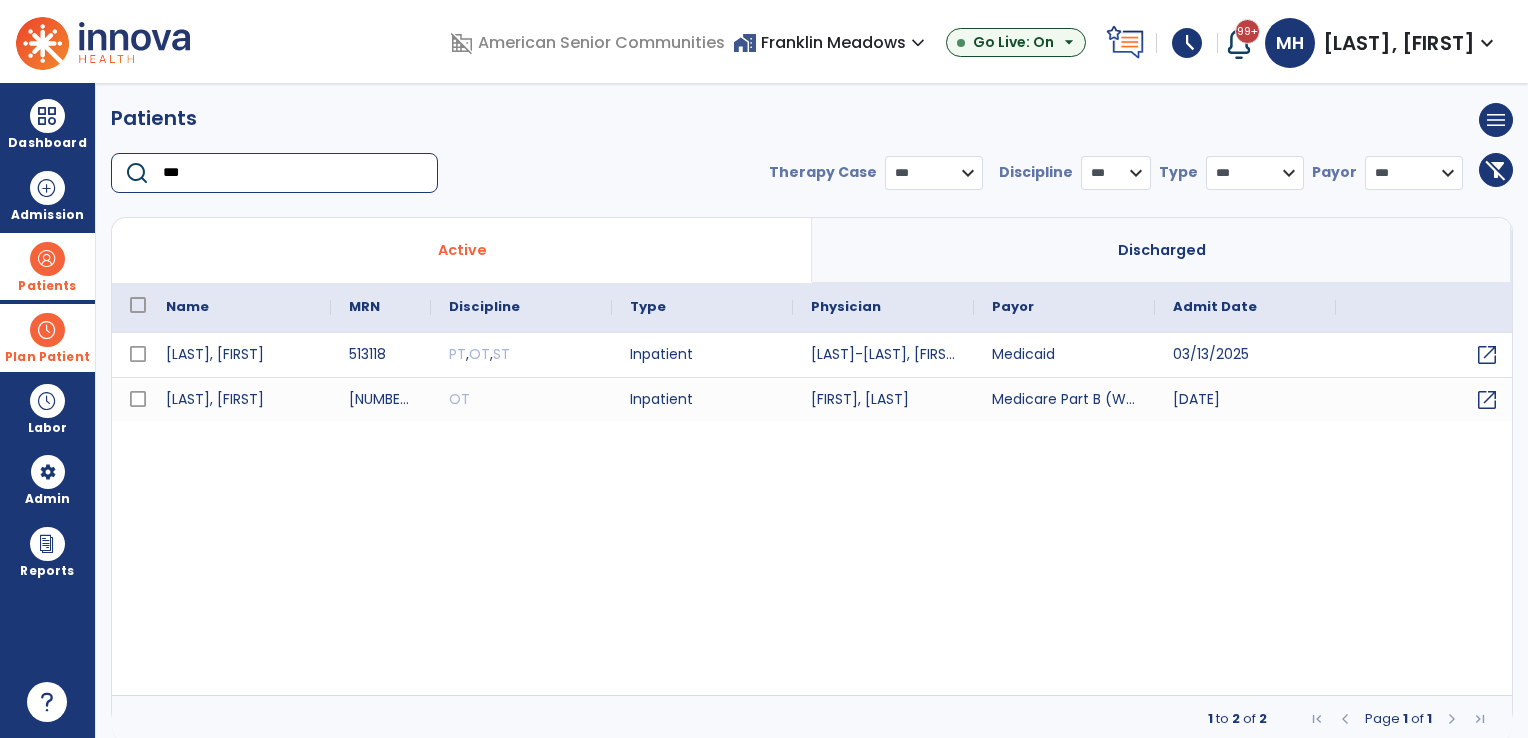type on "***" 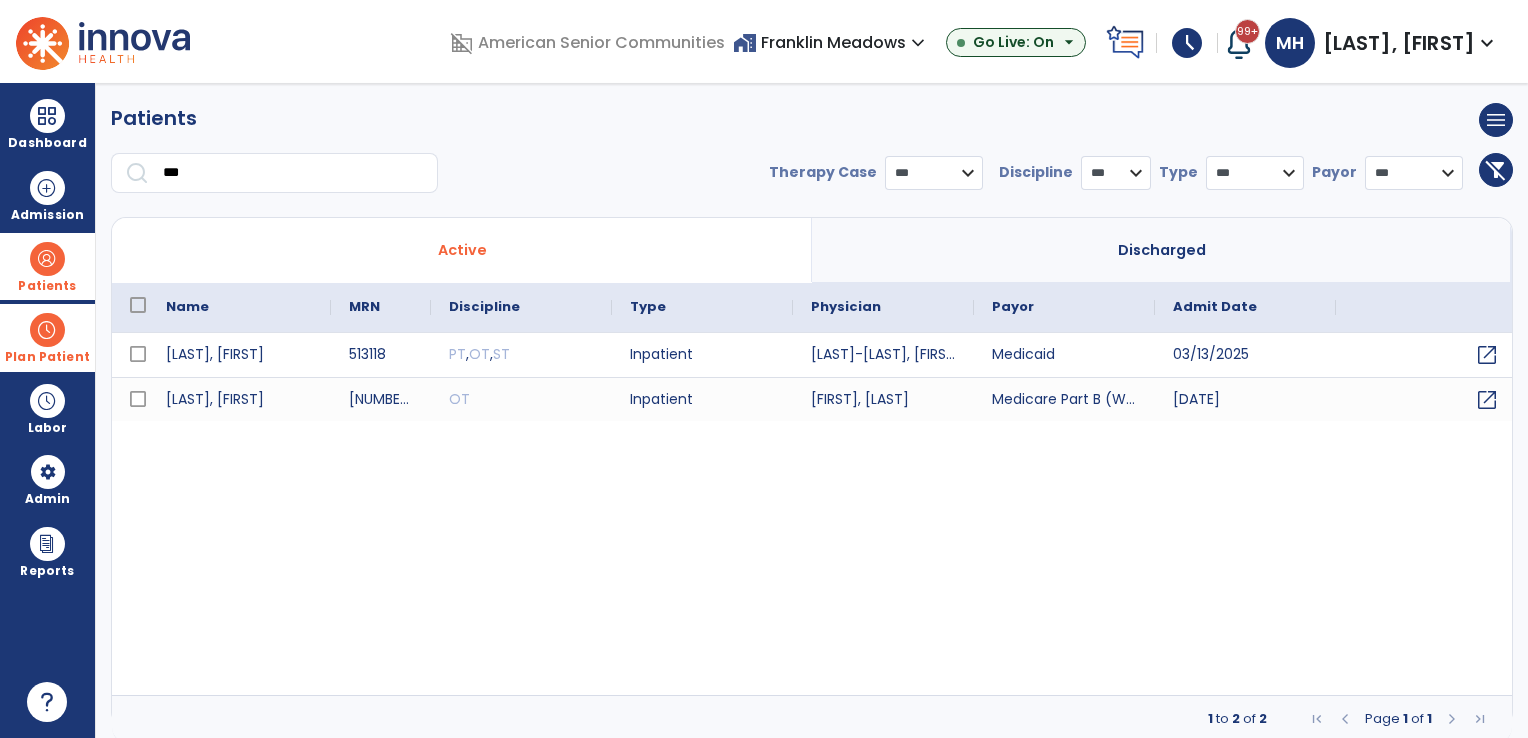 click at bounding box center [47, 330] 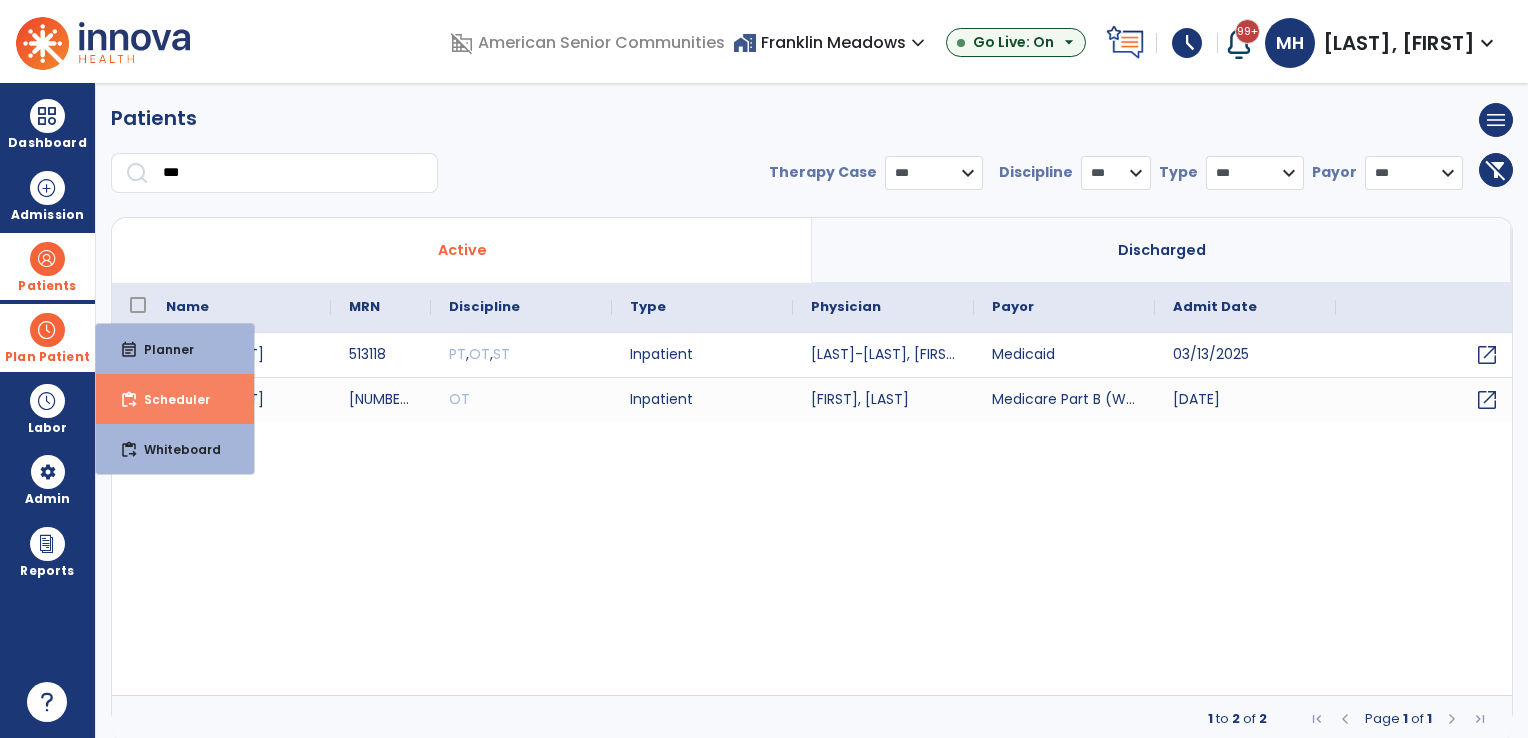click on "content_paste_go  Scheduler" at bounding box center (175, 399) 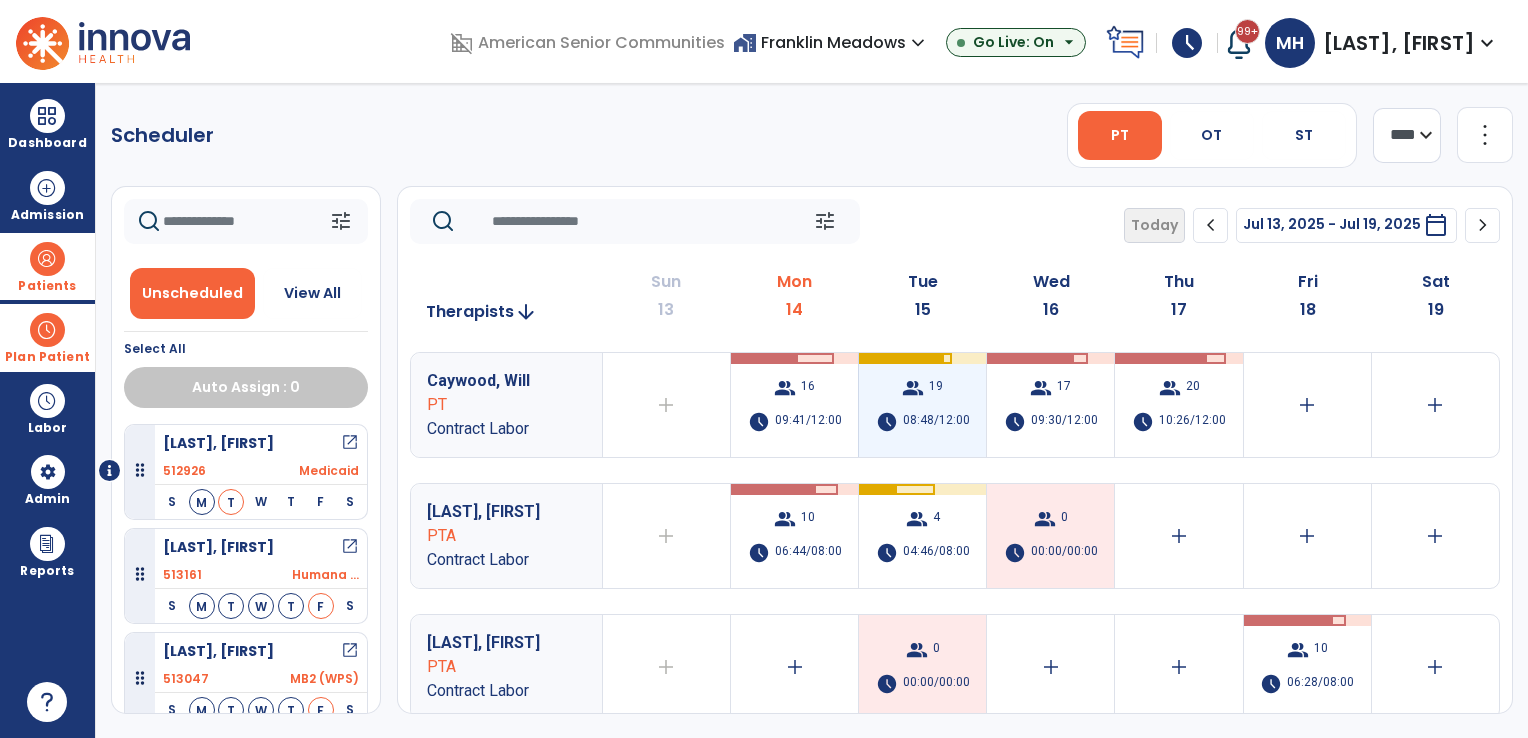click on "08:48/12:00" at bounding box center (936, 422) 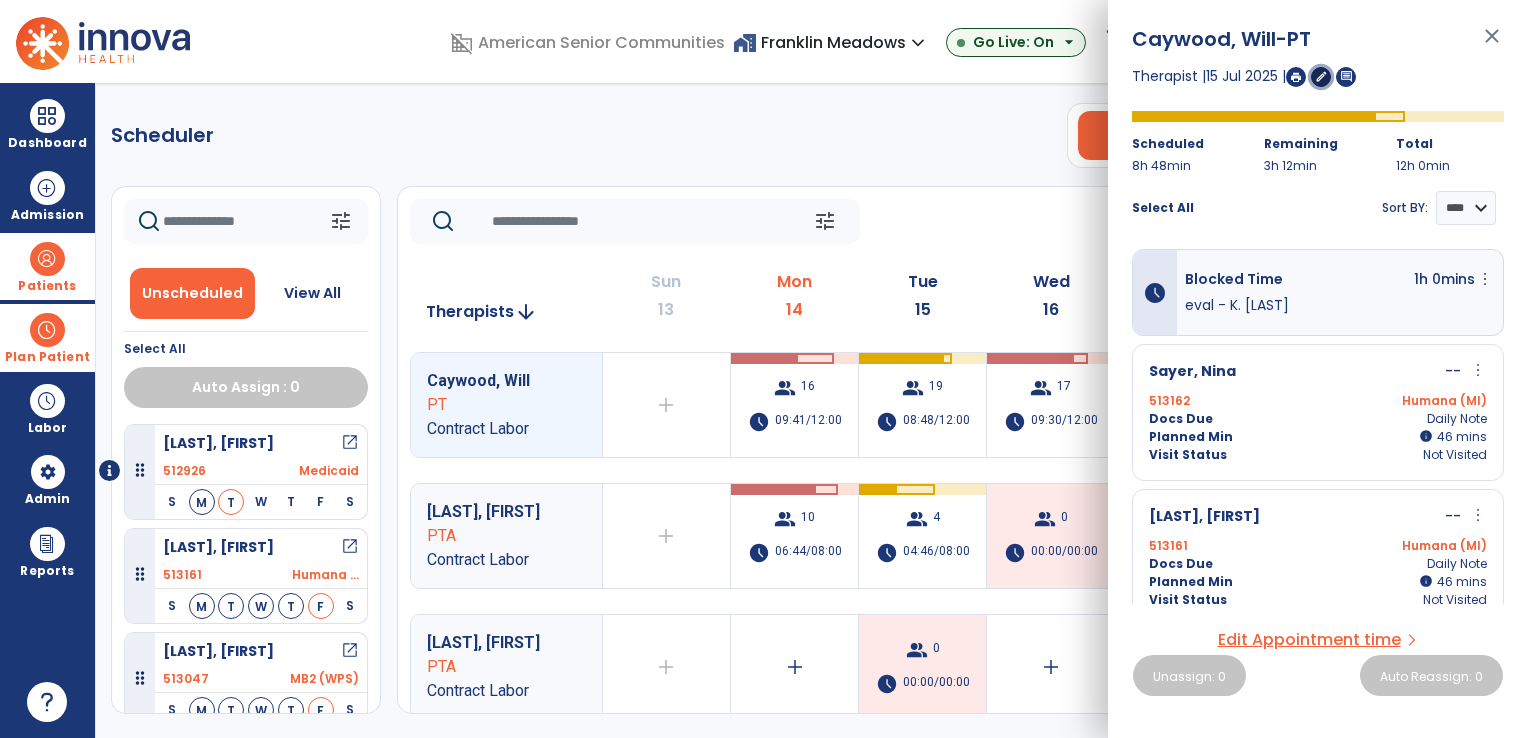 click on "edit" at bounding box center (1321, 76) 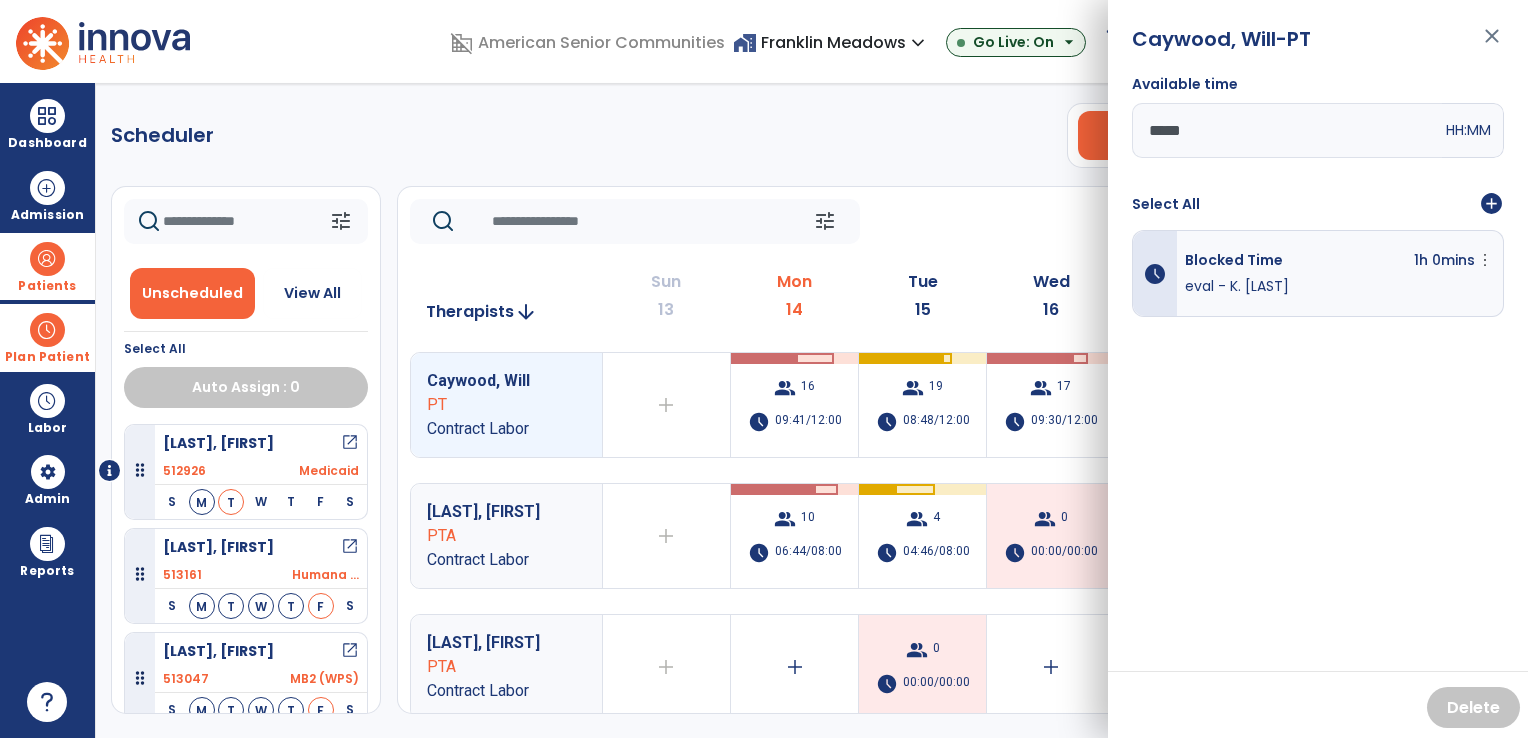 click on "add_circle" at bounding box center (1491, 204) 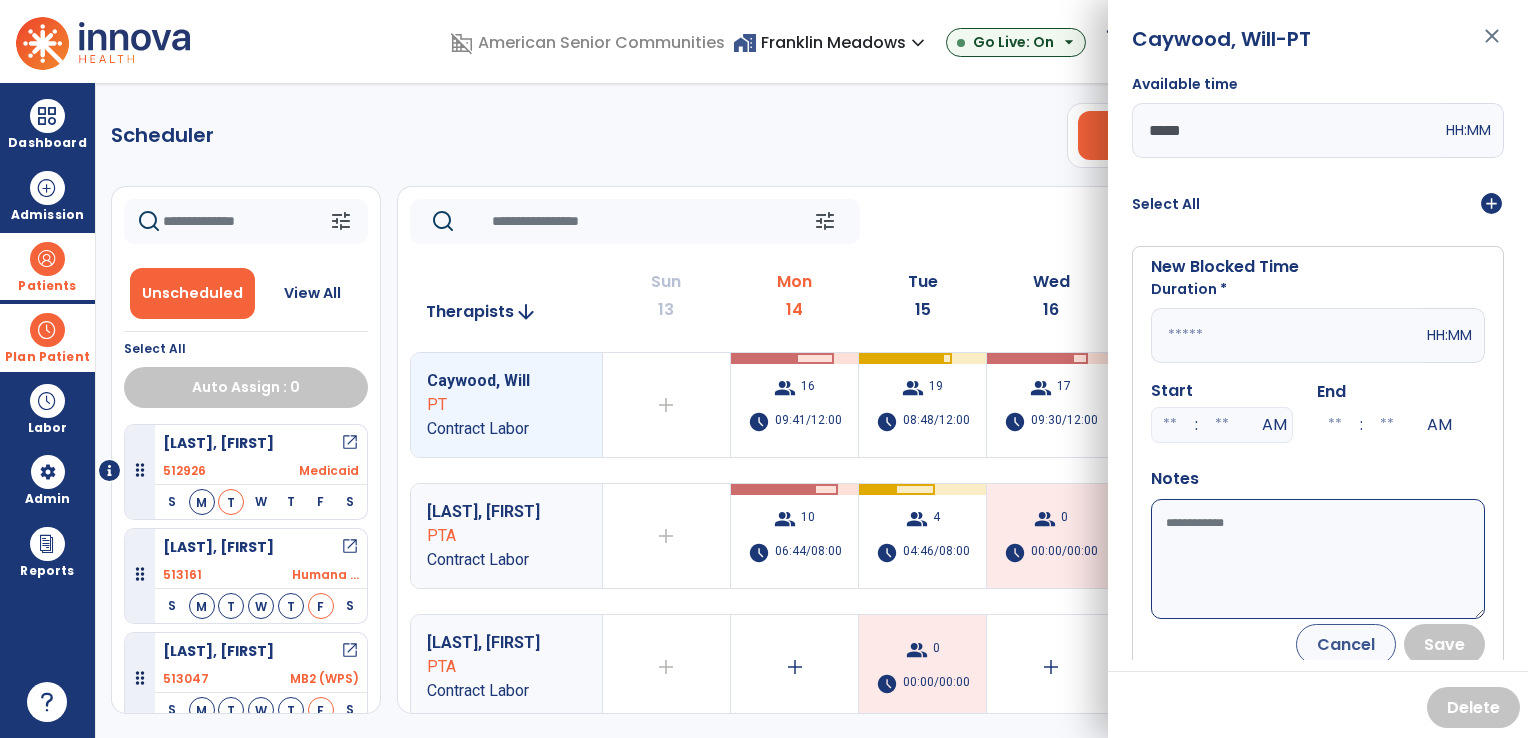 click at bounding box center (1287, 335) 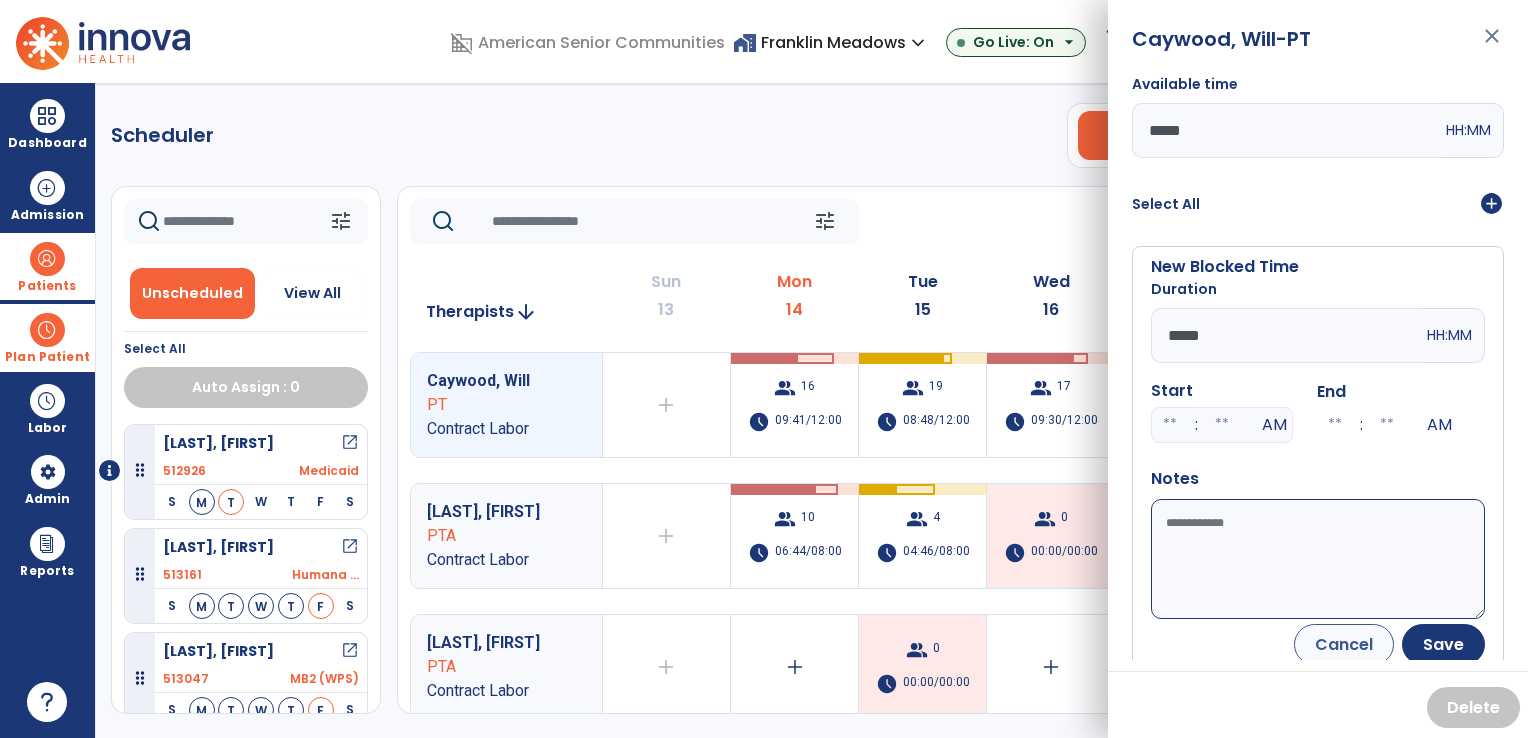 type on "*****" 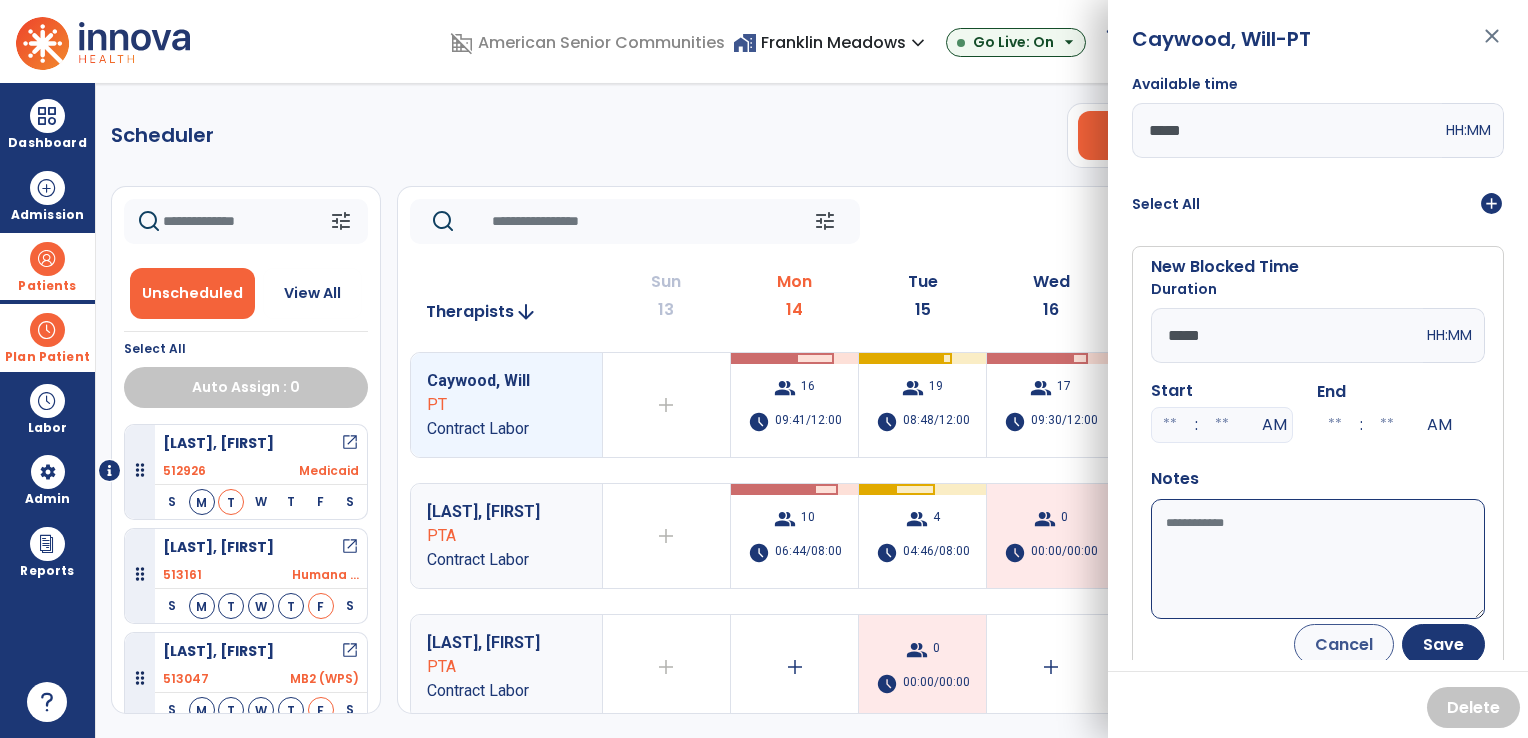 click on "Available time" at bounding box center (1318, 559) 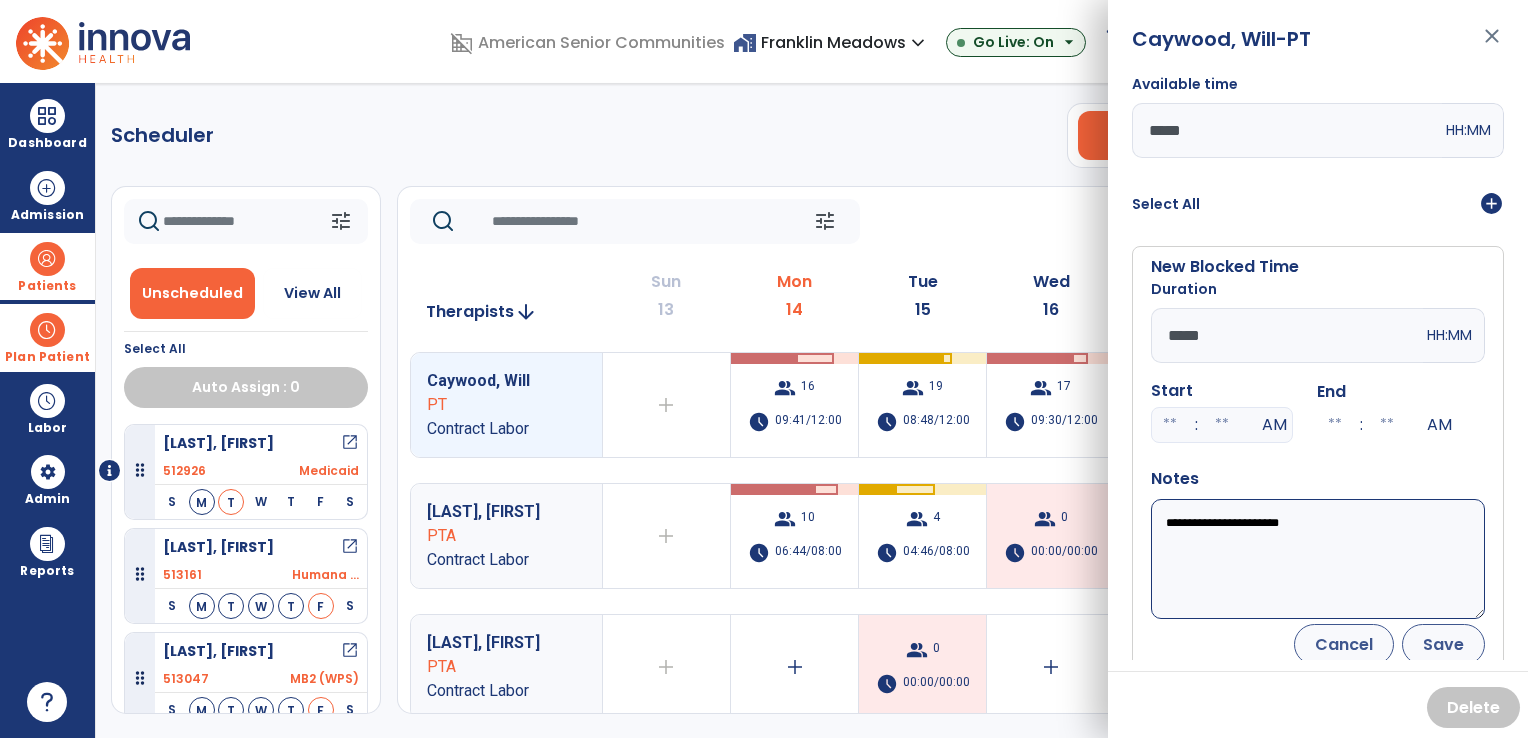 type on "**********" 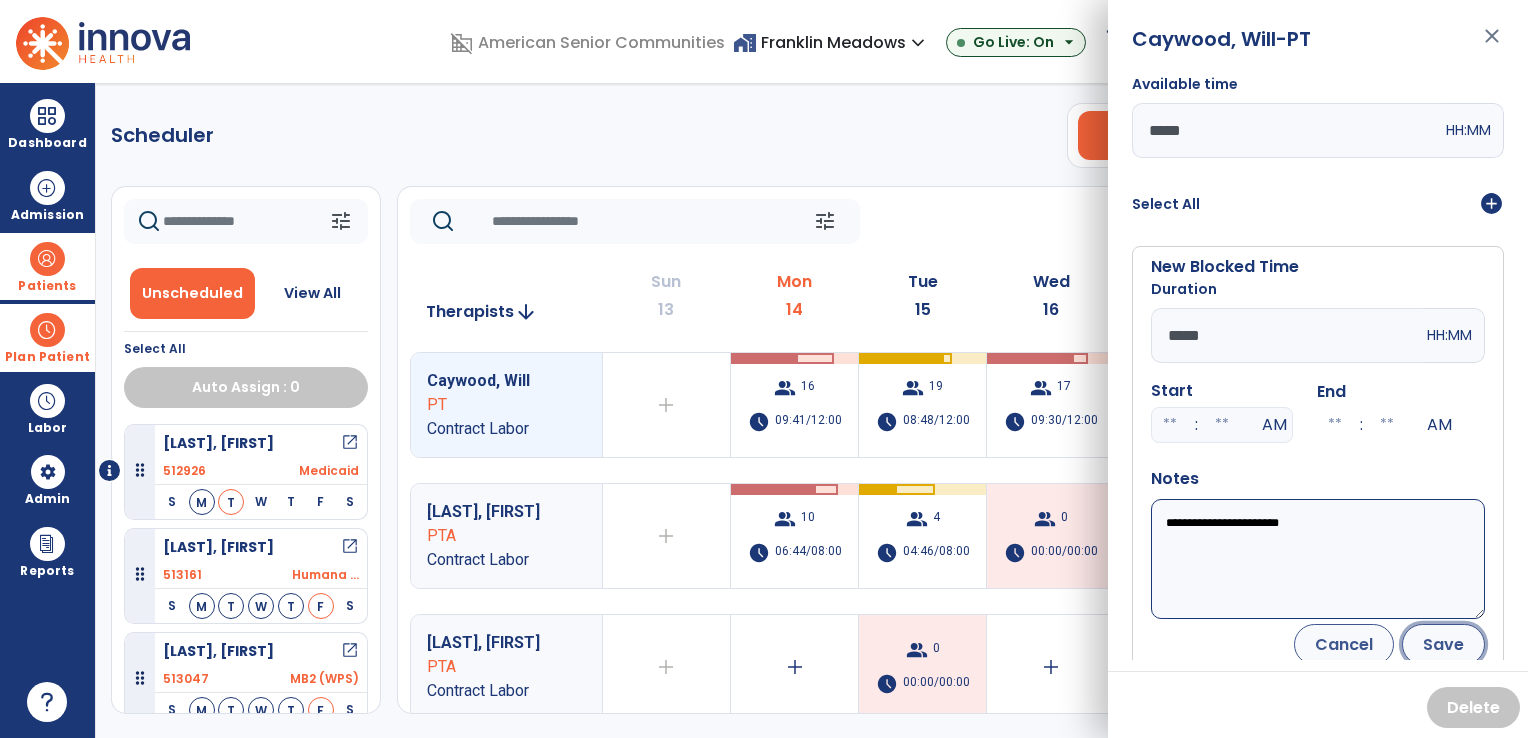 click on "Save" at bounding box center (1443, 644) 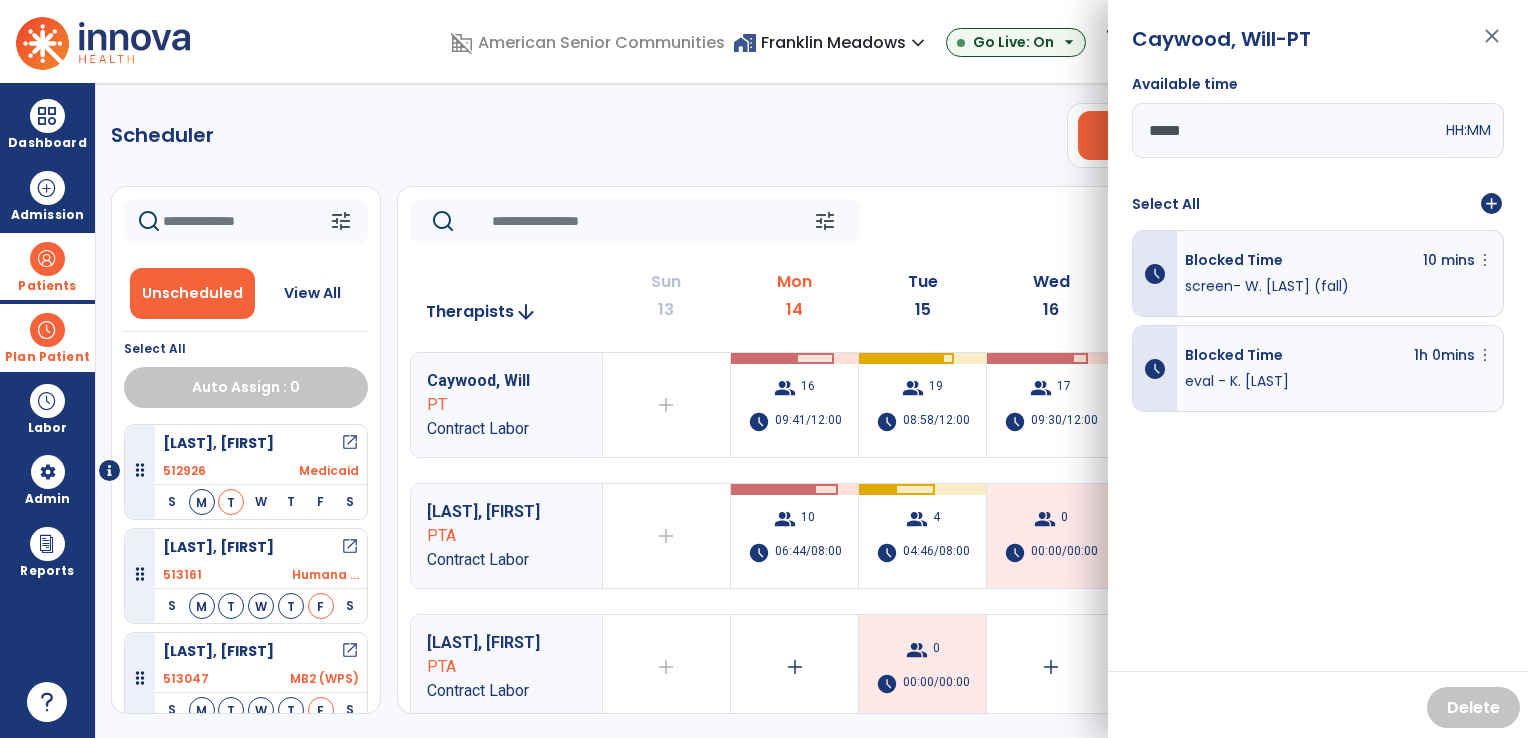 click on "Scheduler   PT   OT   ST  **** *** more_vert  Manage Labor   View All Therapists   Print" 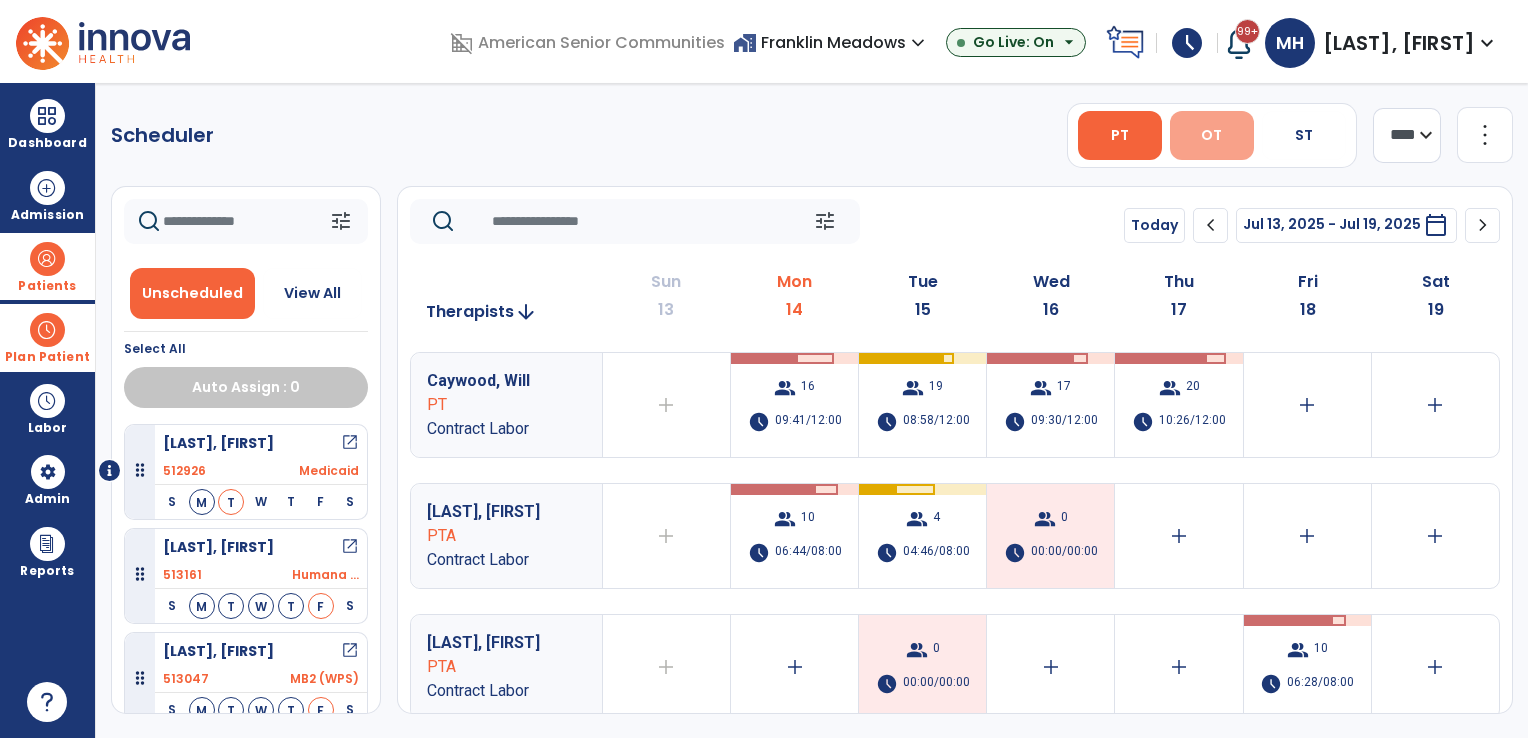 click on "OT" at bounding box center [1212, 135] 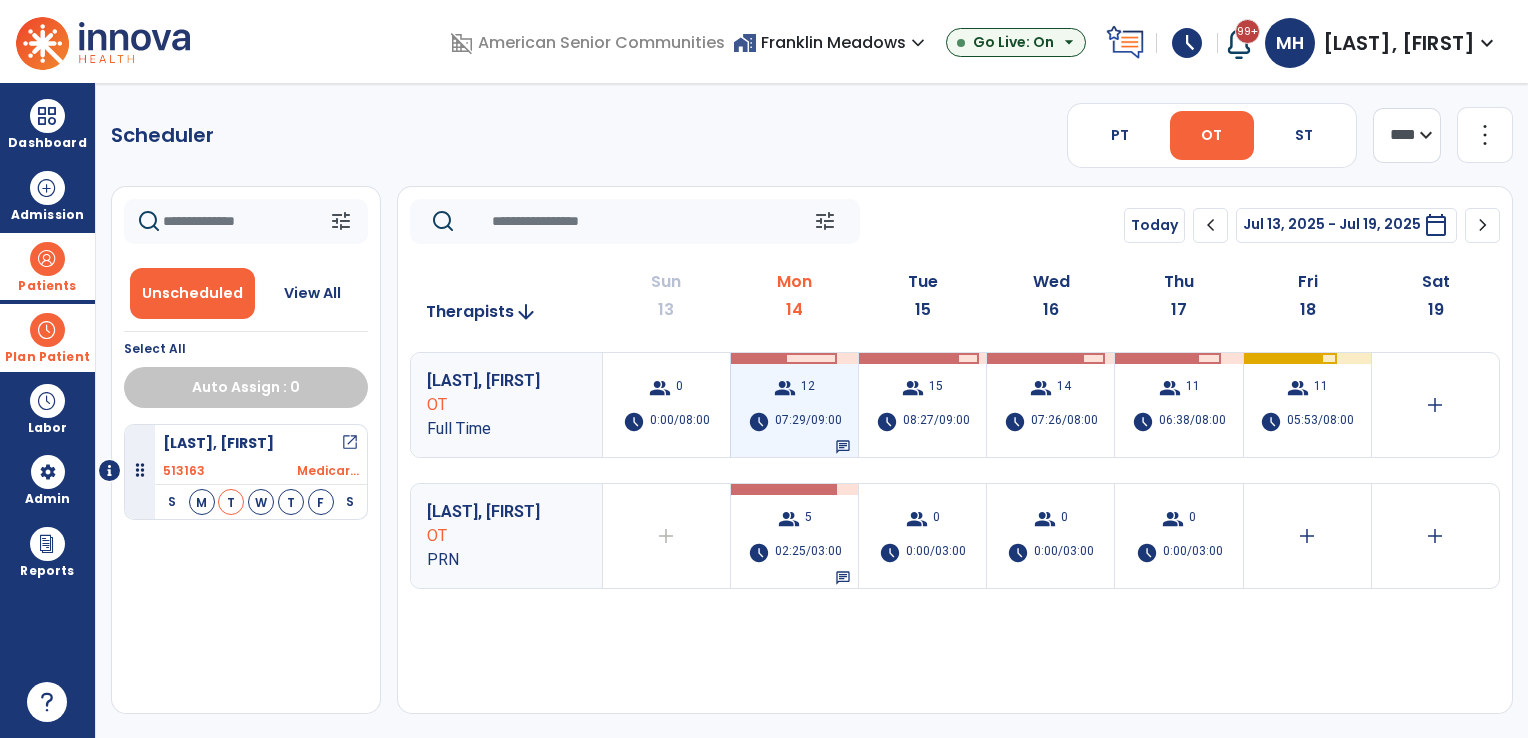click on "group  12  schedule  07:29/09:00   chat" at bounding box center (794, 405) 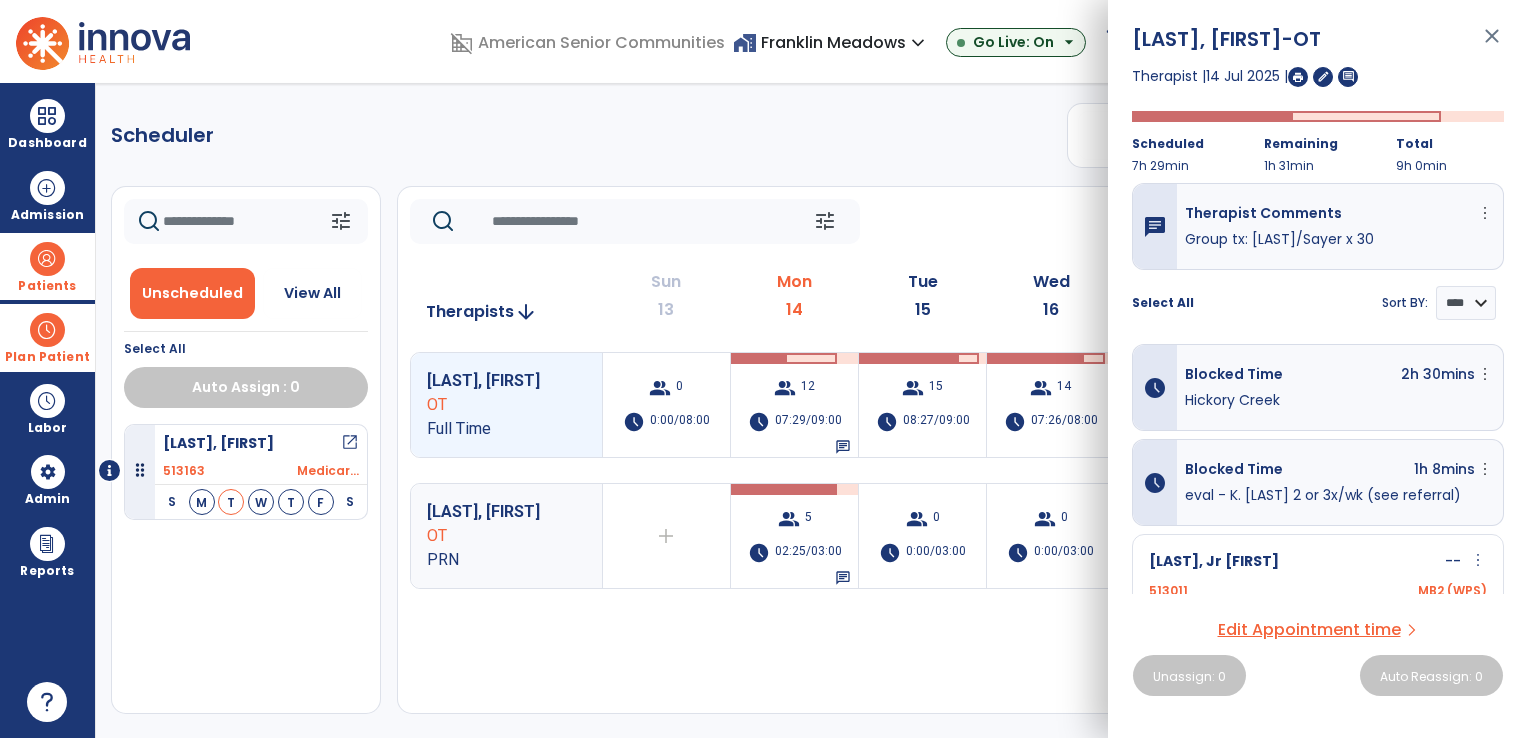click on "Scheduler   PT   OT   ST  **** *** more_vert  Manage Labor   View All Therapists   Print   tune   Unscheduled   View All  Select All  Auto Assign : 0   Rothbauer, Ida   open_in_new  513163 Medicar...  S M T W T F S  tune   Today  chevron_left Jul 13, 2025 - Jul 19, 2025  *********  calendar_today  chevron_right   Therapists  arrow_downward Sun  13  Mon  14  Tue  15  Wed  16  Thu  17  Fri  18  Sat  19  Nash, Tracey OT Full Time  group  0  schedule  0:00/08:00  group  12  schedule  07:29/09:00   chat   group  15  schedule  08:27/09:00   group  14  schedule  07:26/08:00   group  11  schedule  06:38/08:00   group  11  schedule  05:53/08:00   add  Toole, Jay OT PRN  add  Therapist not available for the day  group  5  schedule  02:25/03:00   chat   group  0  schedule  0:00/03:00  group  0  schedule  0:00/03:00  group  0  schedule  0:00/03:00  add   add" at bounding box center [812, 410] 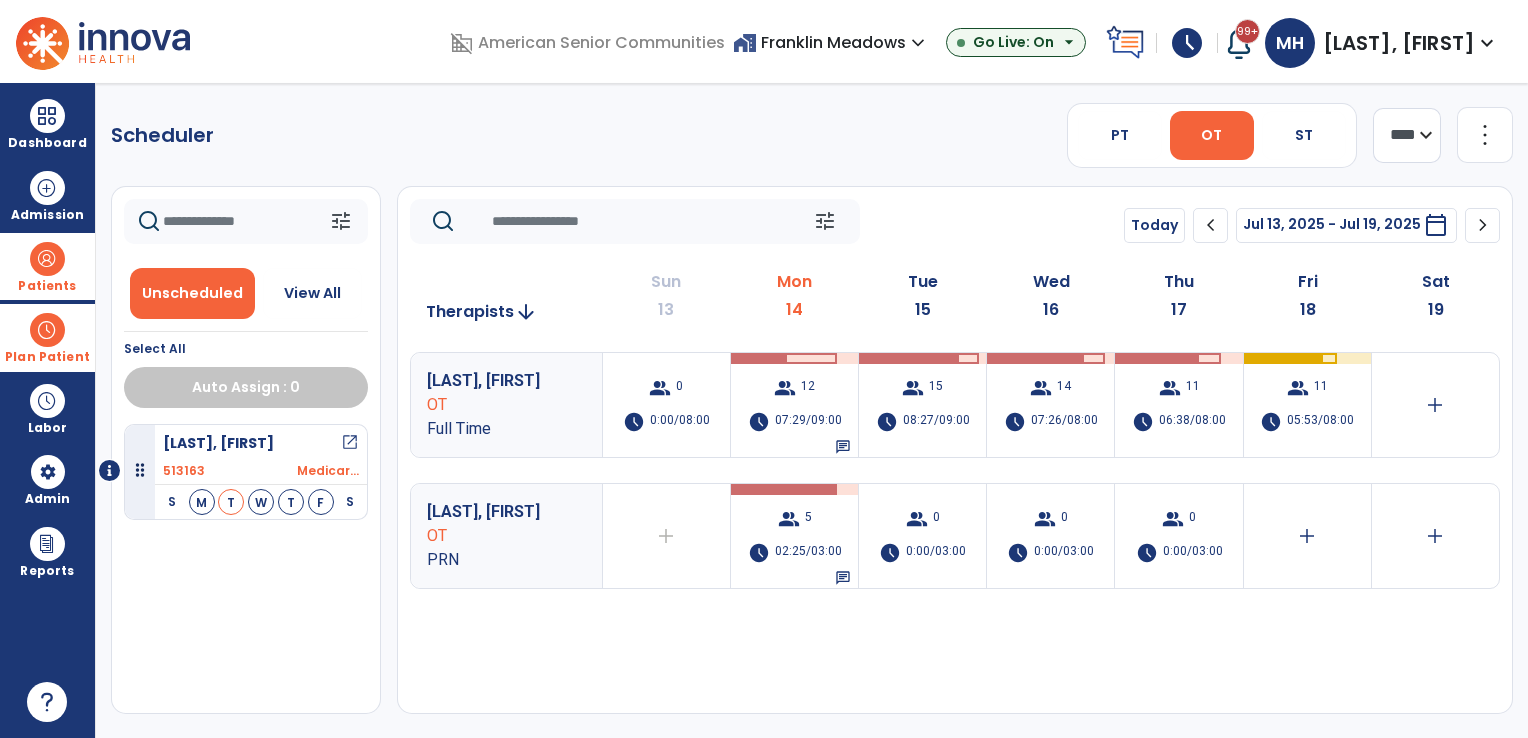 click on "home_work   Franklin Meadows   expand_more" at bounding box center (831, 42) 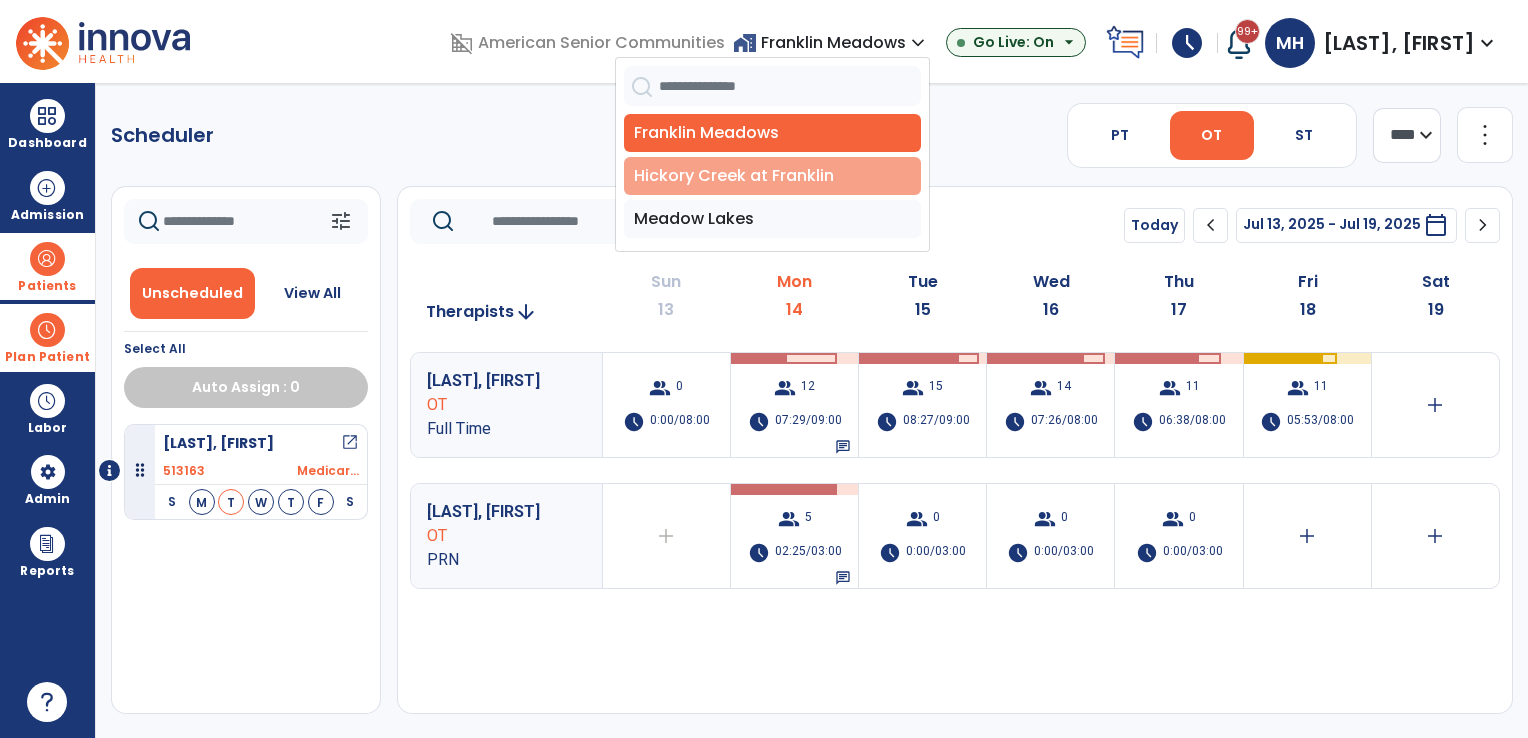 click on "Hickory Creek at Franklin" at bounding box center [772, 176] 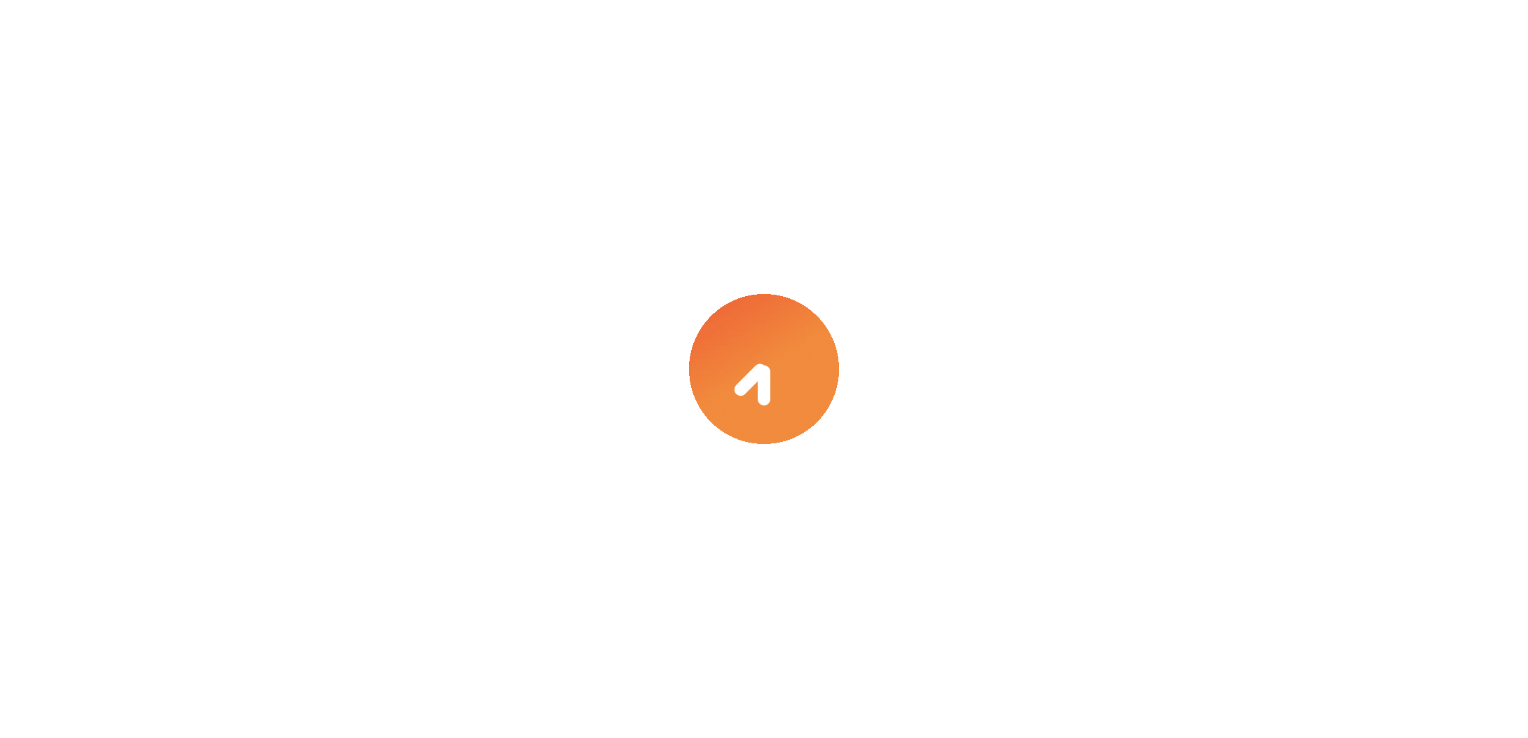 scroll, scrollTop: 0, scrollLeft: 0, axis: both 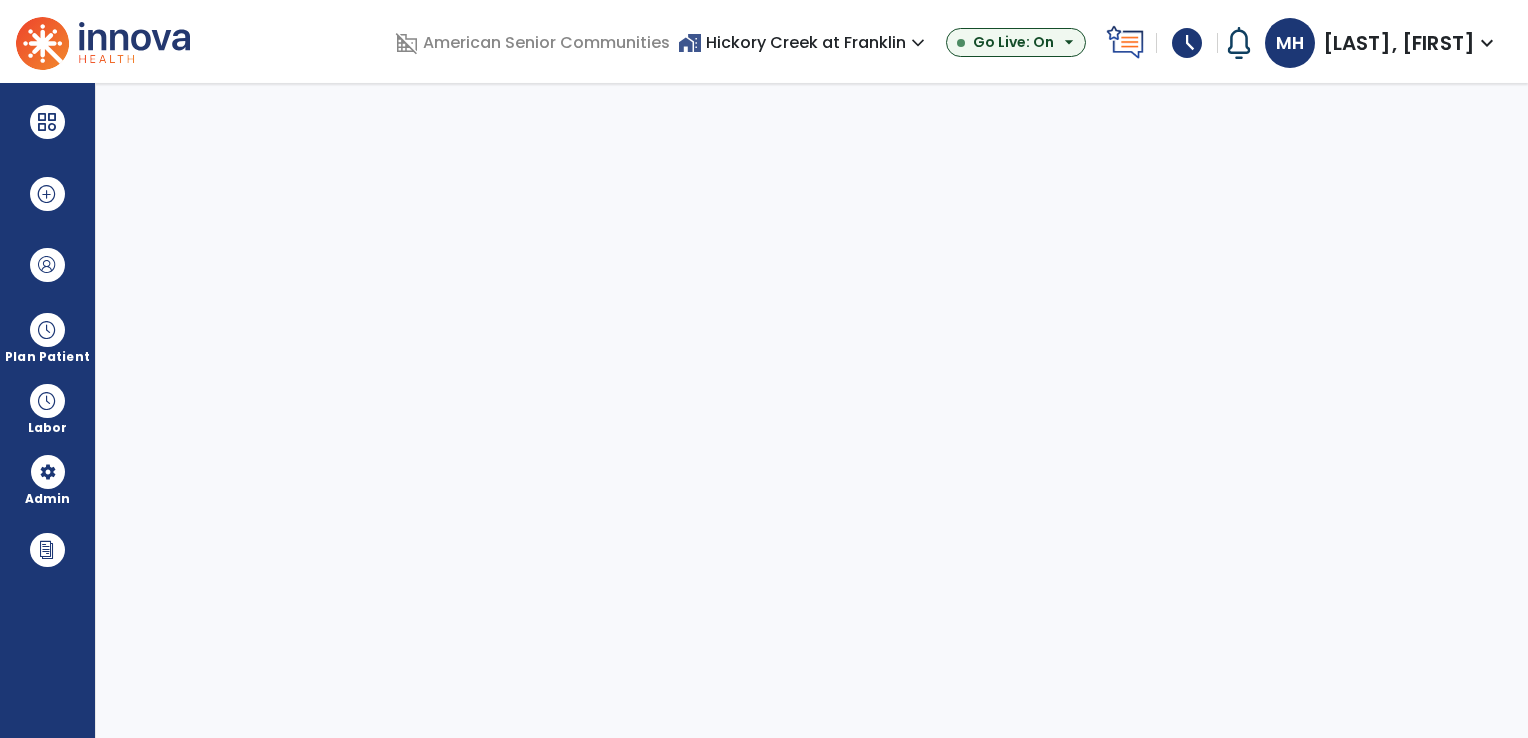 select on "***" 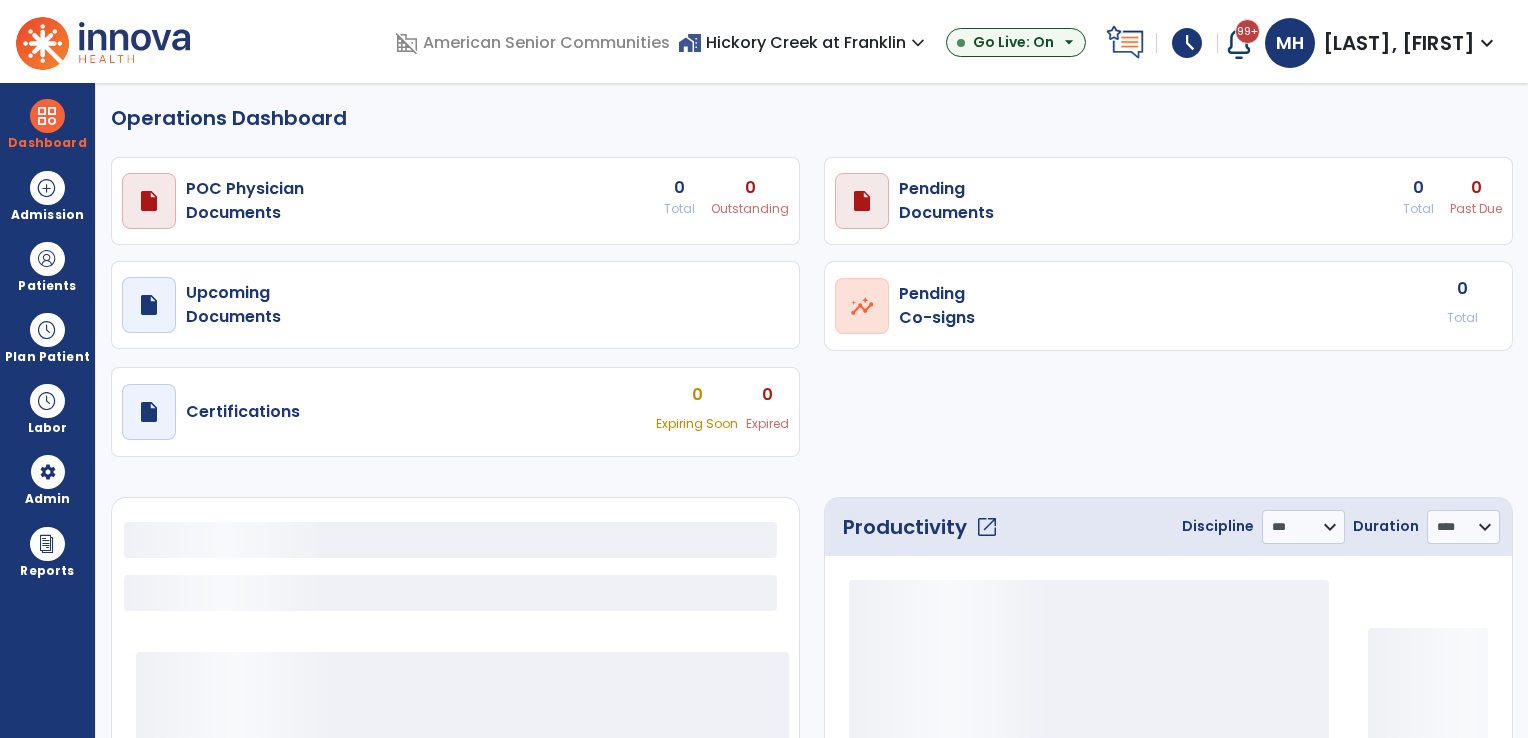 select on "***" 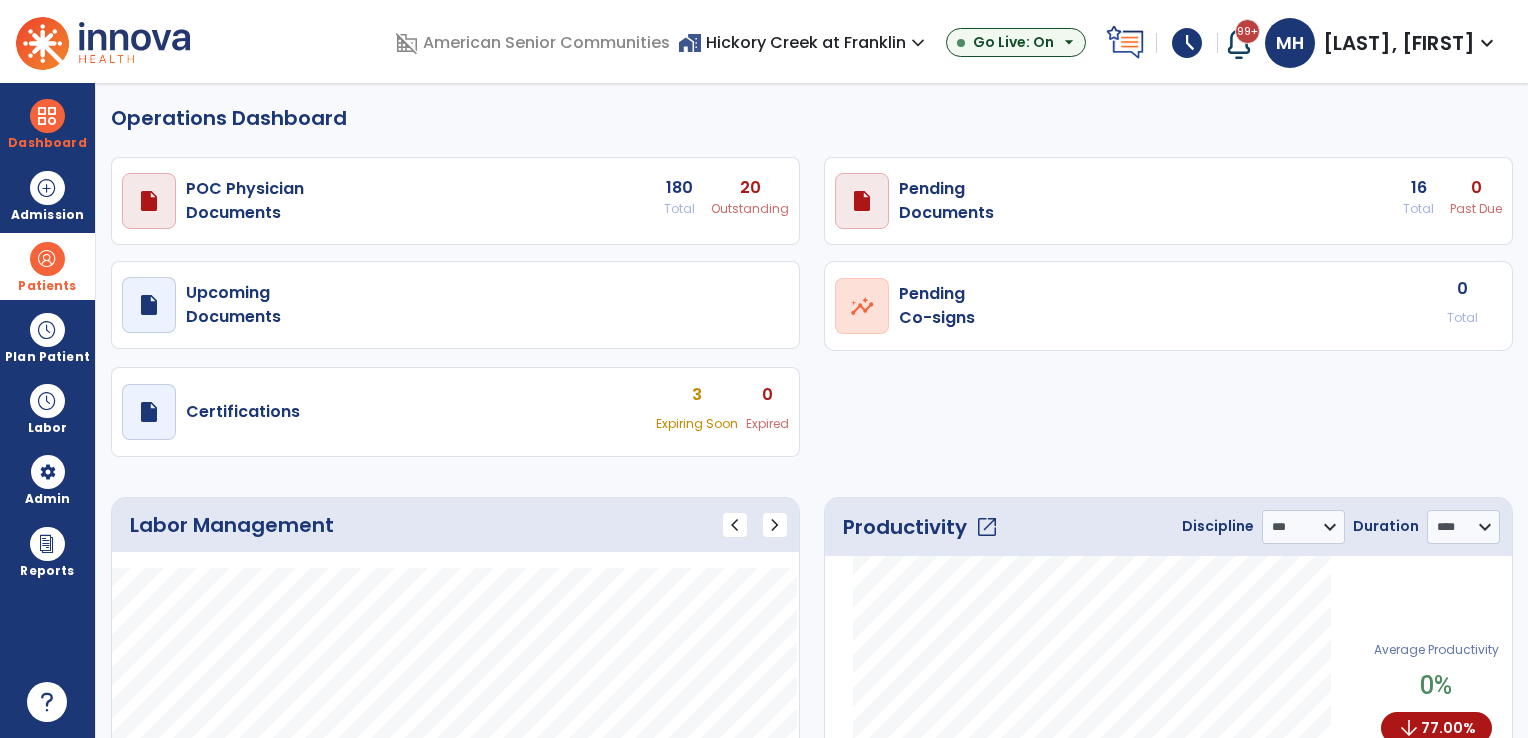 click on "Patients" at bounding box center [47, 266] 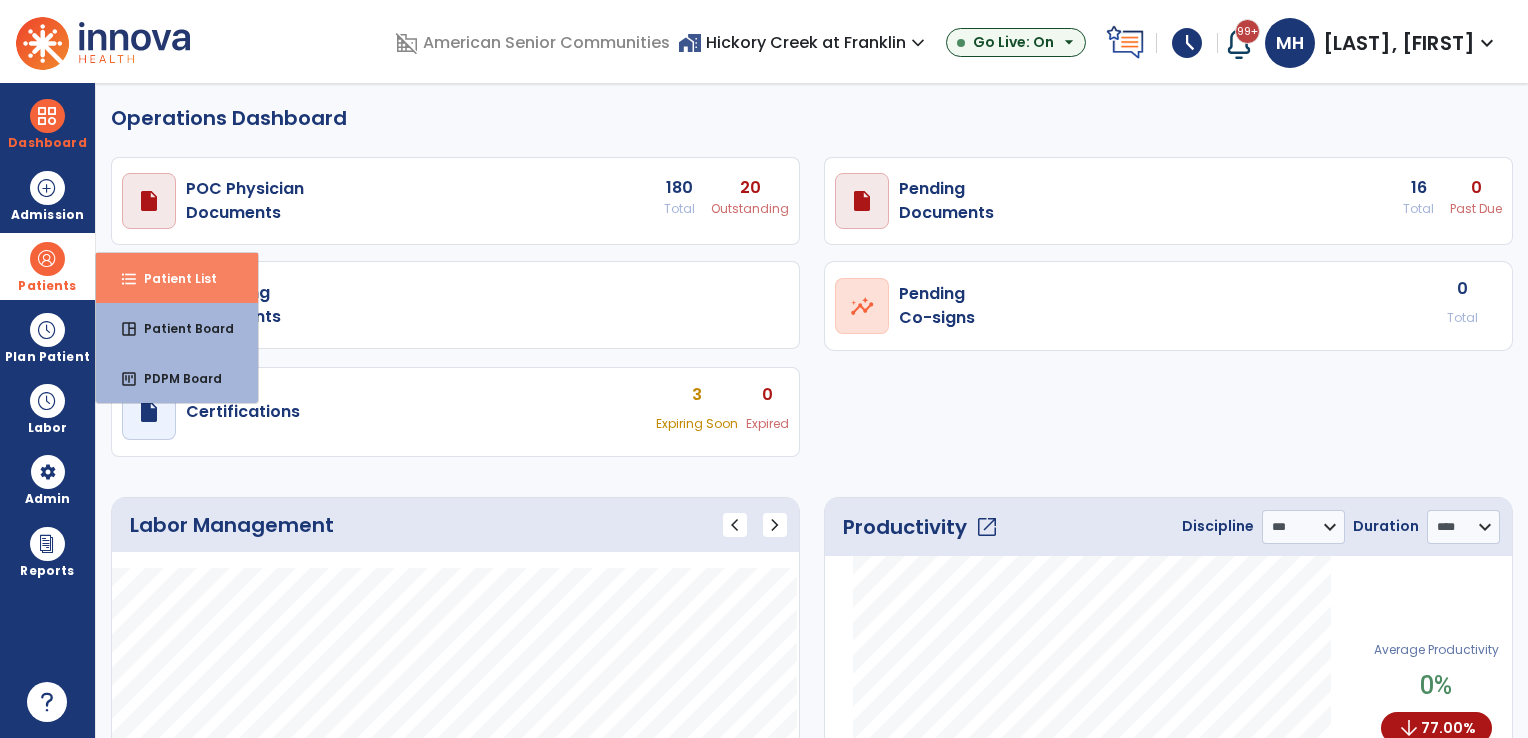 click on "format_list_bulleted  Patient List" at bounding box center (177, 278) 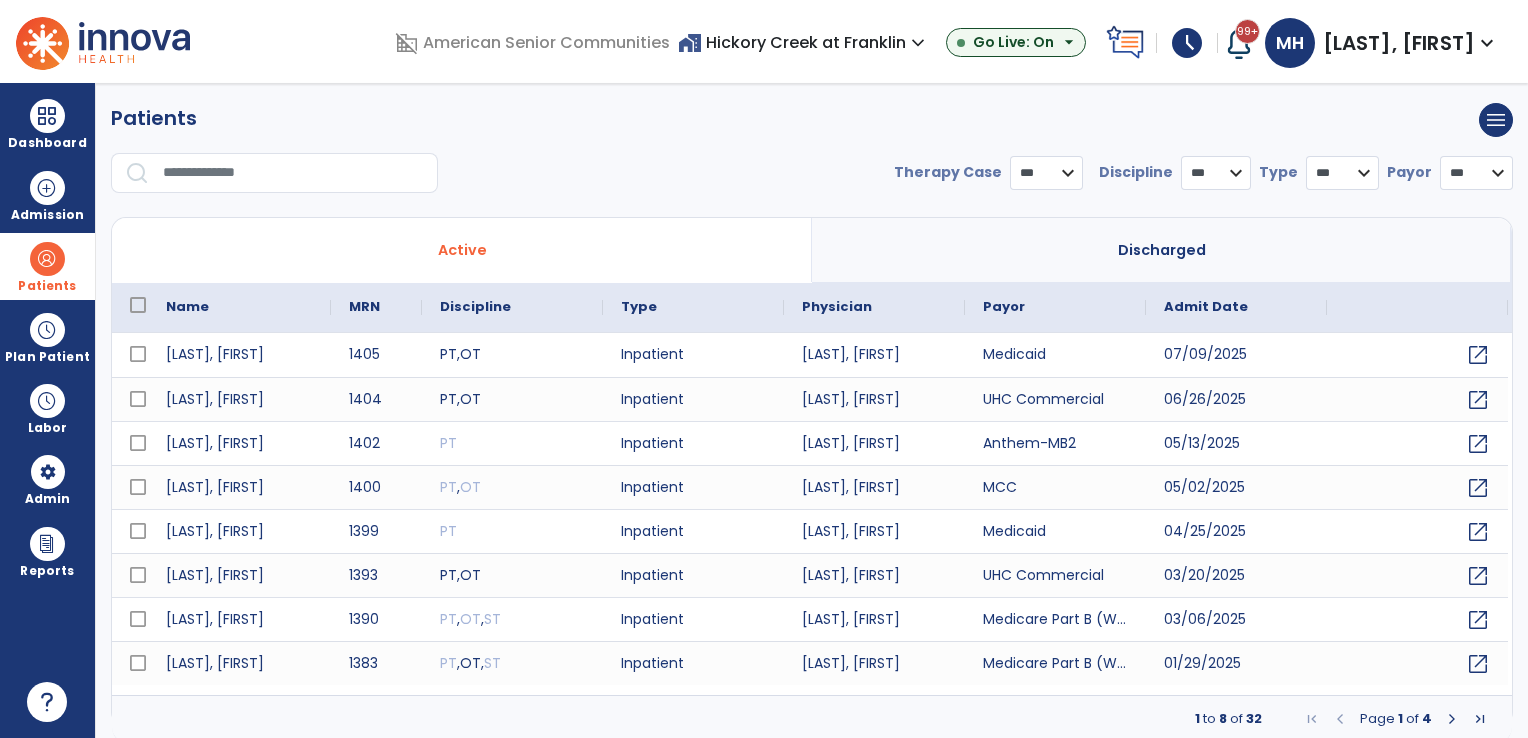 select on "***" 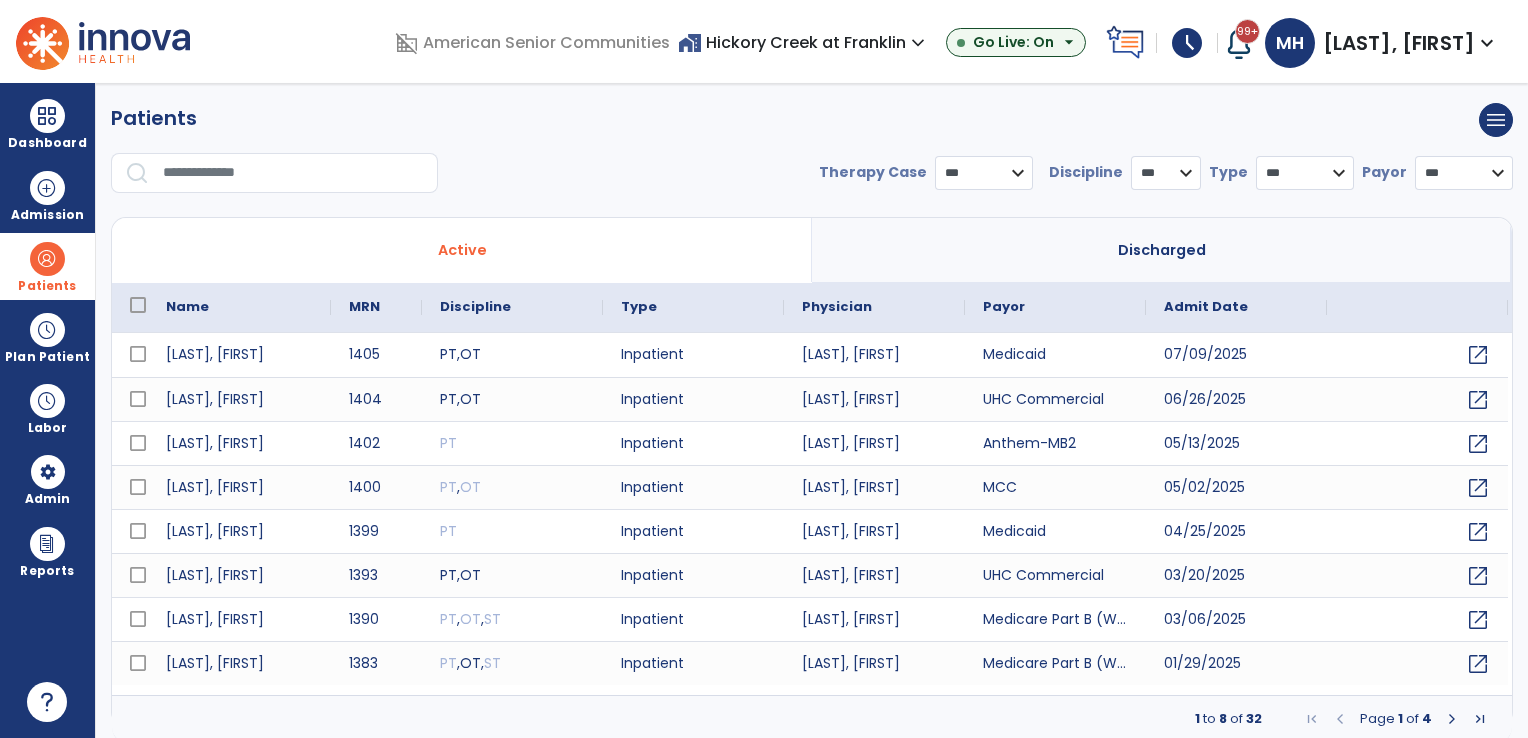 click at bounding box center [293, 173] 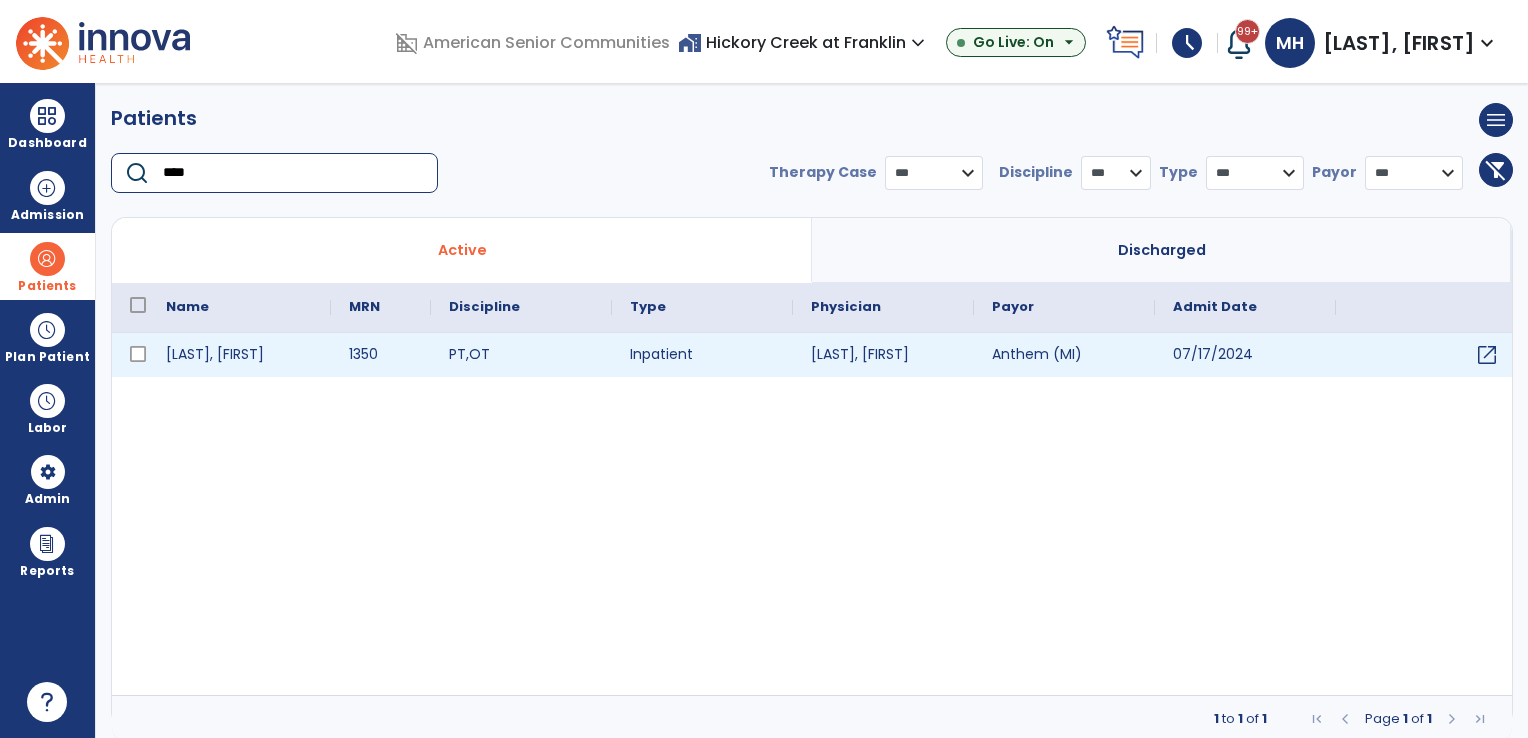 type on "****" 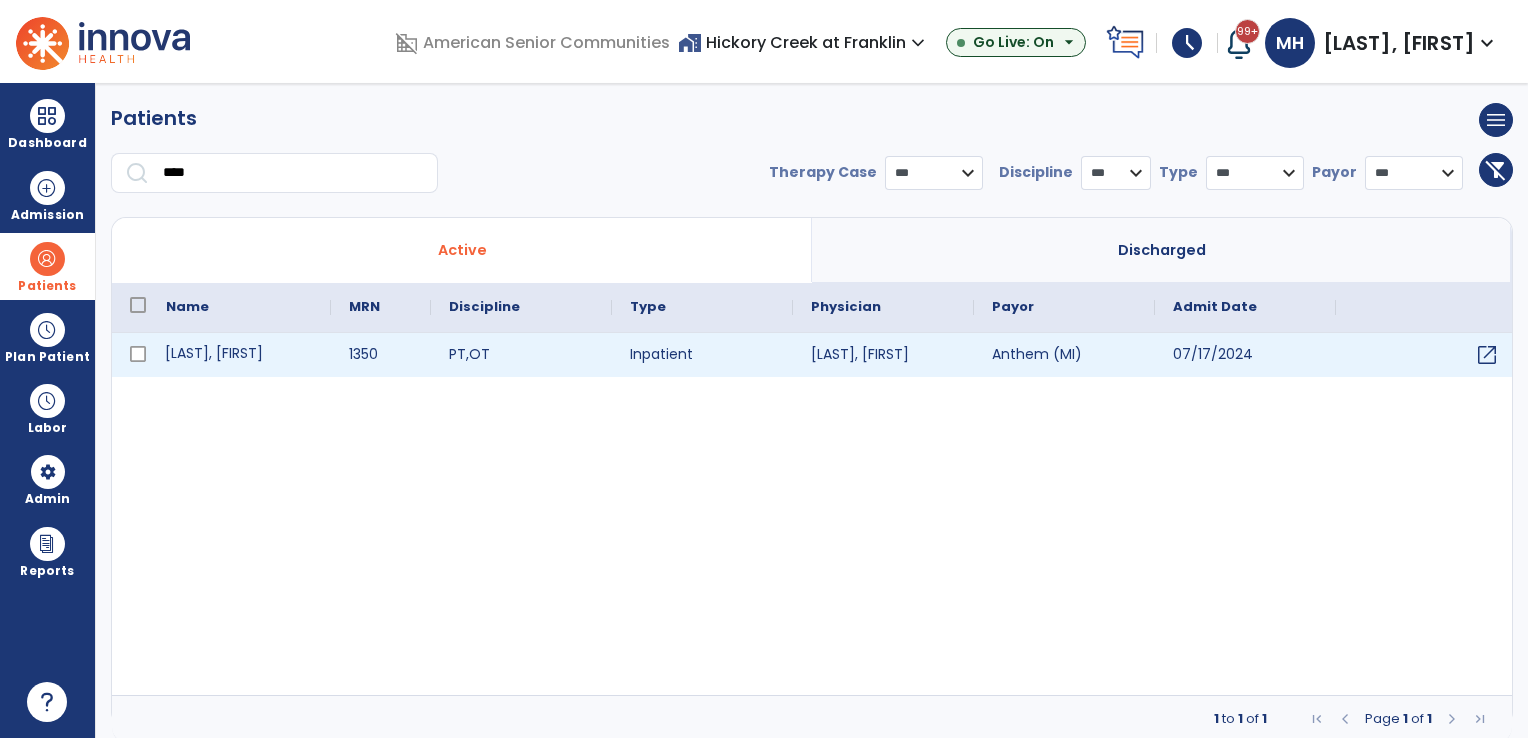 click on "Henderson, Carla" at bounding box center [239, 355] 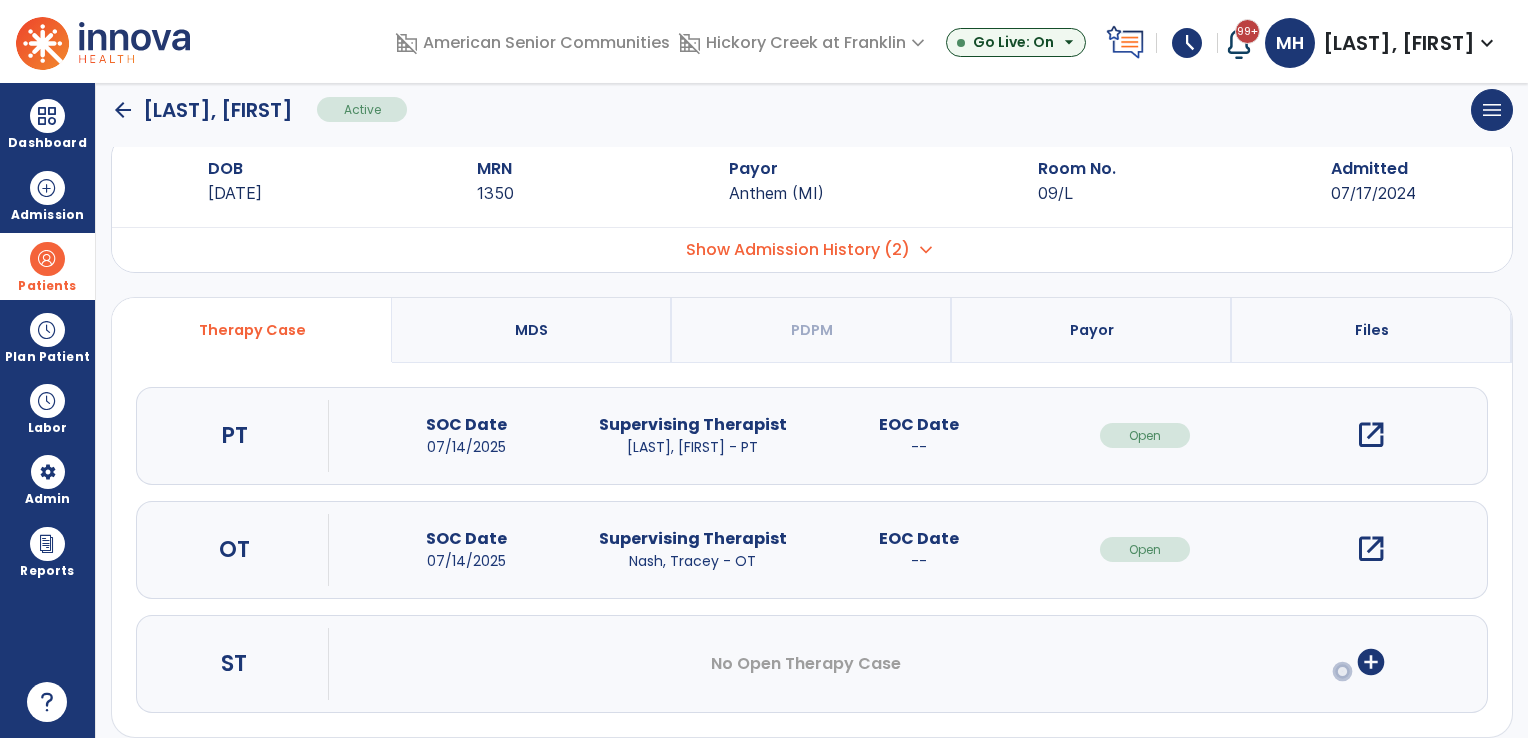 scroll, scrollTop: 64, scrollLeft: 0, axis: vertical 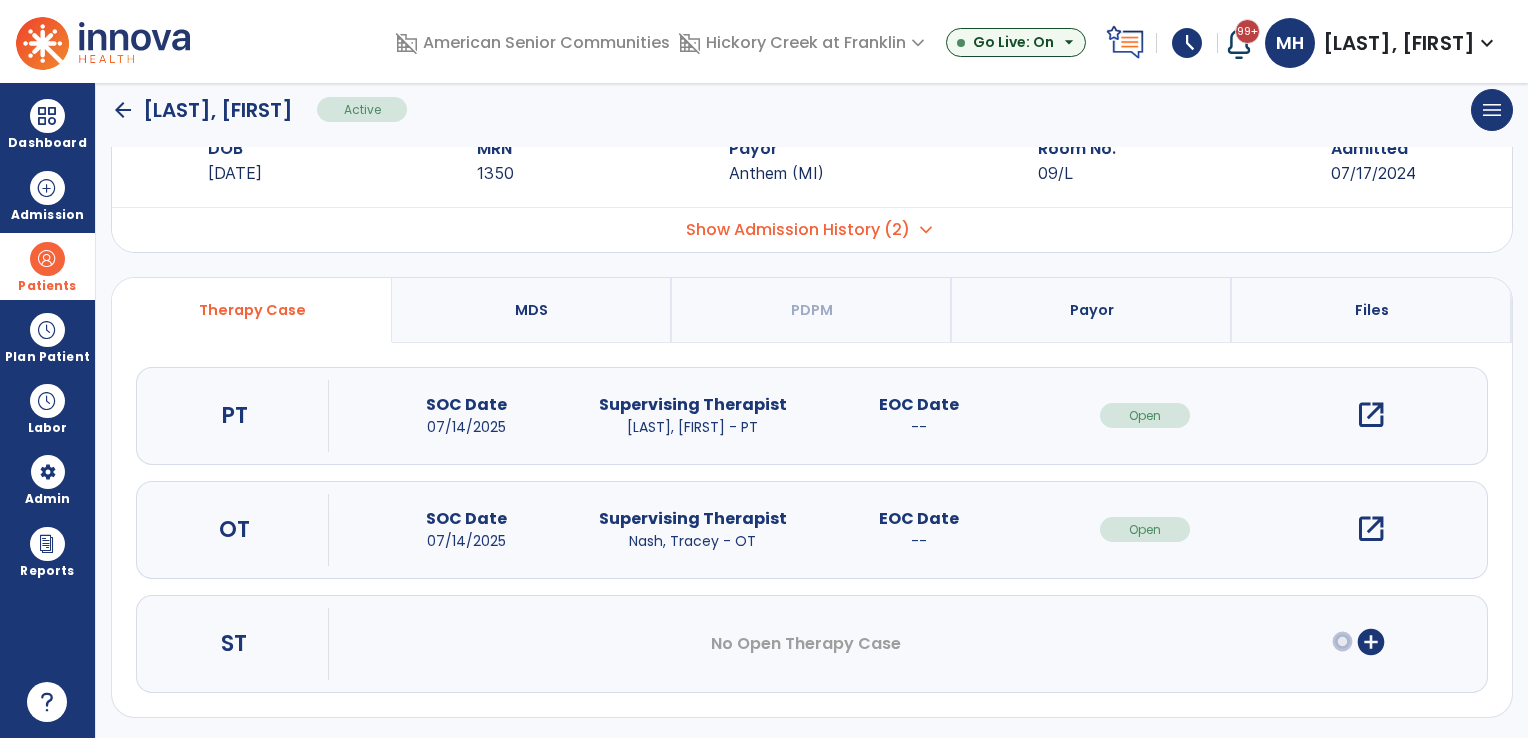 click on "open_in_new" at bounding box center [1371, 529] 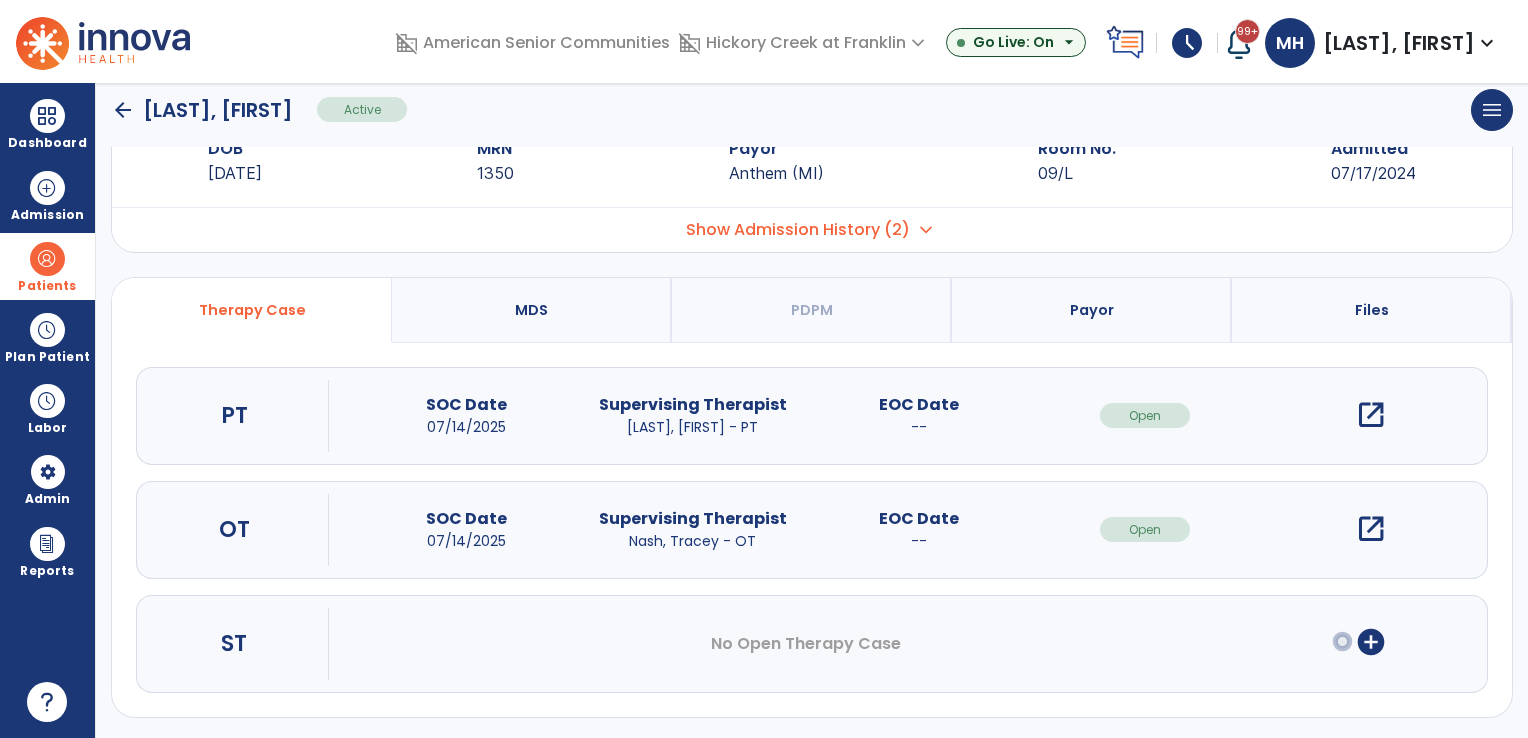scroll, scrollTop: 0, scrollLeft: 0, axis: both 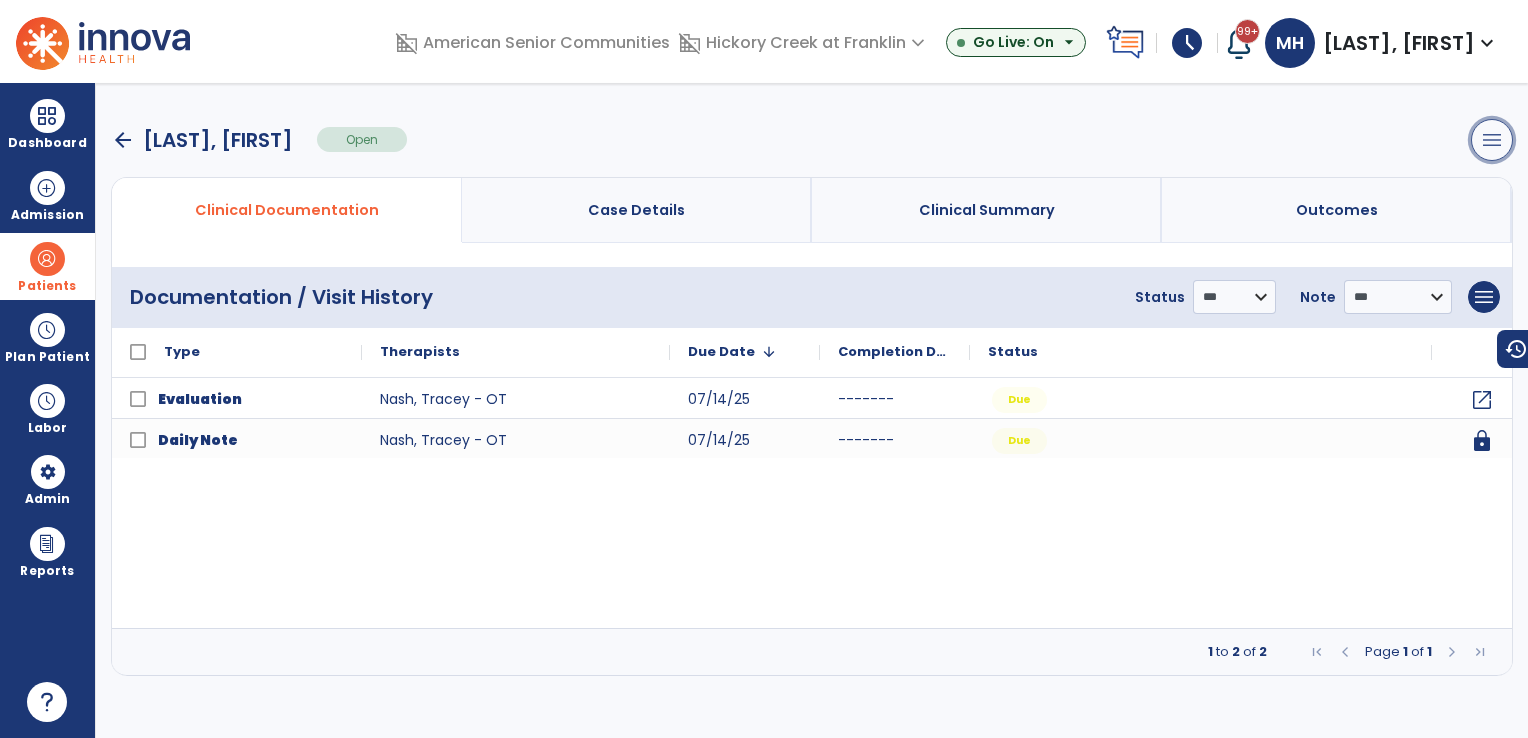 click on "menu" at bounding box center (1492, 140) 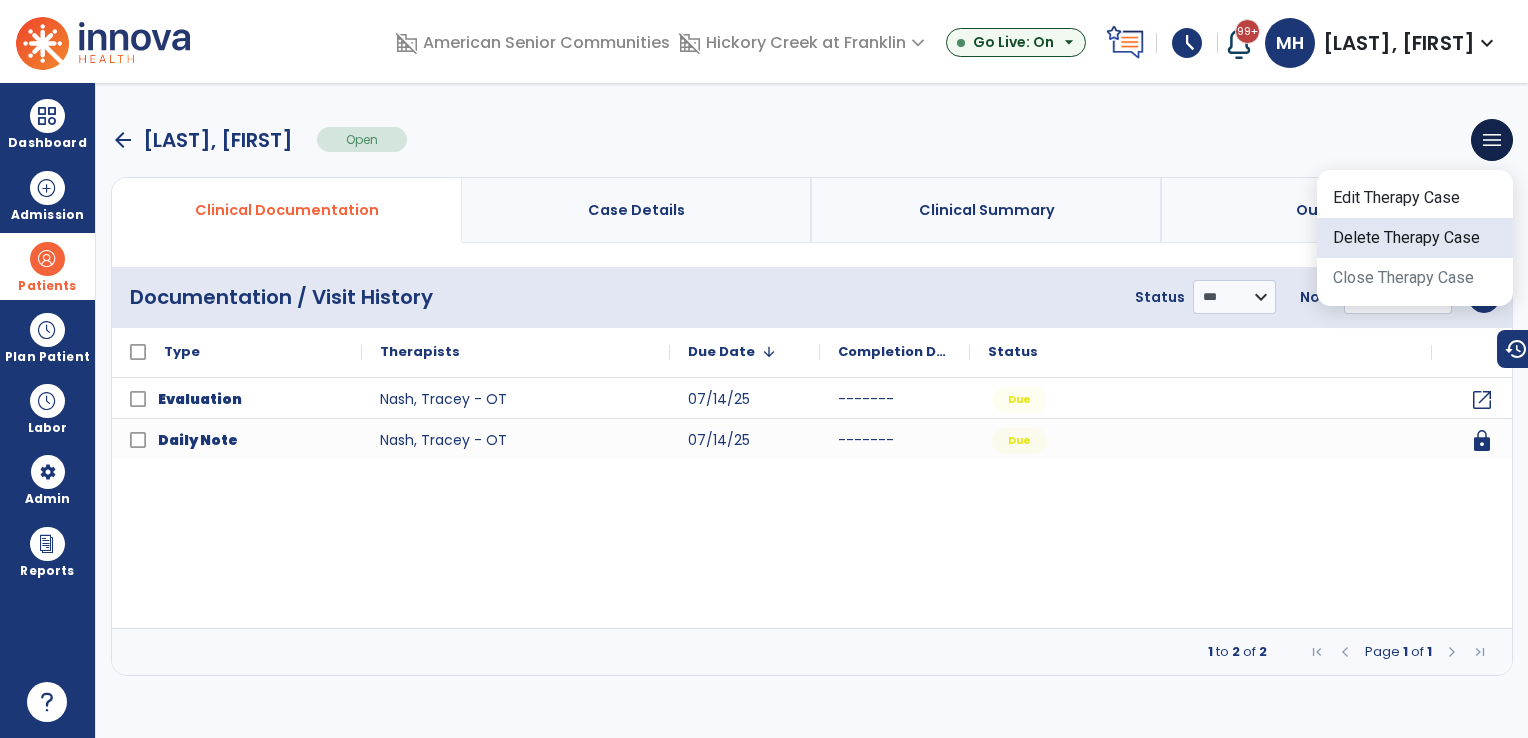 click on "Delete Therapy Case" at bounding box center [1415, 238] 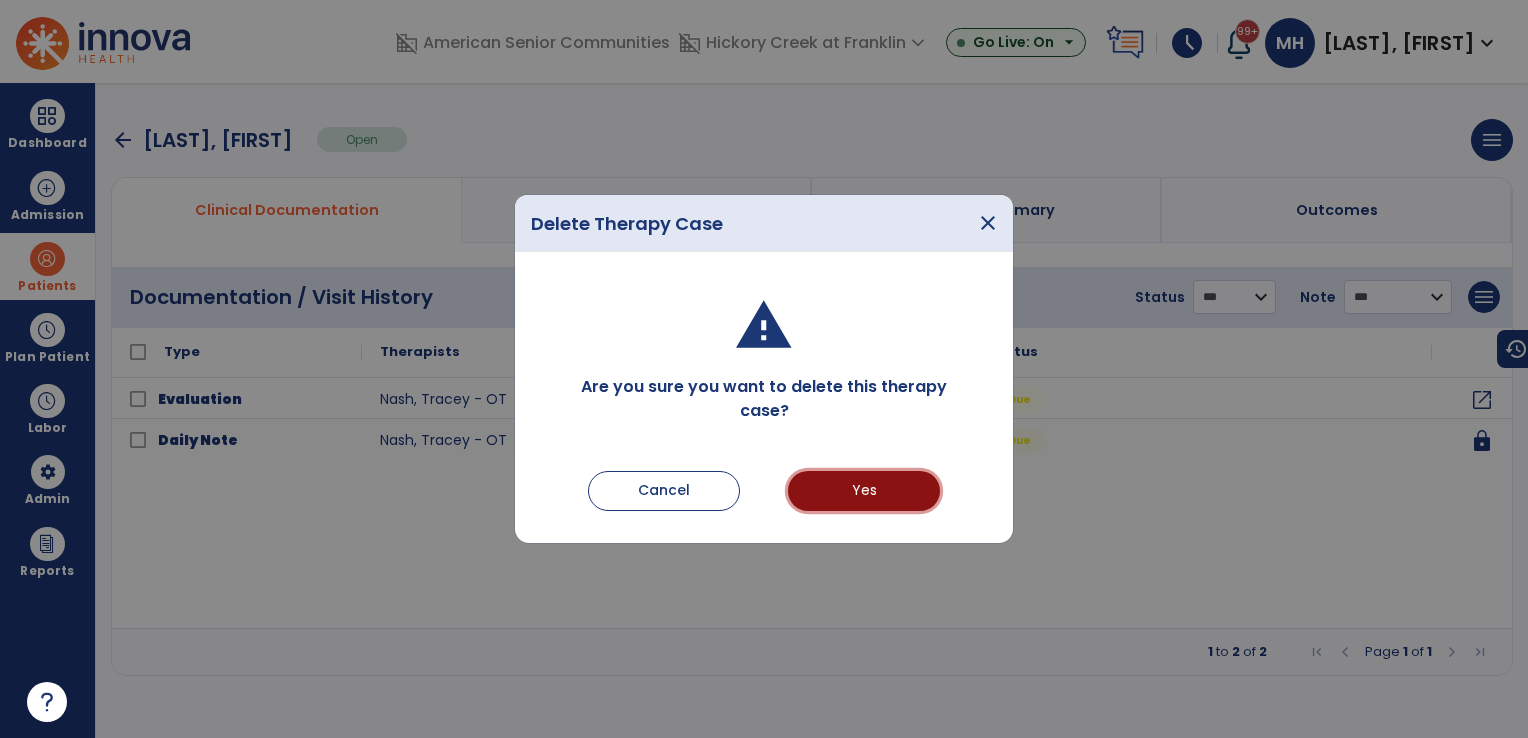 click on "Yes" at bounding box center [864, 491] 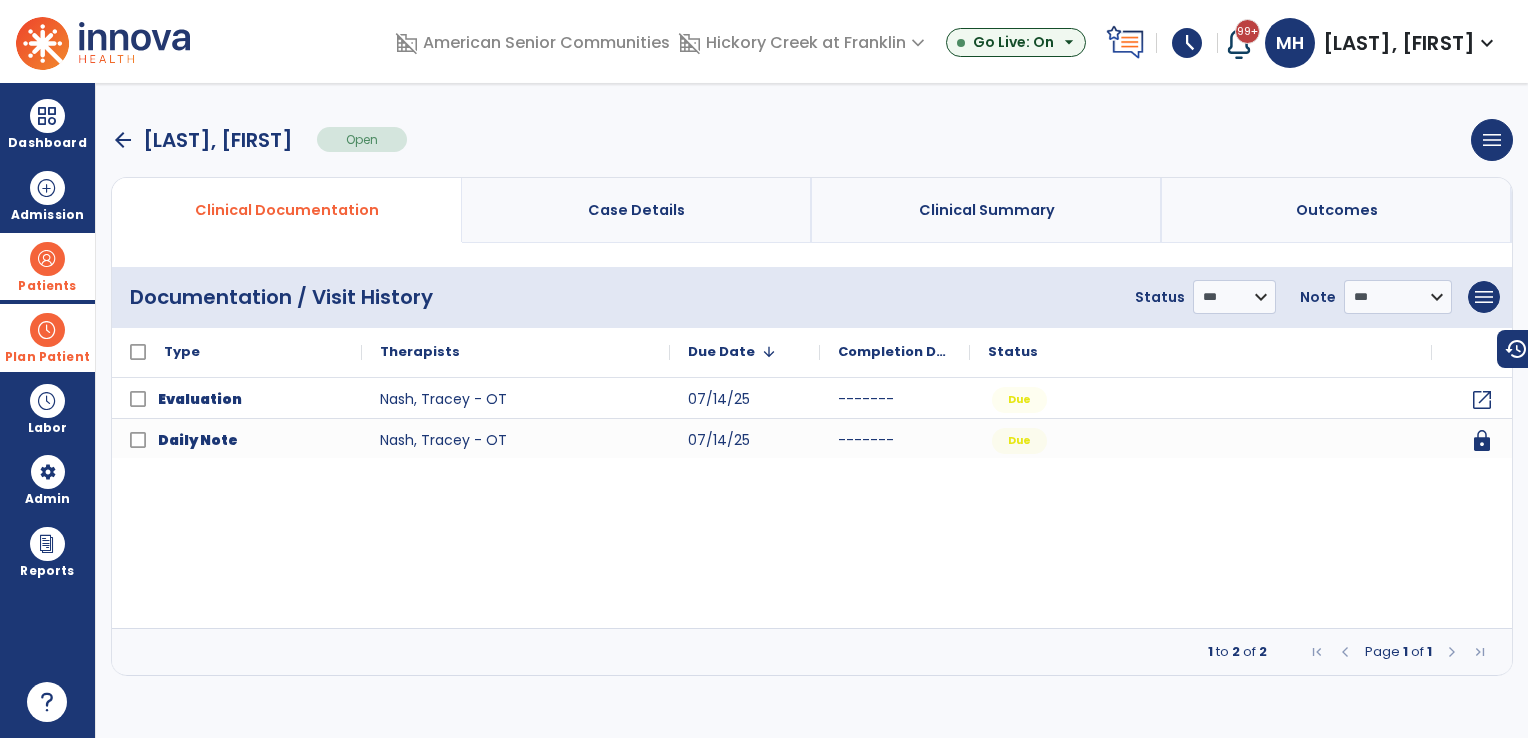 click at bounding box center (47, 330) 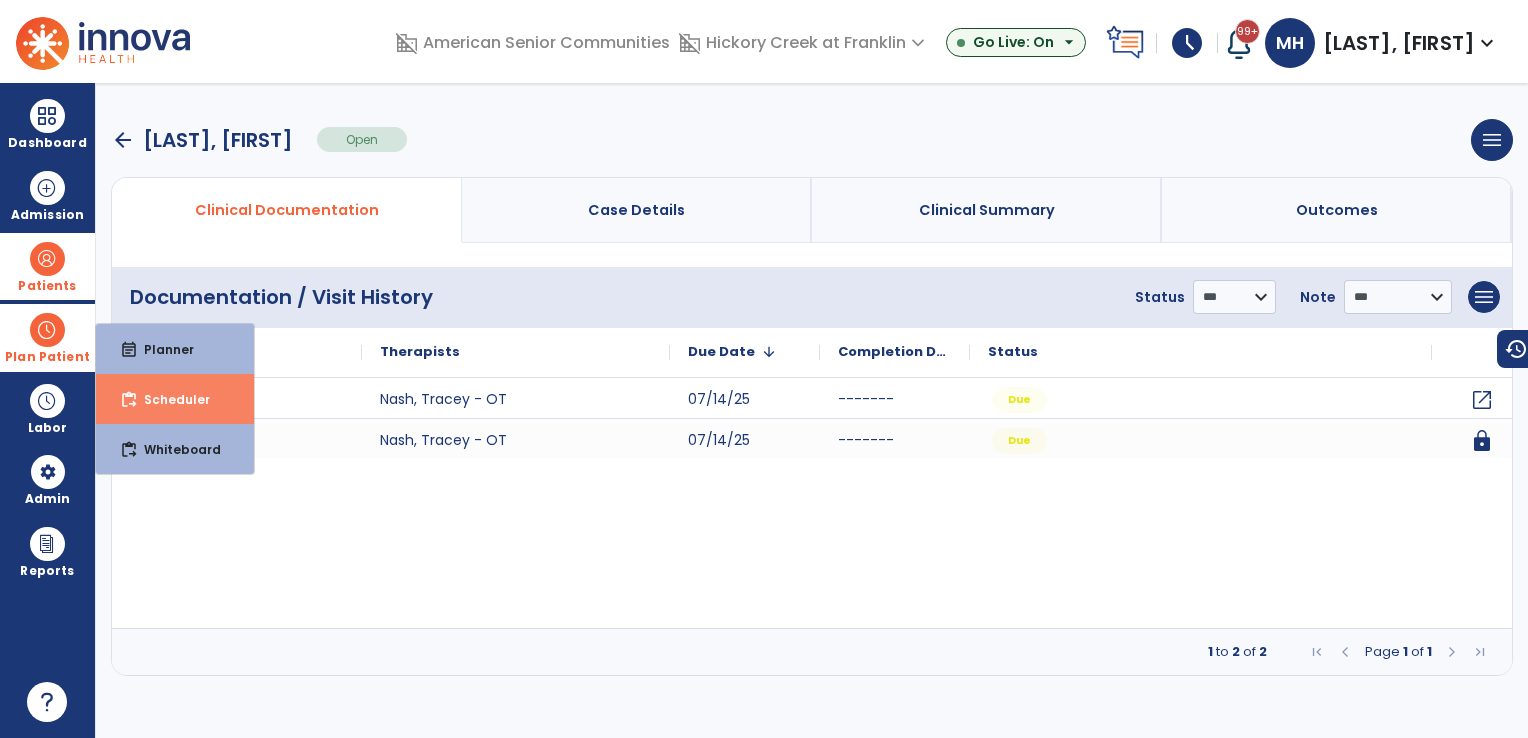 click on "Scheduler" at bounding box center (169, 399) 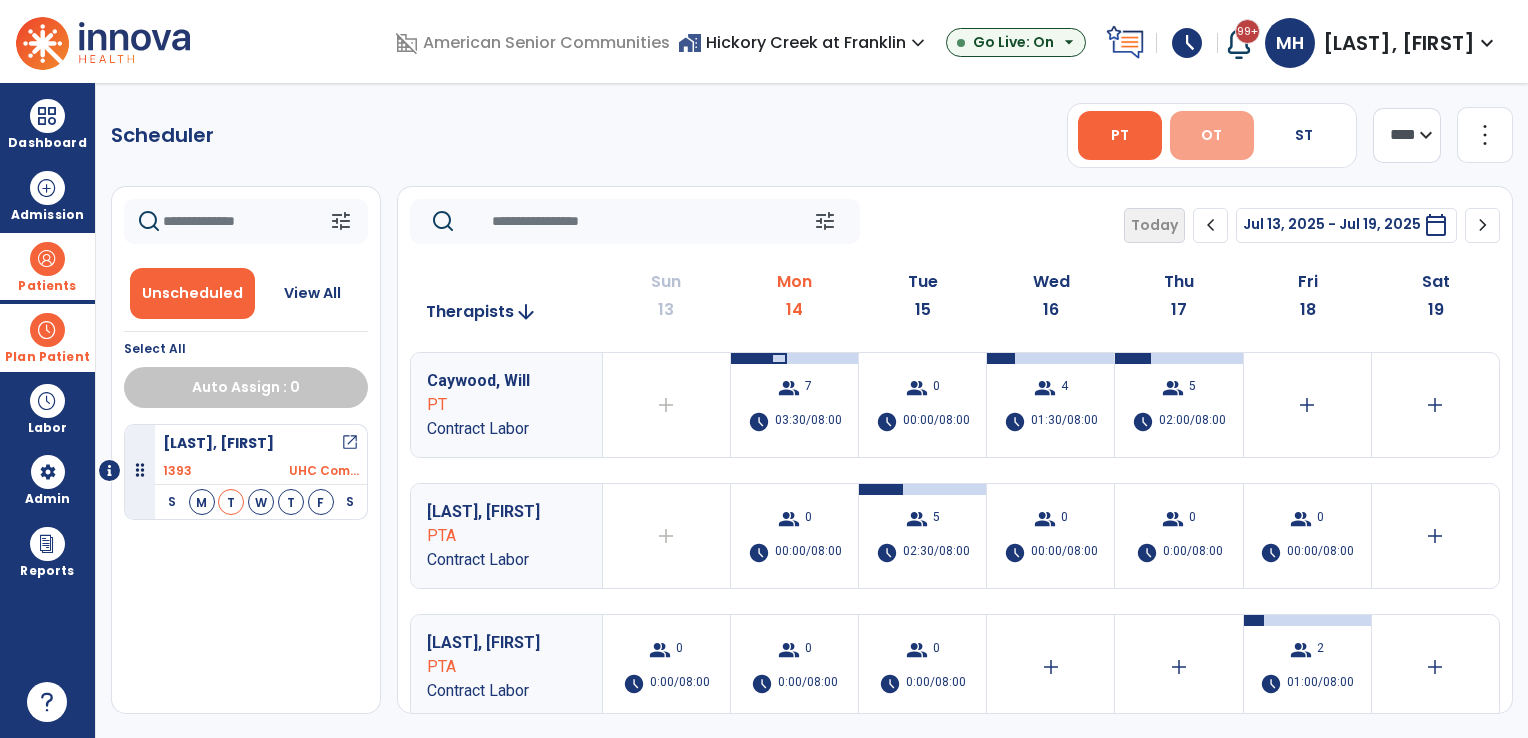 click on "OT" at bounding box center [1212, 135] 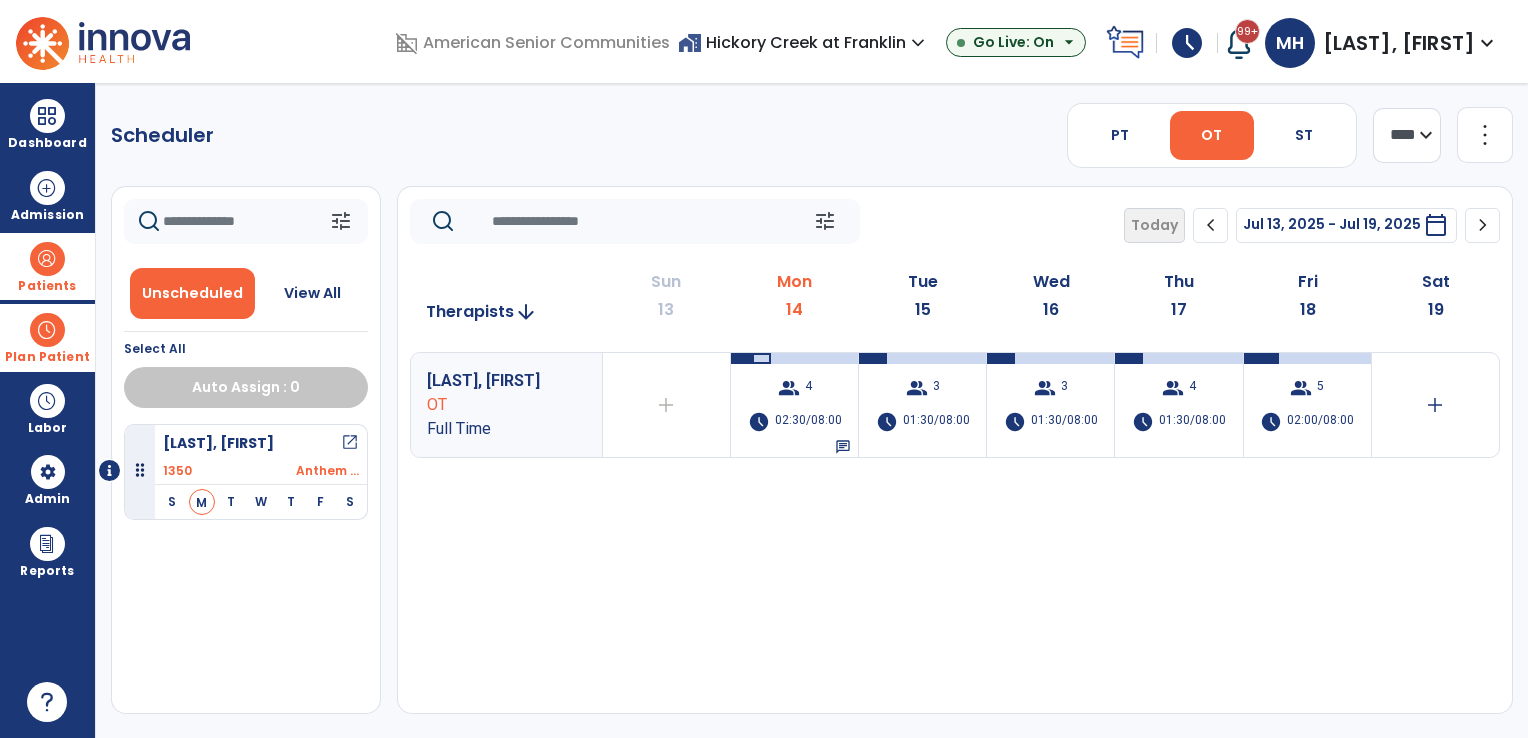 click on "Patients" at bounding box center (47, 266) 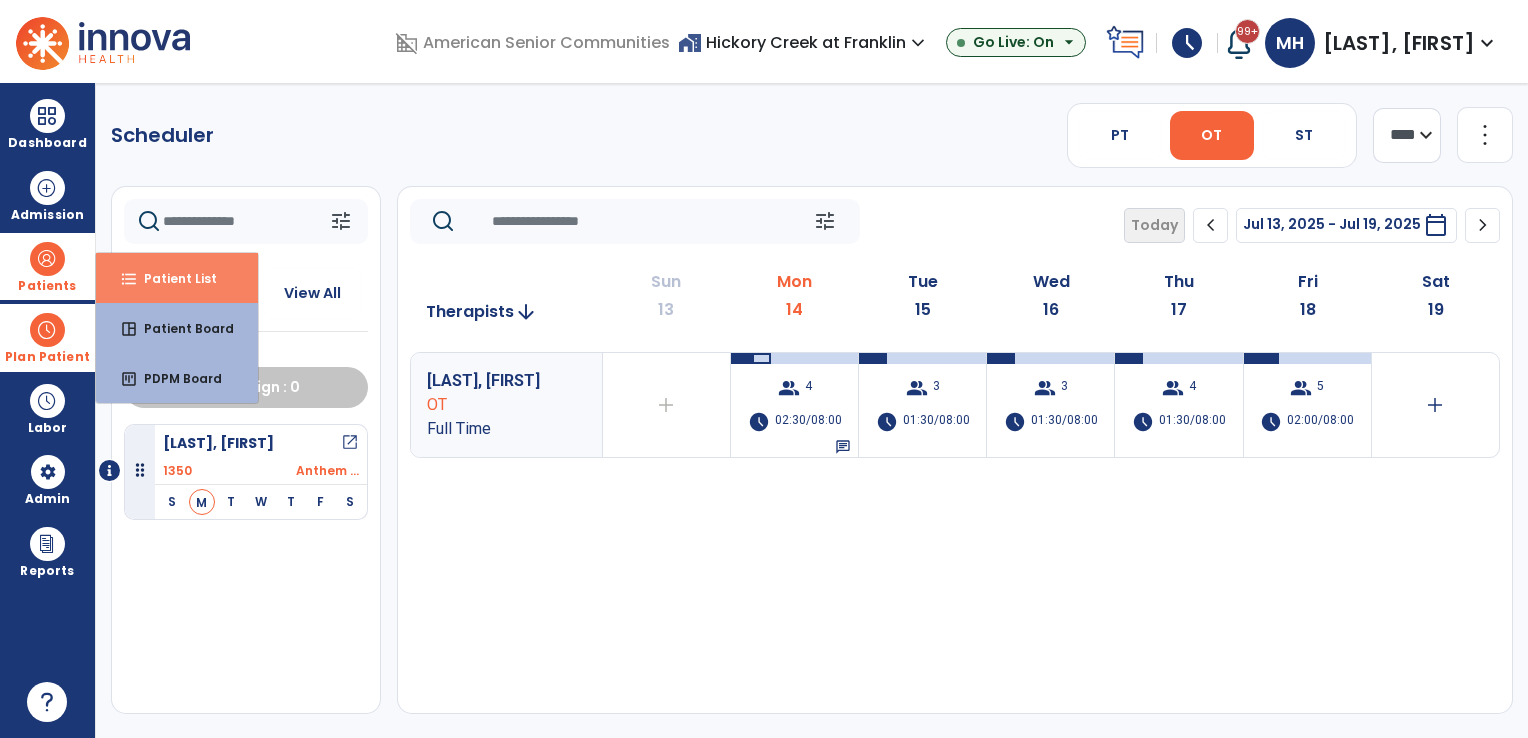 click on "Patient List" at bounding box center [172, 278] 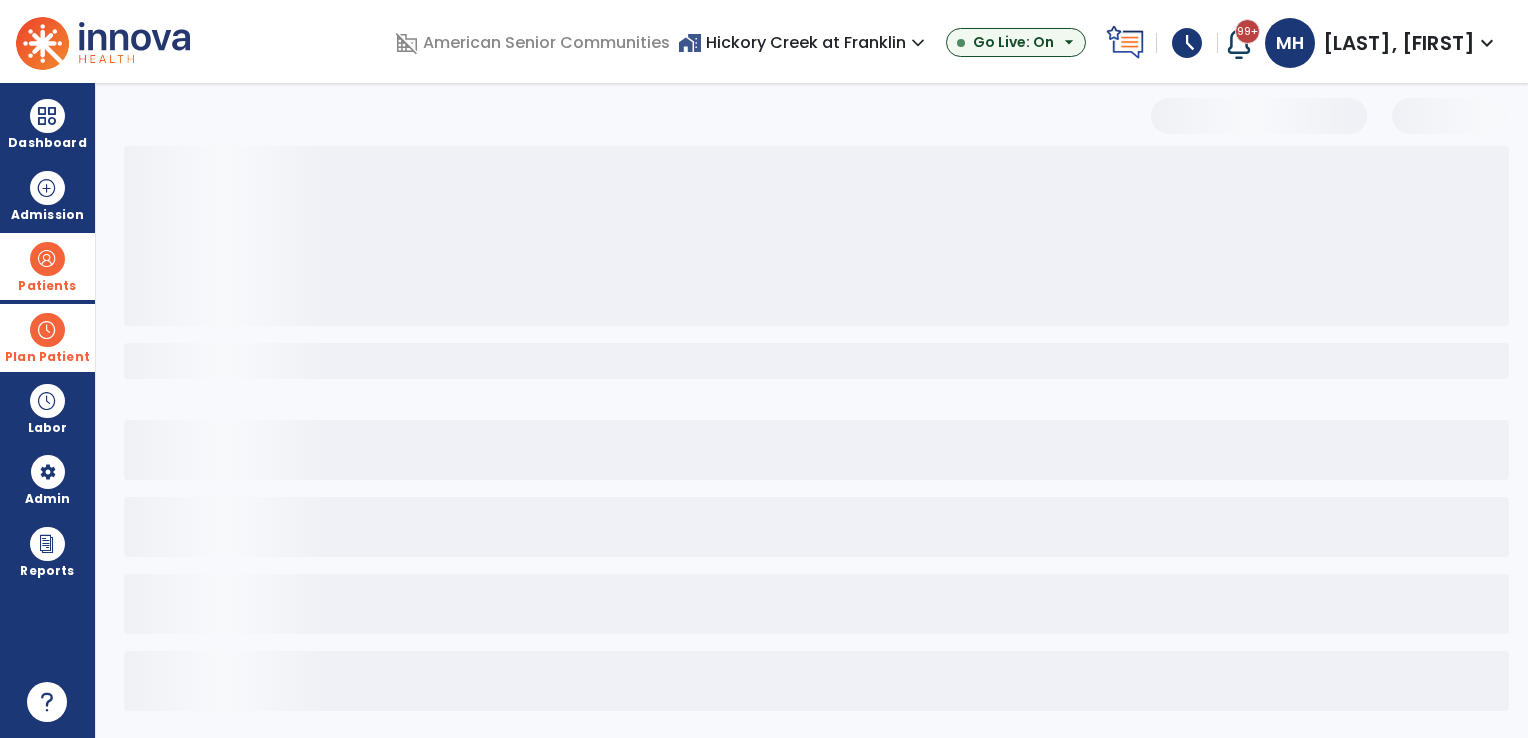 select on "***" 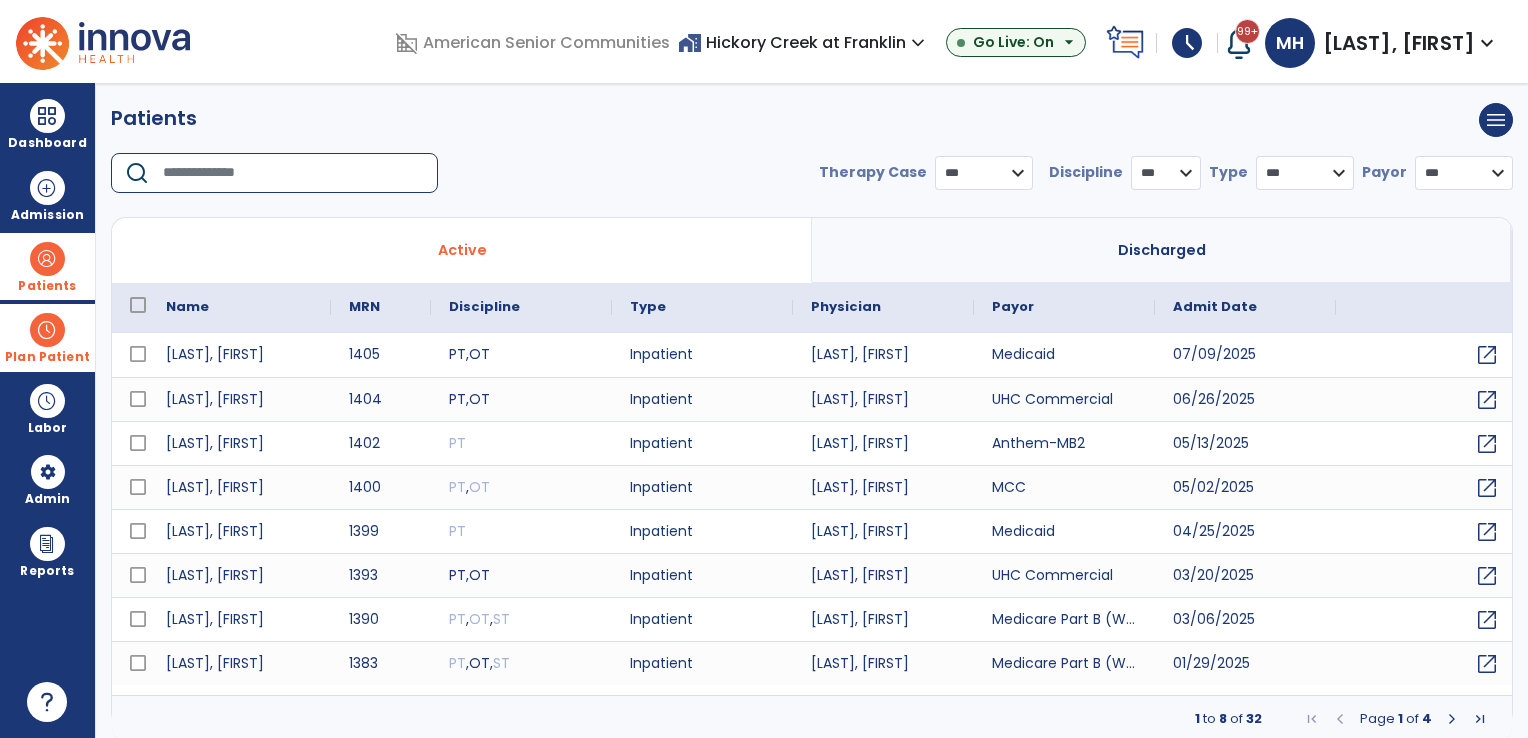 click at bounding box center [293, 173] 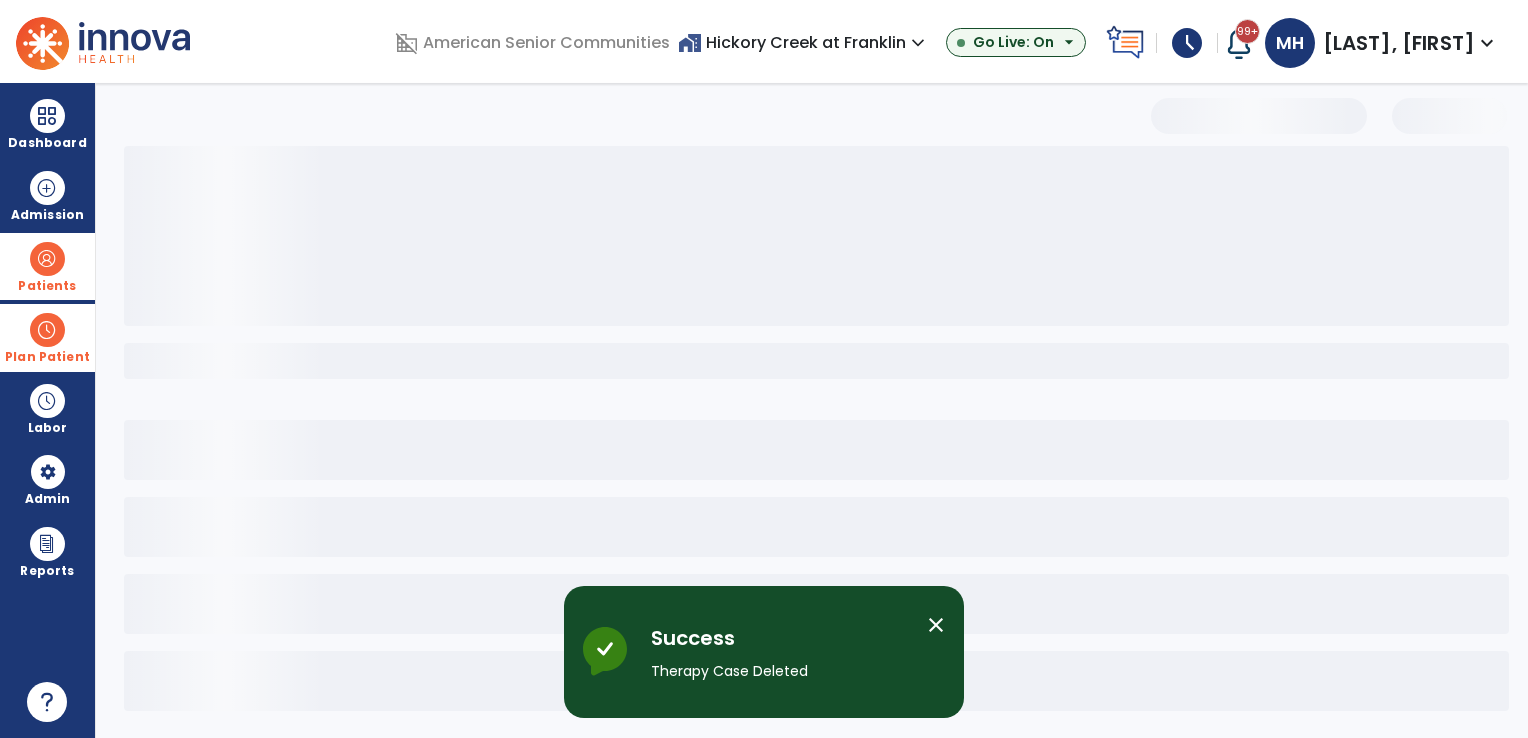 type on "***" 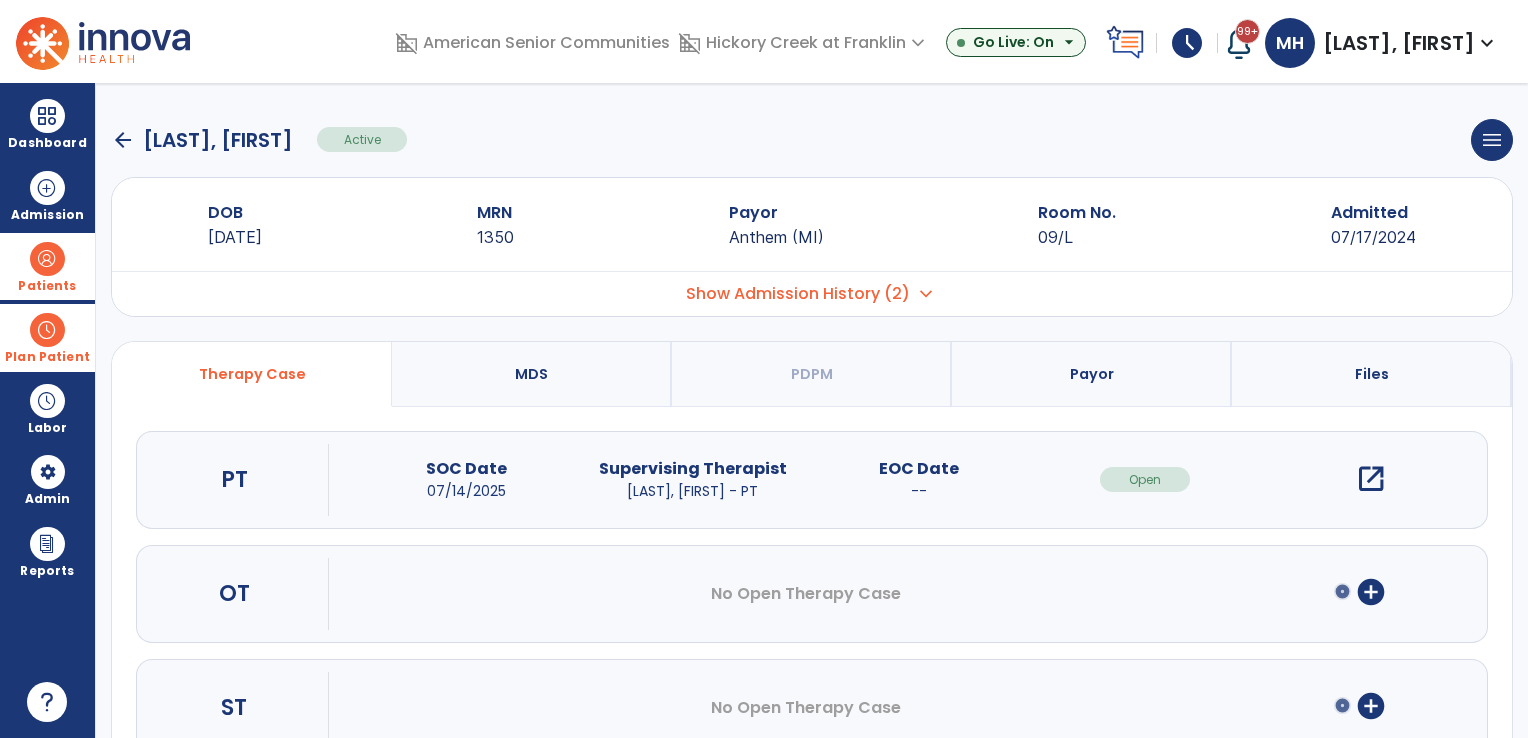 click on "open_in_new" at bounding box center (1371, 479) 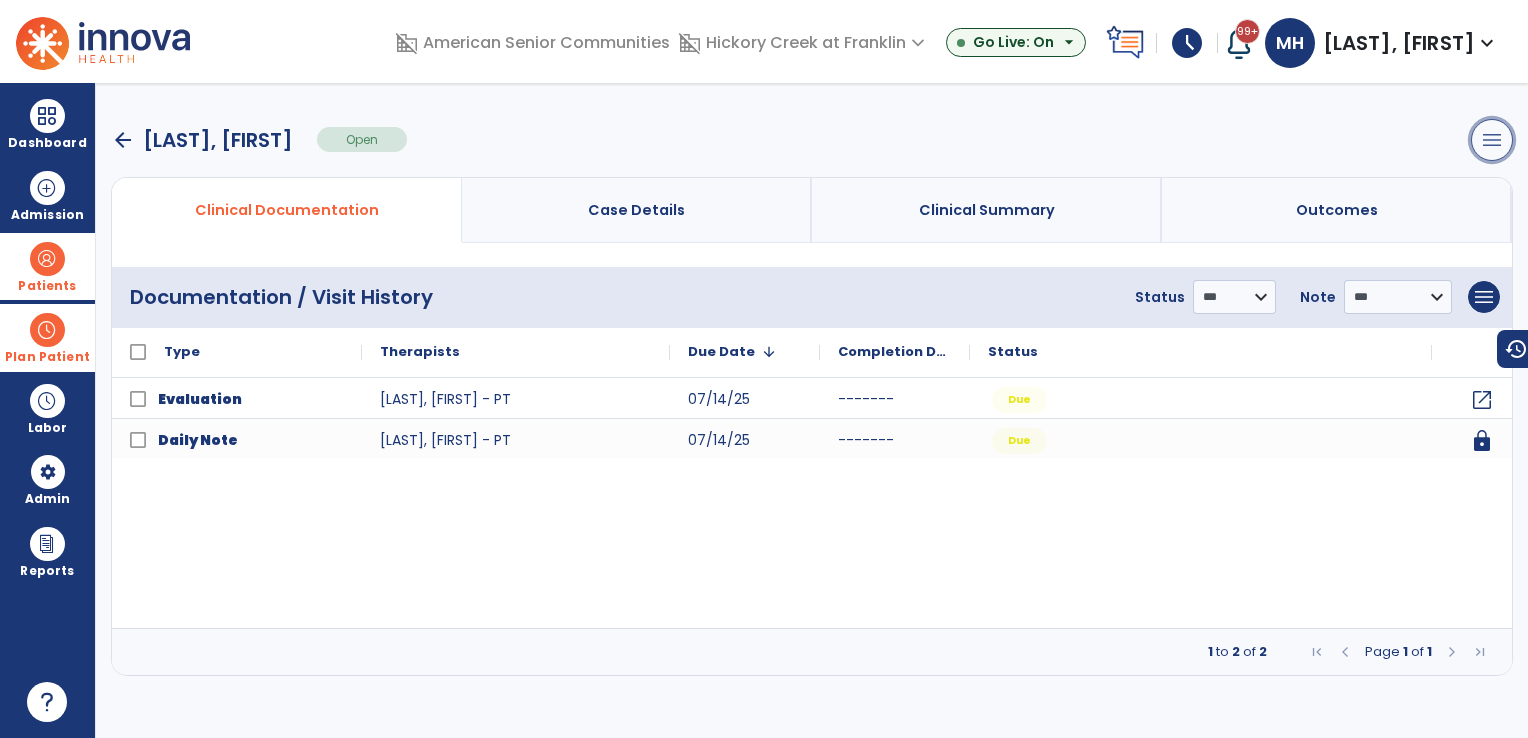 click on "menu" at bounding box center [1492, 140] 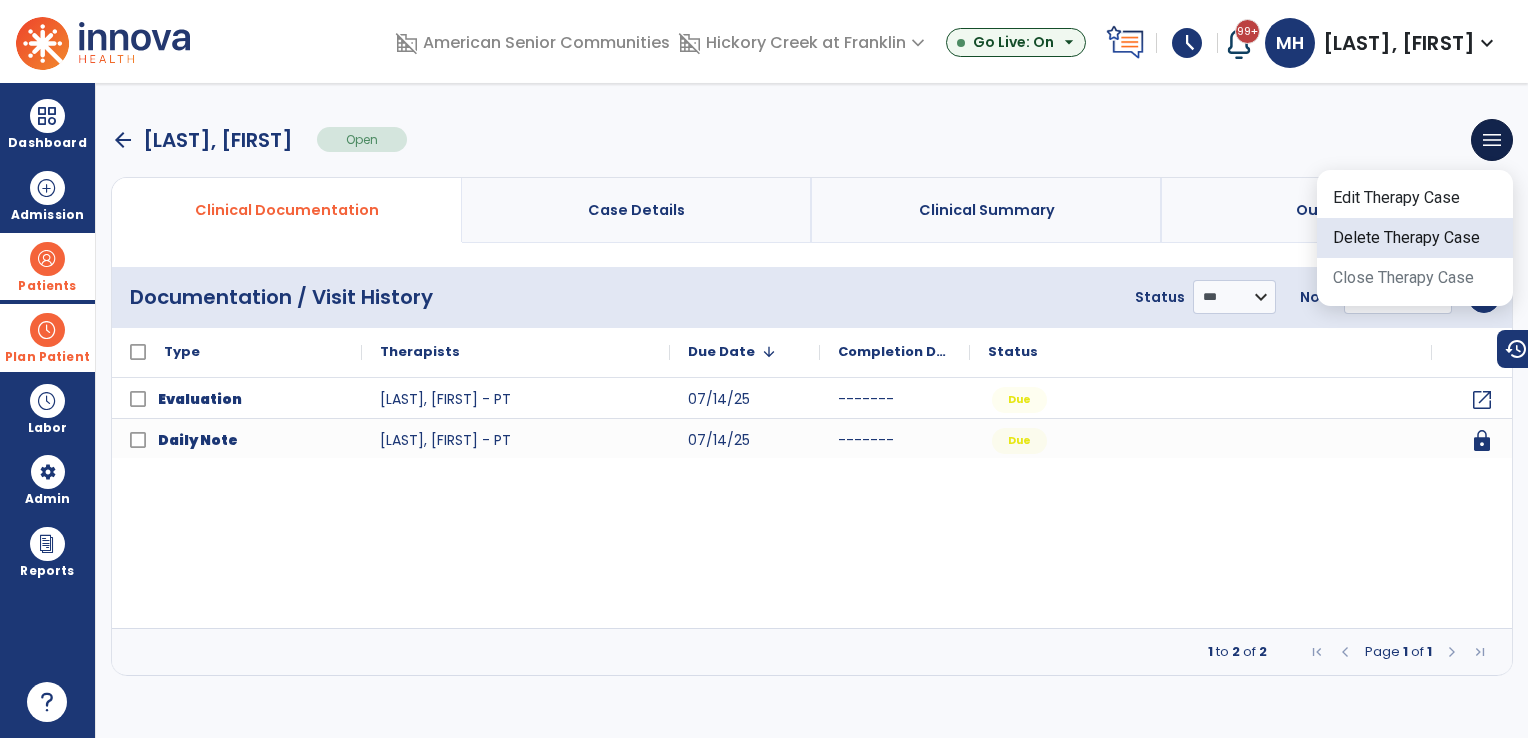click on "Delete Therapy Case" at bounding box center [1415, 238] 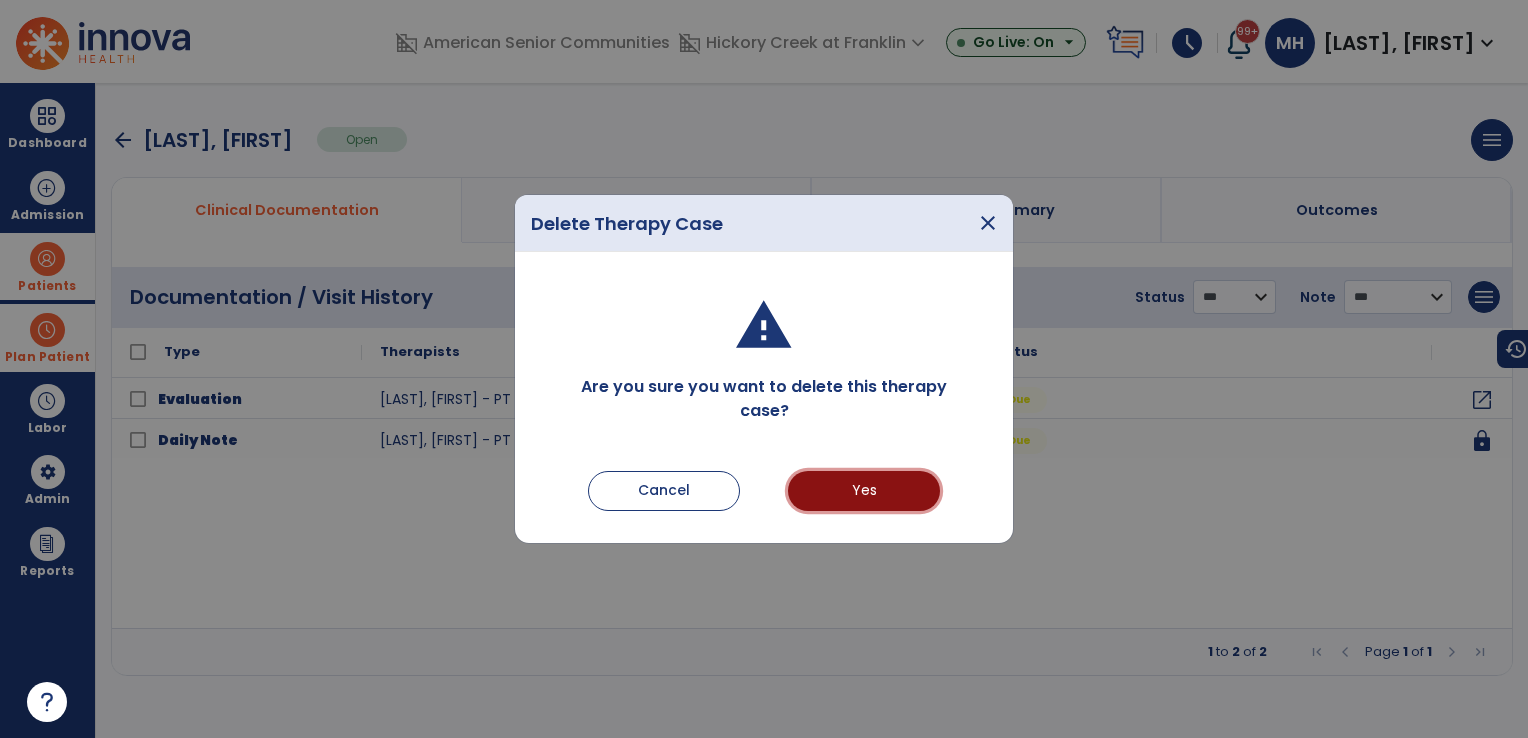click on "Yes" at bounding box center [864, 491] 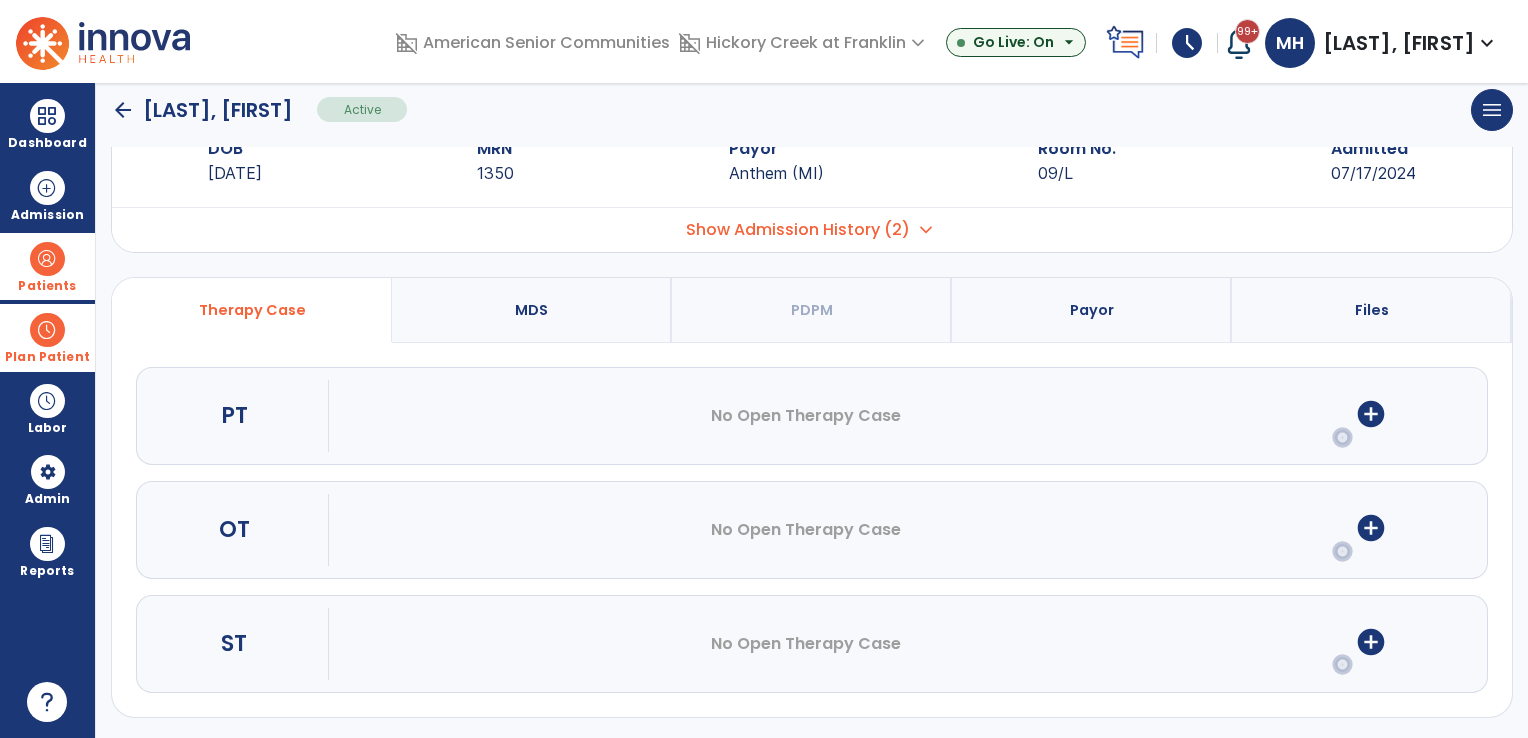 scroll, scrollTop: 0, scrollLeft: 0, axis: both 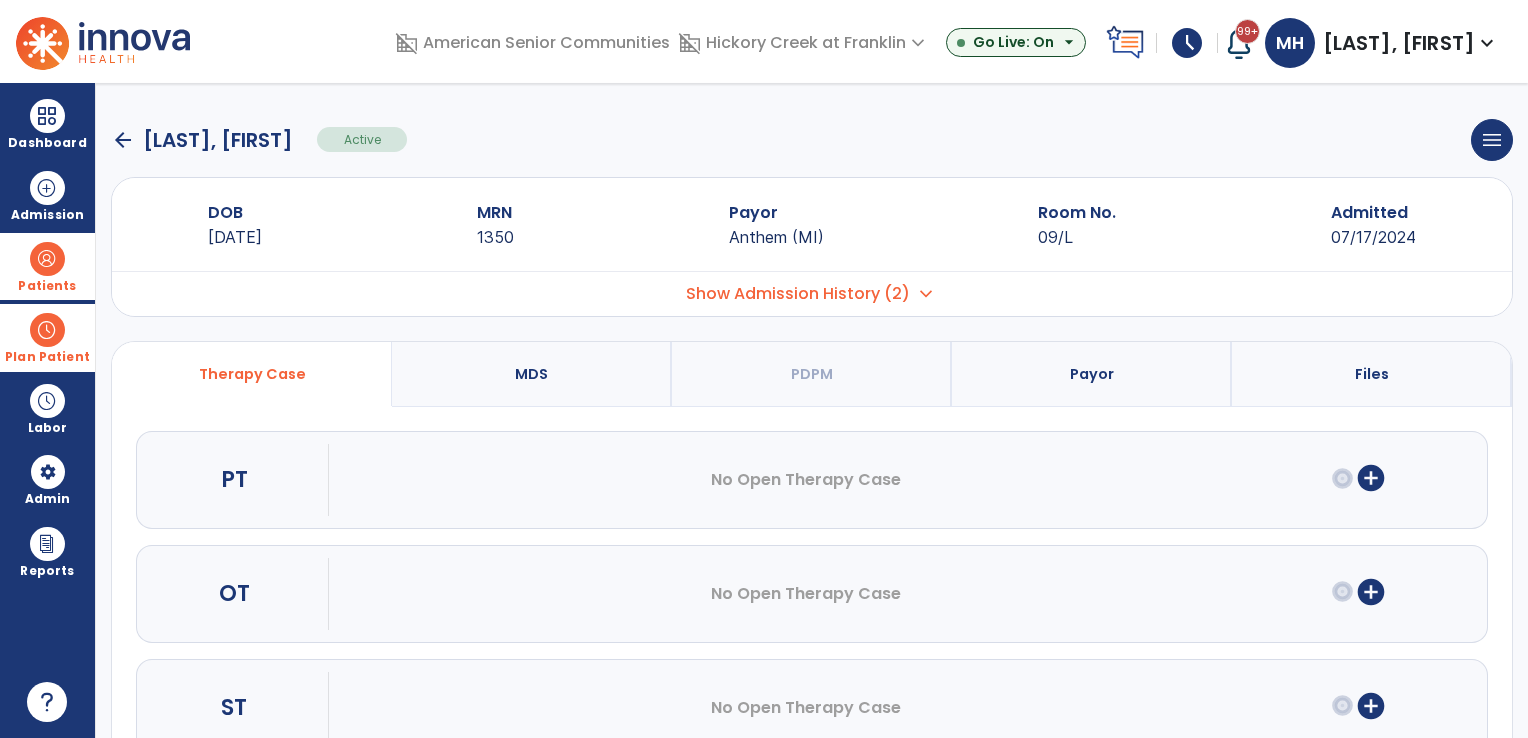 click on "arrow_back" 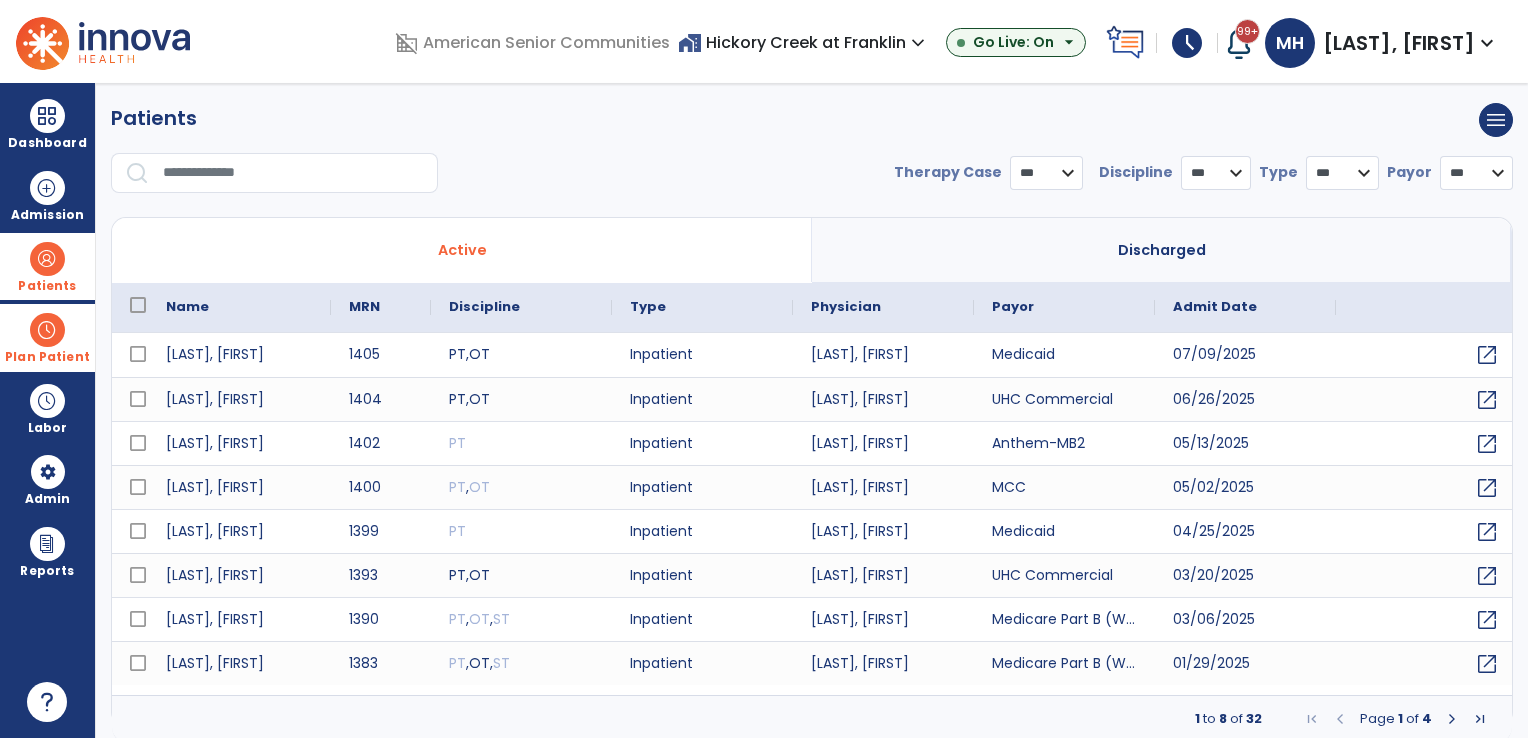 select on "***" 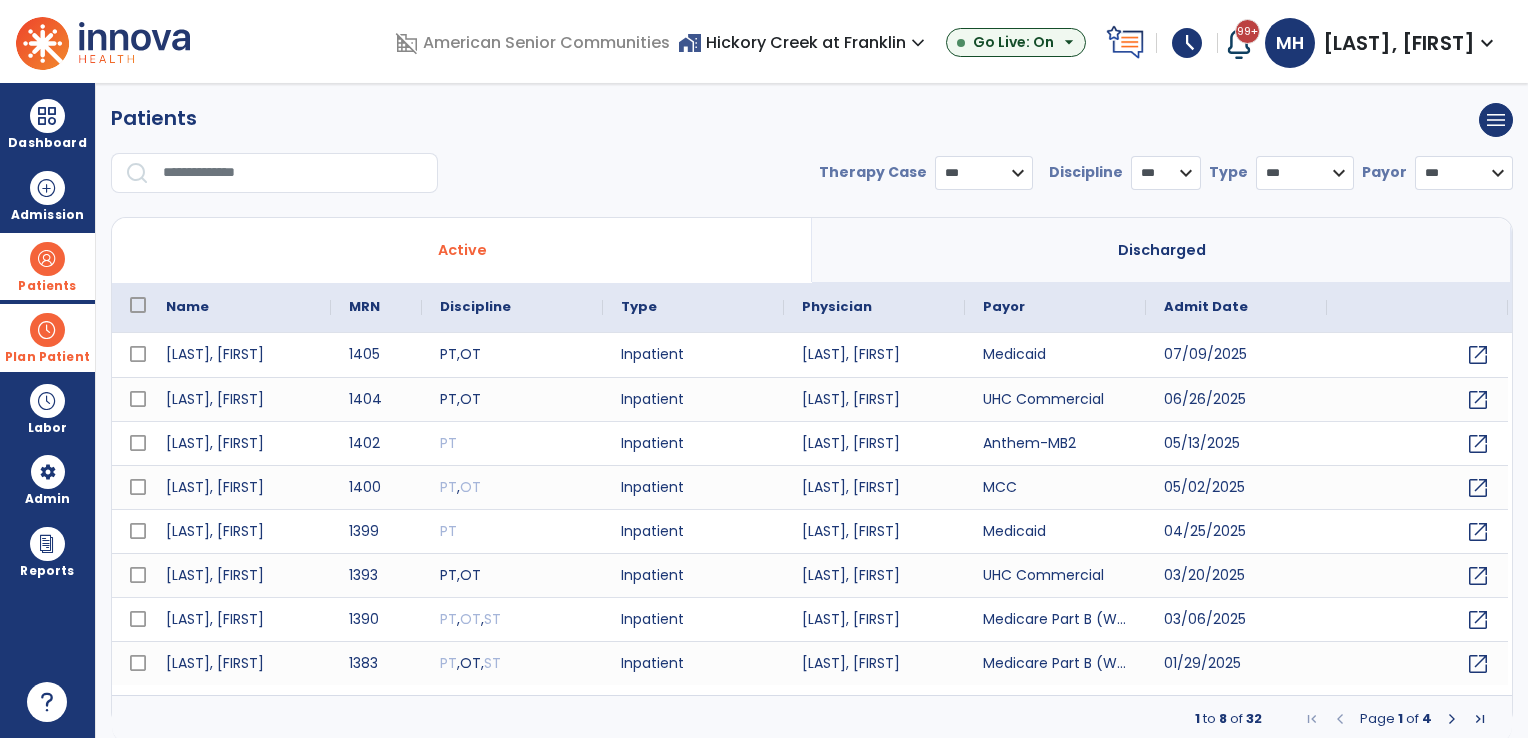 click at bounding box center (293, 173) 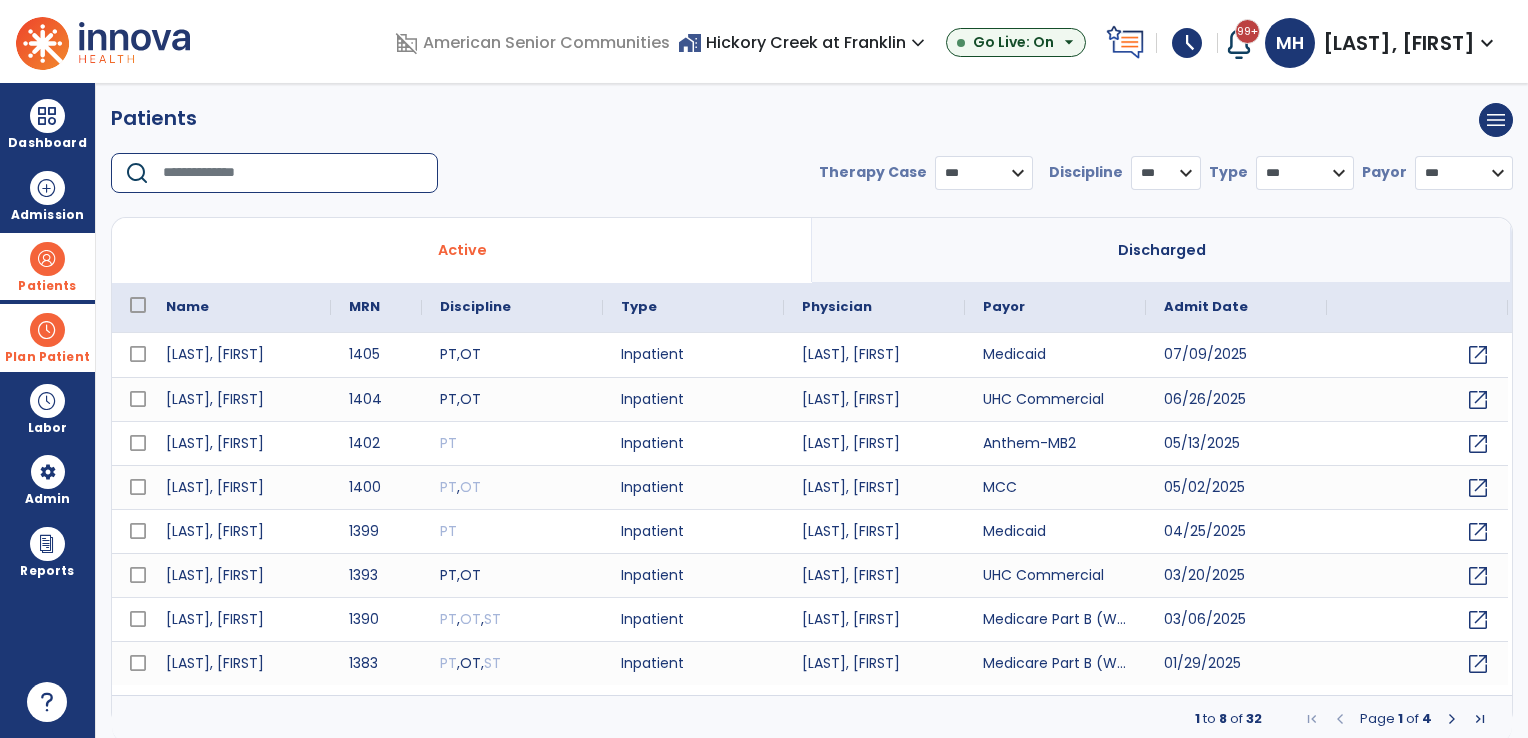 type on "*" 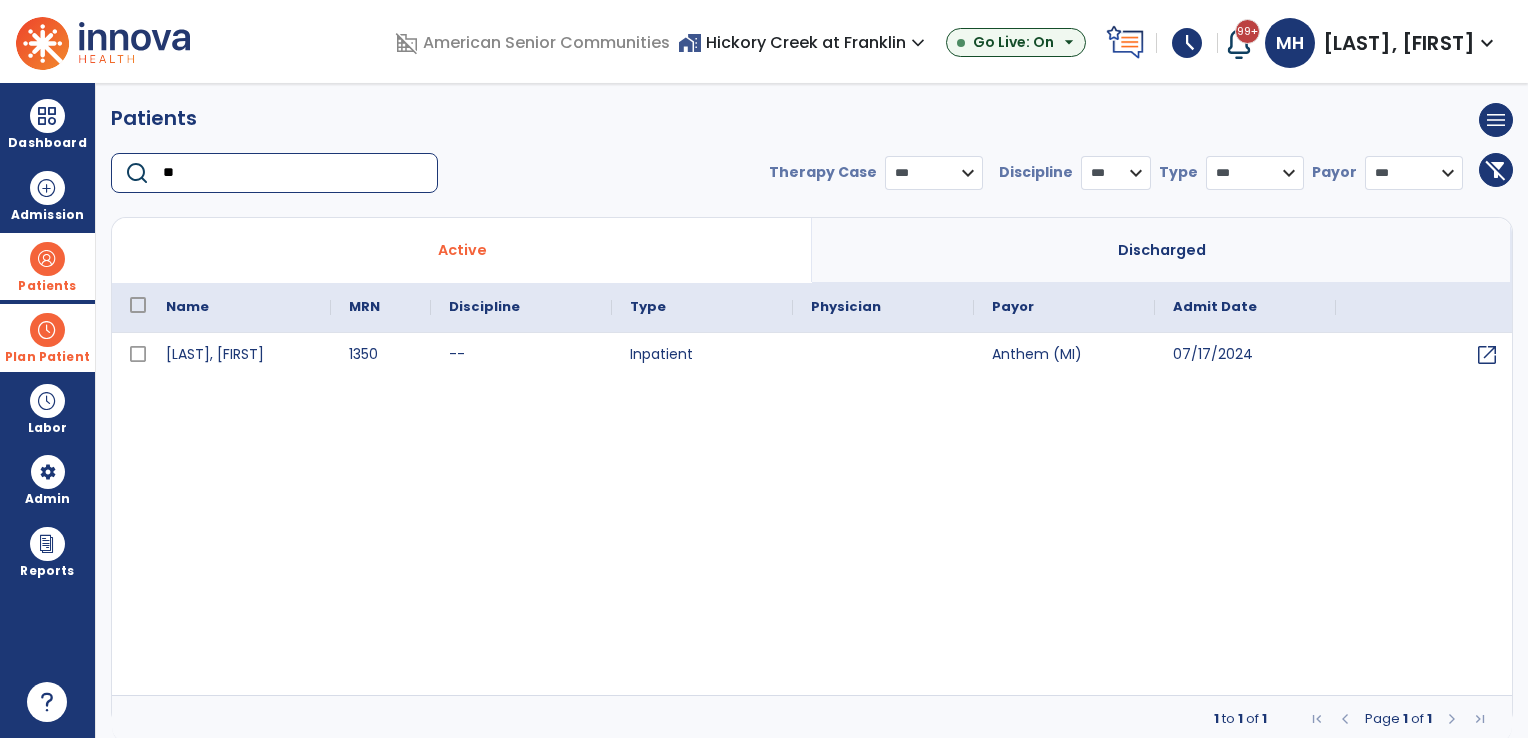 type on "*" 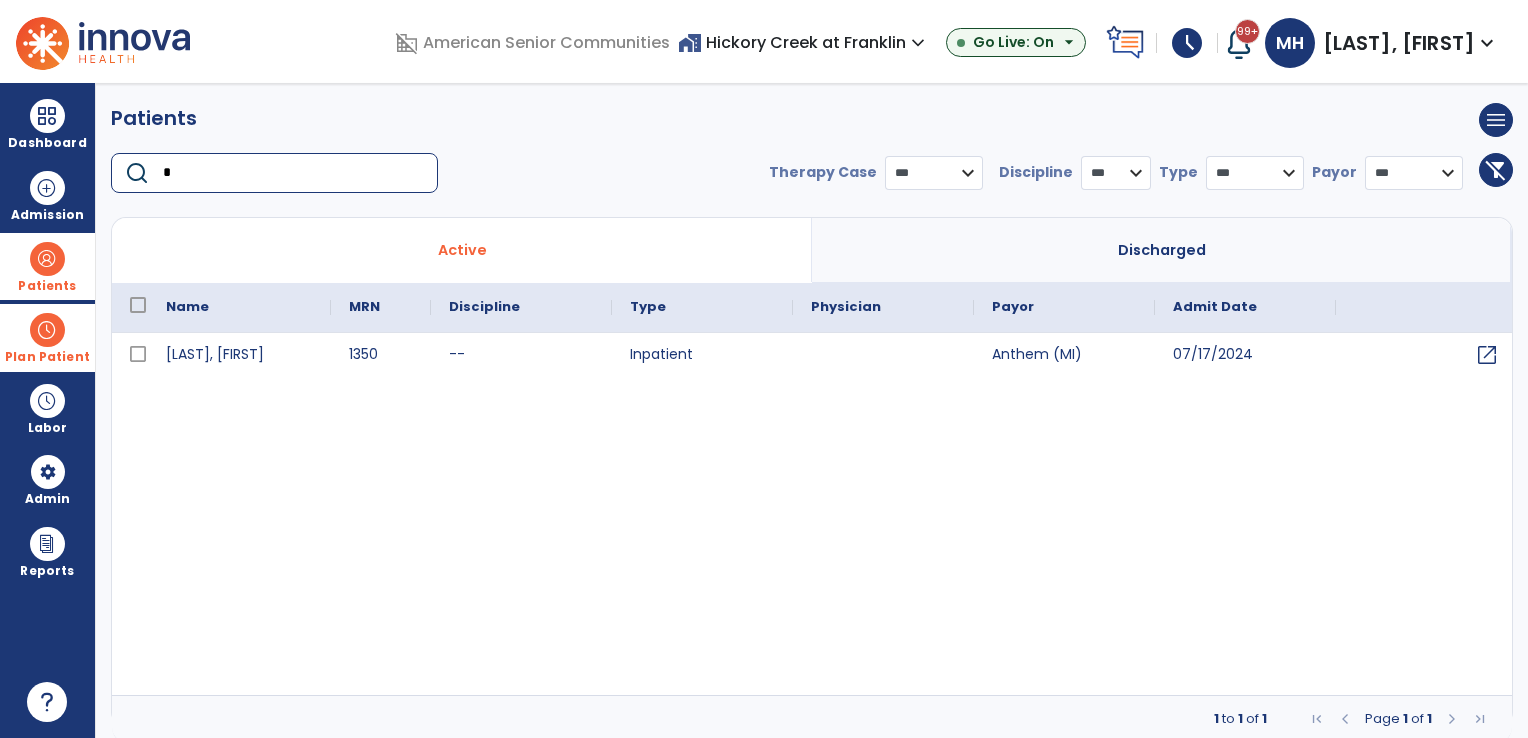 type 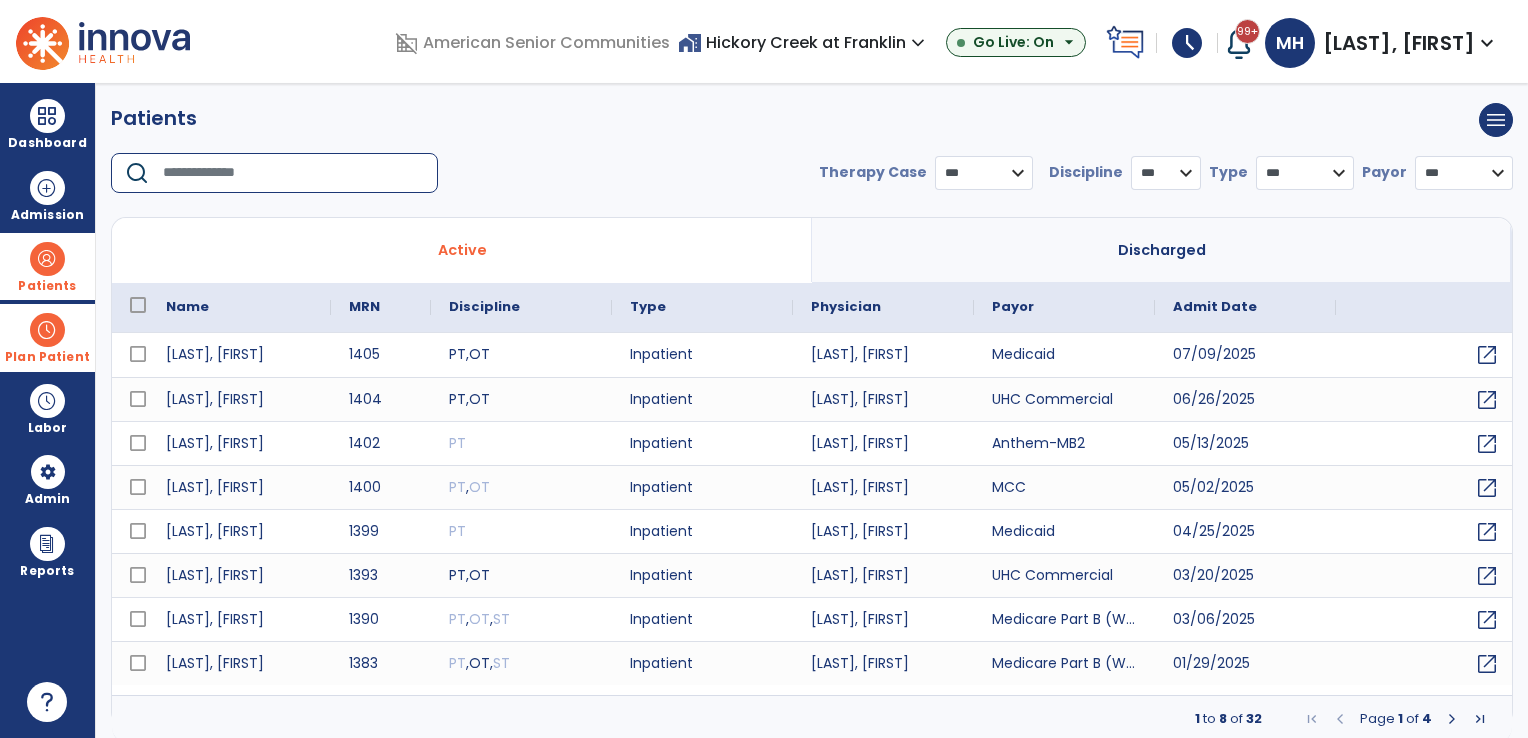 click on "Plan Patient" at bounding box center [47, 286] 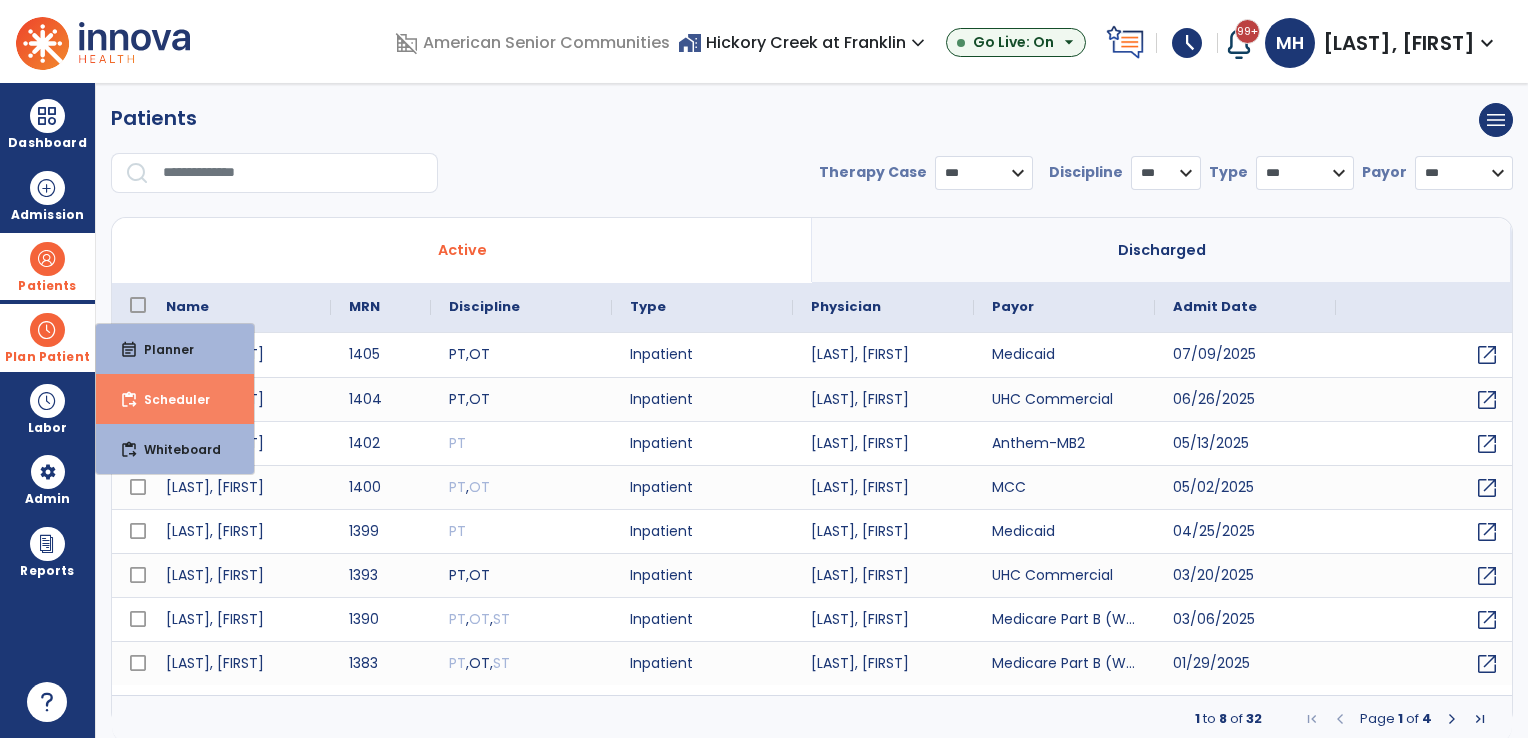 click on "Scheduler" at bounding box center (169, 399) 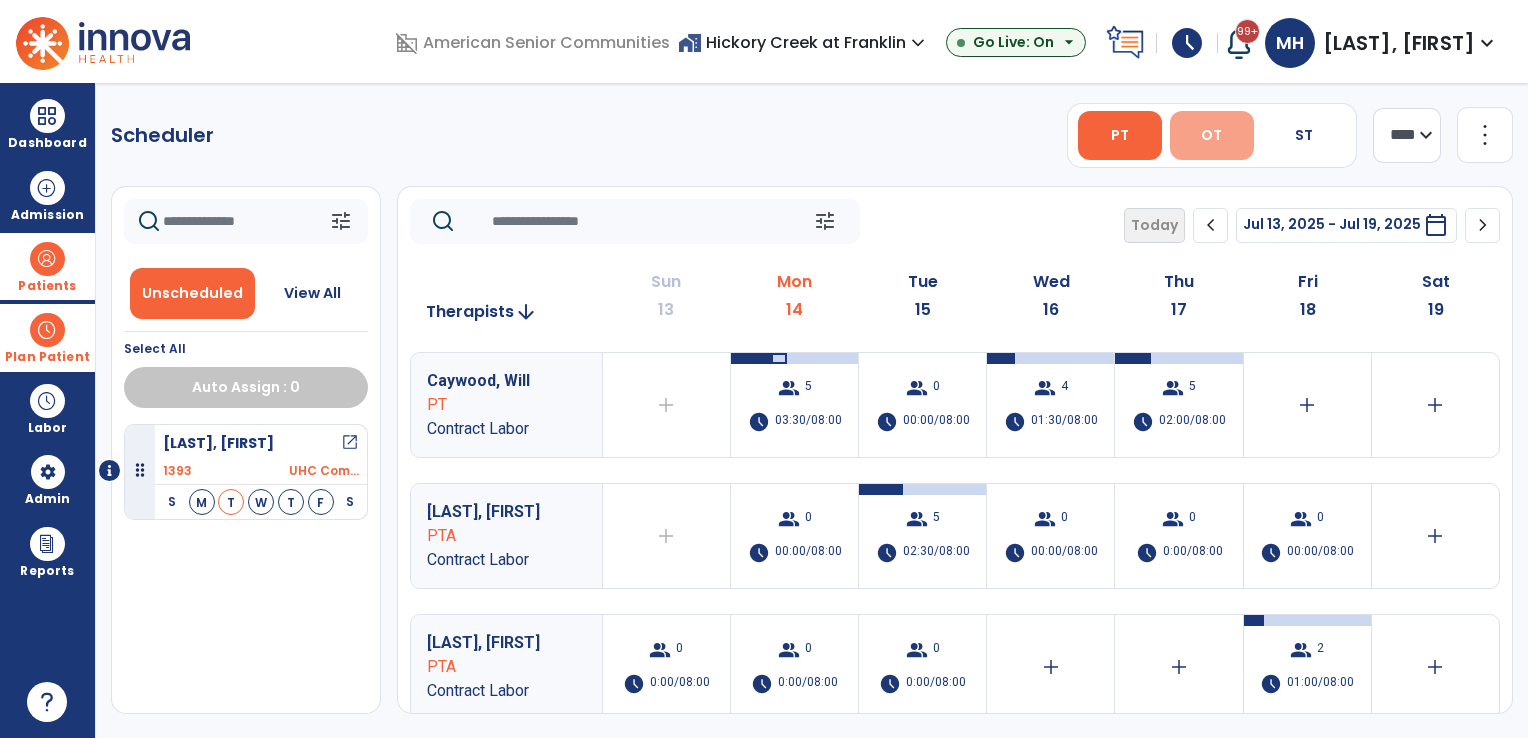click on "OT" at bounding box center (1211, 135) 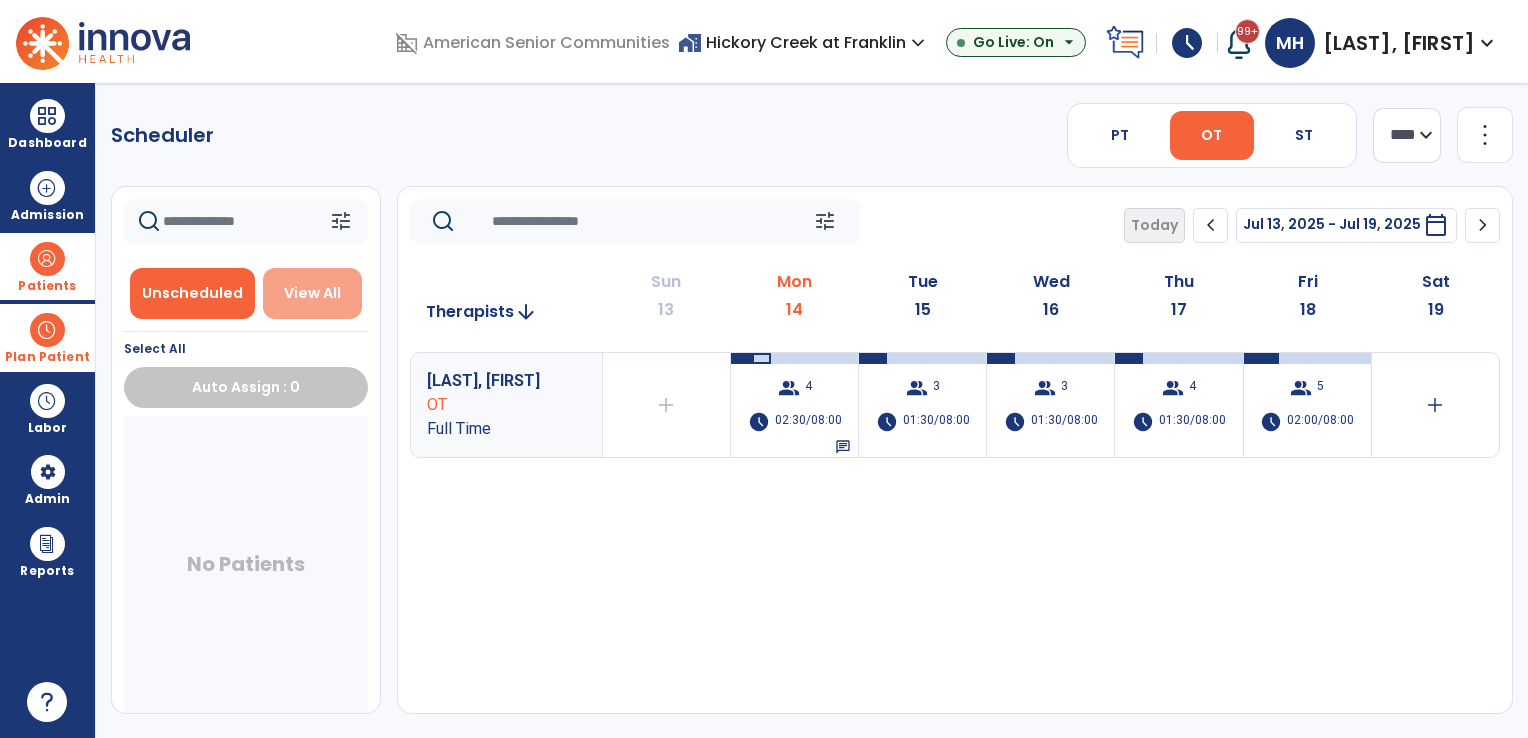 click on "View All" at bounding box center [313, 293] 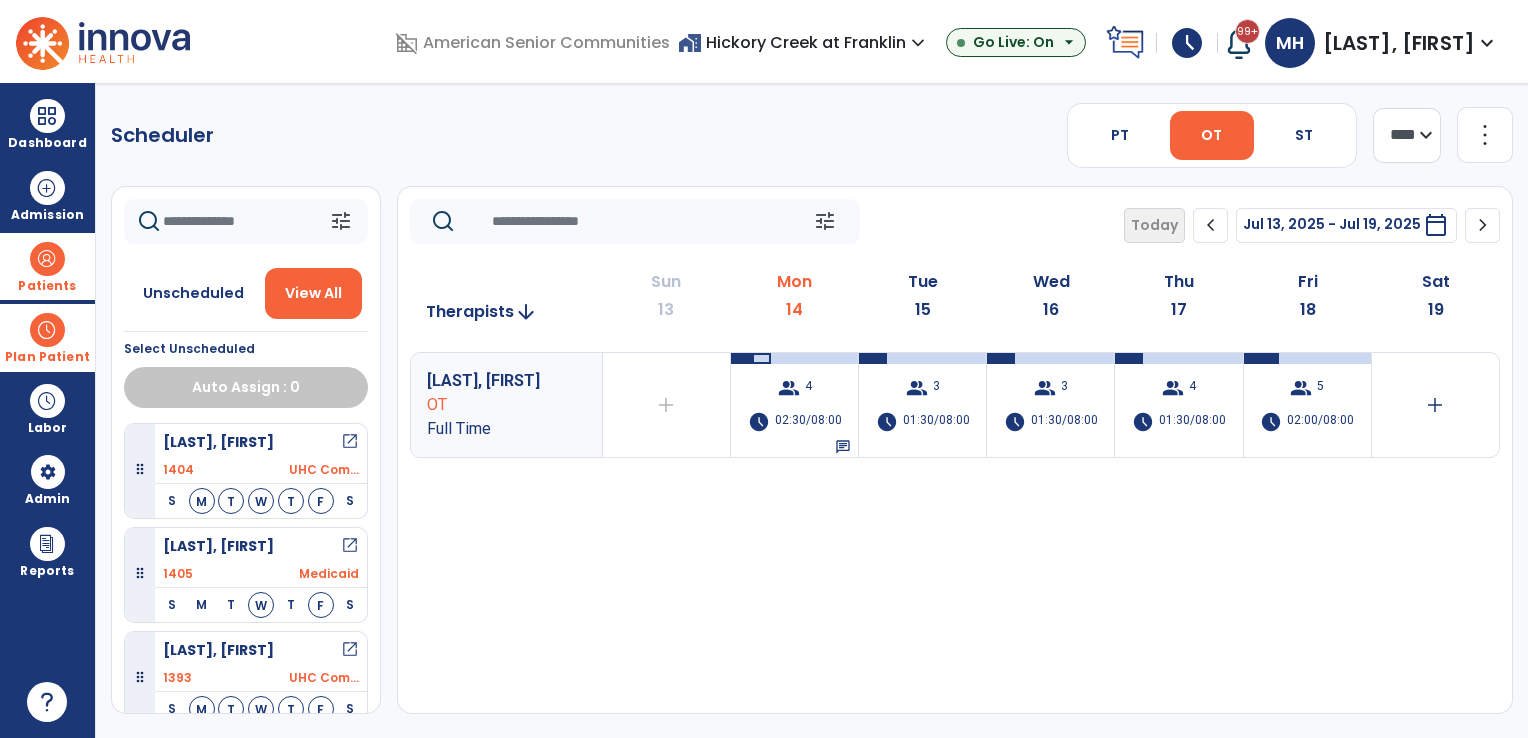 scroll, scrollTop: 0, scrollLeft: 0, axis: both 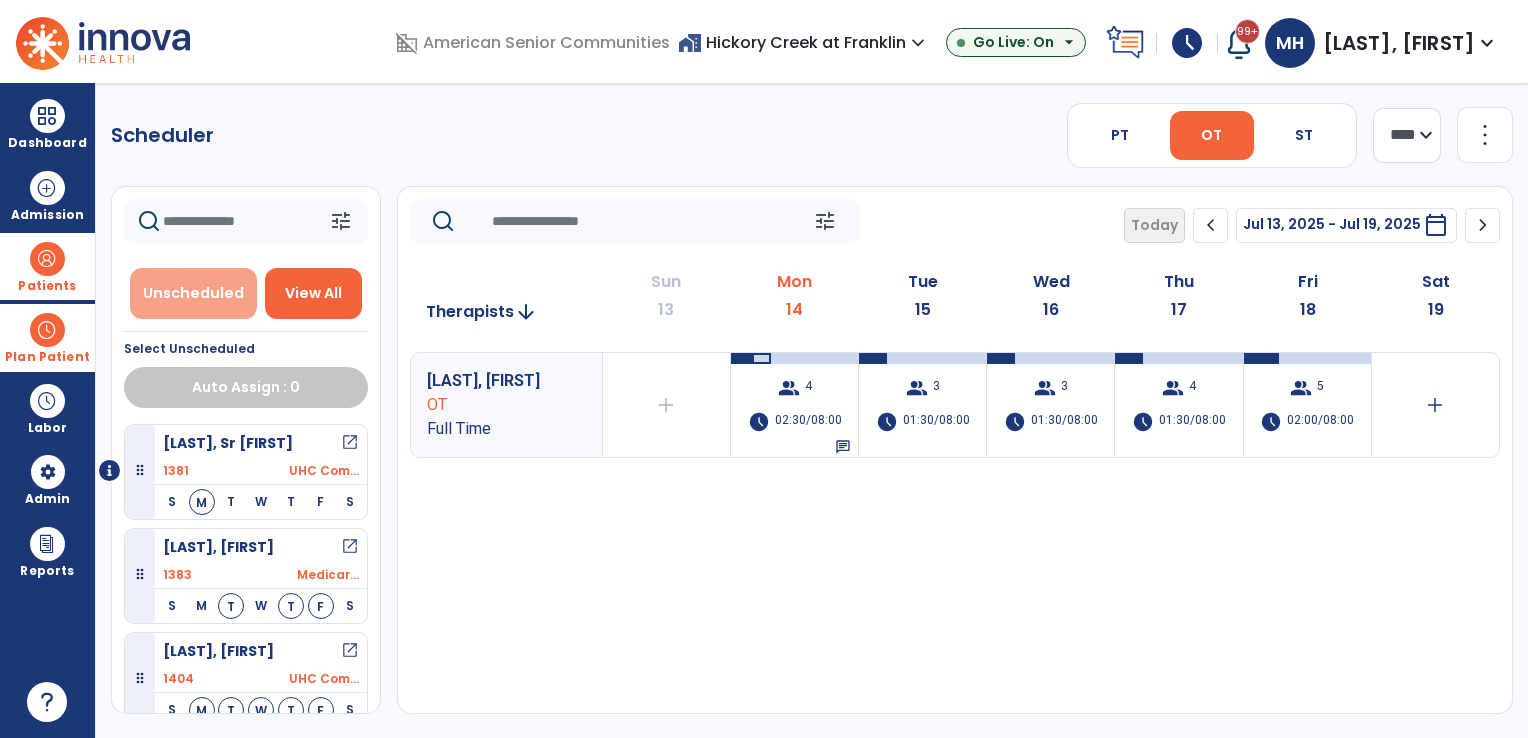 click on "Unscheduled" at bounding box center [193, 293] 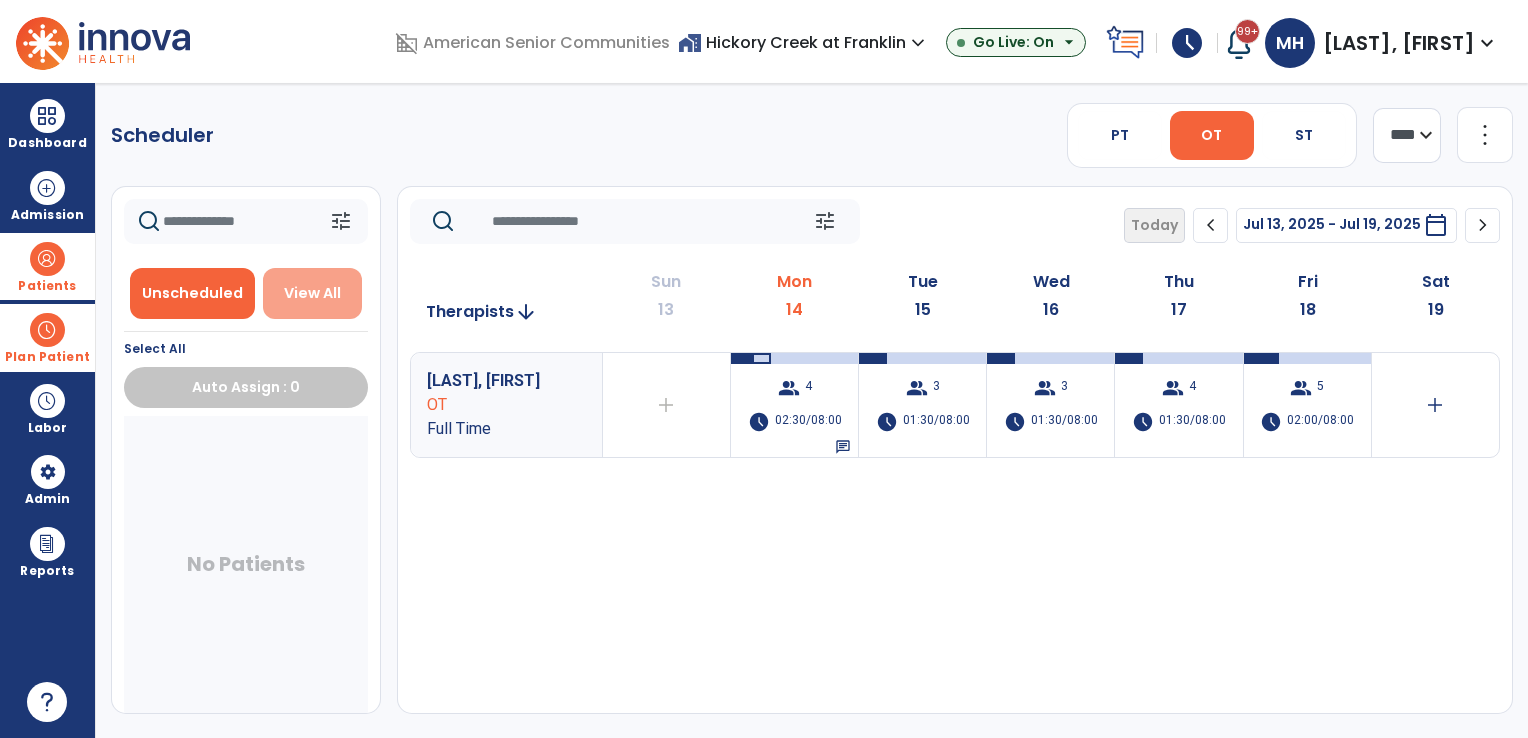 click on "View All" at bounding box center [312, 293] 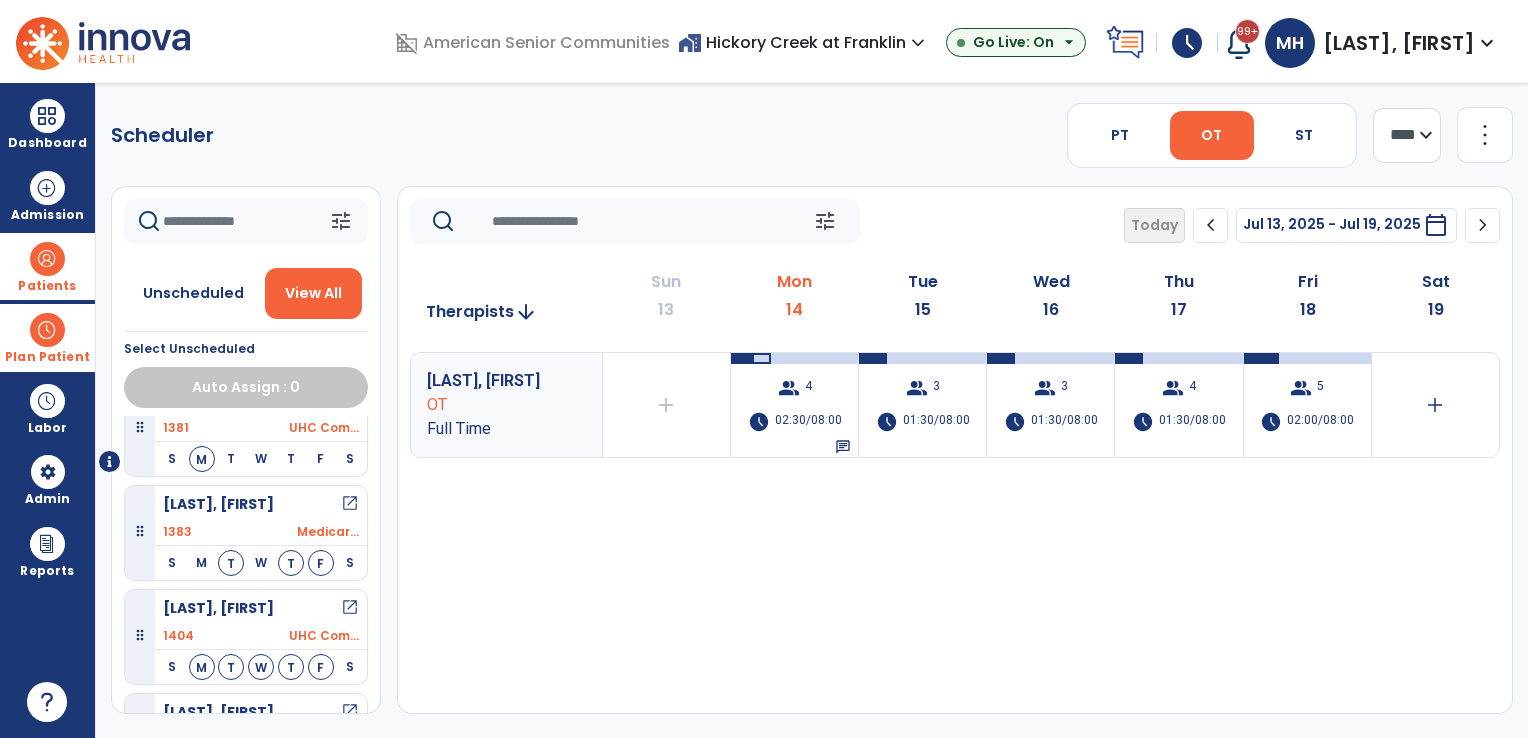 scroll, scrollTop: 9, scrollLeft: 0, axis: vertical 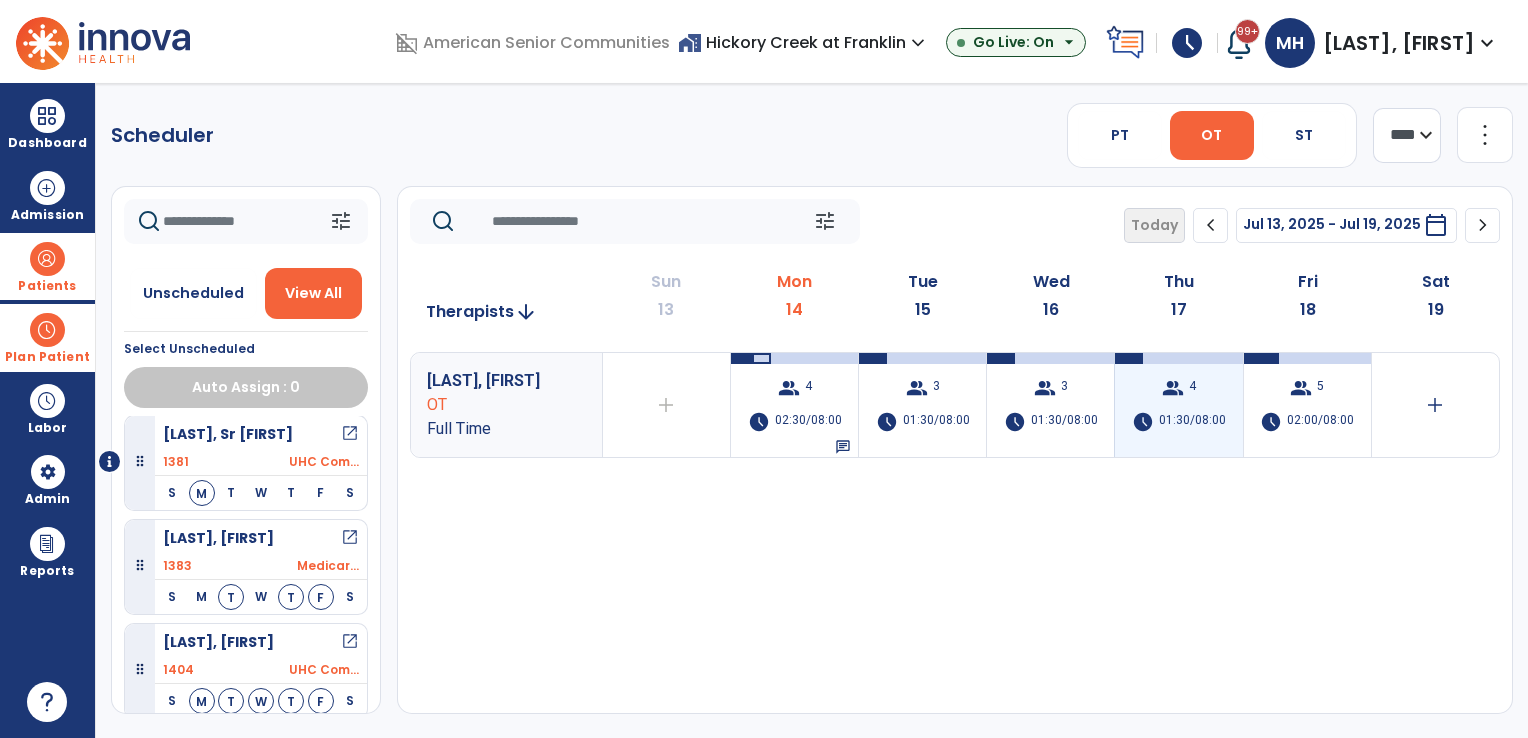 click on "01:30/08:00" at bounding box center [1192, 422] 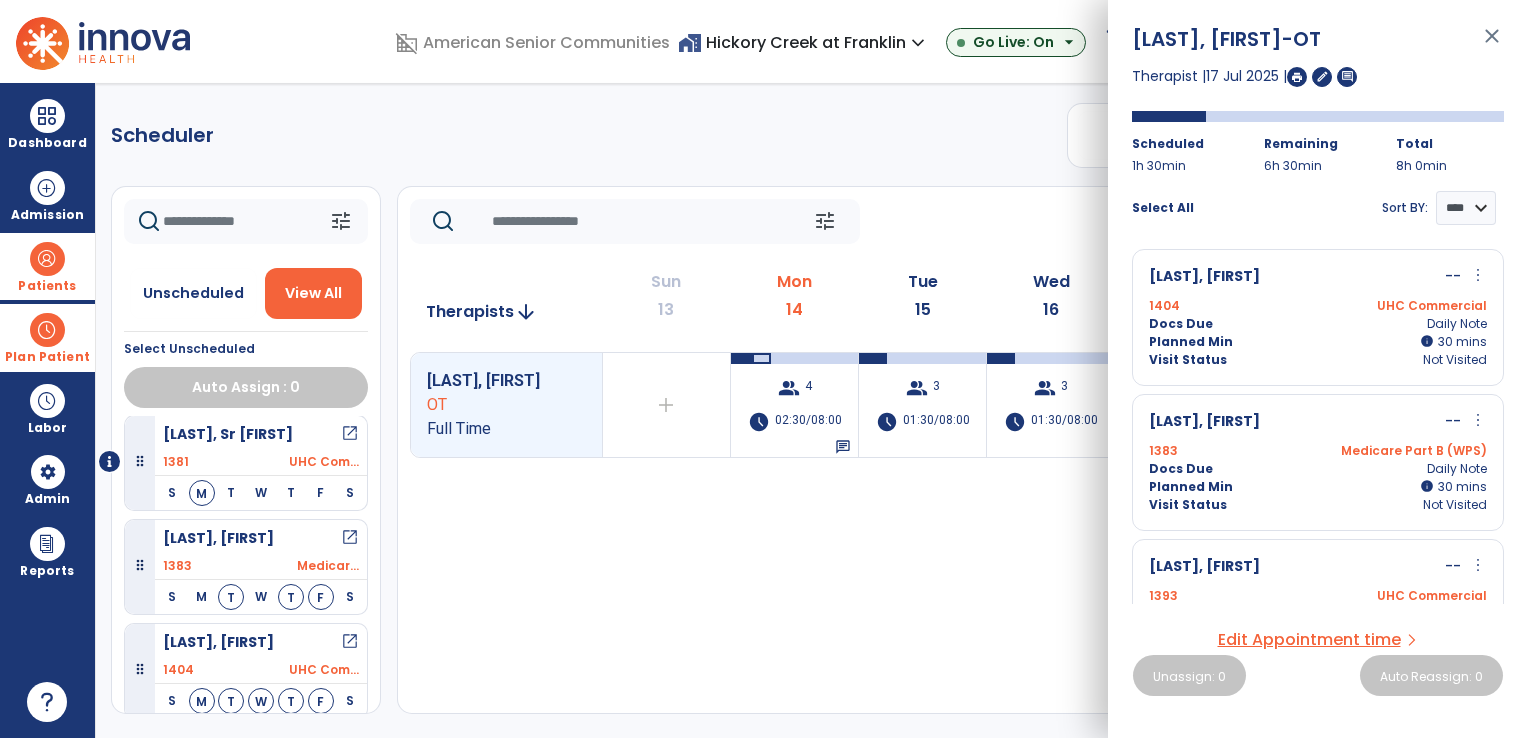 click on "more_vert" at bounding box center (1478, 420) 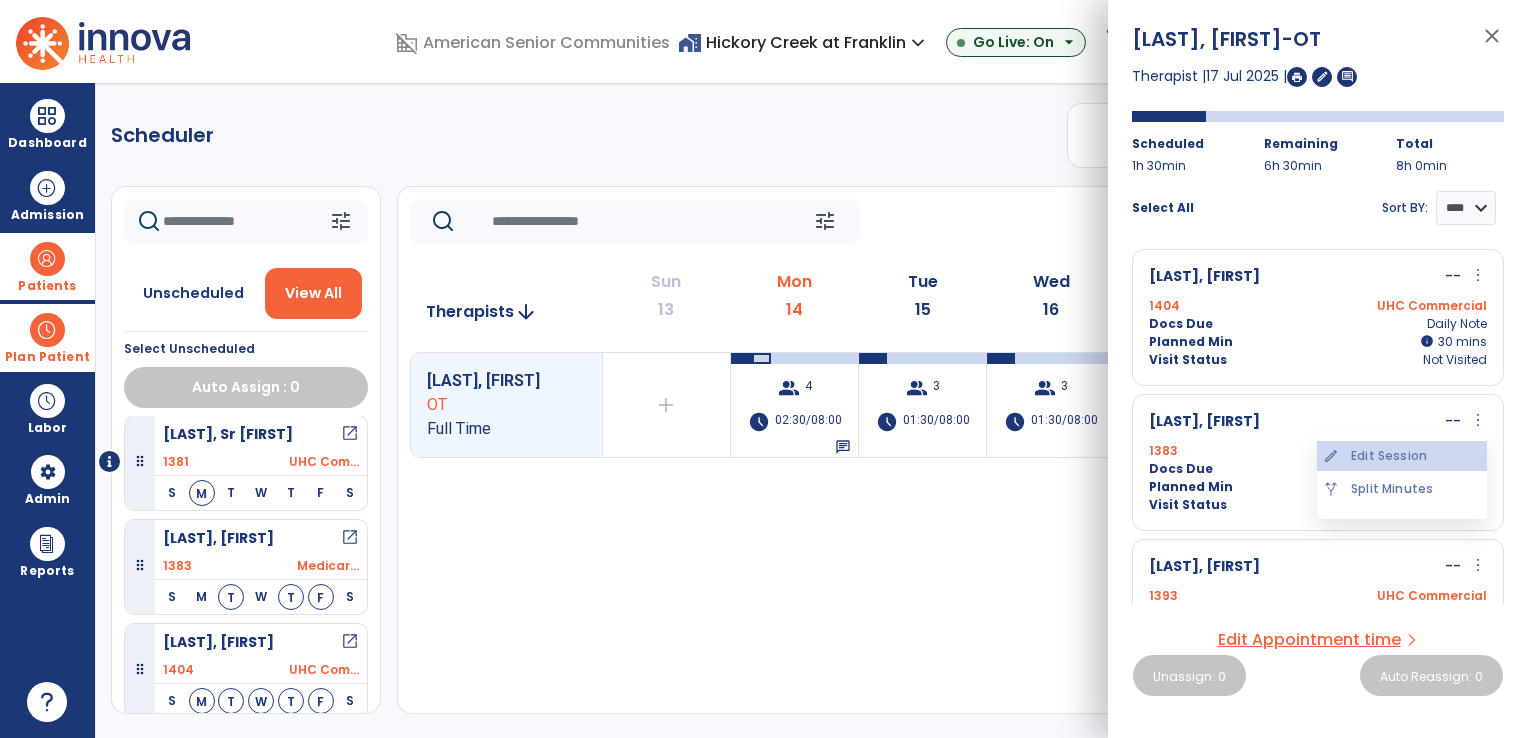 click on "edit   Edit Session" at bounding box center (1402, 456) 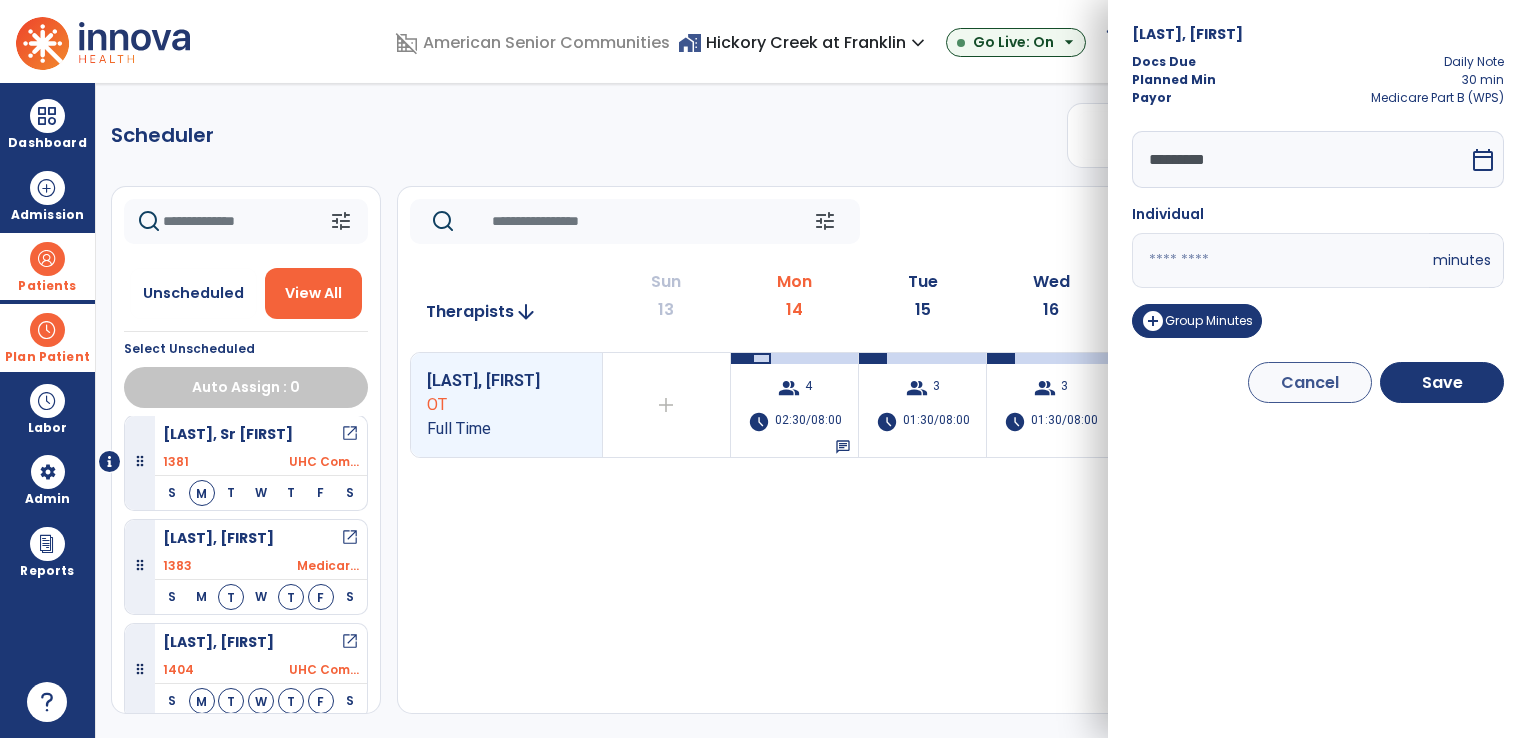 click on "*********" at bounding box center [1300, 159] 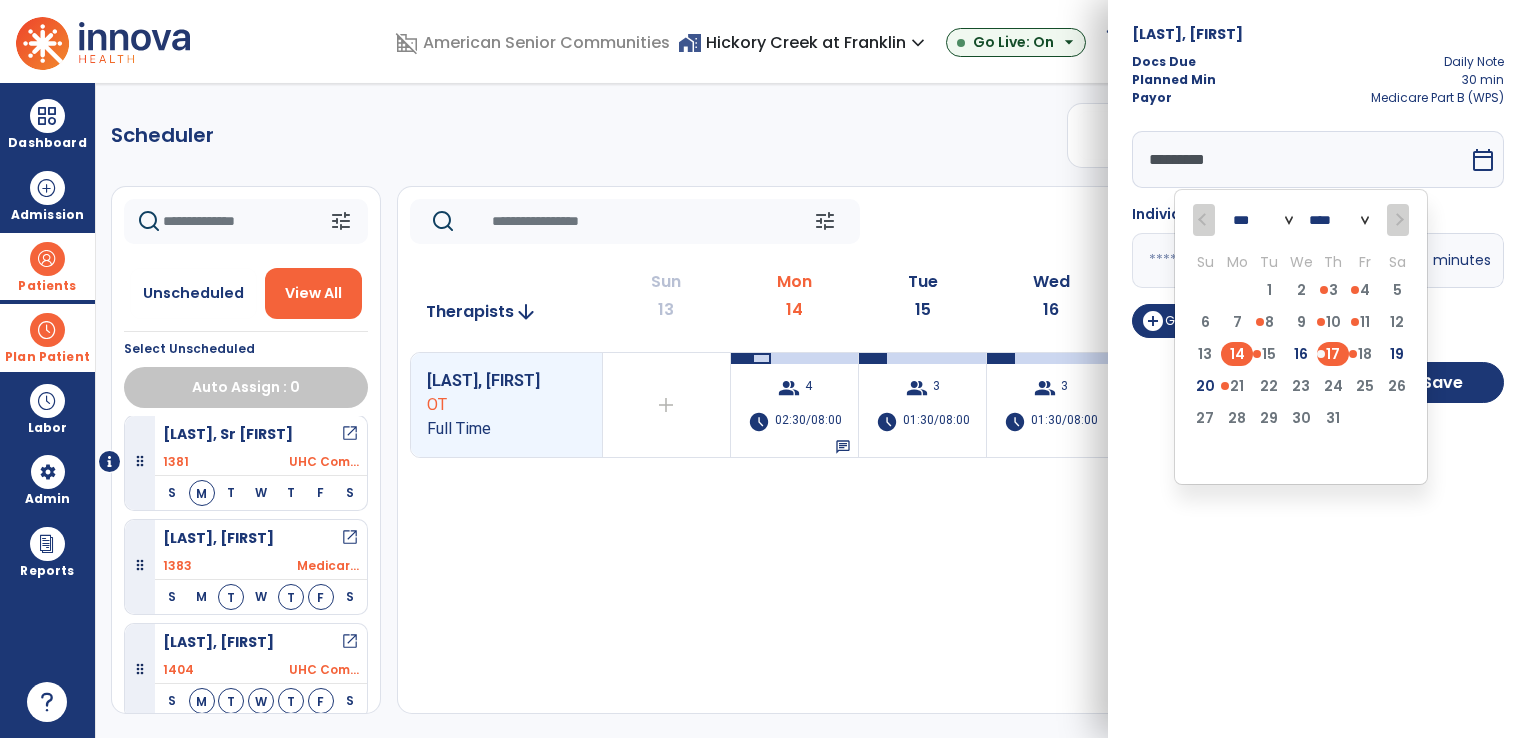 click on "14" at bounding box center (1237, 354) 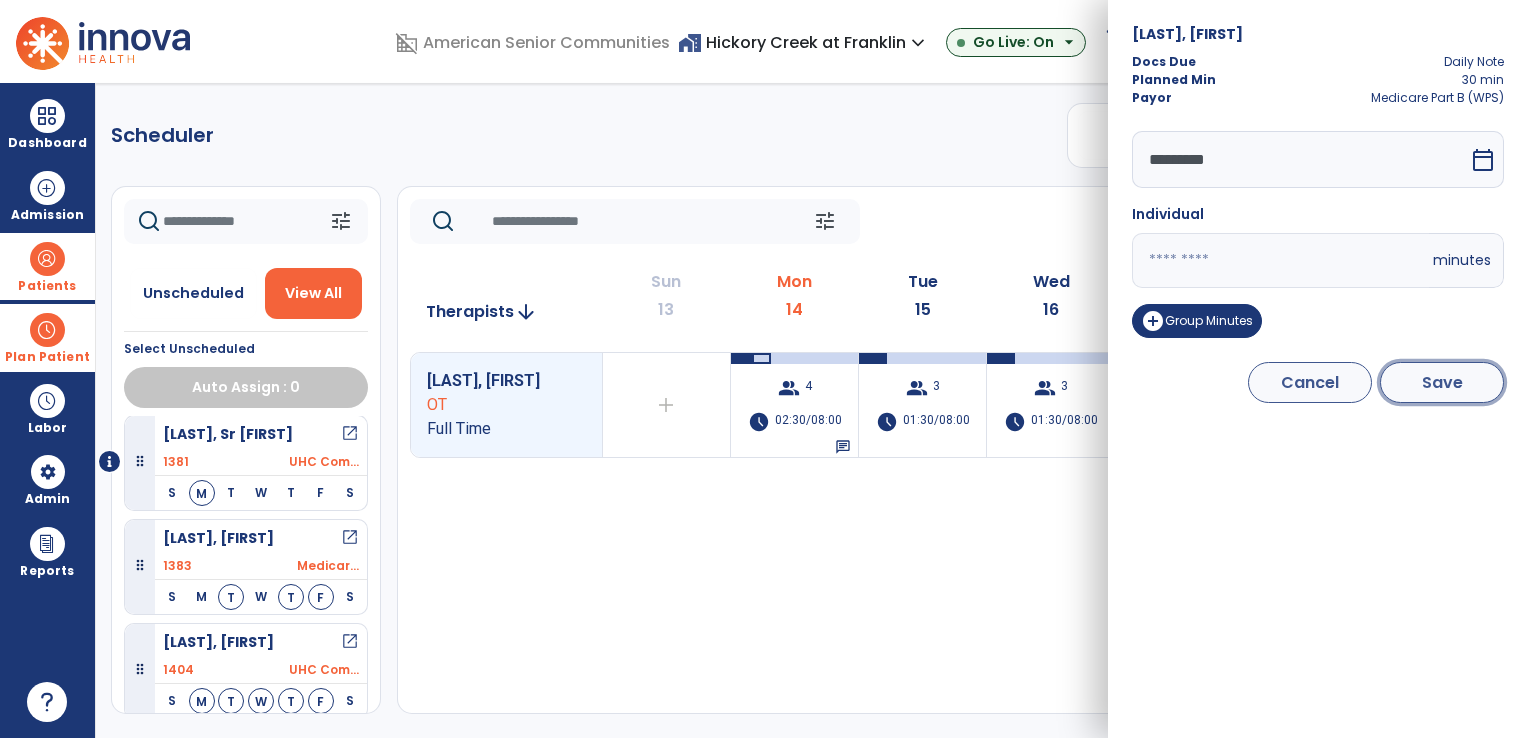 click on "Save" at bounding box center (1442, 382) 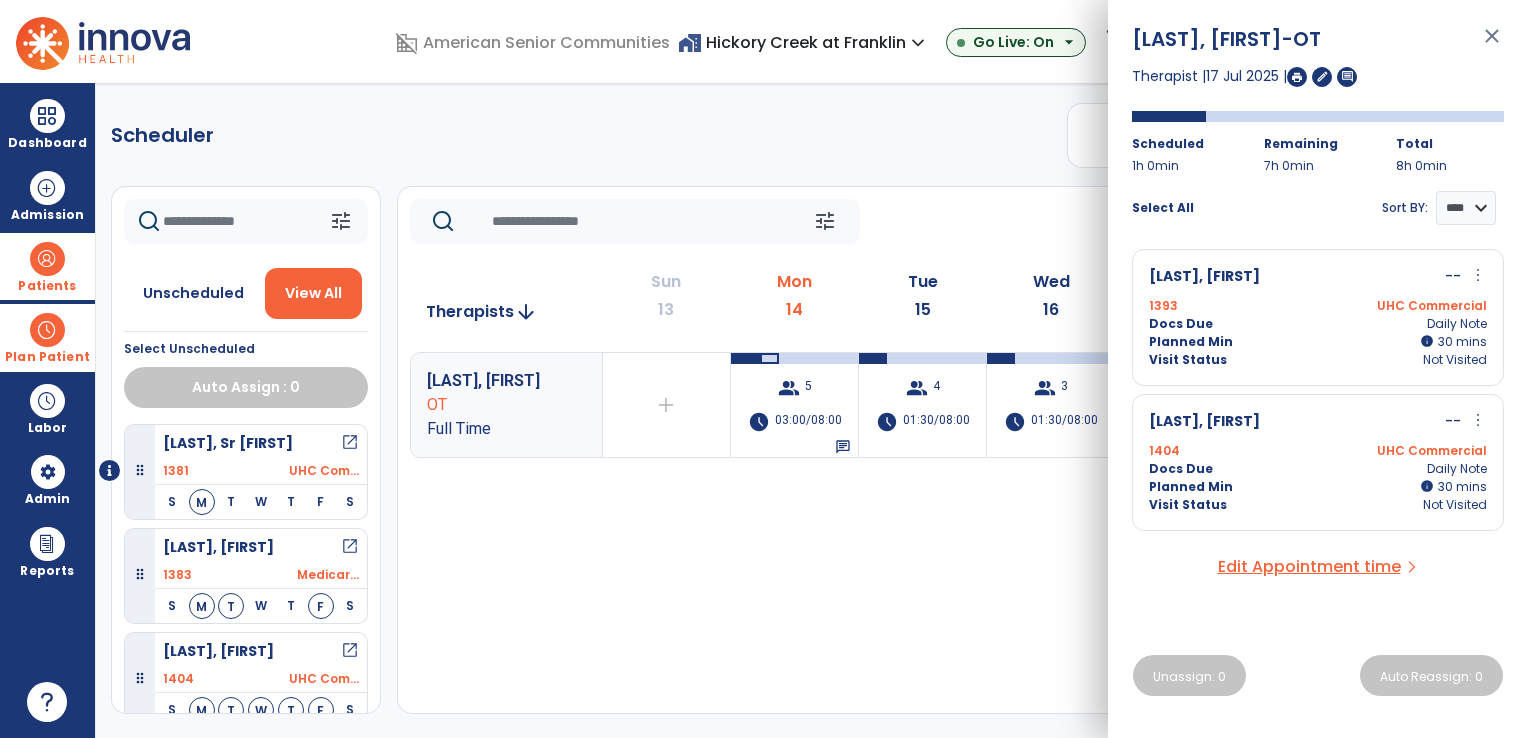 click on "Scheduler   PT   OT   ST  **** *** more_vert  Manage Labor   View All Therapists   Print" 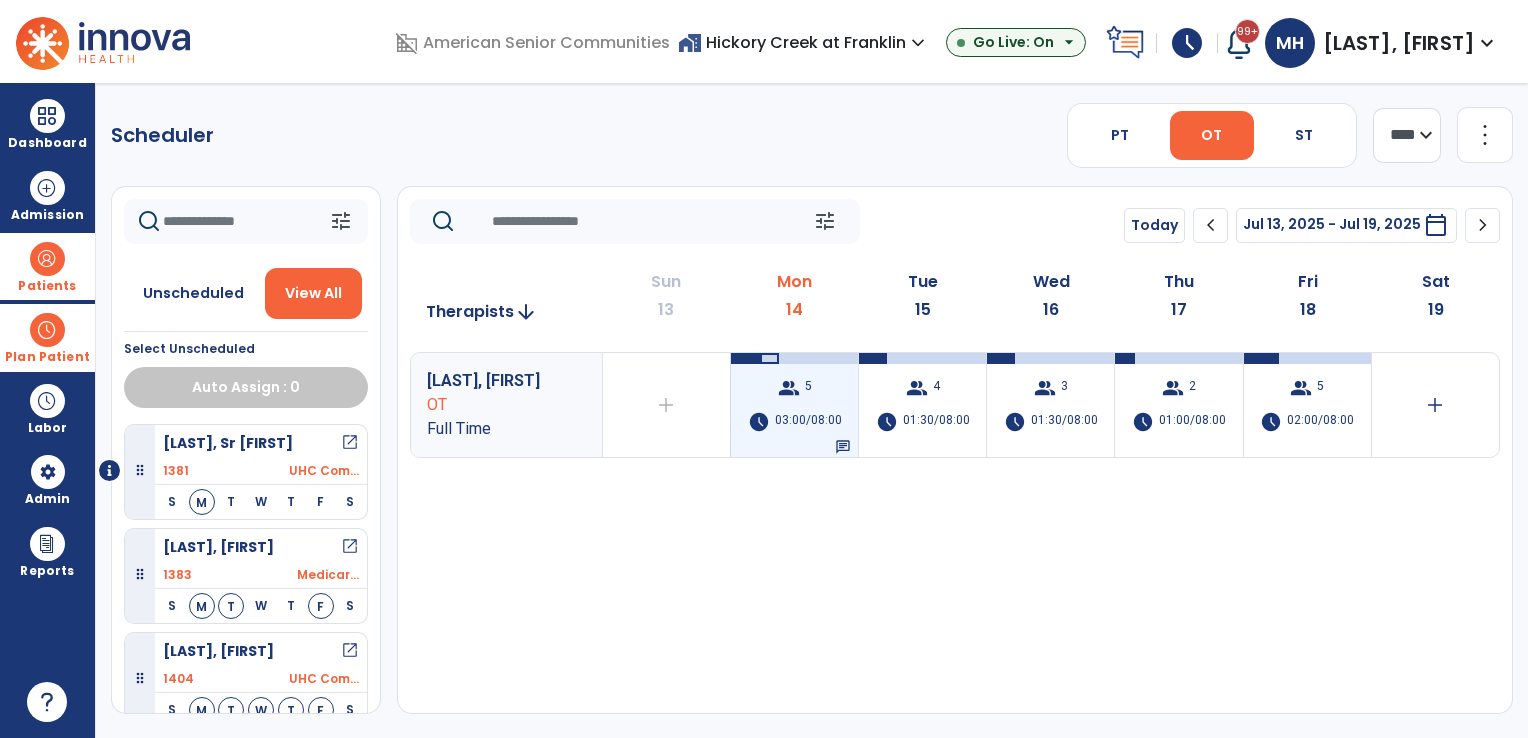 click on "group  5  schedule  03:00/08:00   chat" at bounding box center (794, 405) 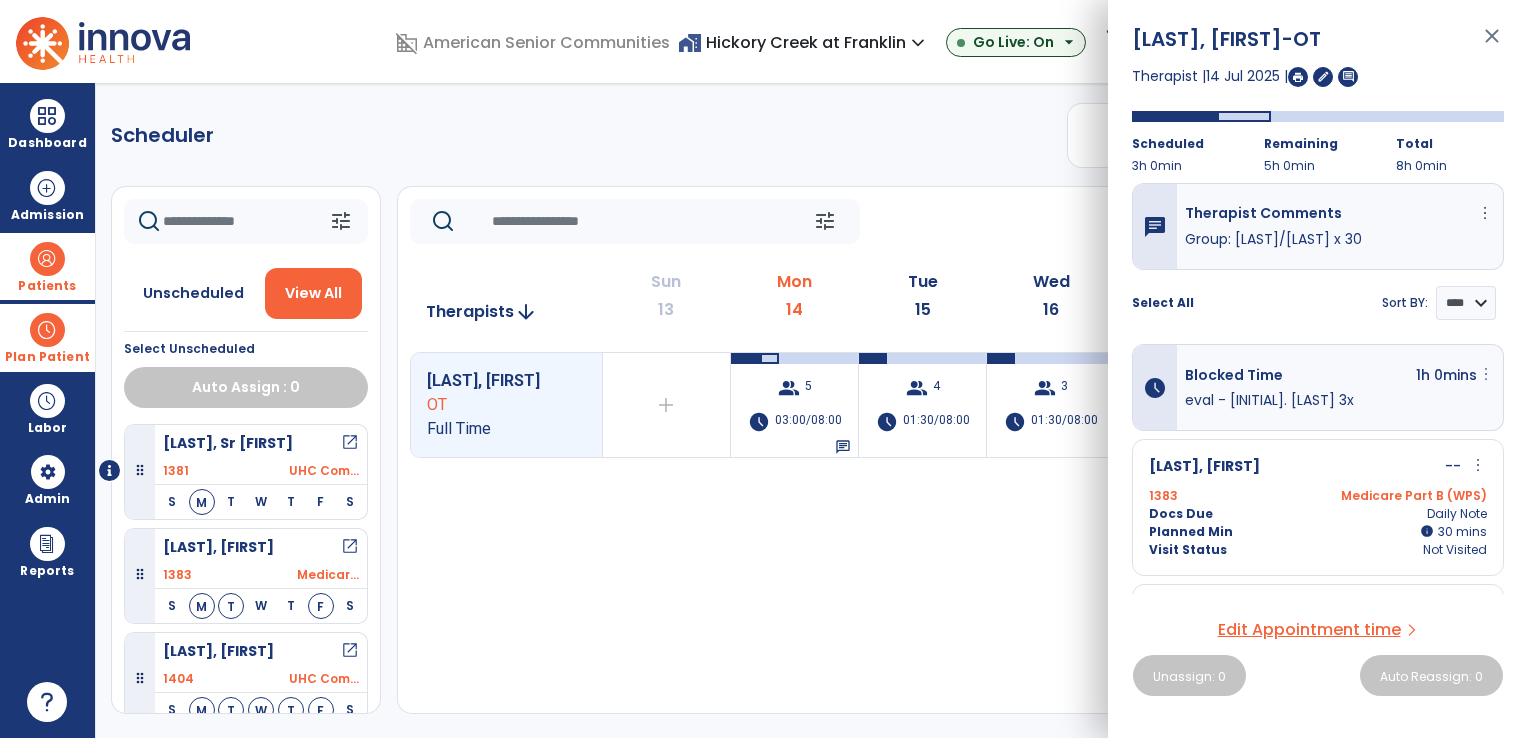 click on "more_vert" at bounding box center (1486, 374) 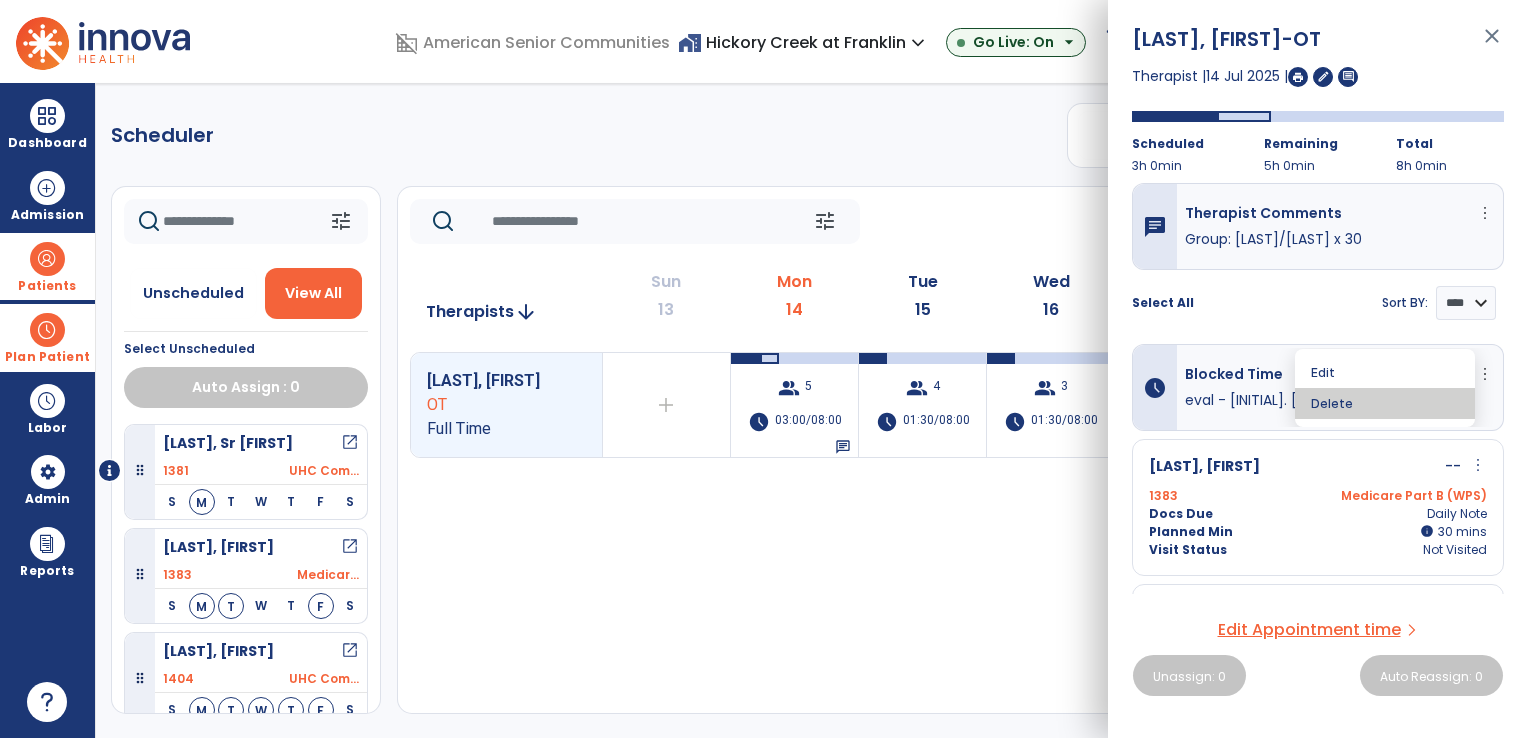click on "Delete" at bounding box center (1385, 403) 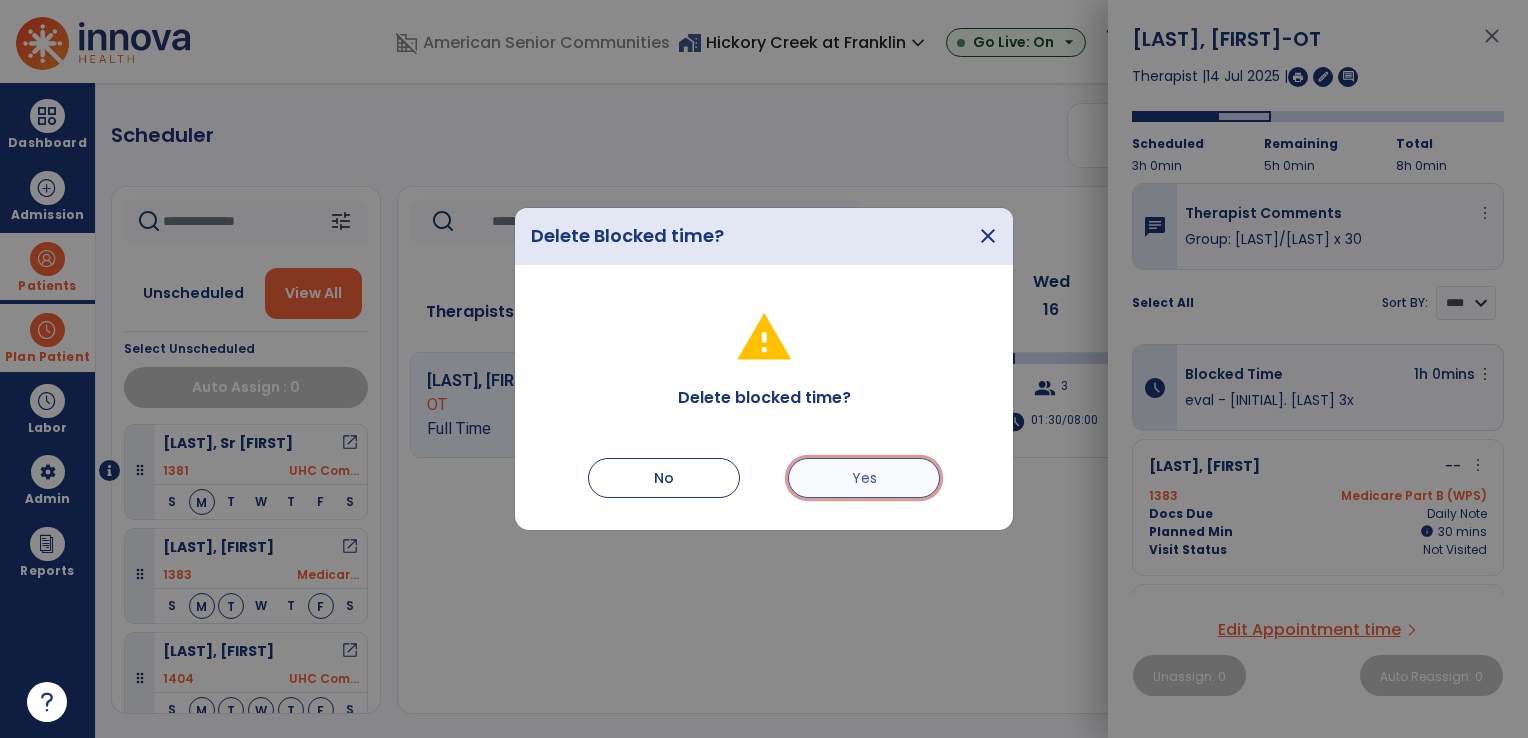 click on "Yes" at bounding box center (864, 478) 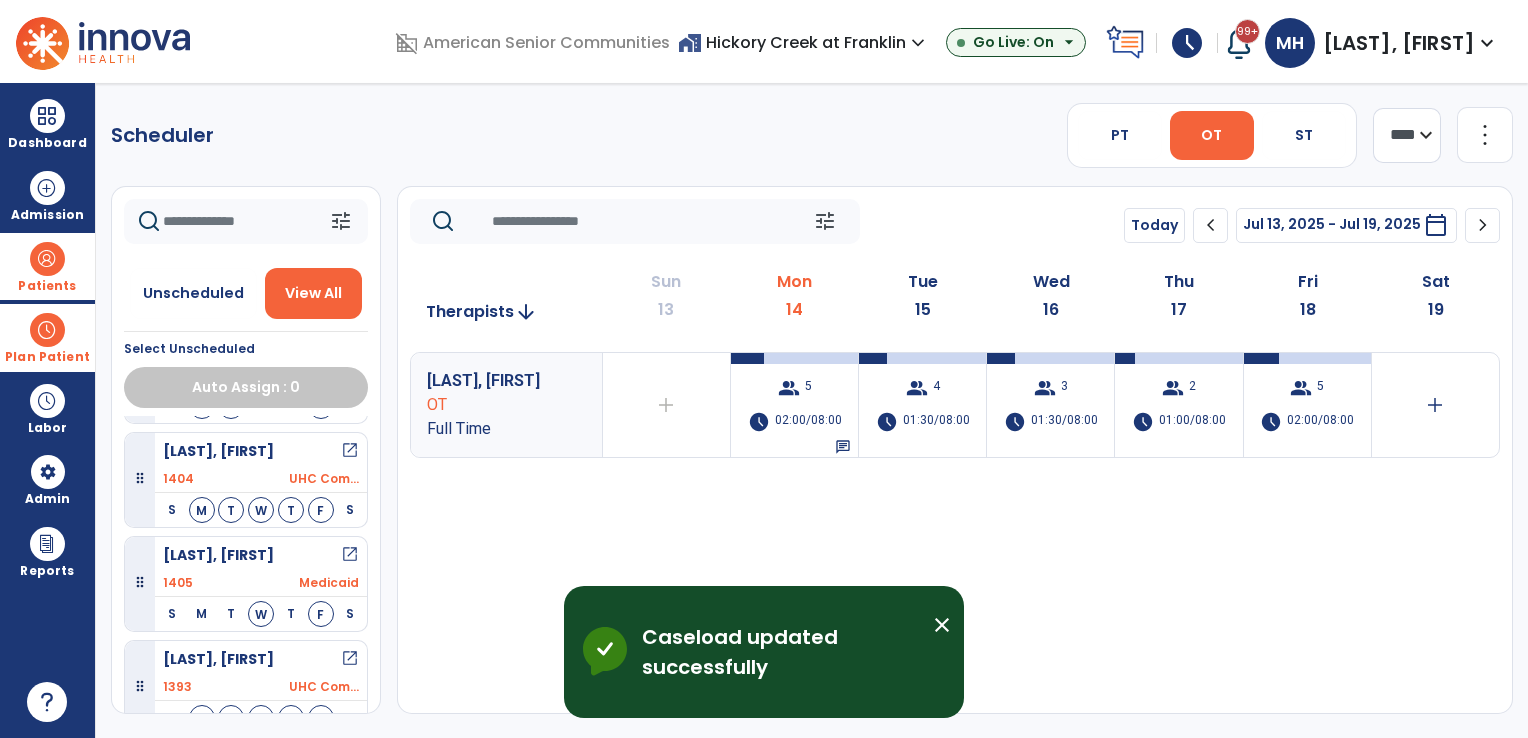 scroll, scrollTop: 209, scrollLeft: 0, axis: vertical 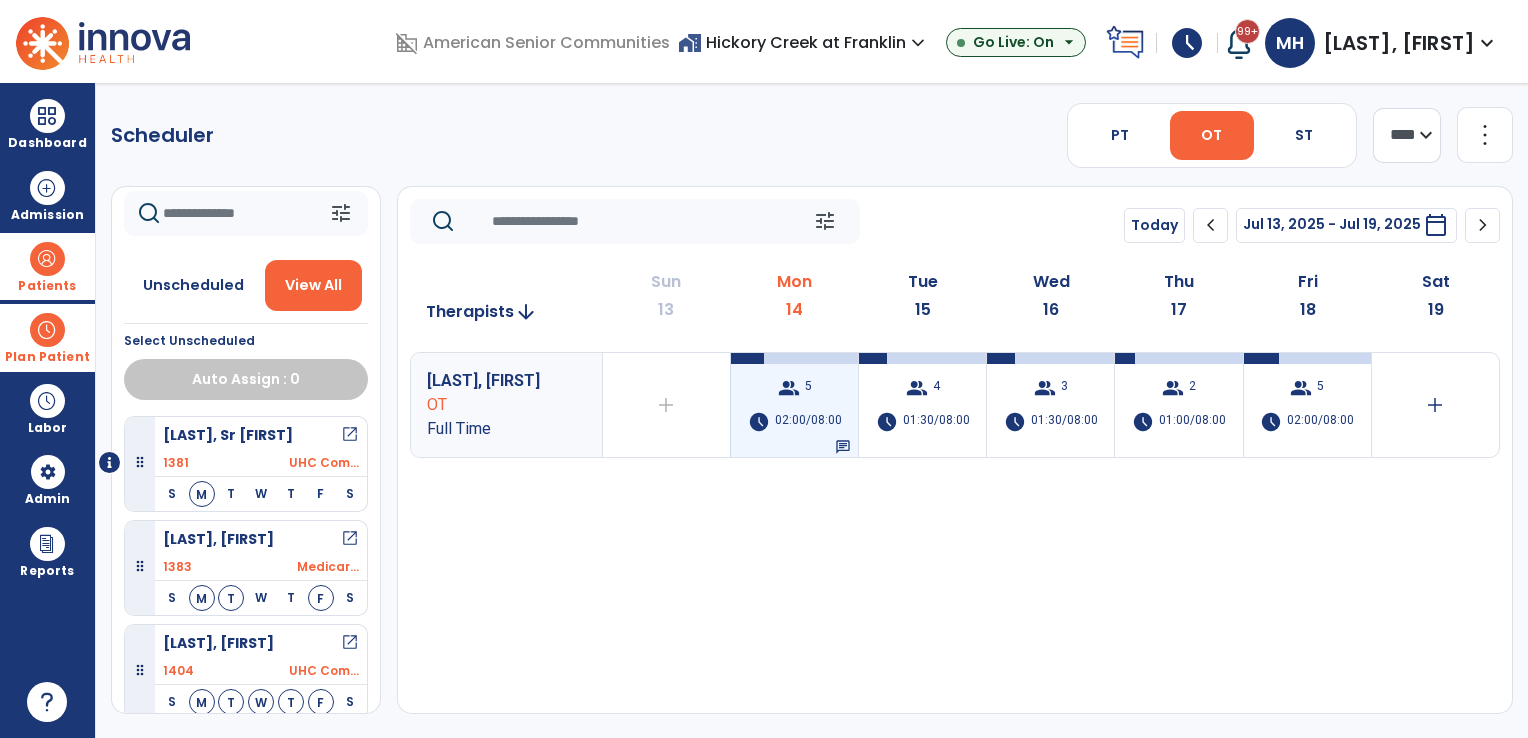 click on "02:00/08:00" at bounding box center (808, 422) 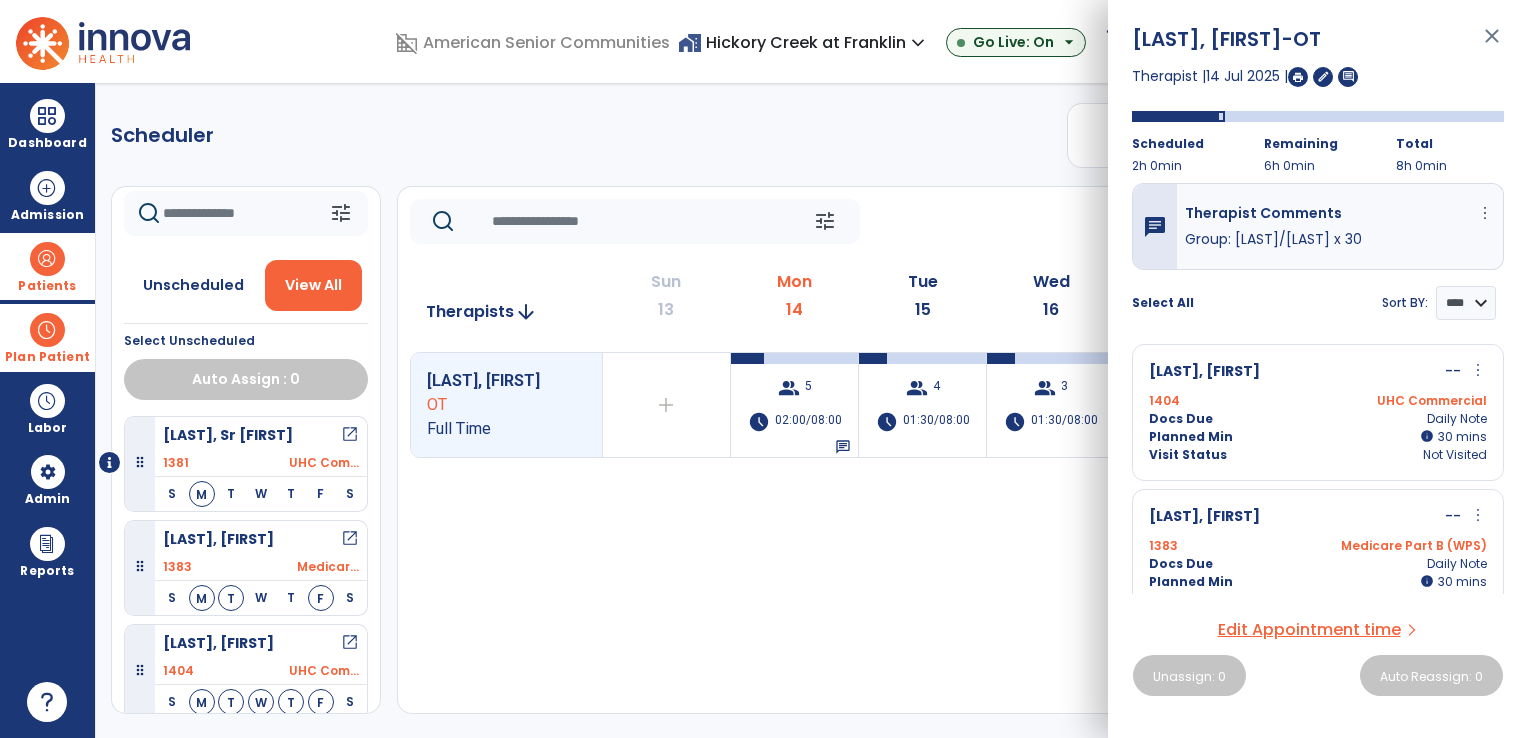 click on "more_vert" at bounding box center (1478, 515) 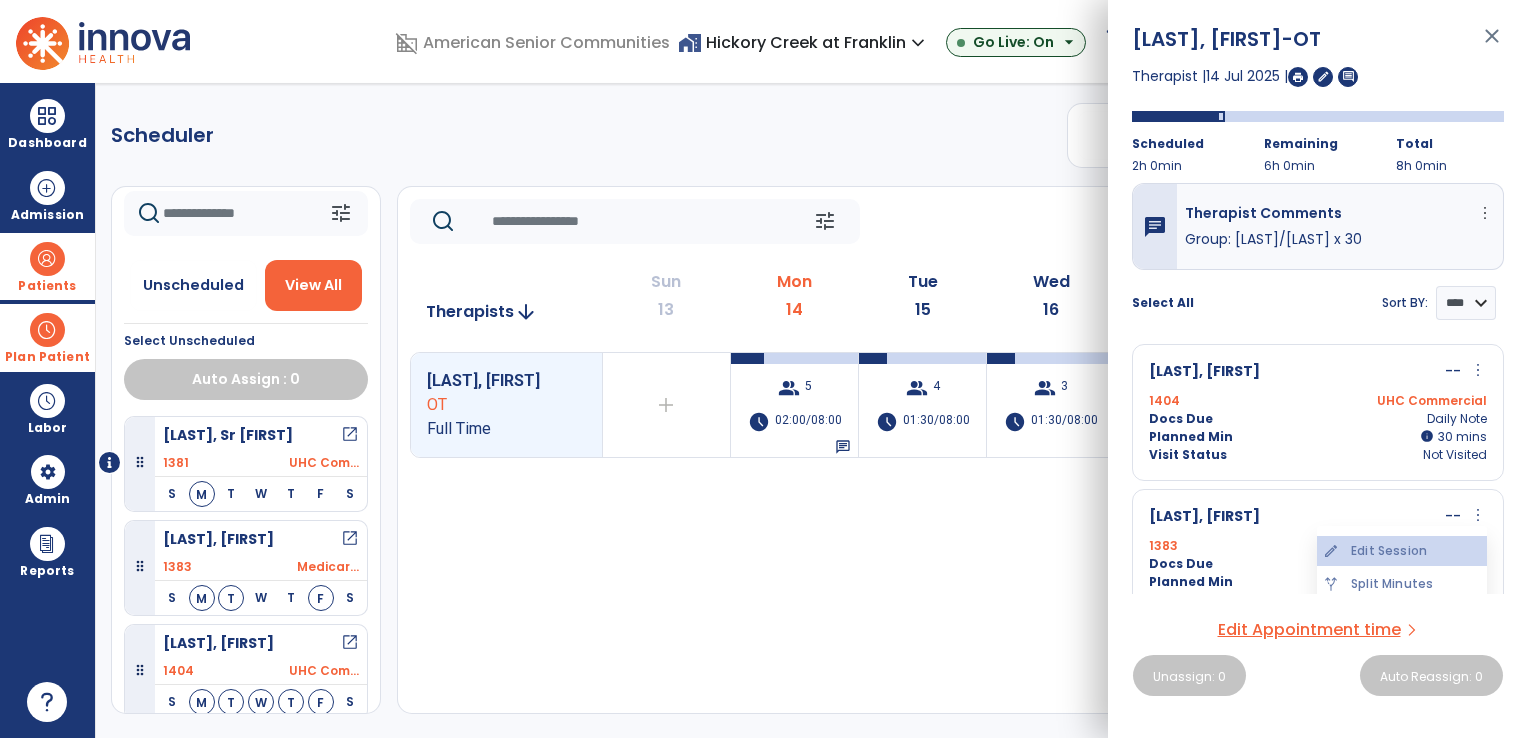 click on "edit   Edit Session" at bounding box center [1402, 551] 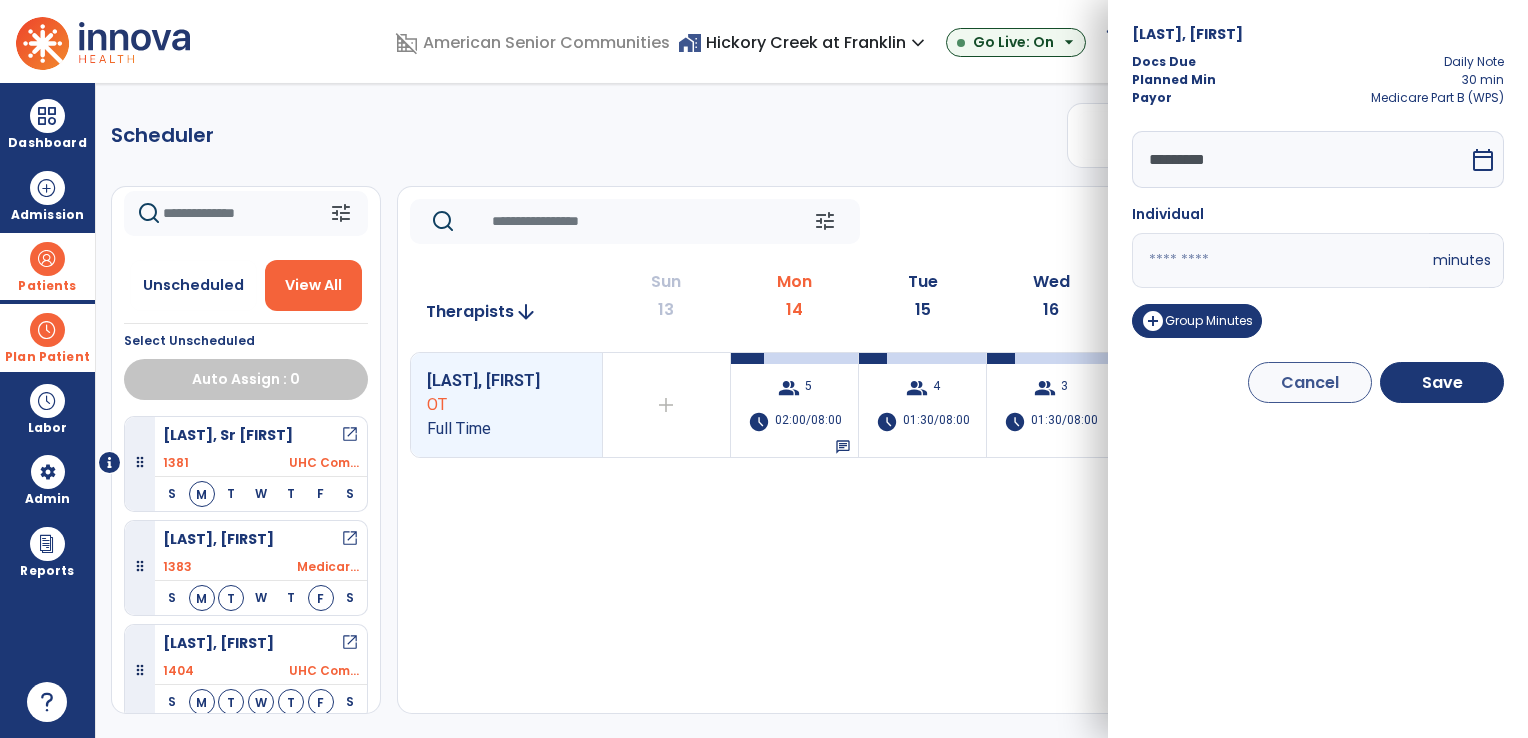 click on "**" at bounding box center [1280, 260] 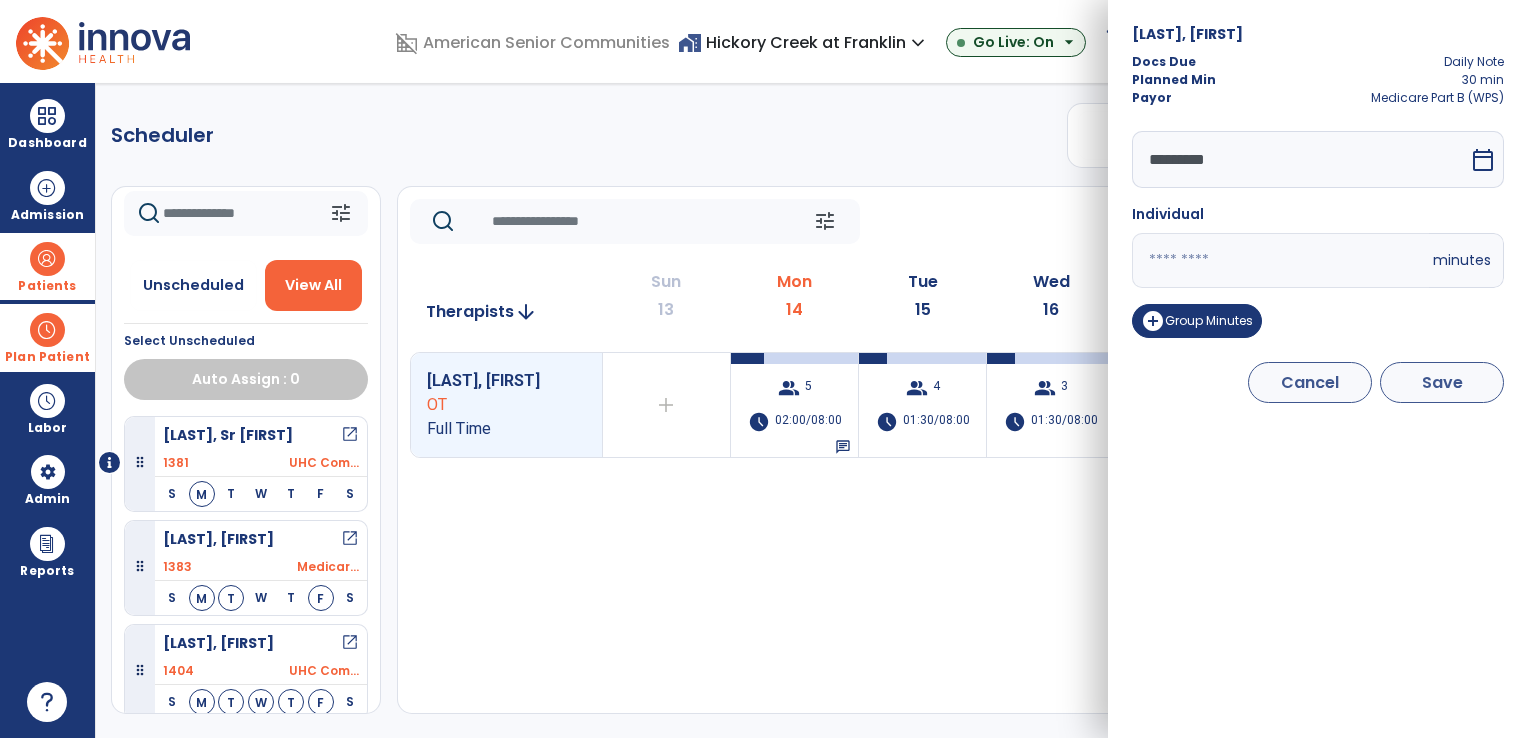 type on "**" 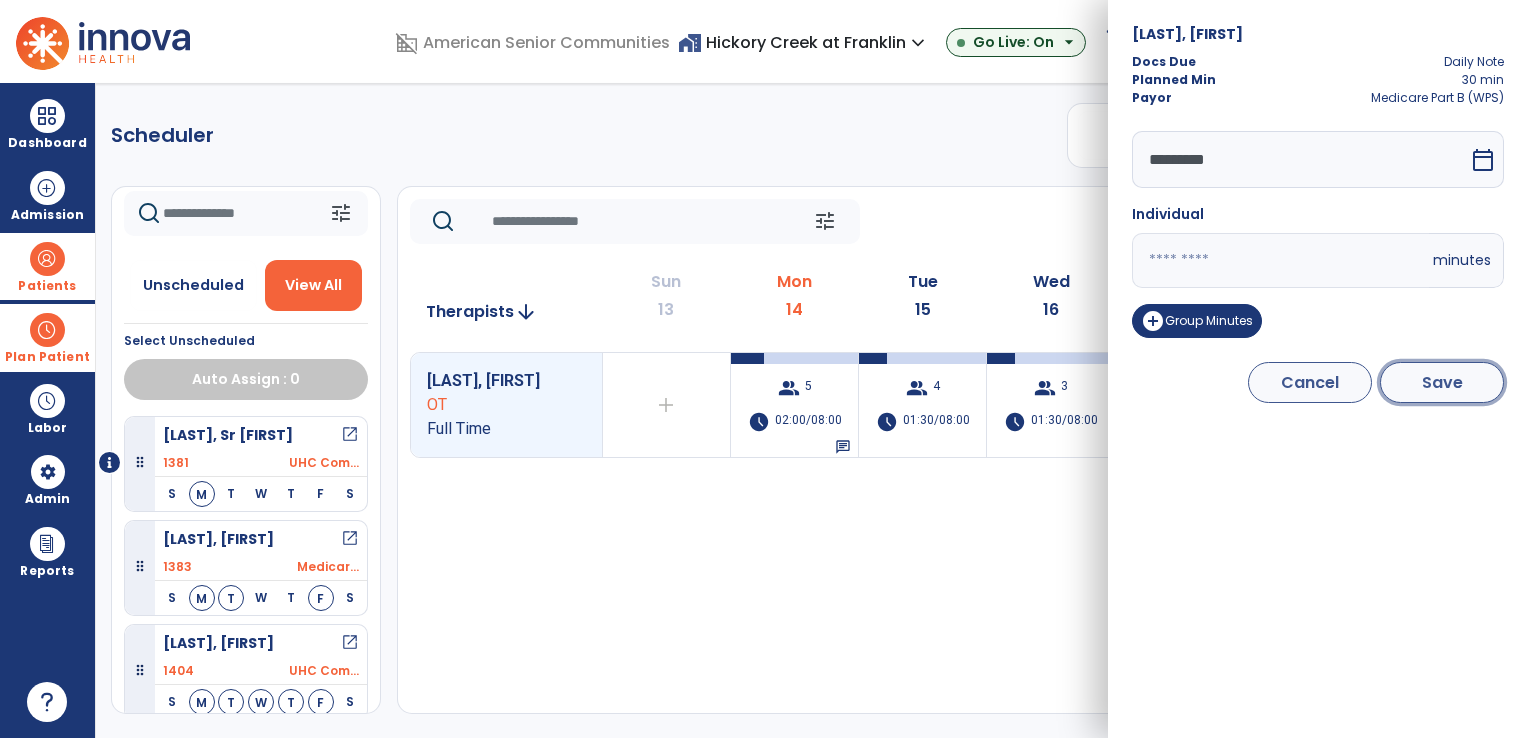 click on "Save" at bounding box center (1442, 382) 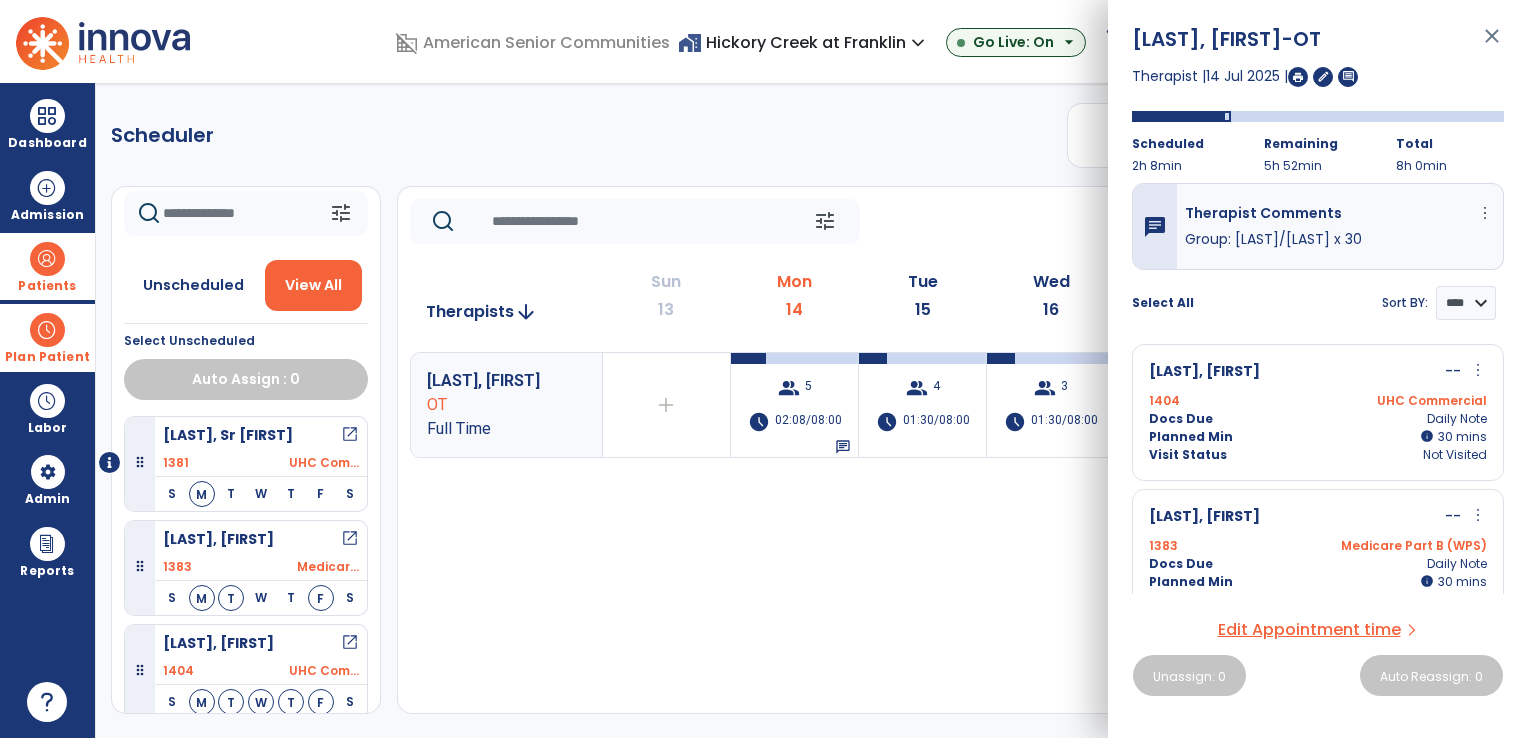click on "Scheduler   PT   OT   ST  **** *** more_vert  Manage Labor   View All Therapists   Print" 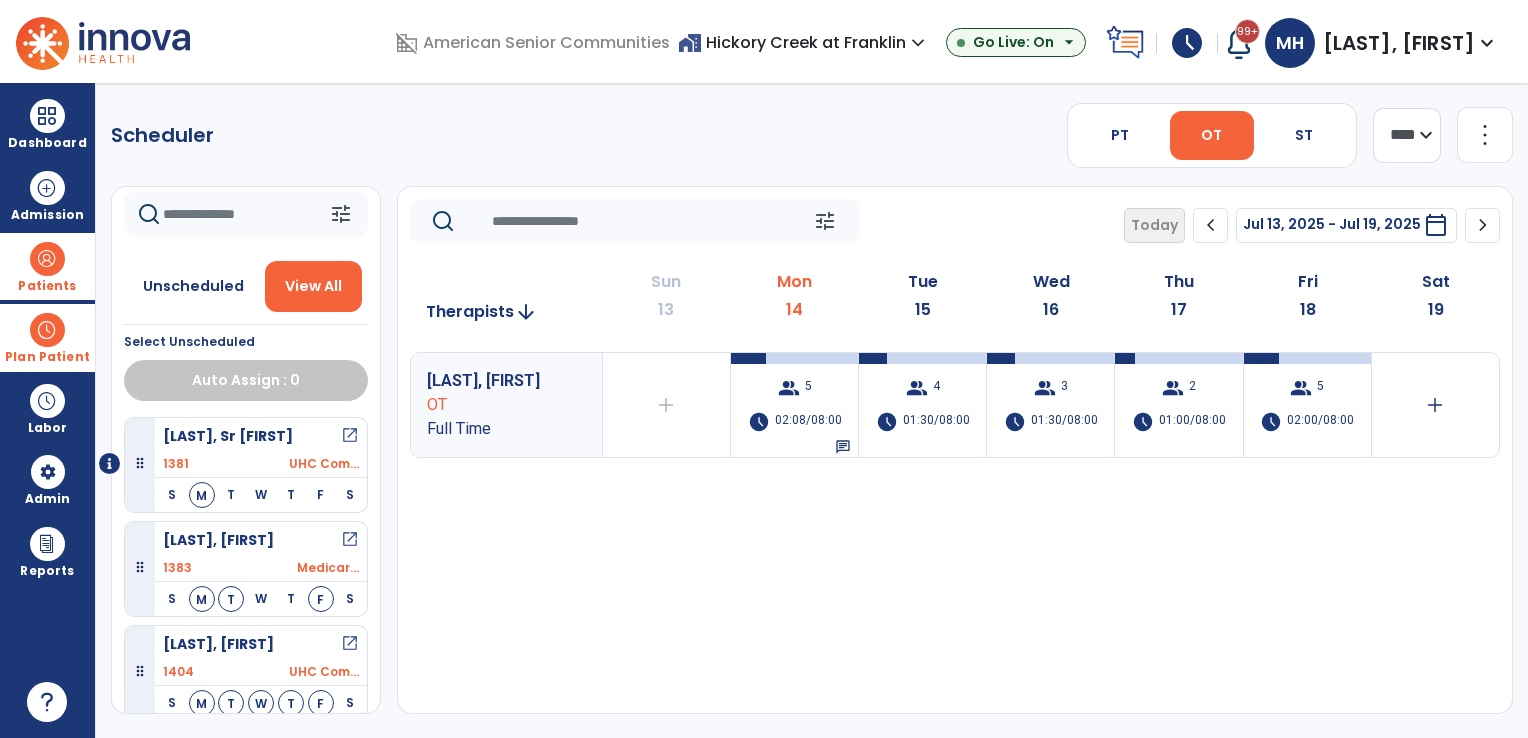 scroll, scrollTop: 8, scrollLeft: 0, axis: vertical 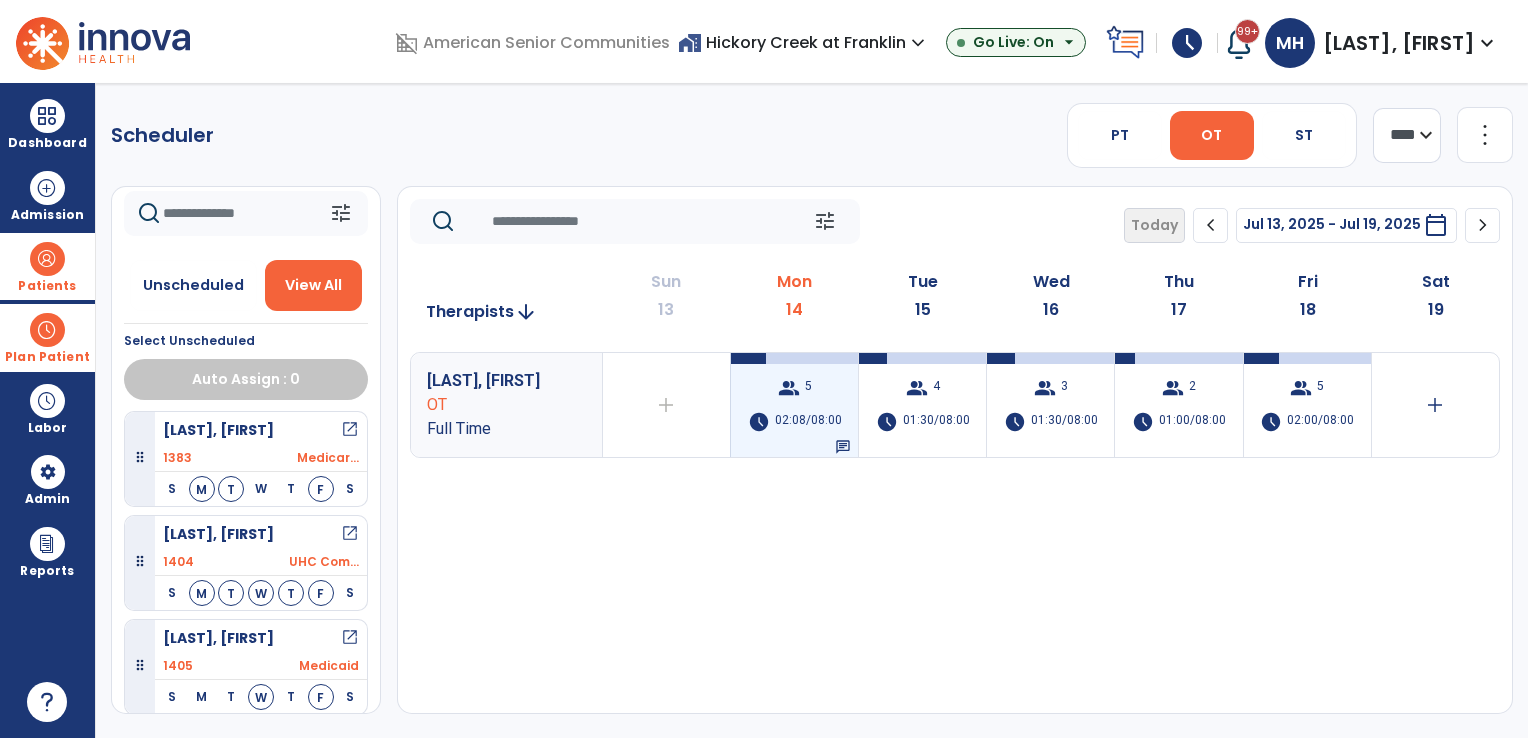 click on "02:08/08:00" at bounding box center [808, 422] 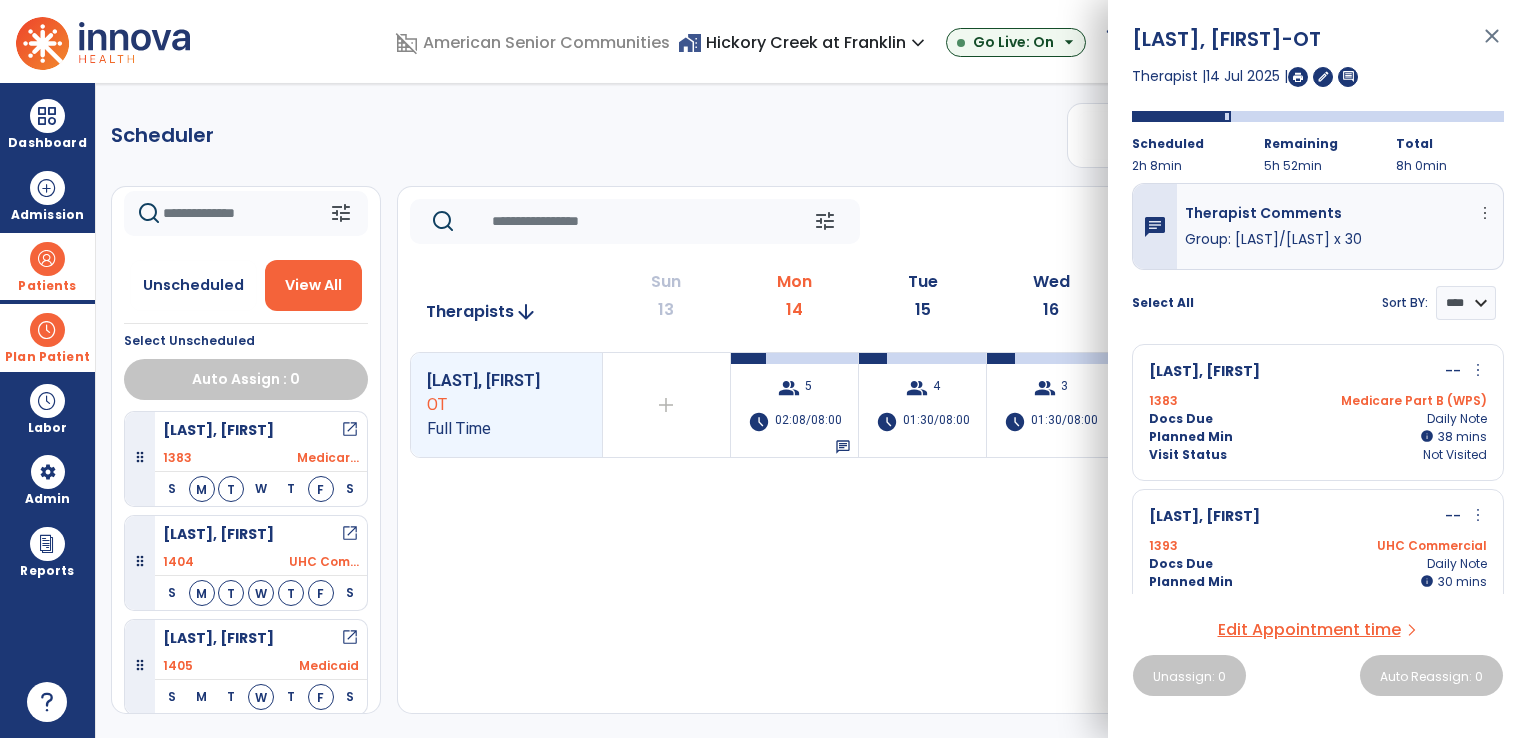 click on "Scheduler   PT   OT   ST  **** *** more_vert  Manage Labor   View All Therapists   Print" 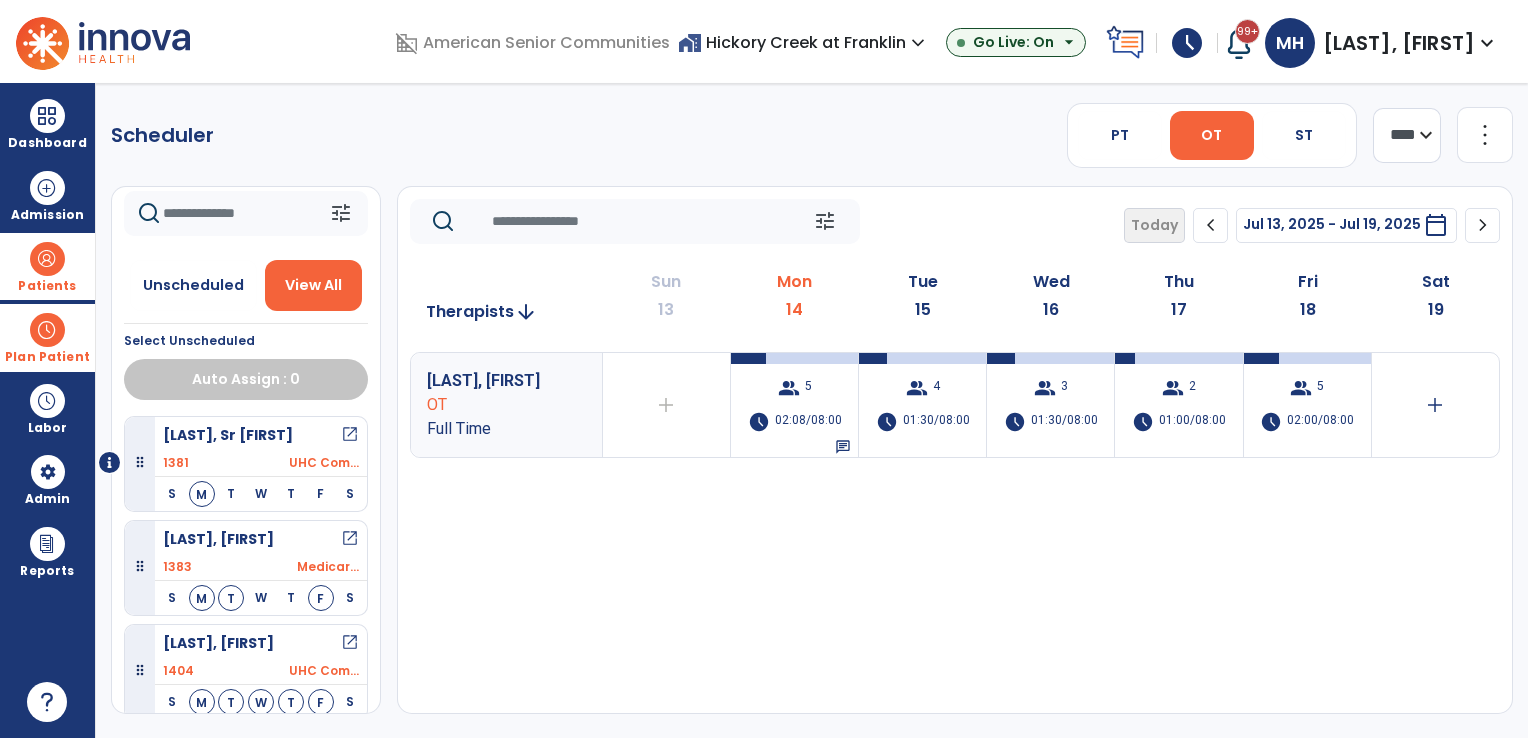scroll, scrollTop: 0, scrollLeft: 0, axis: both 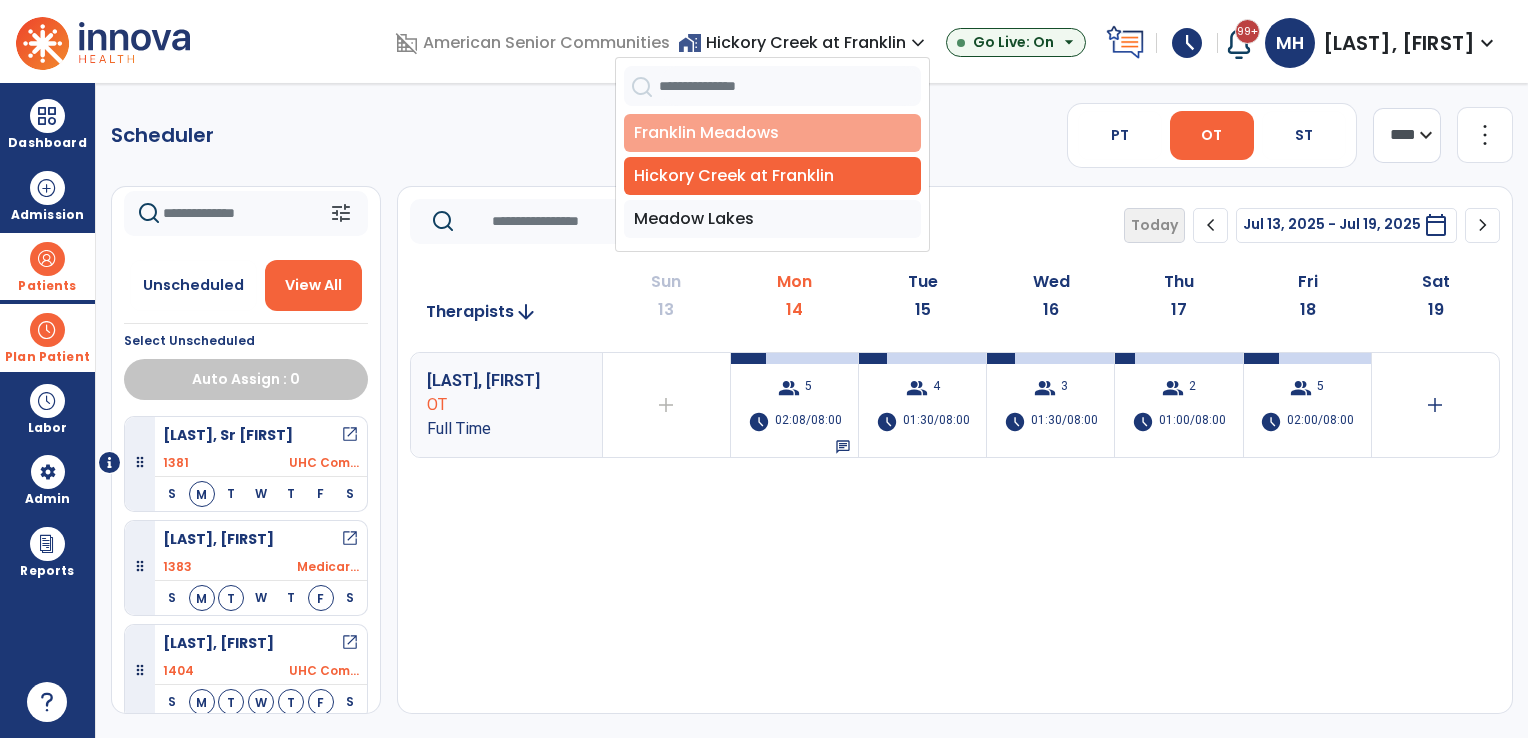click on "Franklin Meadows" at bounding box center [772, 133] 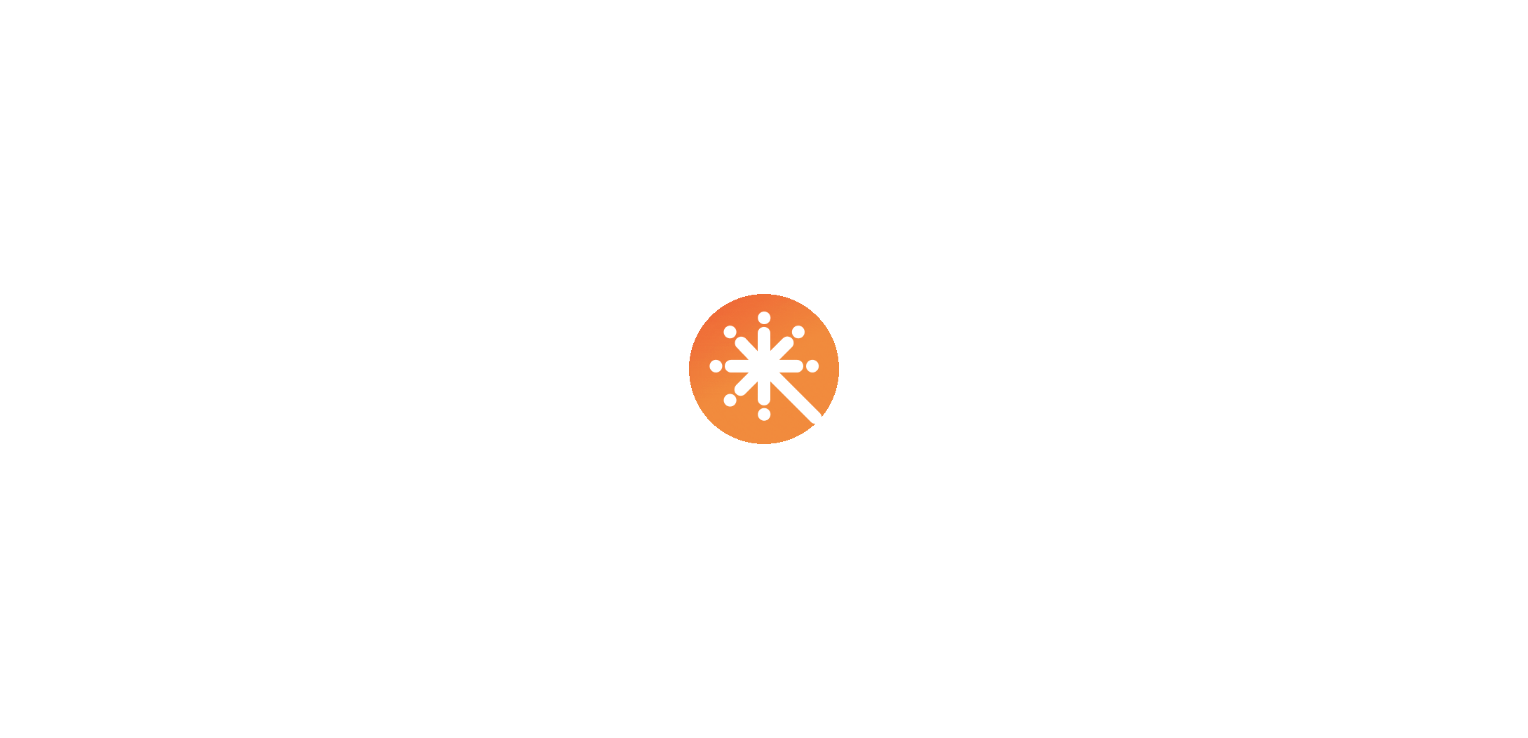scroll, scrollTop: 0, scrollLeft: 0, axis: both 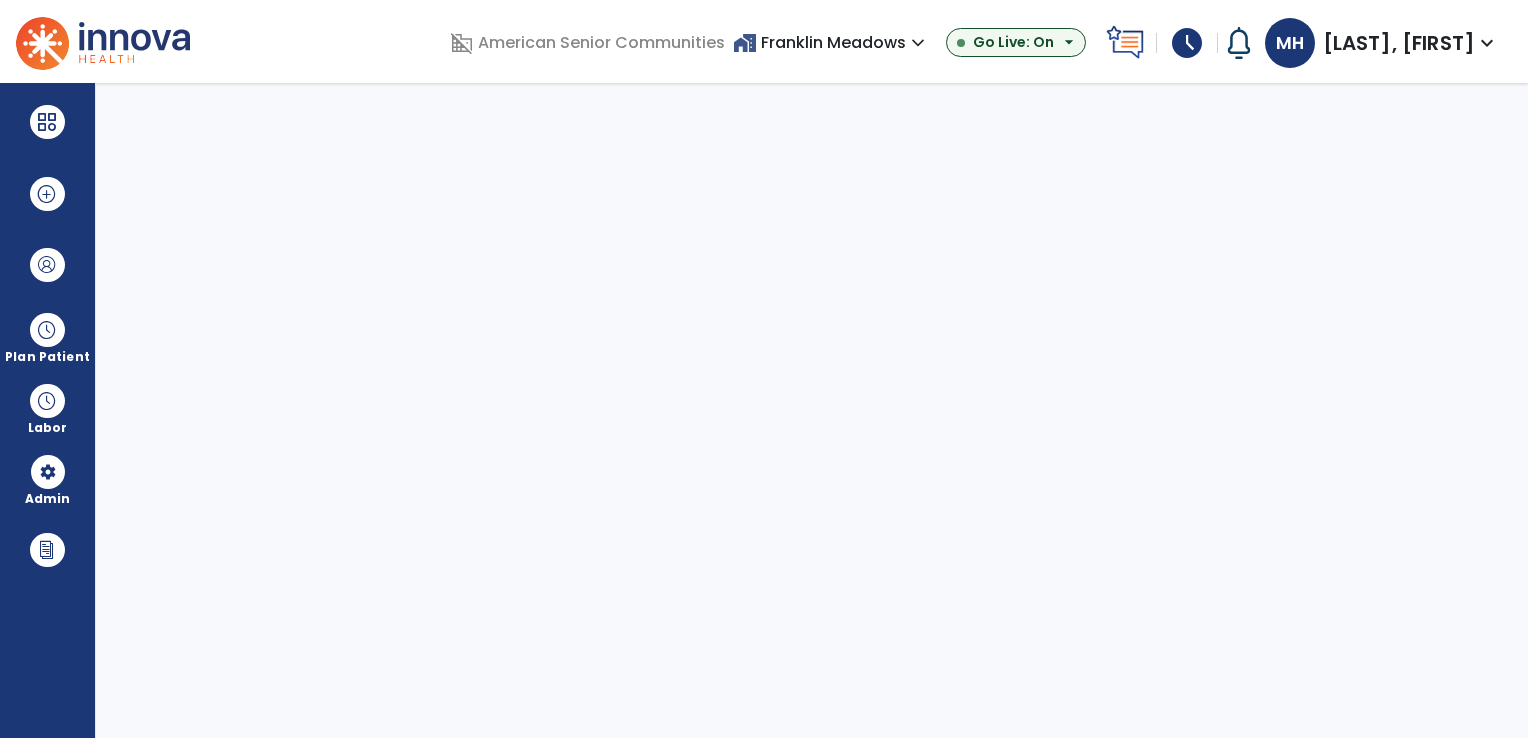 select on "***" 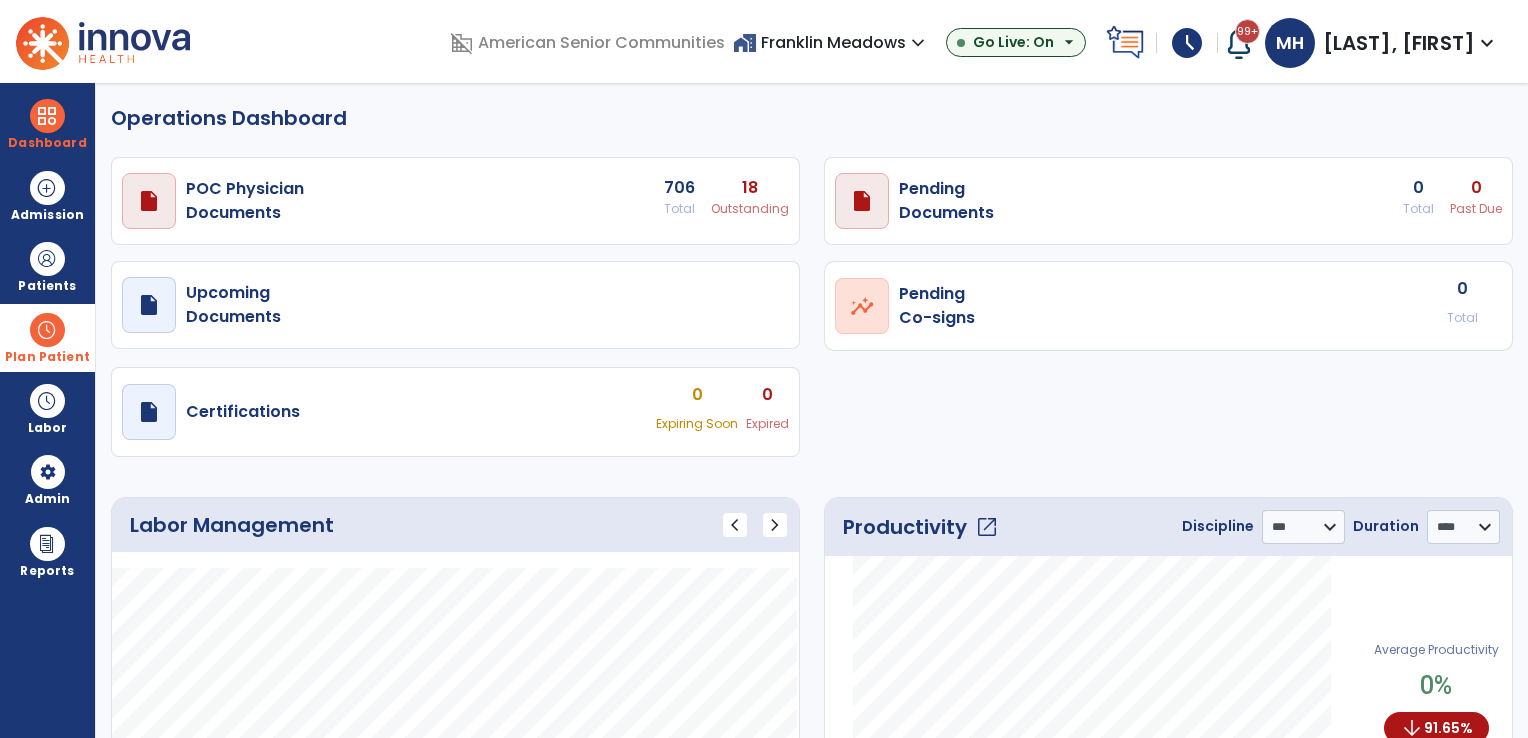 click at bounding box center [47, 330] 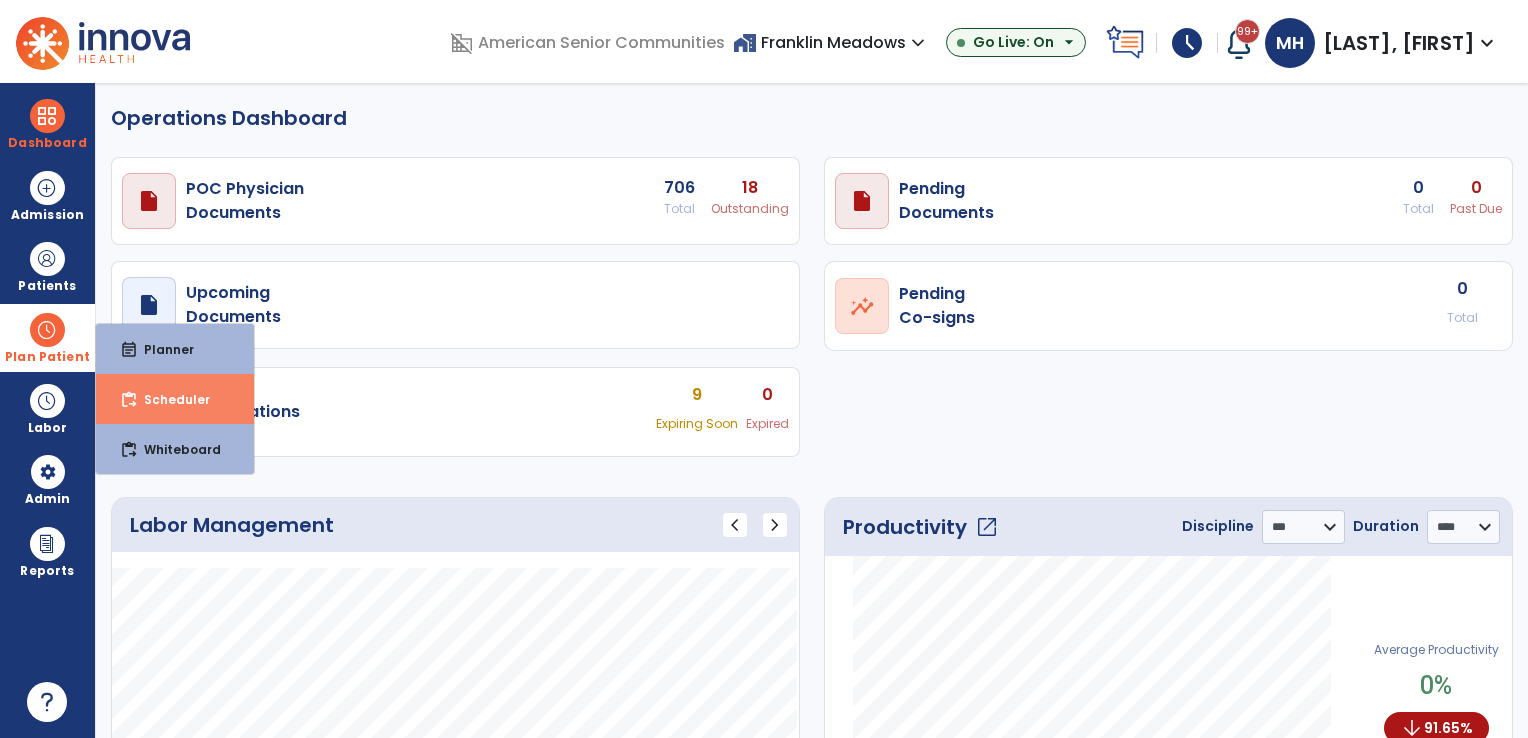 click on "Scheduler" at bounding box center [169, 399] 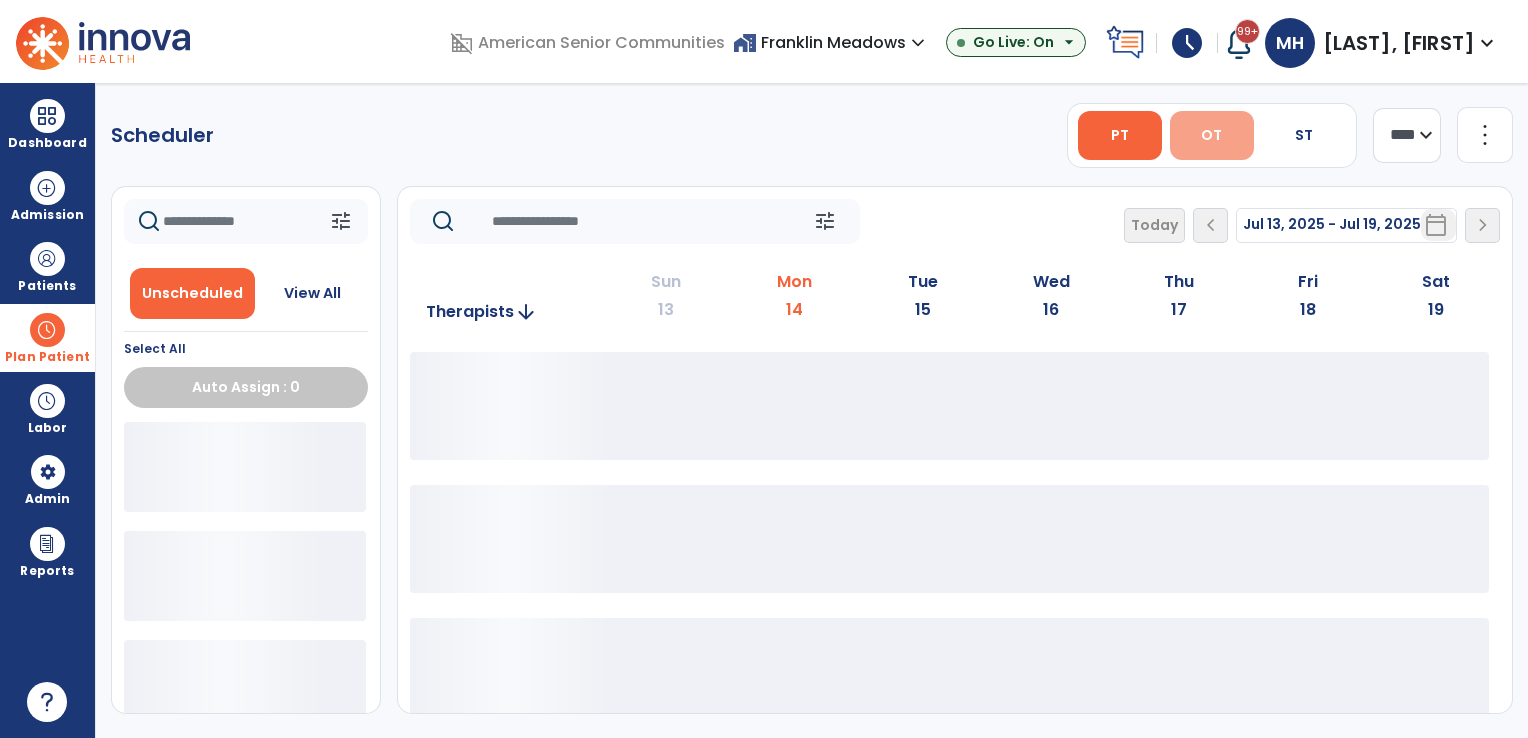 click on "OT" at bounding box center (1211, 135) 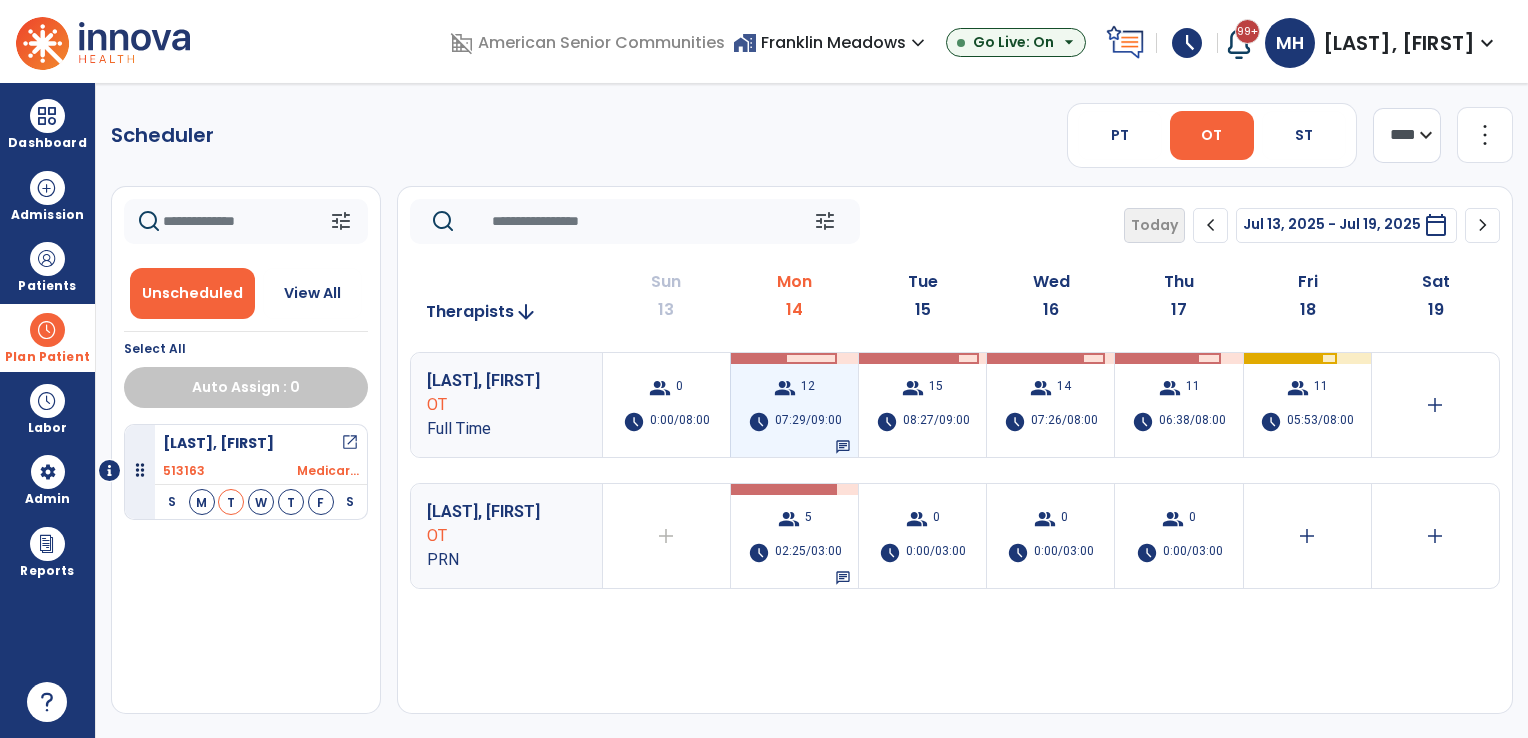 click on "07:29/09:00" at bounding box center [808, 422] 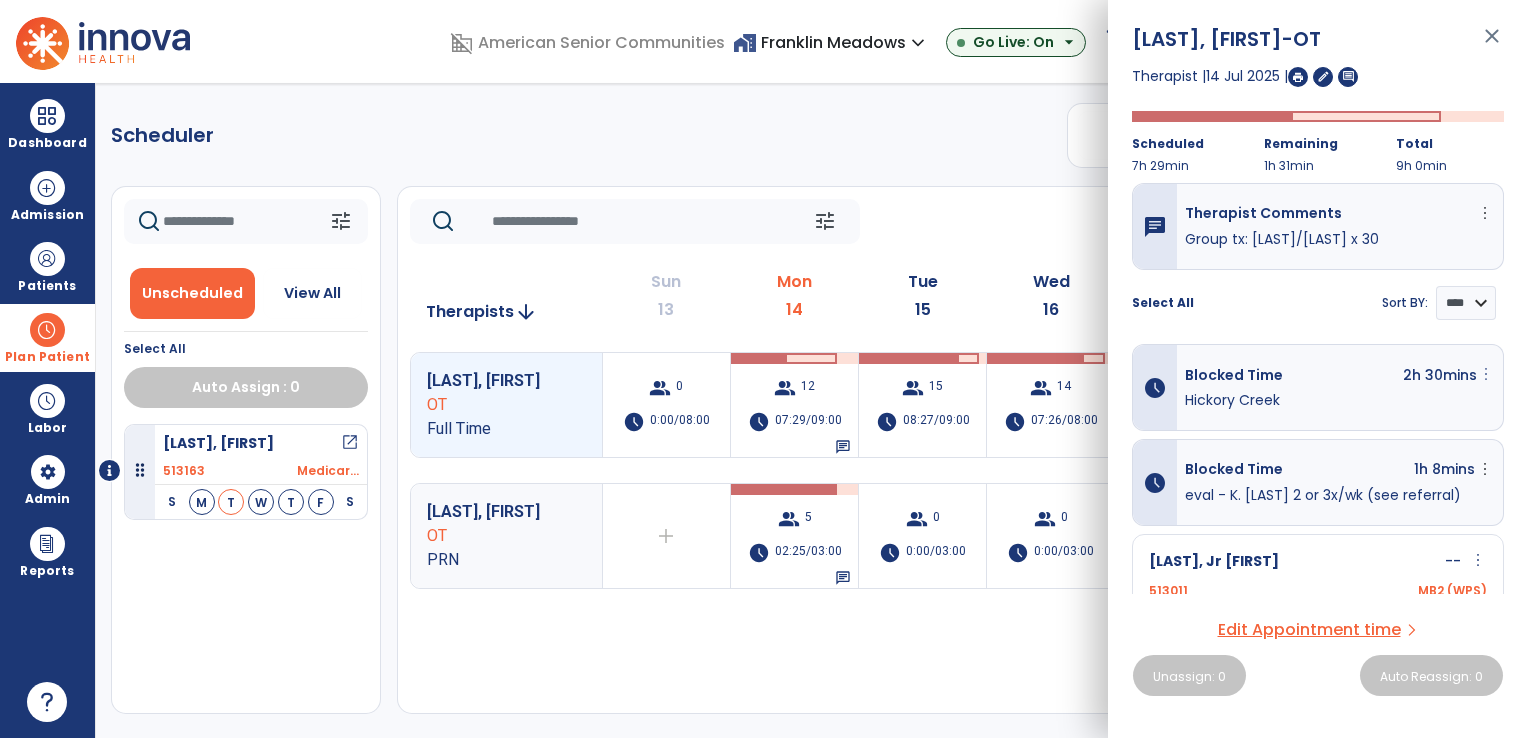 click on "more_vert" at bounding box center [1486, 374] 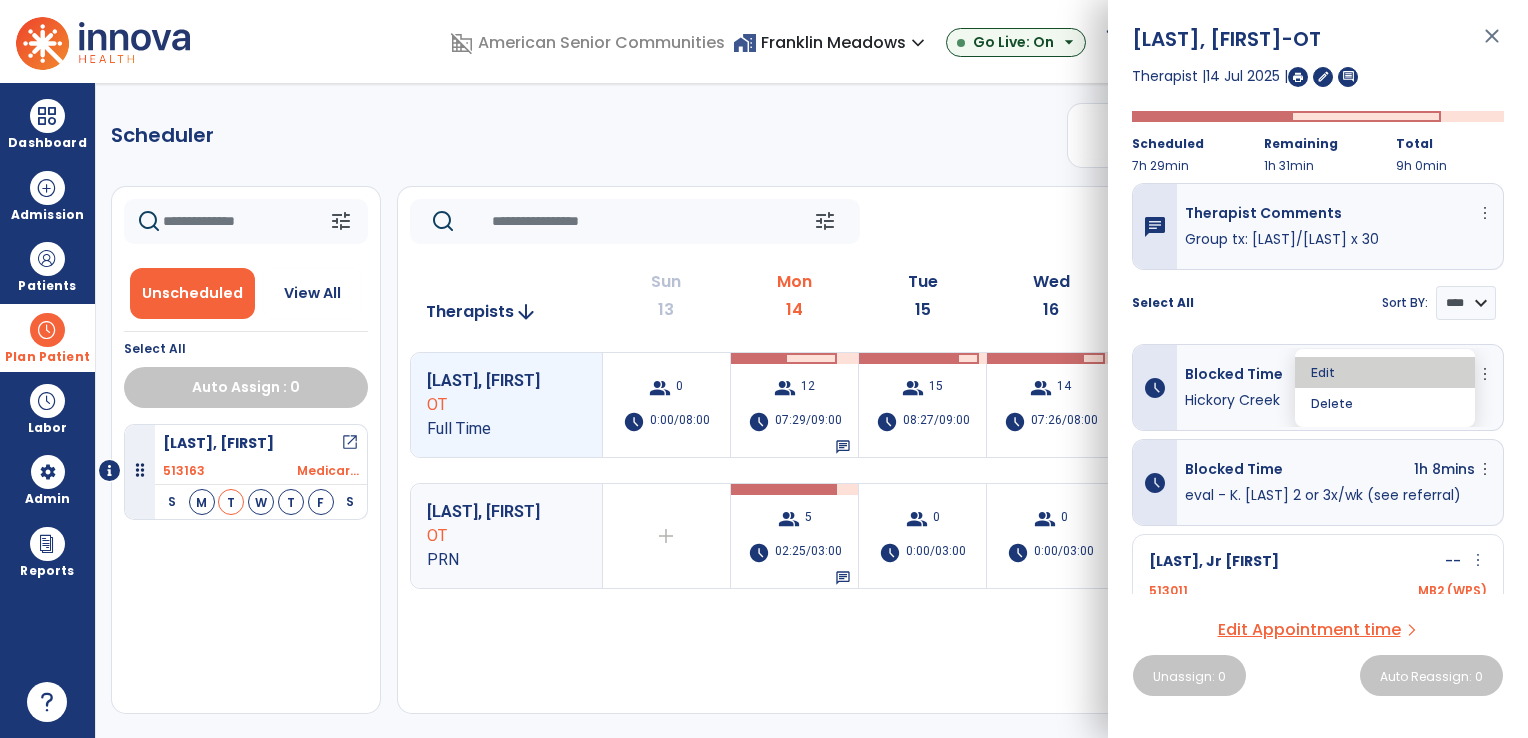 click on "Edit" at bounding box center (1385, 372) 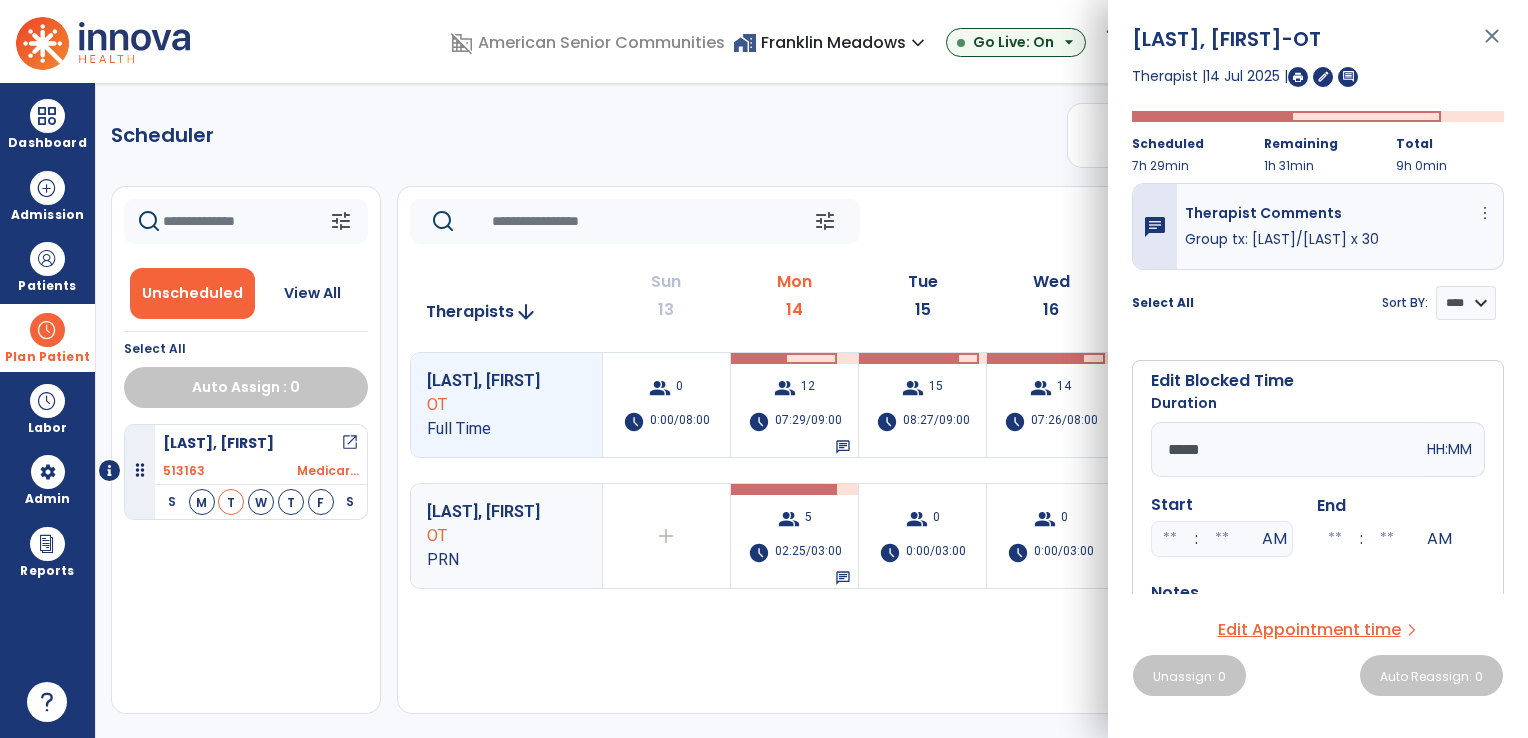 click on "*****" at bounding box center (1287, 449) 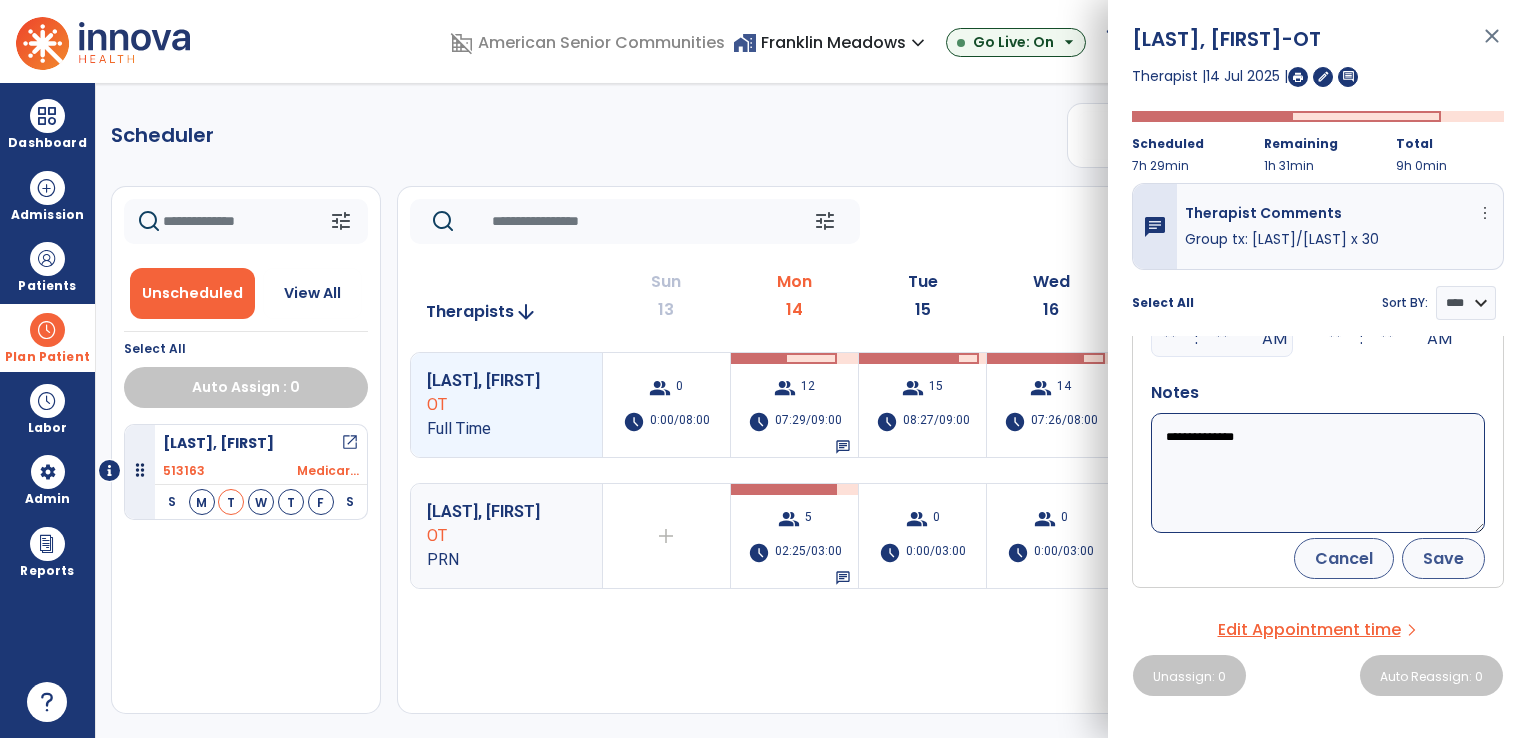 type on "*****" 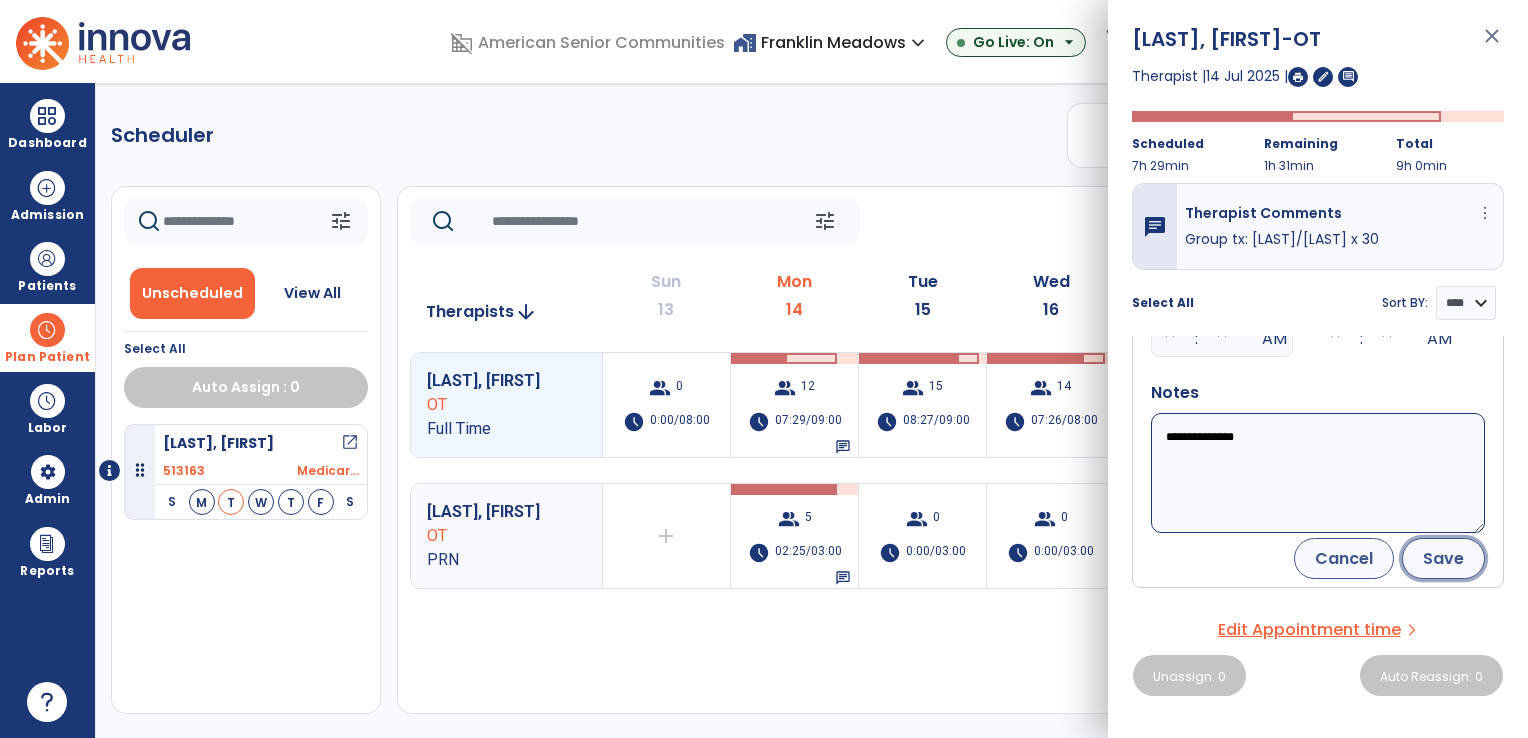 click on "Save" at bounding box center [1443, 558] 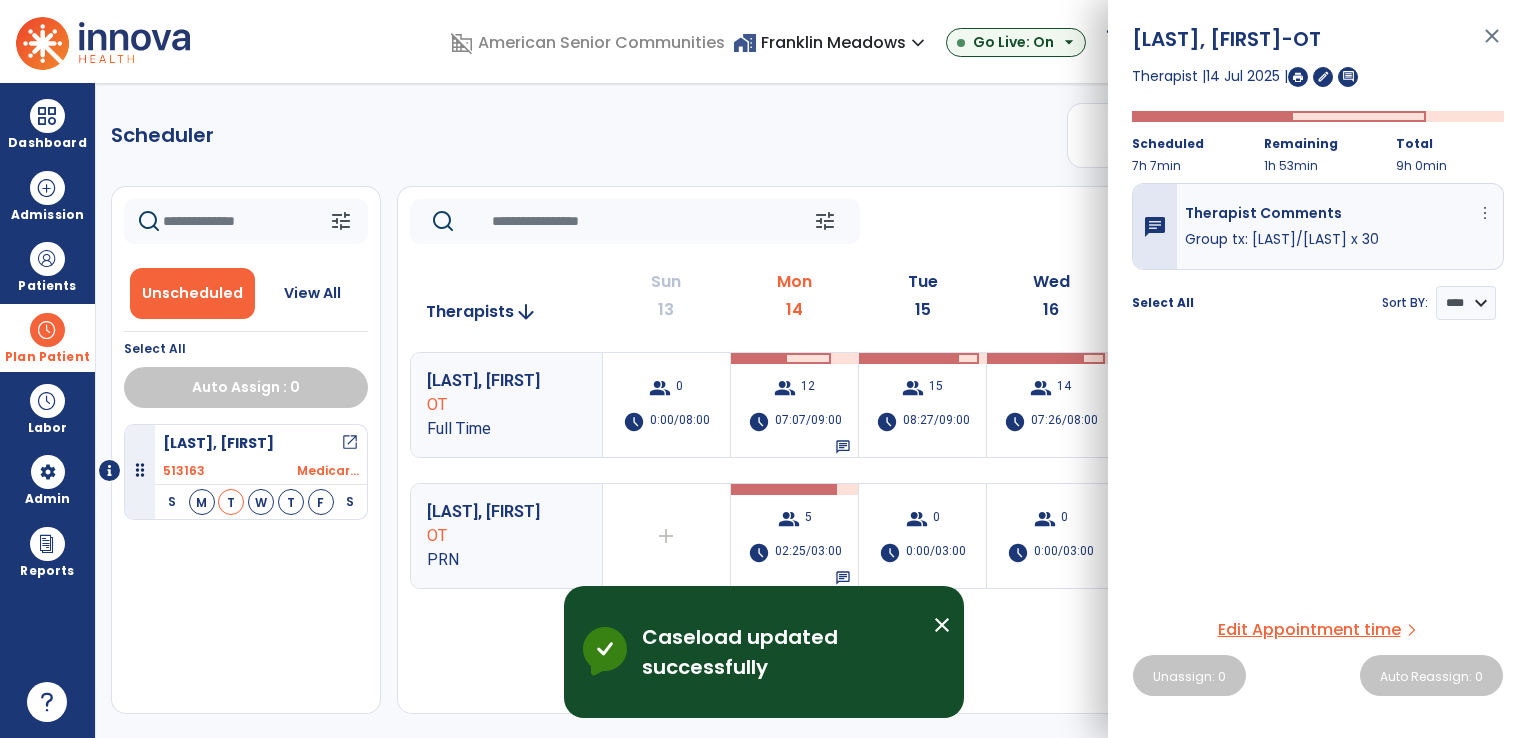 scroll, scrollTop: 0, scrollLeft: 0, axis: both 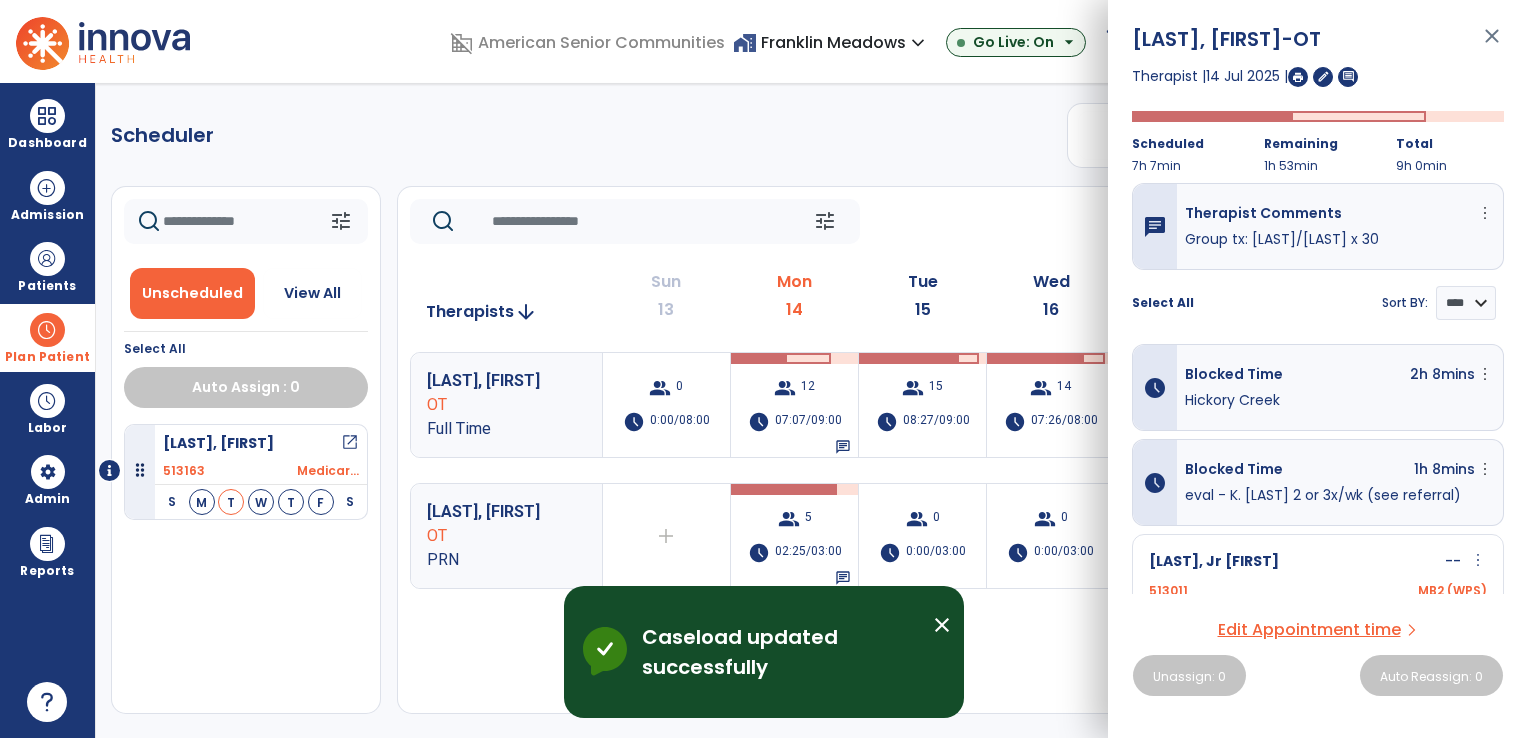 click on "Scheduler   PT   OT   ST  **** *** more_vert  Manage Labor   View All Therapists   Print" 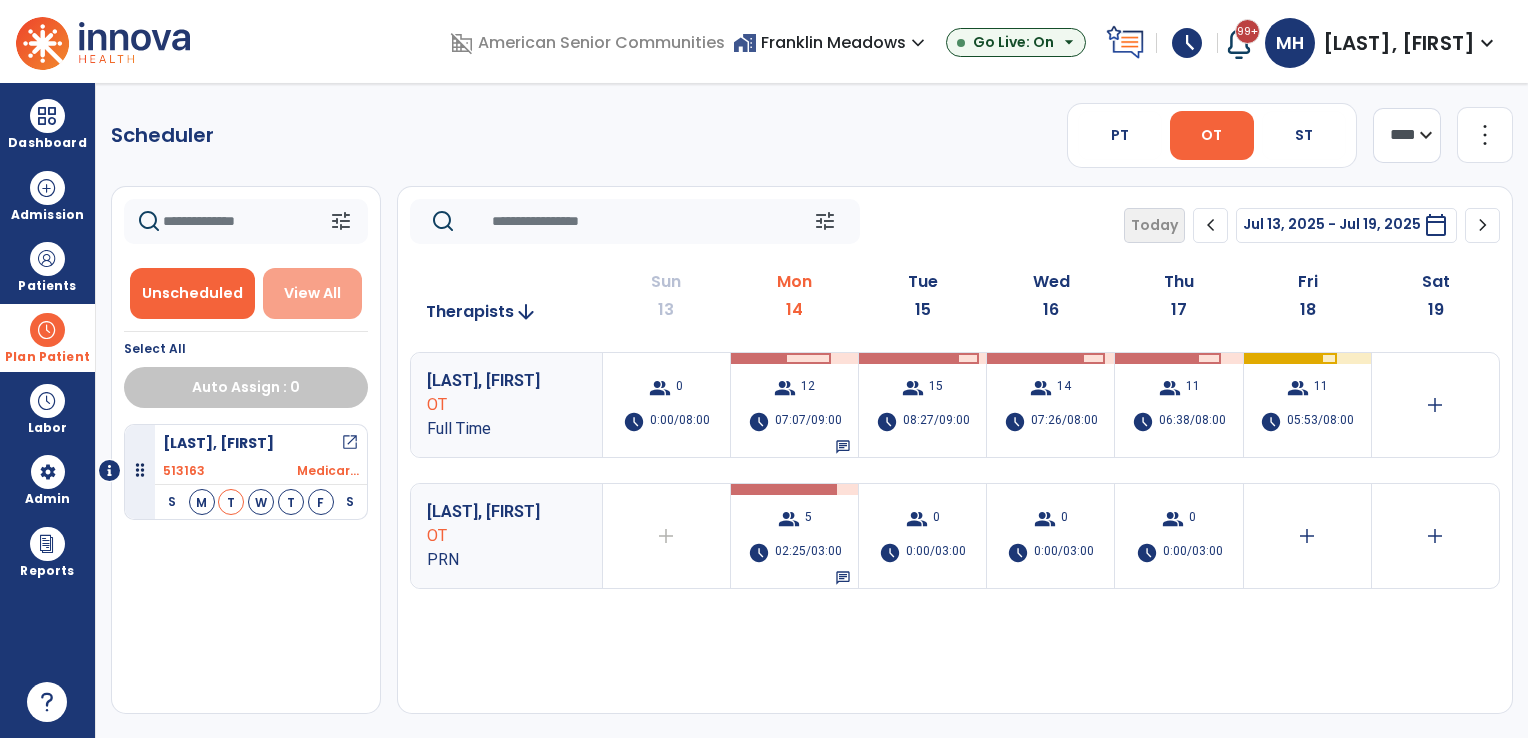 click on "View All" at bounding box center [313, 293] 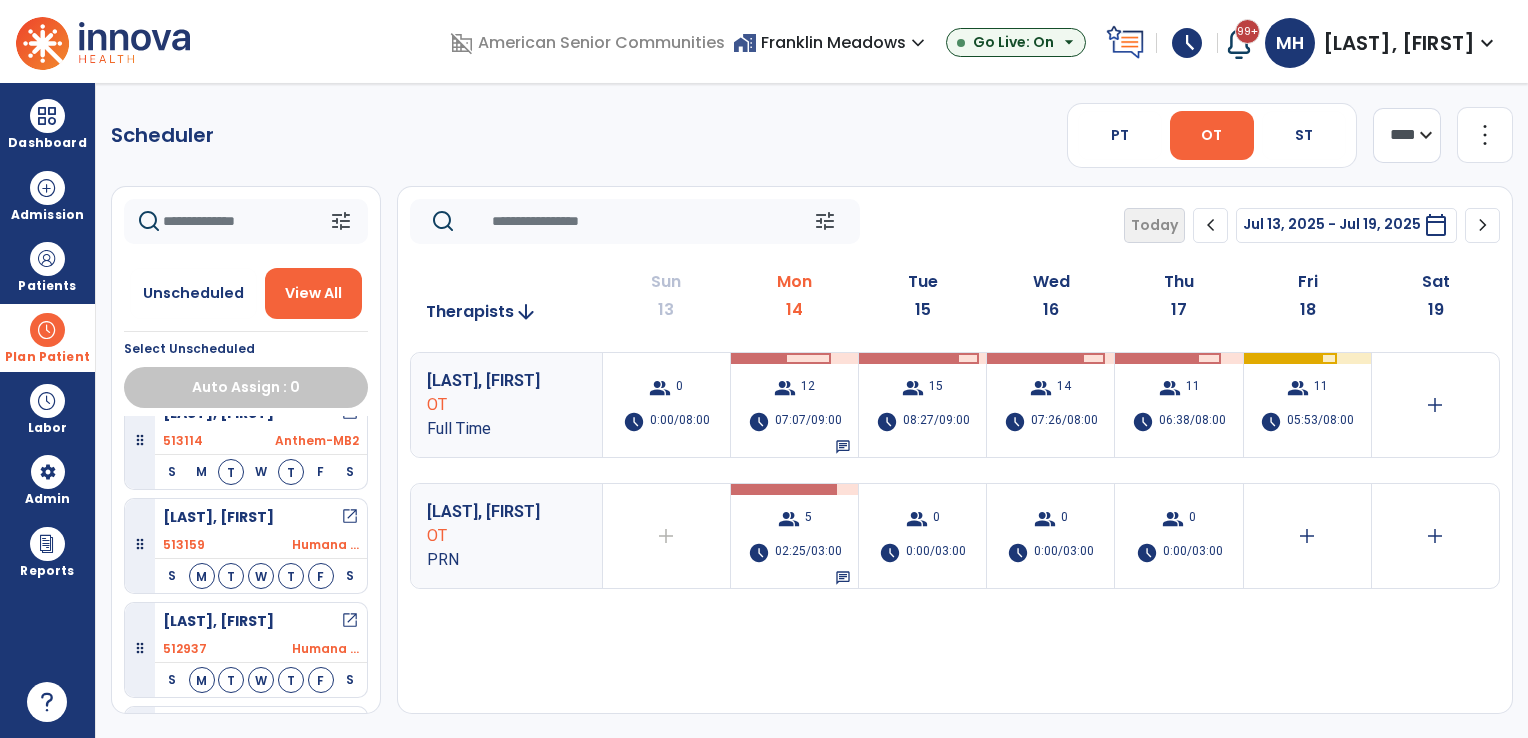 scroll, scrollTop: 450, scrollLeft: 0, axis: vertical 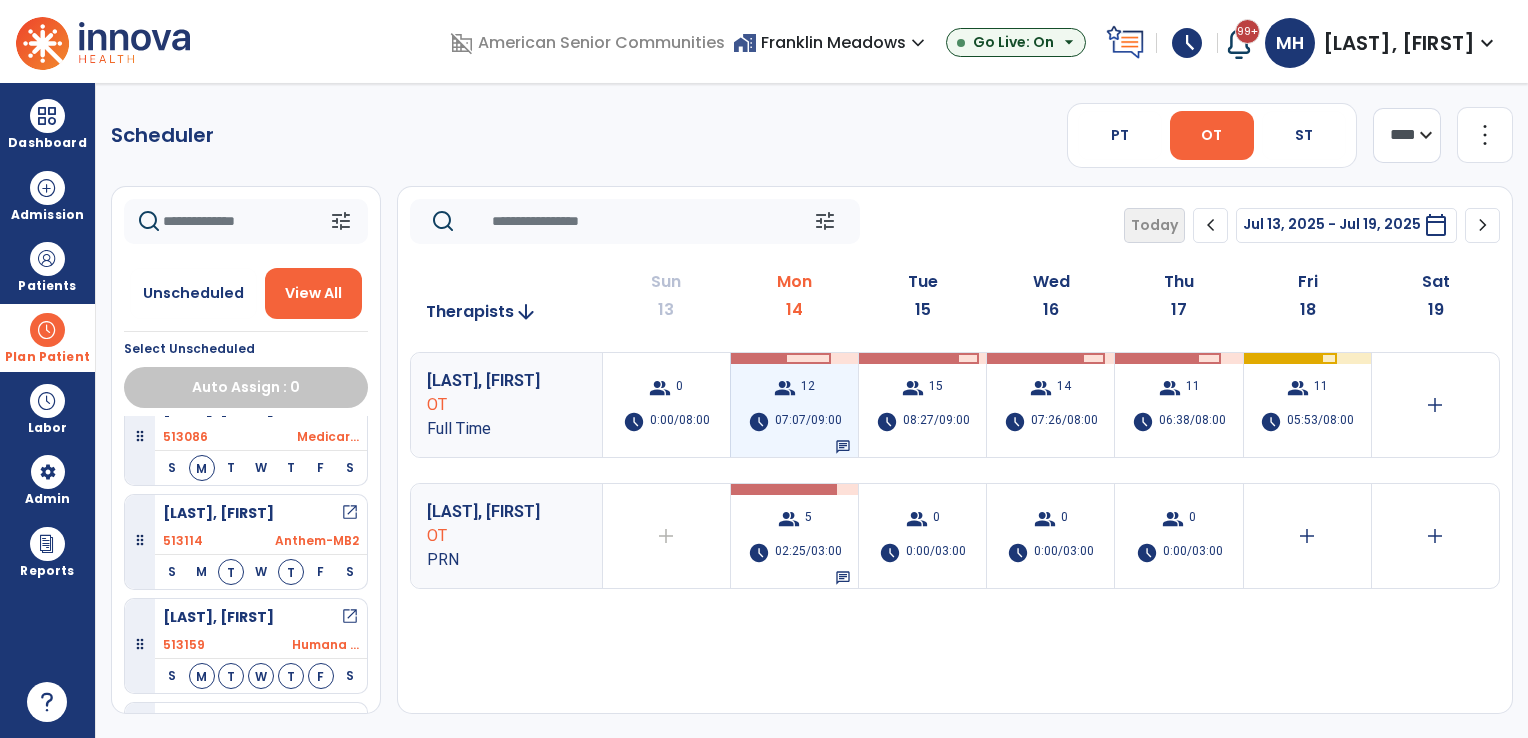 click on "group  12  schedule  07:07/09:00   chat" at bounding box center [794, 405] 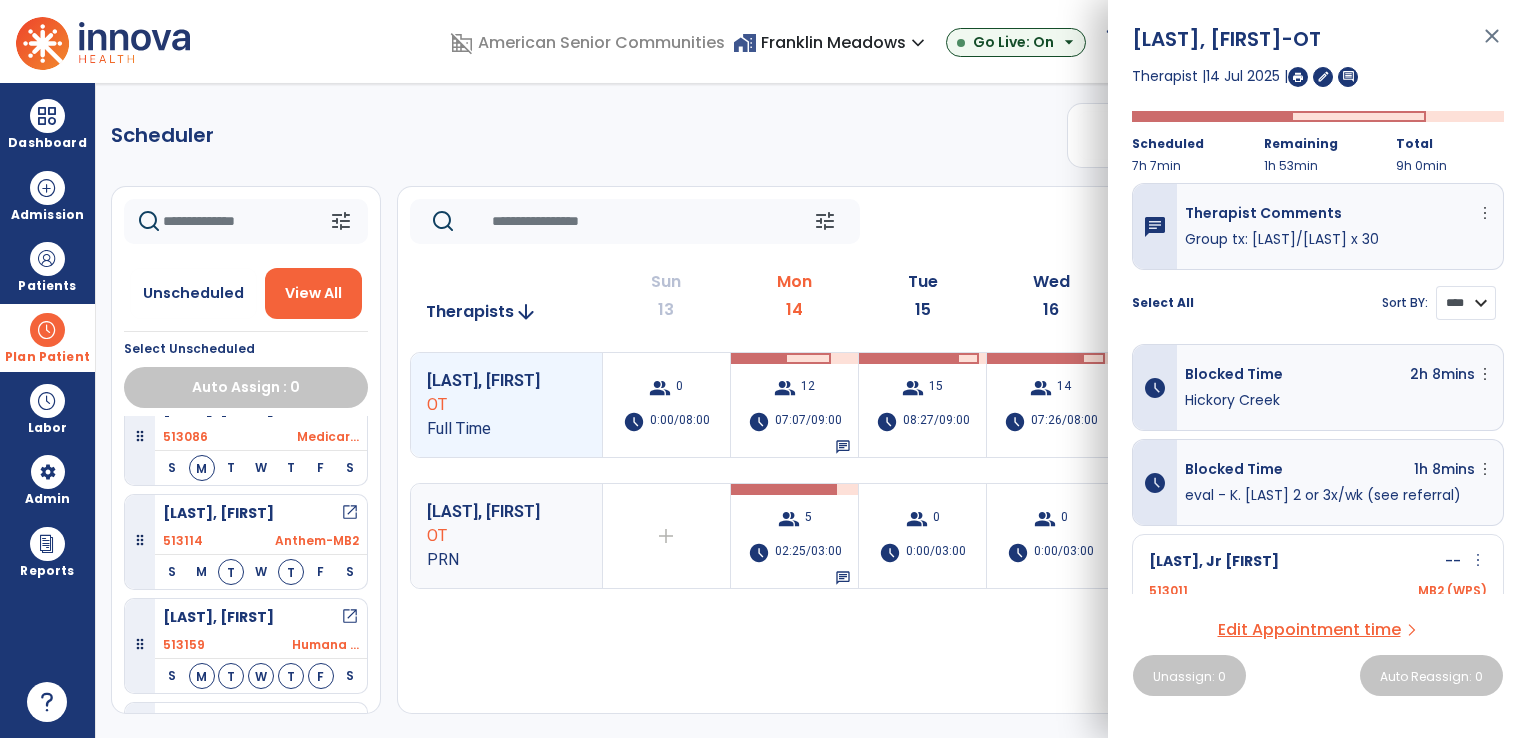 click on "**** ****" at bounding box center [1466, 303] 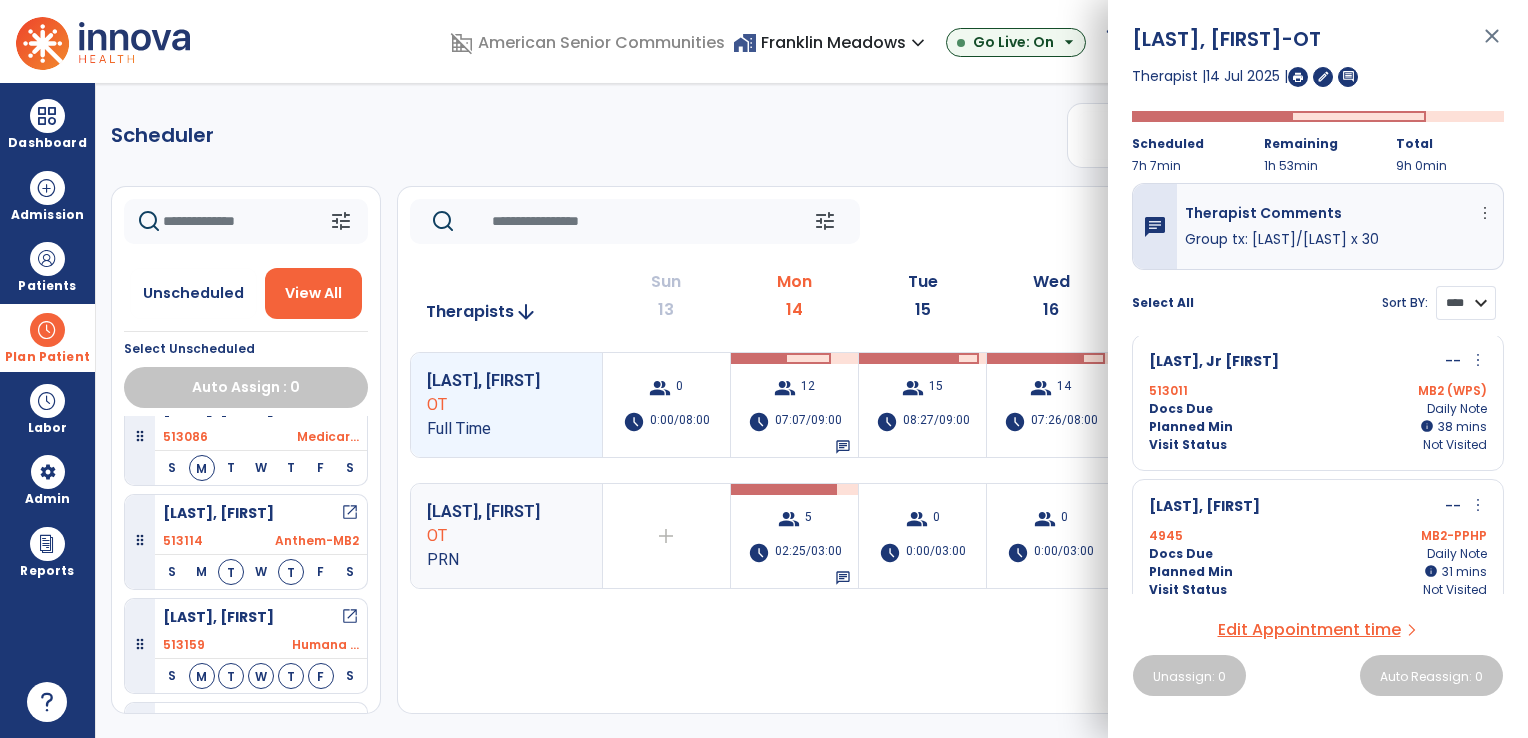 scroll, scrollTop: 0, scrollLeft: 0, axis: both 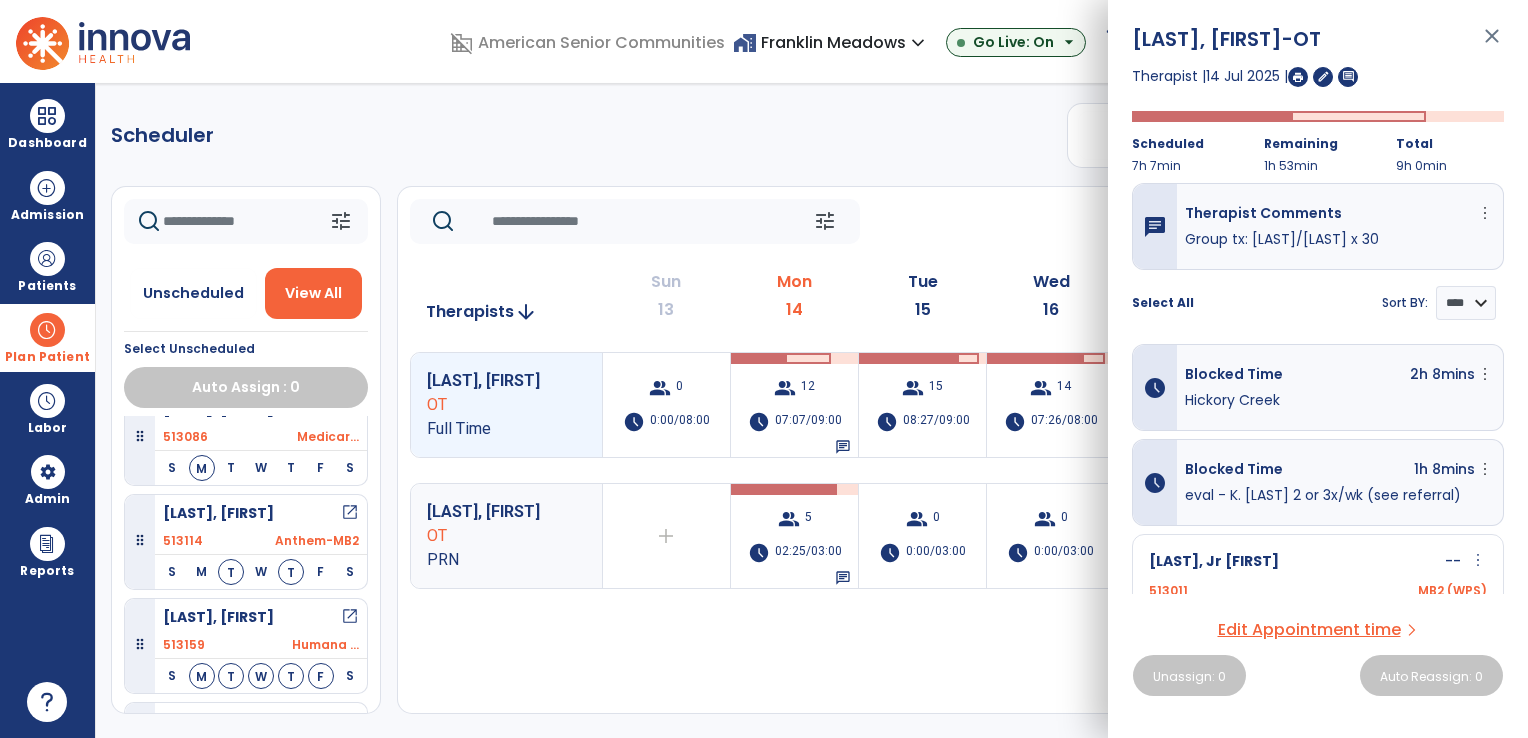 click on "Scheduler   PT   OT   ST  **** *** more_vert  Manage Labor   View All Therapists   Print" 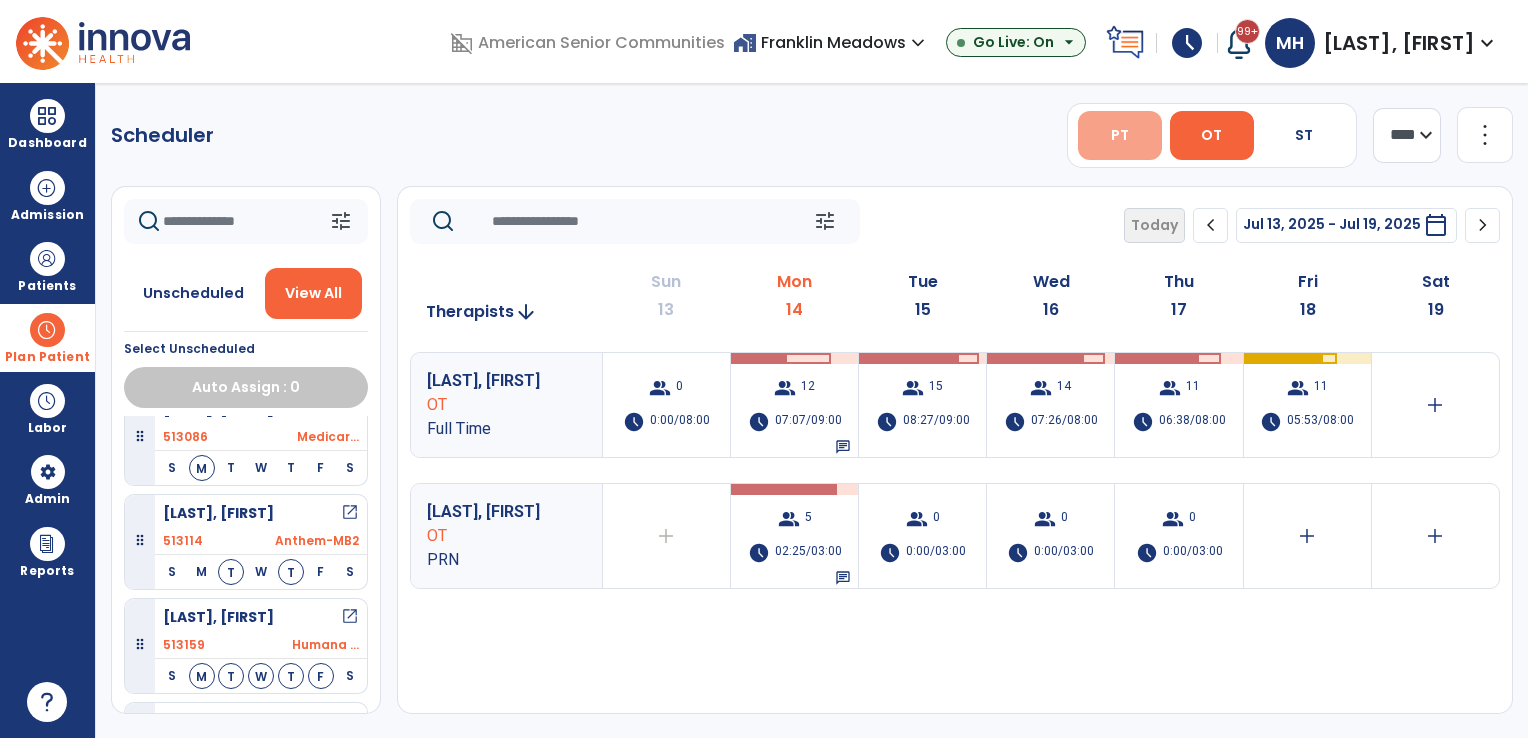 click on "PT" at bounding box center (1120, 135) 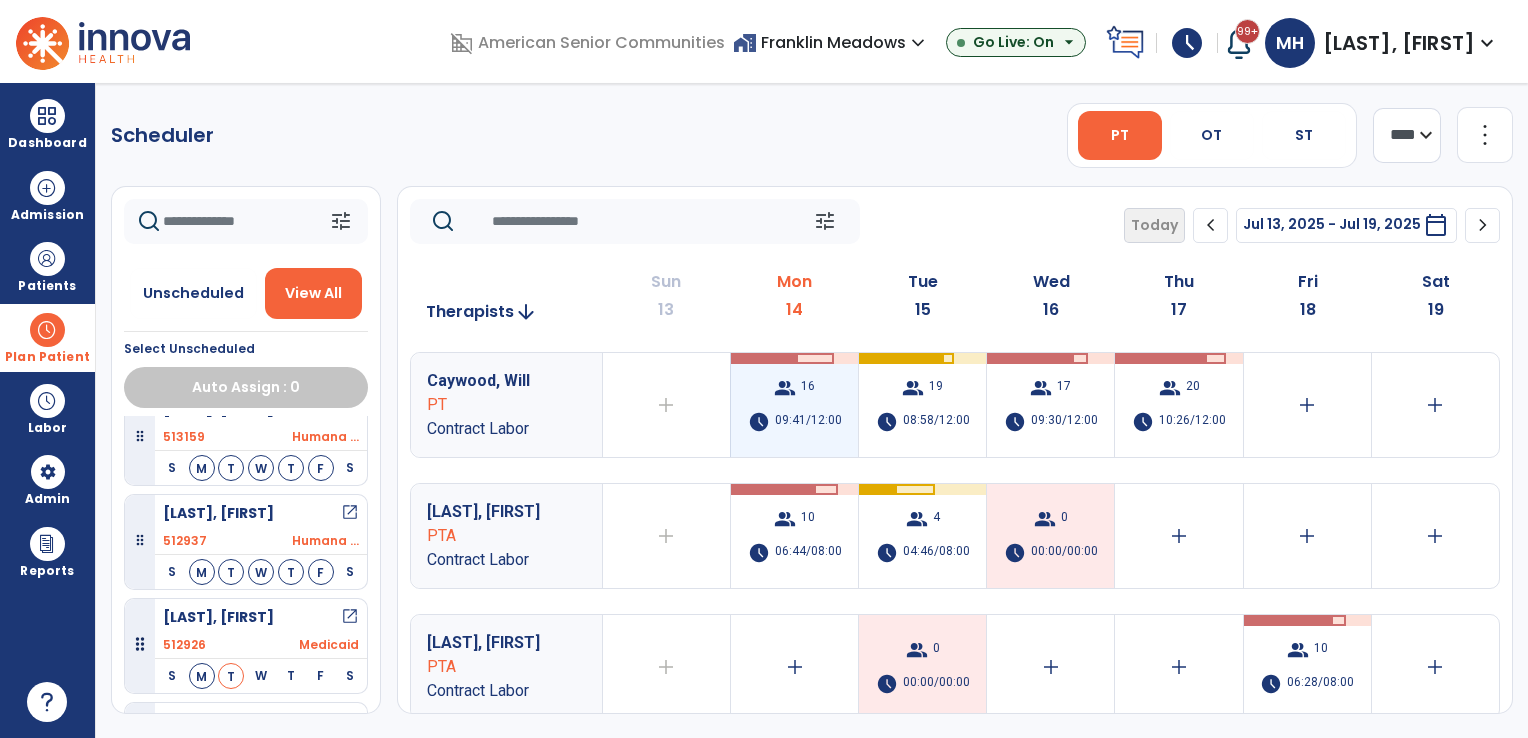 click on "group  16  schedule  09:41/12:00" at bounding box center (794, 405) 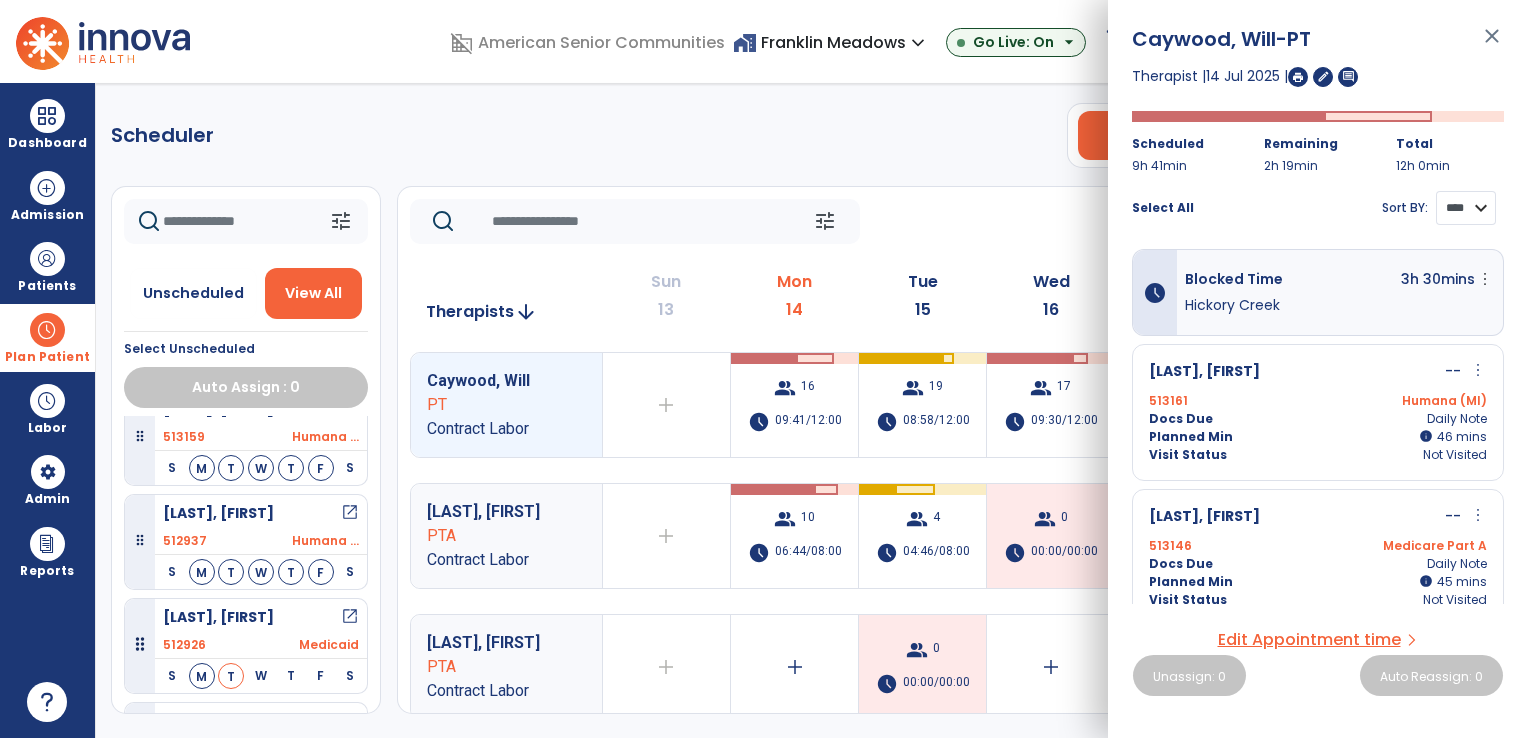drag, startPoint x: 1472, startPoint y: 212, endPoint x: 1467, endPoint y: 224, distance: 13 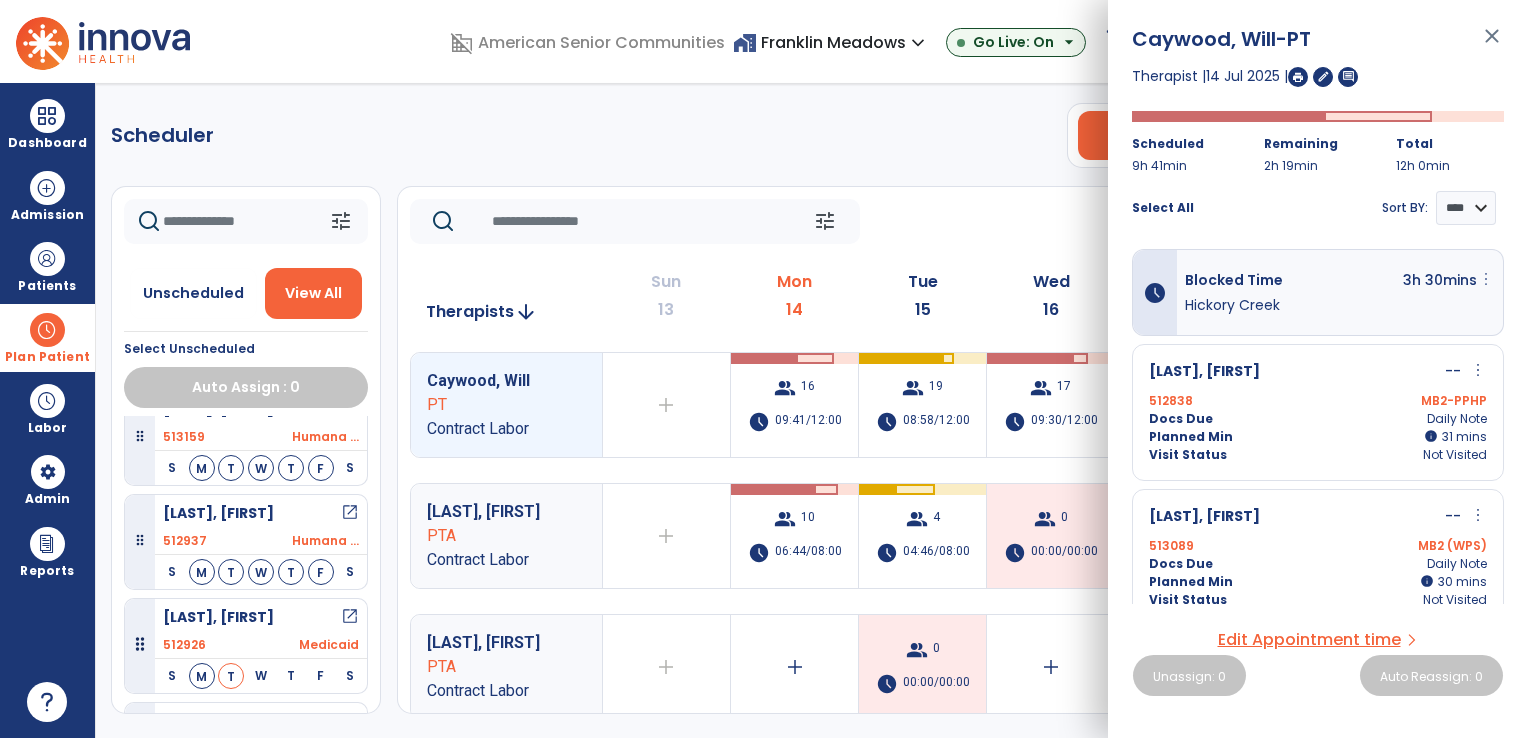 click on "more_vert" at bounding box center [1486, 279] 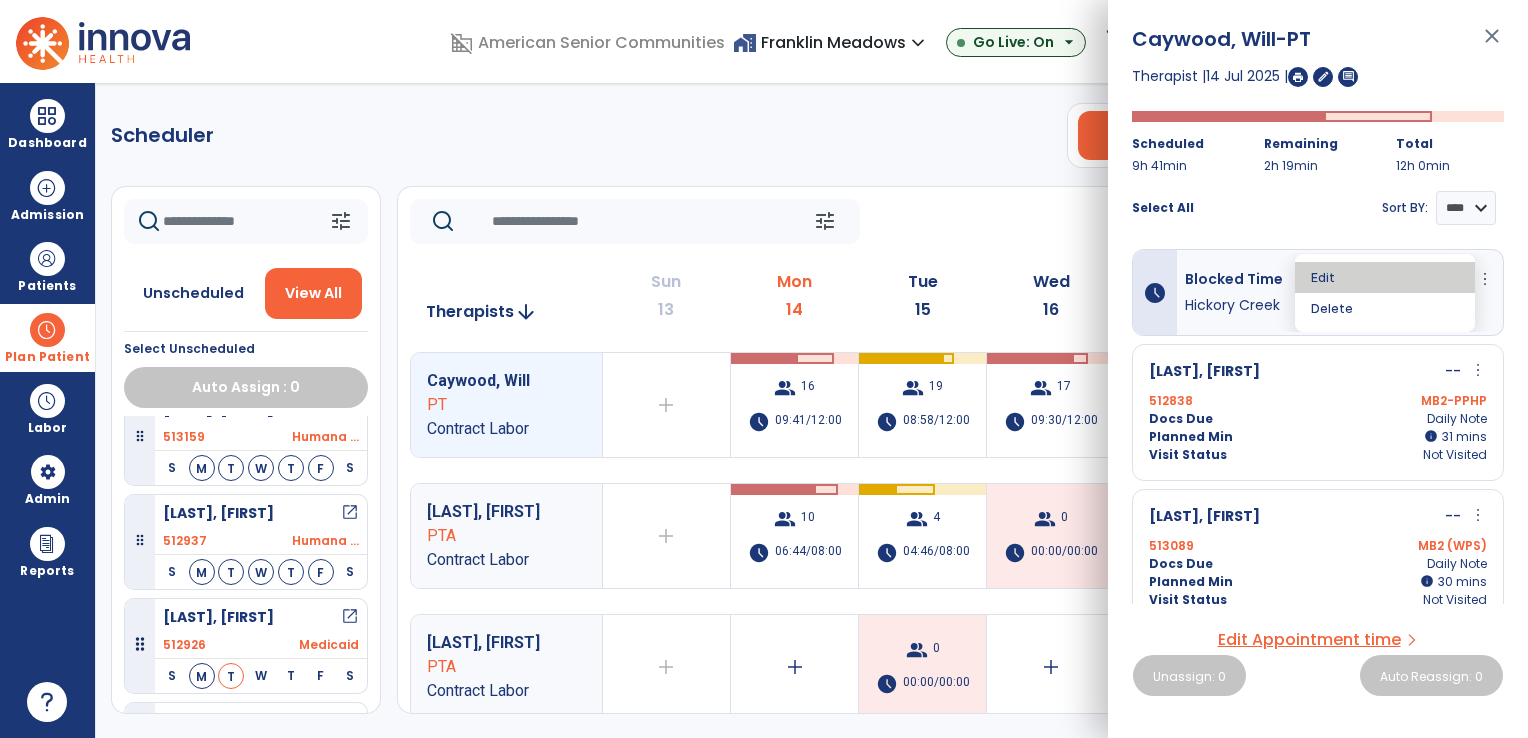 click on "Edit" at bounding box center (1385, 277) 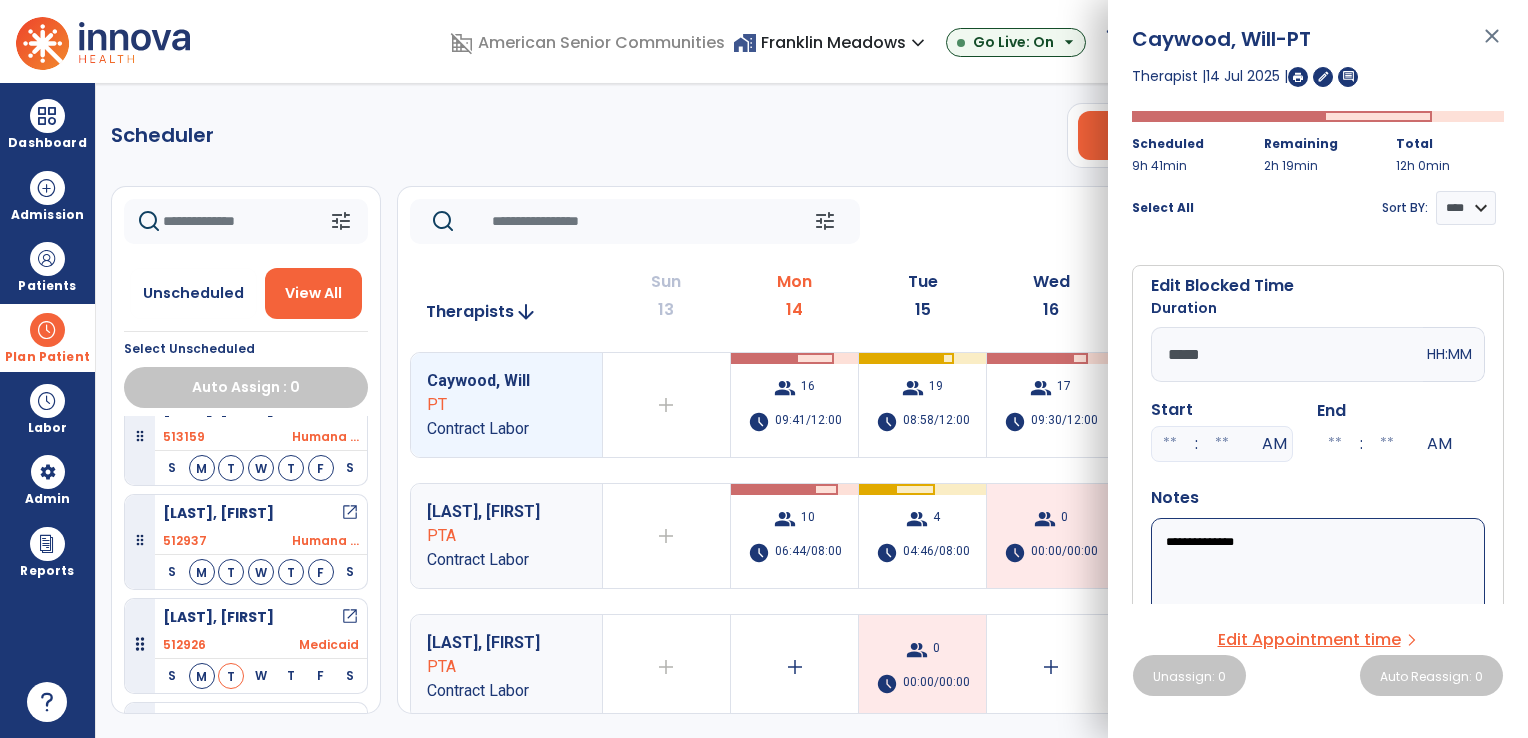 click on "*****" at bounding box center (1287, 354) 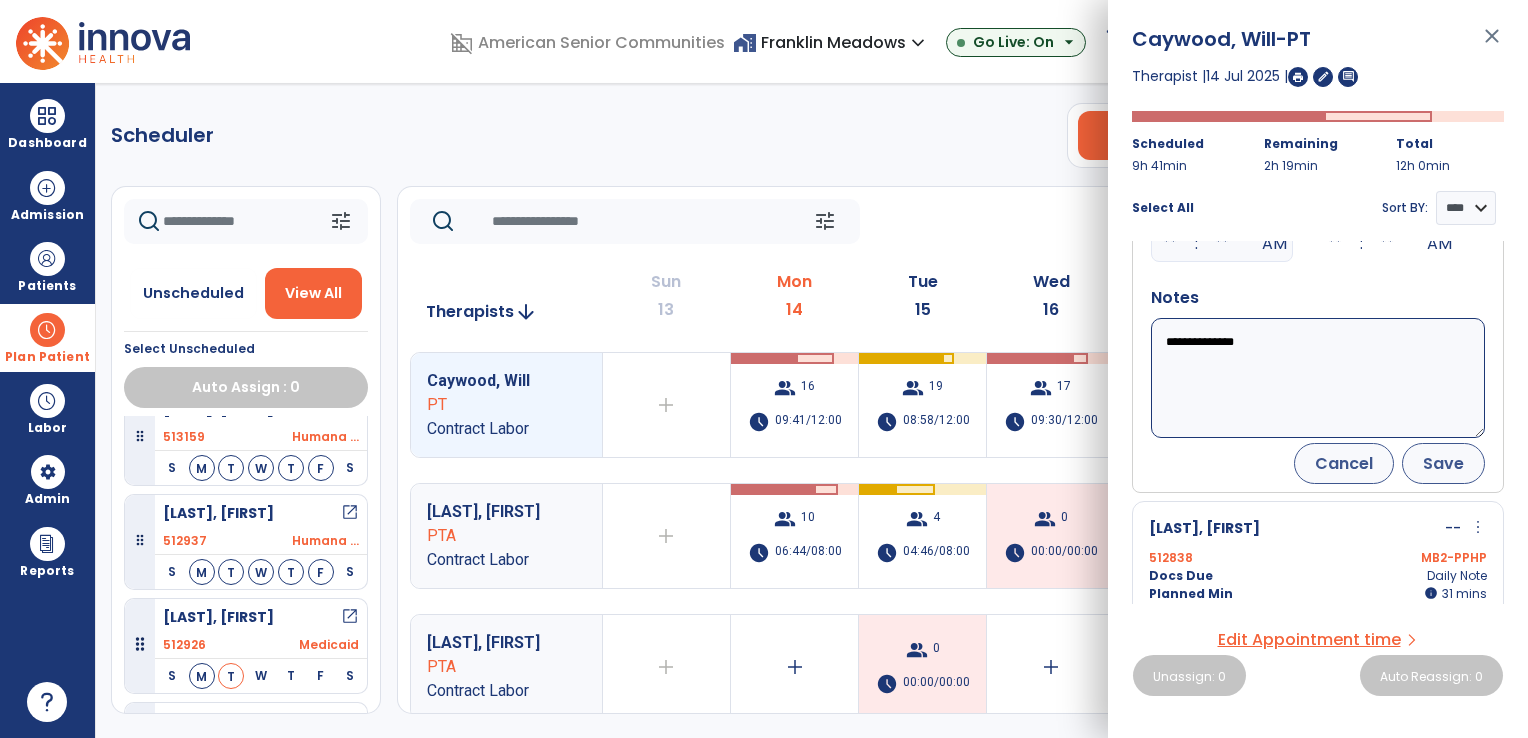 type on "*****" 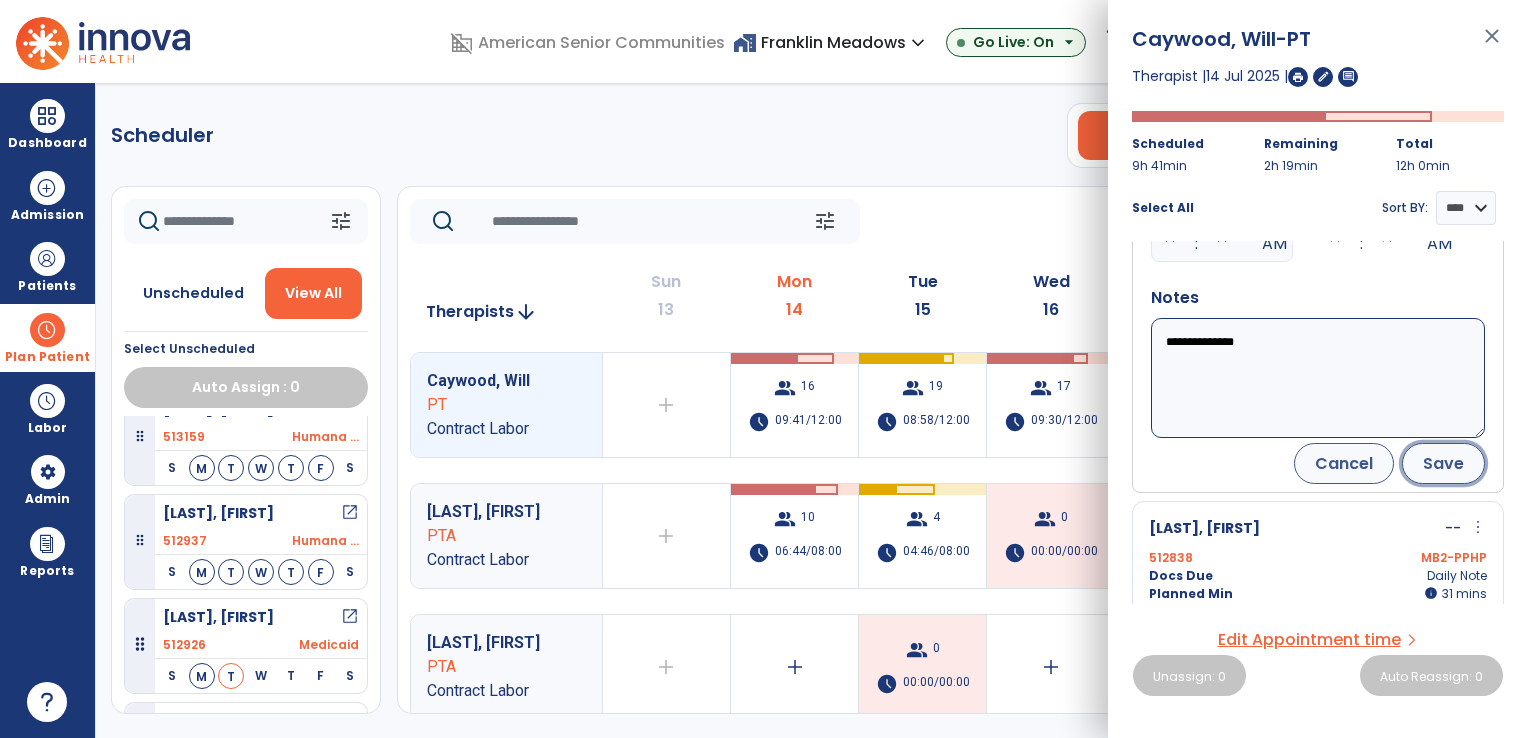 click on "Save" at bounding box center [1443, 463] 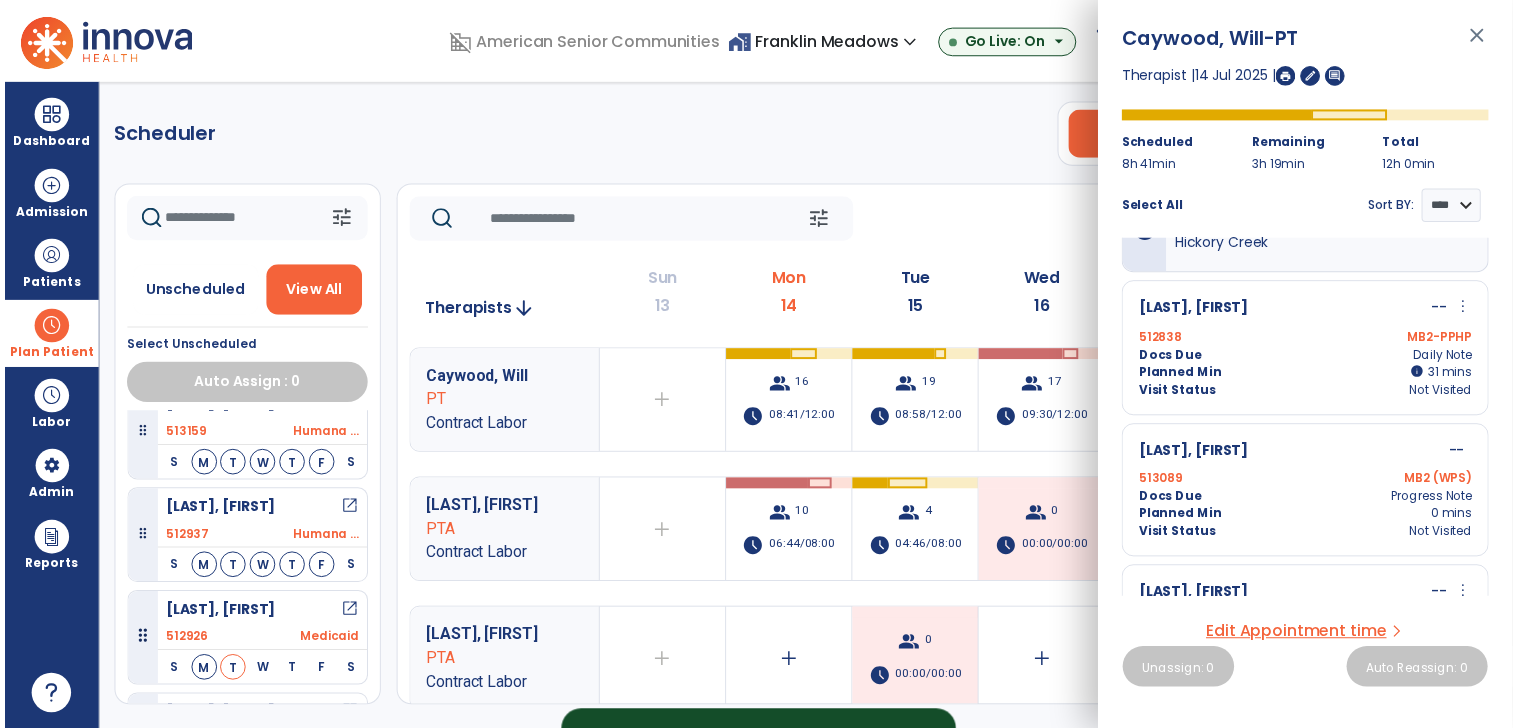 scroll, scrollTop: 0, scrollLeft: 0, axis: both 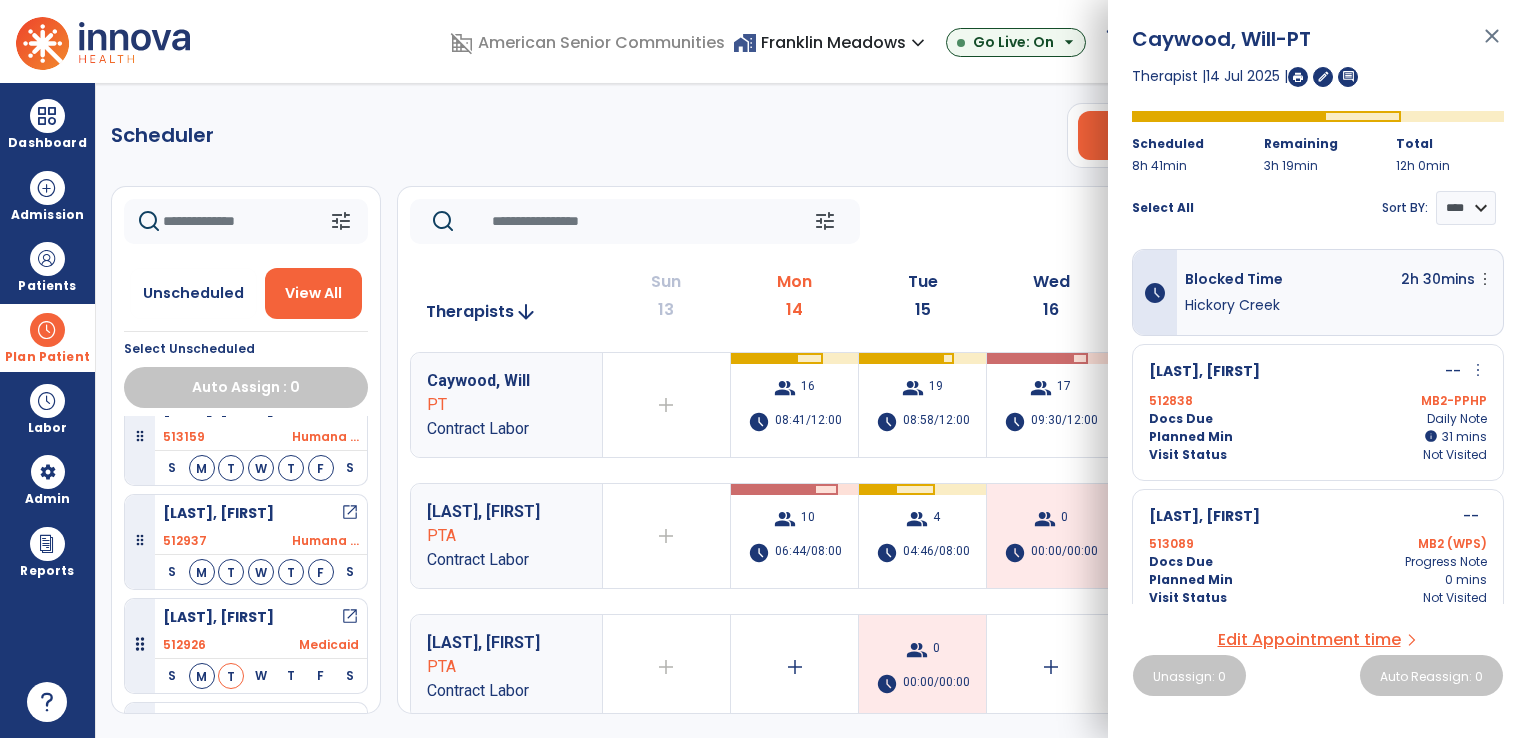 click on "Scheduler   PT   OT   ST  **** *** more_vert  Manage Labor   View All Therapists   Print" 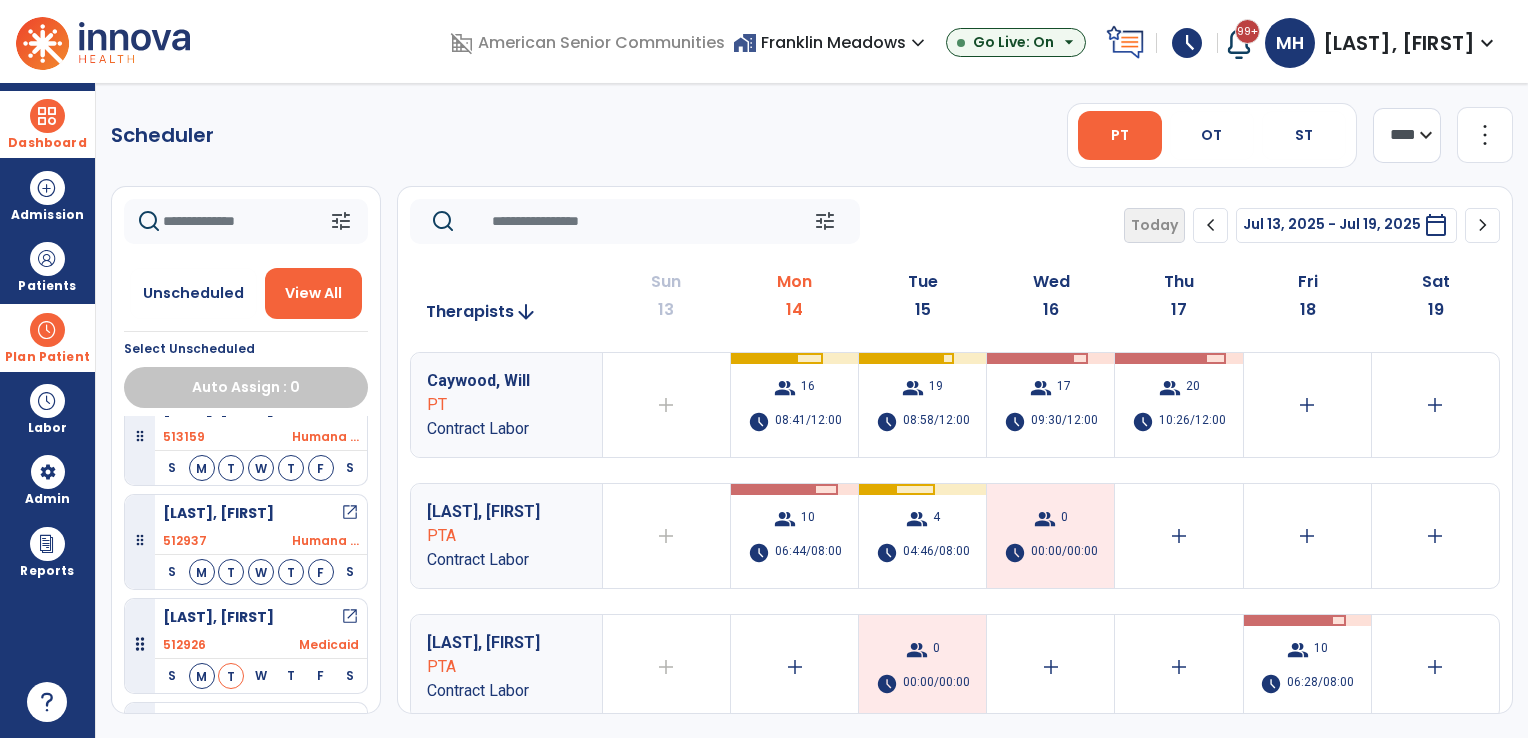 click on "Dashboard" at bounding box center [47, 143] 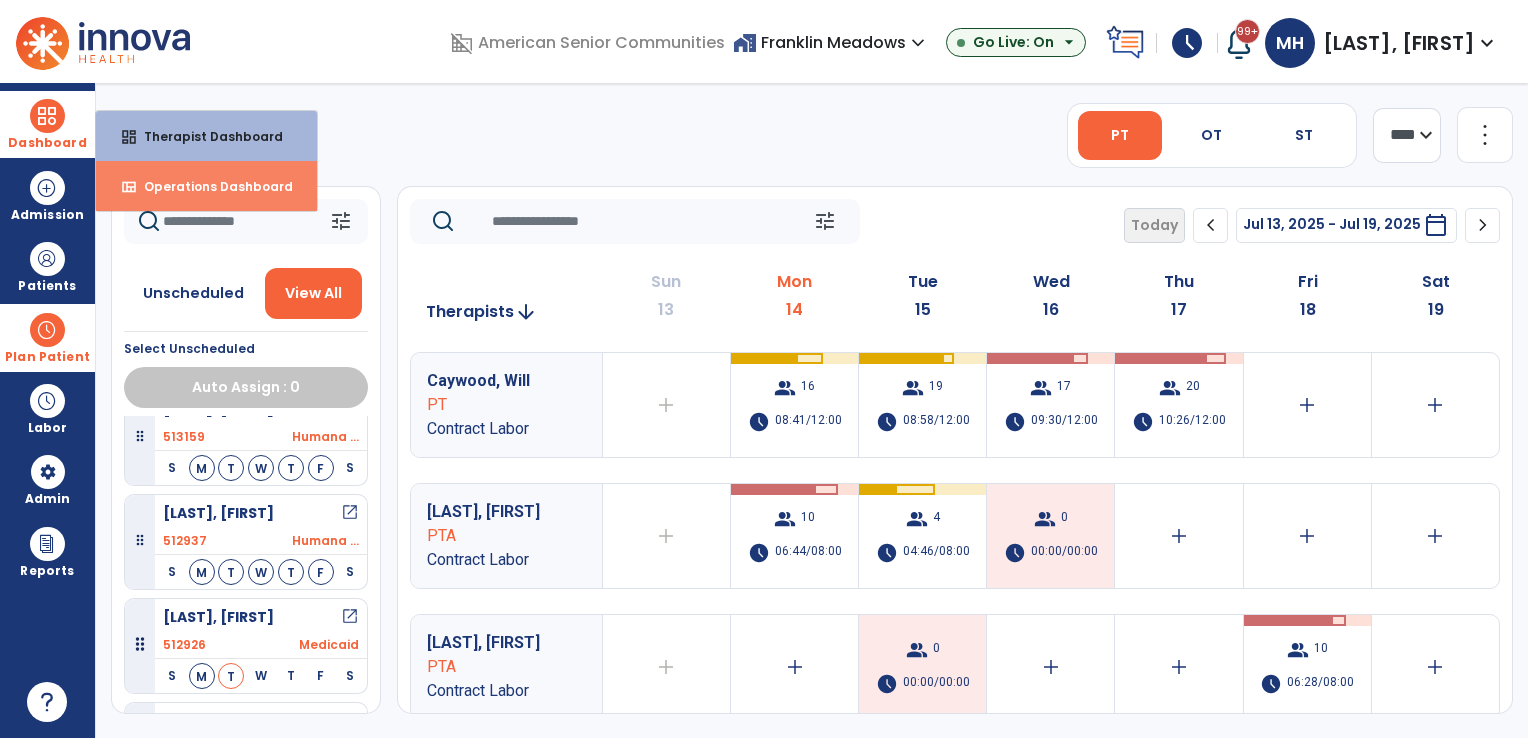 click on "Operations Dashboard" at bounding box center (210, 186) 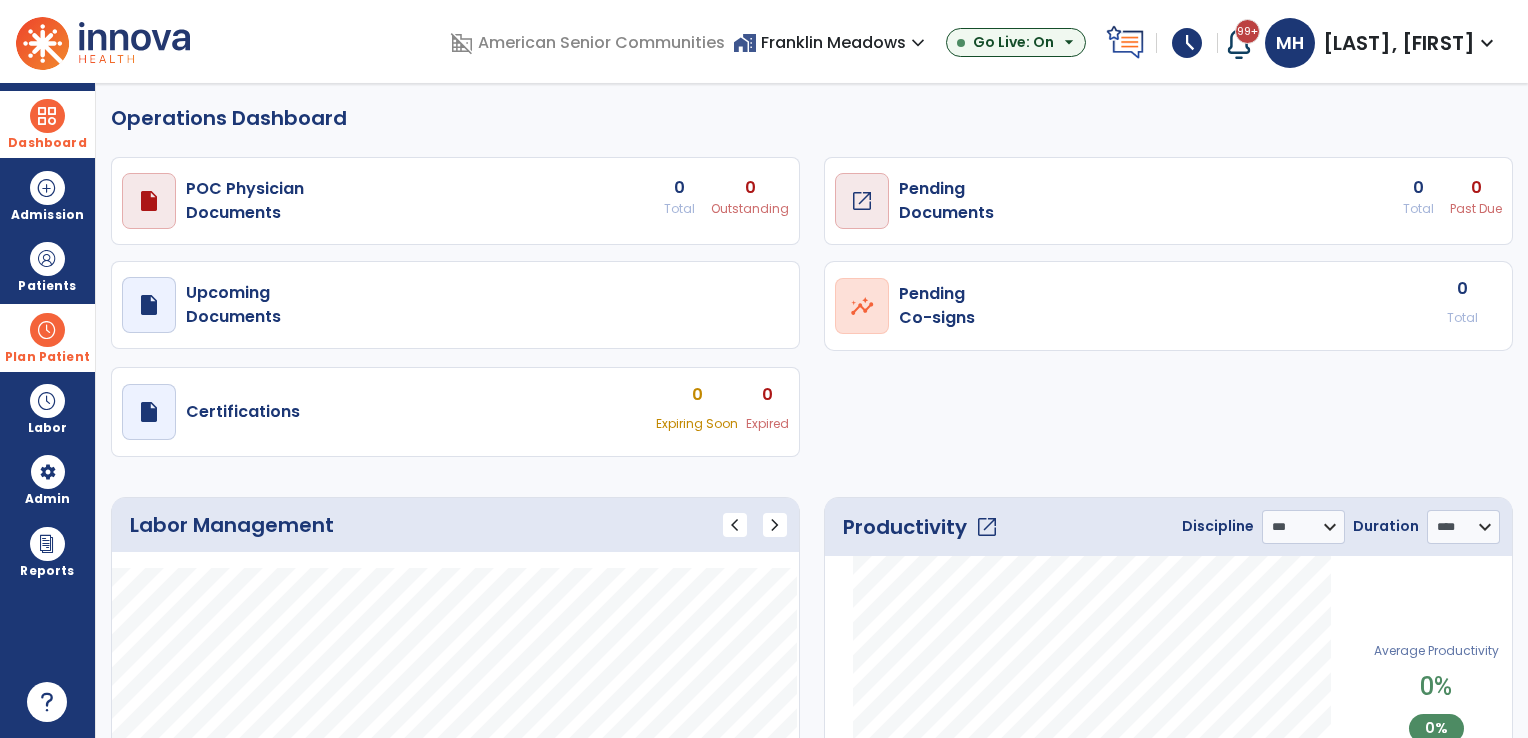 select on "***" 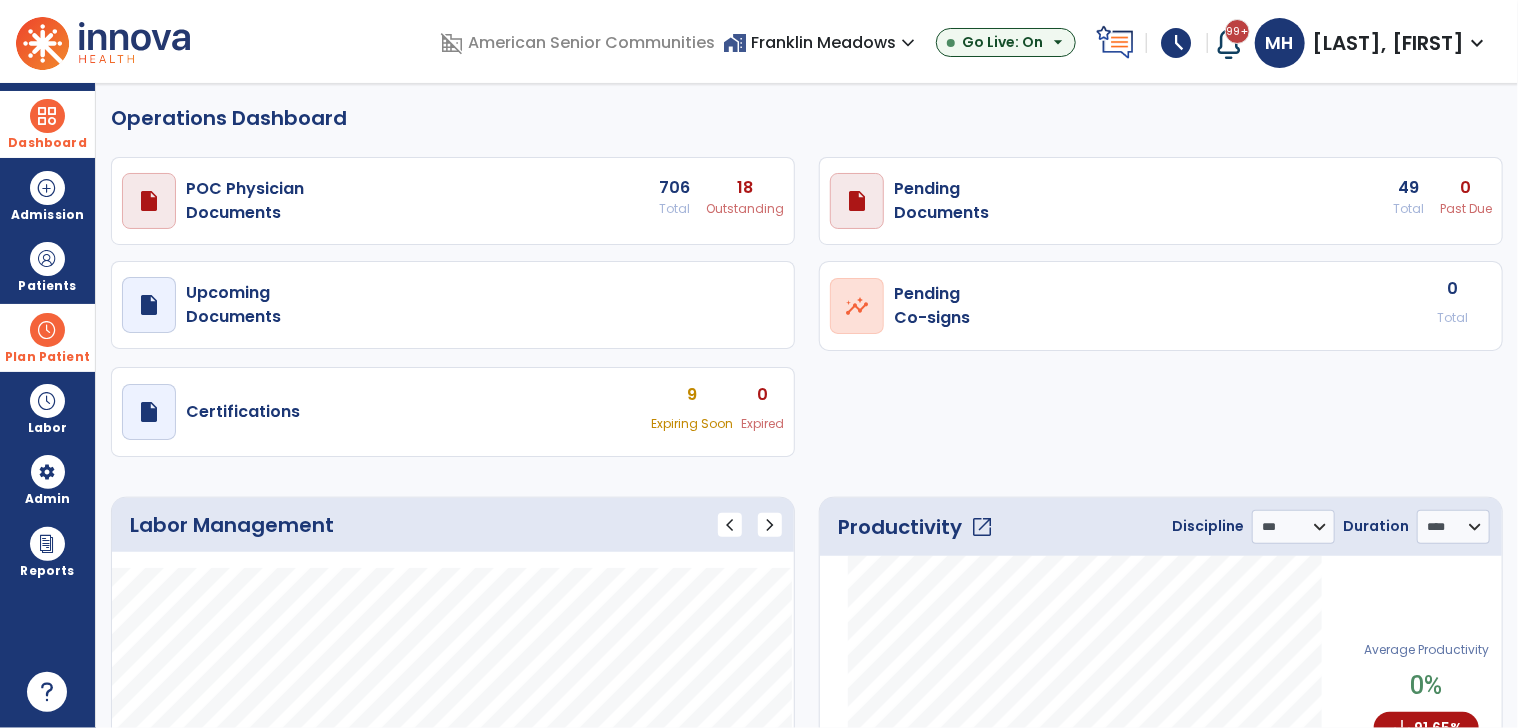 click on "home_work [LOCATION] expand_more" at bounding box center (821, 42) 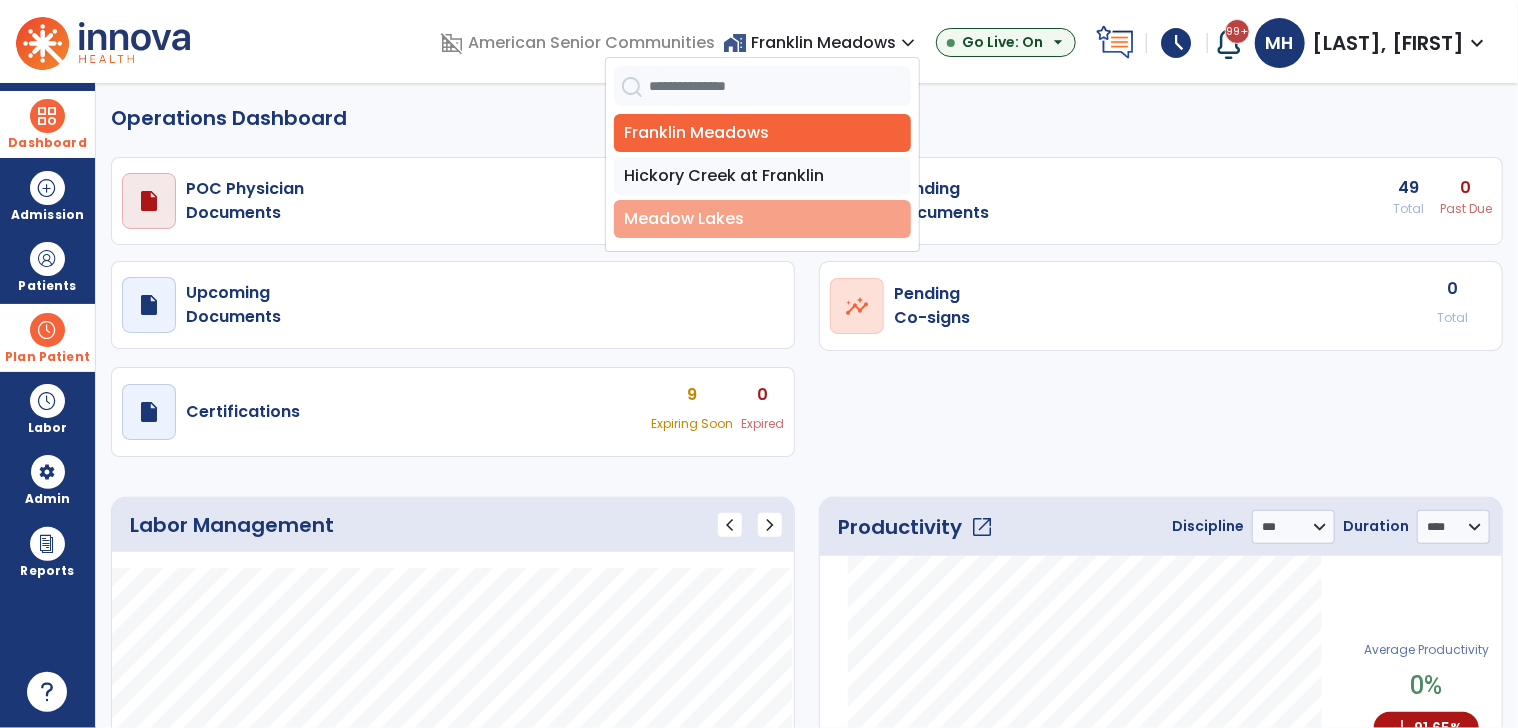 click on "Meadow Lakes" at bounding box center (762, 219) 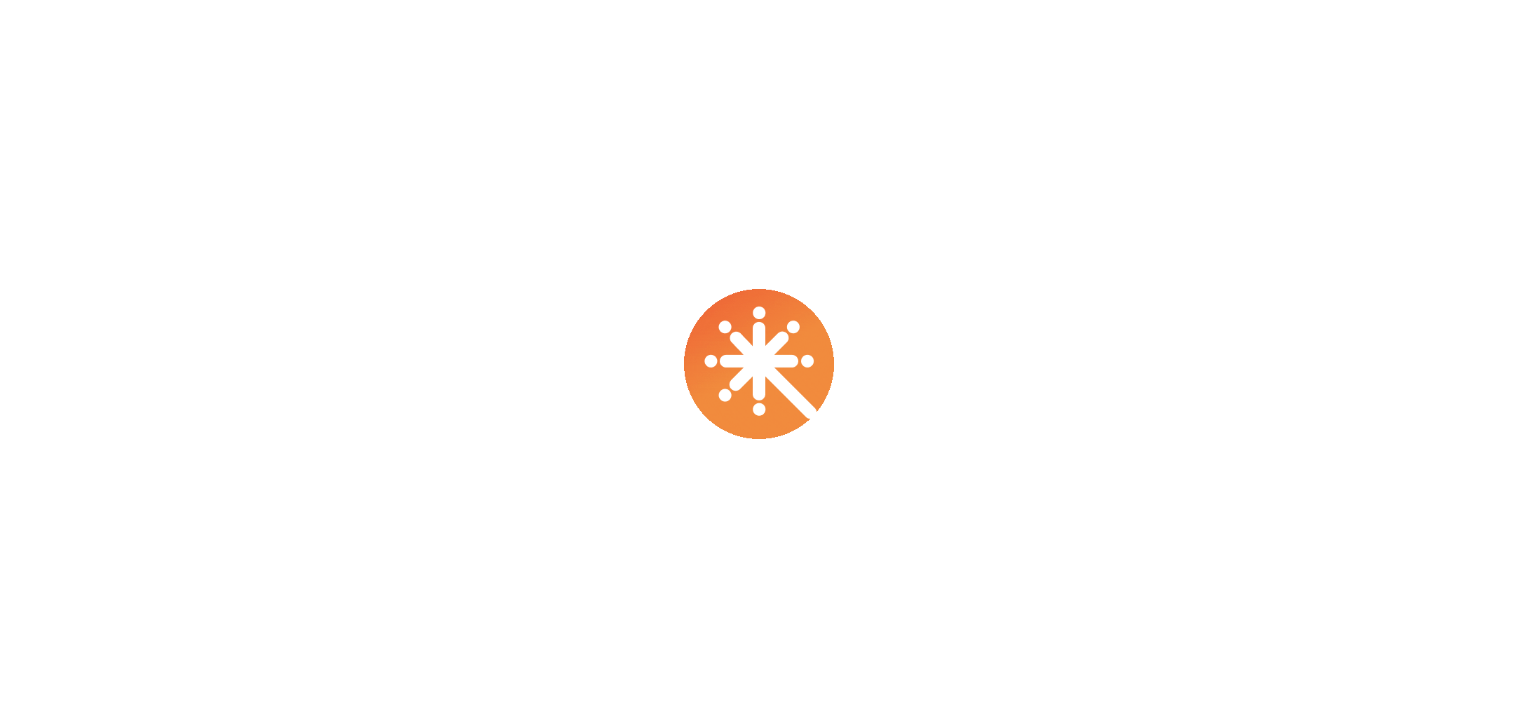 scroll, scrollTop: 0, scrollLeft: 0, axis: both 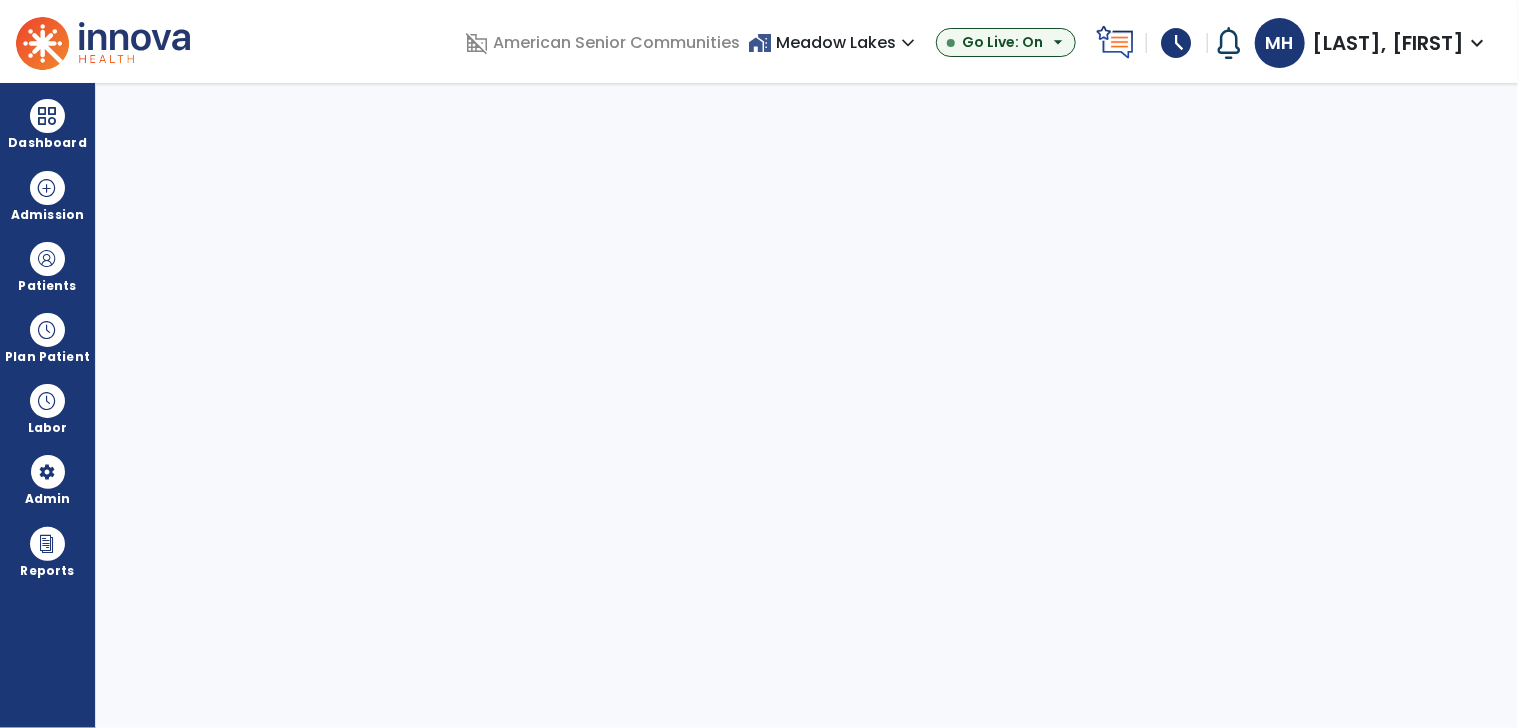 select on "***" 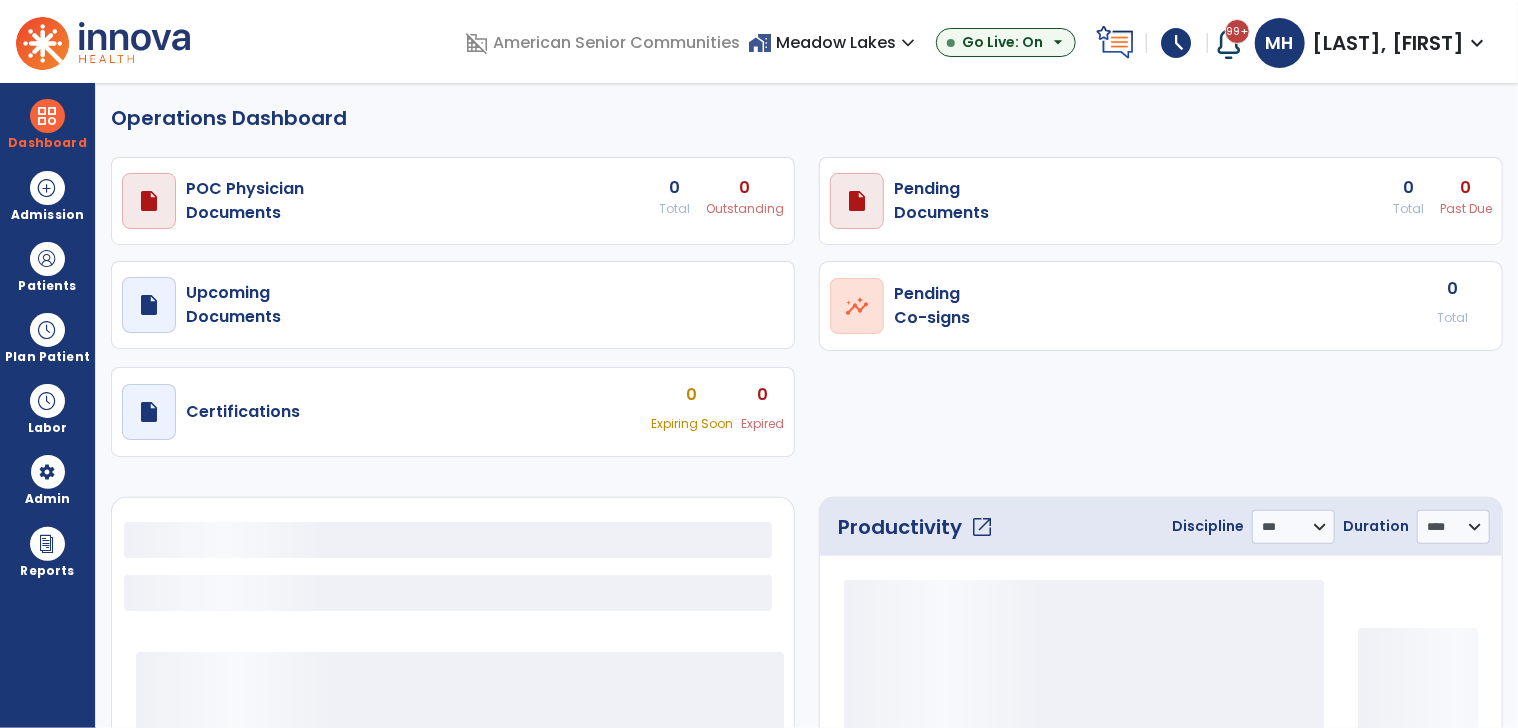 select on "***" 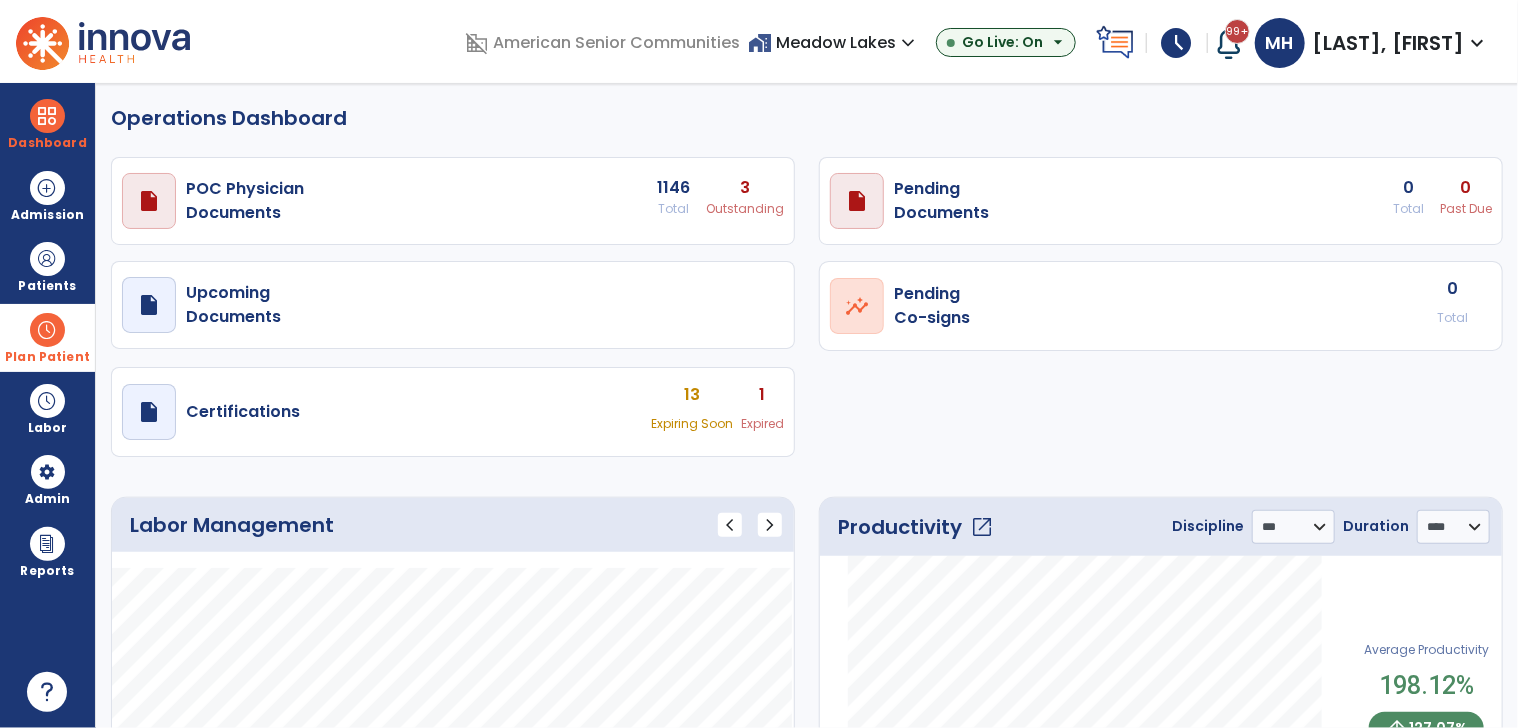 click at bounding box center (47, 330) 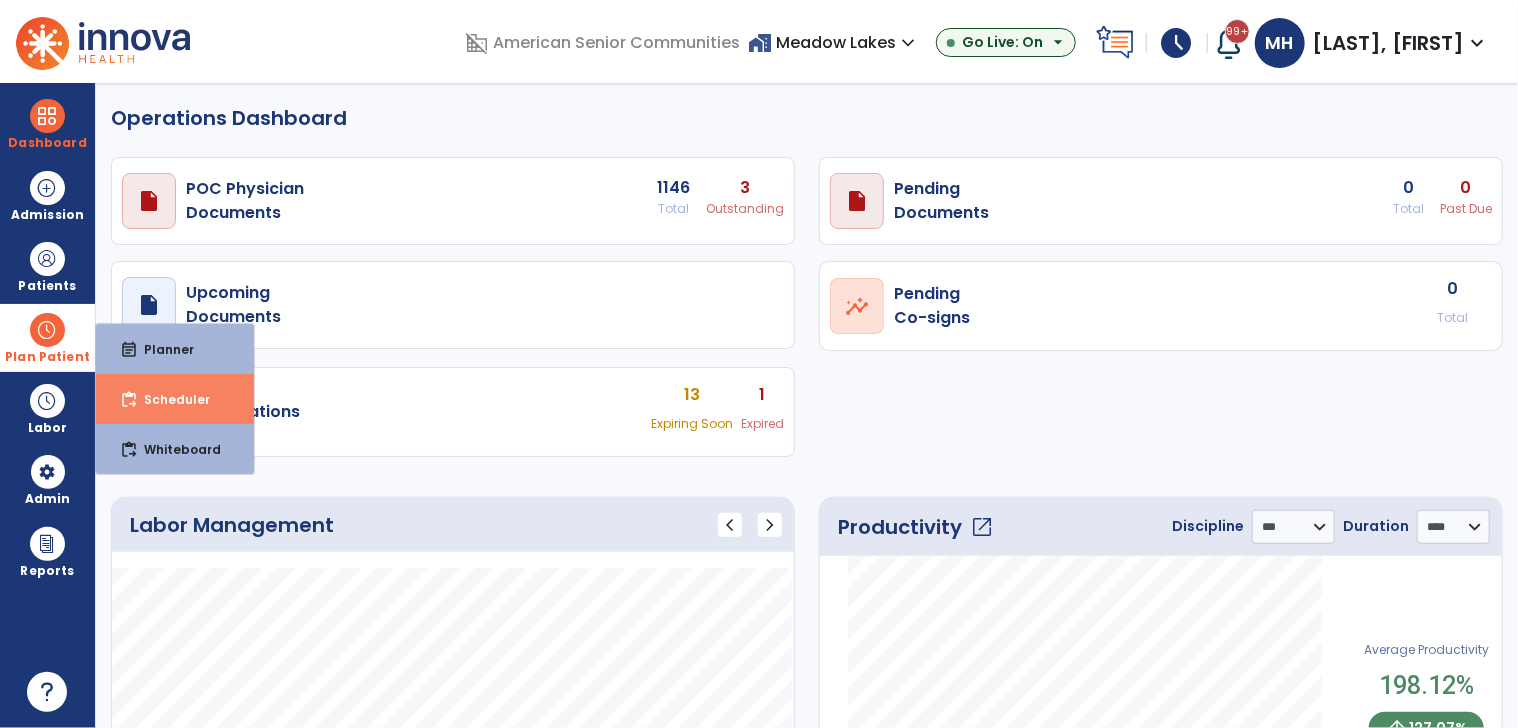 click on "Scheduler" at bounding box center [169, 399] 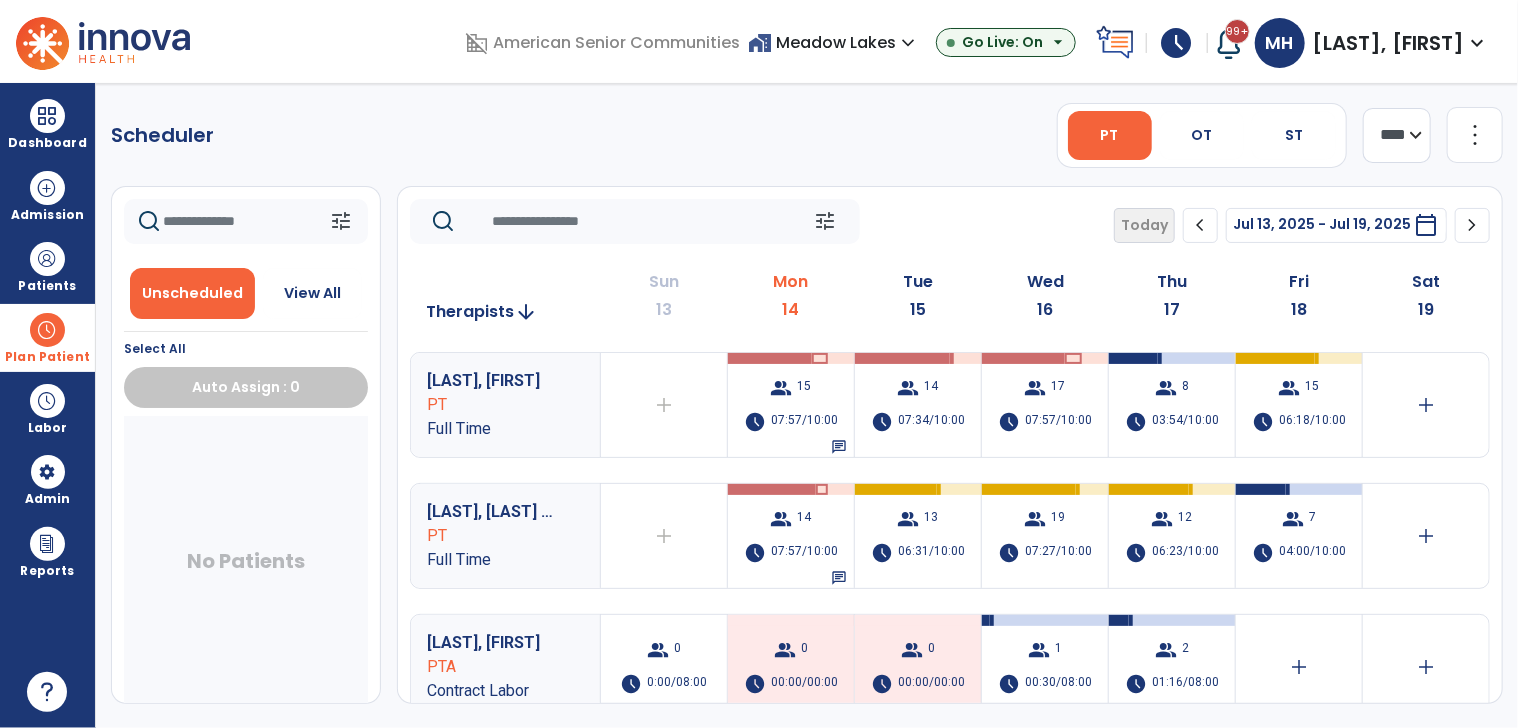 click on "home_work   [LOCATION]   expand_more" at bounding box center (834, 42) 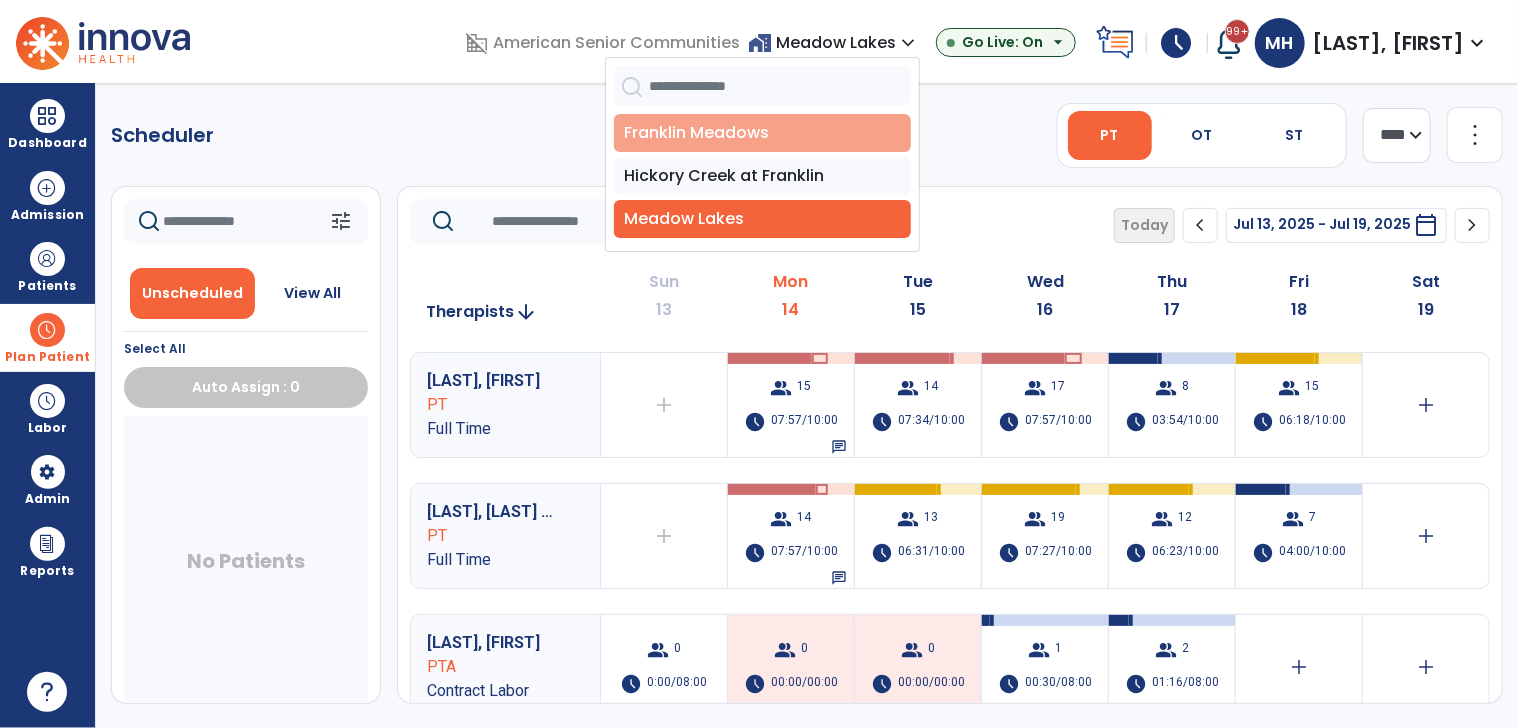 click on "Franklin Meadows" at bounding box center [762, 133] 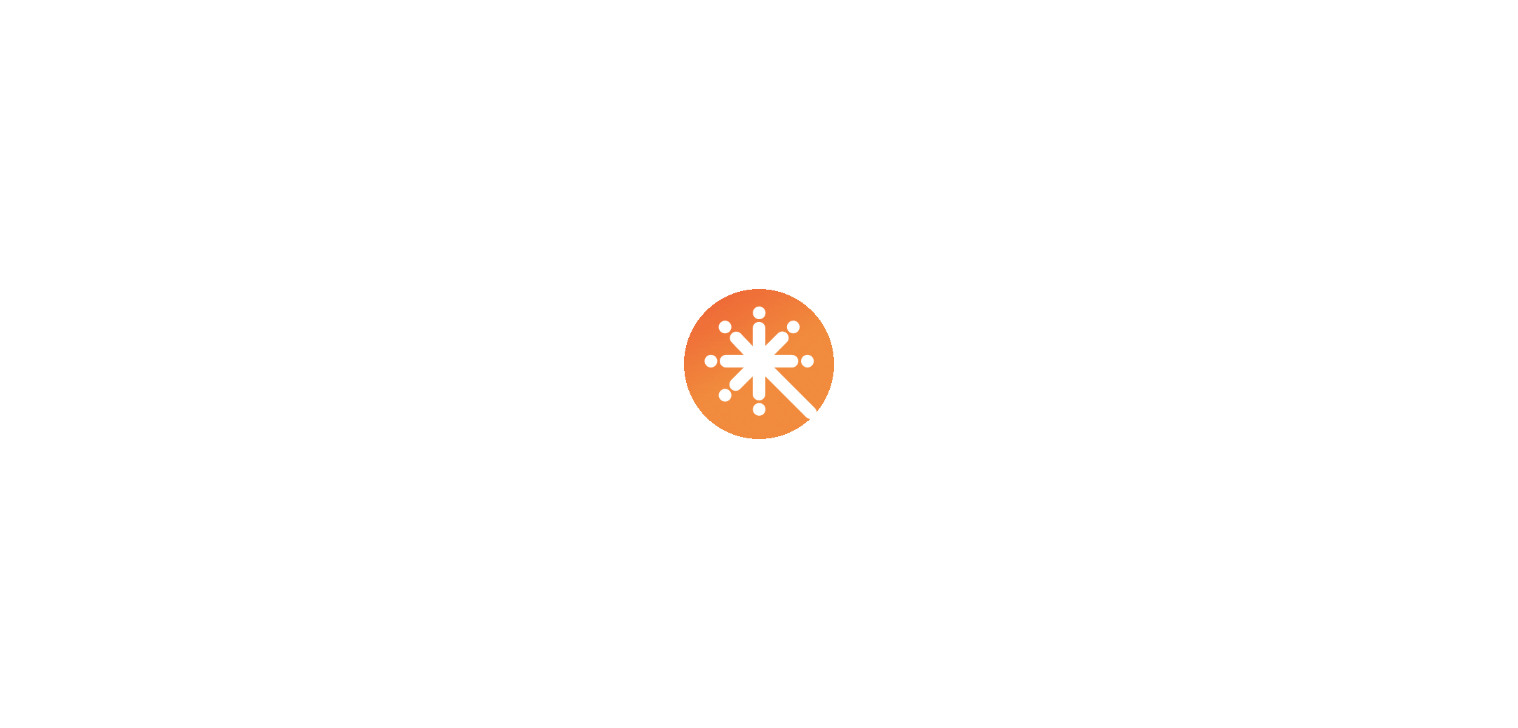 scroll, scrollTop: 0, scrollLeft: 0, axis: both 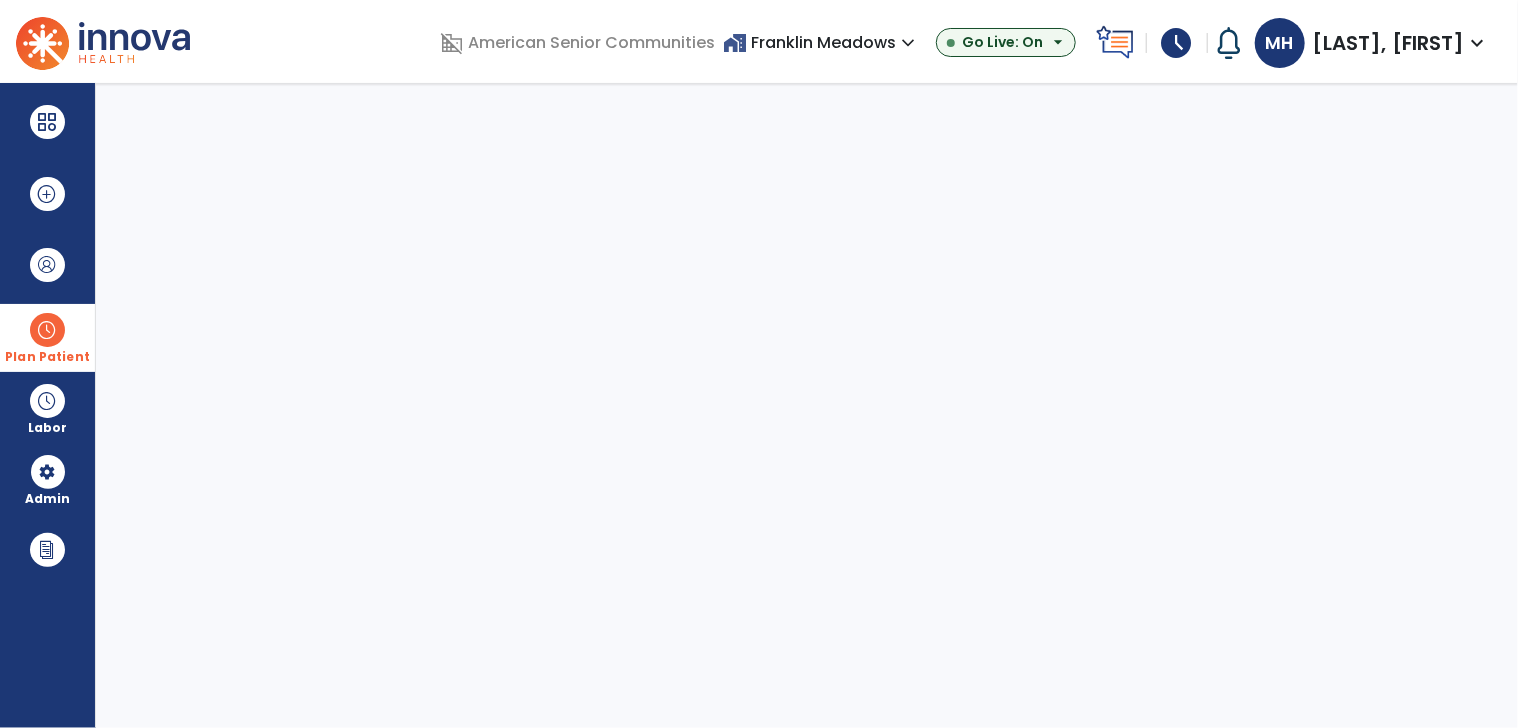 select on "***" 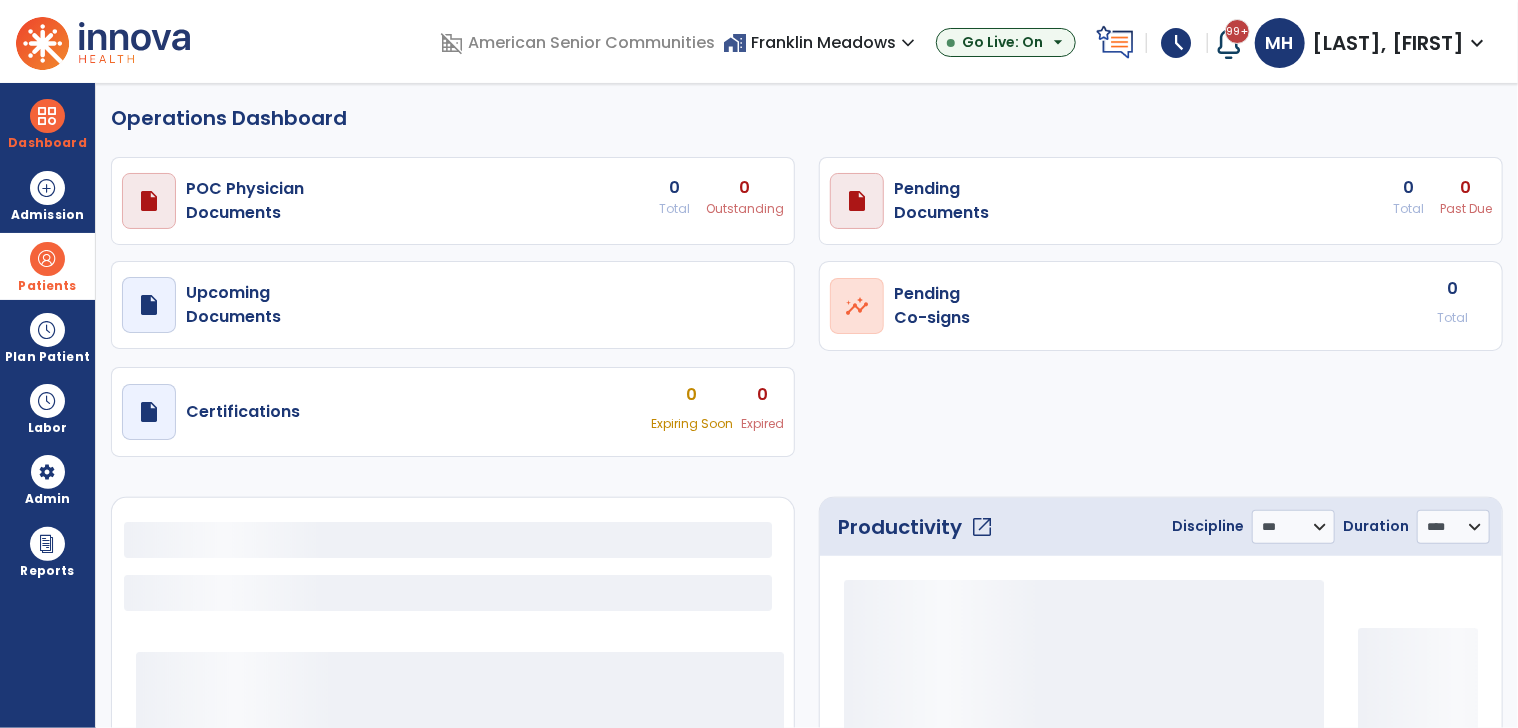 click at bounding box center (47, 259) 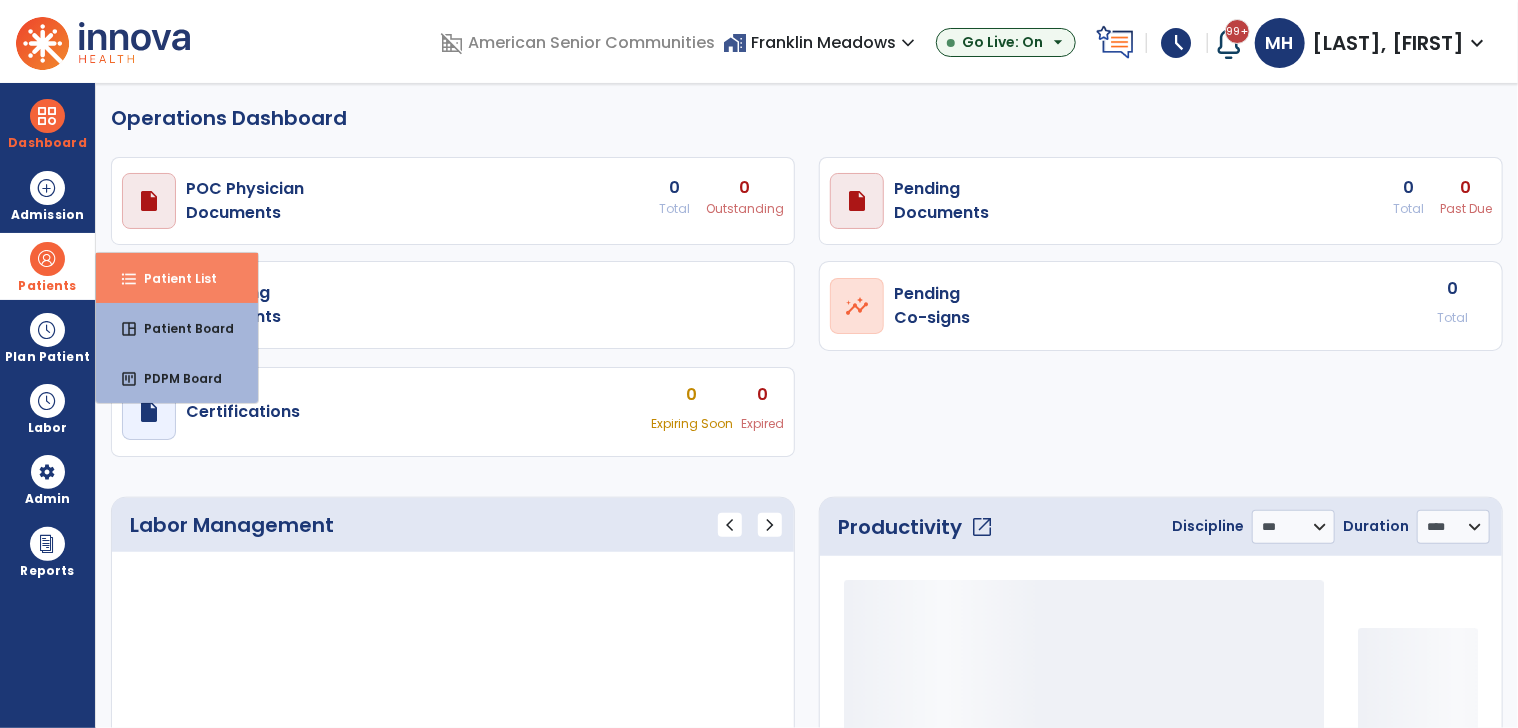 click on "Patient List" at bounding box center [172, 278] 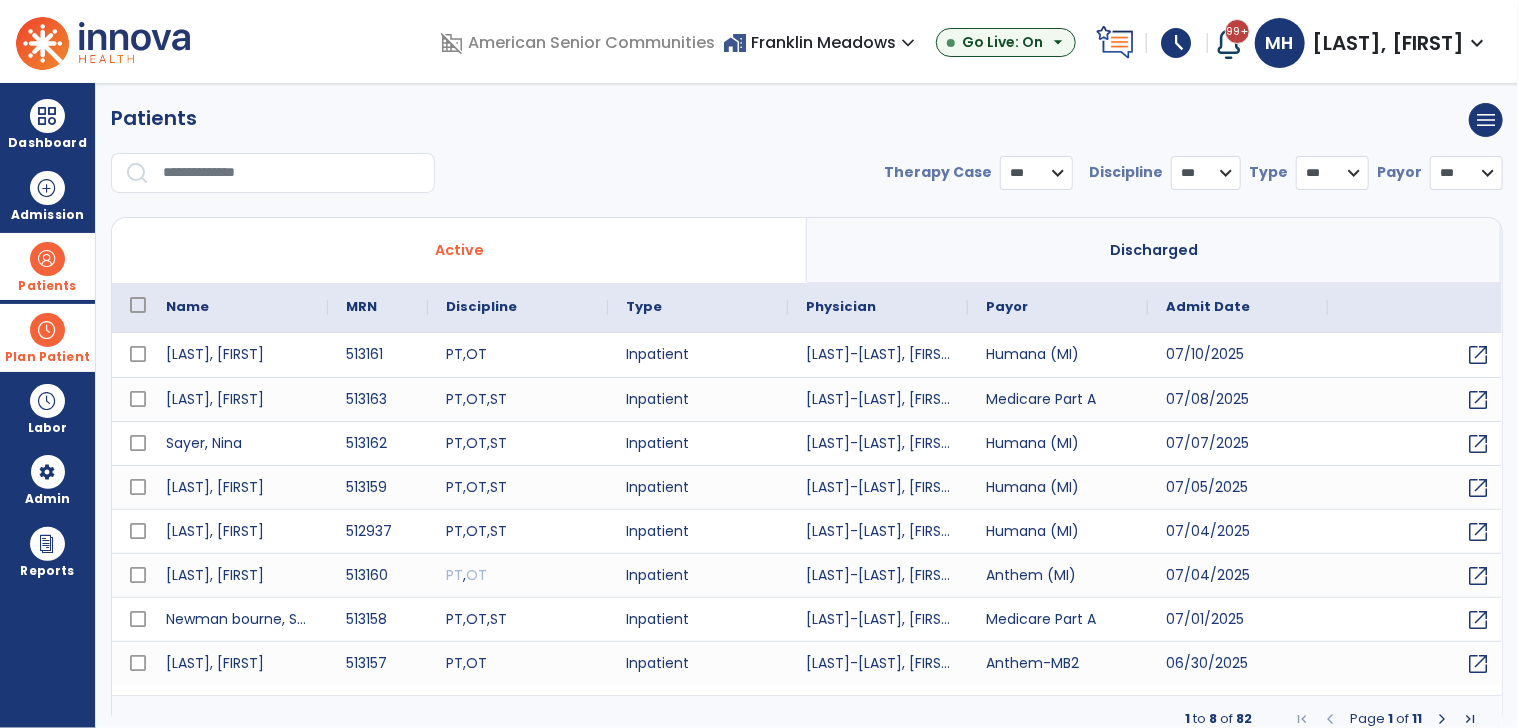 click at bounding box center (47, 330) 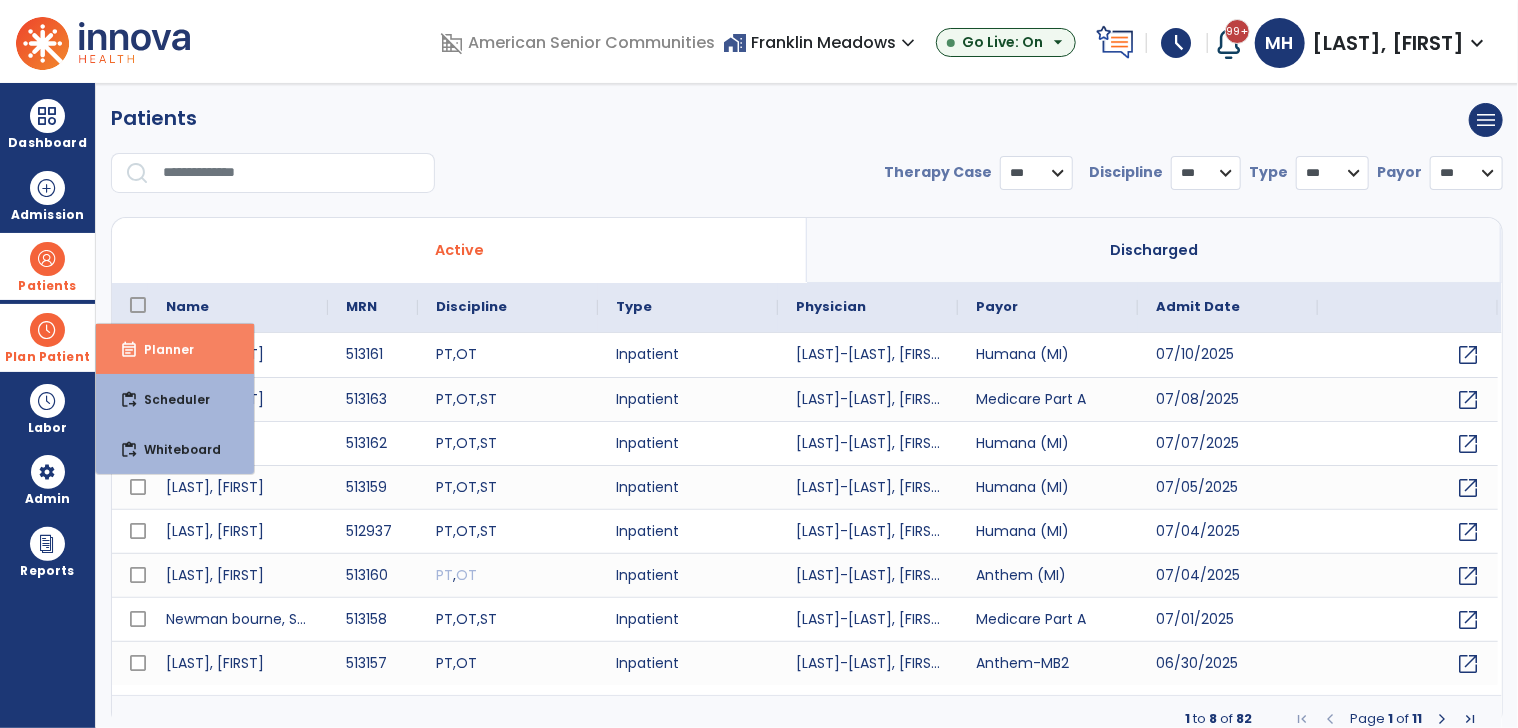 click on "event_note  Planner" at bounding box center (175, 349) 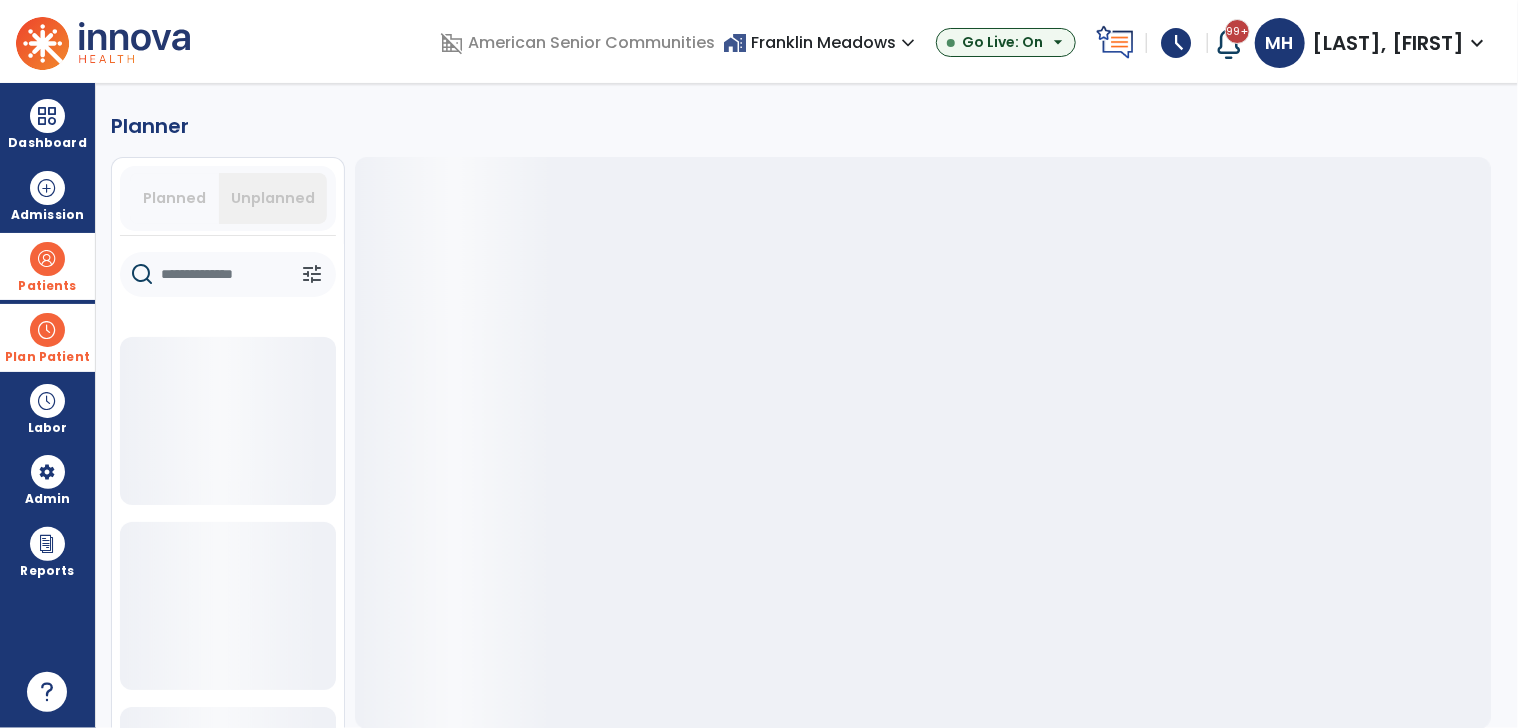 click on "Planned" at bounding box center [174, 198] 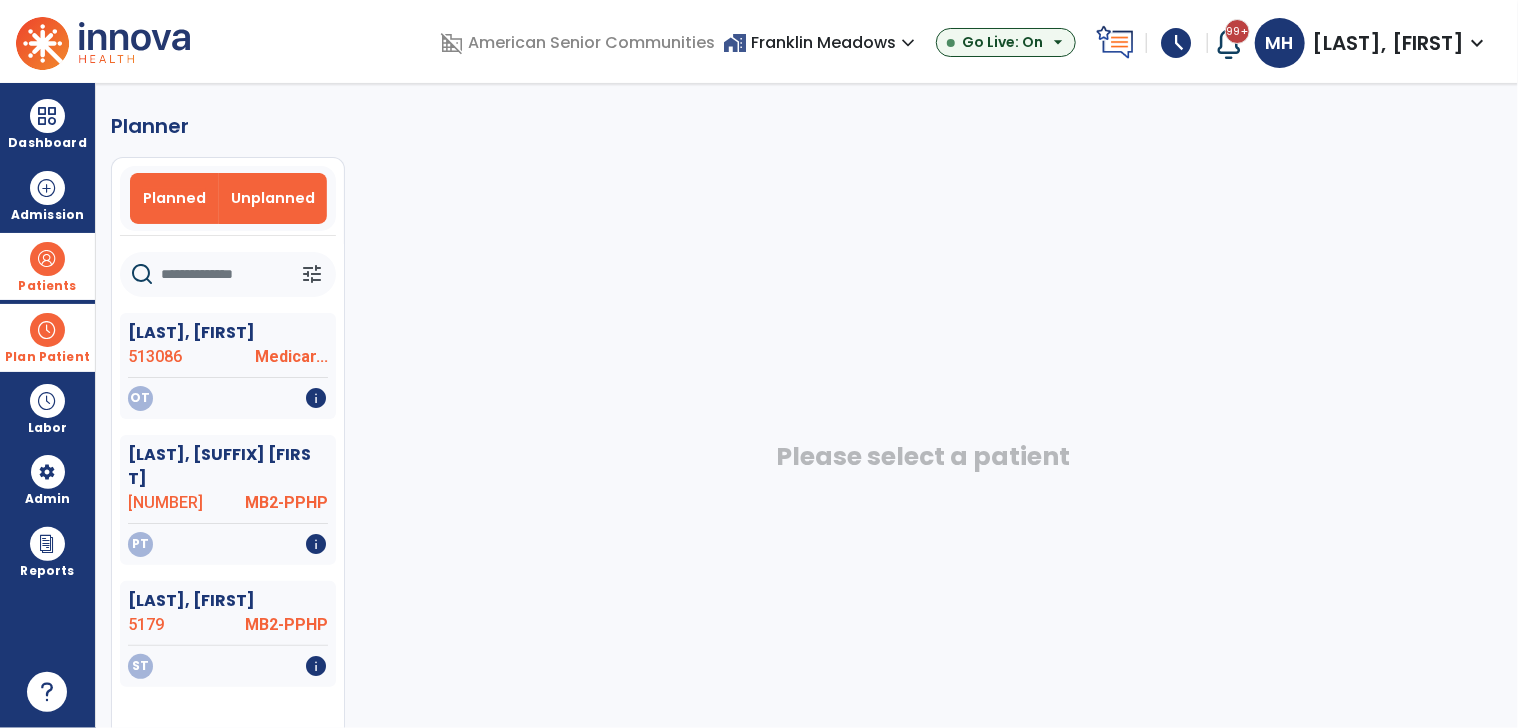 click on "Planned" at bounding box center (174, 198) 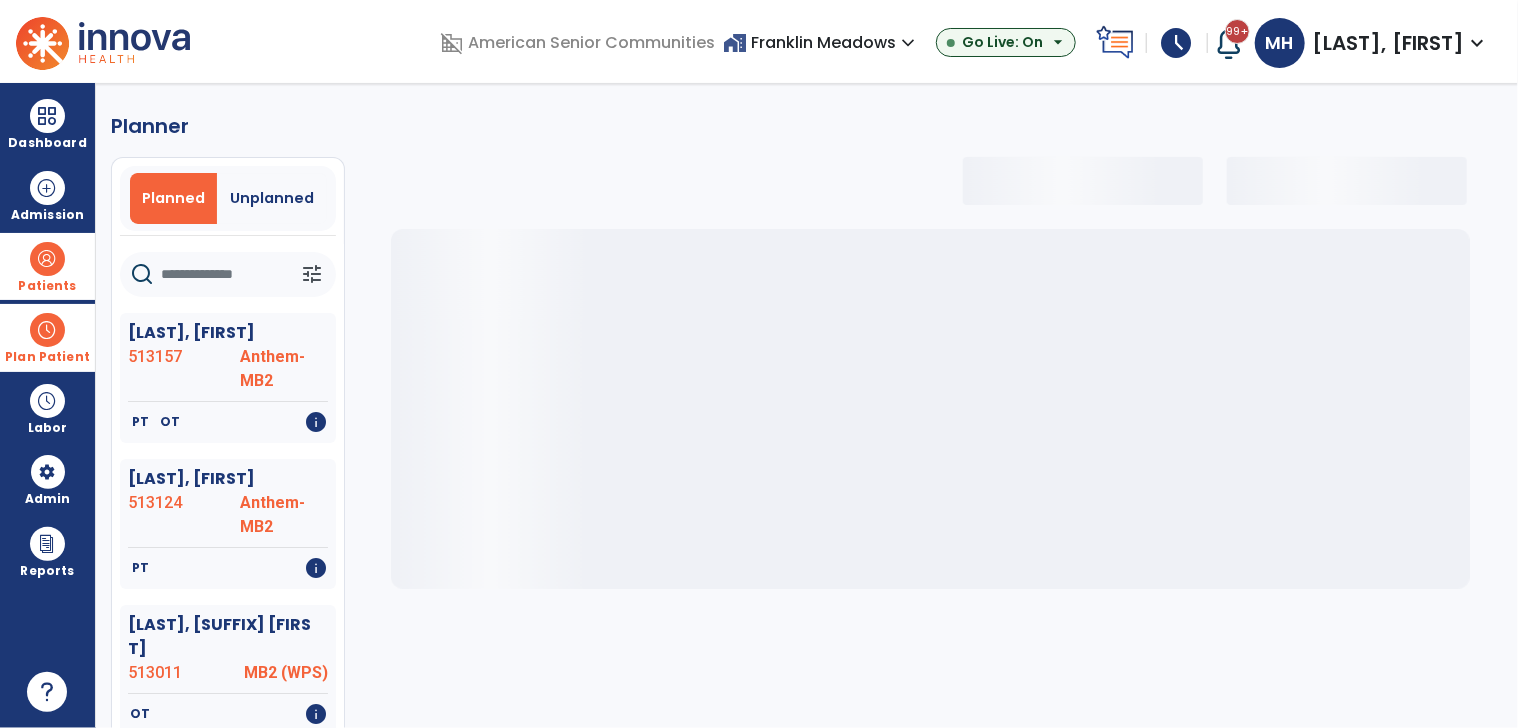 click 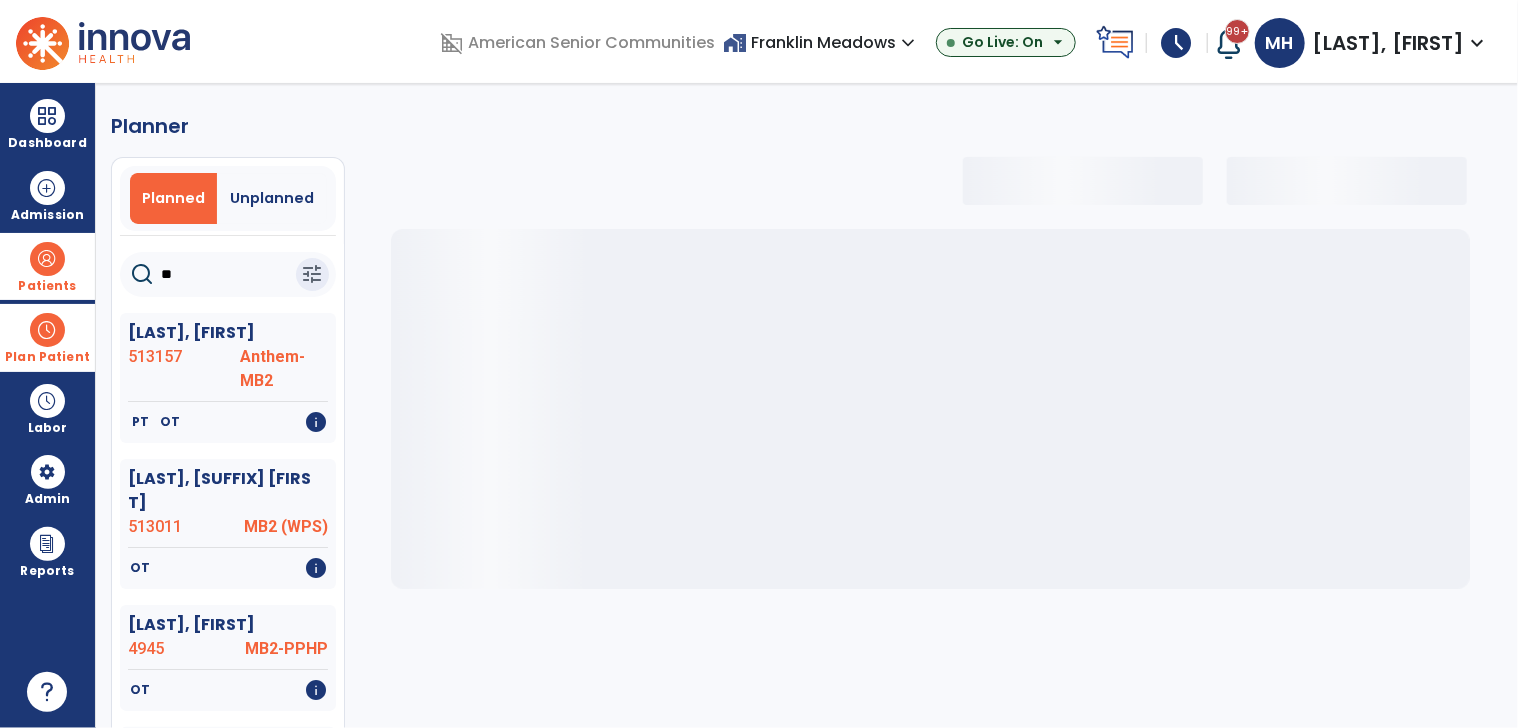 type on "***" 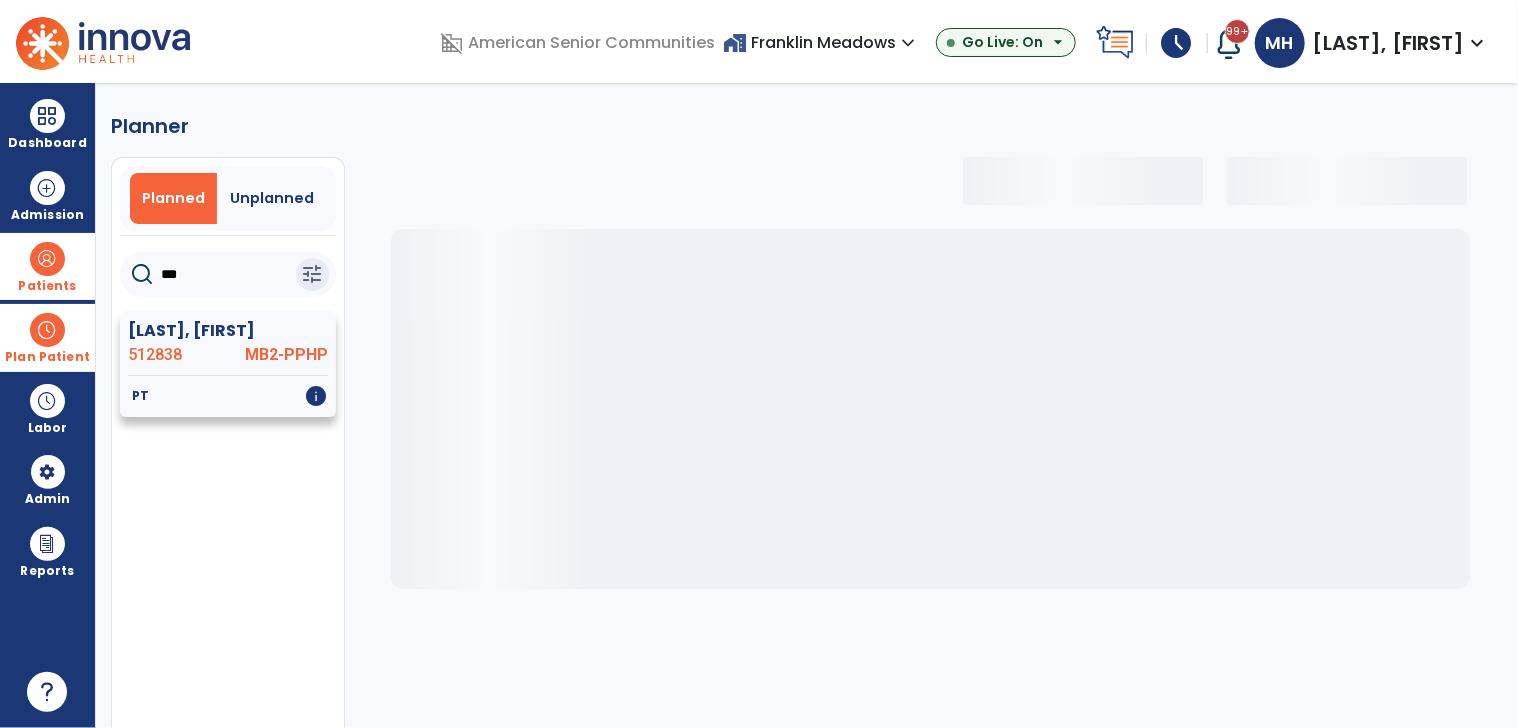 select on "***" 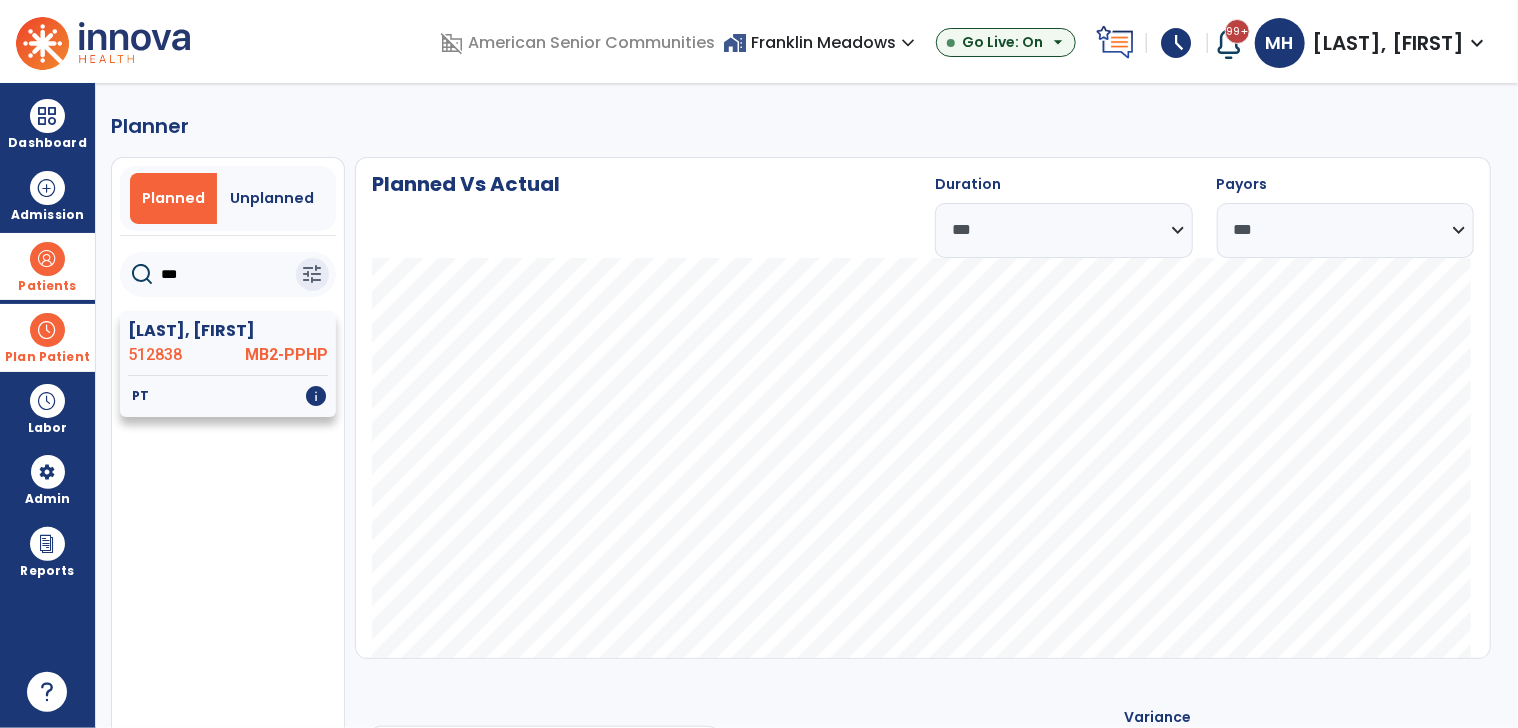 type on "***" 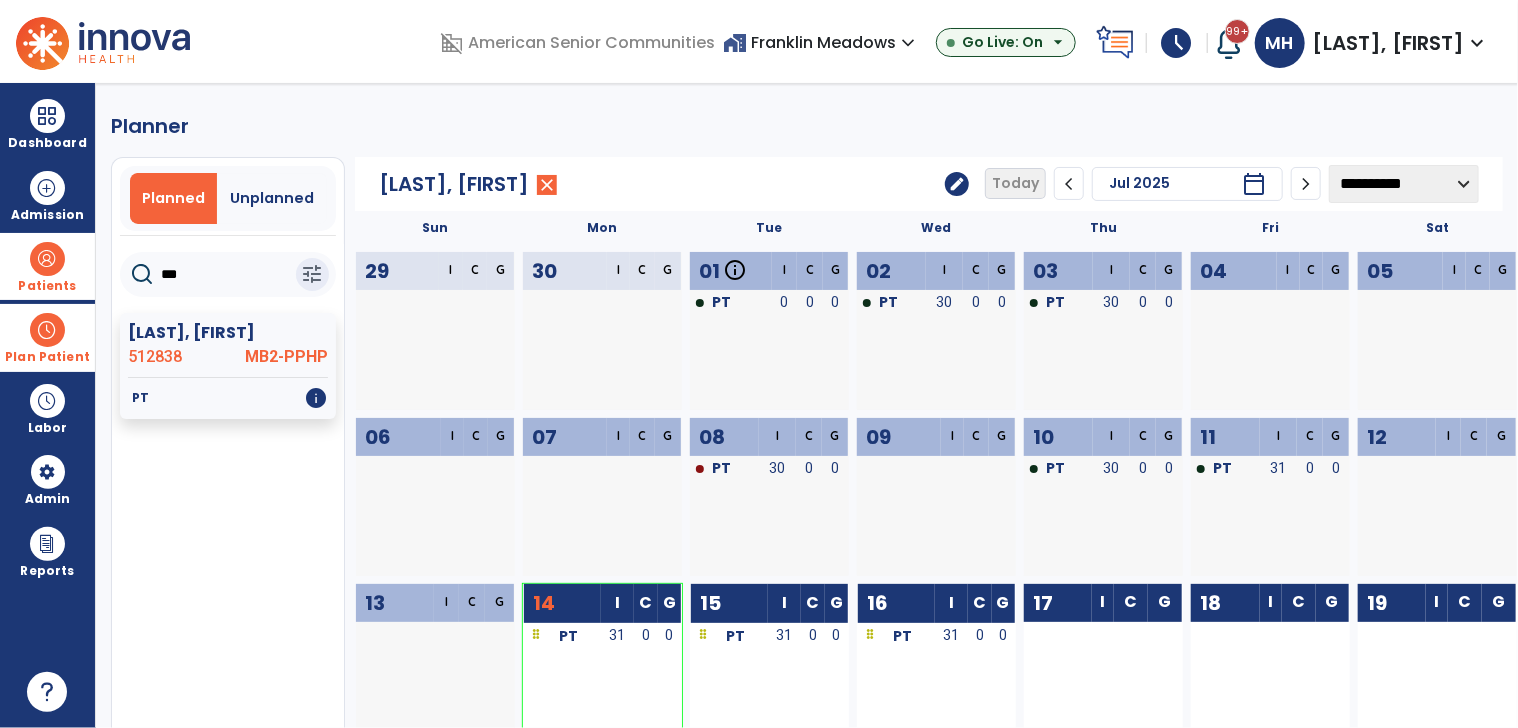 click on "[RELATIONSHIP] [LOCATION] [MENU_ITEM]" at bounding box center [821, 42] 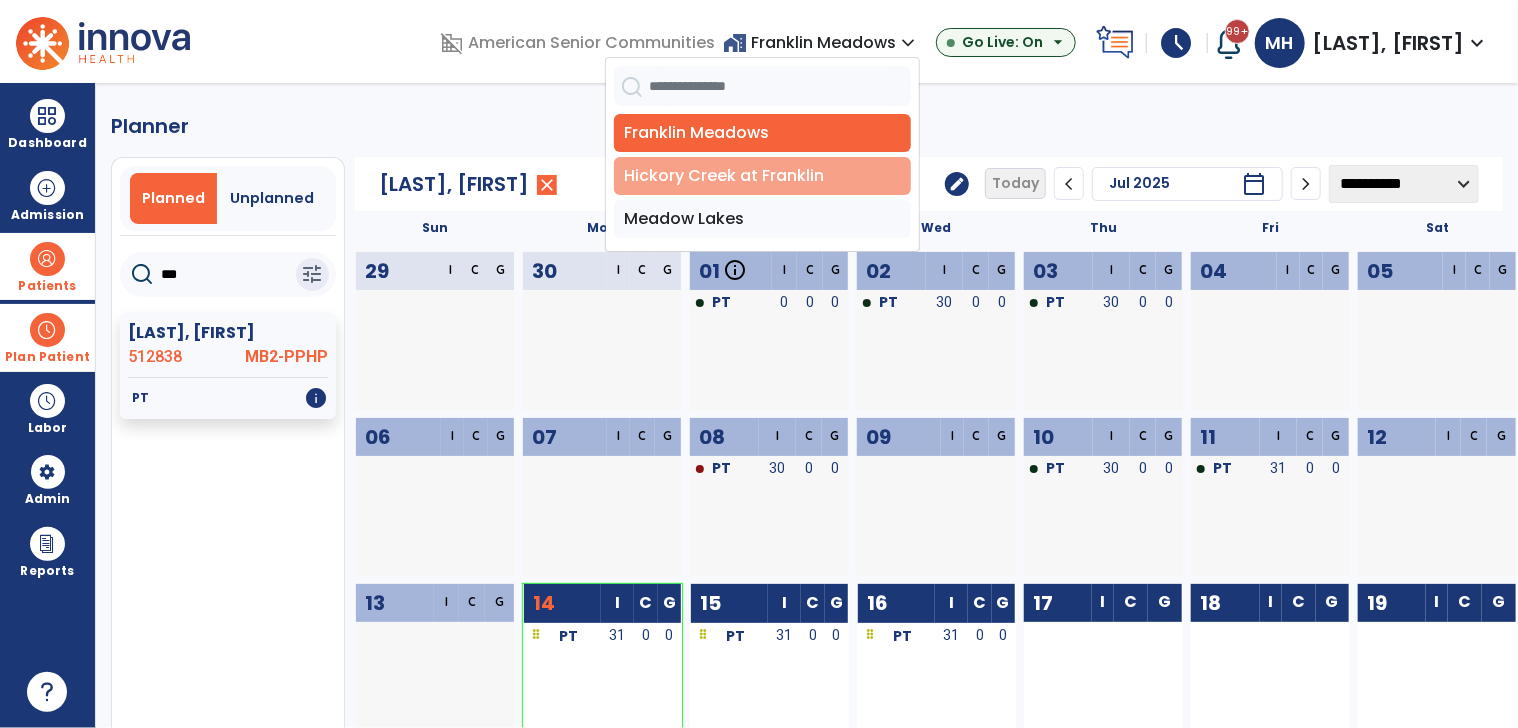 click on "Hickory Creek at Franklin" at bounding box center (762, 176) 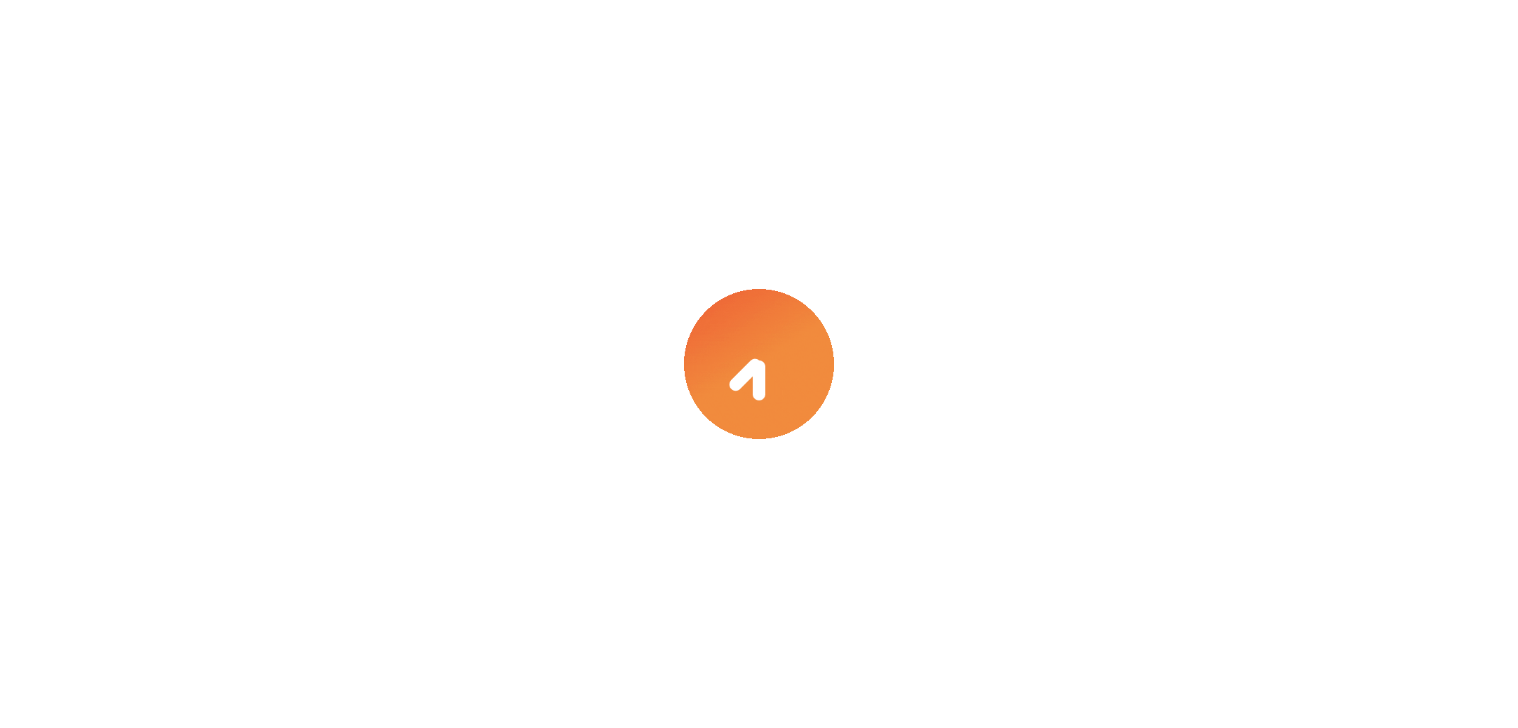 scroll, scrollTop: 0, scrollLeft: 0, axis: both 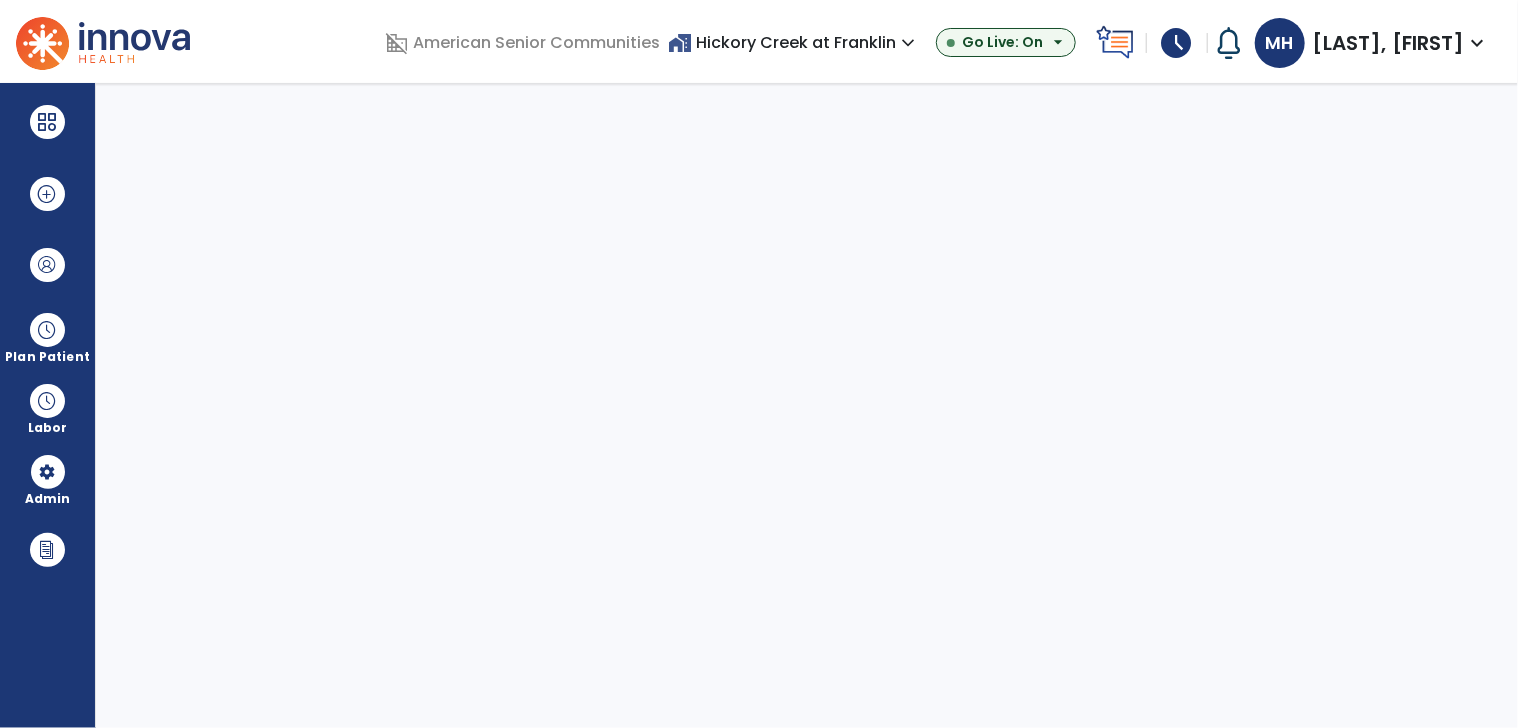 select on "***" 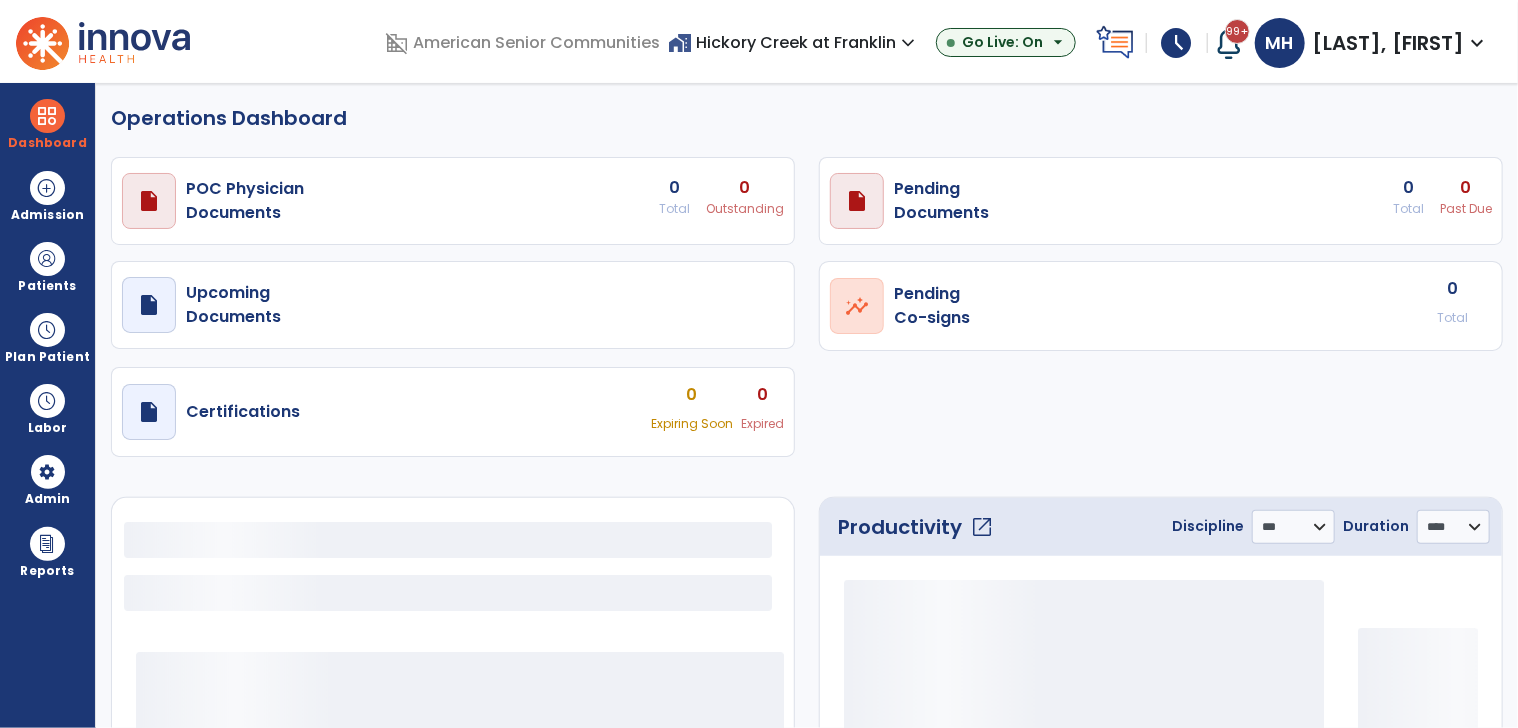 select on "***" 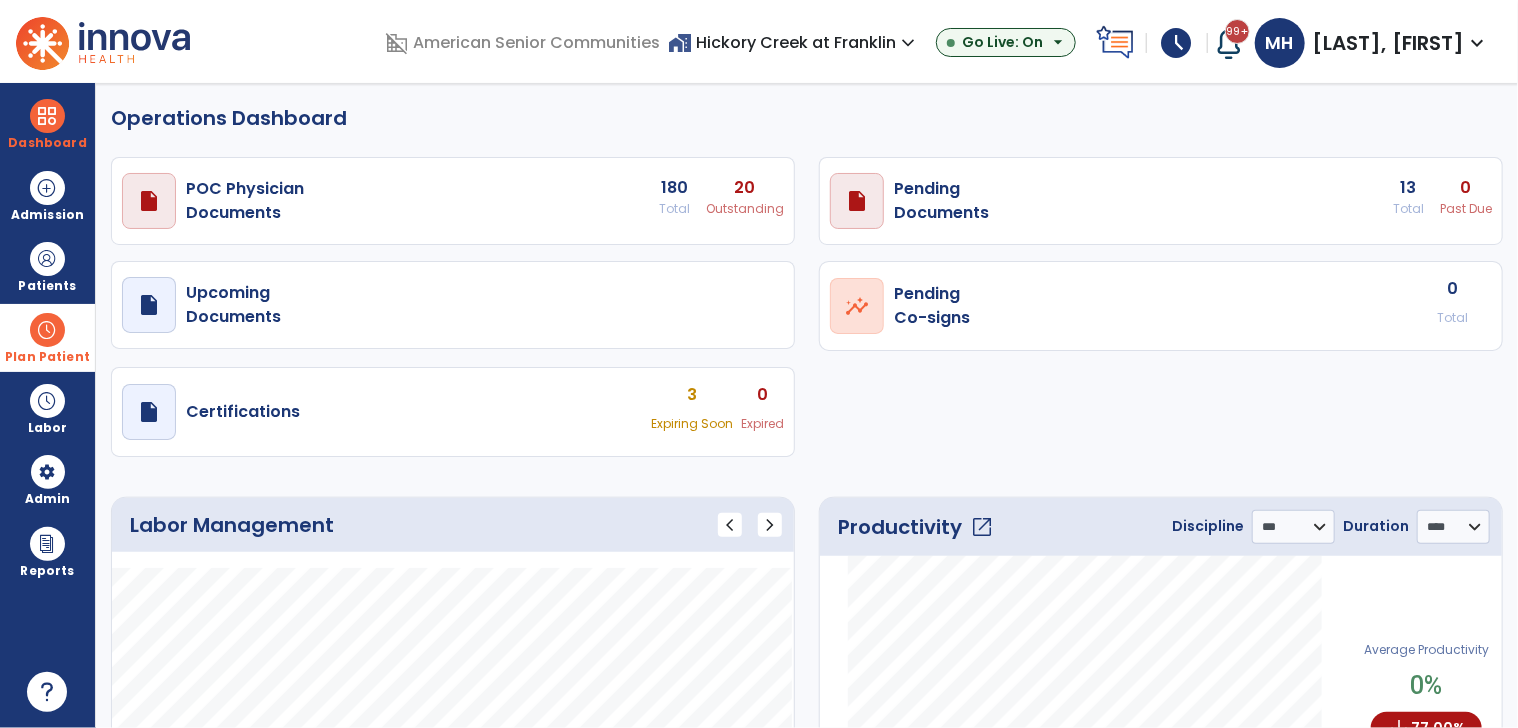 click on "Plan Patient" at bounding box center [47, 266] 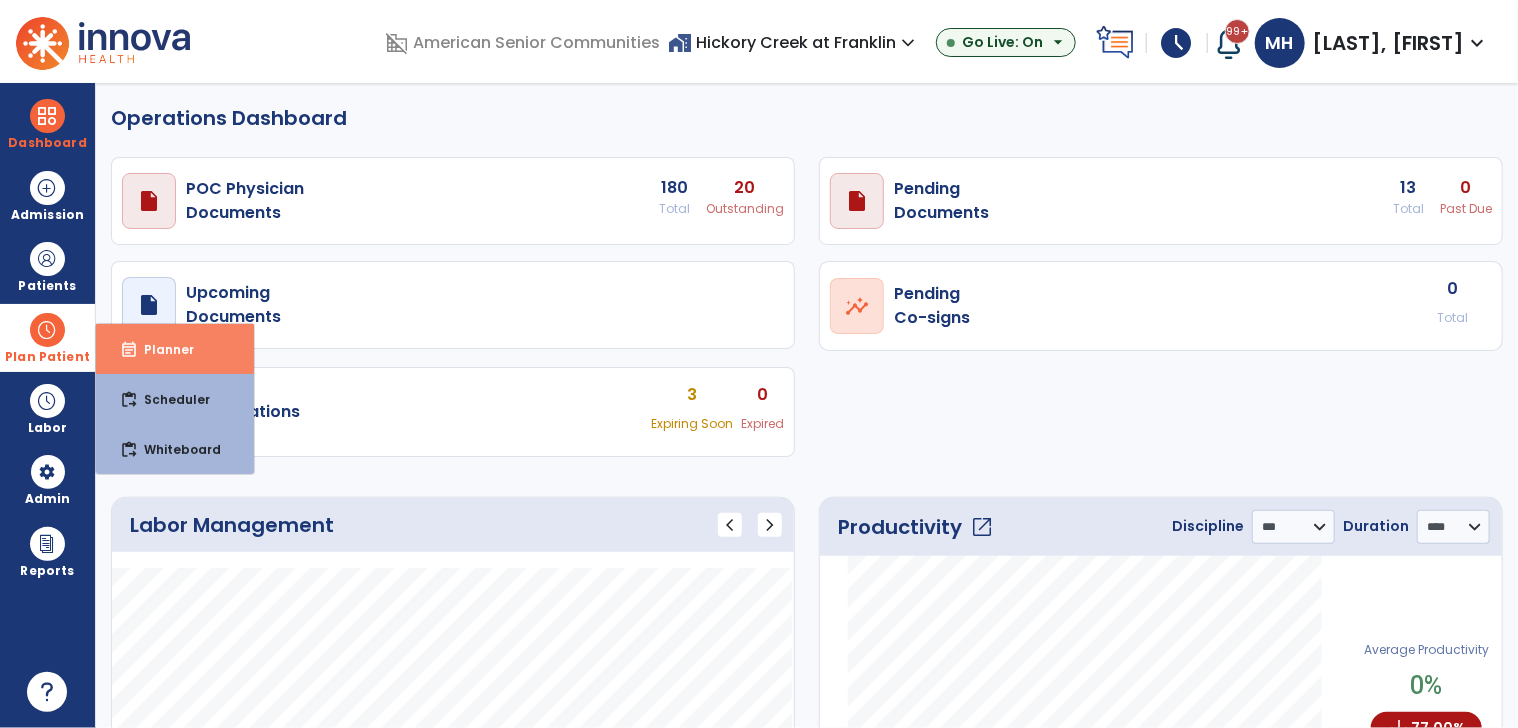 click on "event_note  Planner" at bounding box center [175, 349] 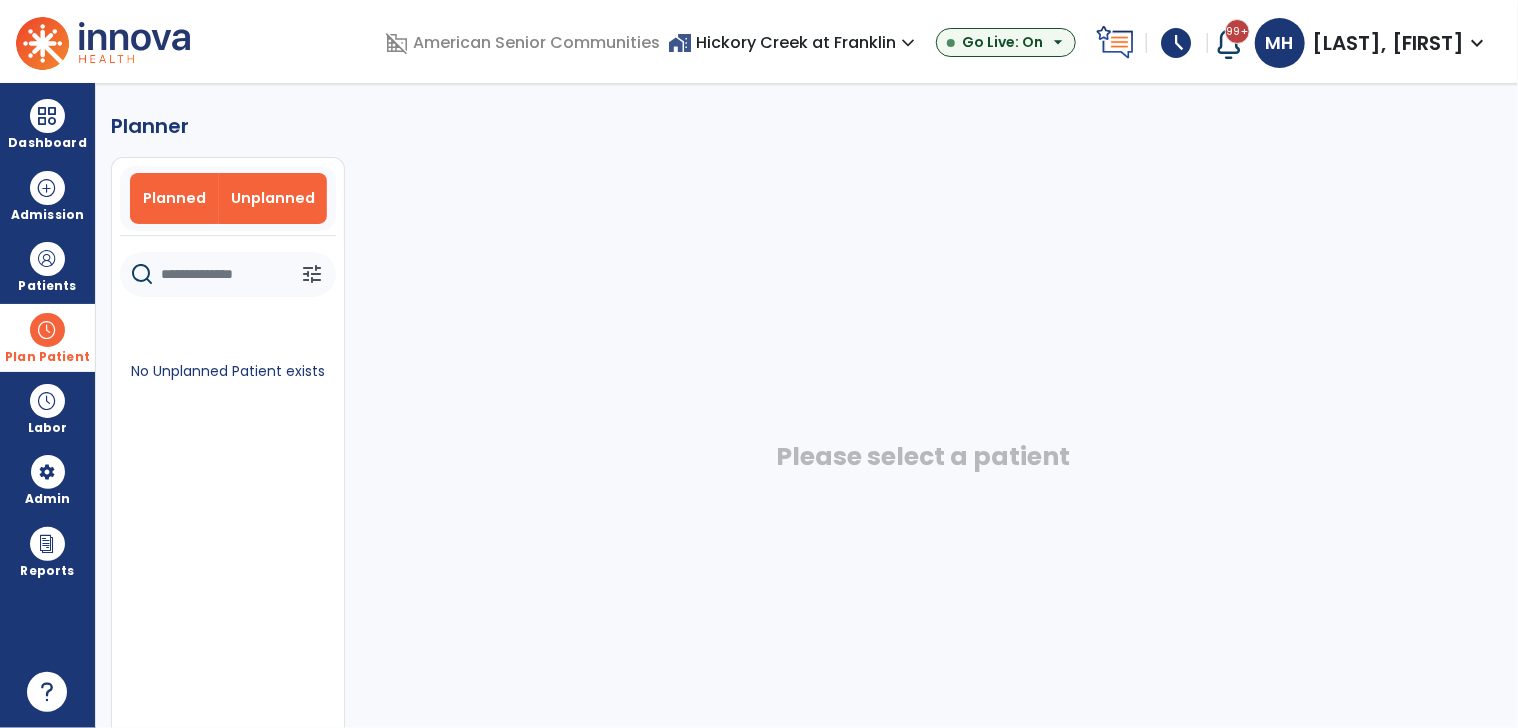 click on "Planned" at bounding box center [174, 198] 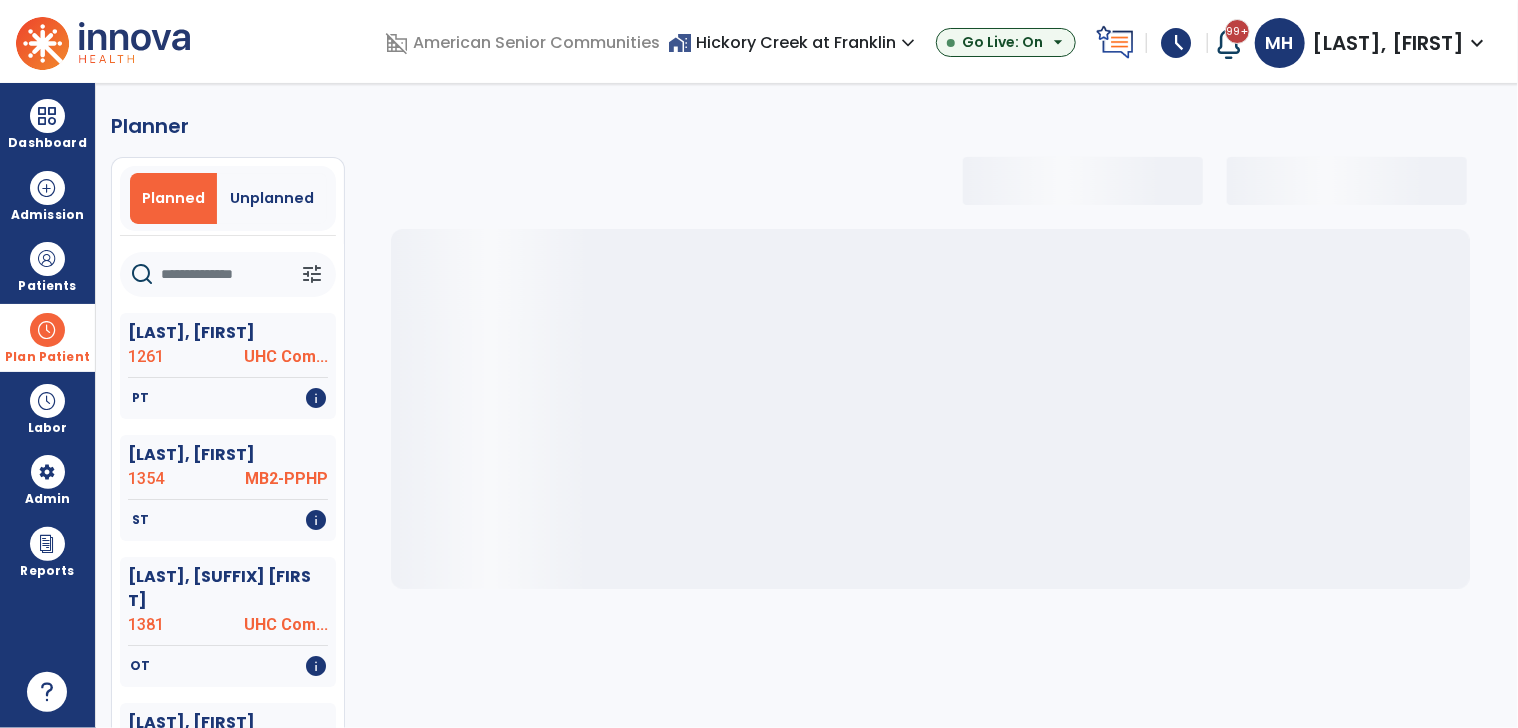 click 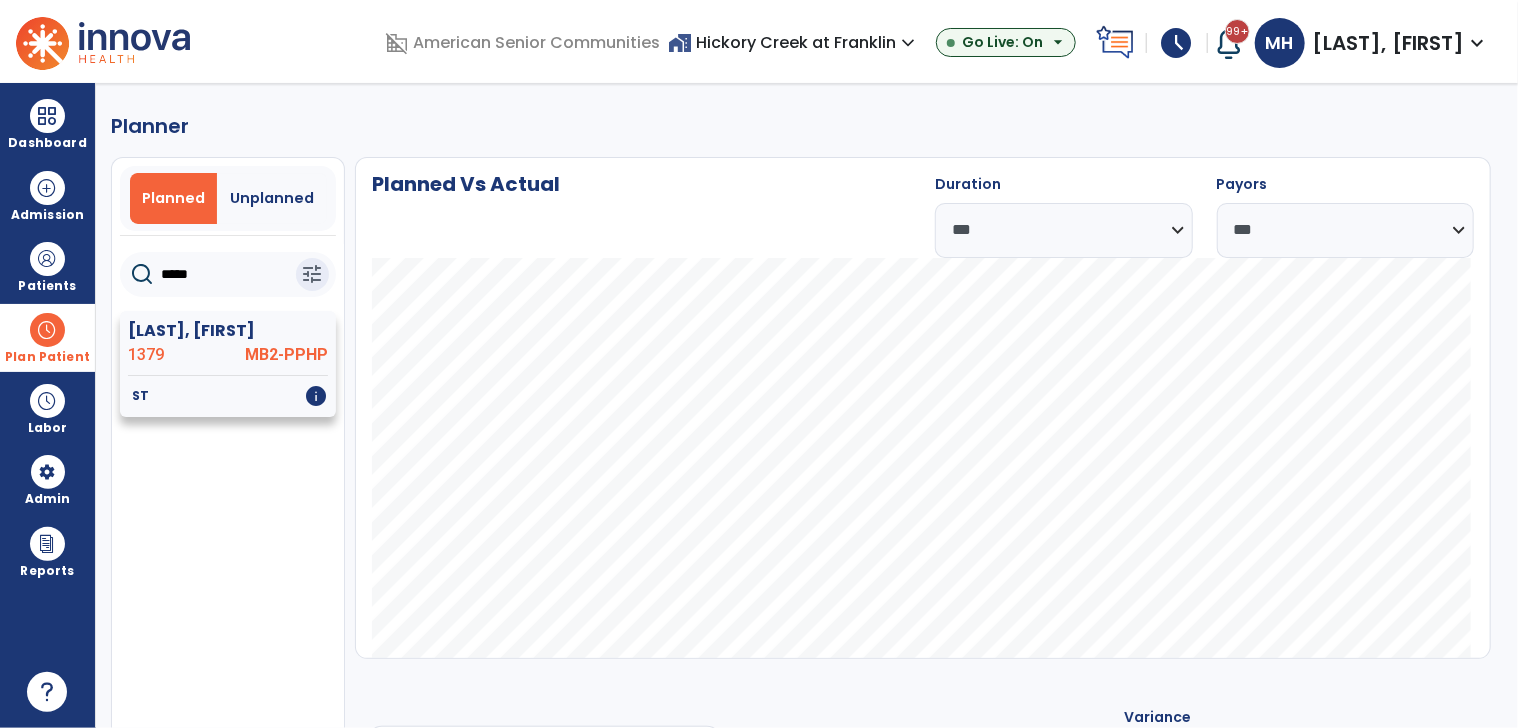 type on "*****" 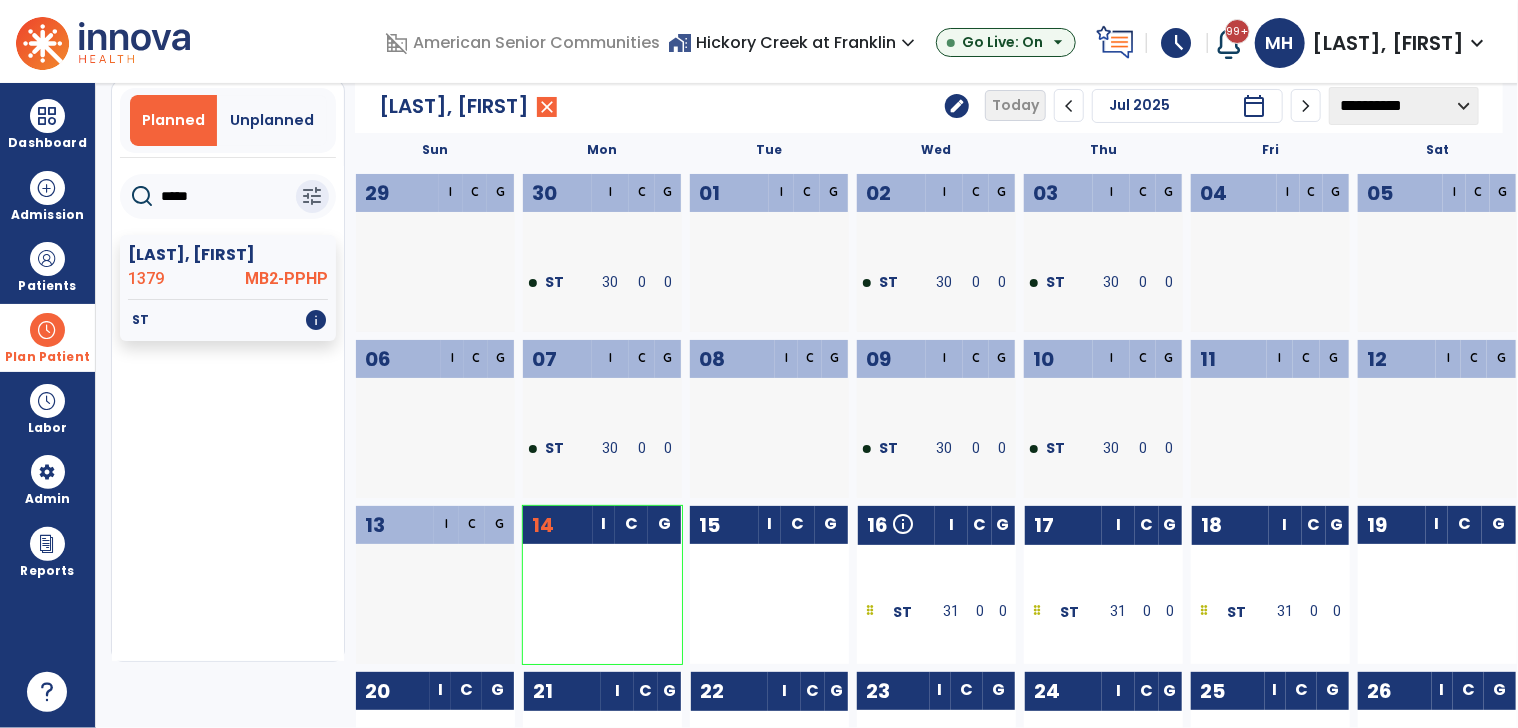 scroll, scrollTop: 0, scrollLeft: 0, axis: both 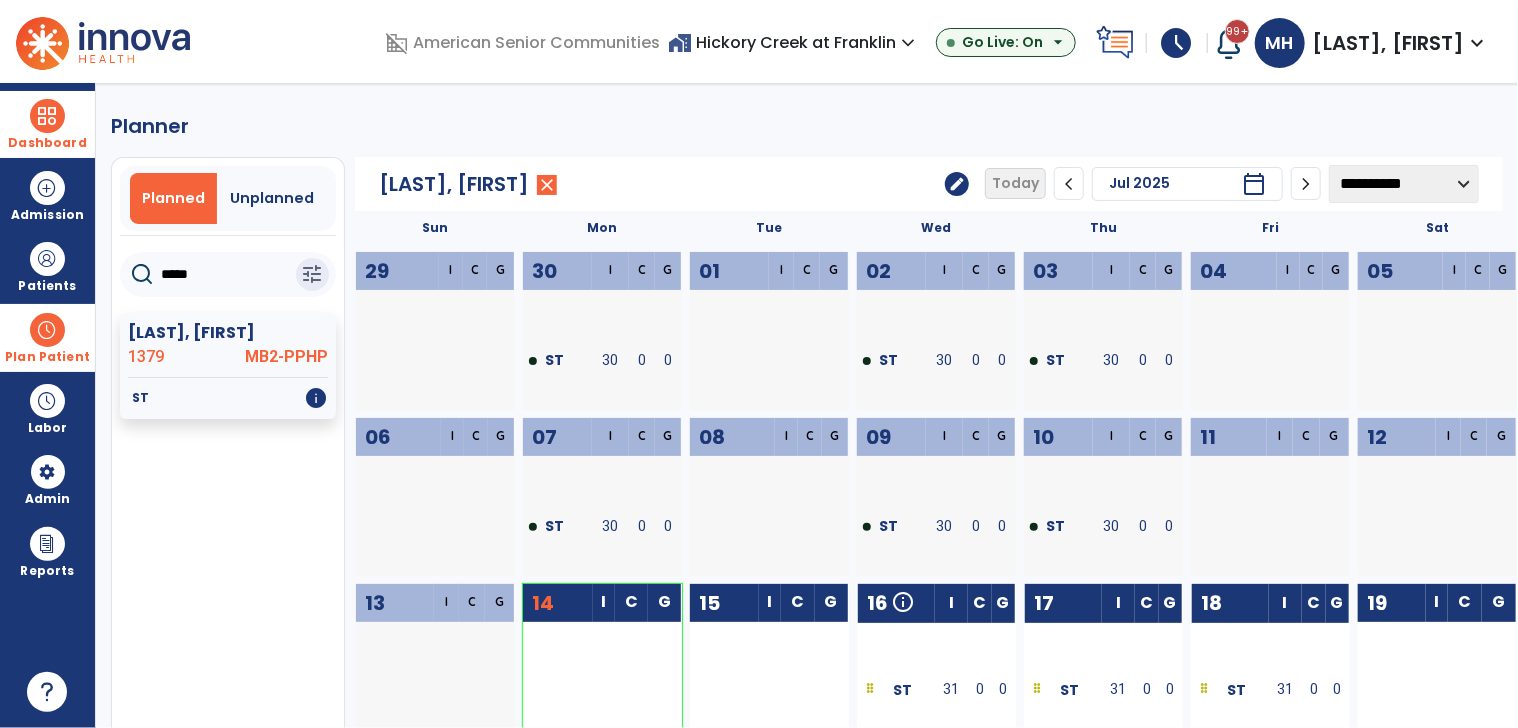 click on "Dashboard" at bounding box center [47, 124] 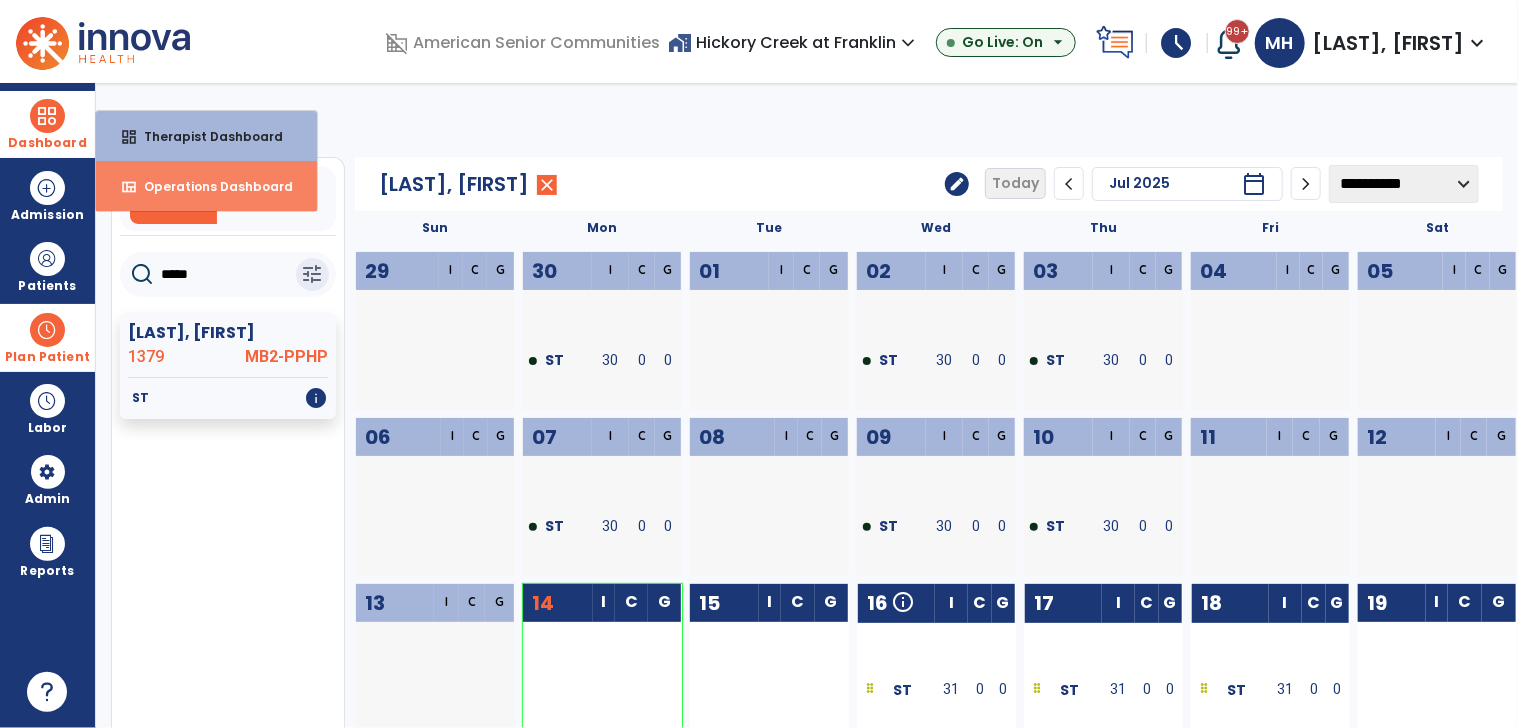 click on "Operations Dashboard" at bounding box center (210, 186) 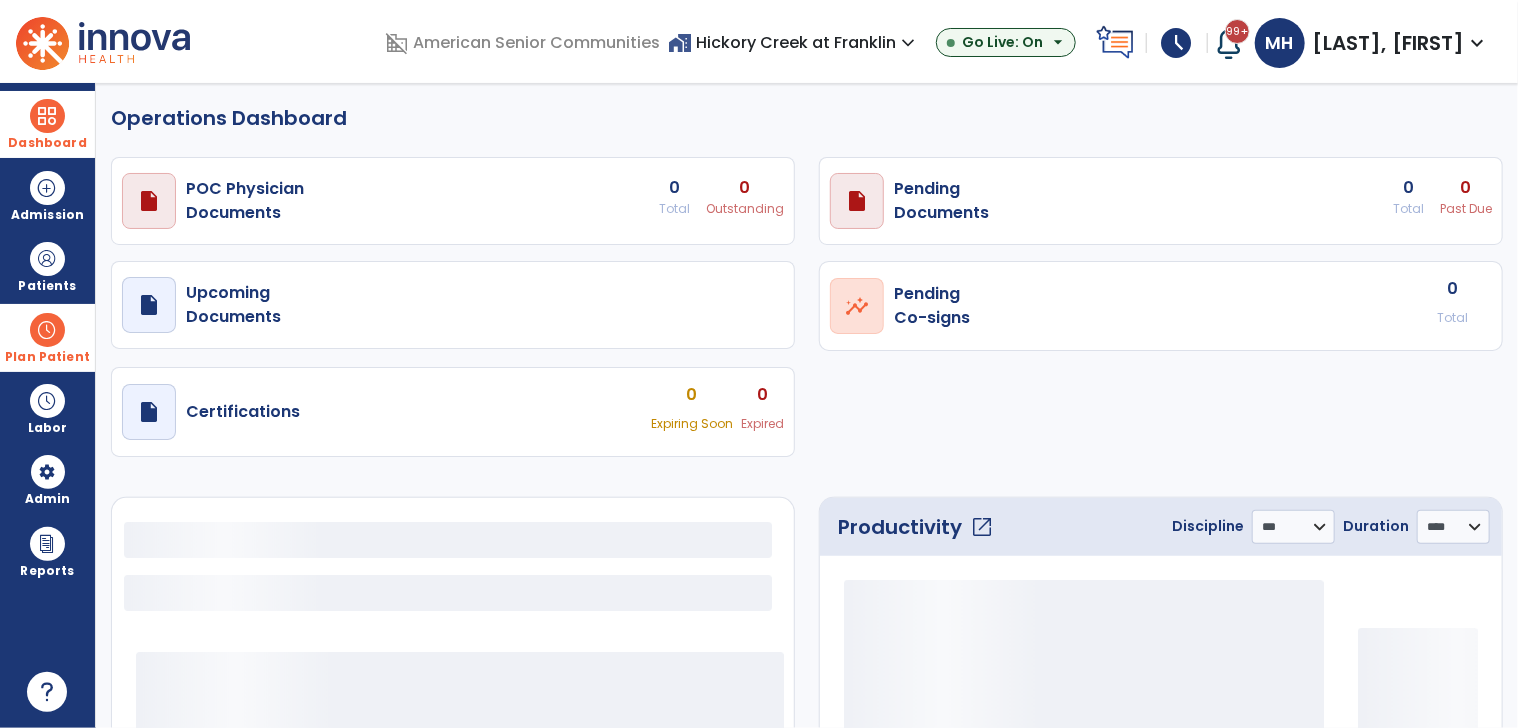 select on "***" 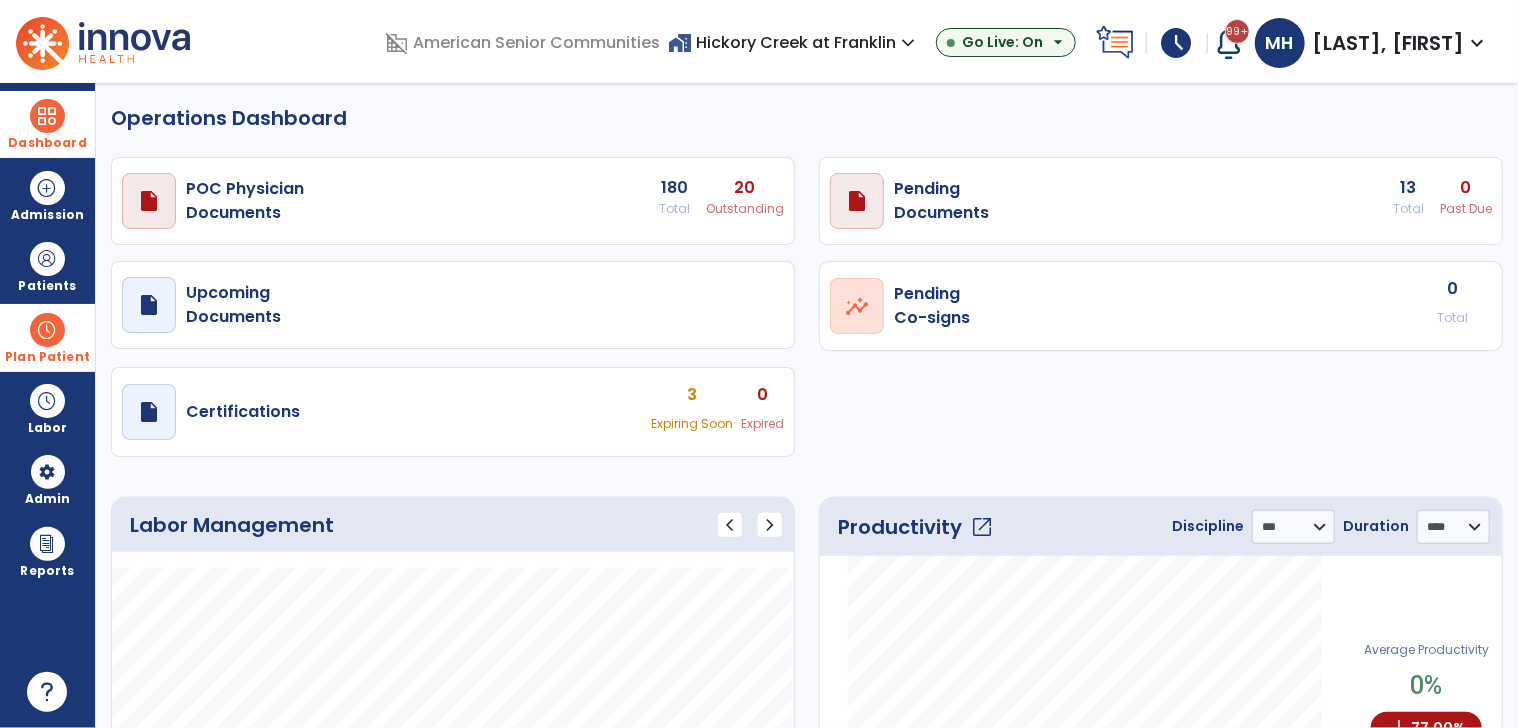 click on "home_work [LOCATION] expand_more" at bounding box center [794, 42] 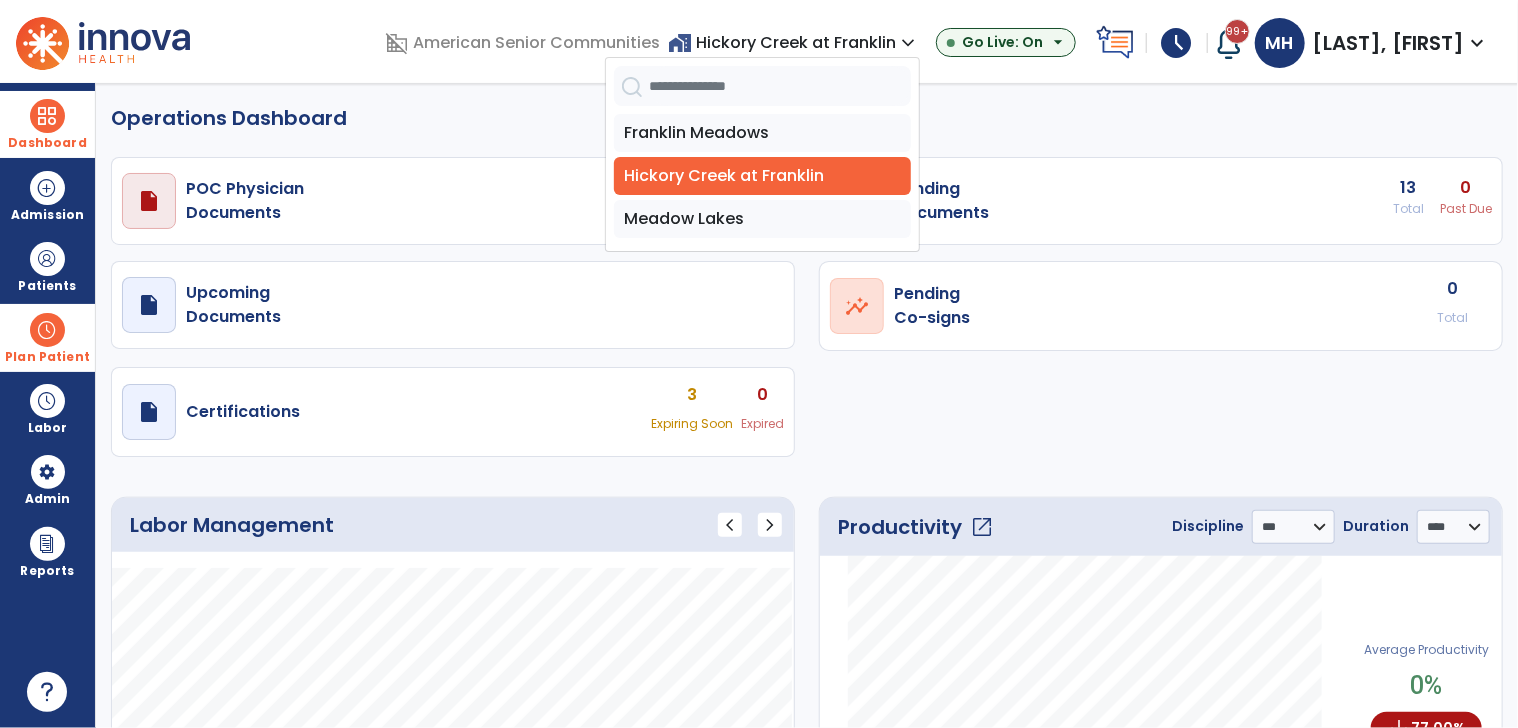 click on "Operations Dashboard" 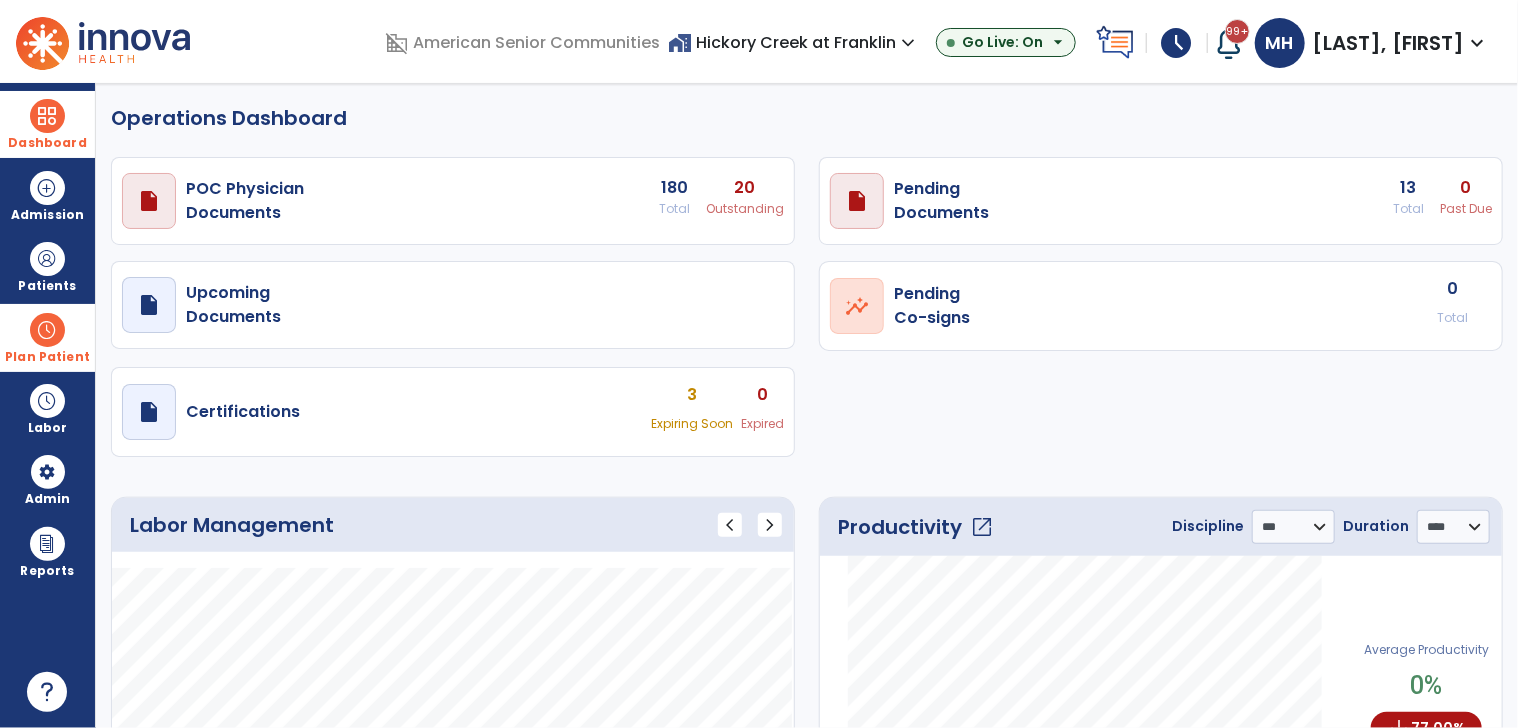 click at bounding box center [47, 330] 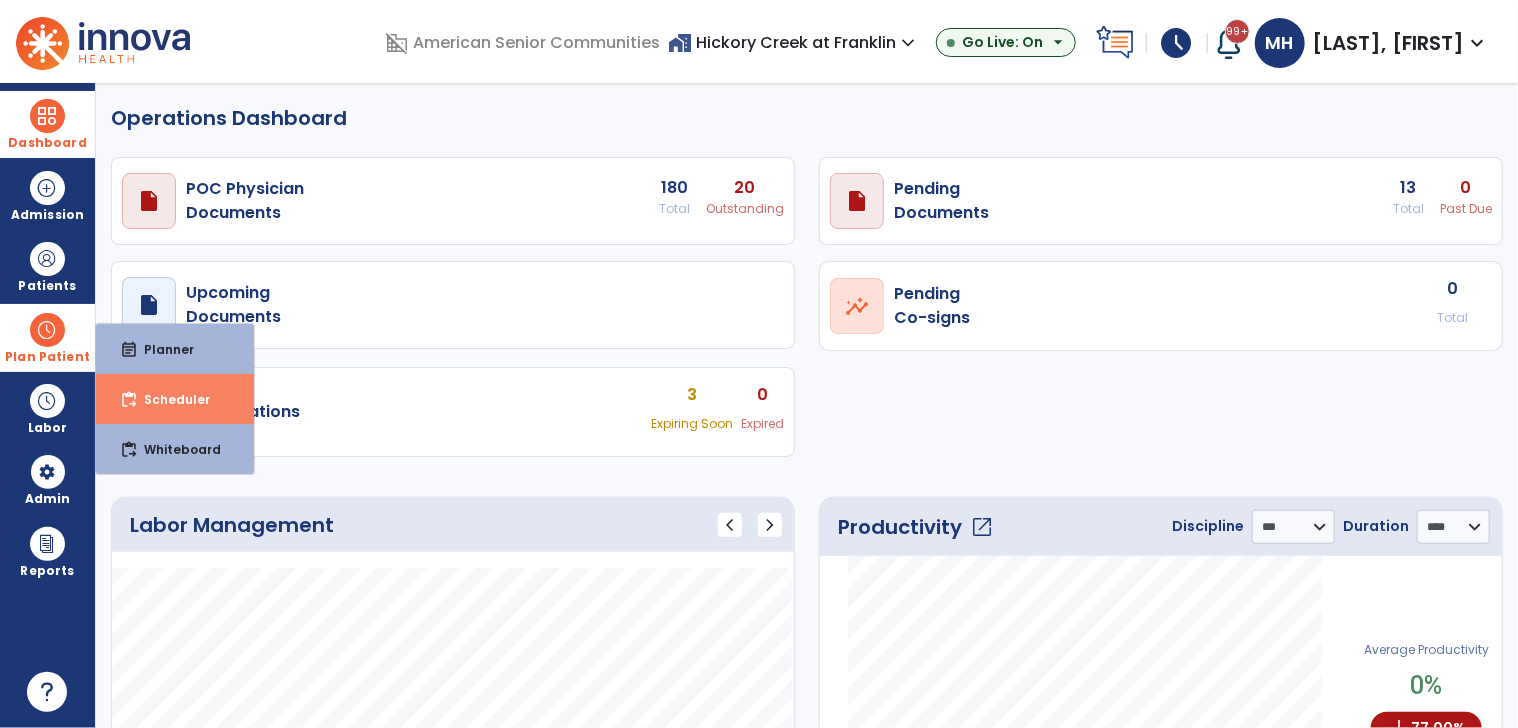 click on "Scheduler" at bounding box center (169, 399) 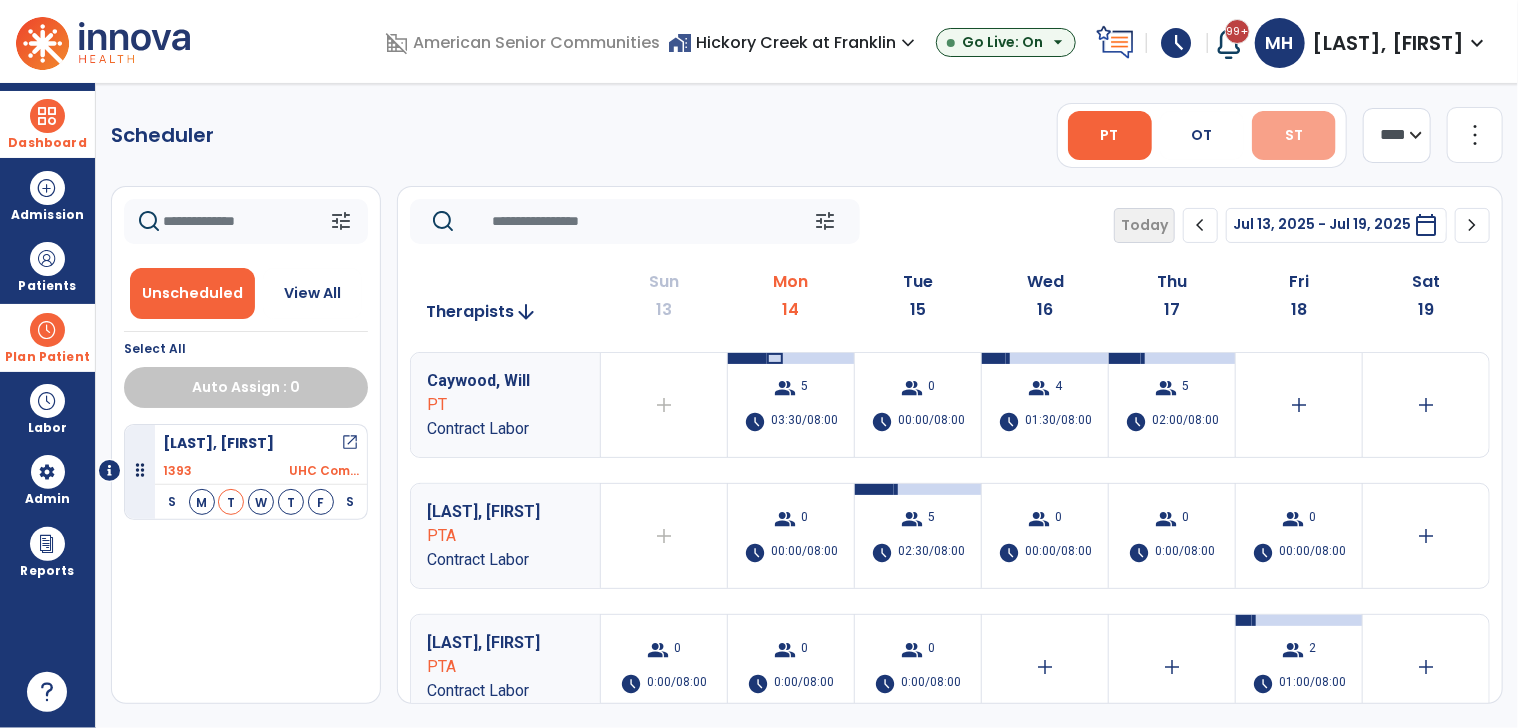 click on "ST" at bounding box center (1294, 135) 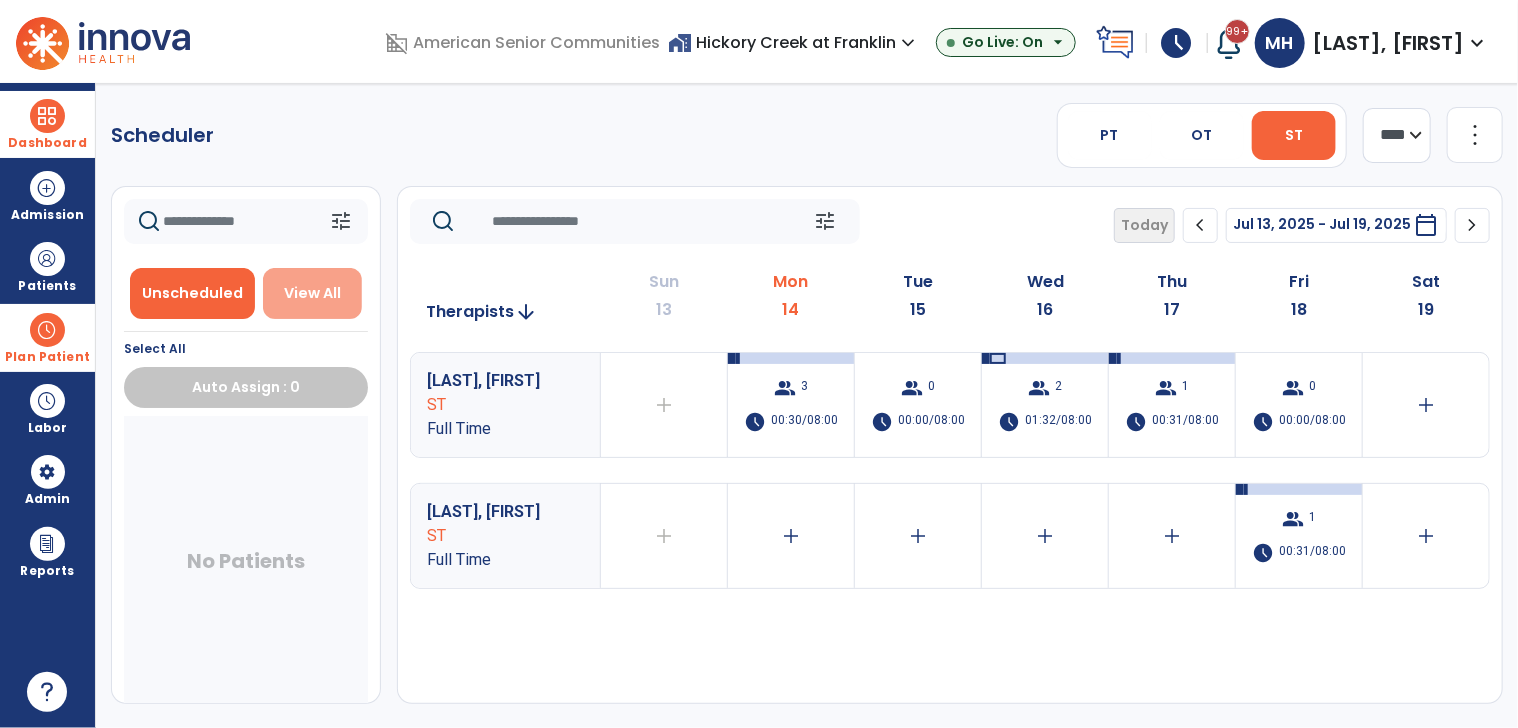 click on "View All" at bounding box center [312, 293] 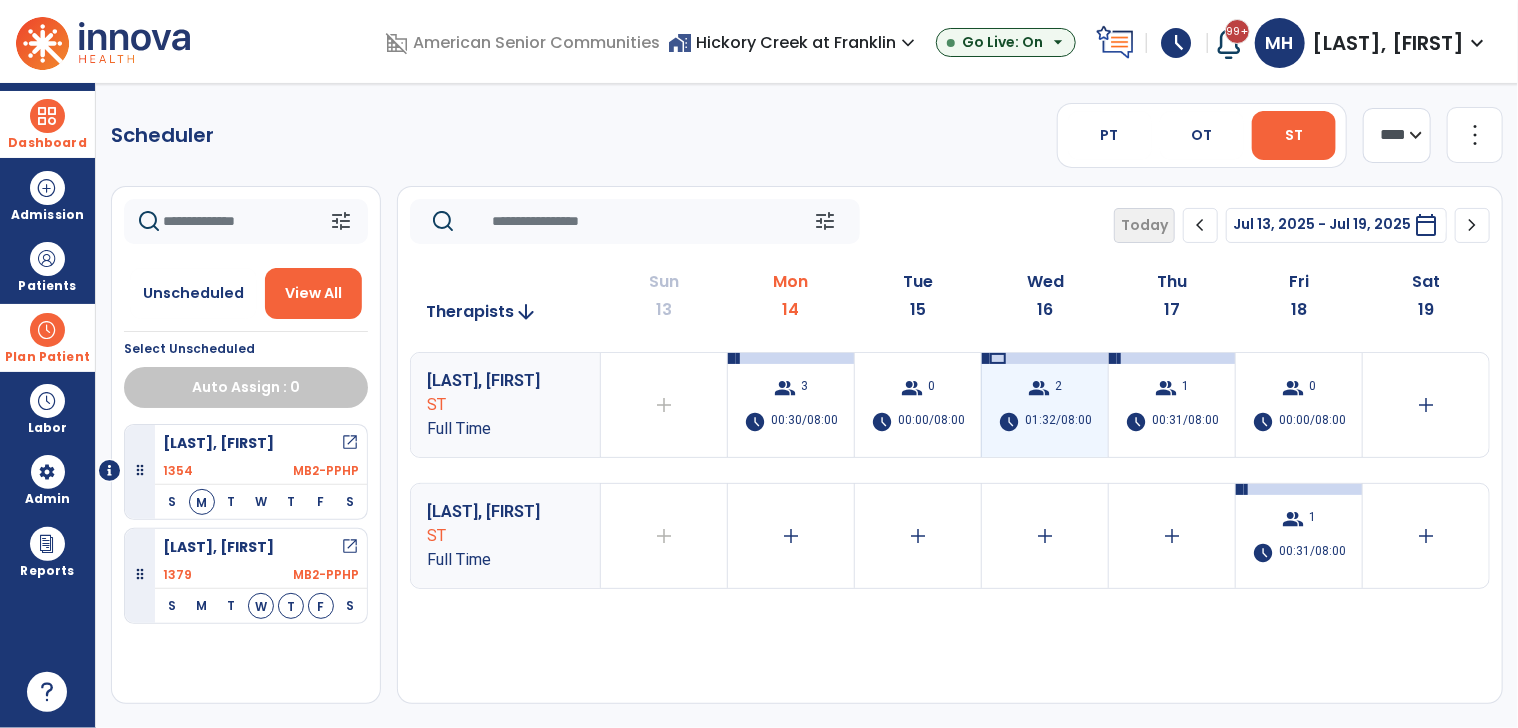 click on "01:32/08:00" at bounding box center [1058, 422] 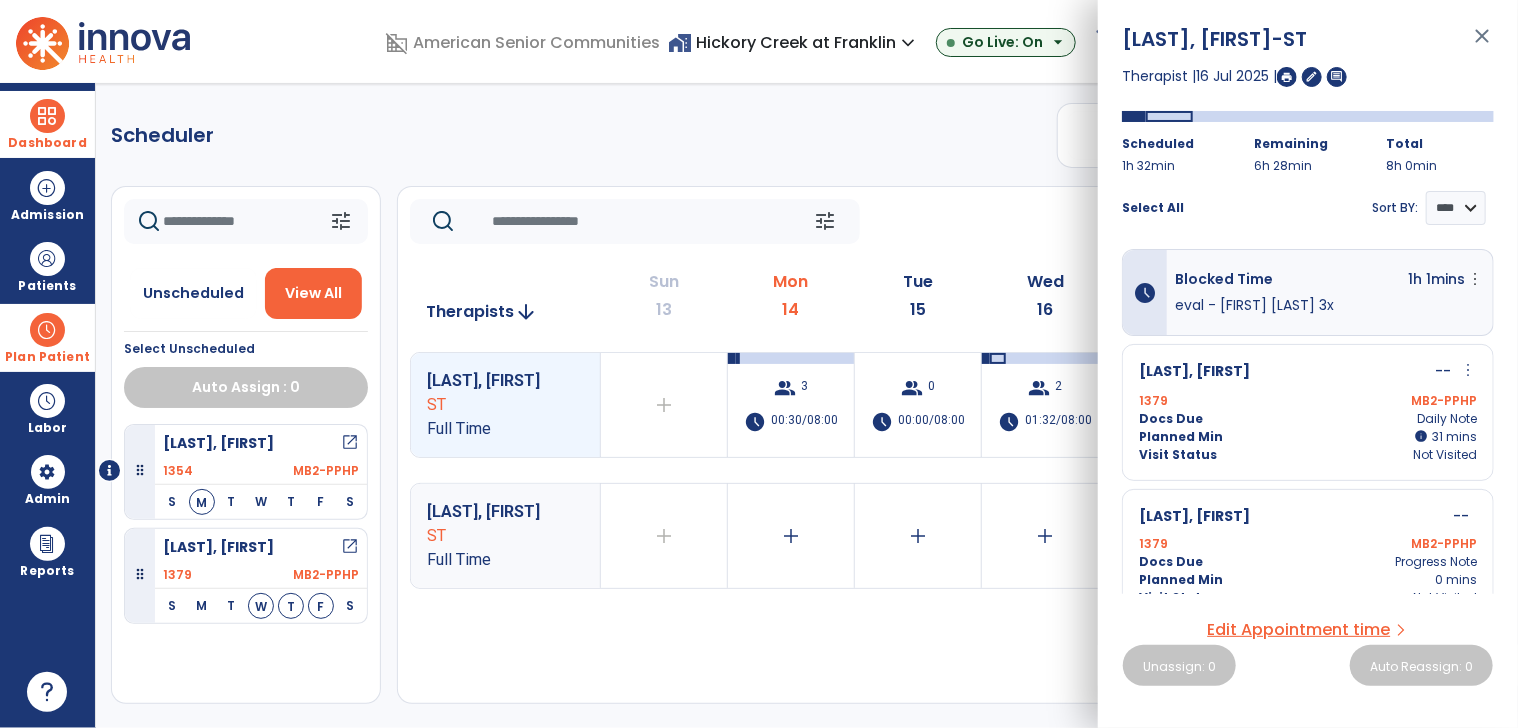 click on "Scheduler   PT   OT   ST  **** *** more_vert  Manage Labor   View All Therapists   Print" 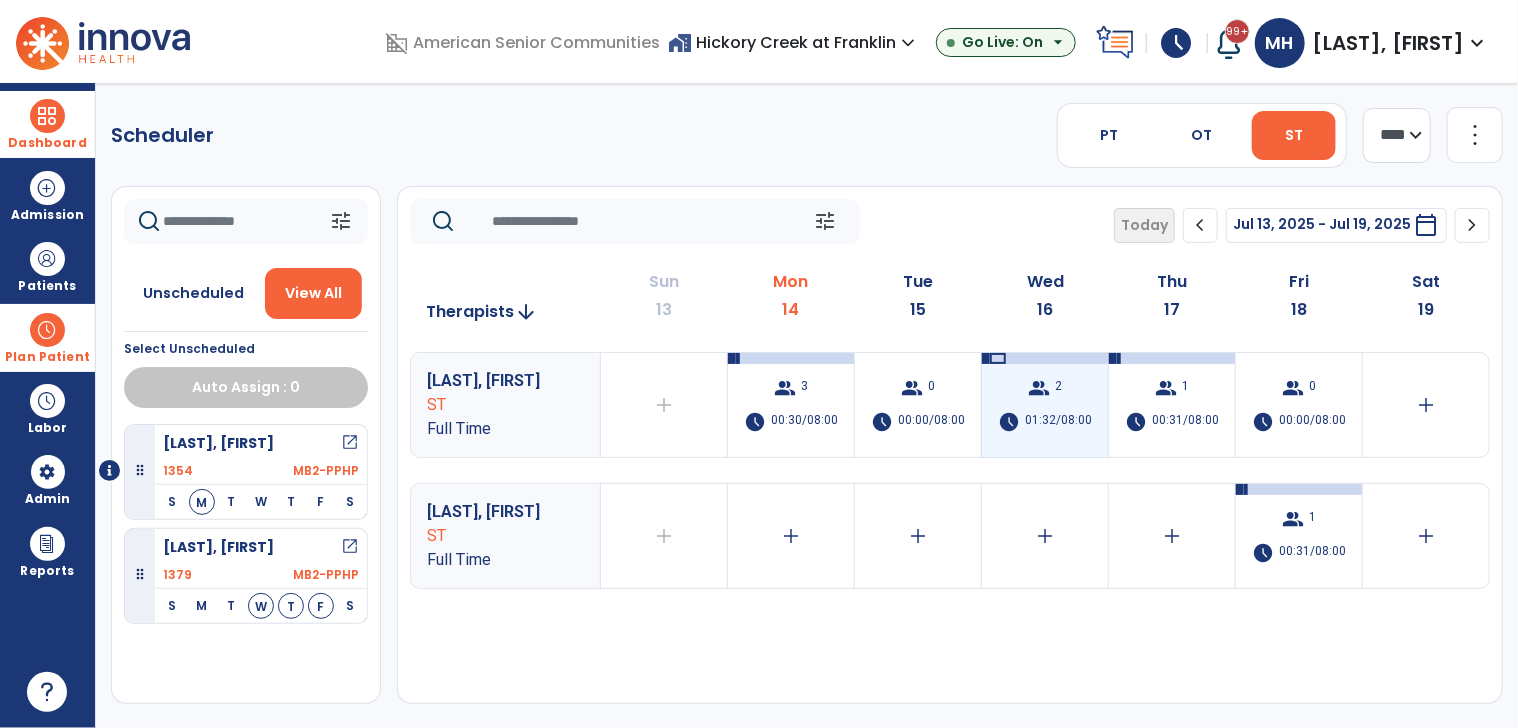 click on "01:32/08:00" at bounding box center [1058, 422] 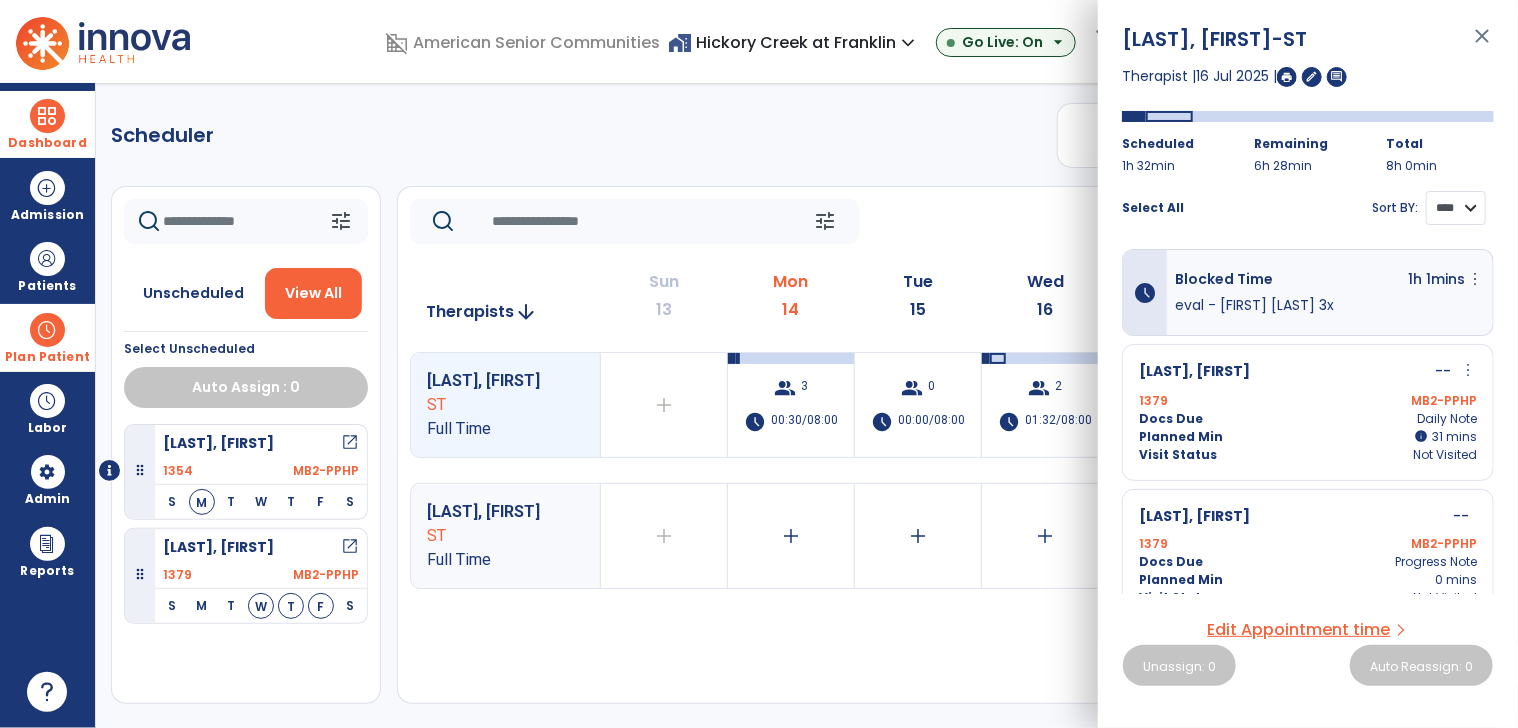 click on "**** ****" at bounding box center [1456, 208] 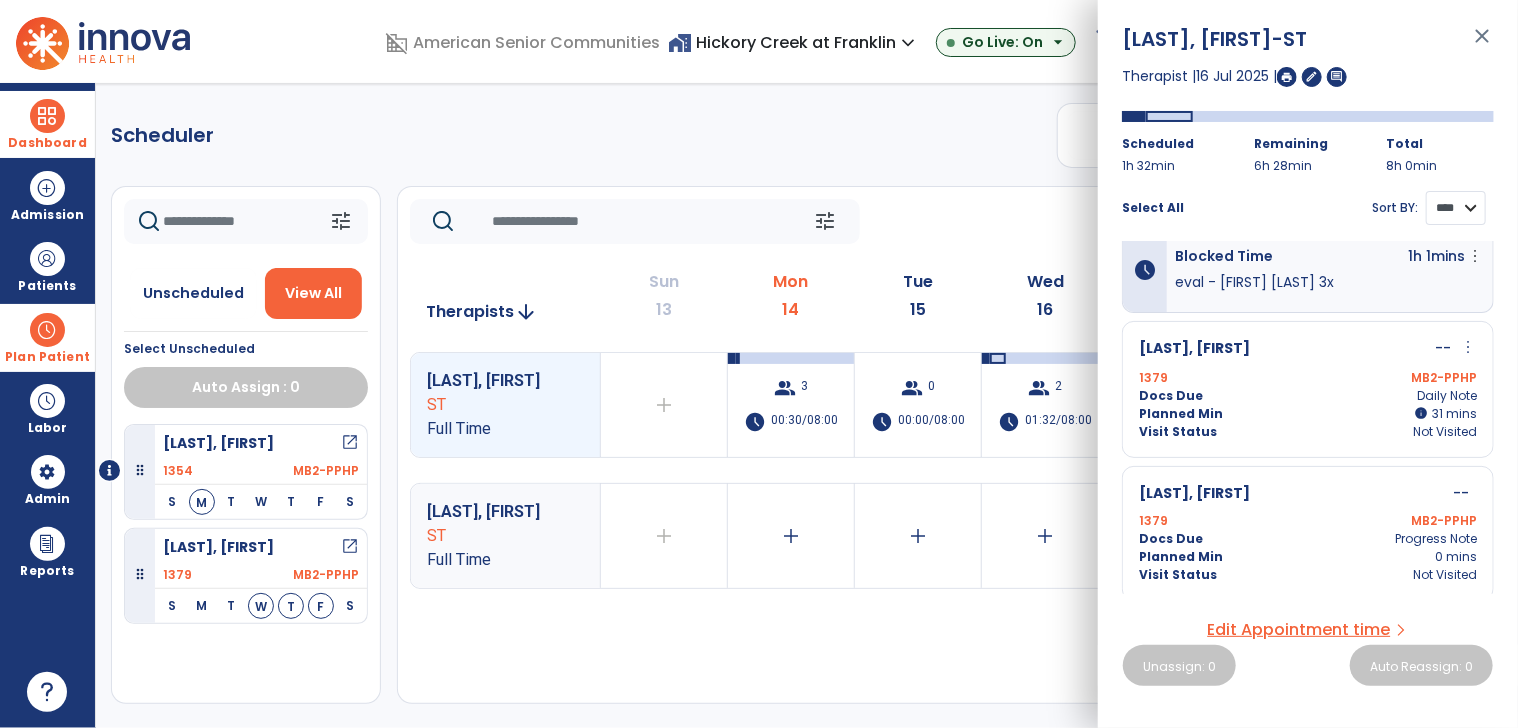 scroll, scrollTop: 28, scrollLeft: 0, axis: vertical 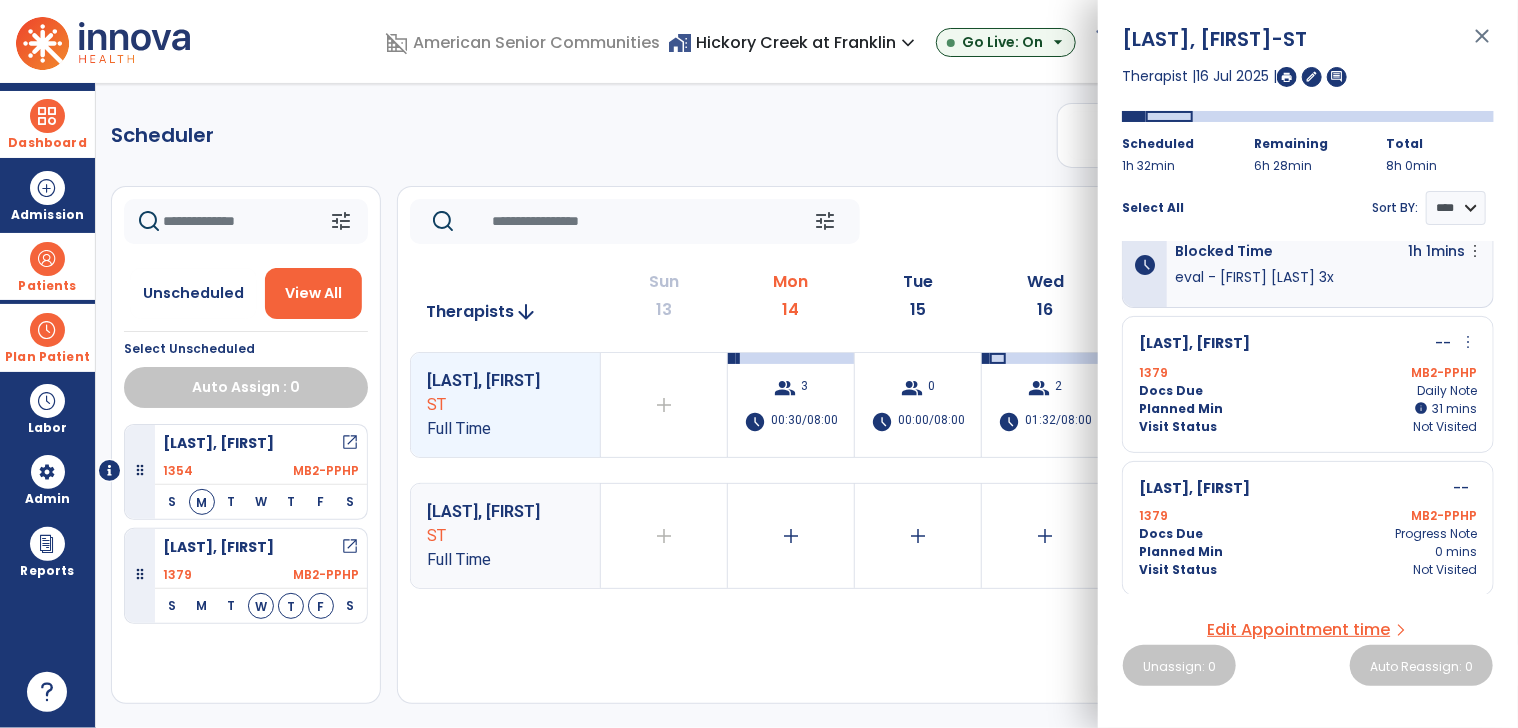 click on "Patients" at bounding box center [47, 266] 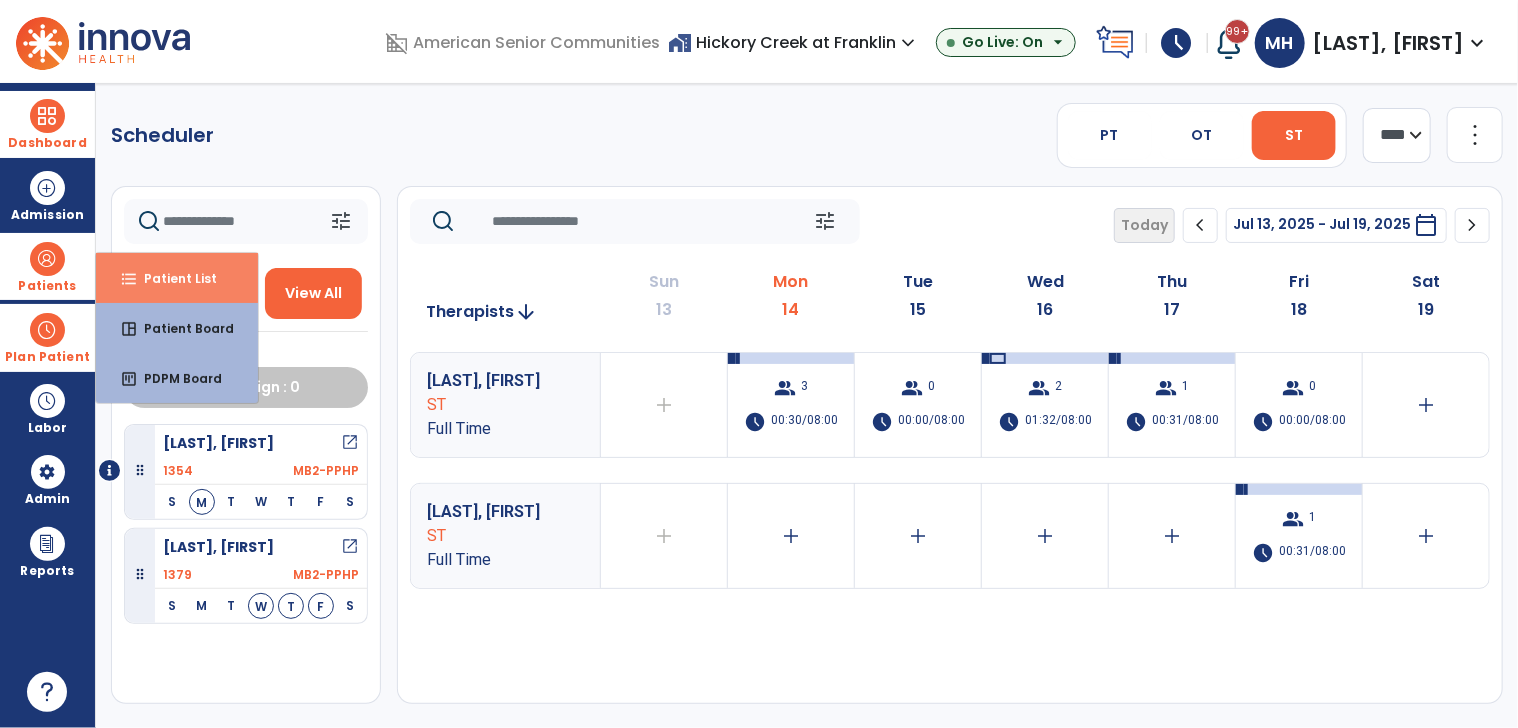 click on "Patient List" at bounding box center (172, 278) 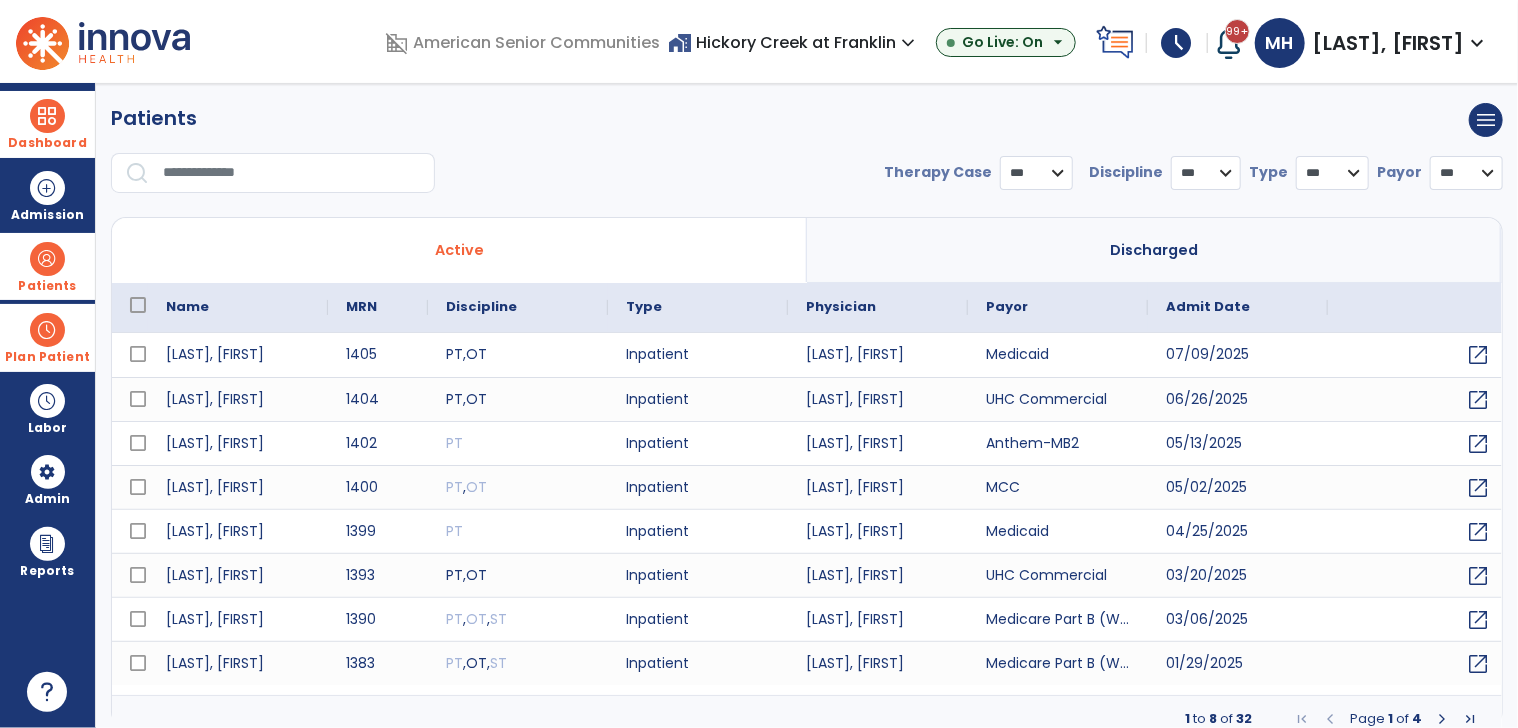 click at bounding box center [292, 173] 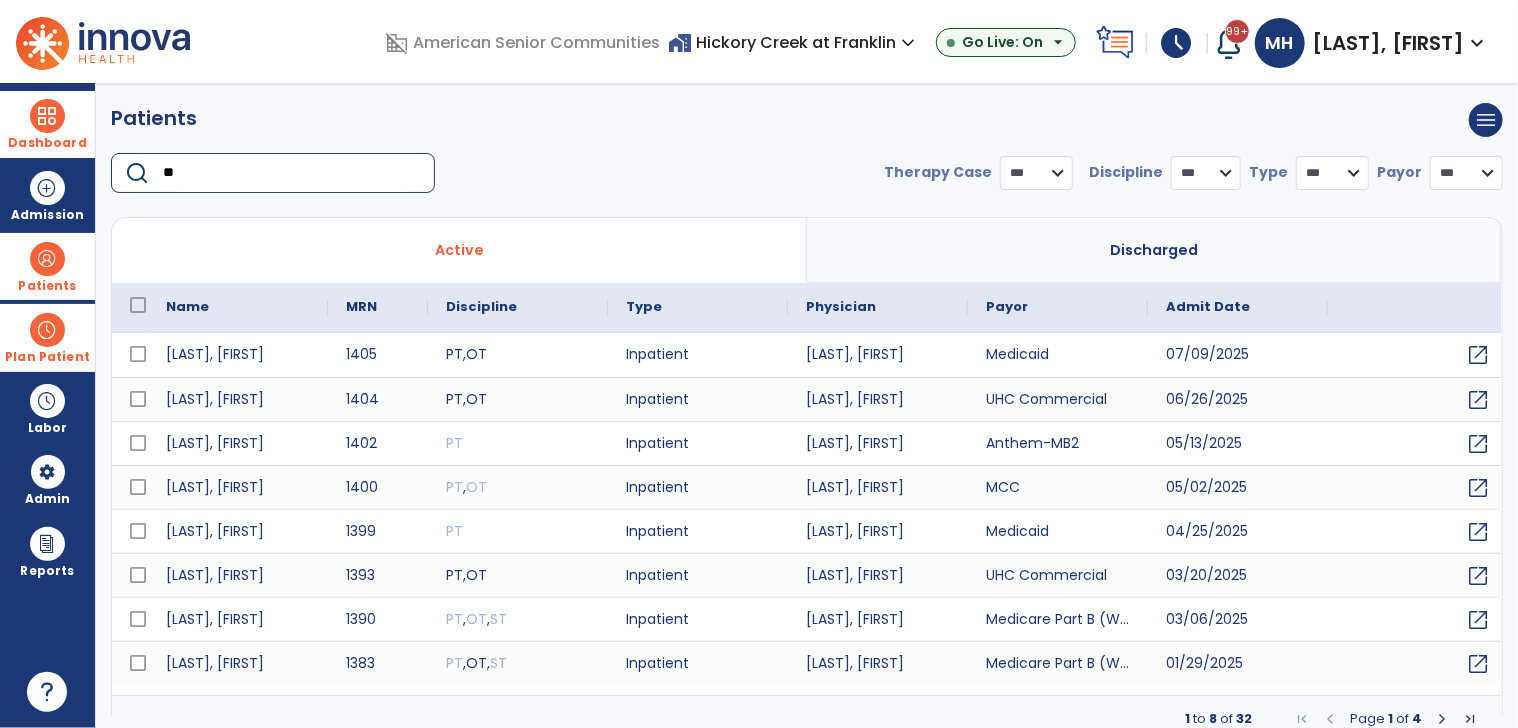 type on "***" 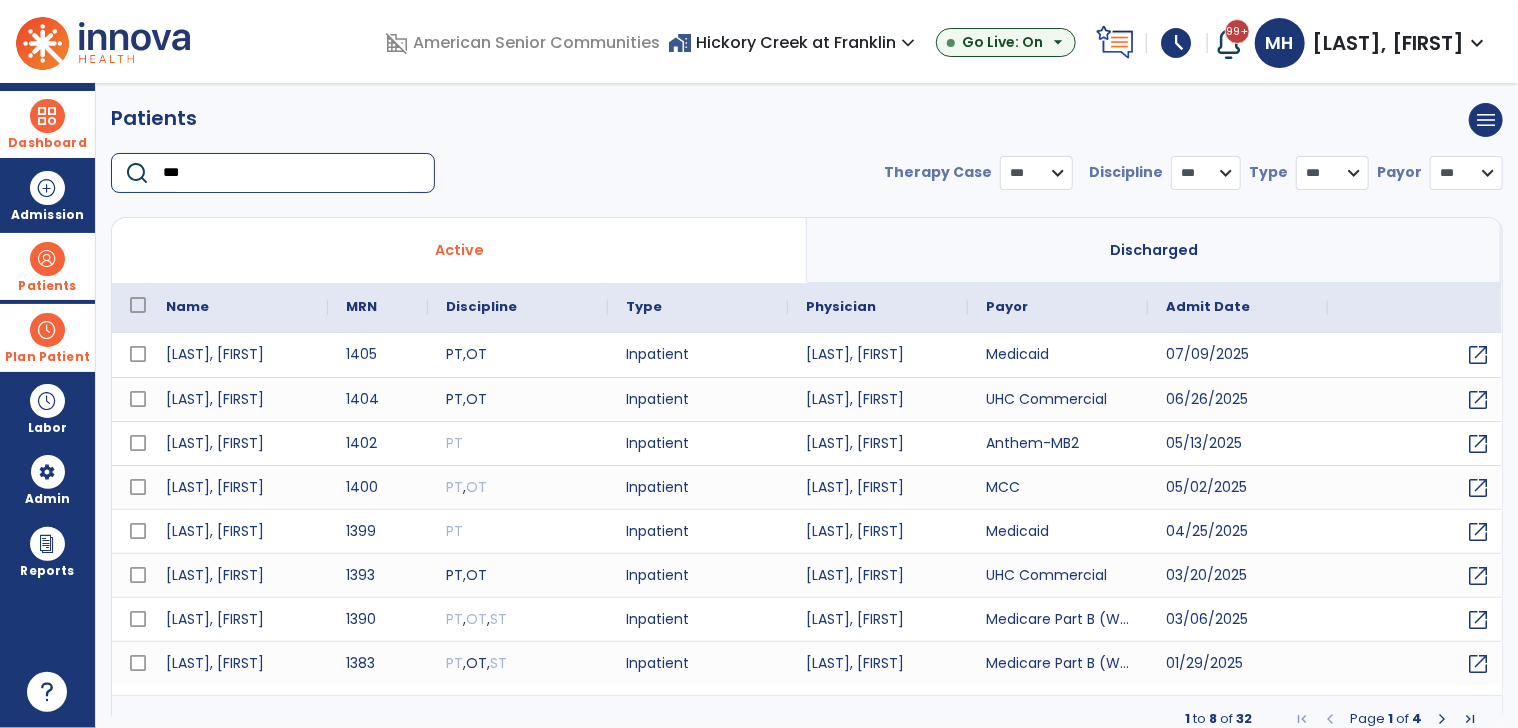 select on "***" 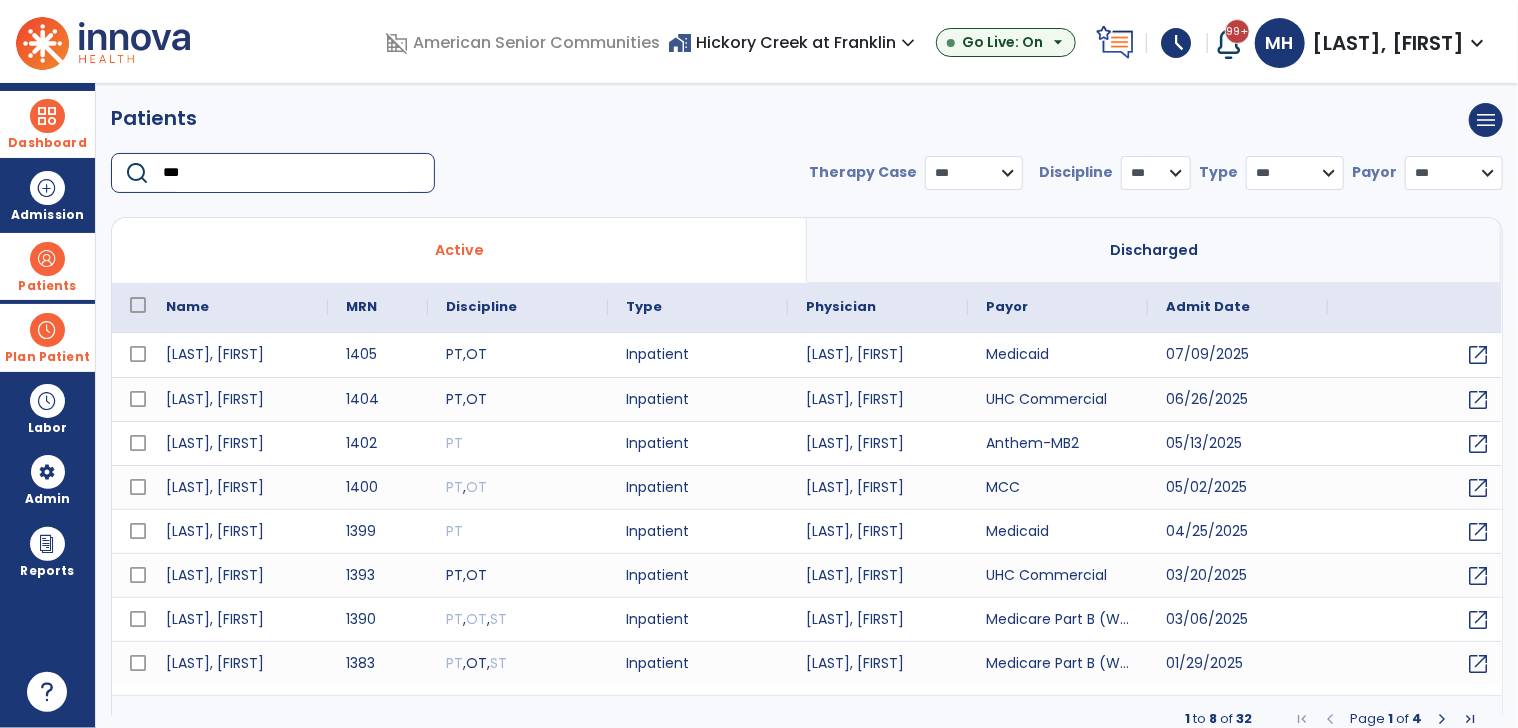 type on "****" 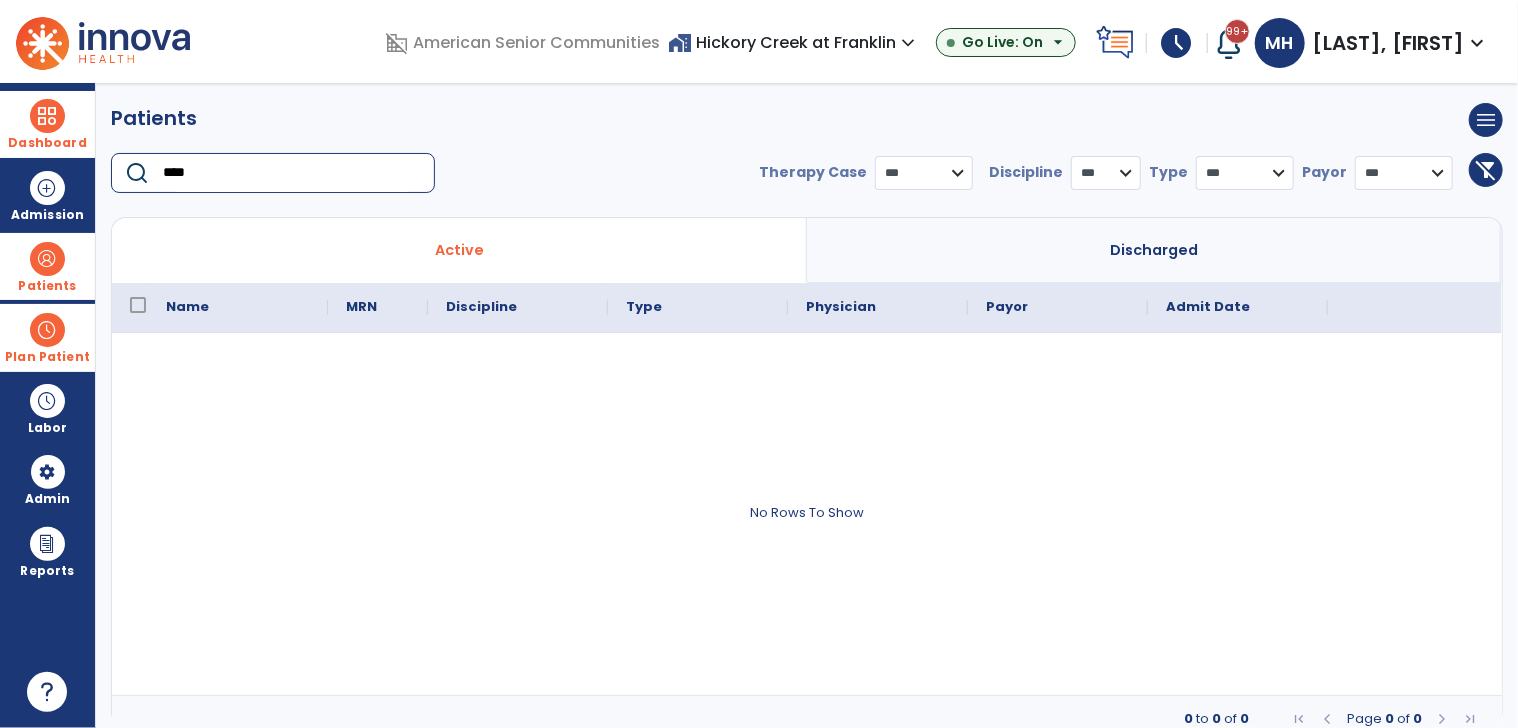 click on "****" at bounding box center [292, 173] 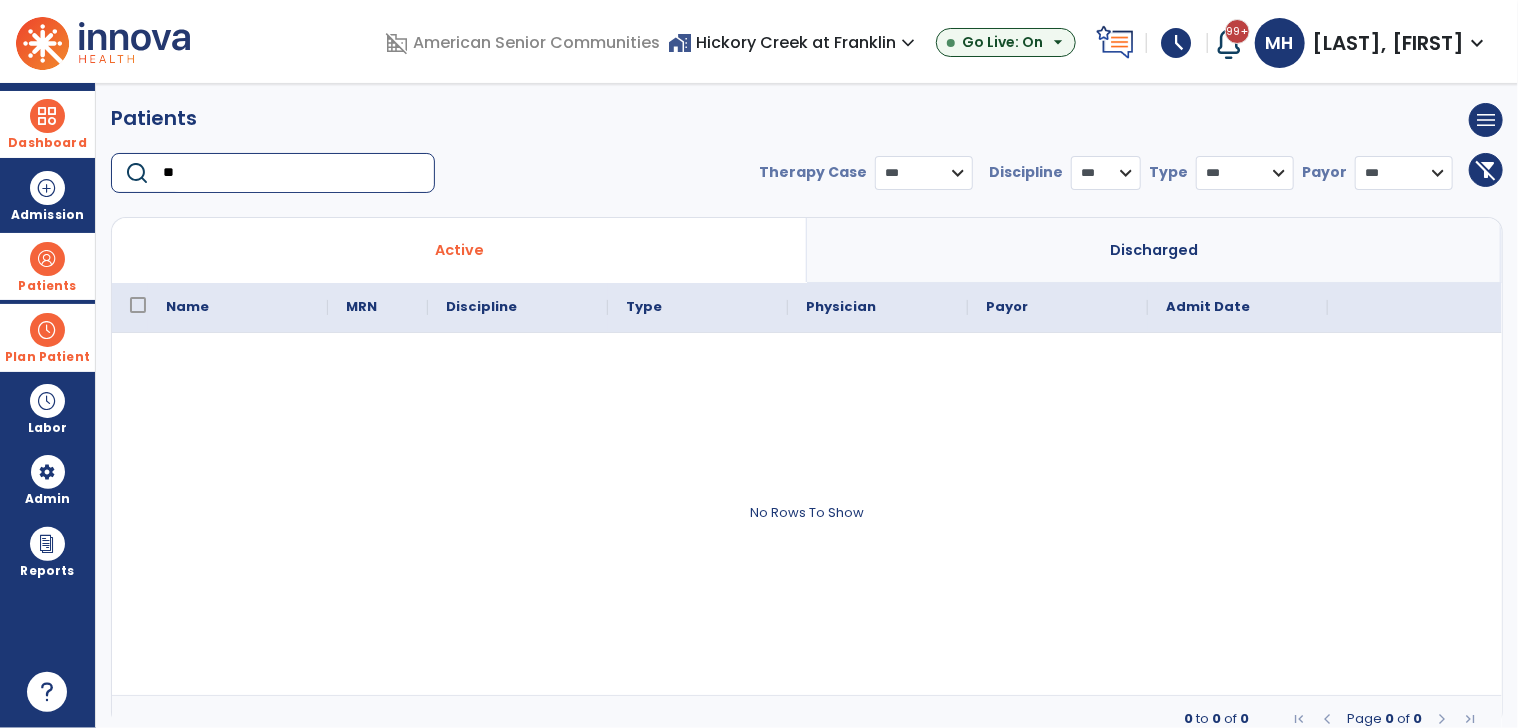 type on "*" 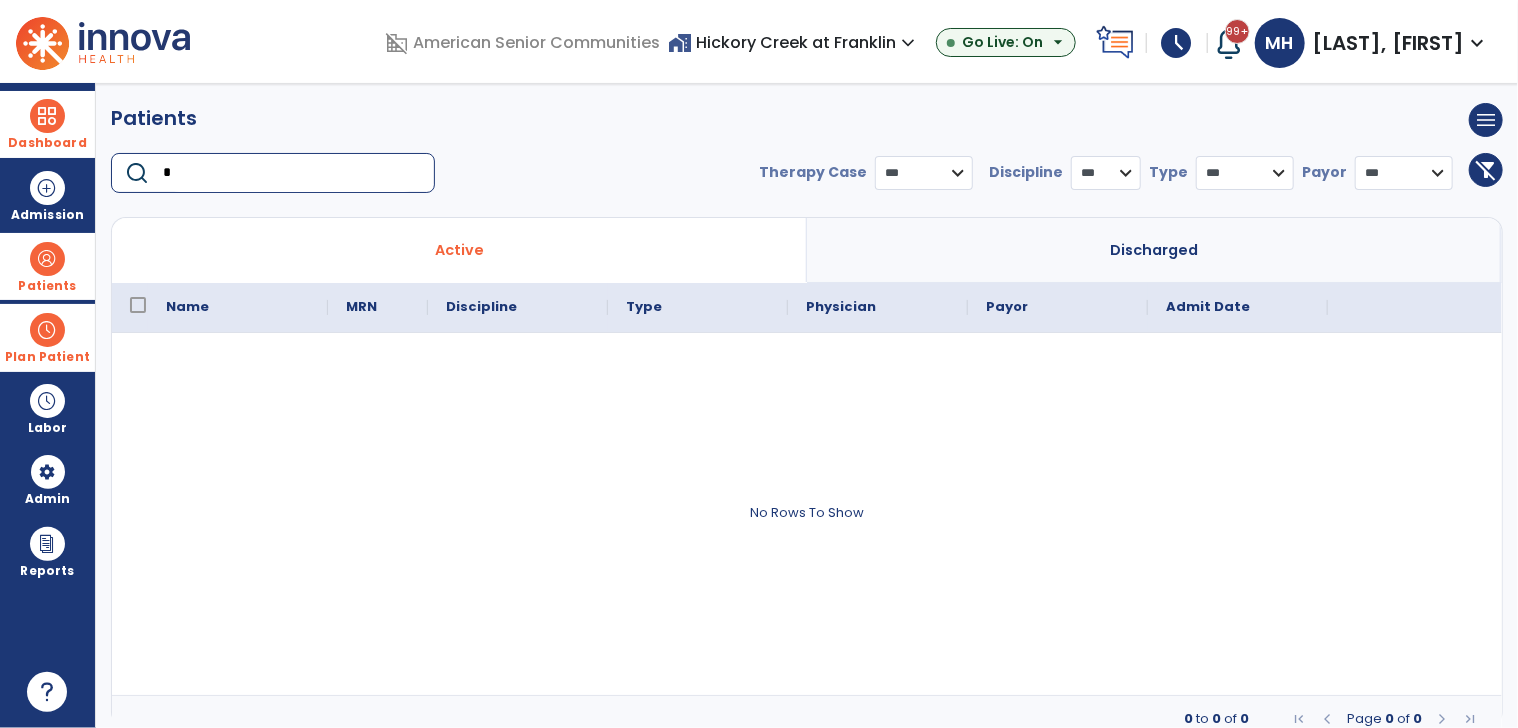 type 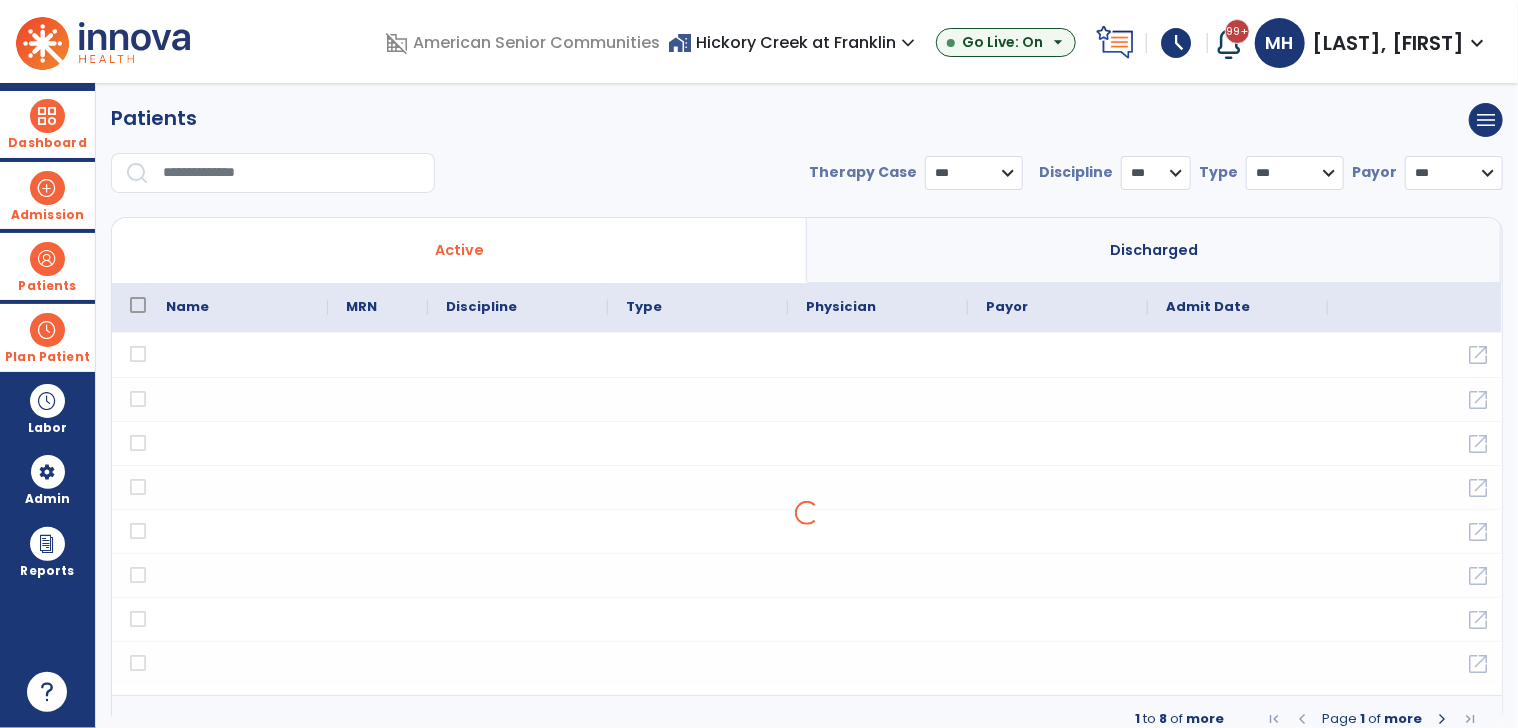click on "Admission" at bounding box center [47, 195] 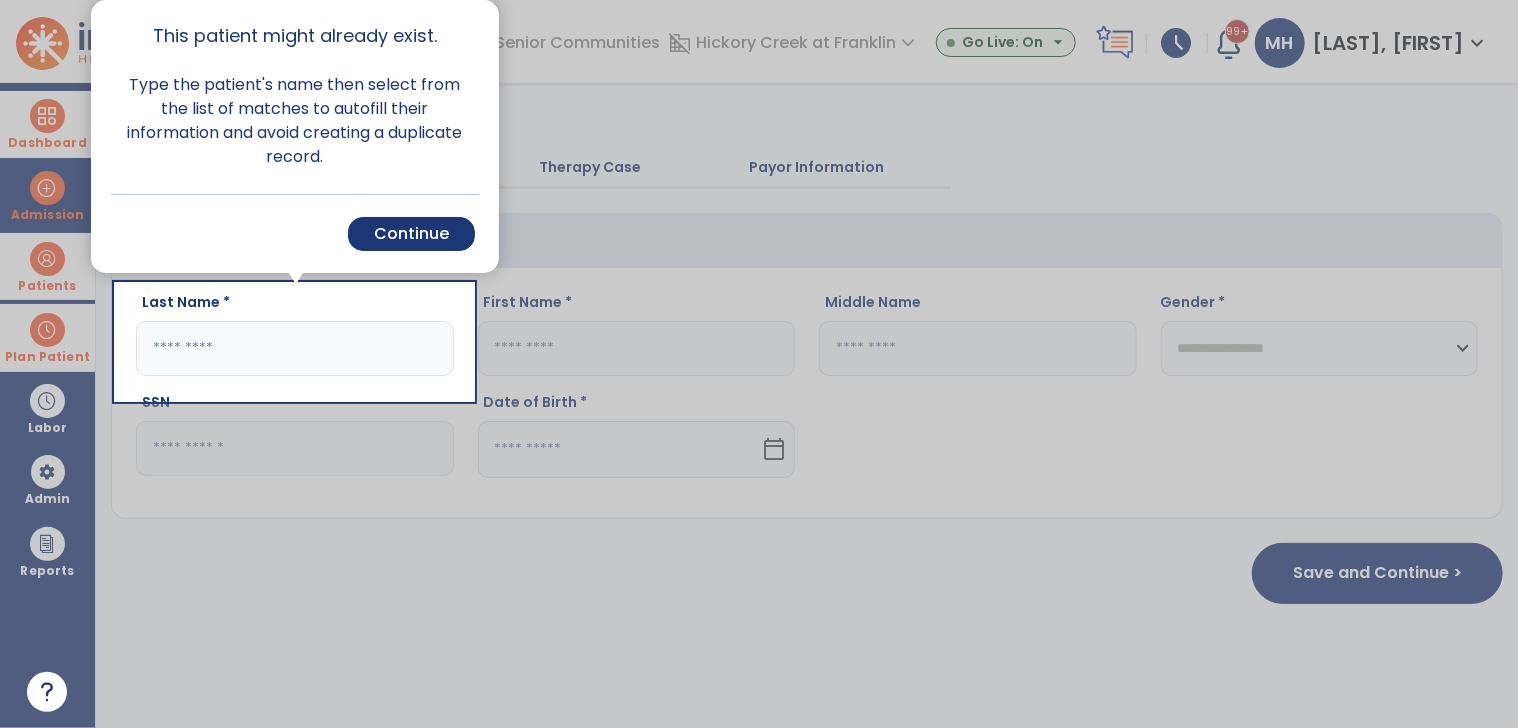 click 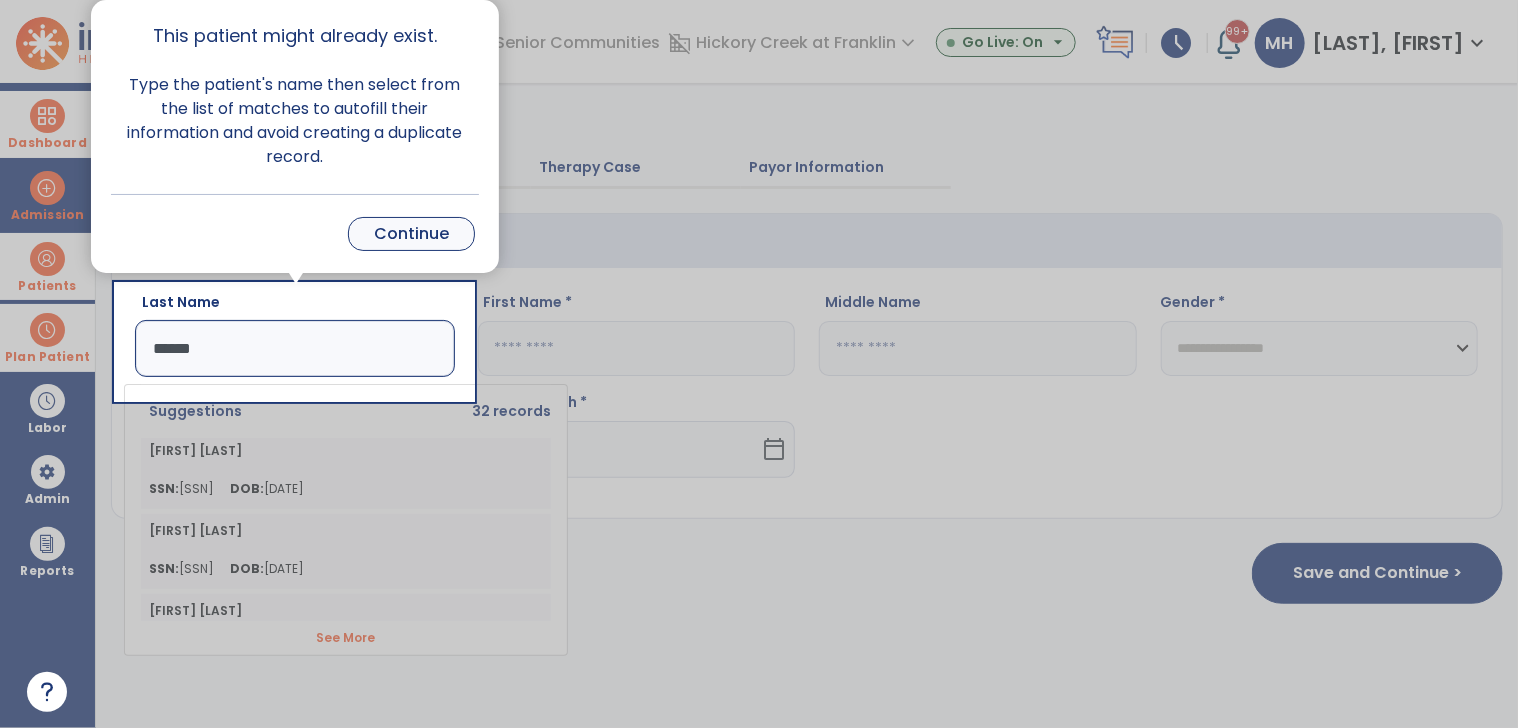 type on "******" 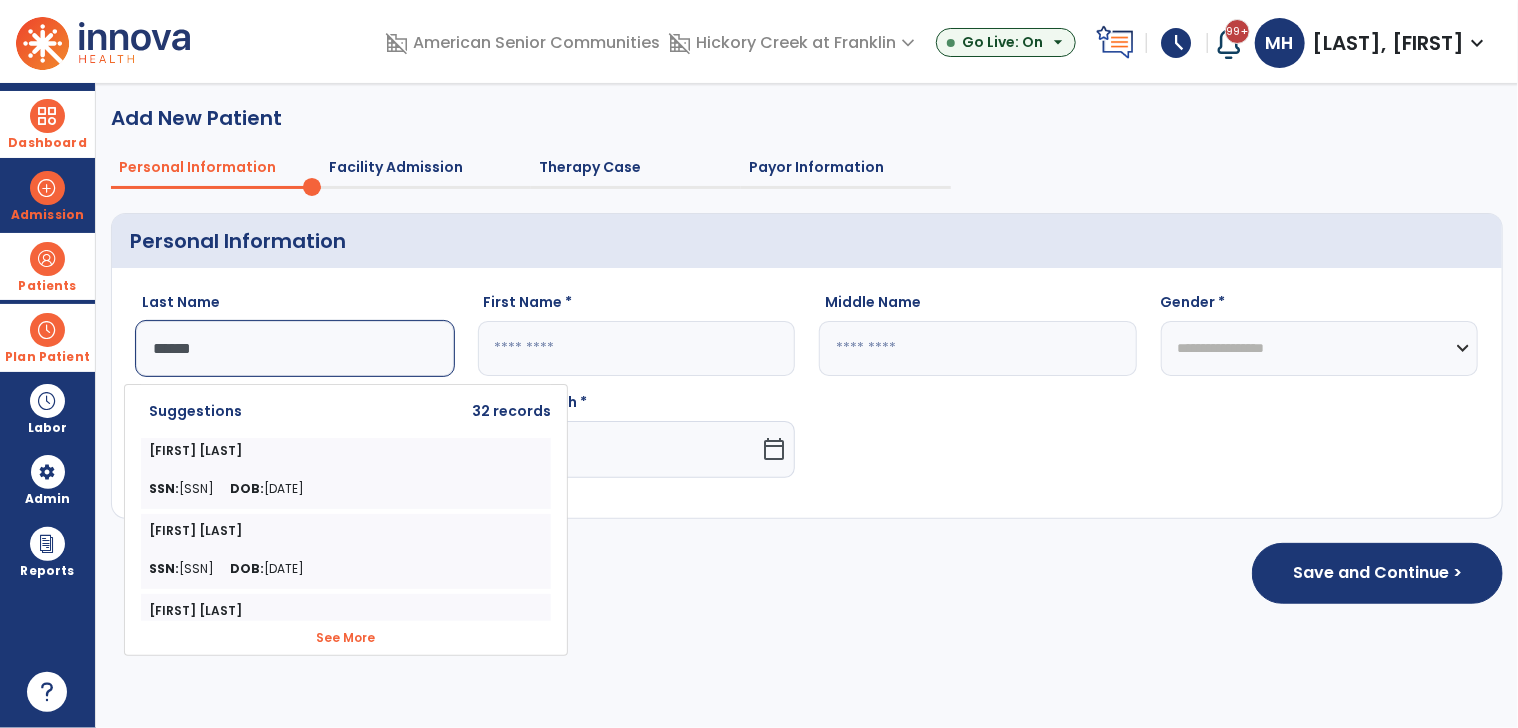 click on "See More" 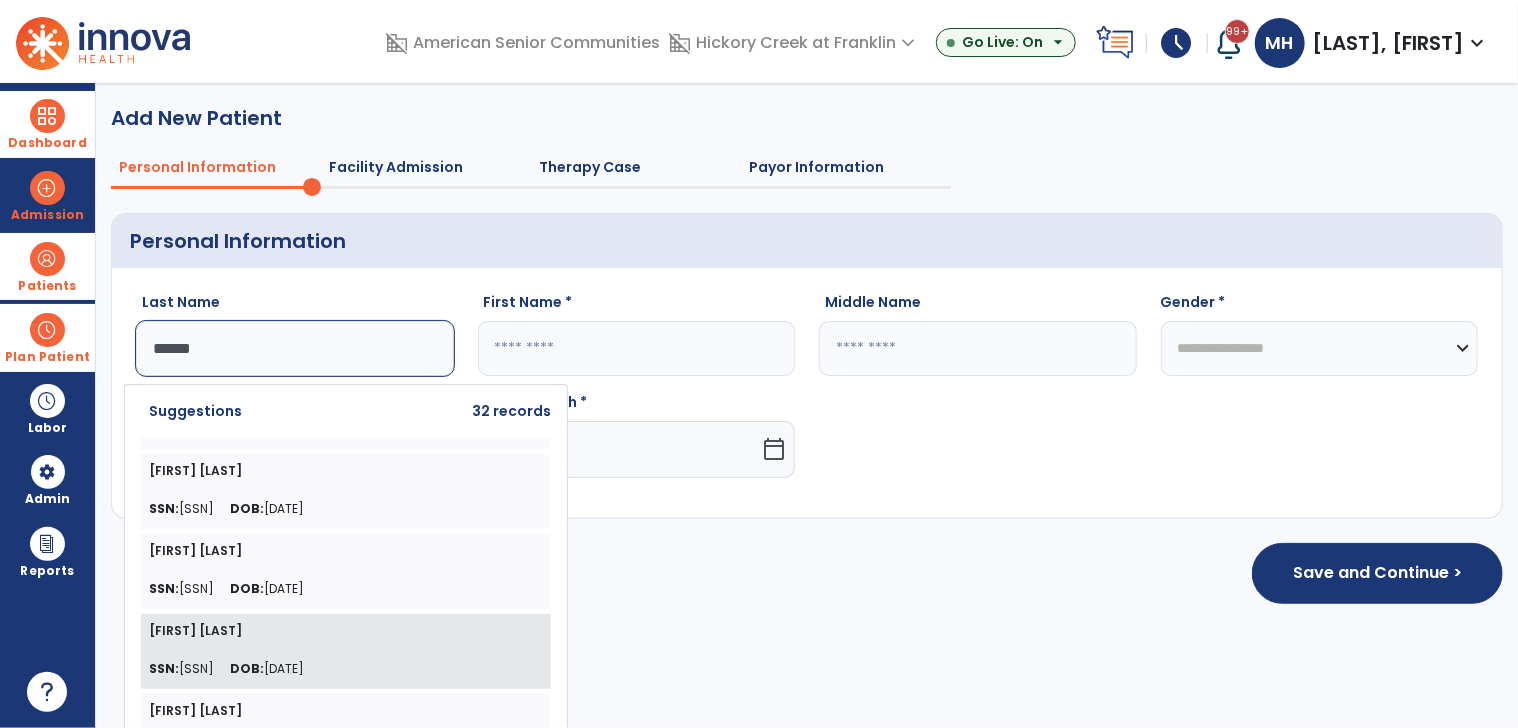 scroll, scrollTop: 400, scrollLeft: 0, axis: vertical 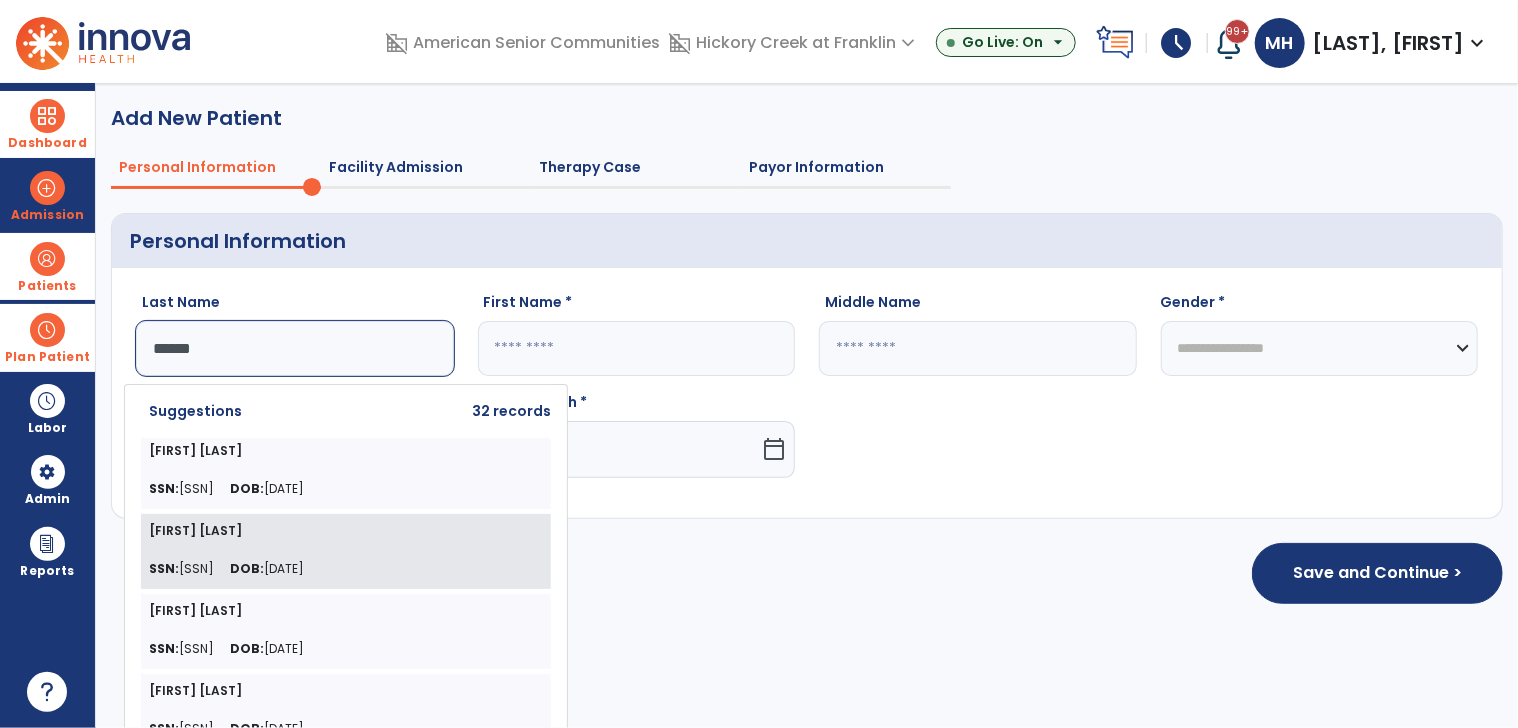 click on "[FIRST] [LAST] SSN: [SSN] DOB: [DATE]" 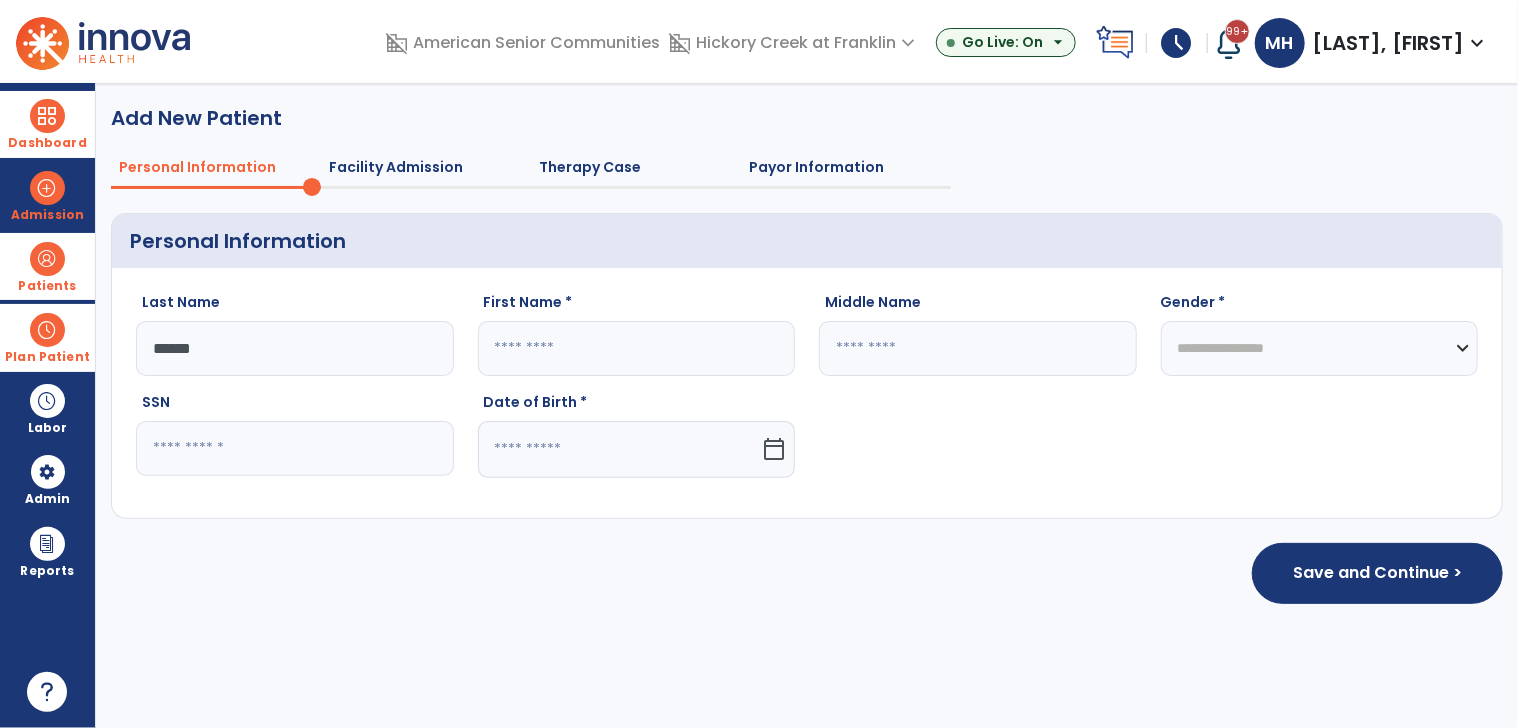 type on "*******" 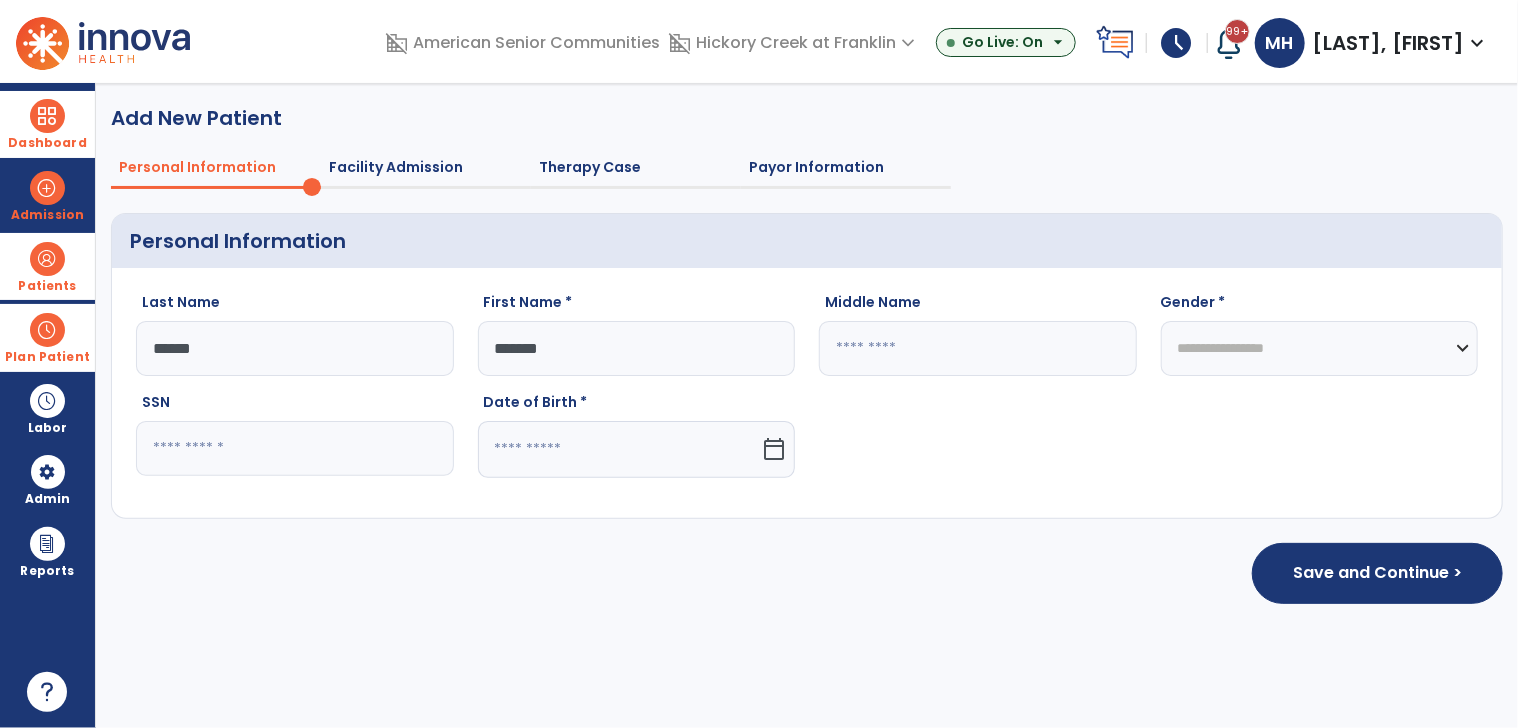type on "****" 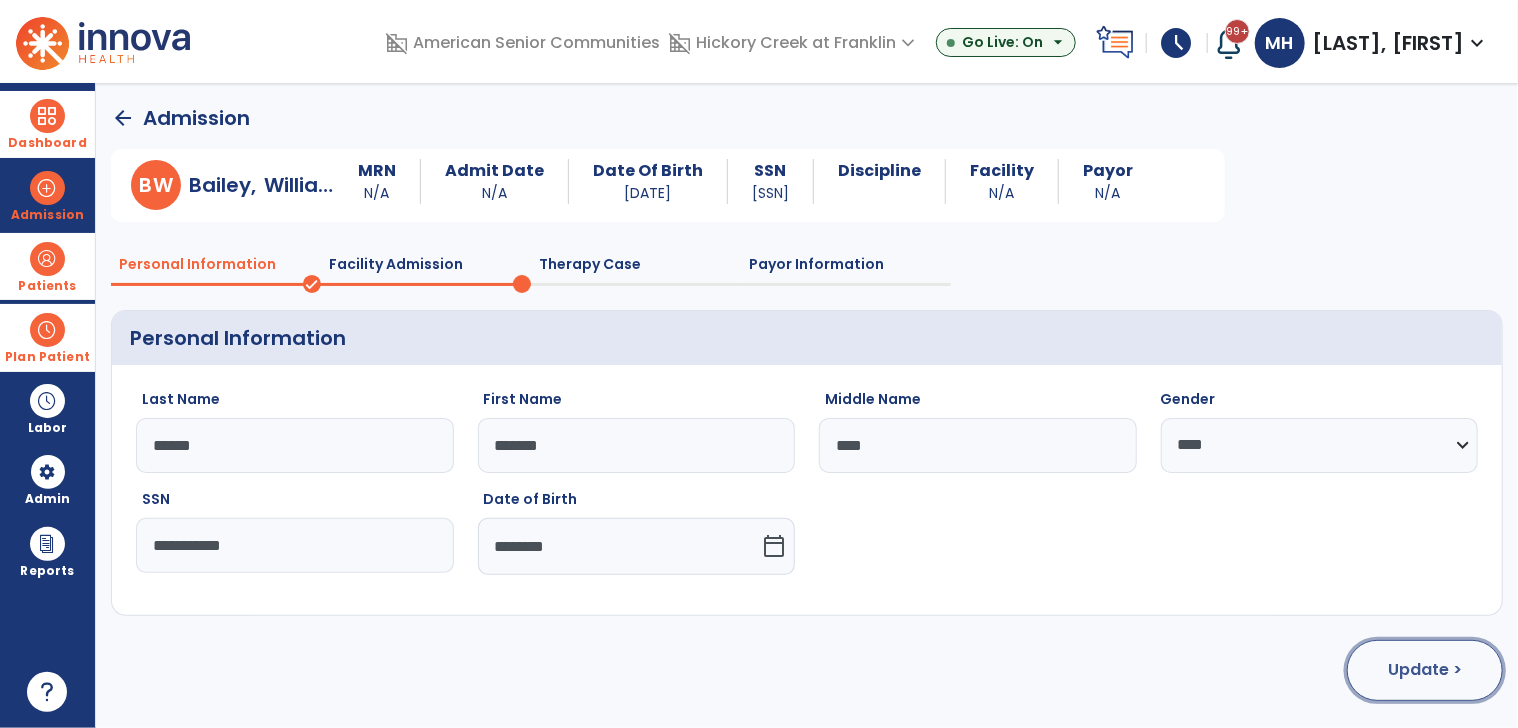 click on "Update >" 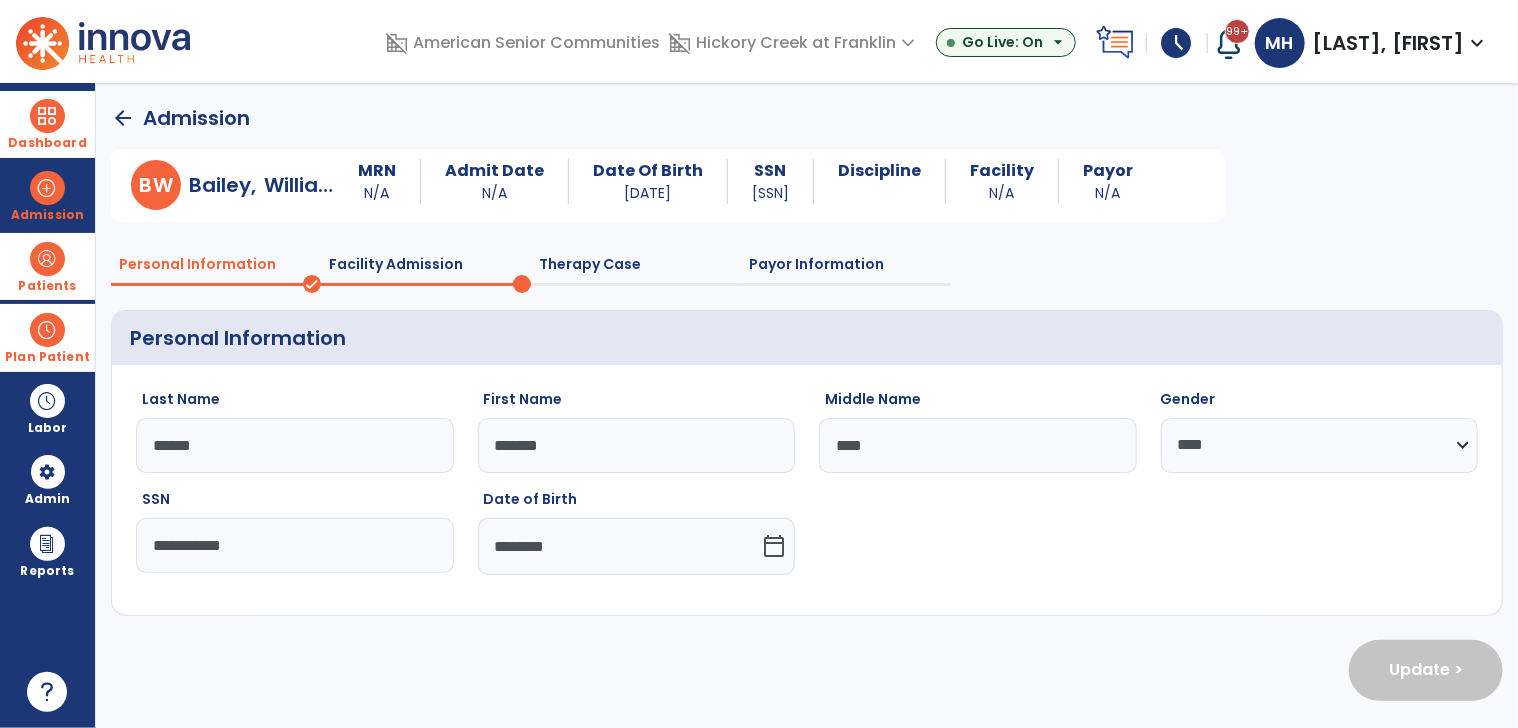 select on "**********" 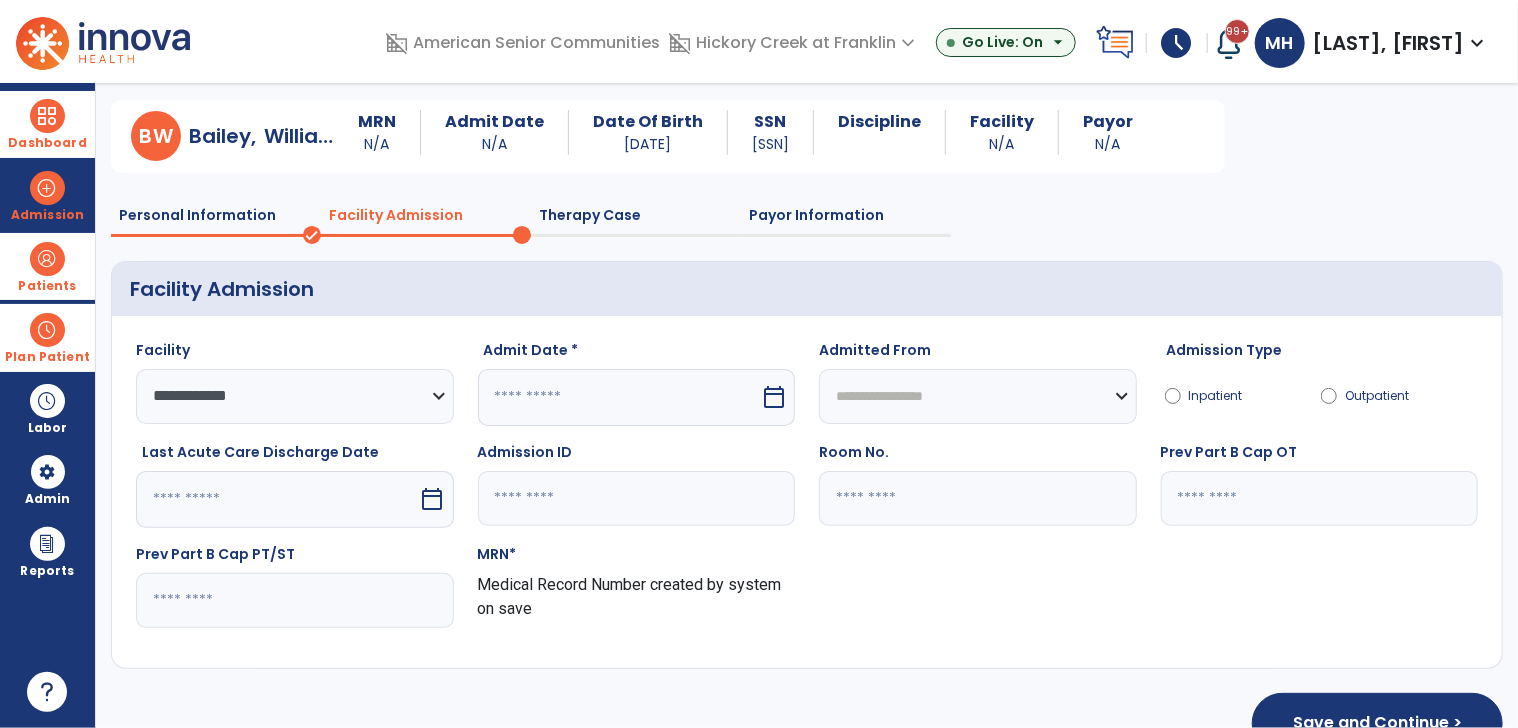 scroll, scrollTop: 97, scrollLeft: 0, axis: vertical 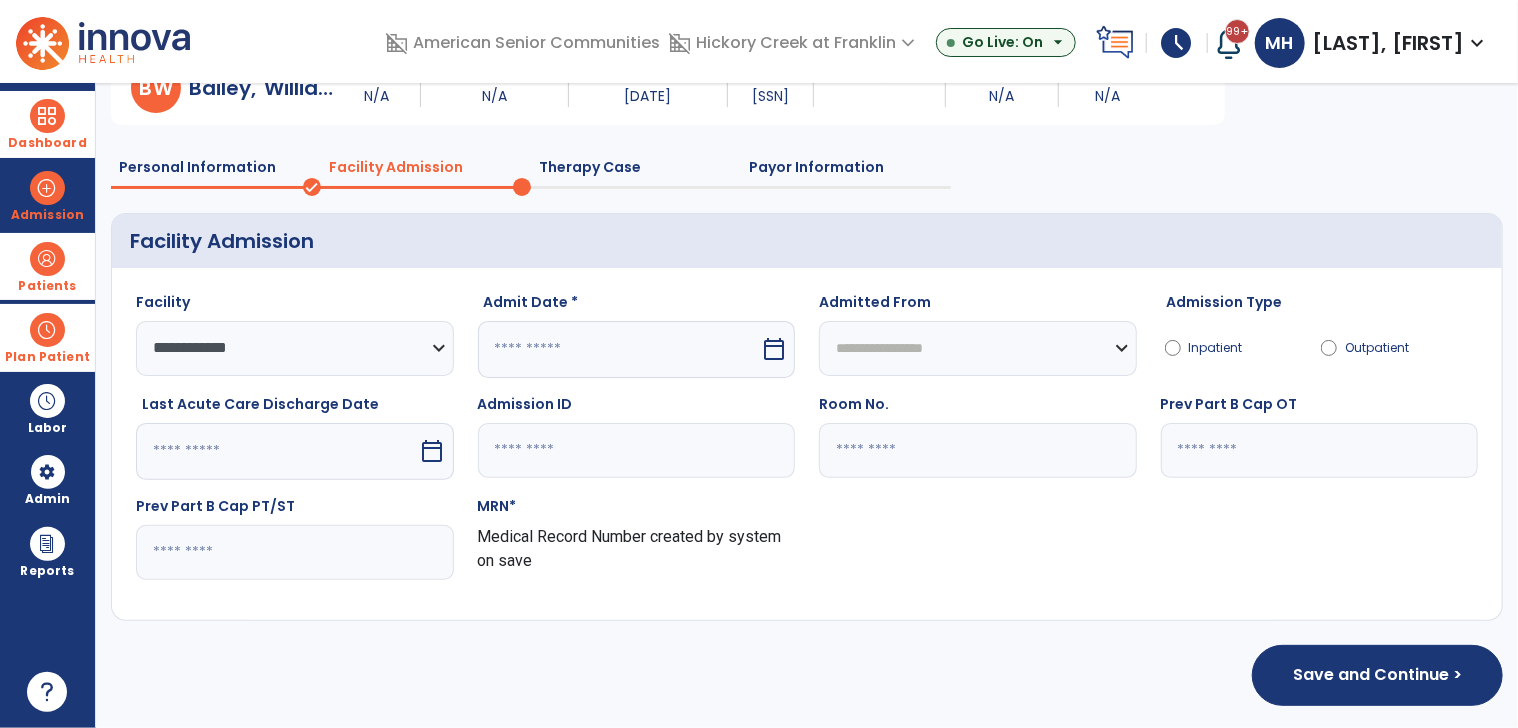 click at bounding box center (619, 349) 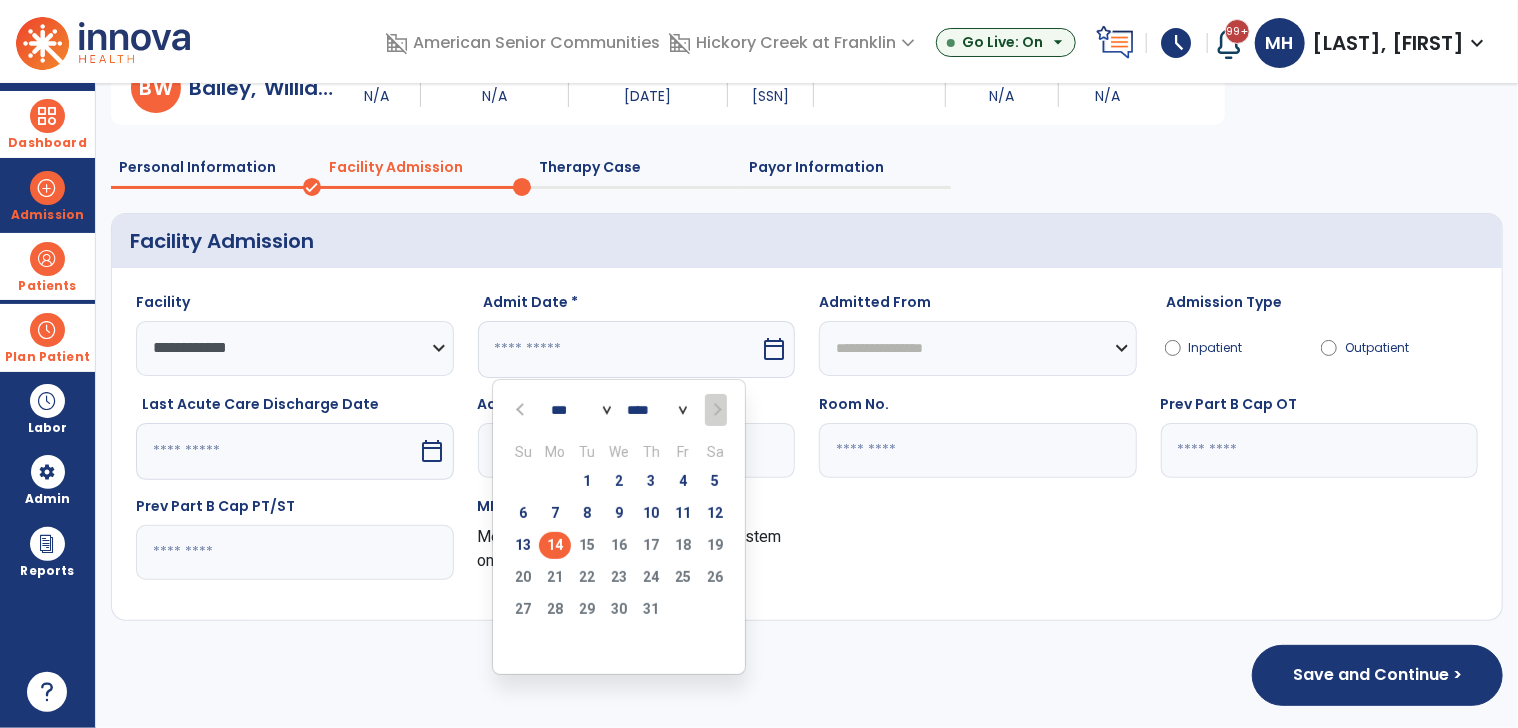 click at bounding box center (522, 410) 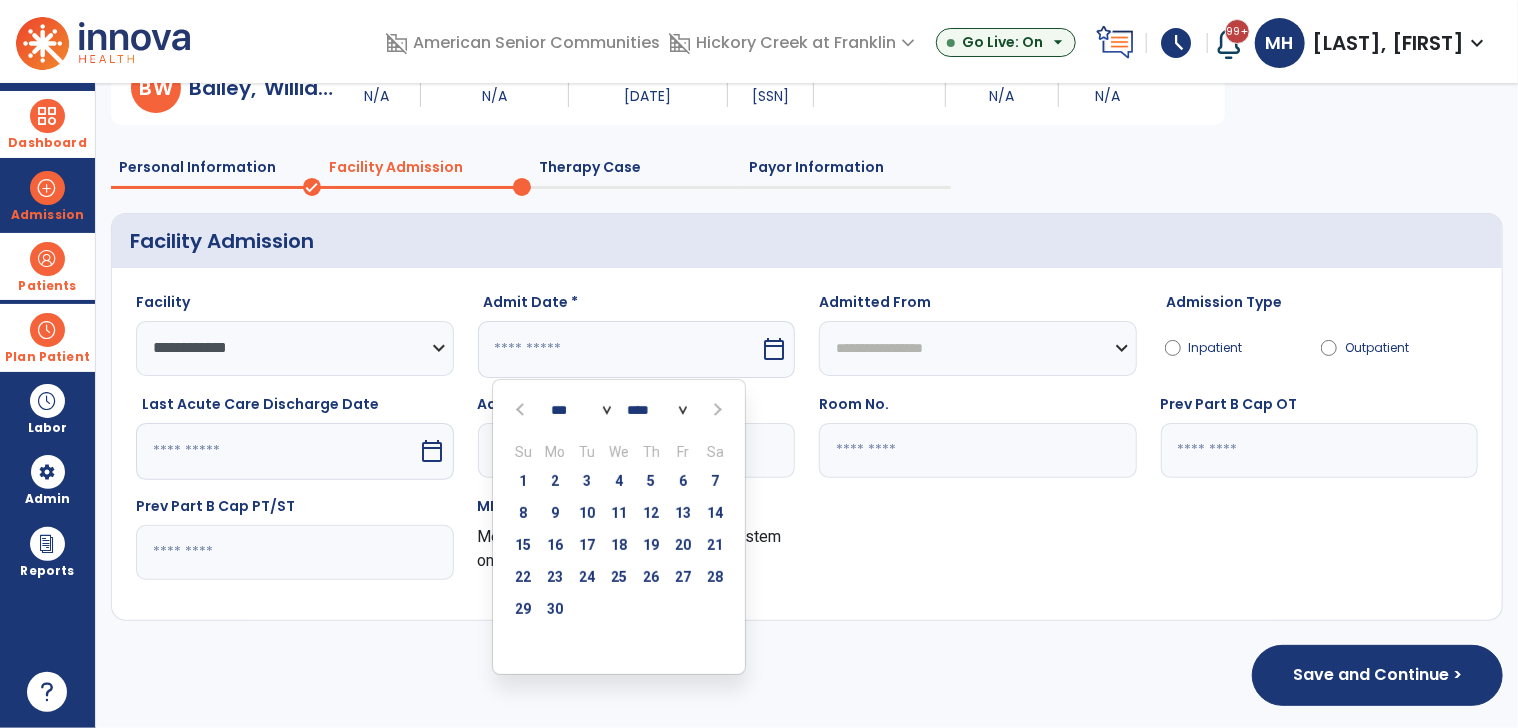 click at bounding box center [522, 410] 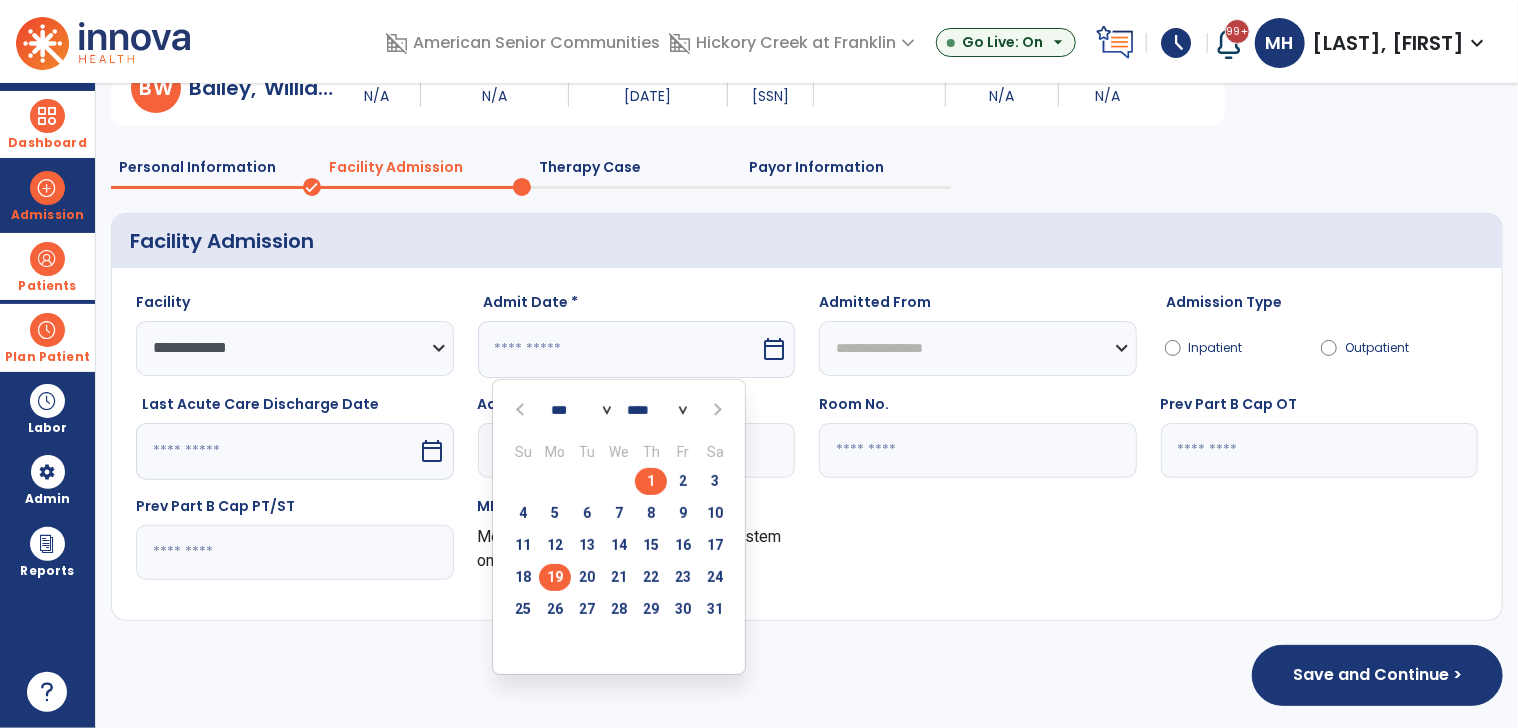 click on "19" at bounding box center [555, 577] 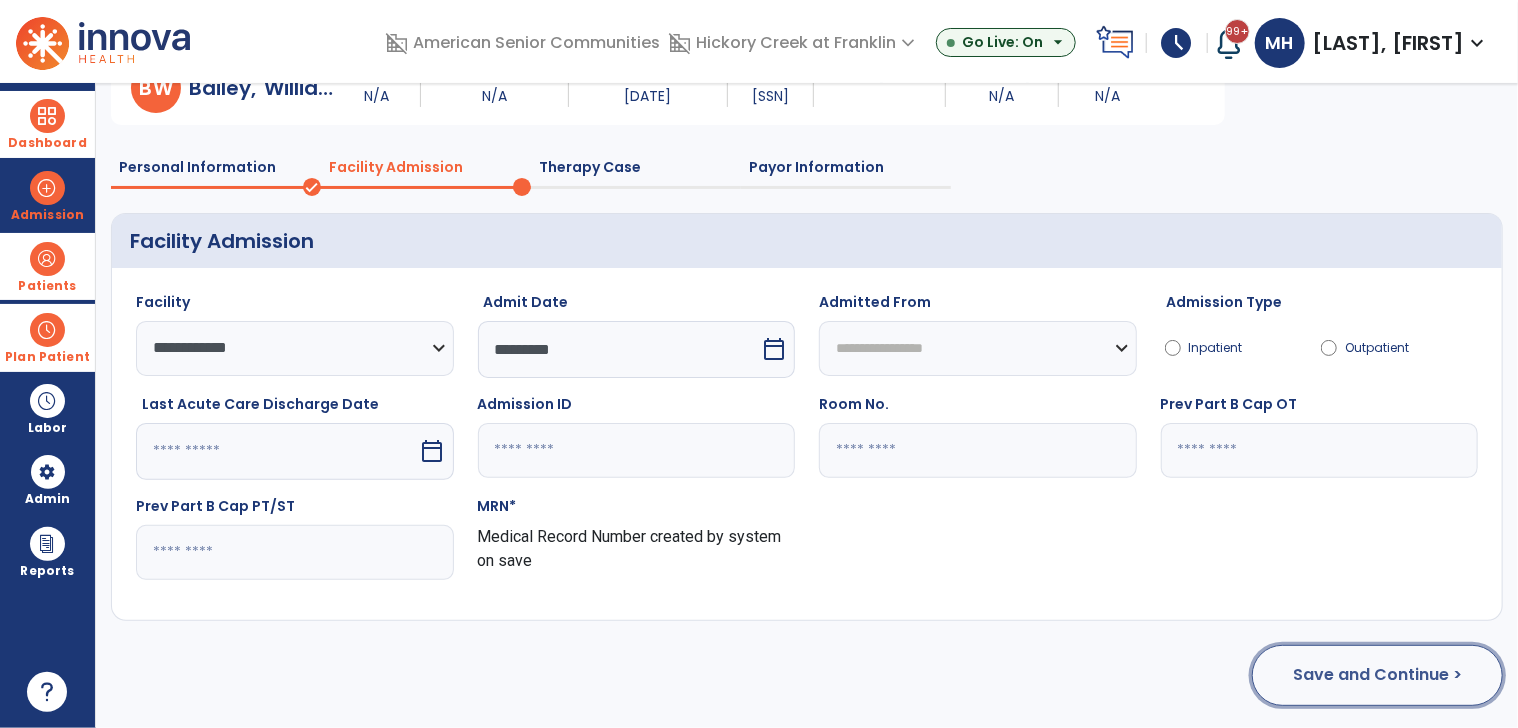 click on "Save and Continue >" 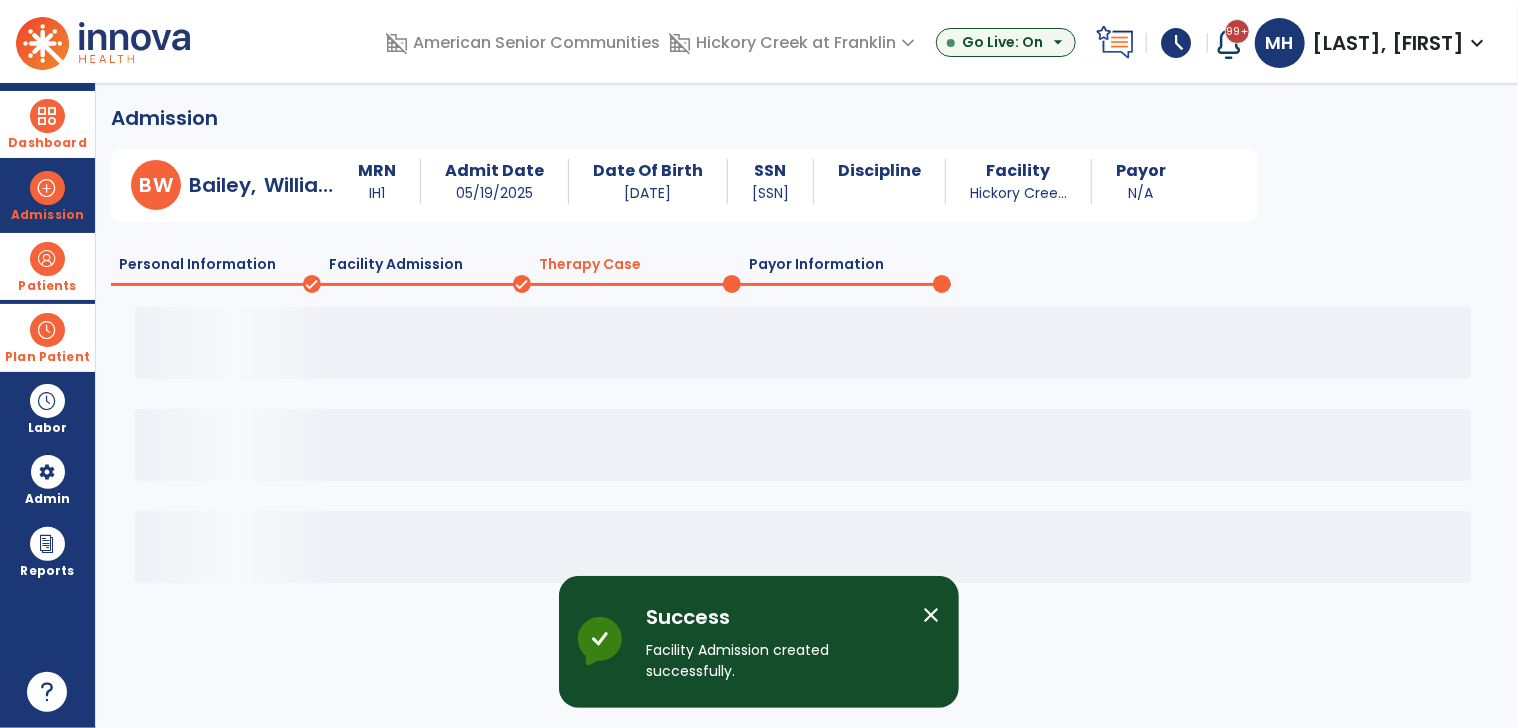 scroll, scrollTop: 0, scrollLeft: 0, axis: both 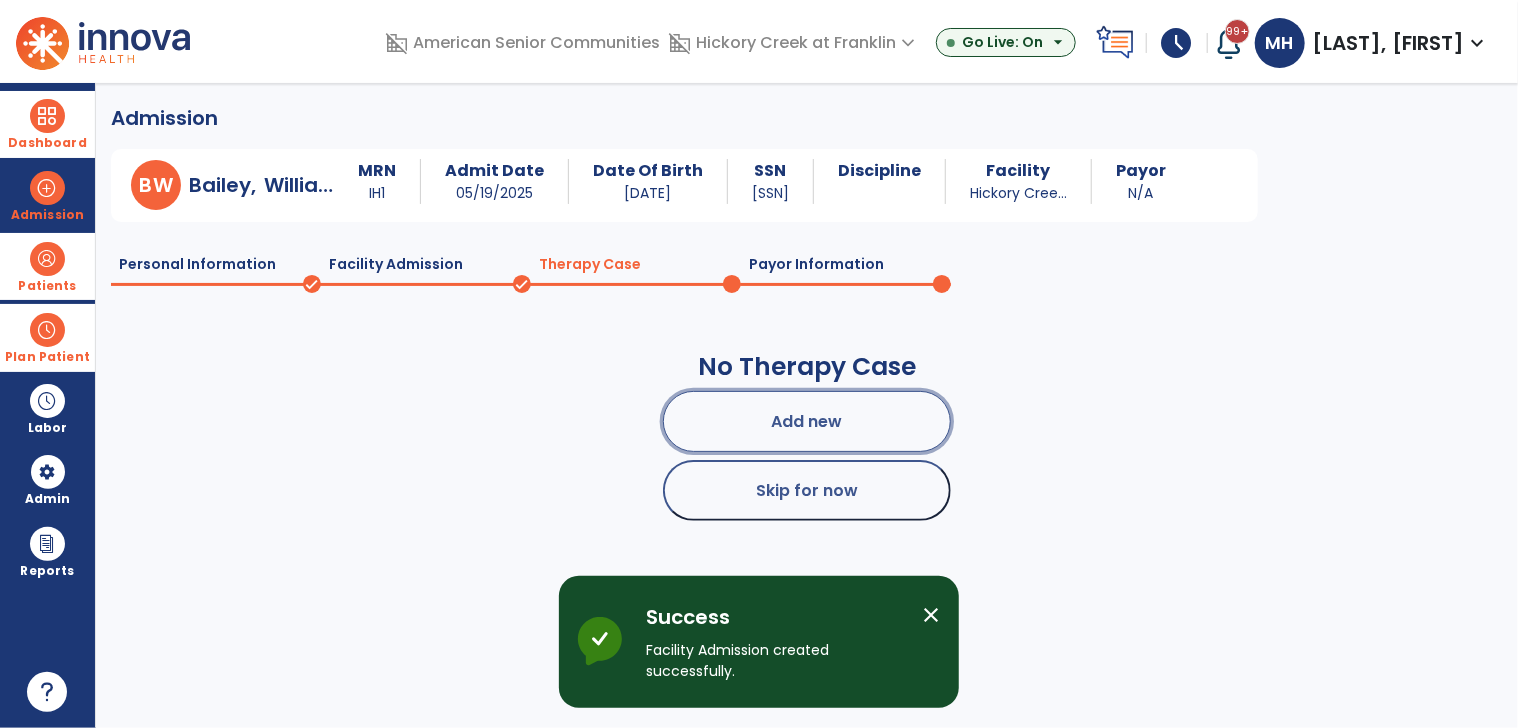 click on "Add new" at bounding box center (807, 421) 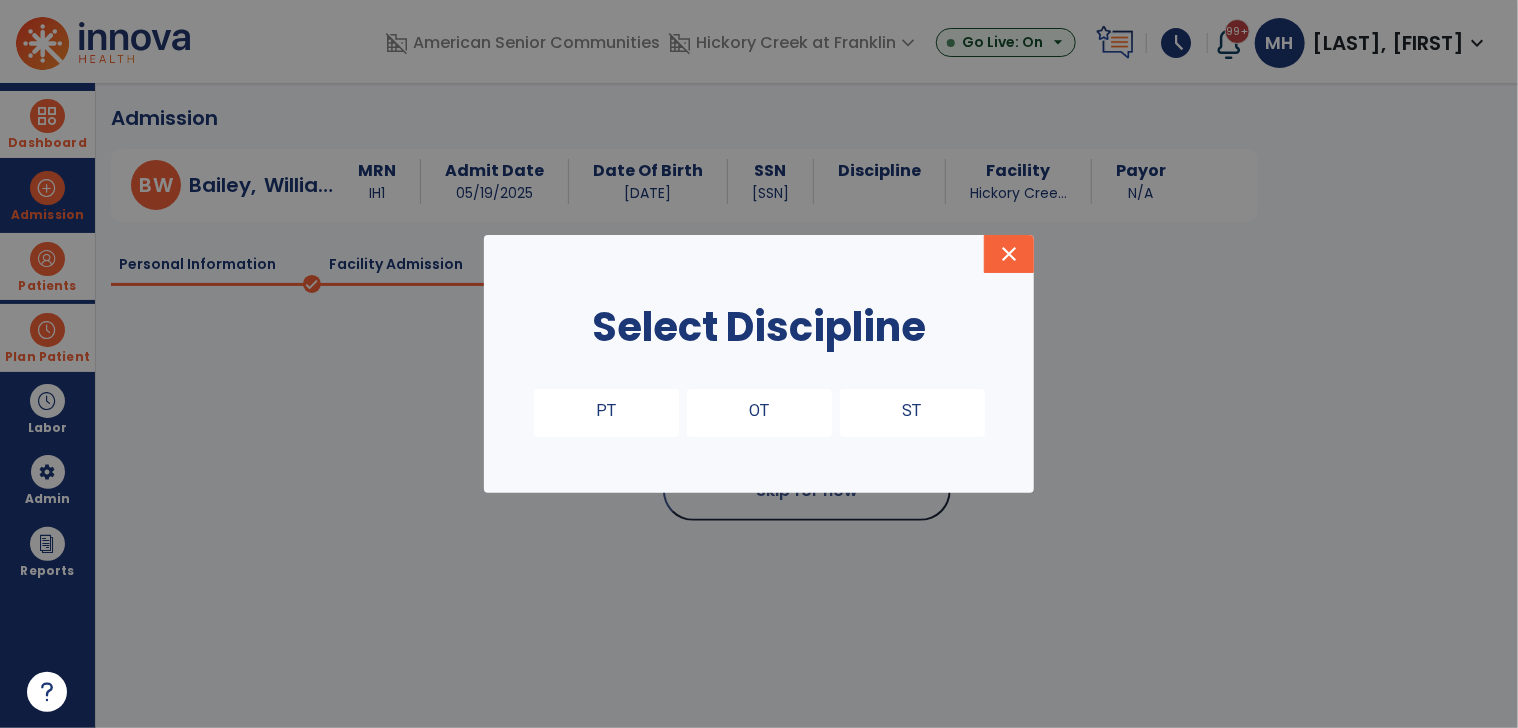 click on "ST" at bounding box center [912, 413] 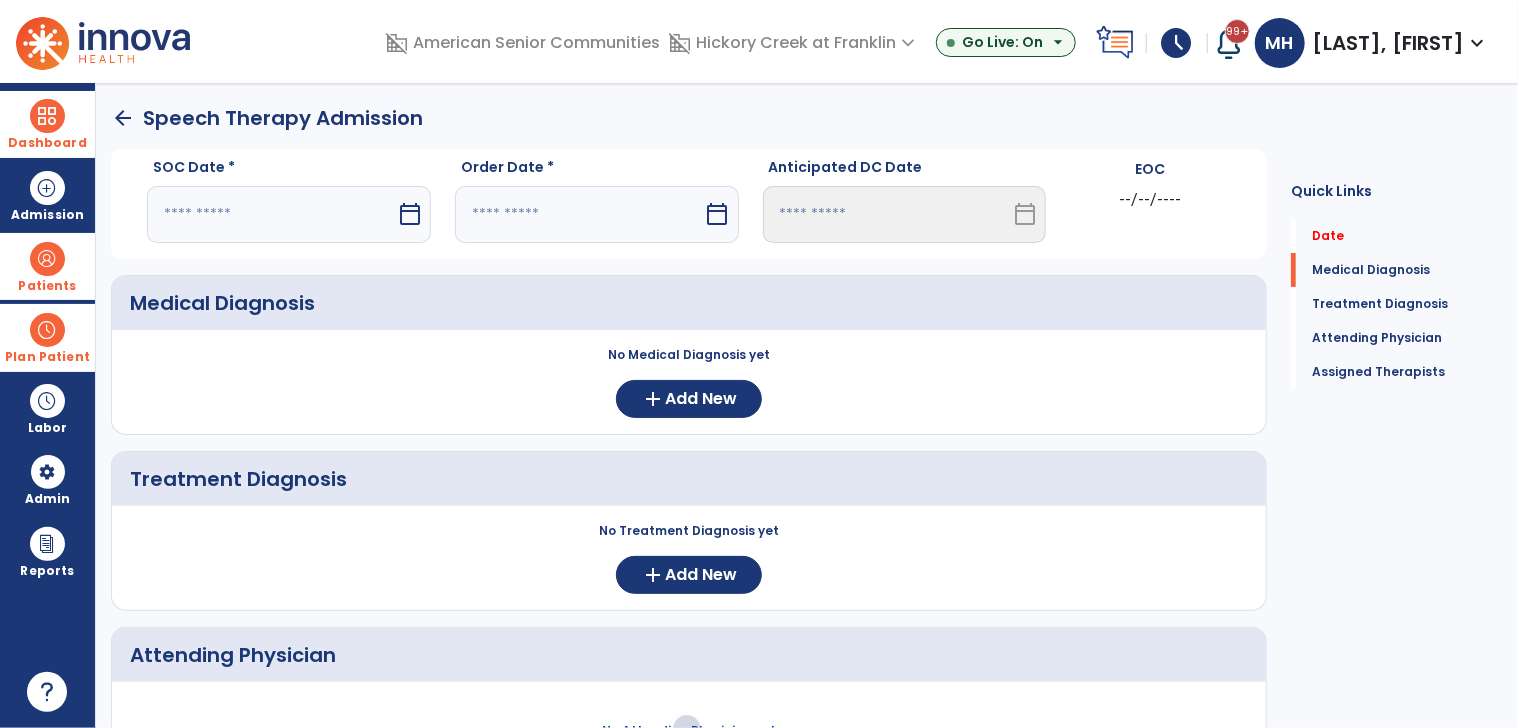 click at bounding box center (271, 214) 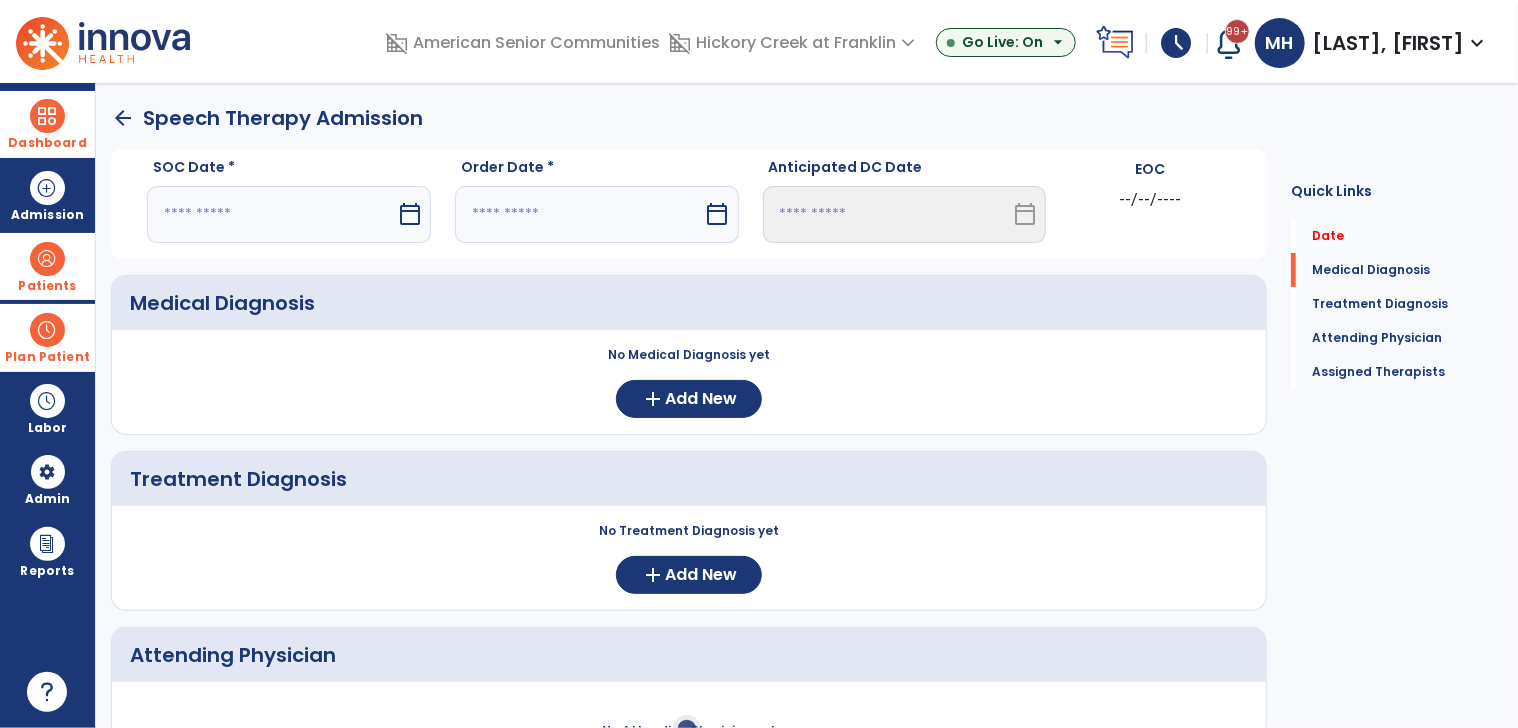 select on "*" 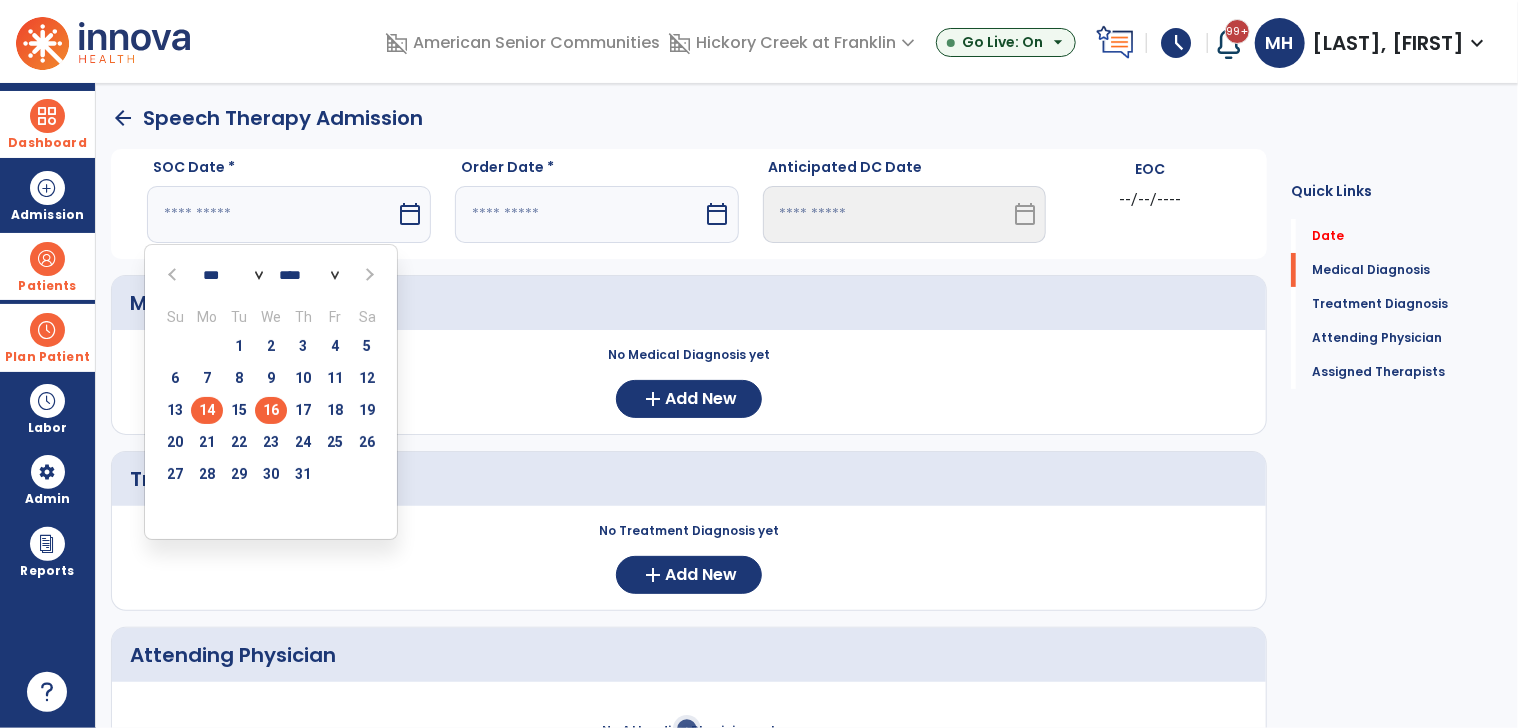 click on "16" at bounding box center (271, 410) 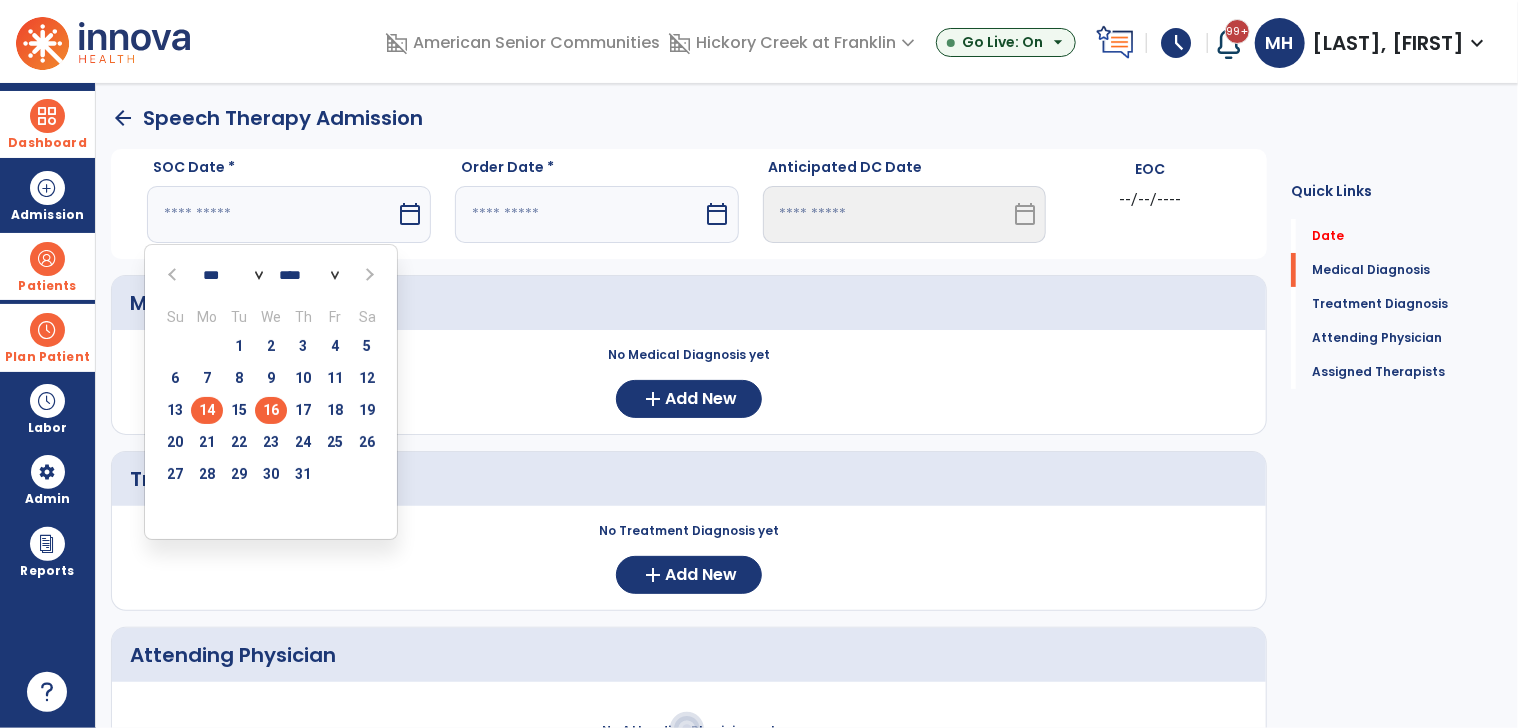 type on "*********" 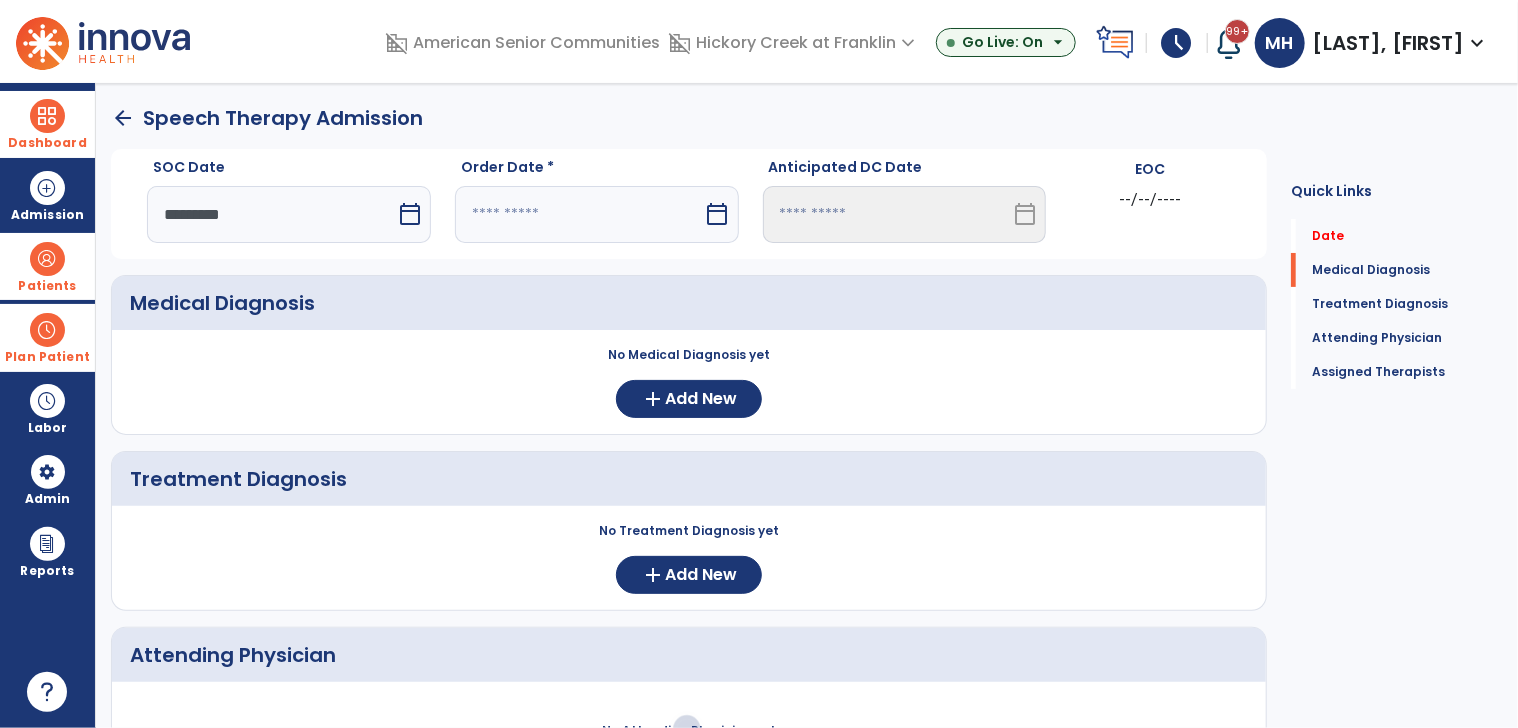 drag, startPoint x: 556, startPoint y: 235, endPoint x: 559, endPoint y: 221, distance: 14.3178215 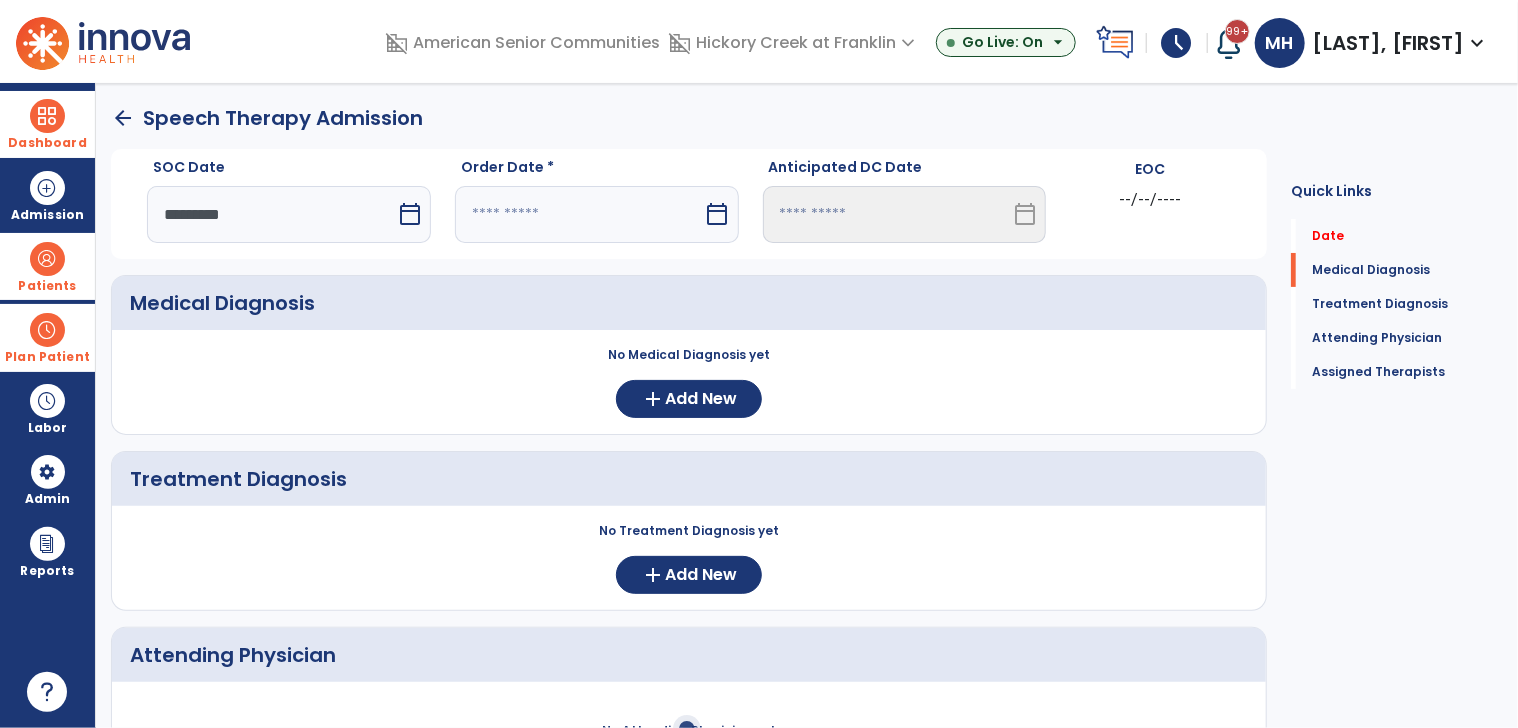 click at bounding box center [579, 214] 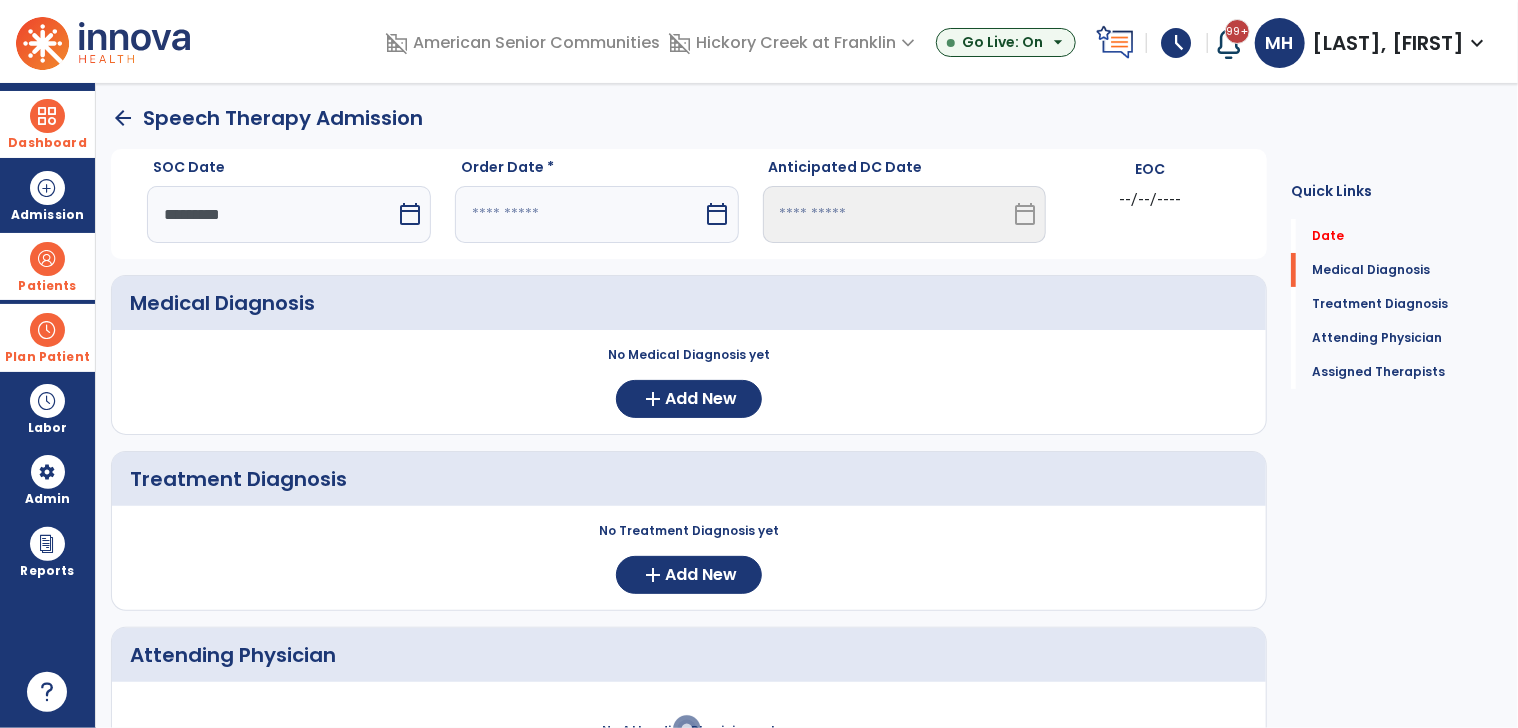 select on "*" 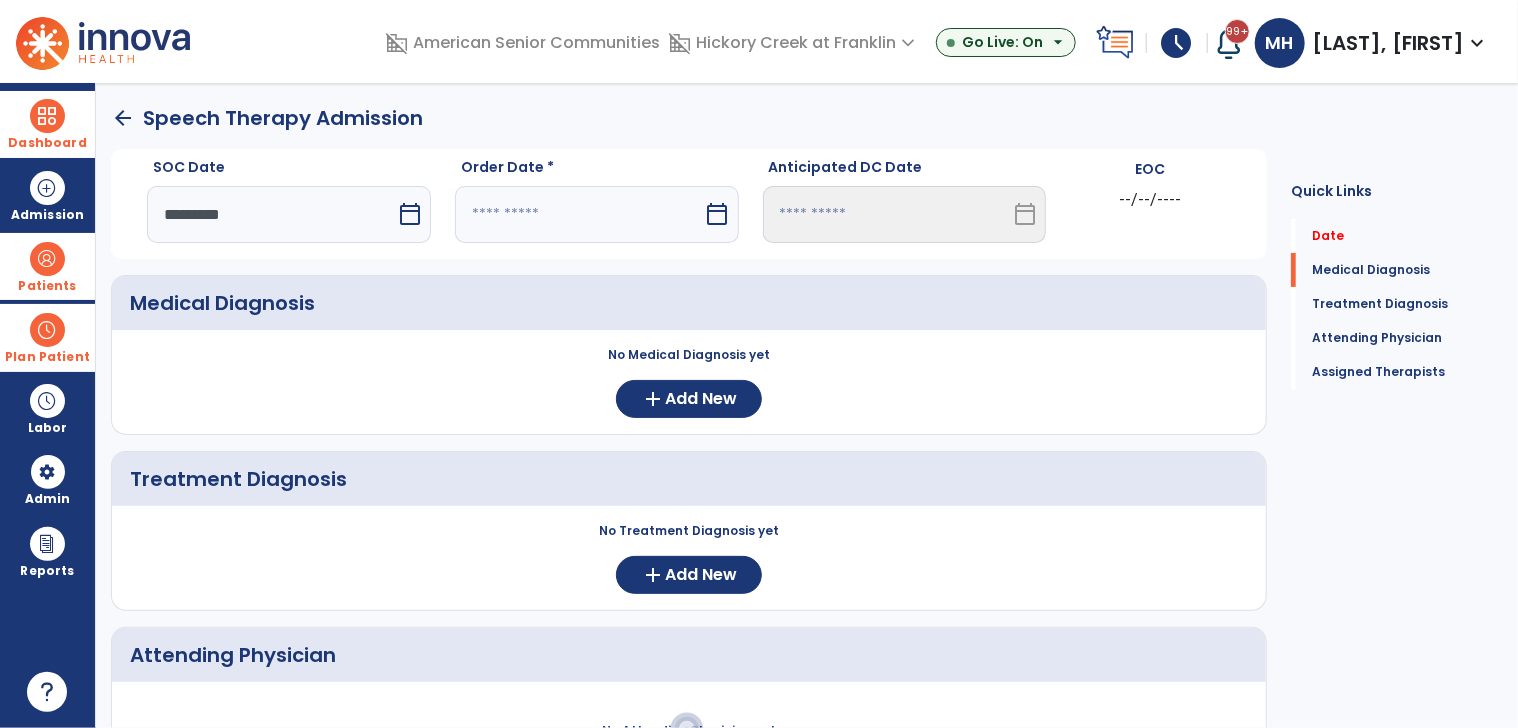 select on "****" 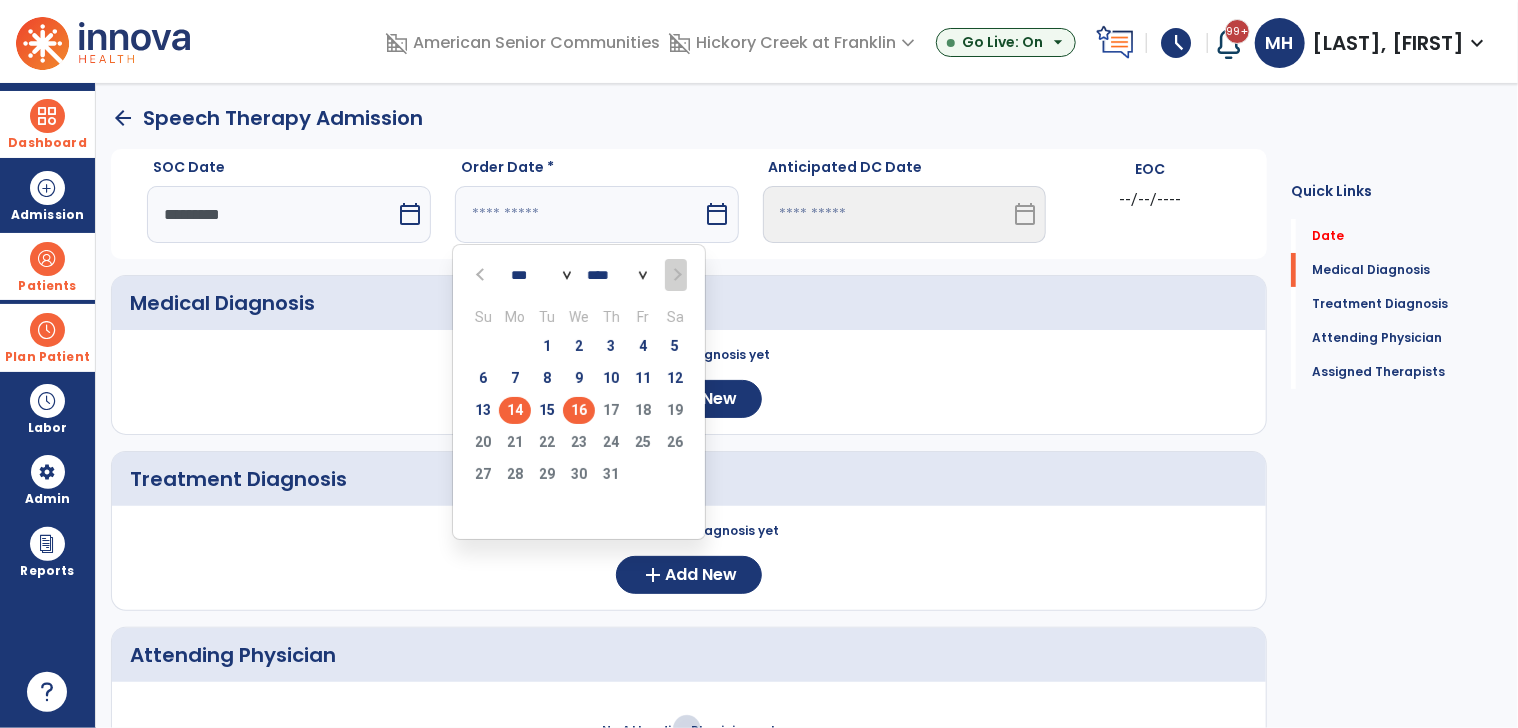 click on "16" at bounding box center [579, 410] 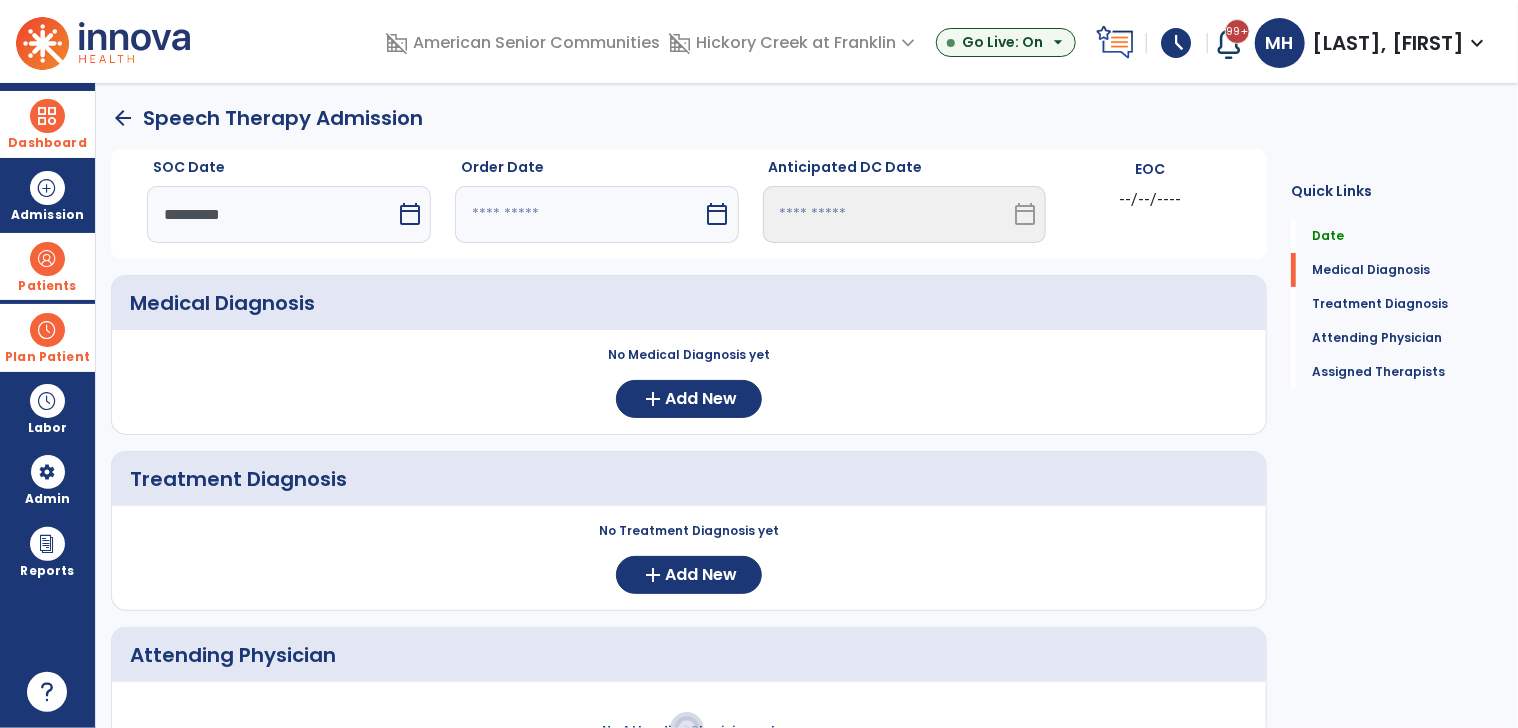 type on "*********" 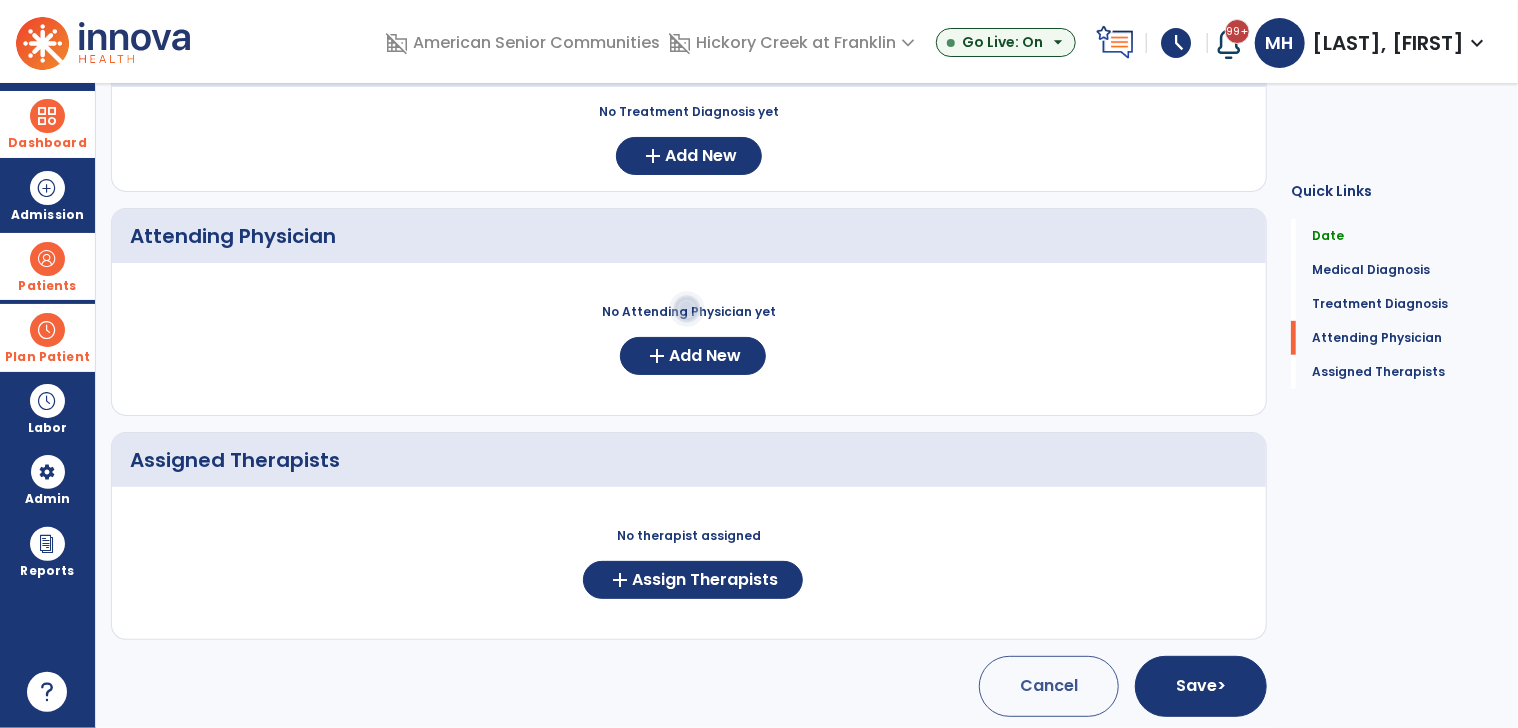 scroll, scrollTop: 420, scrollLeft: 0, axis: vertical 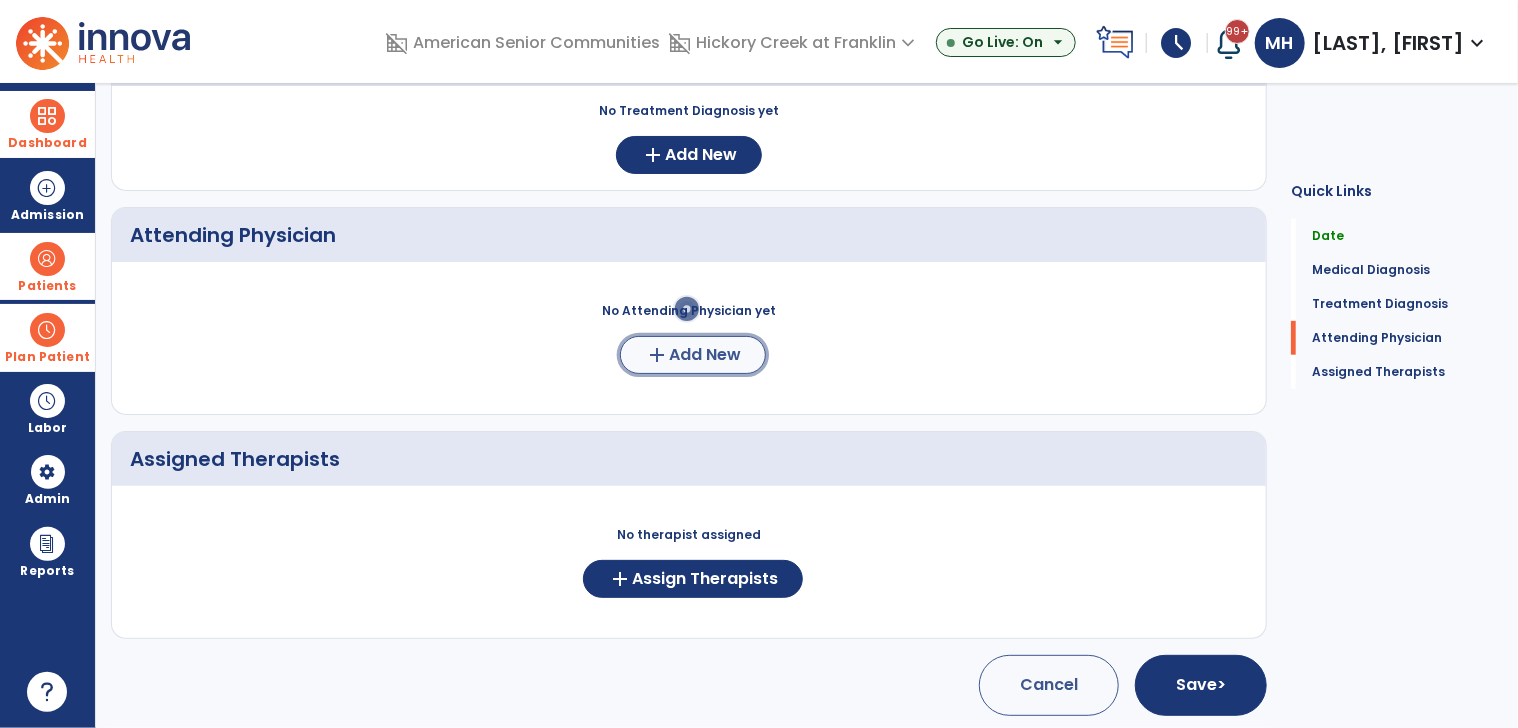 click on "Add New" 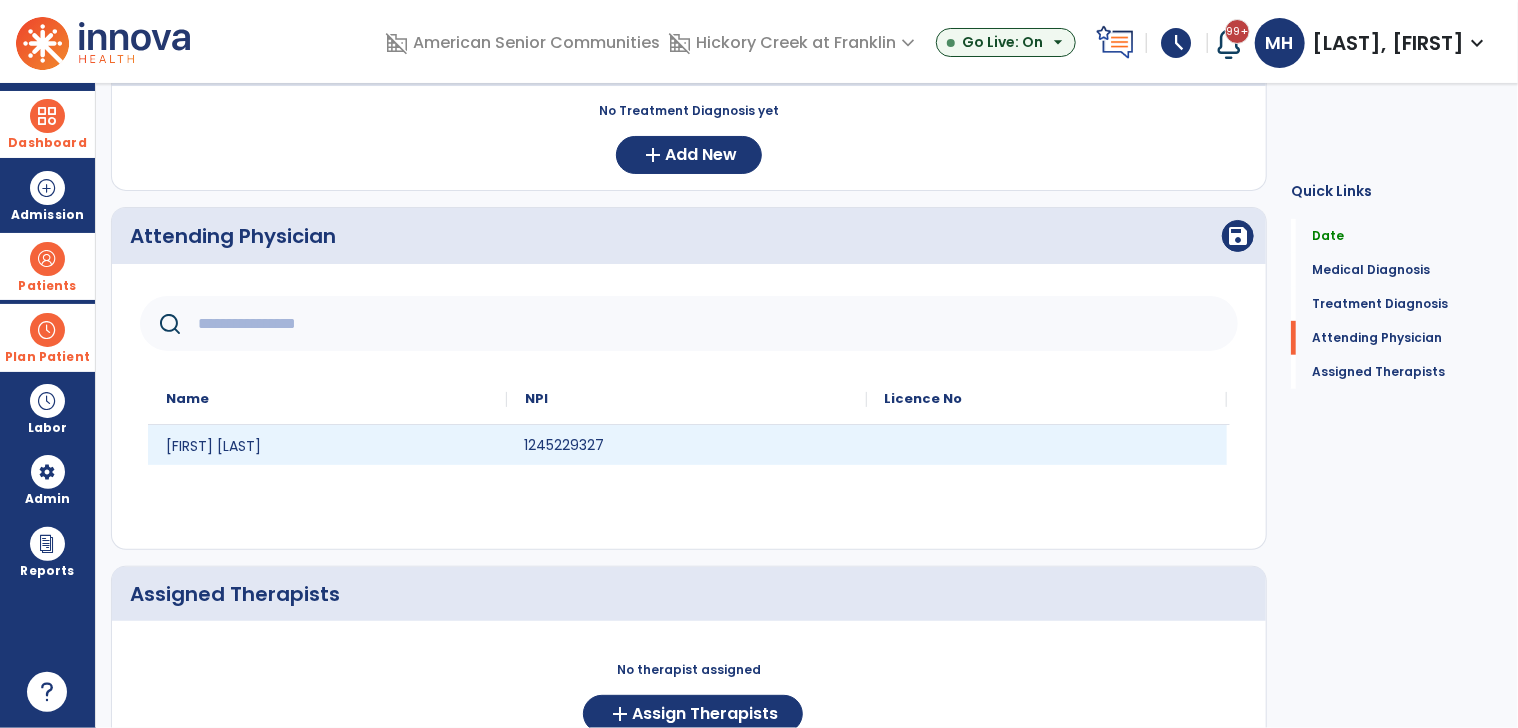 click on "1245229327" 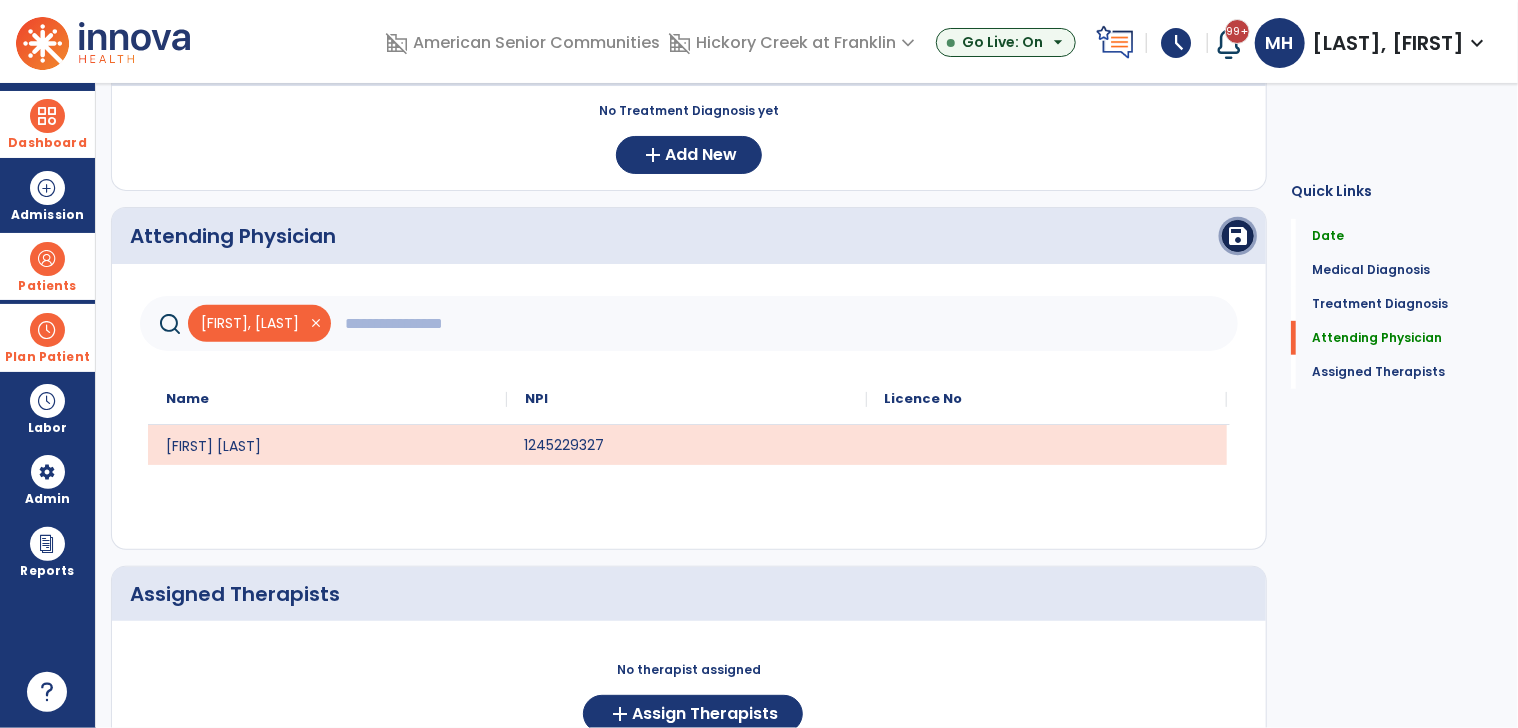 drag, startPoint x: 1233, startPoint y: 229, endPoint x: 1170, endPoint y: 274, distance: 77.42093 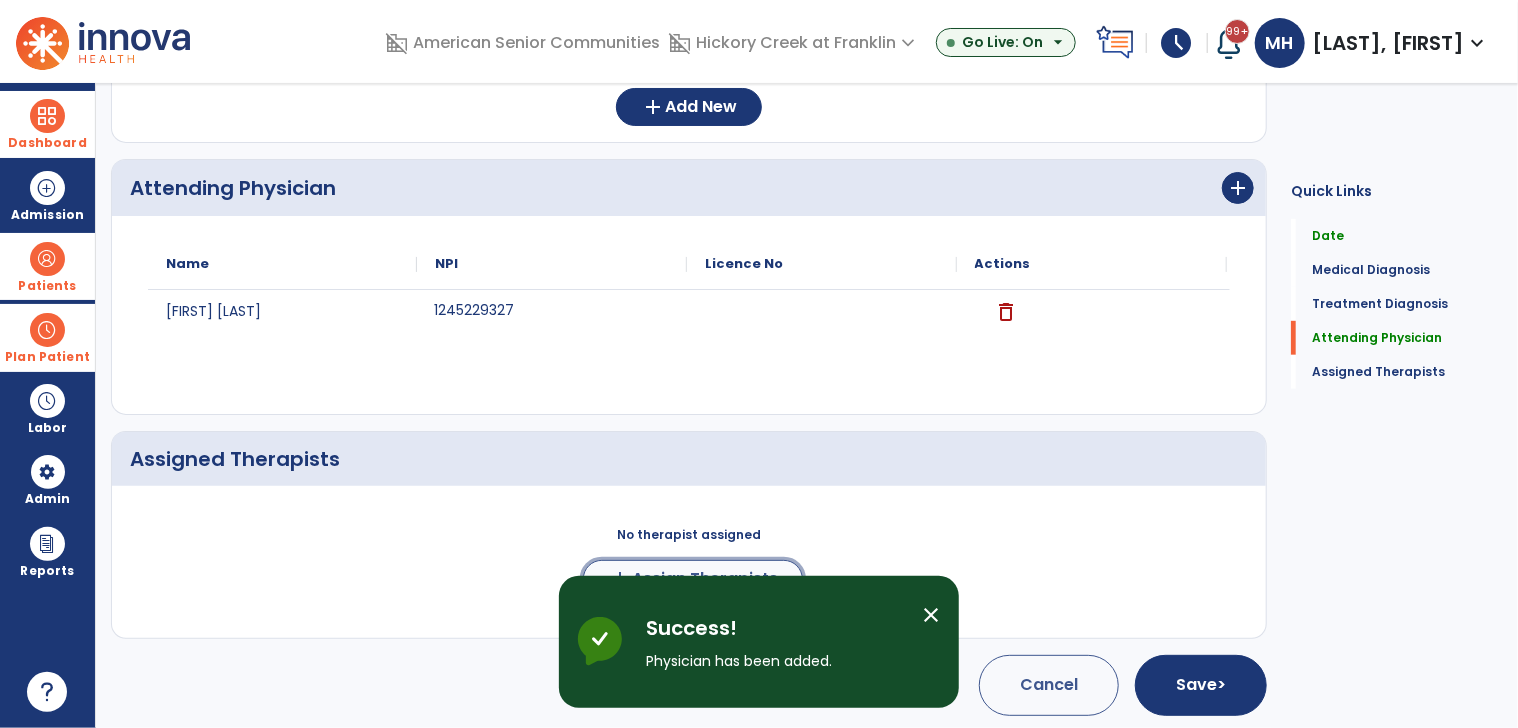 click on "add  Assign Therapists" 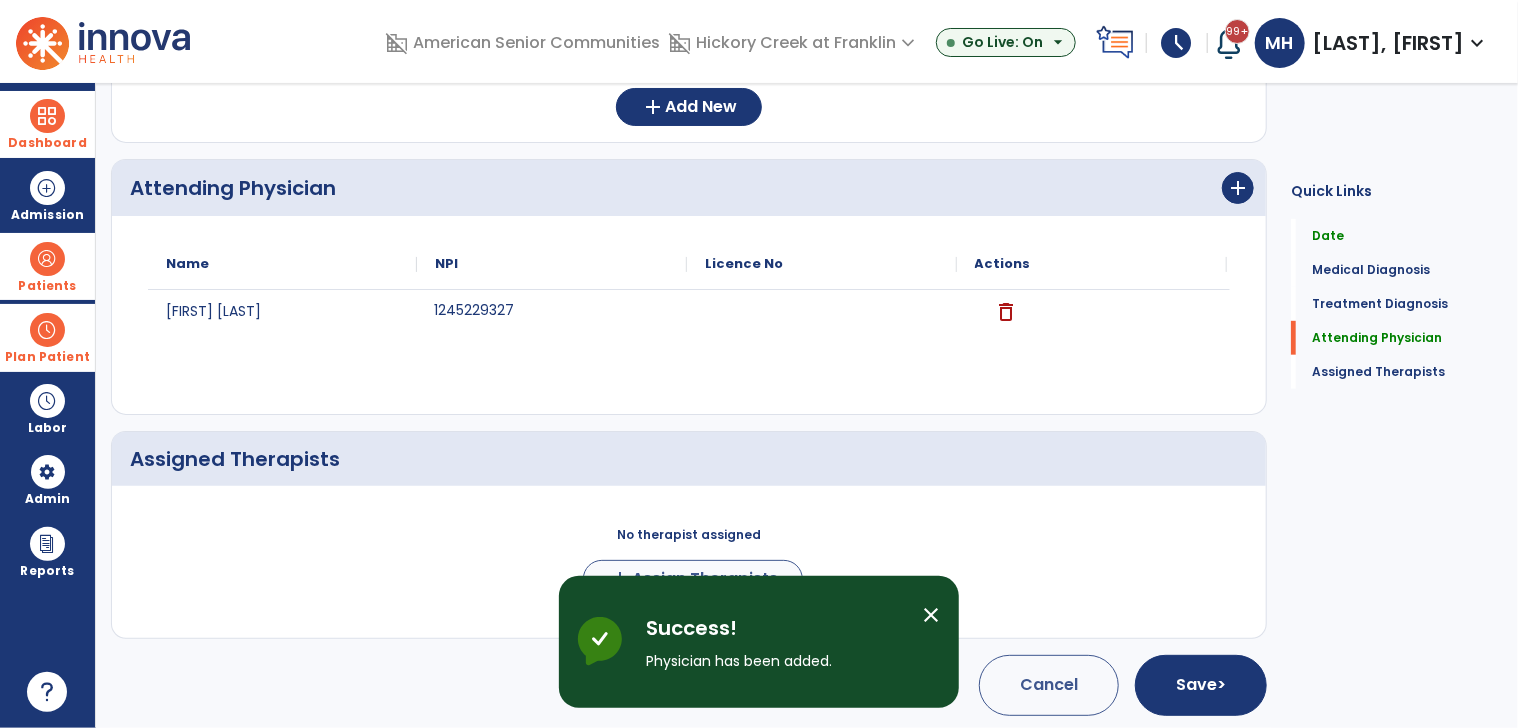 scroll, scrollTop: 464, scrollLeft: 0, axis: vertical 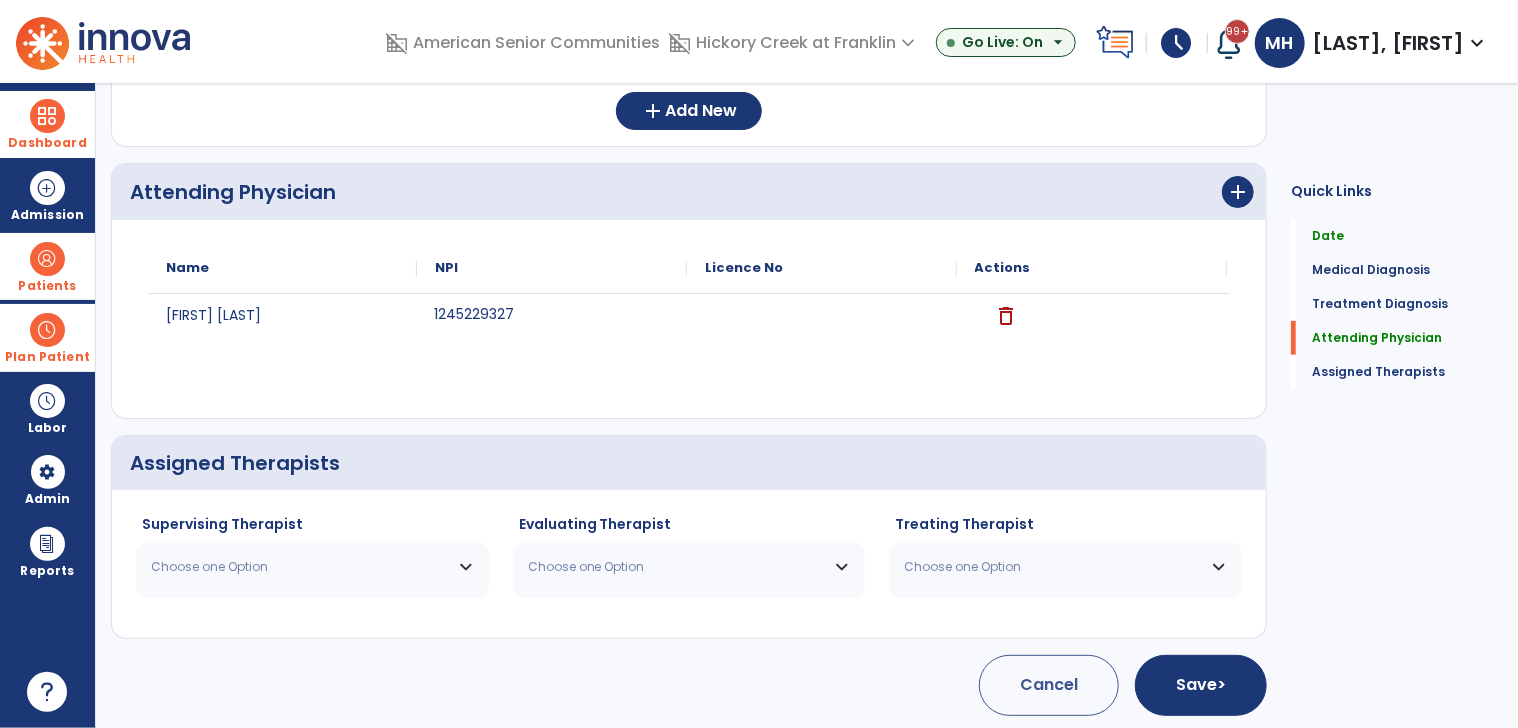click on "Choose one Option" at bounding box center [312, 567] 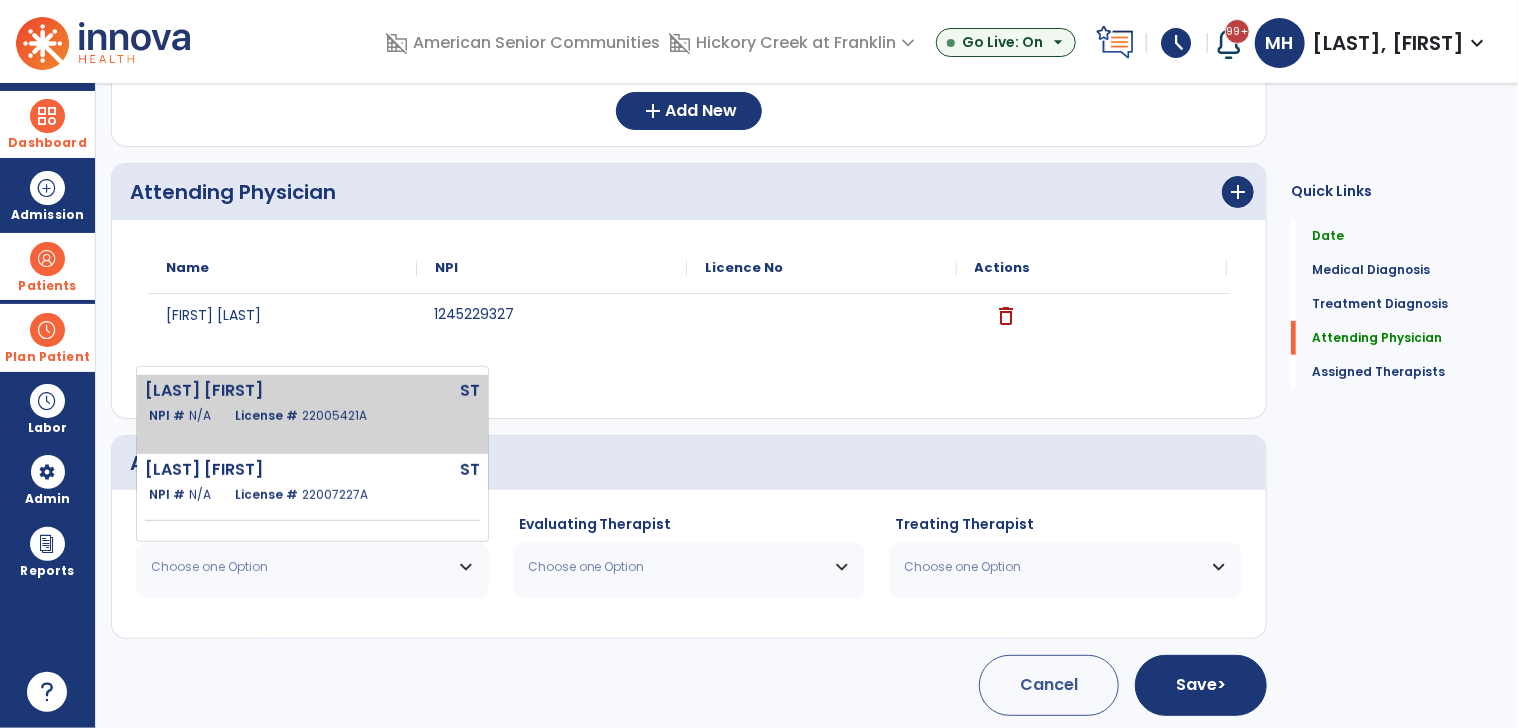 click on "22005421A" 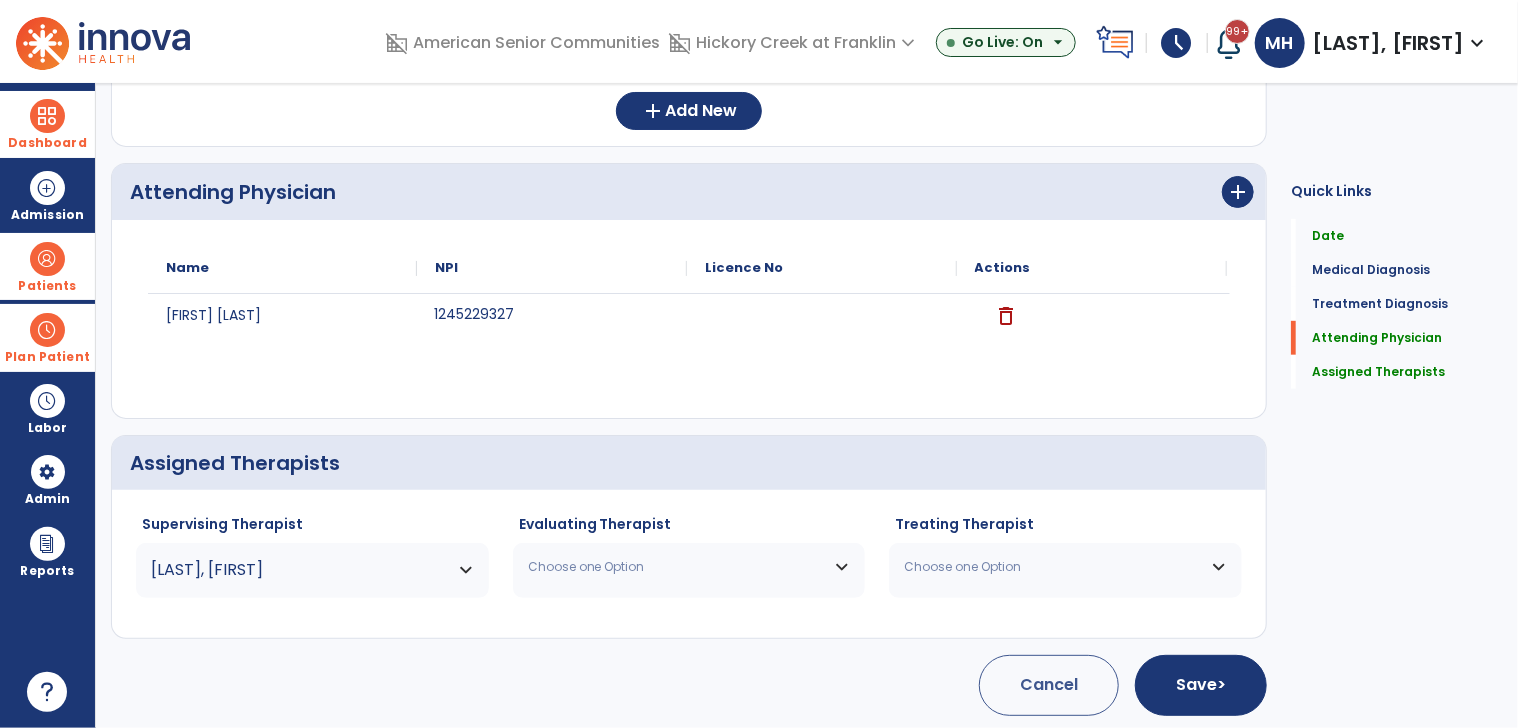 click on "Choose one Option" at bounding box center [689, 567] 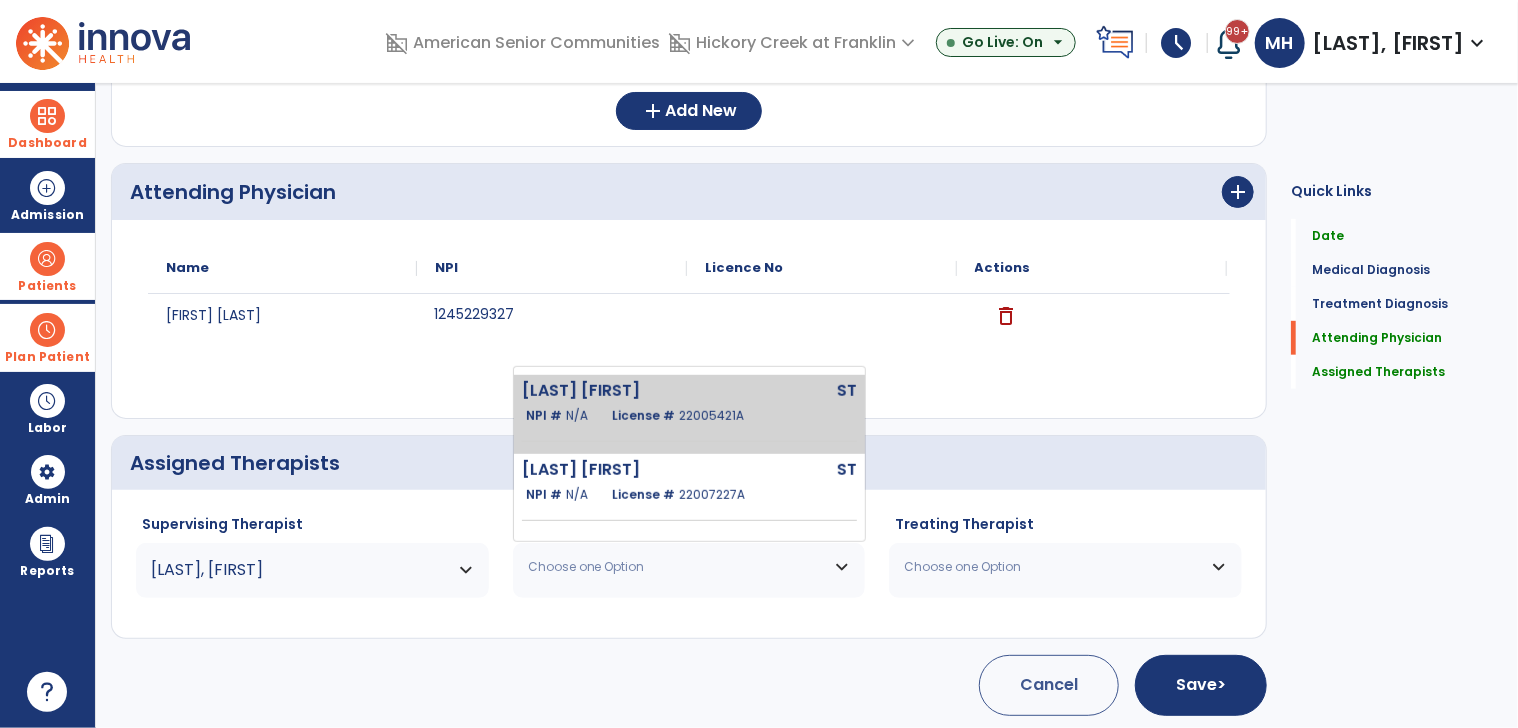 click on "License # [LICENSE_NUMBER]" 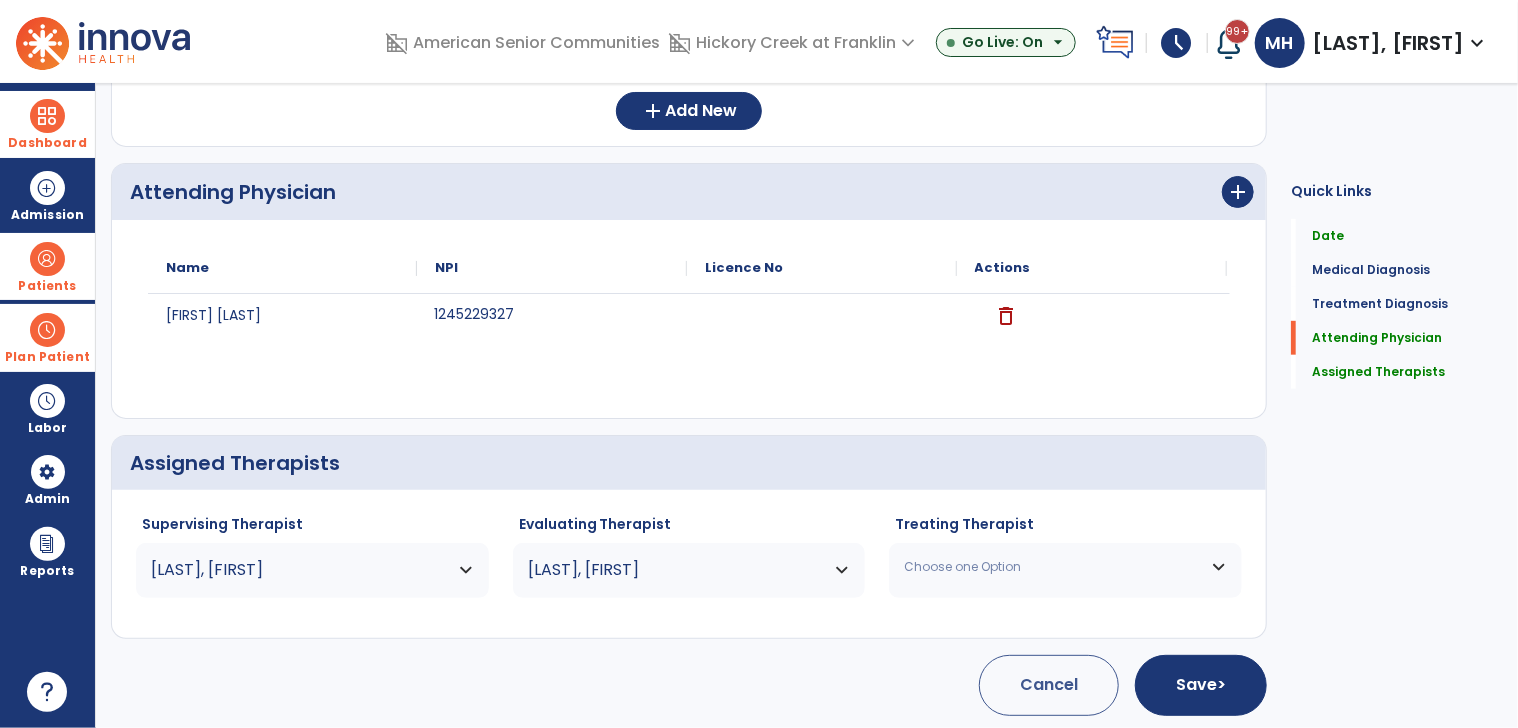 click on "Choose one Option" at bounding box center [1065, 567] 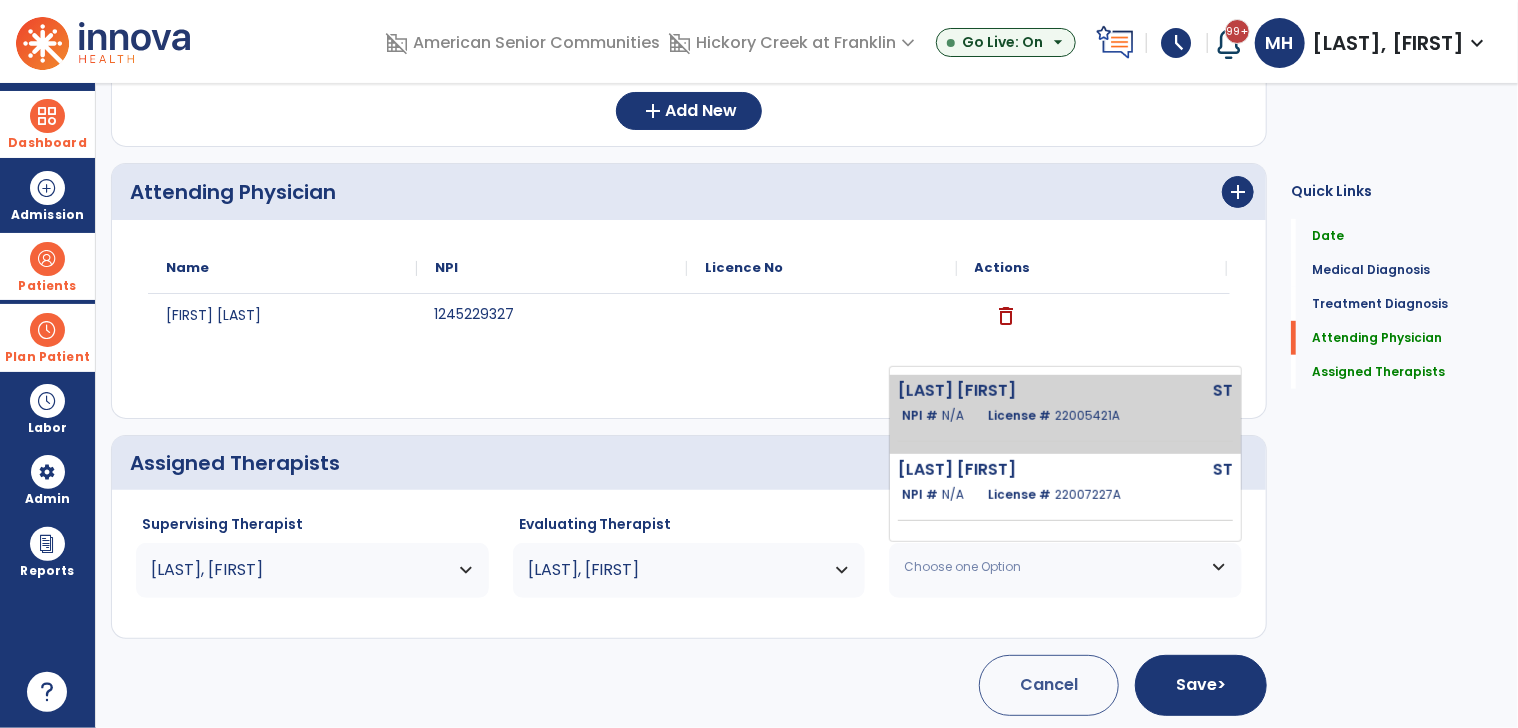 click on "[LAST] [FIRST] ST NPI # N/A License # [LICENSE_NUMBER]" 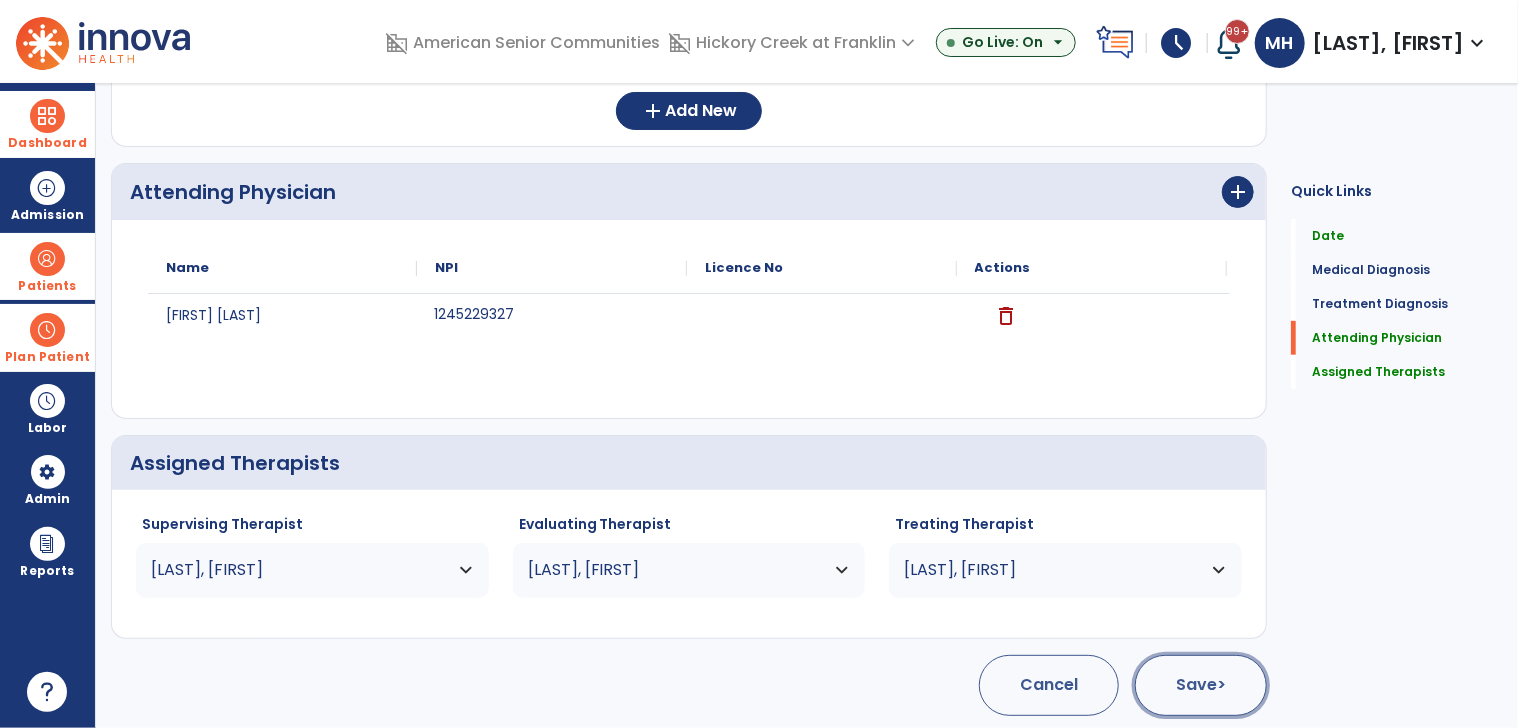 click on "Save  >" 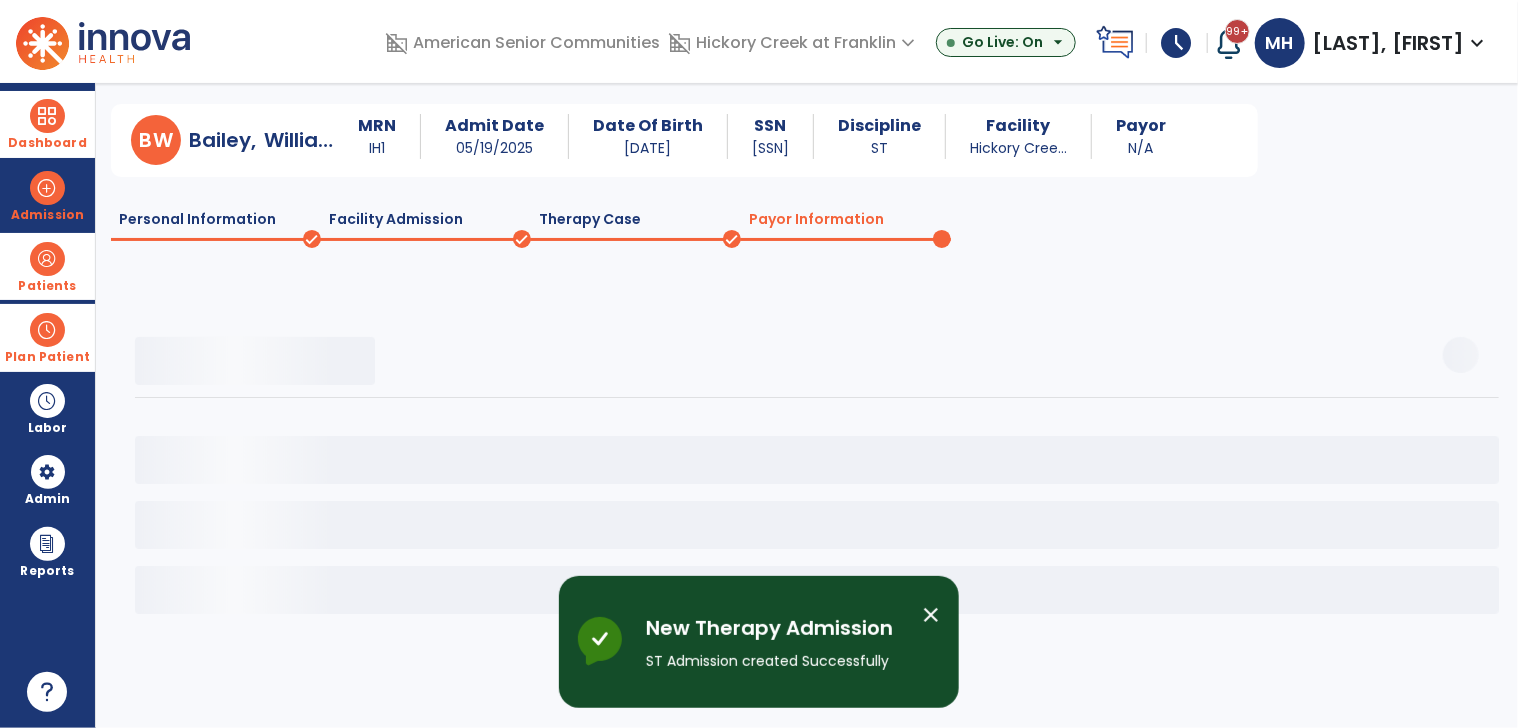 scroll, scrollTop: 44, scrollLeft: 0, axis: vertical 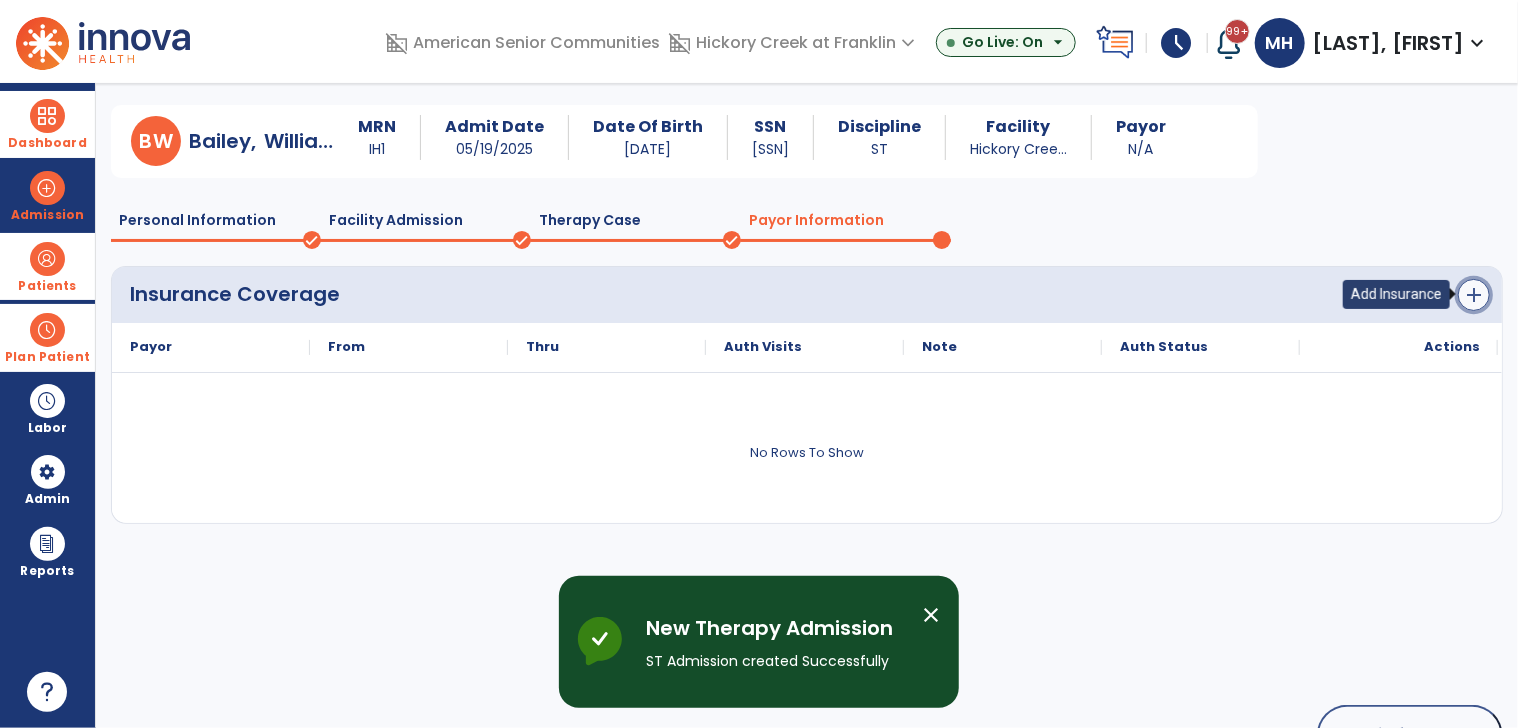 click on "add" 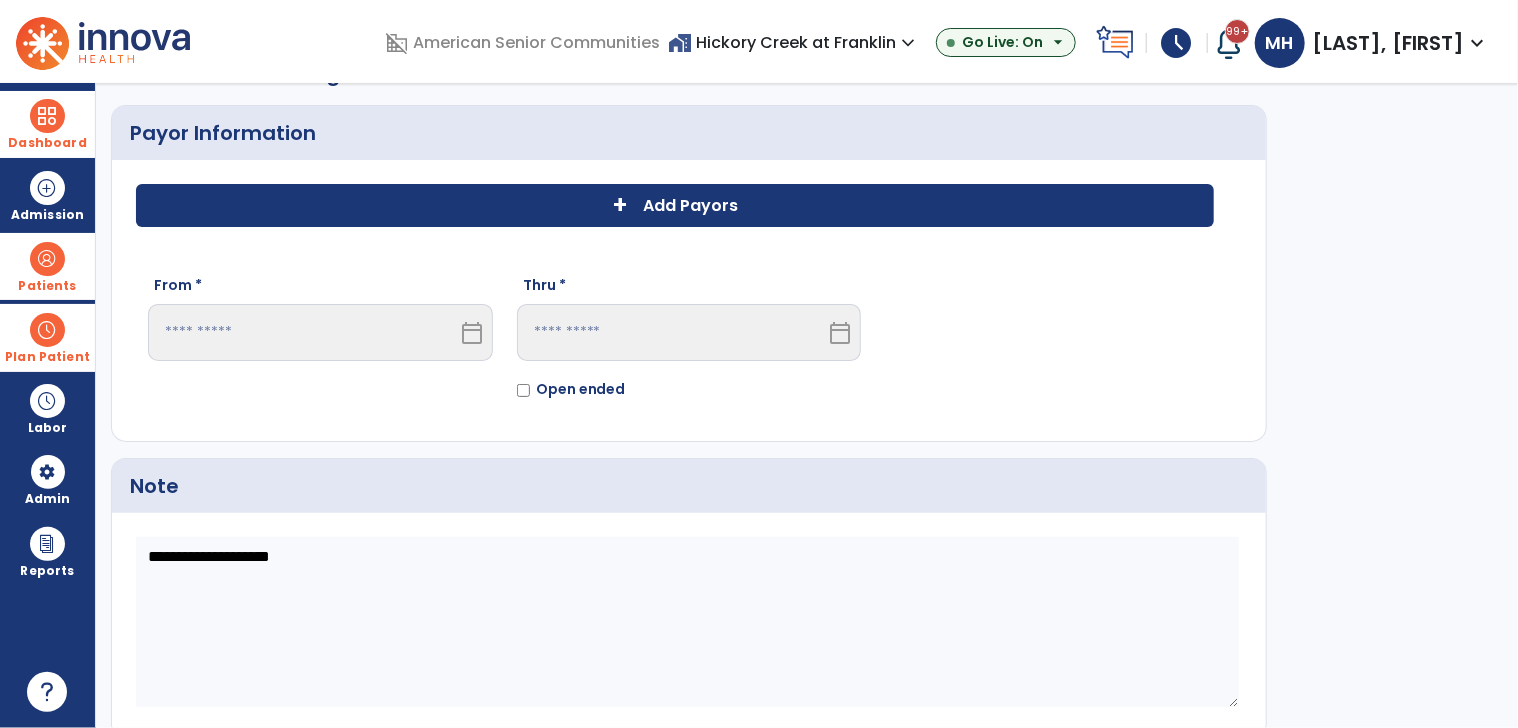 click on "Add Payors" 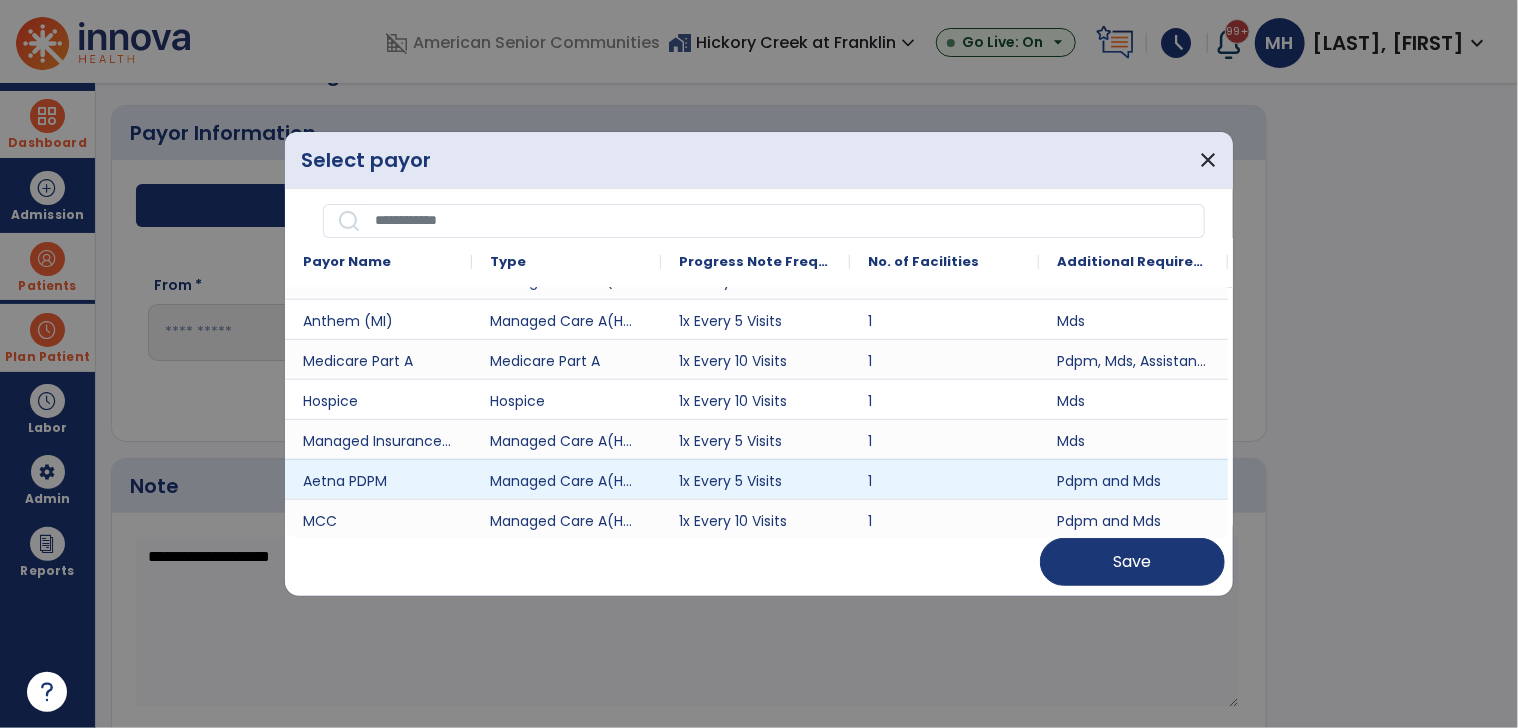 scroll, scrollTop: 369, scrollLeft: 0, axis: vertical 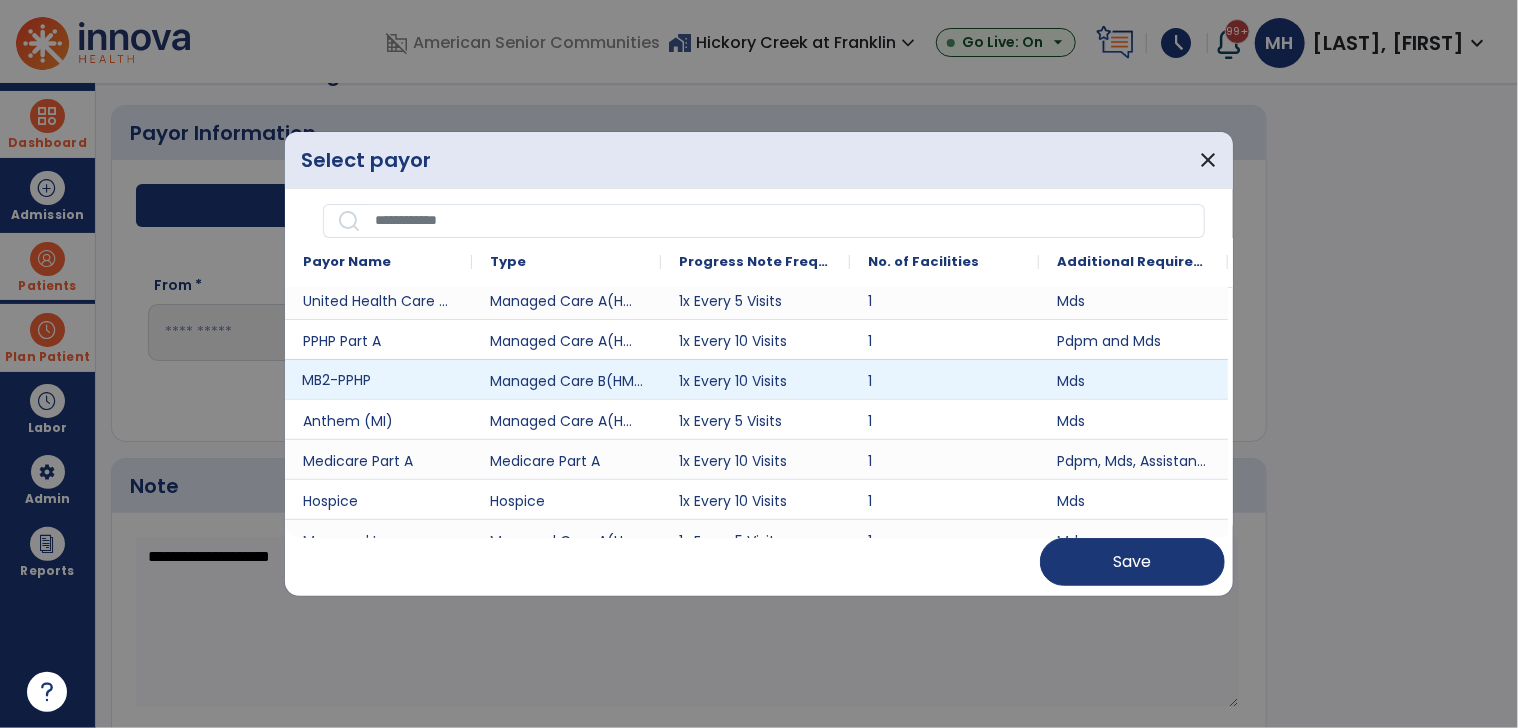 click on "MB2-PPHP" at bounding box center [378, 379] 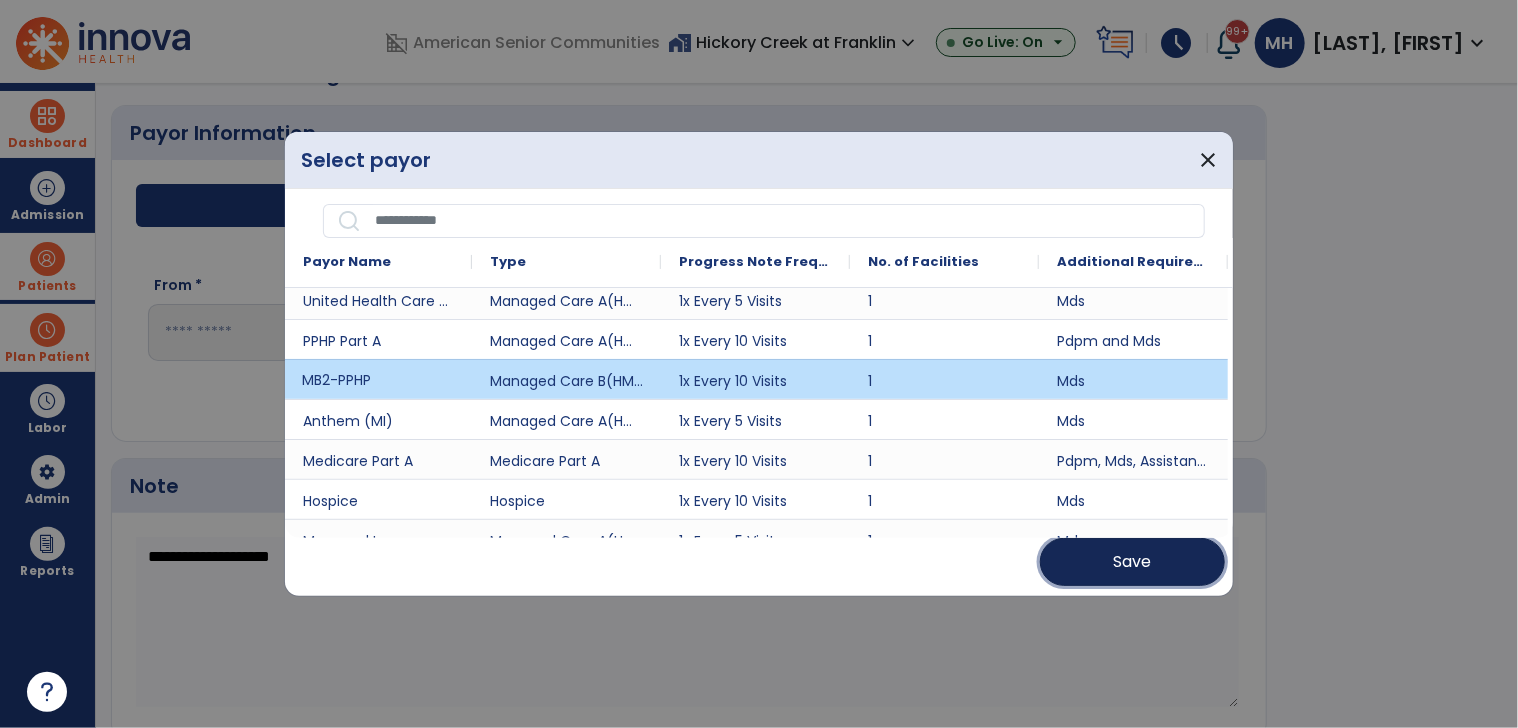 click on "Save" at bounding box center (1133, 562) 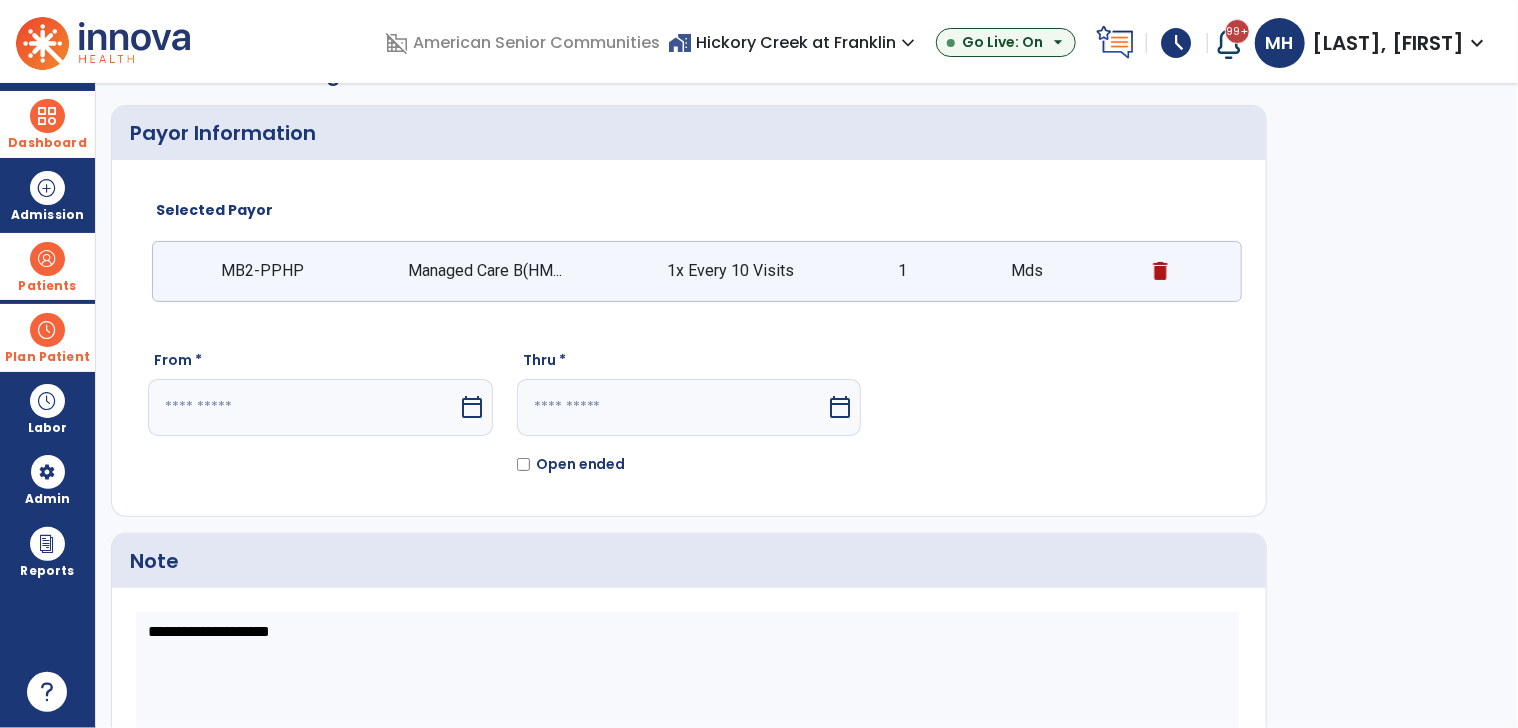 click at bounding box center (303, 407) 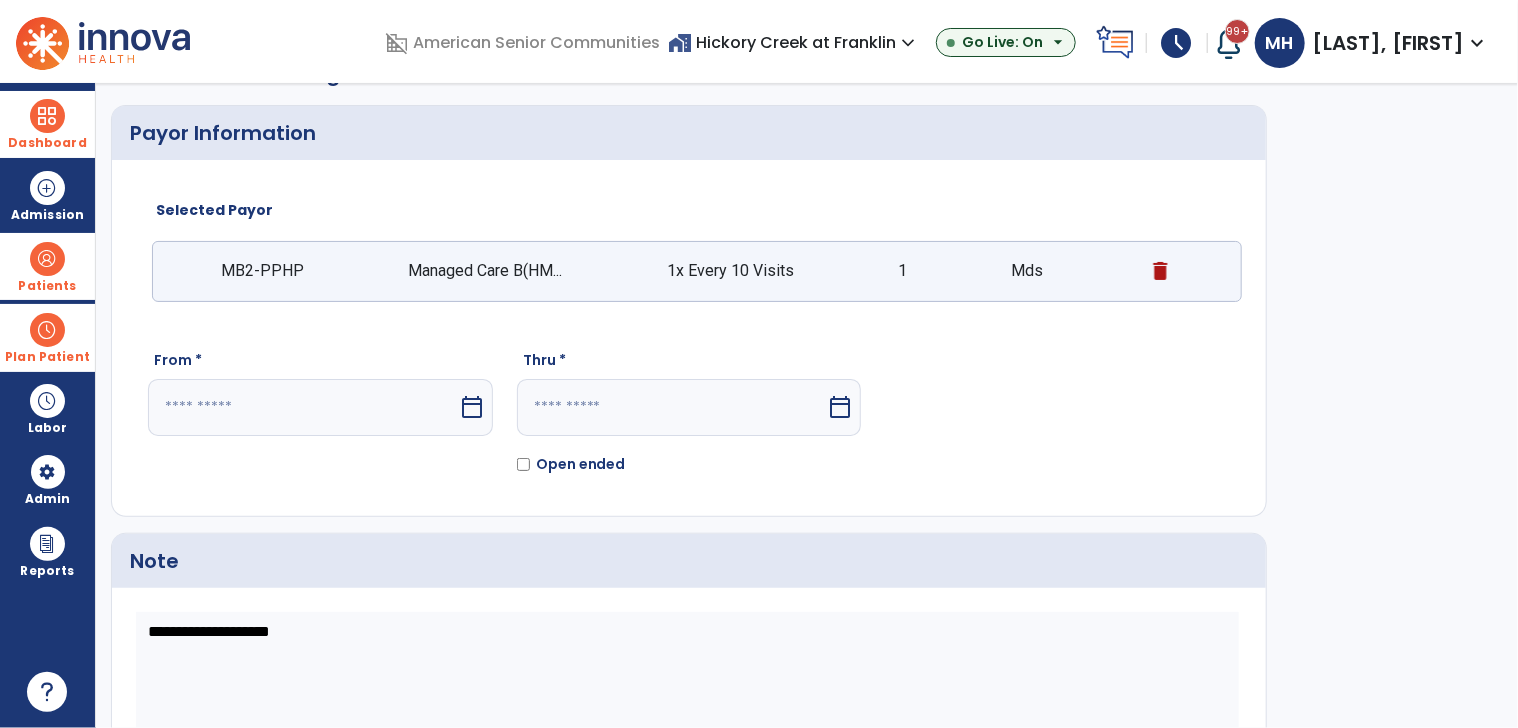 select on "*" 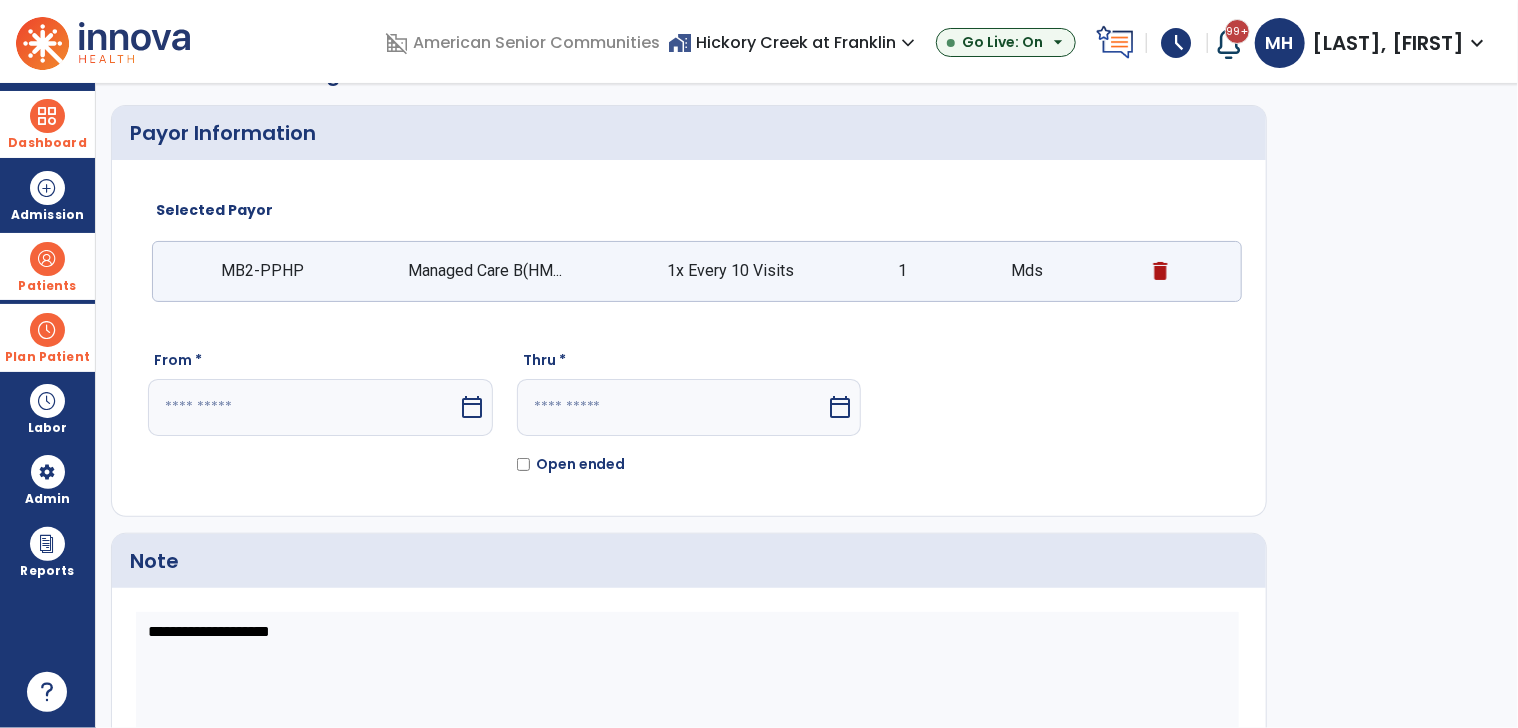 select on "****" 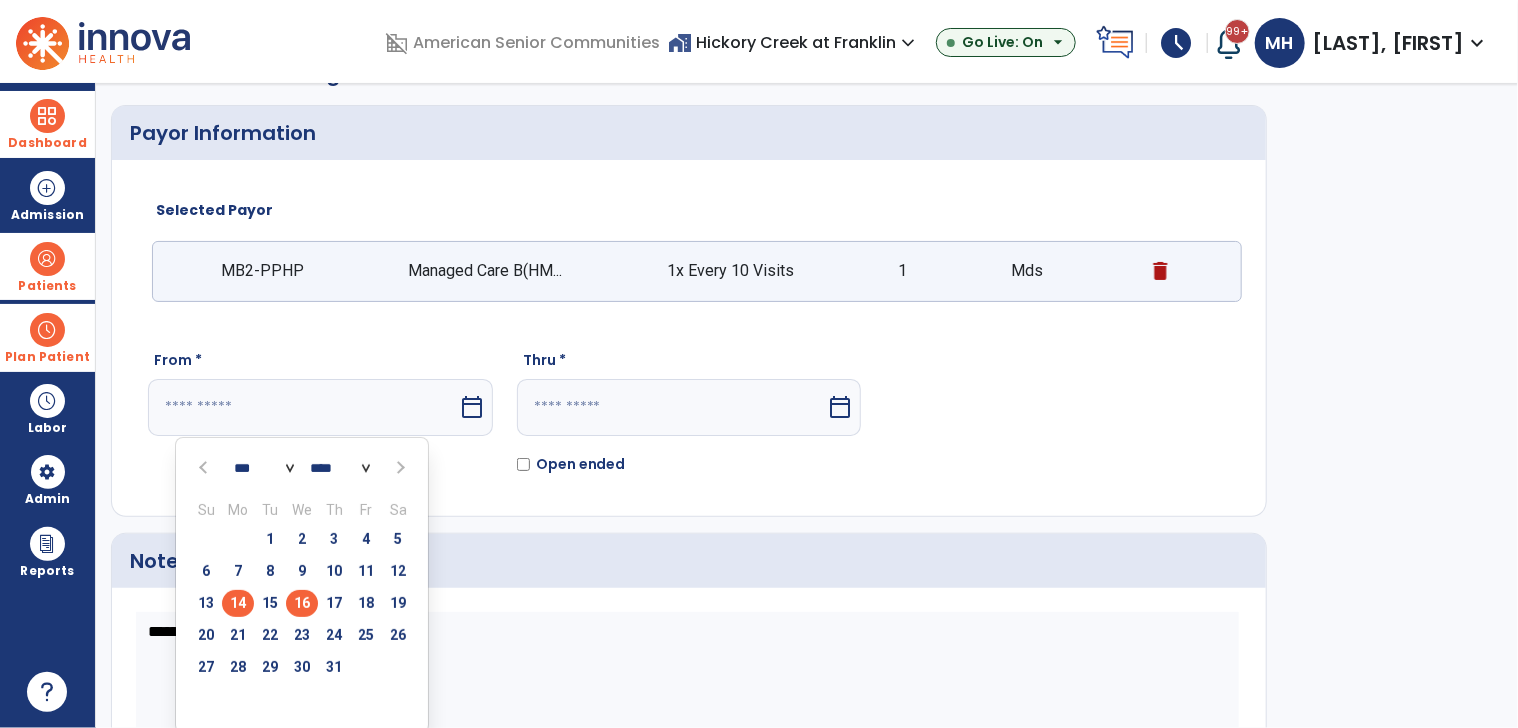 click on "16" at bounding box center (302, 603) 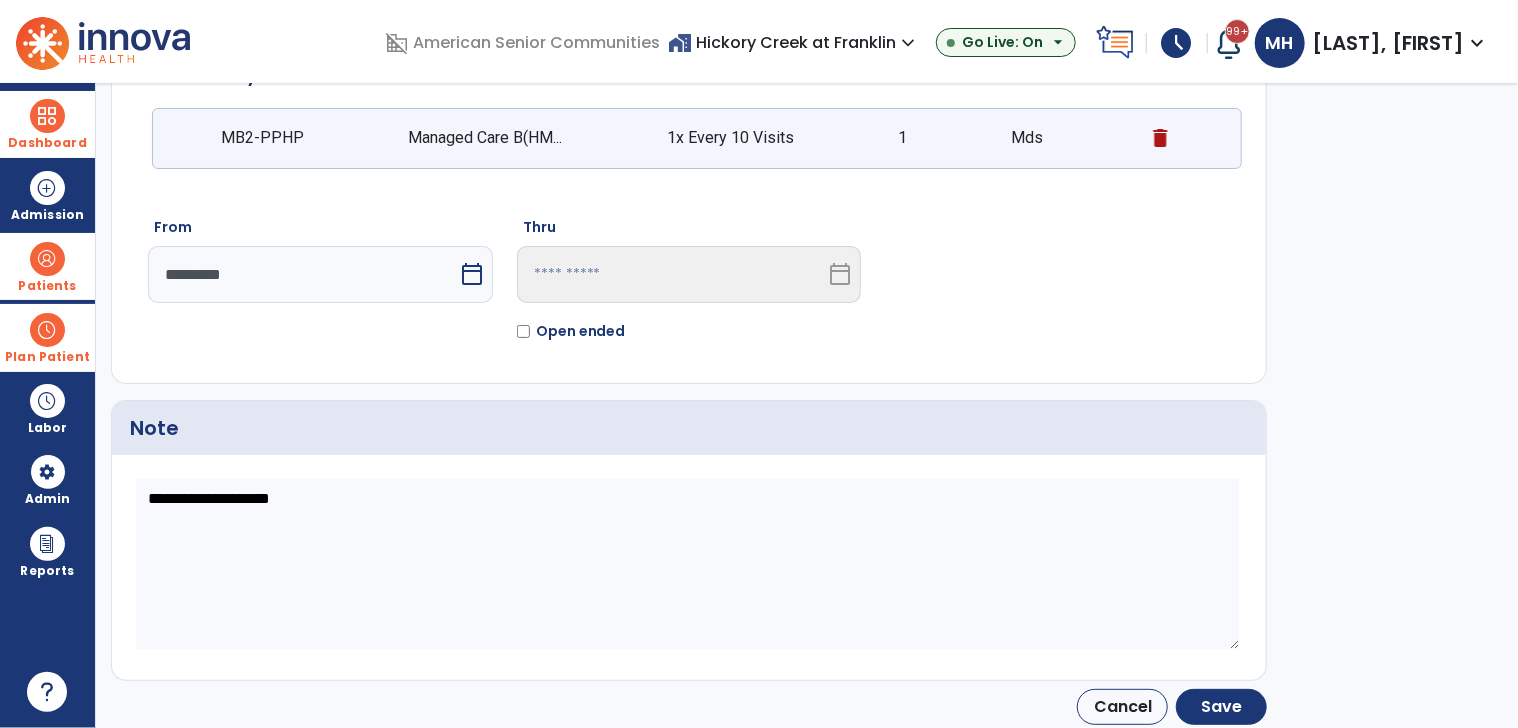 scroll, scrollTop: 179, scrollLeft: 0, axis: vertical 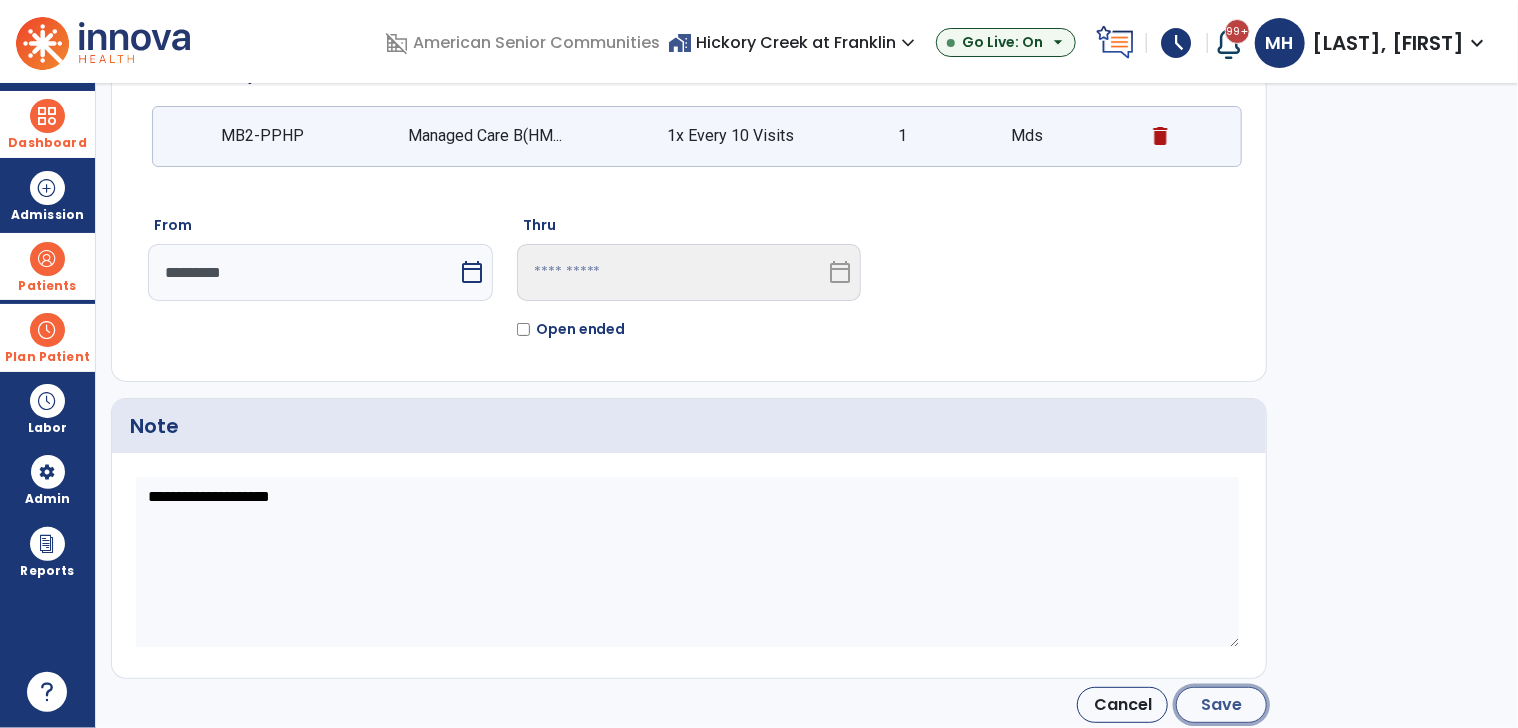 click on "Save" 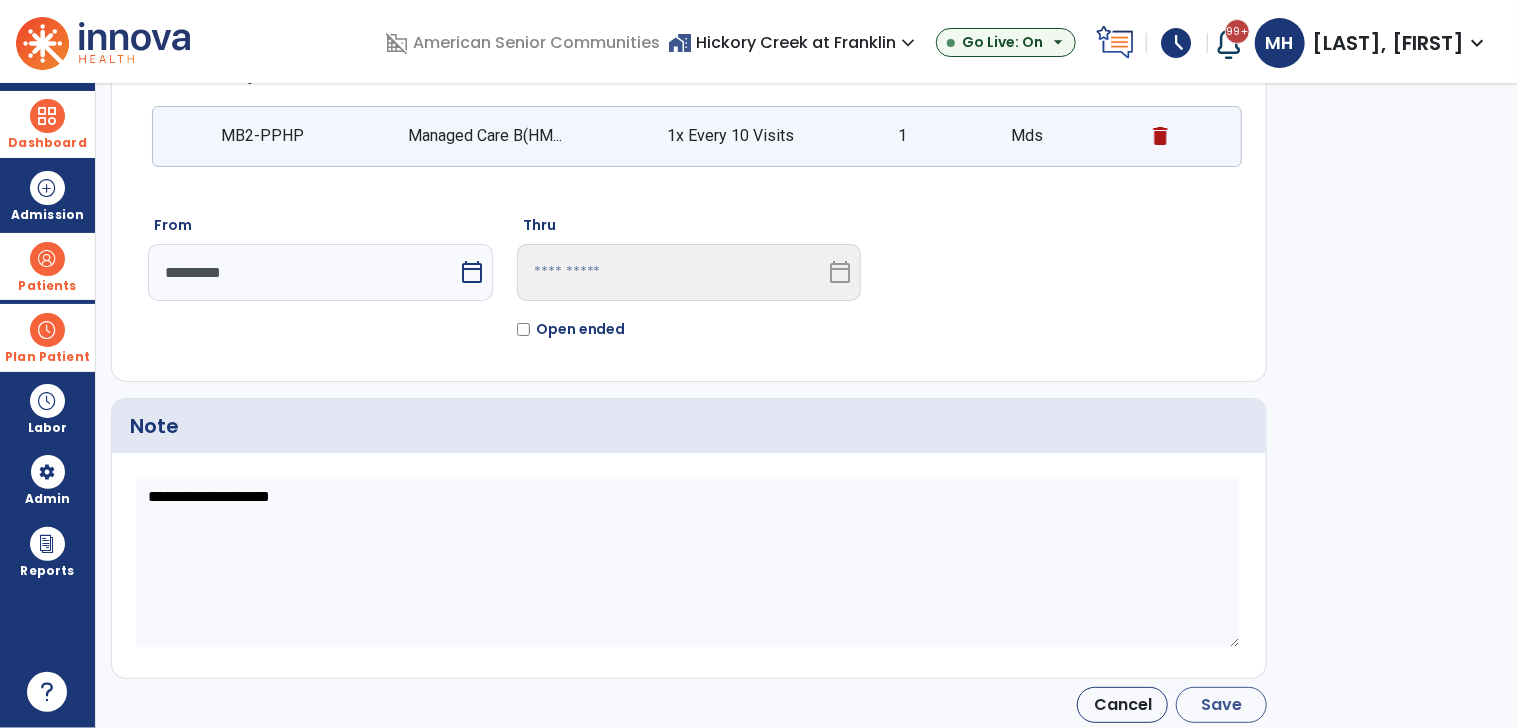 type on "*********" 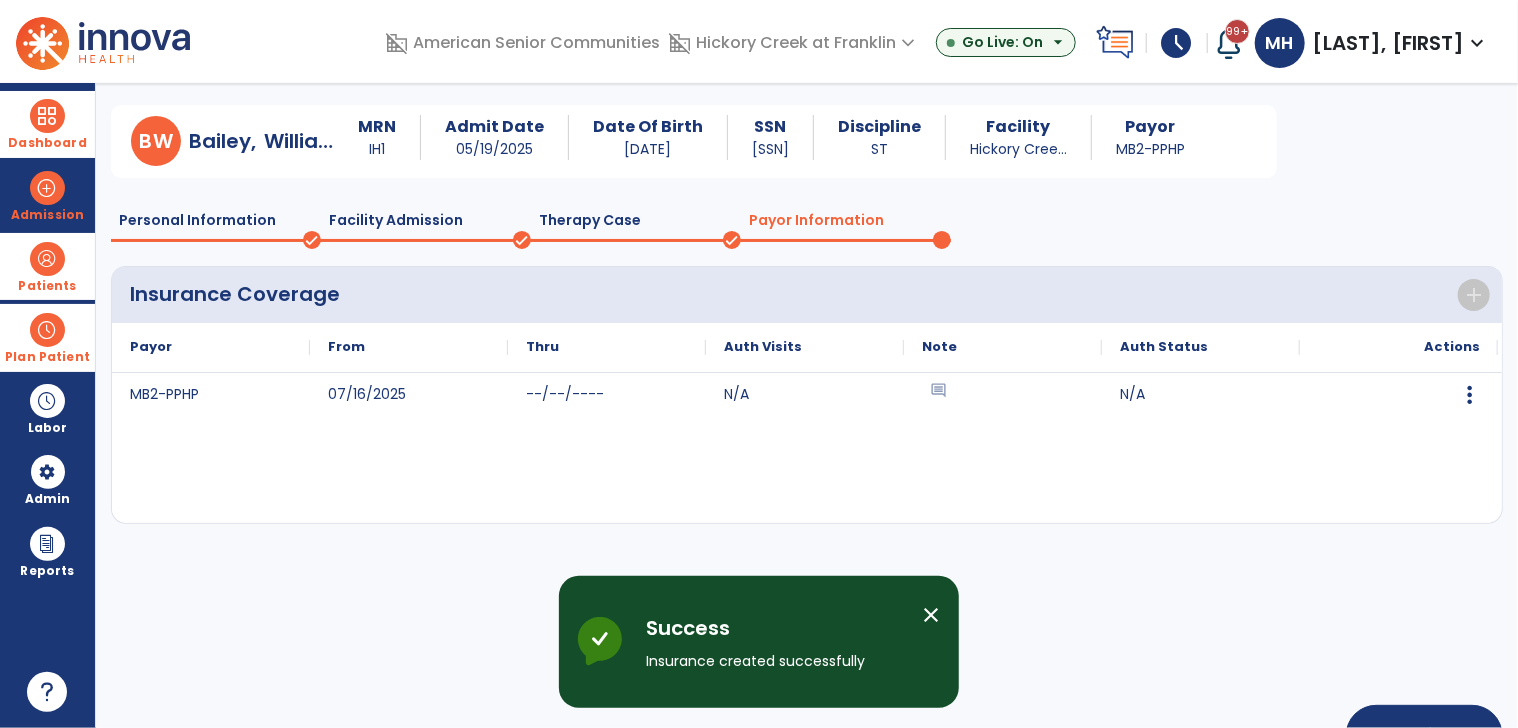 scroll, scrollTop: 105, scrollLeft: 0, axis: vertical 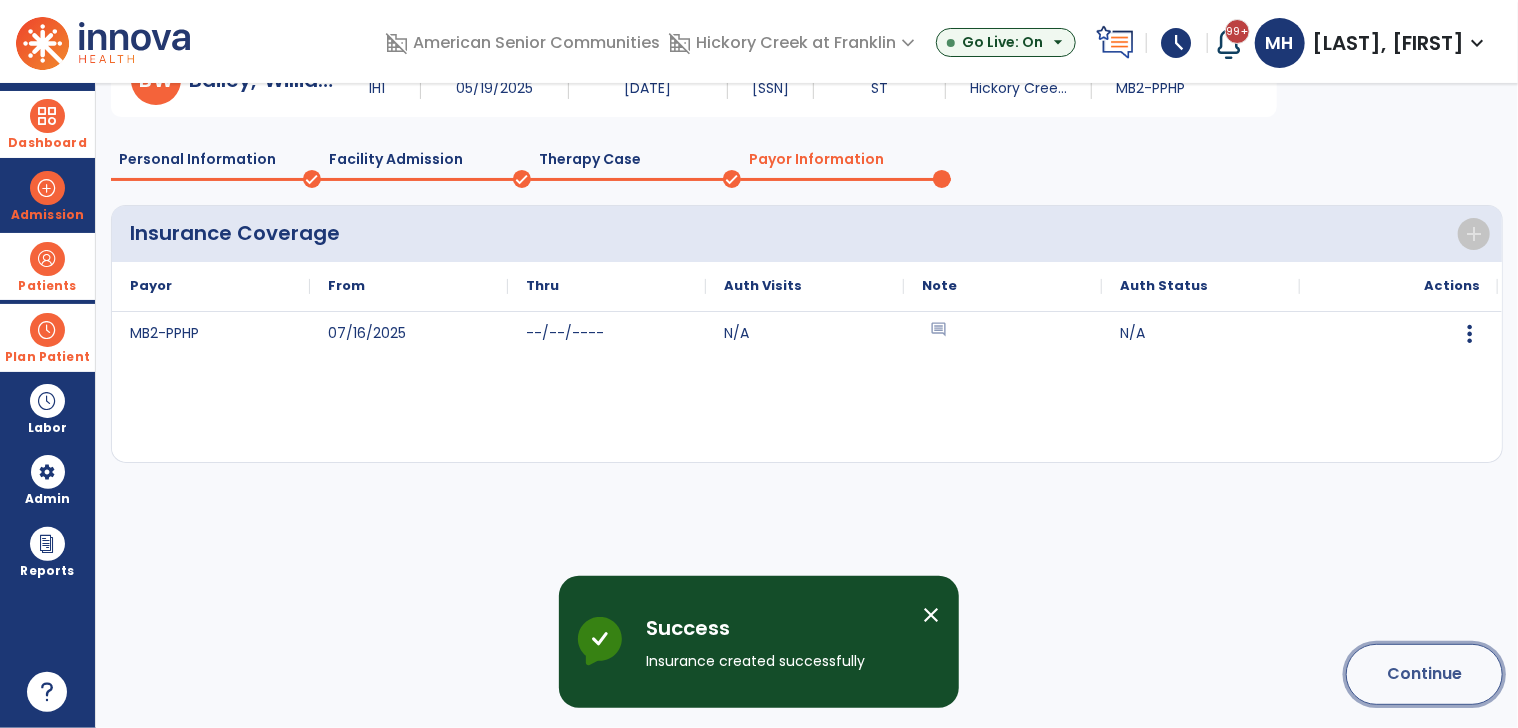 click on "Continue" 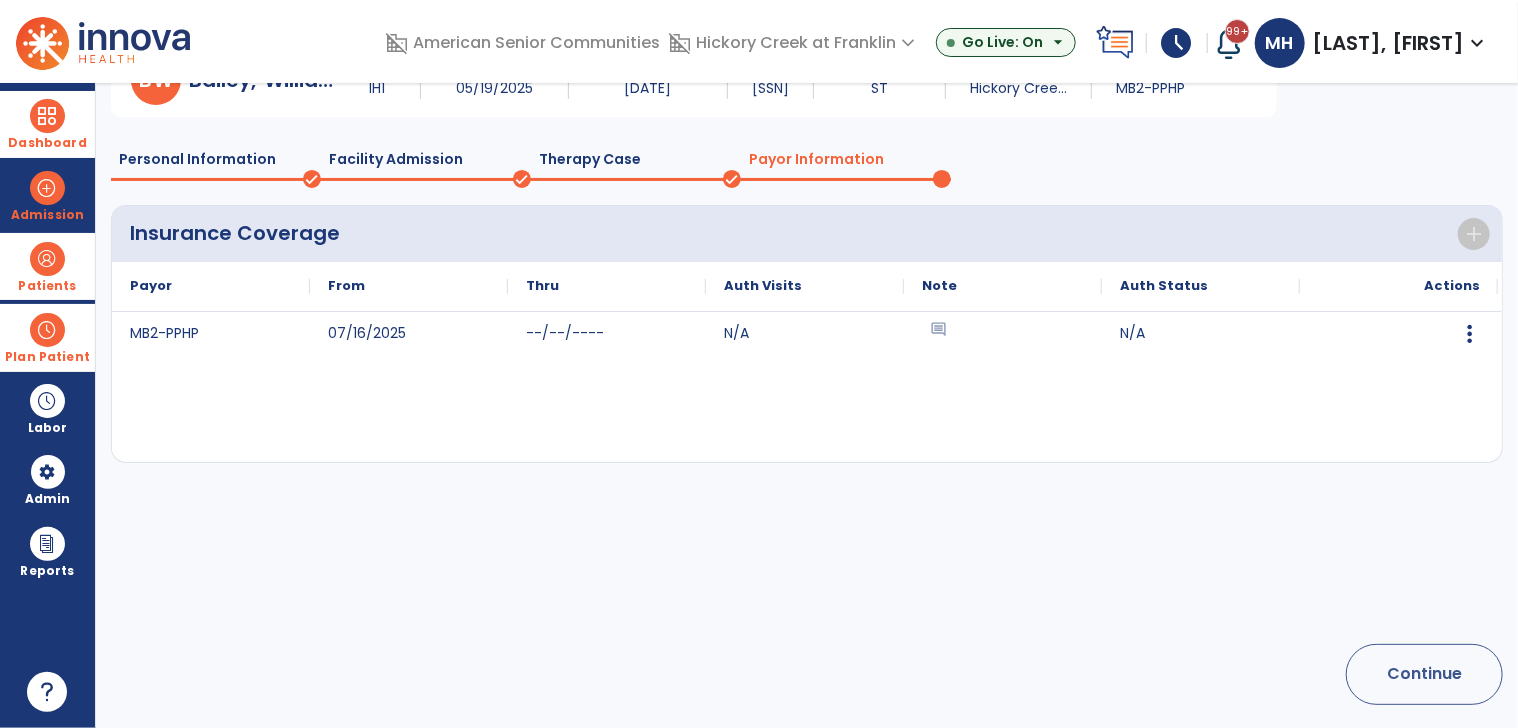 scroll, scrollTop: 29, scrollLeft: 0, axis: vertical 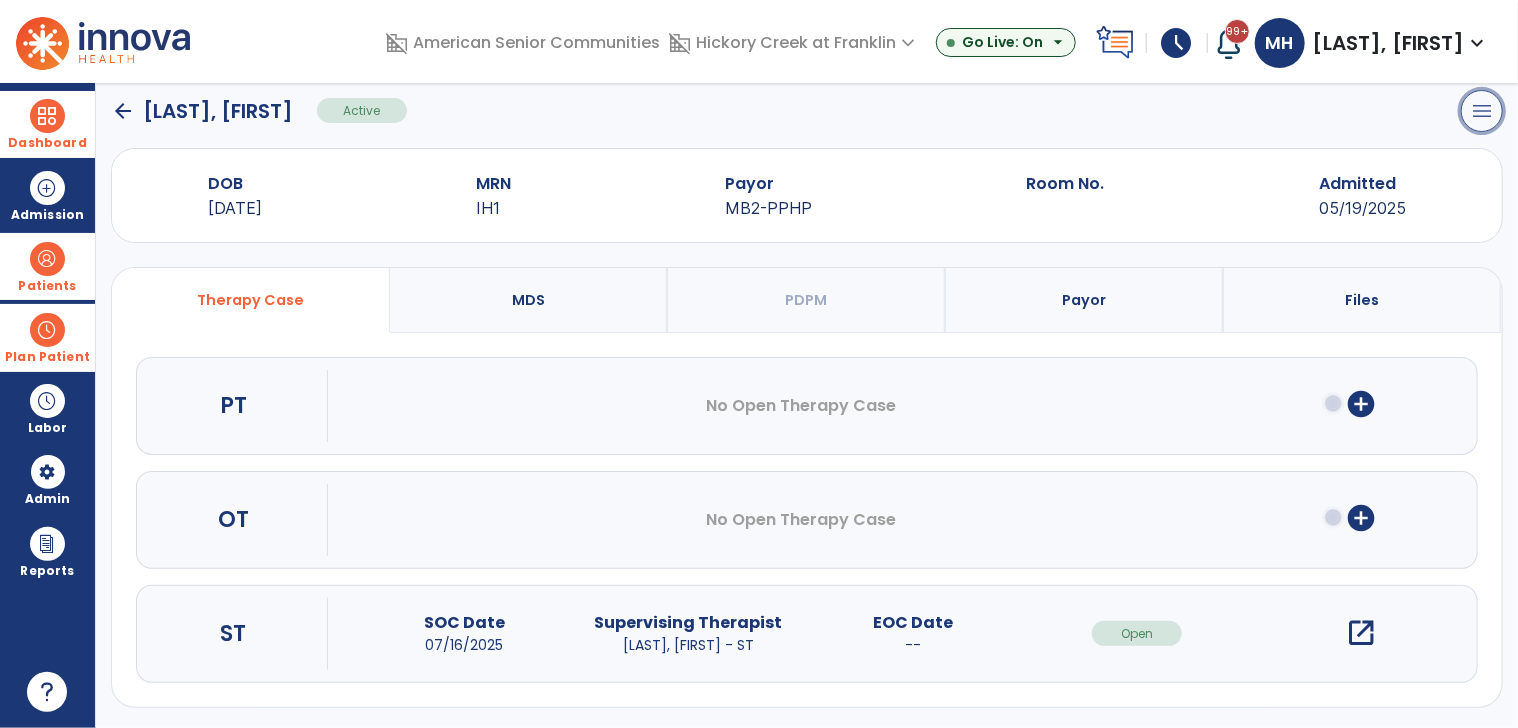 click on "menu" at bounding box center (1482, 111) 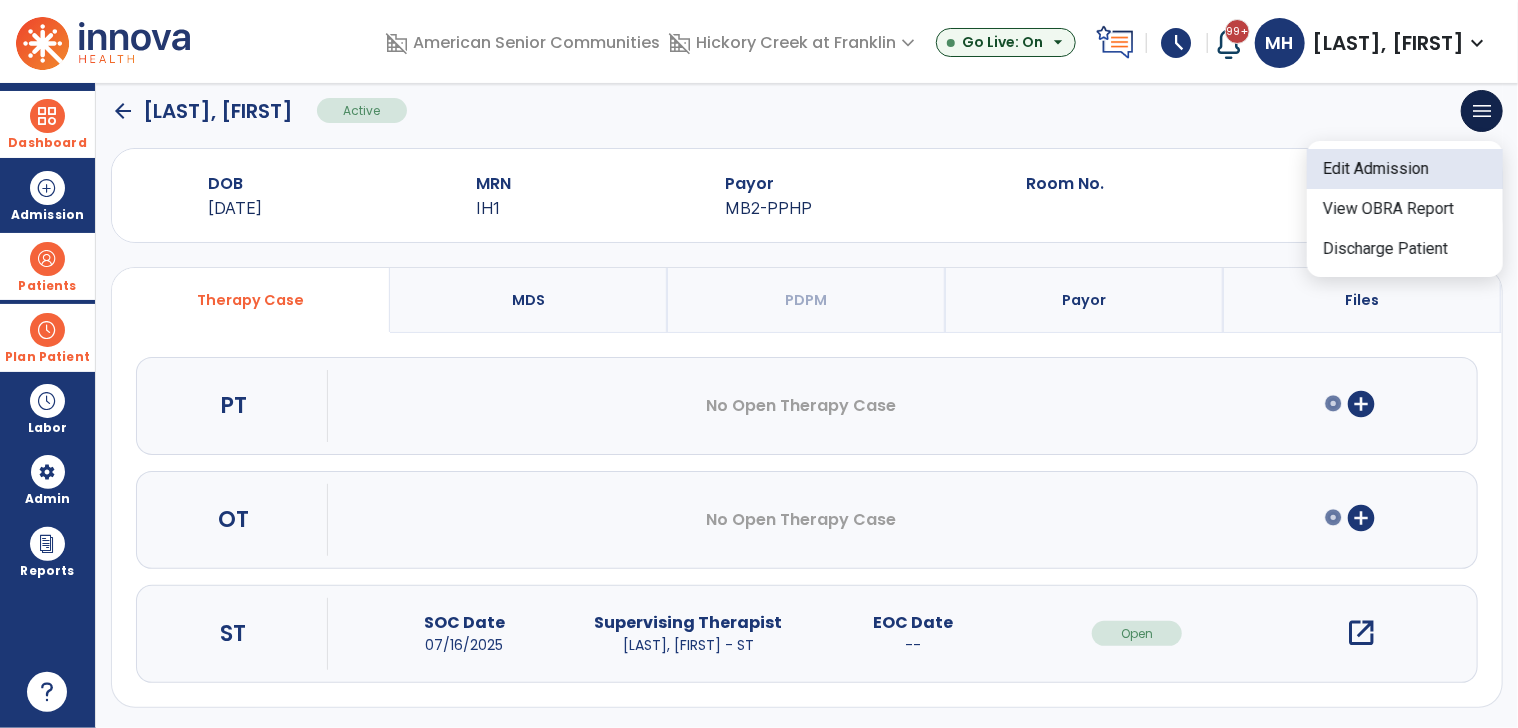click on "Edit Admission" 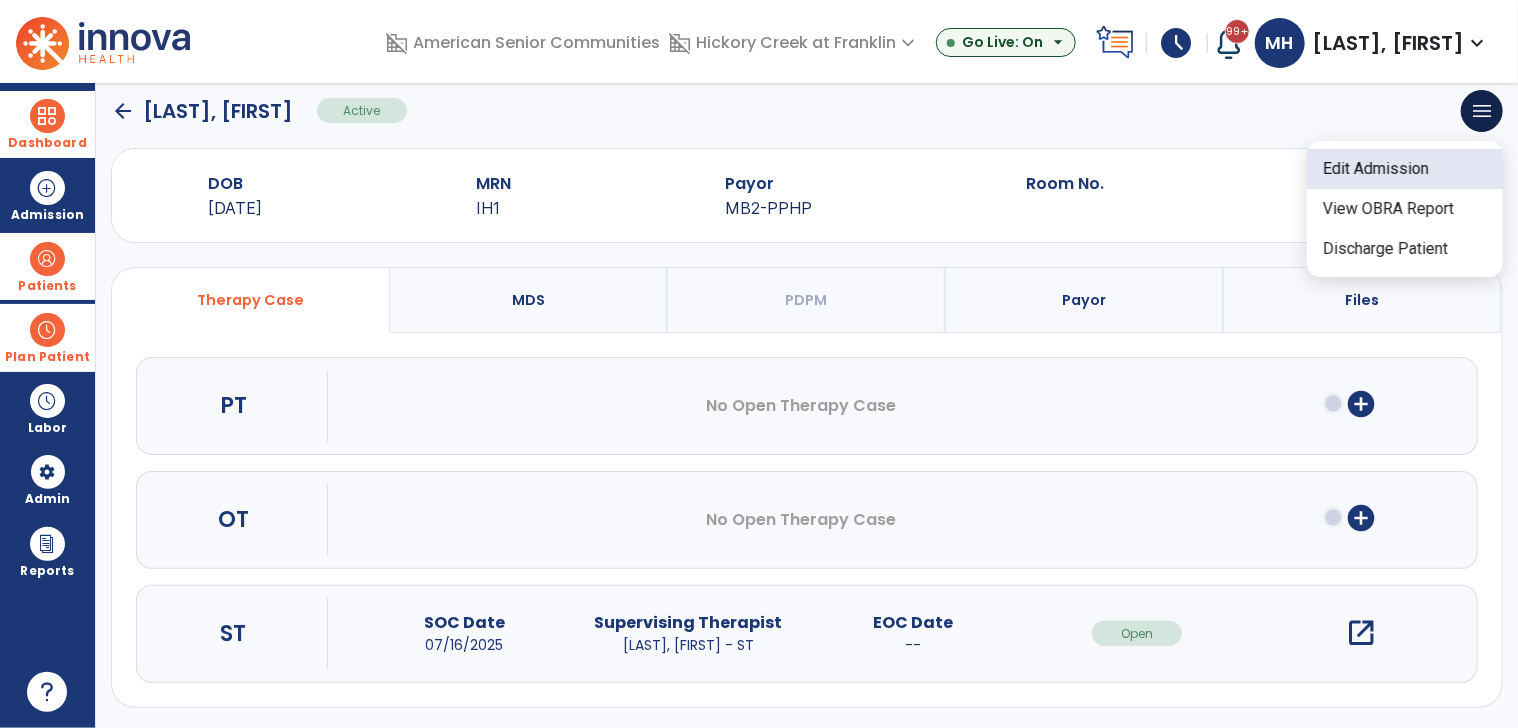 select on "****" 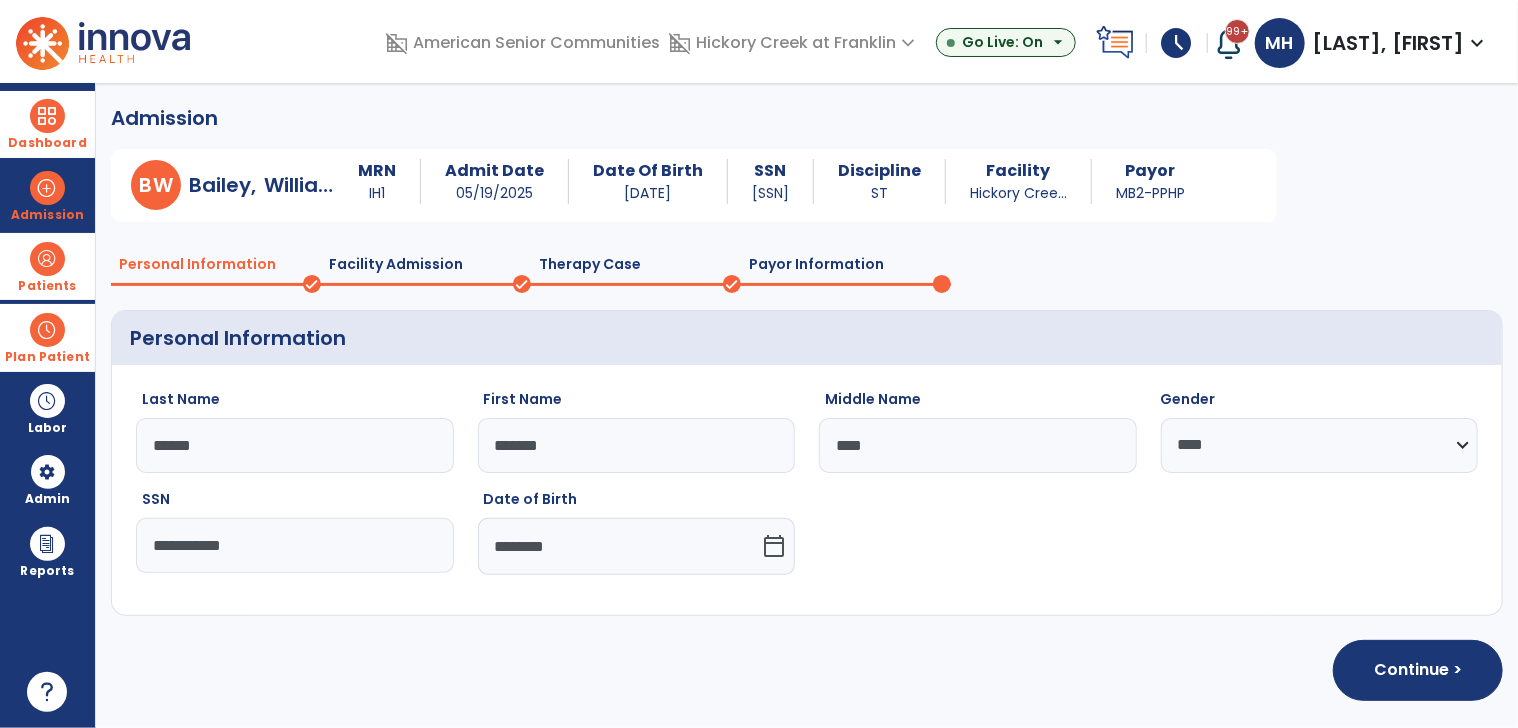 scroll, scrollTop: 0, scrollLeft: 0, axis: both 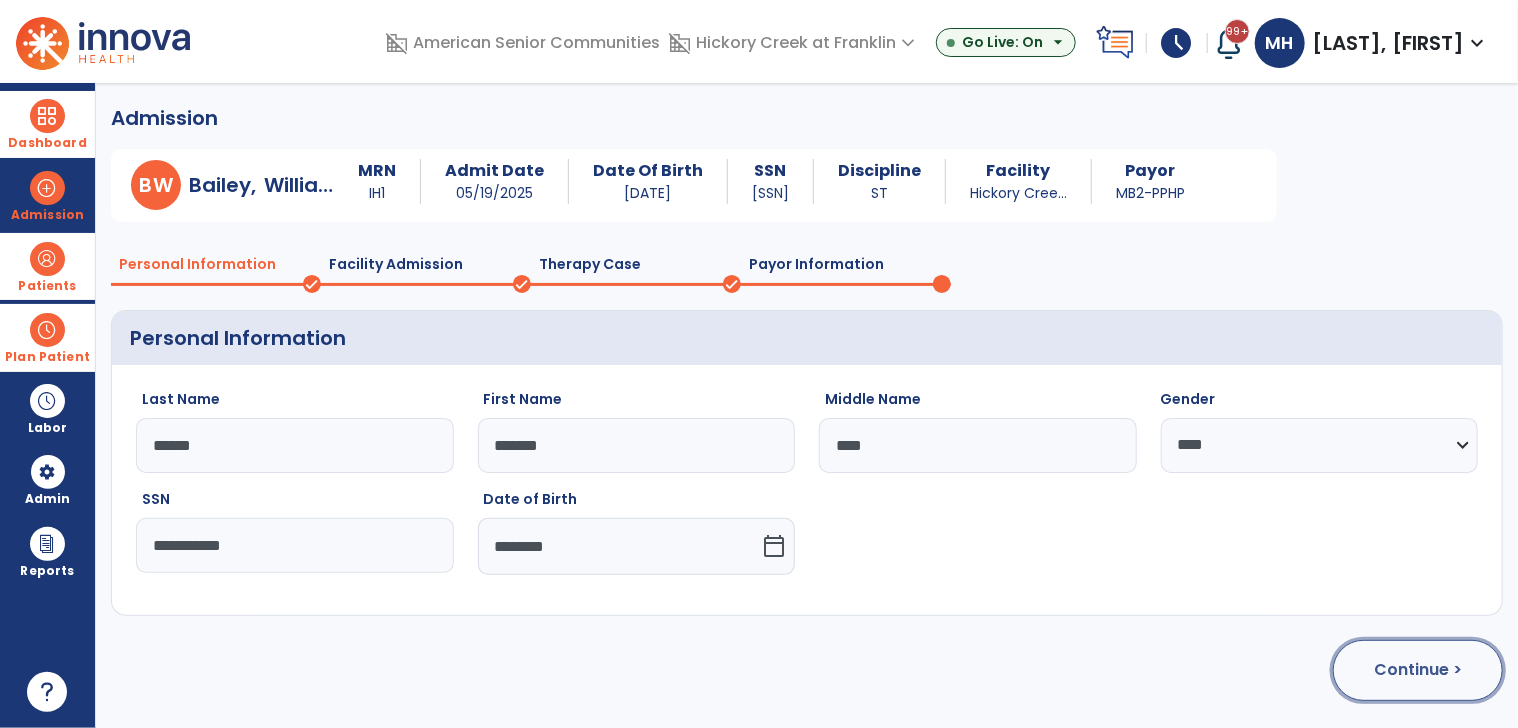 click on "Continue >" 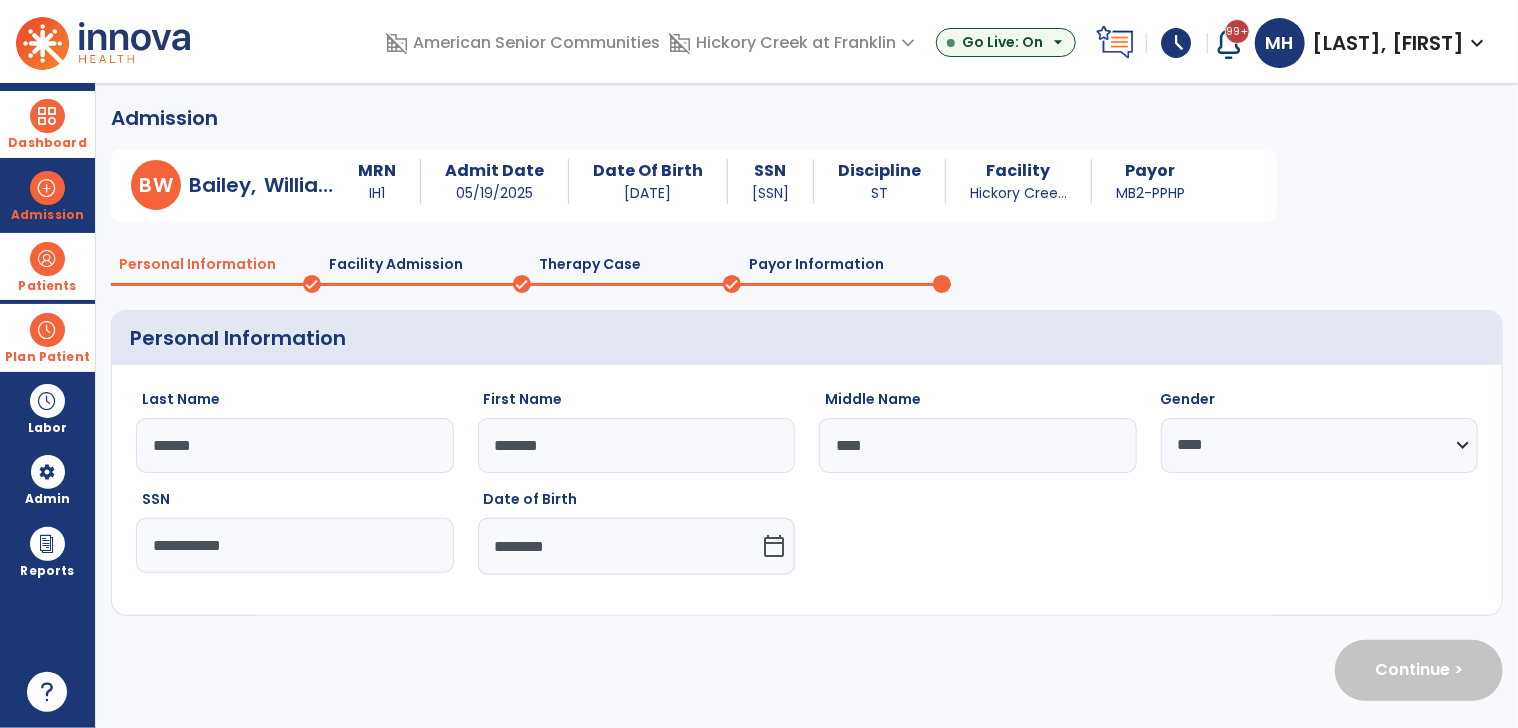 select on "**********" 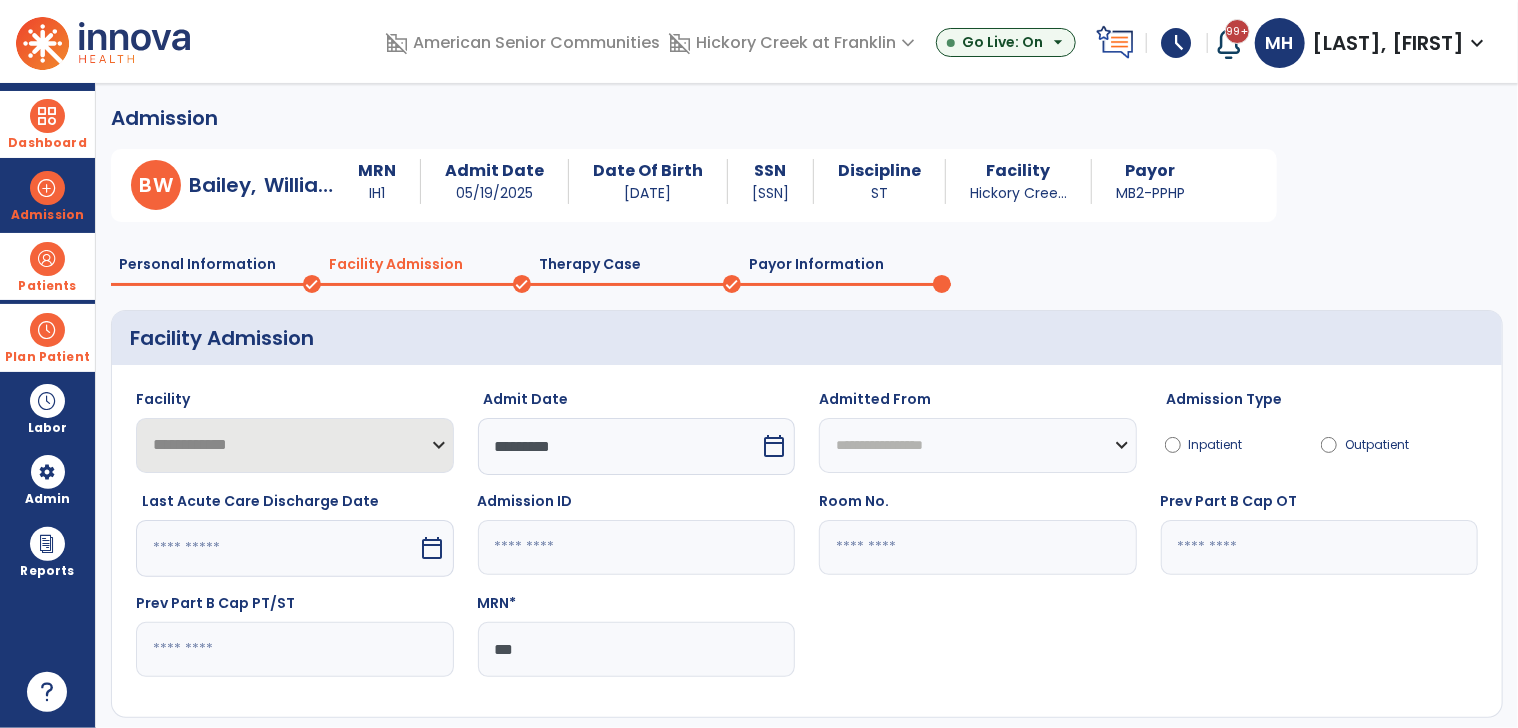 click on "***" 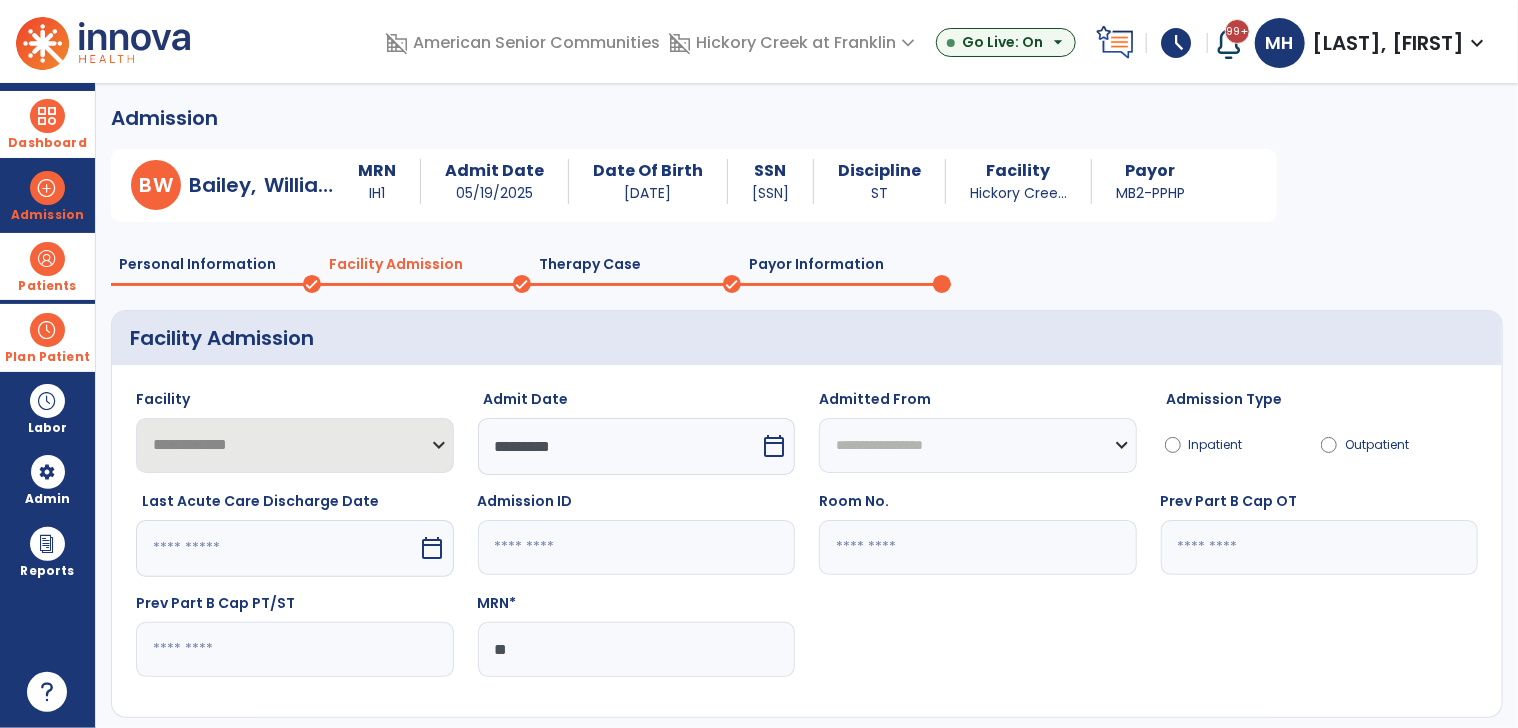 type on "*" 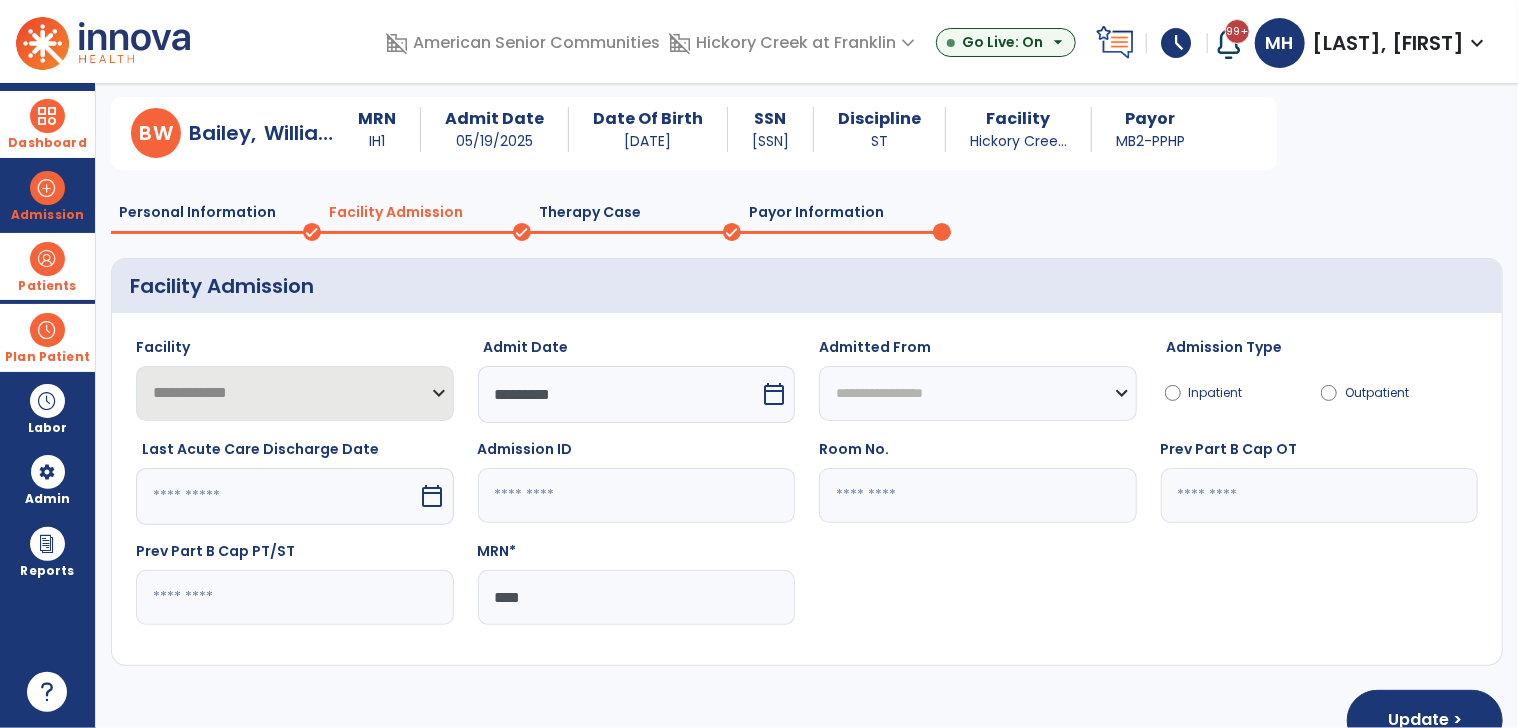 scroll, scrollTop: 78, scrollLeft: 0, axis: vertical 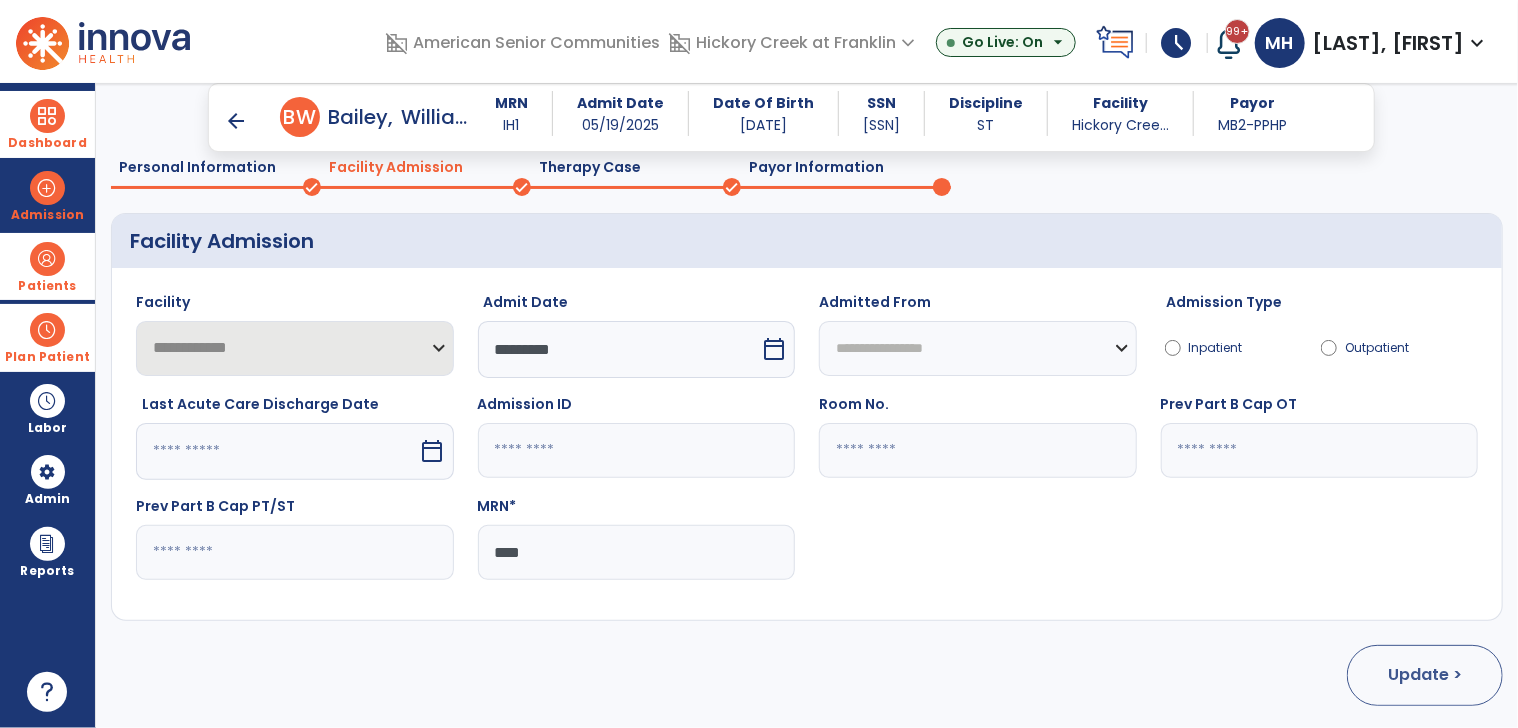type on "****" 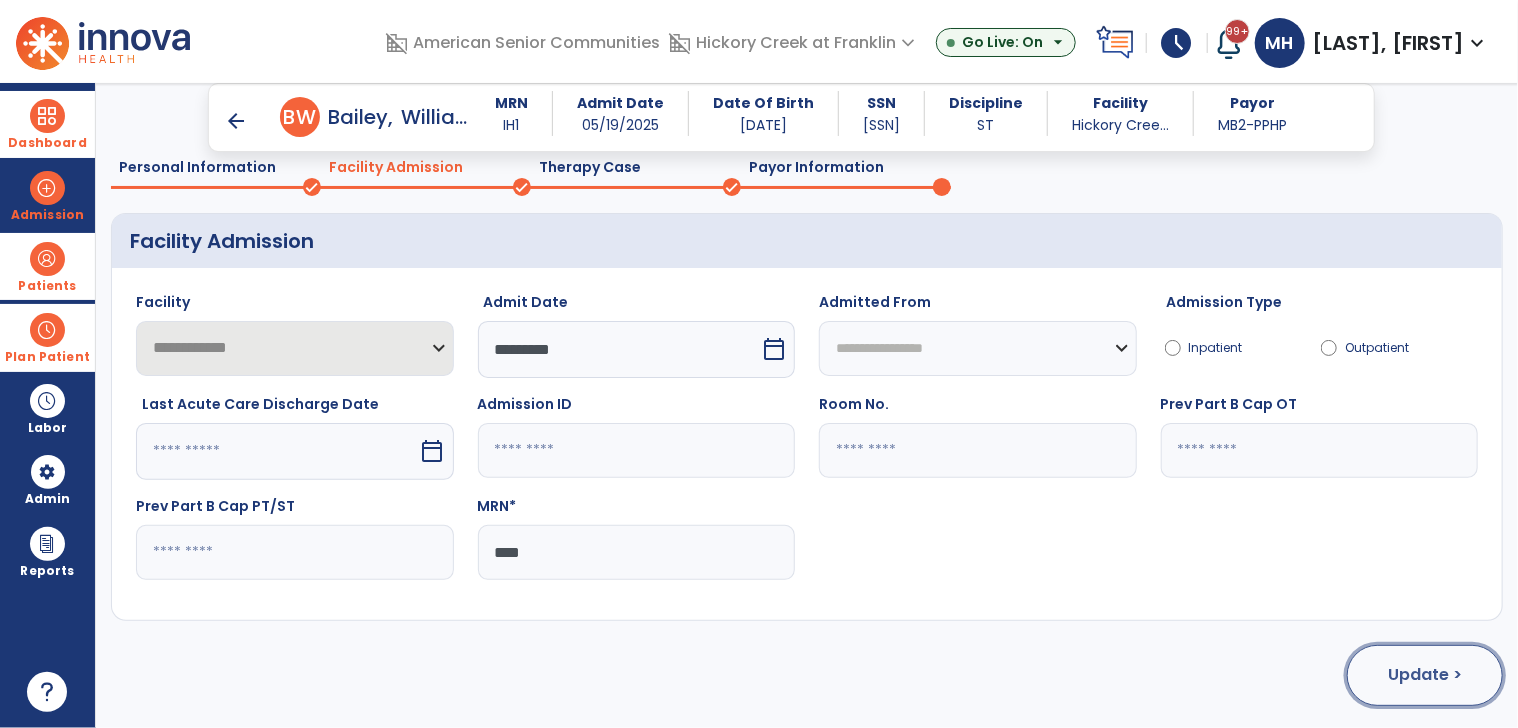 click on "Update >" 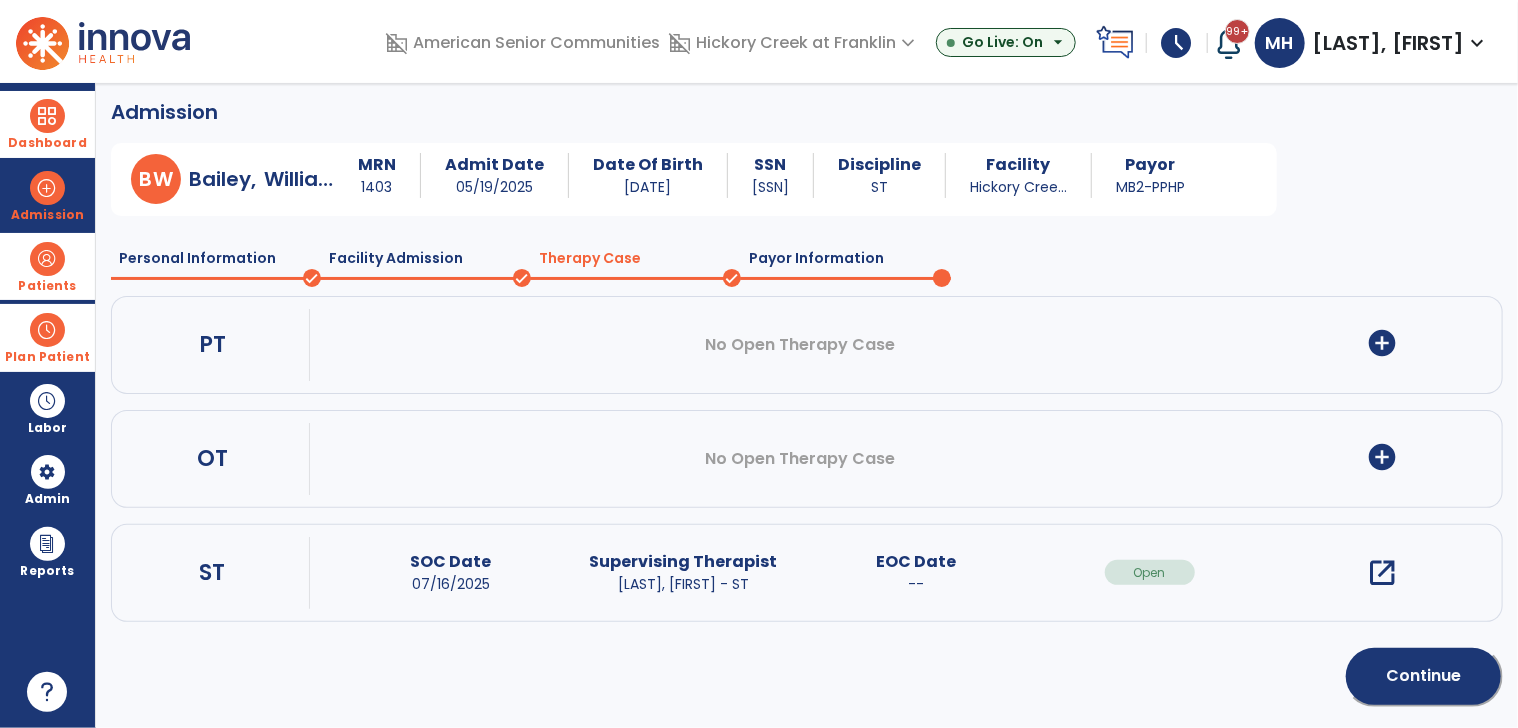 scroll, scrollTop: 7, scrollLeft: 0, axis: vertical 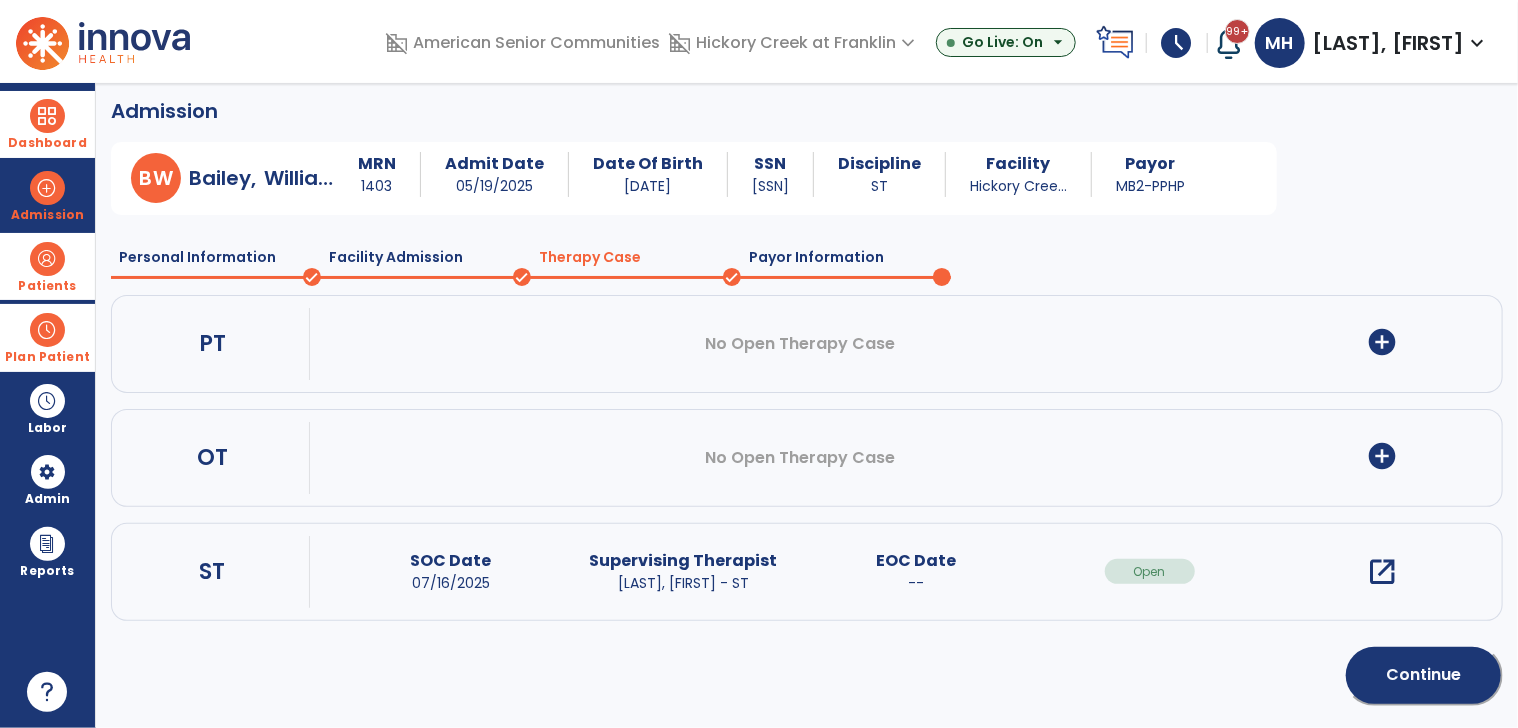 click on "Continue" 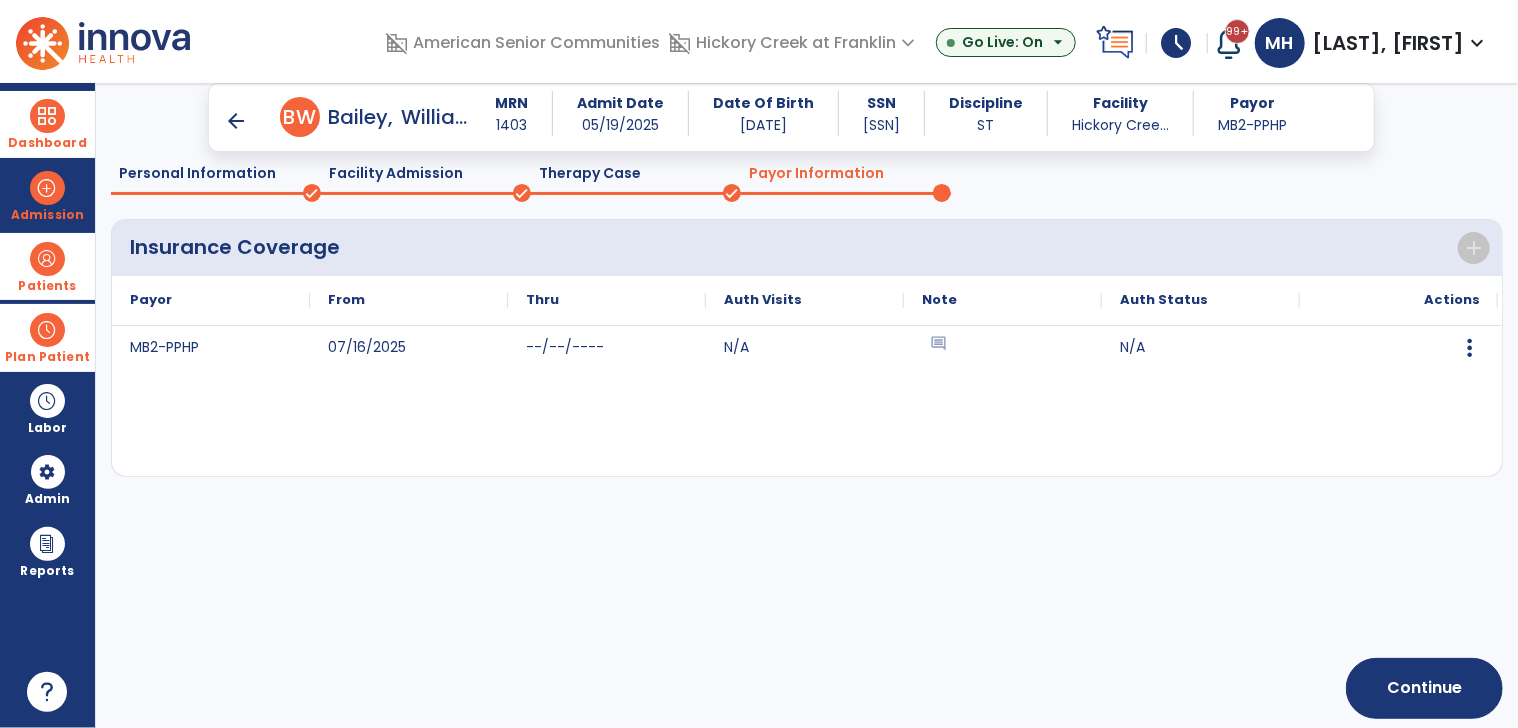 scroll, scrollTop: 86, scrollLeft: 0, axis: vertical 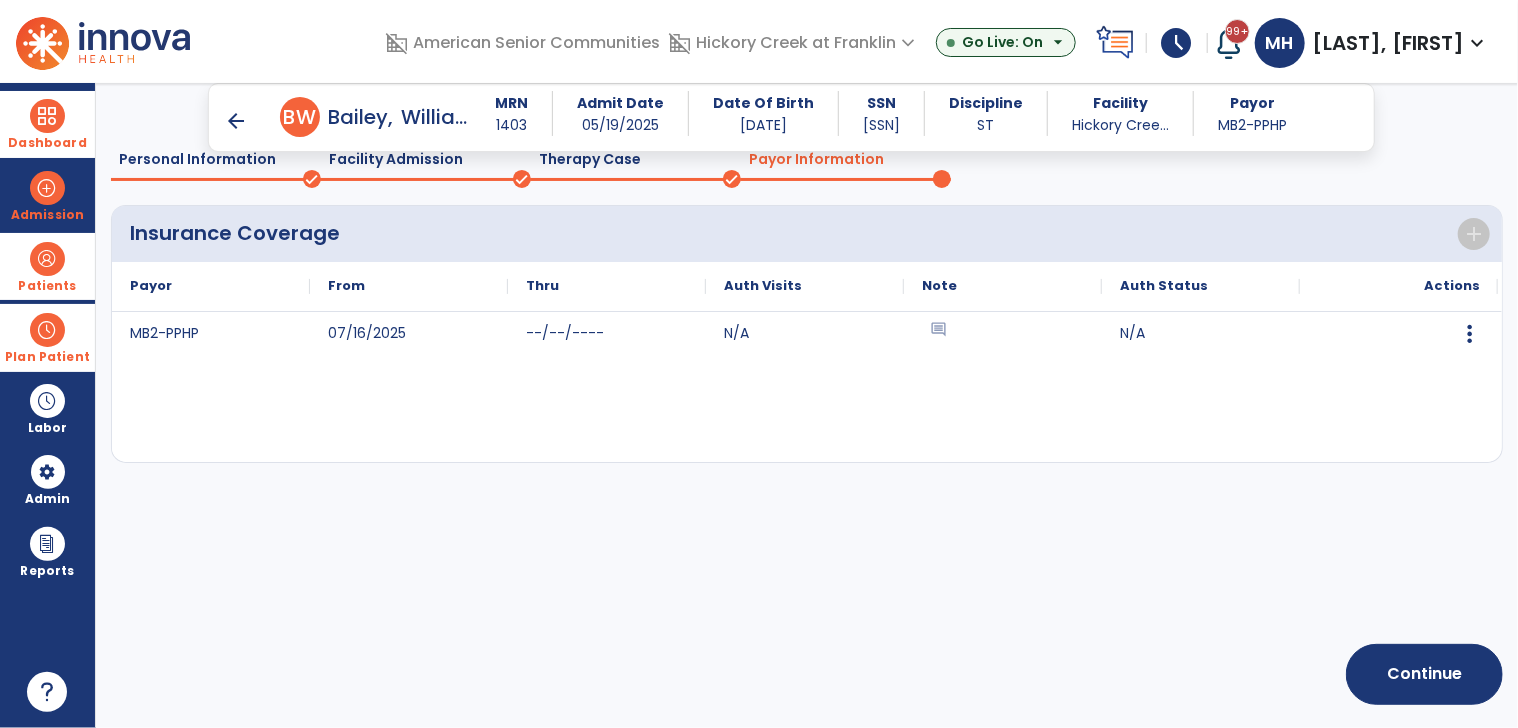 click at bounding box center (47, 330) 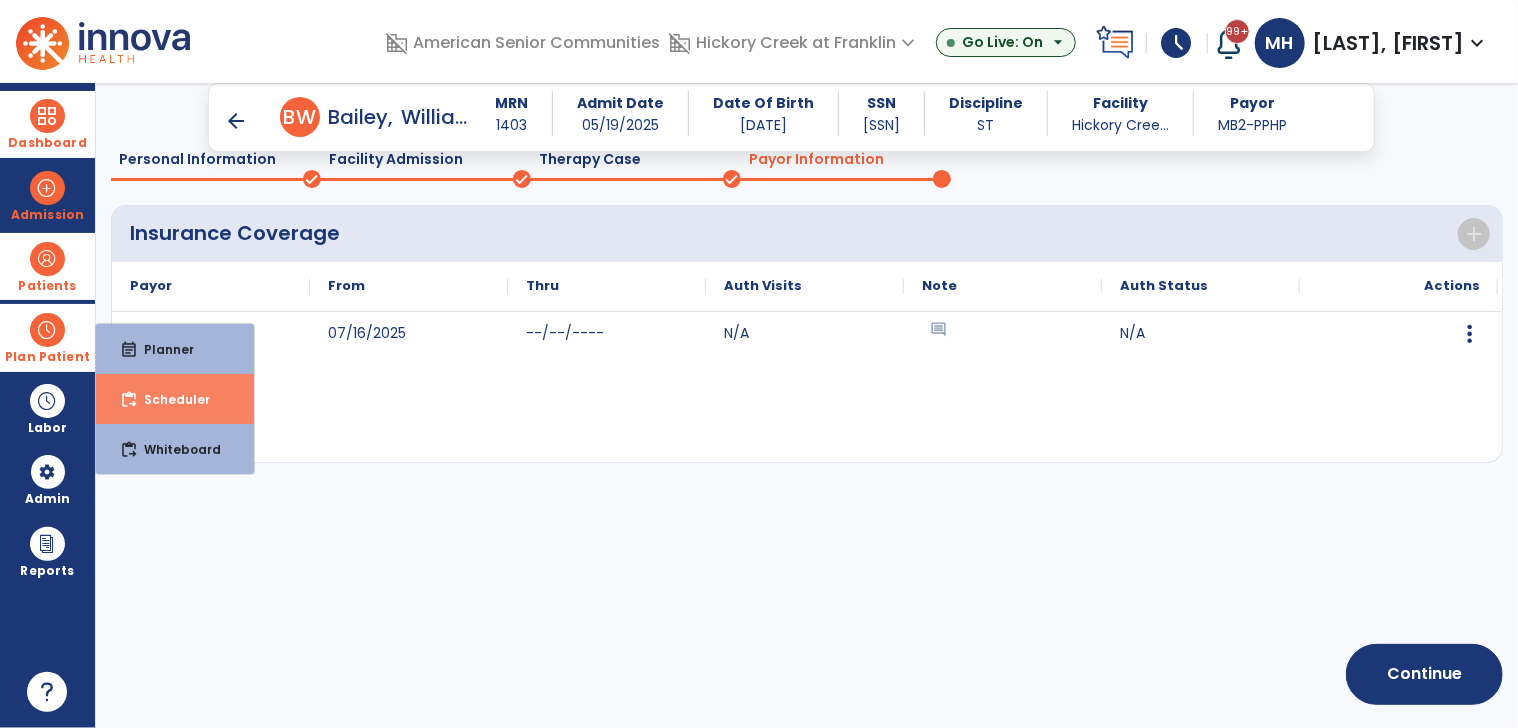 click on "Scheduler" at bounding box center (169, 399) 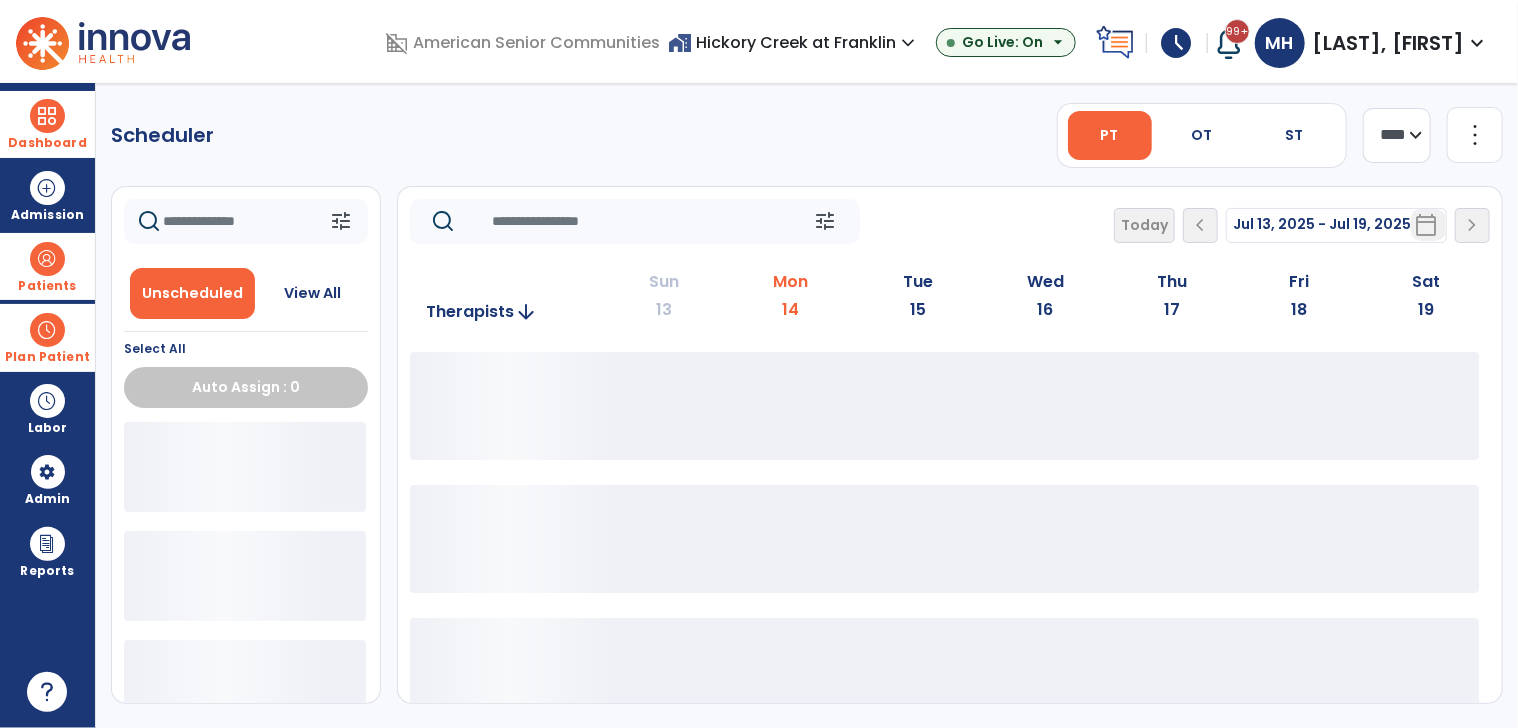 scroll, scrollTop: 0, scrollLeft: 0, axis: both 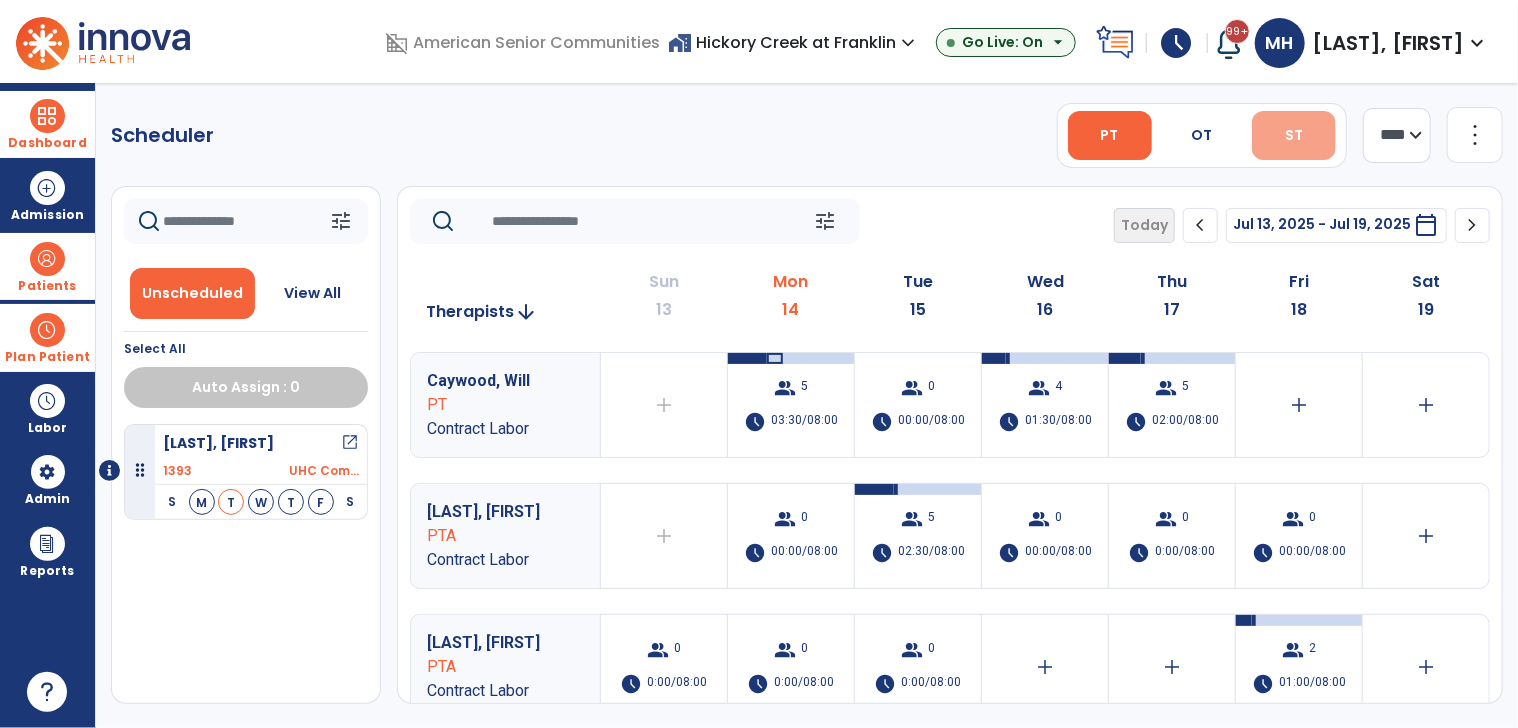 click on "ST" at bounding box center [1294, 135] 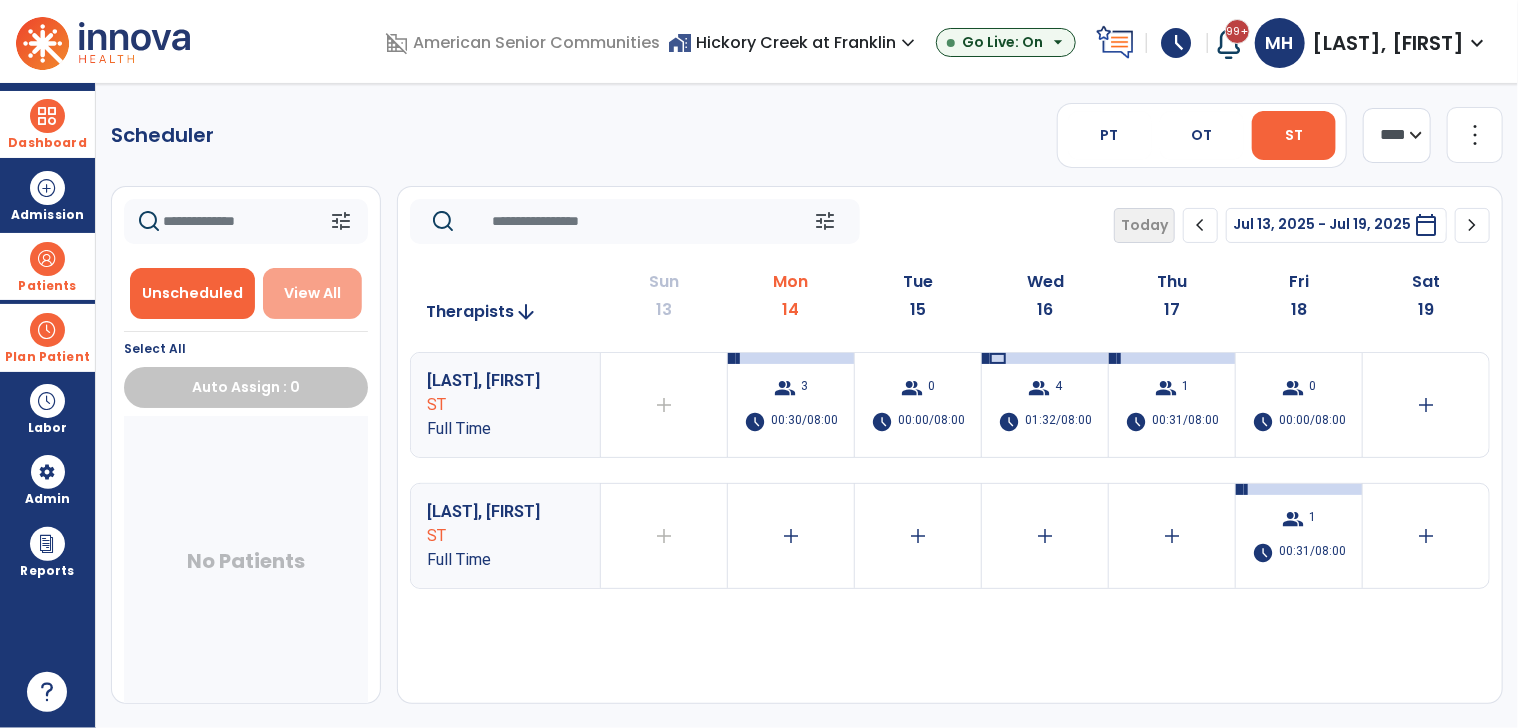 click on "View All" at bounding box center (313, 293) 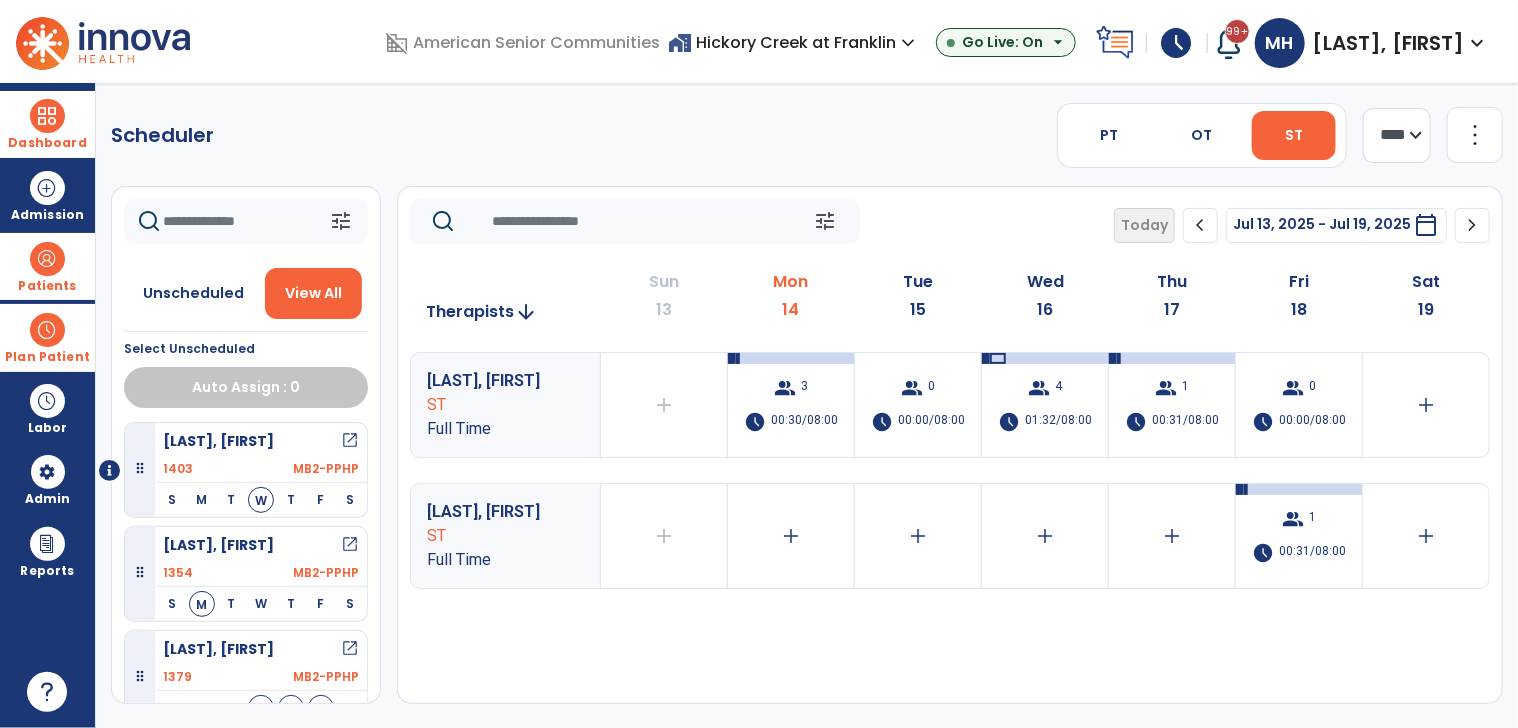 scroll, scrollTop: 0, scrollLeft: 0, axis: both 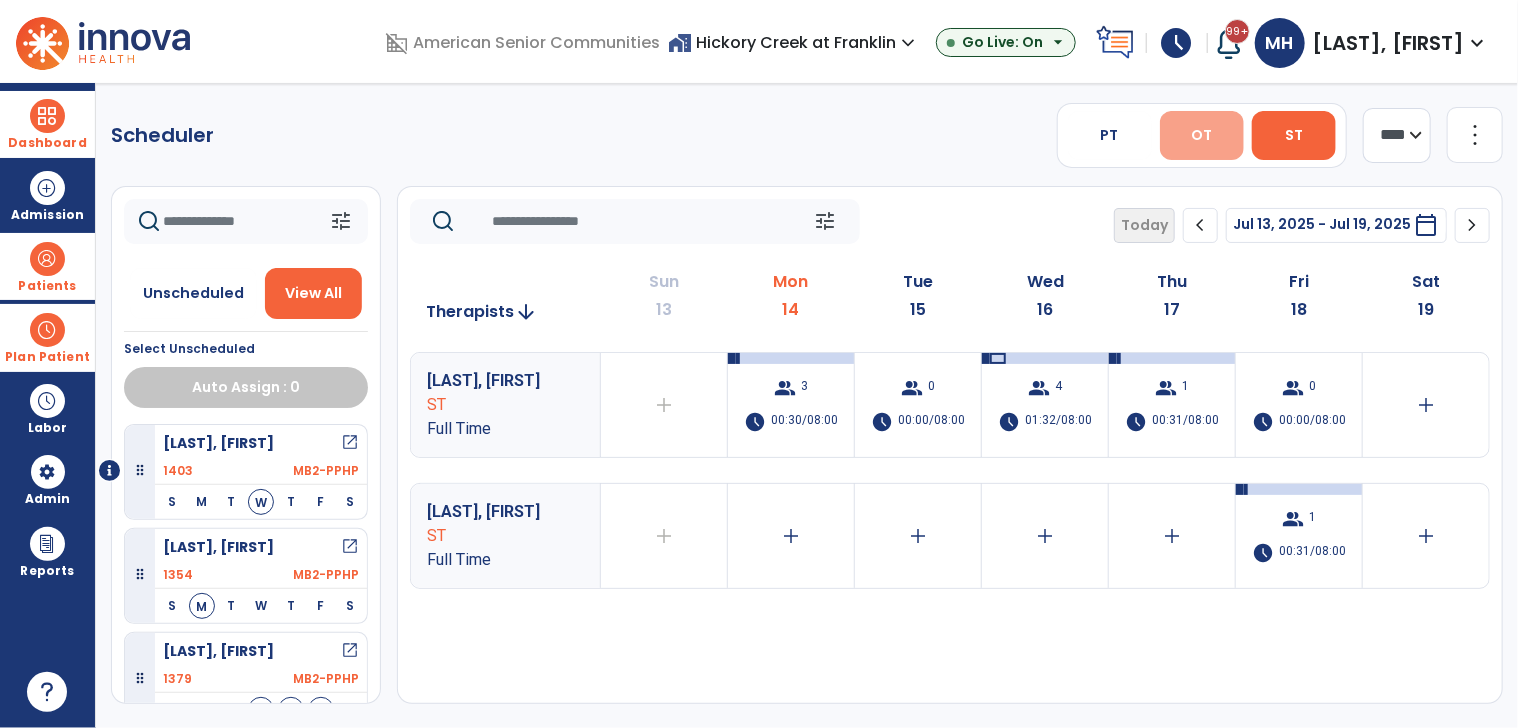 click on "OT" at bounding box center [1202, 135] 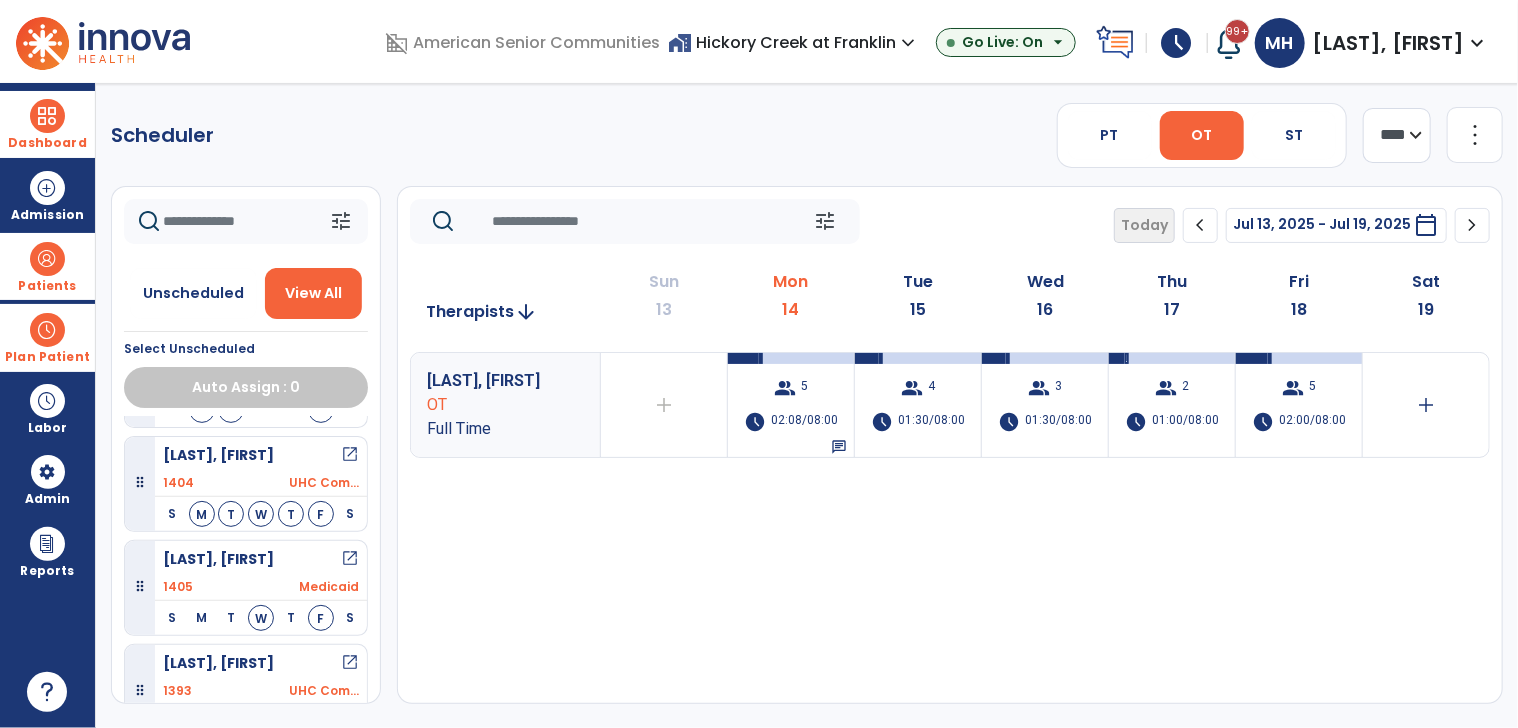 scroll, scrollTop: 220, scrollLeft: 0, axis: vertical 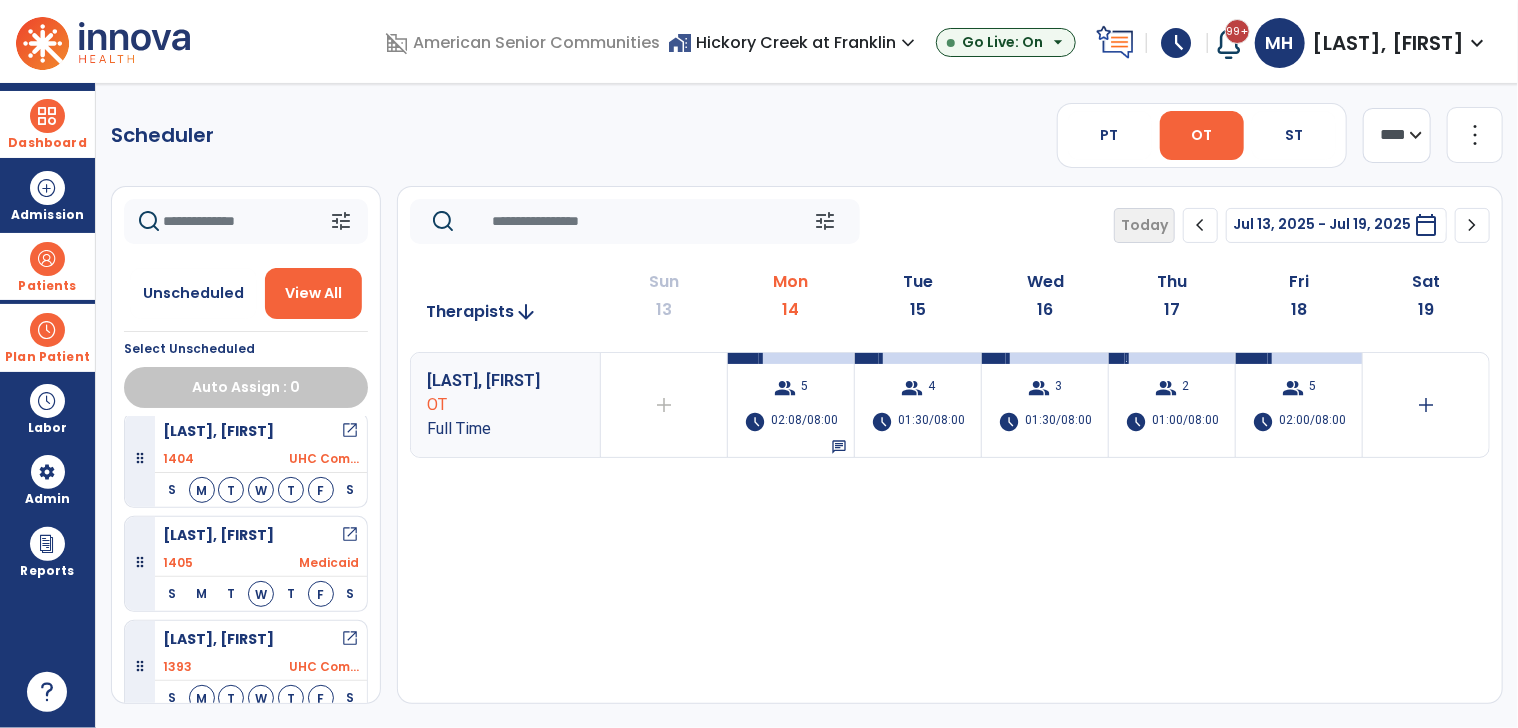 click at bounding box center (47, 259) 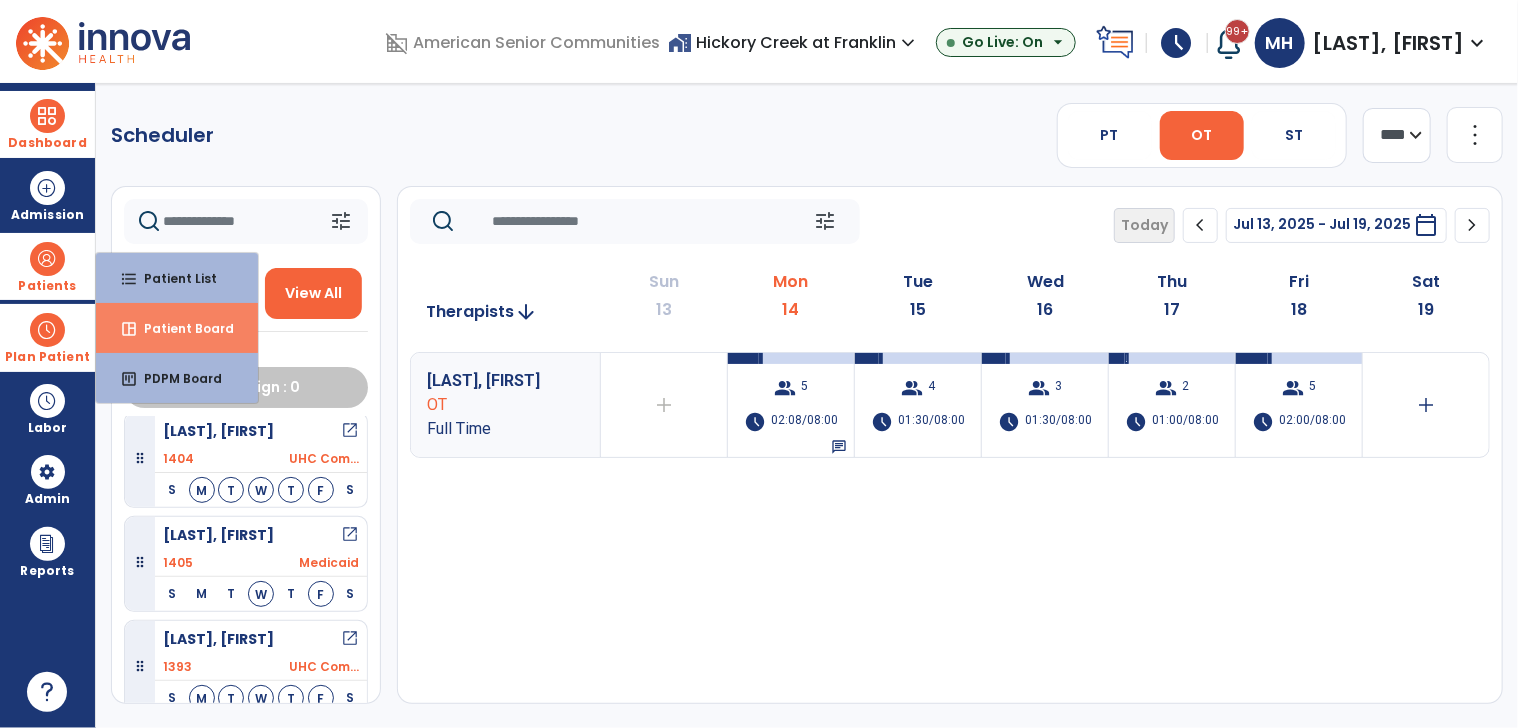 click on "space_dashboard  Patient Board" at bounding box center (177, 328) 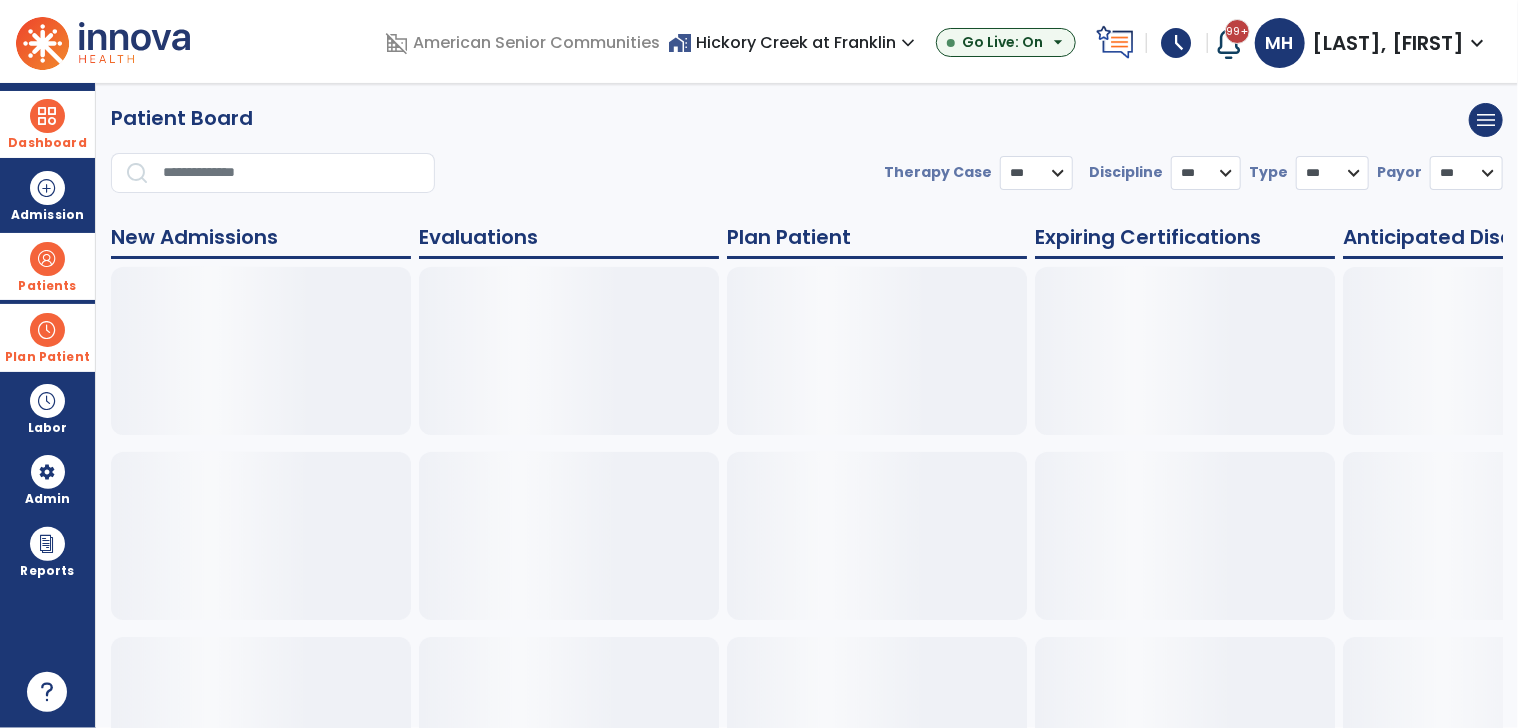 select on "***" 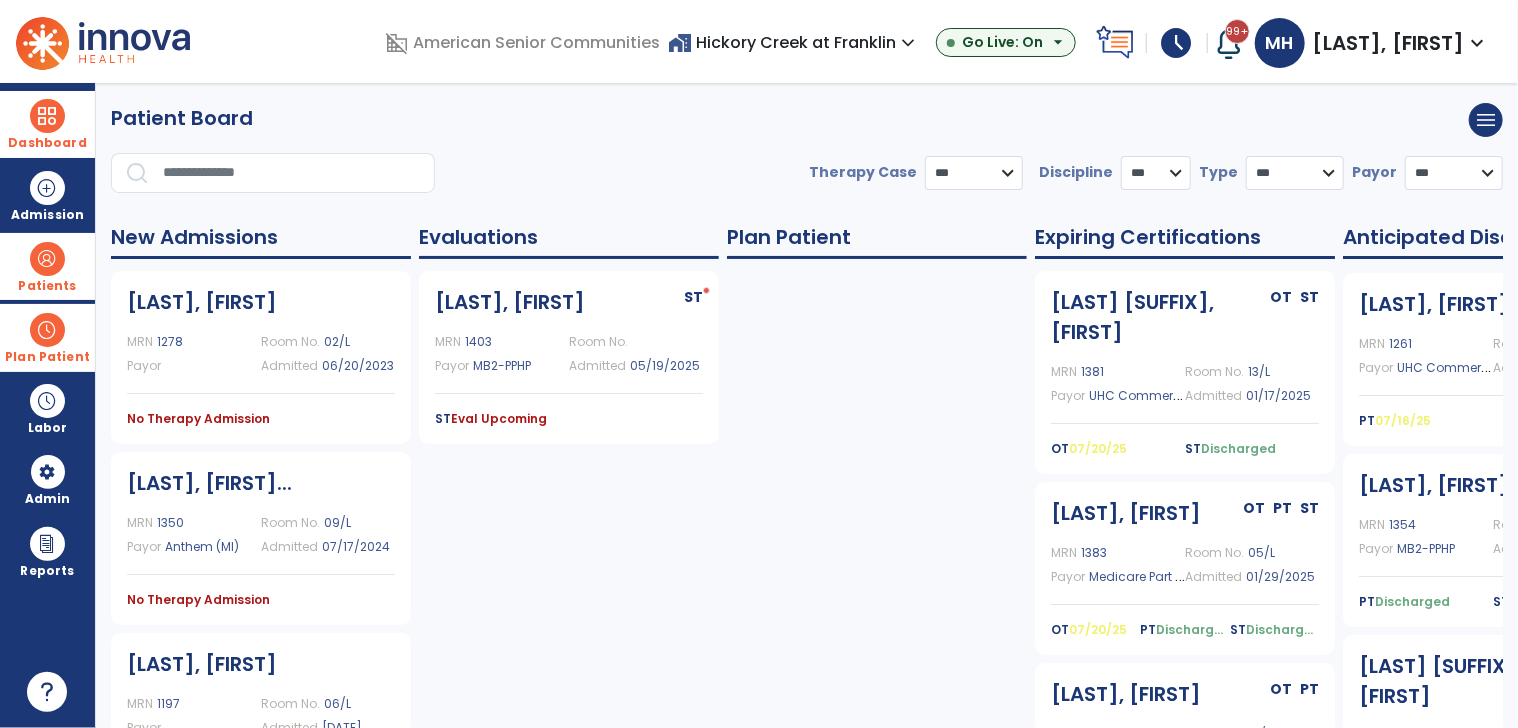 click on "Plan Patient" at bounding box center (47, 266) 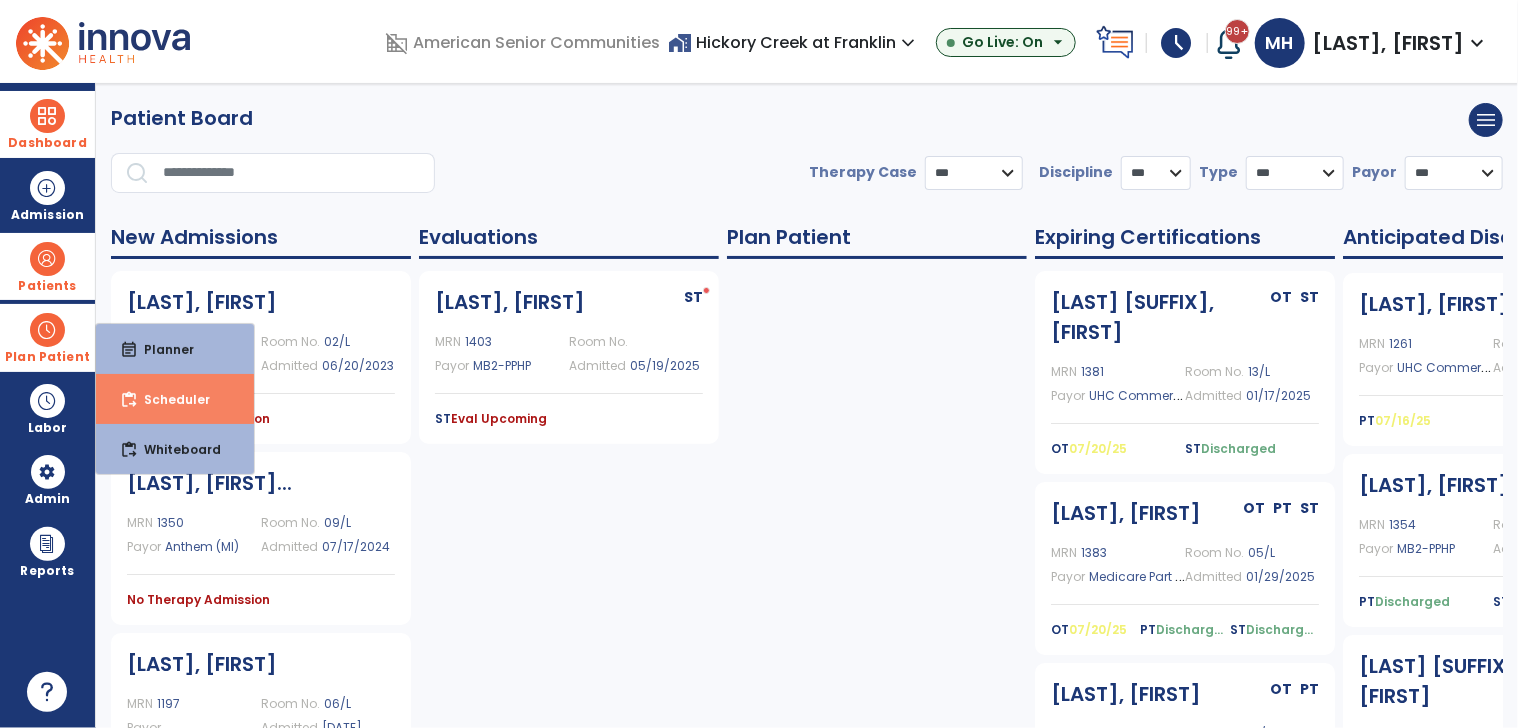 click on "Scheduler" at bounding box center [169, 399] 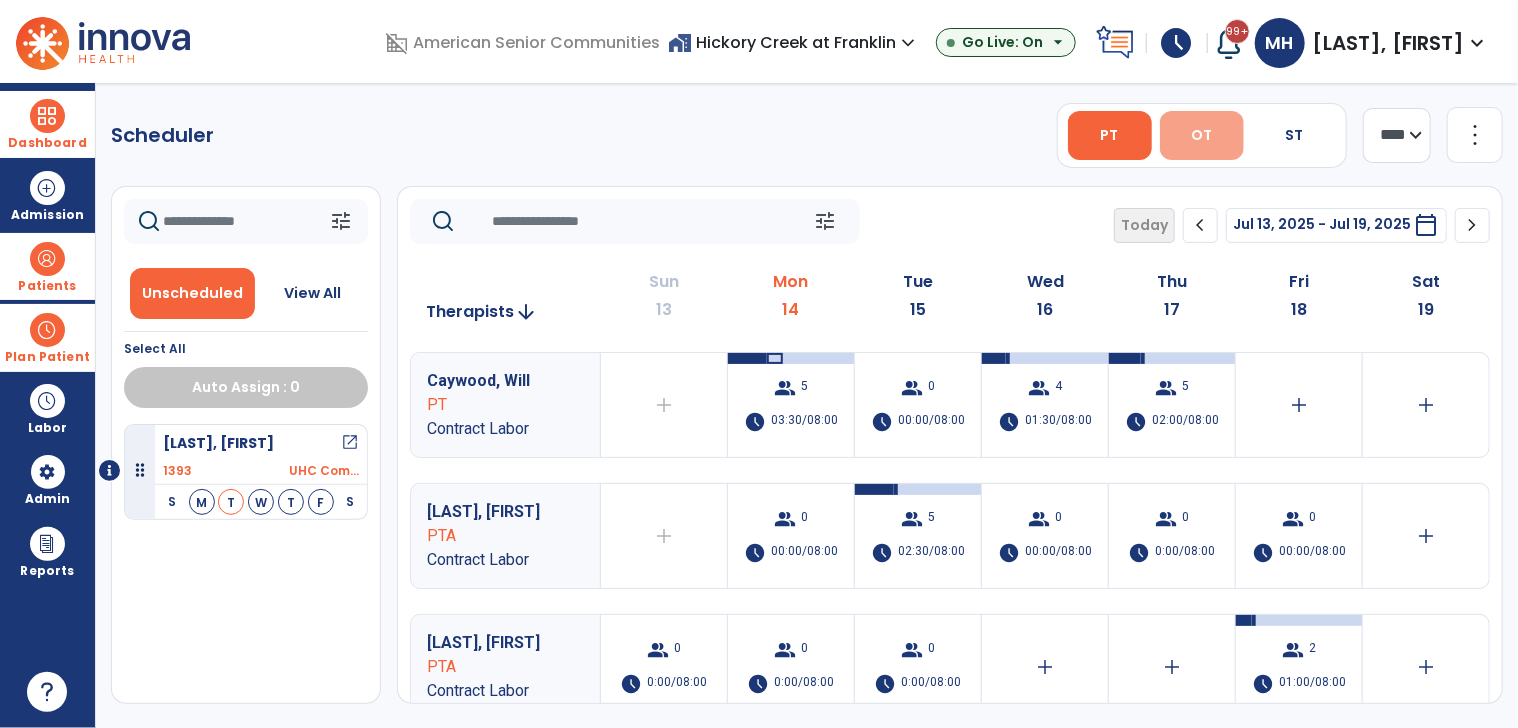 click on "OT" at bounding box center [1202, 135] 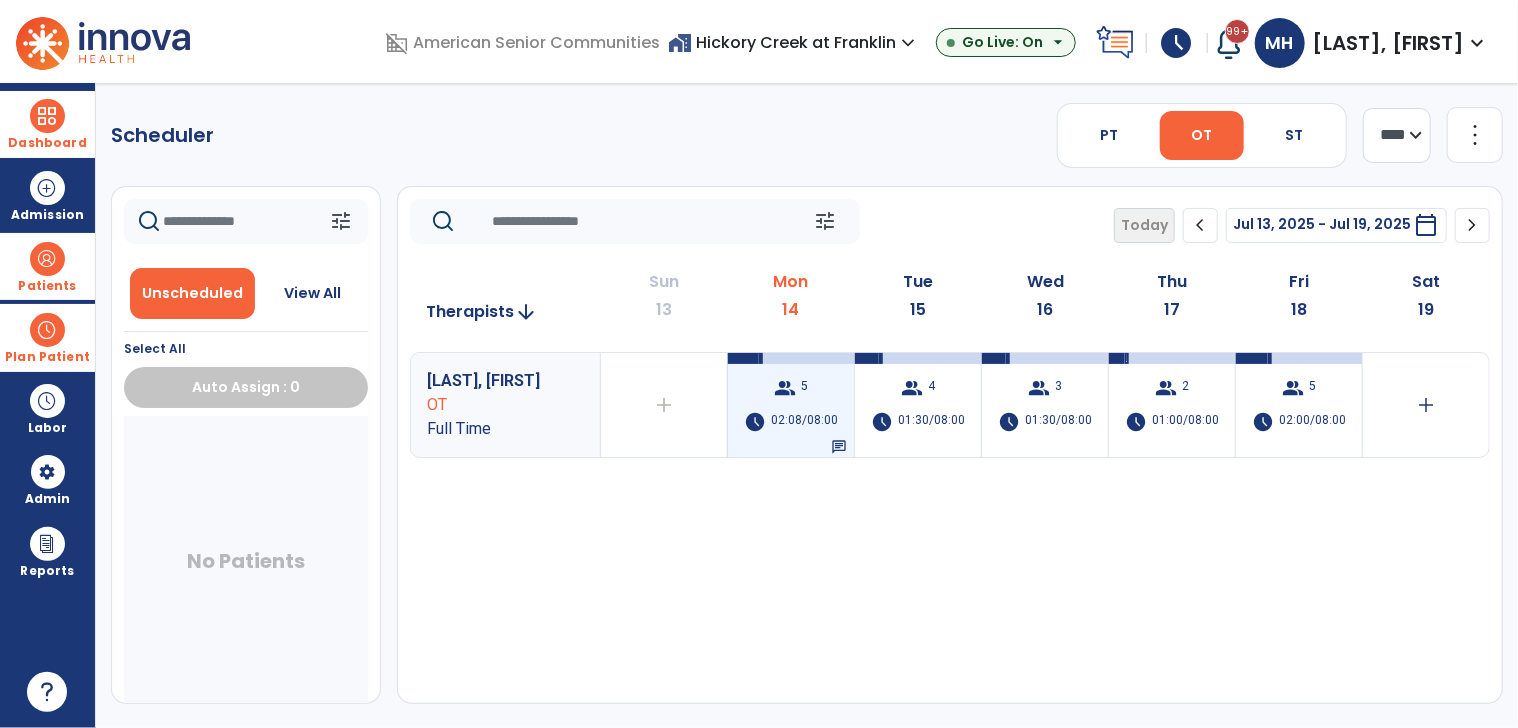 click on "02:08/08:00" at bounding box center (804, 422) 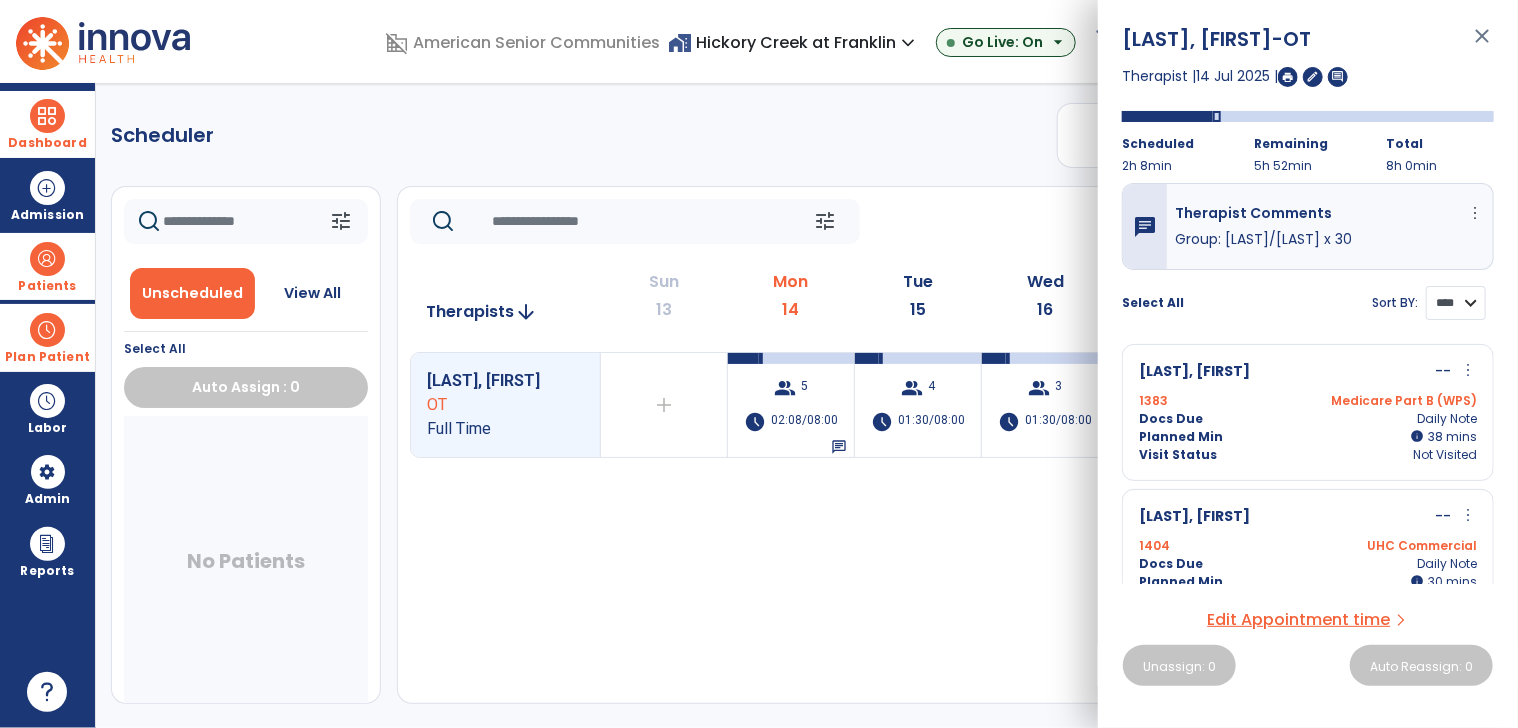click on "**** ****" at bounding box center (1456, 303) 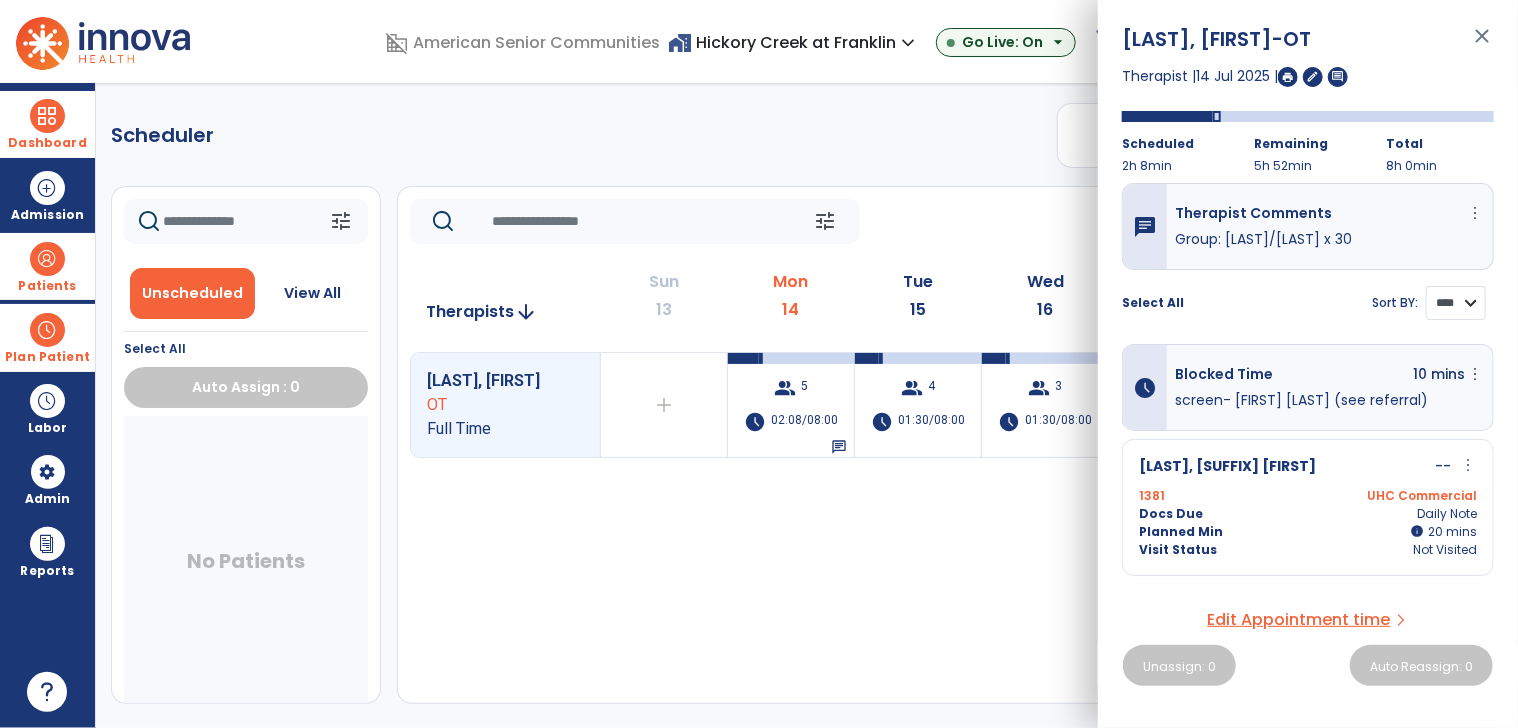scroll, scrollTop: 0, scrollLeft: 0, axis: both 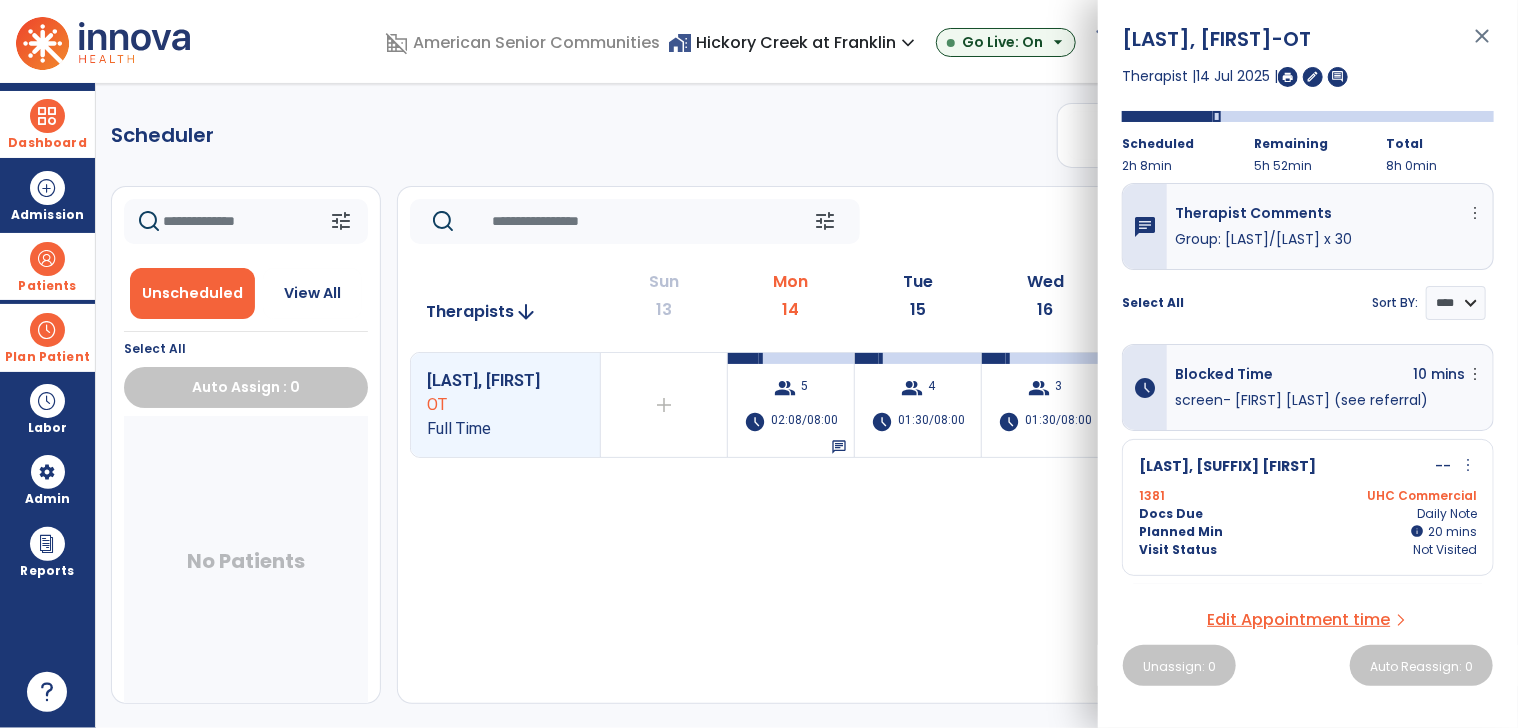 click on "Scheduler   PT   OT   ST  **** *** more_vert  Manage Labor   View All Therapists   Print" 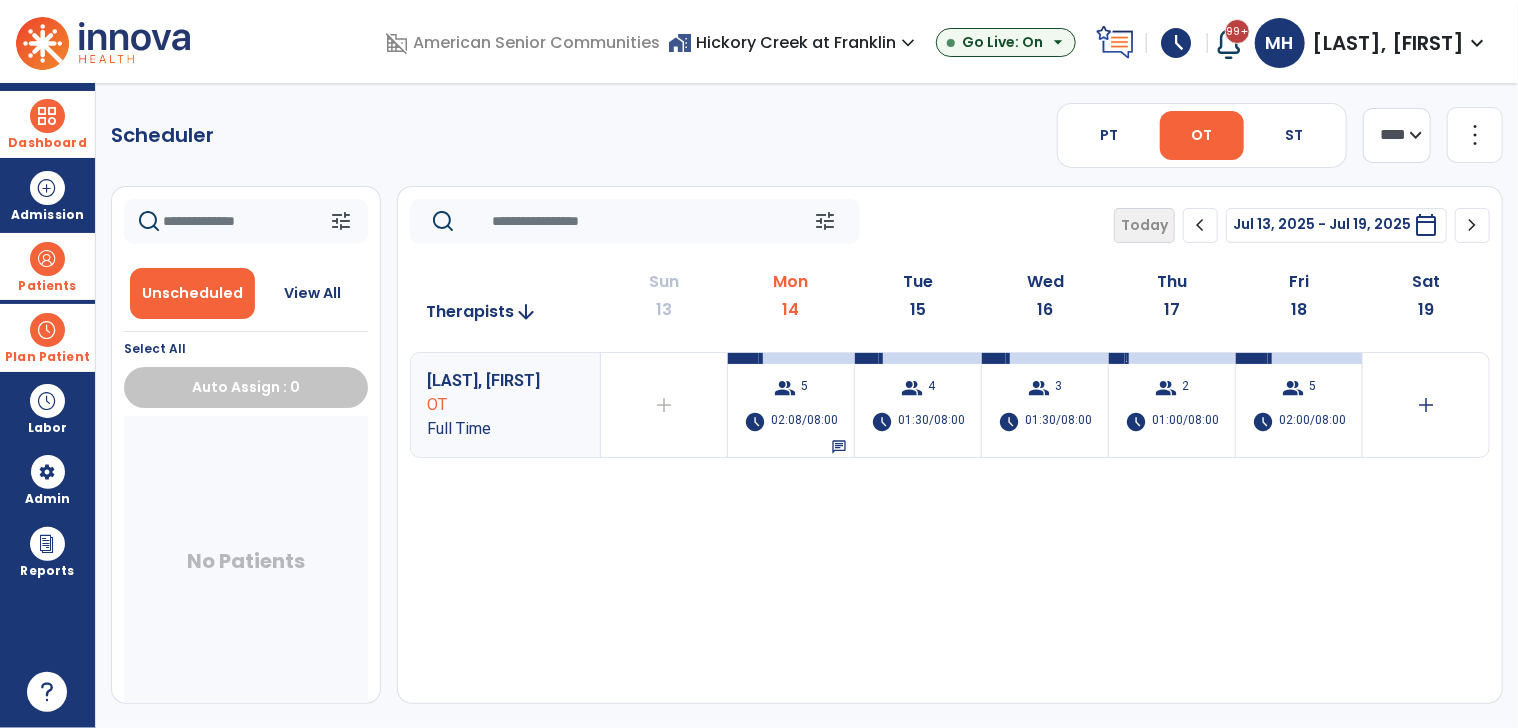 click on "home_work [LOCATION] expand_more" at bounding box center [794, 42] 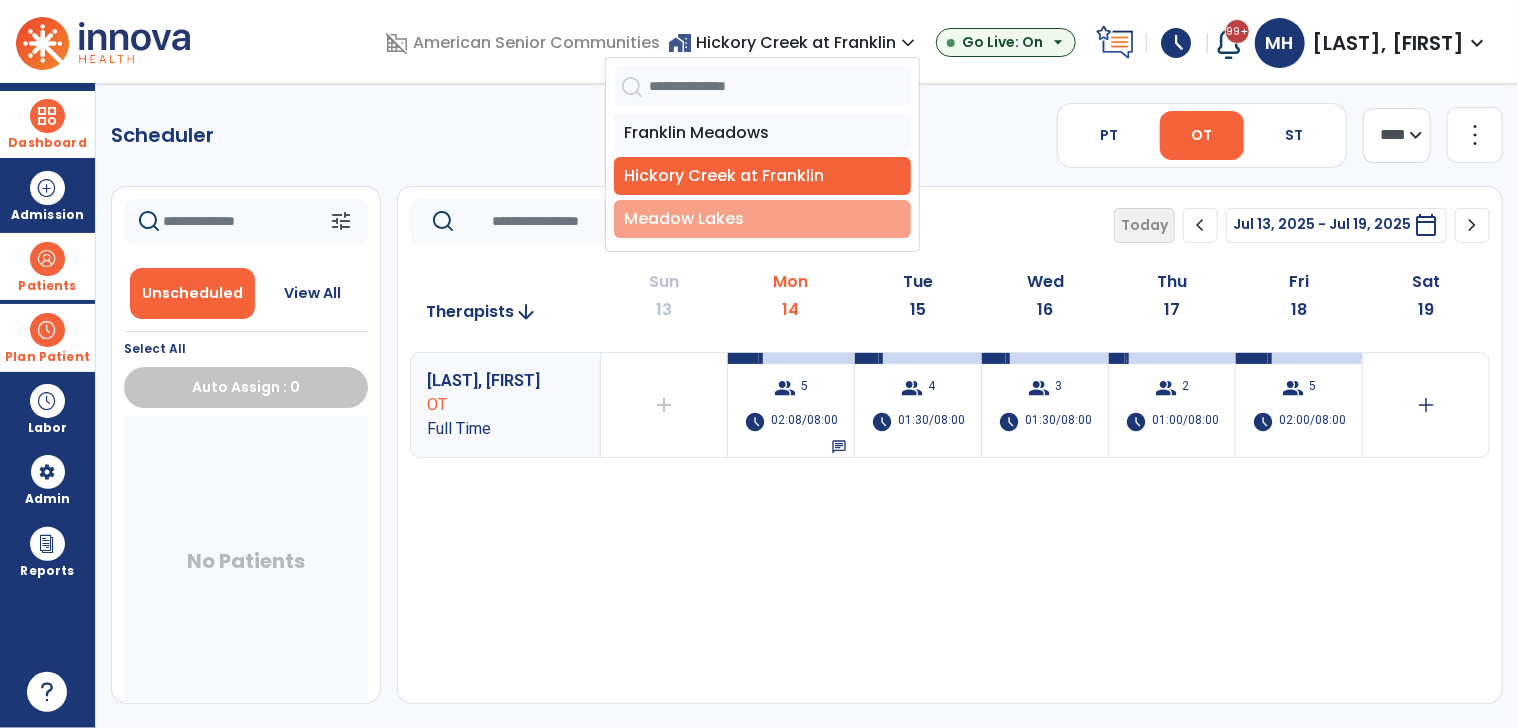 click on "Meadow Lakes" at bounding box center (762, 219) 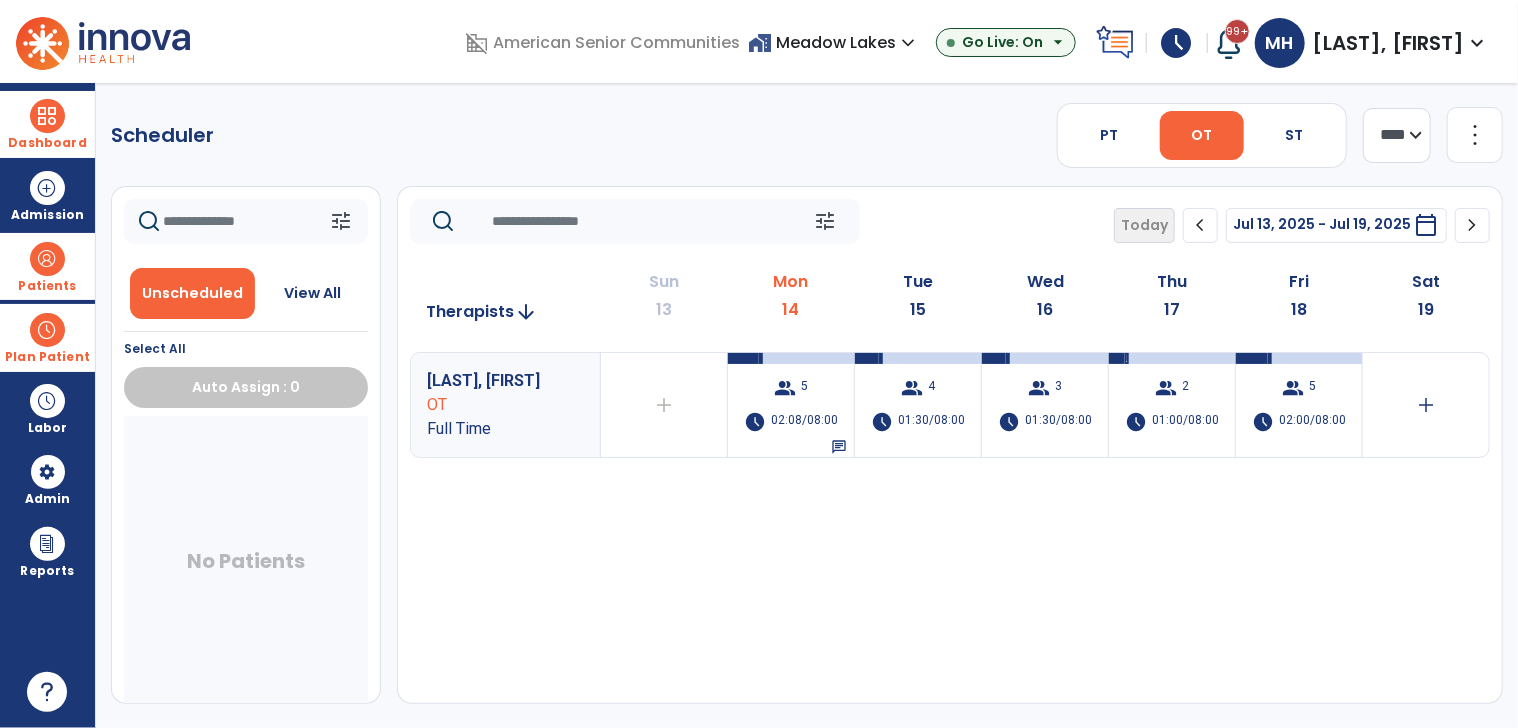click at bounding box center [47, 116] 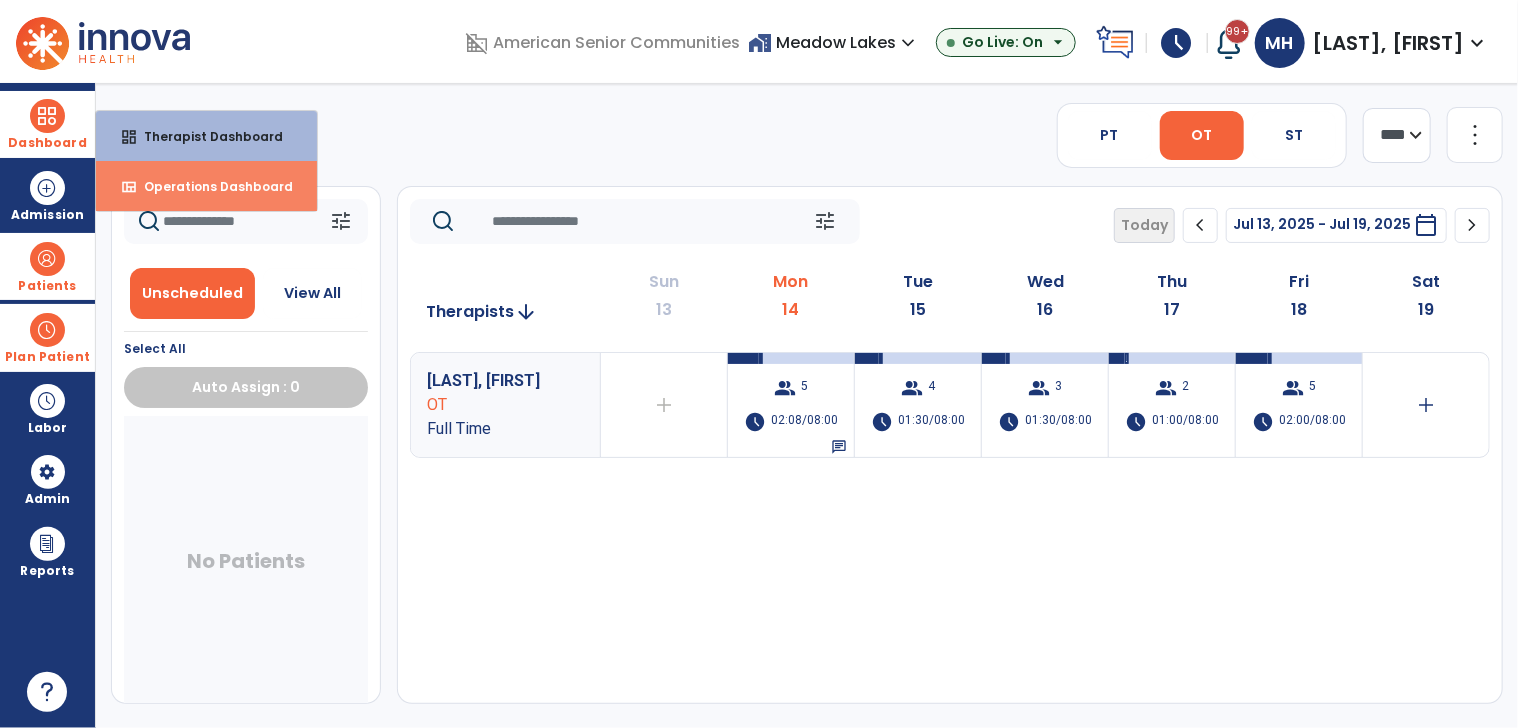 click on "view_quilt  Operations Dashboard" at bounding box center [206, 186] 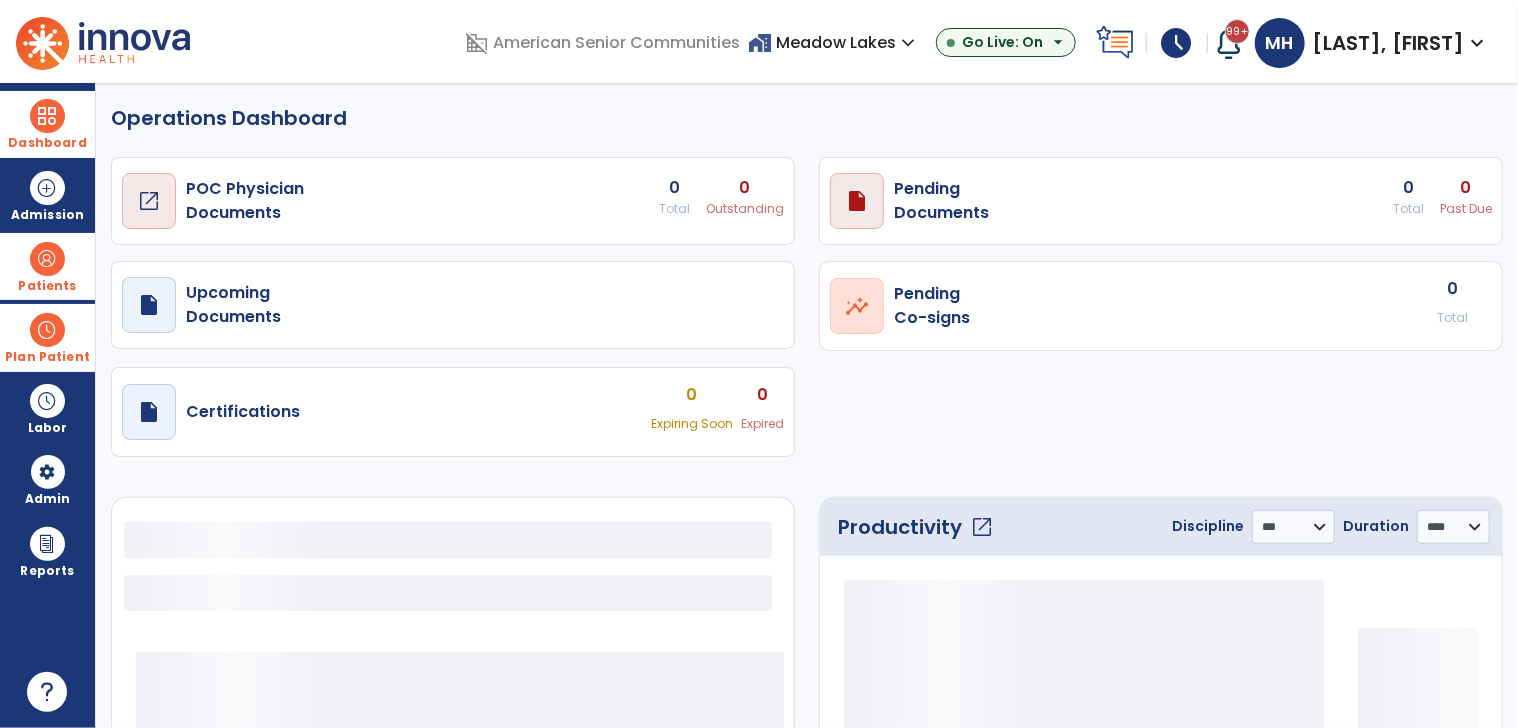 select on "***" 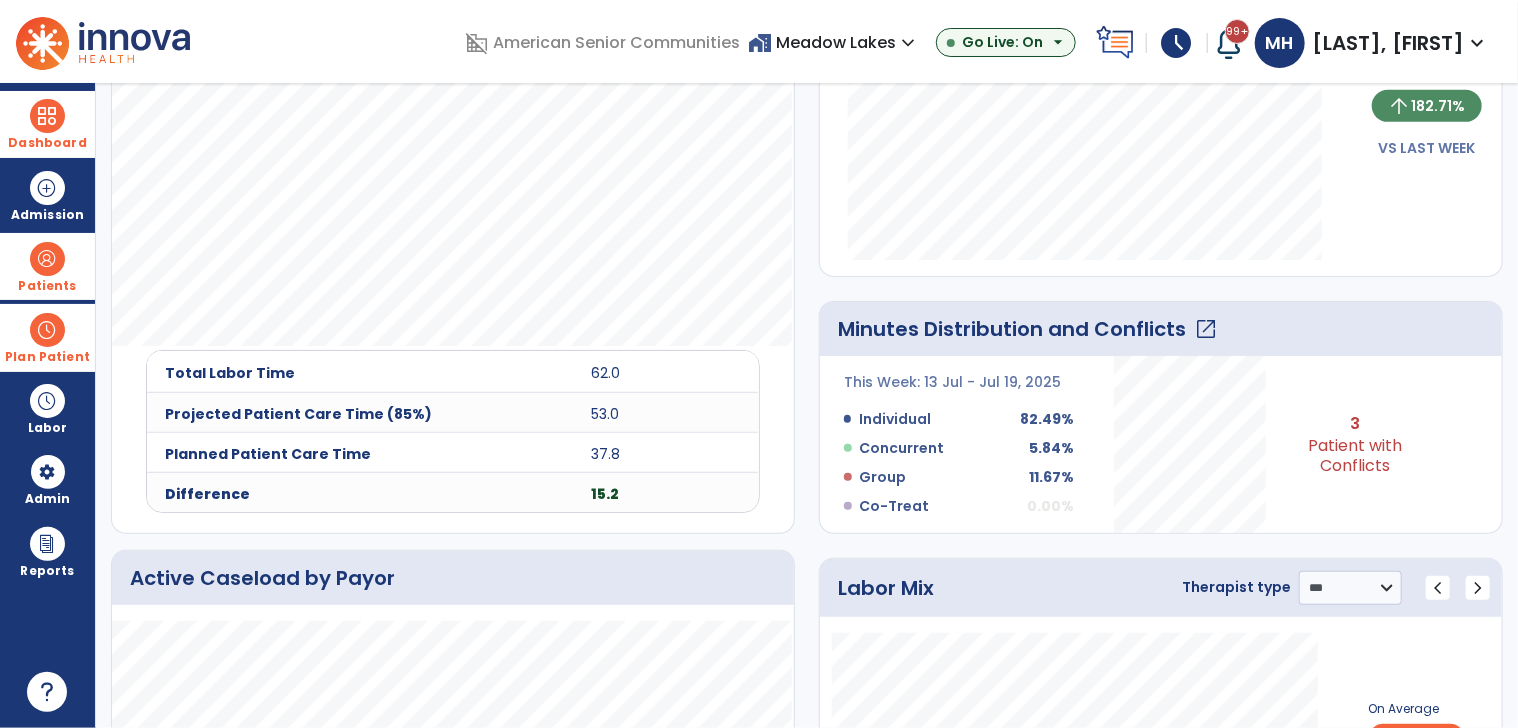 click on "open_in_new" 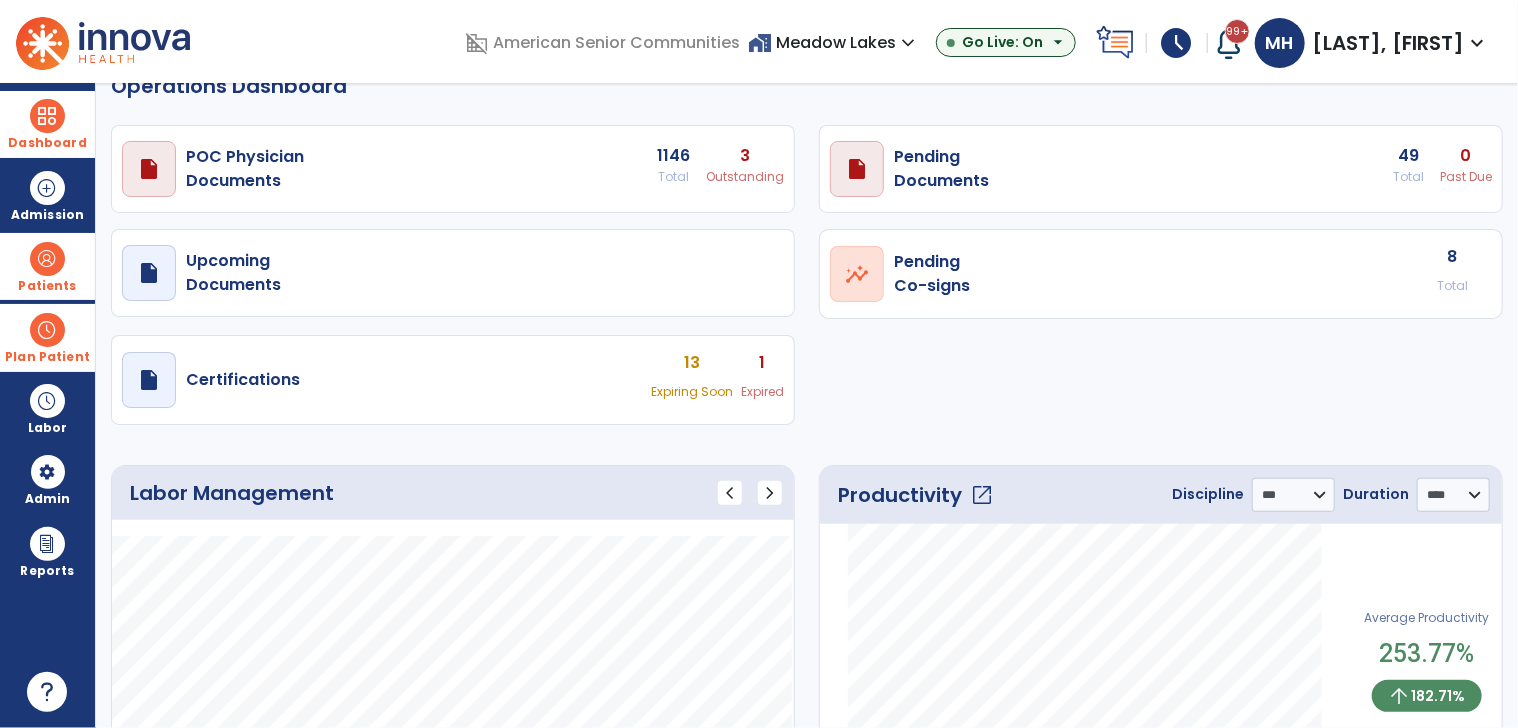 select on "****" 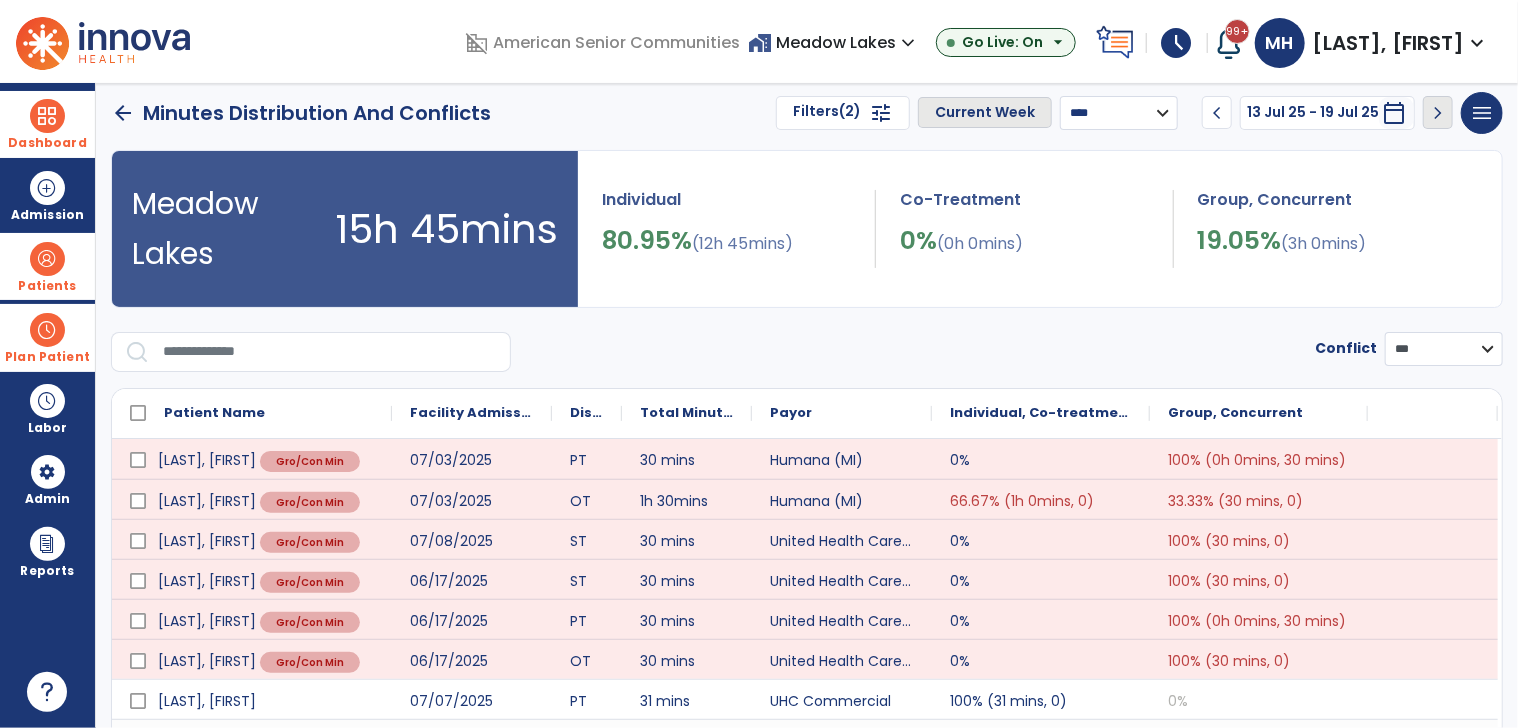 scroll, scrollTop: 0, scrollLeft: 0, axis: both 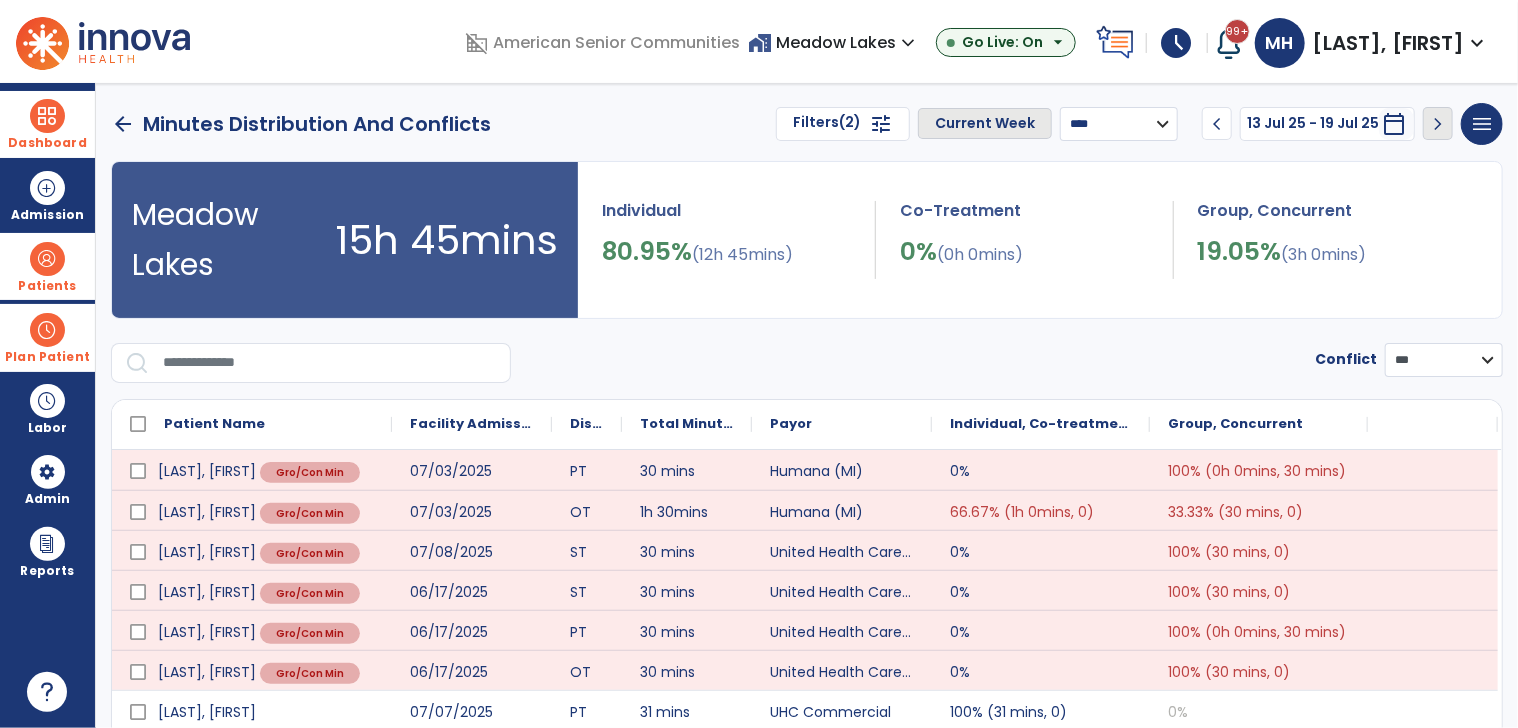 click on "**********" at bounding box center (1119, 124) 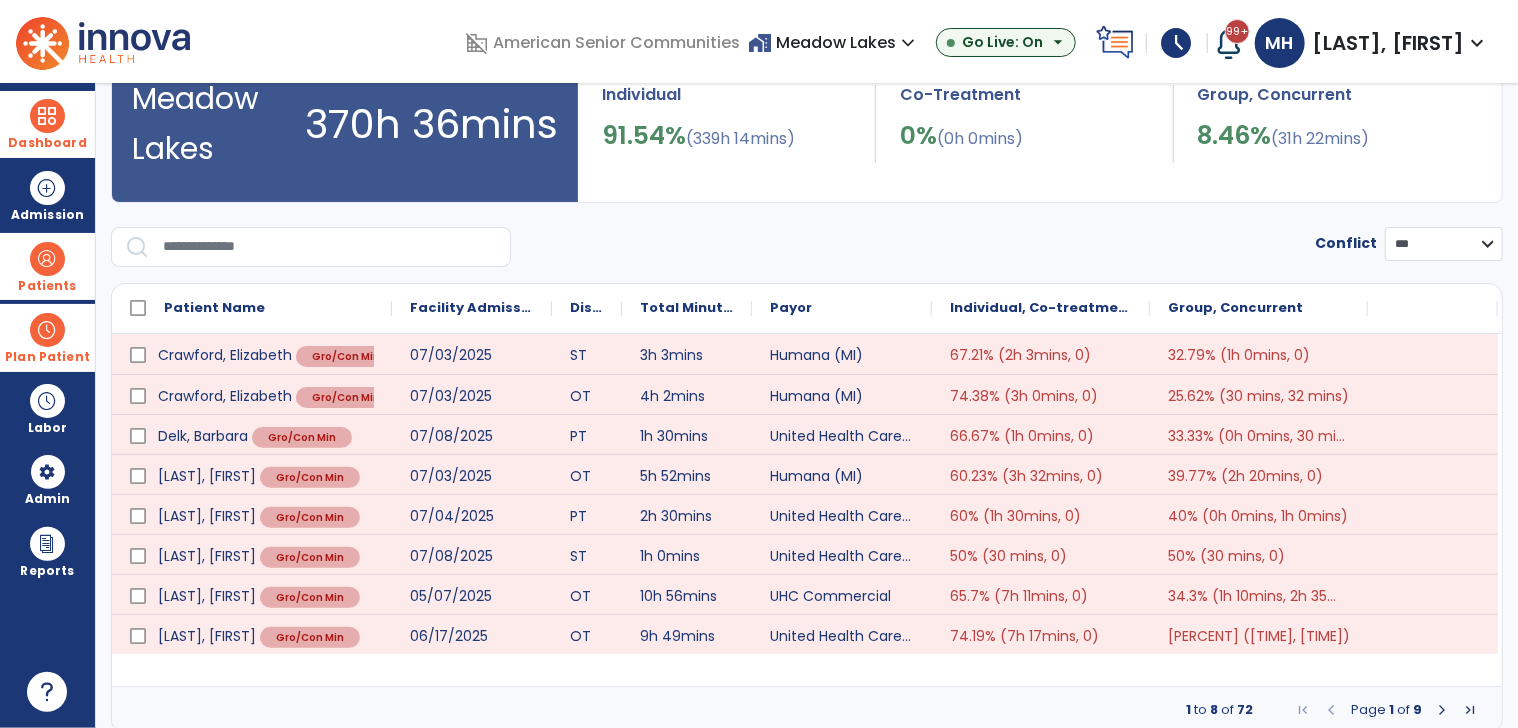 scroll, scrollTop: 121, scrollLeft: 0, axis: vertical 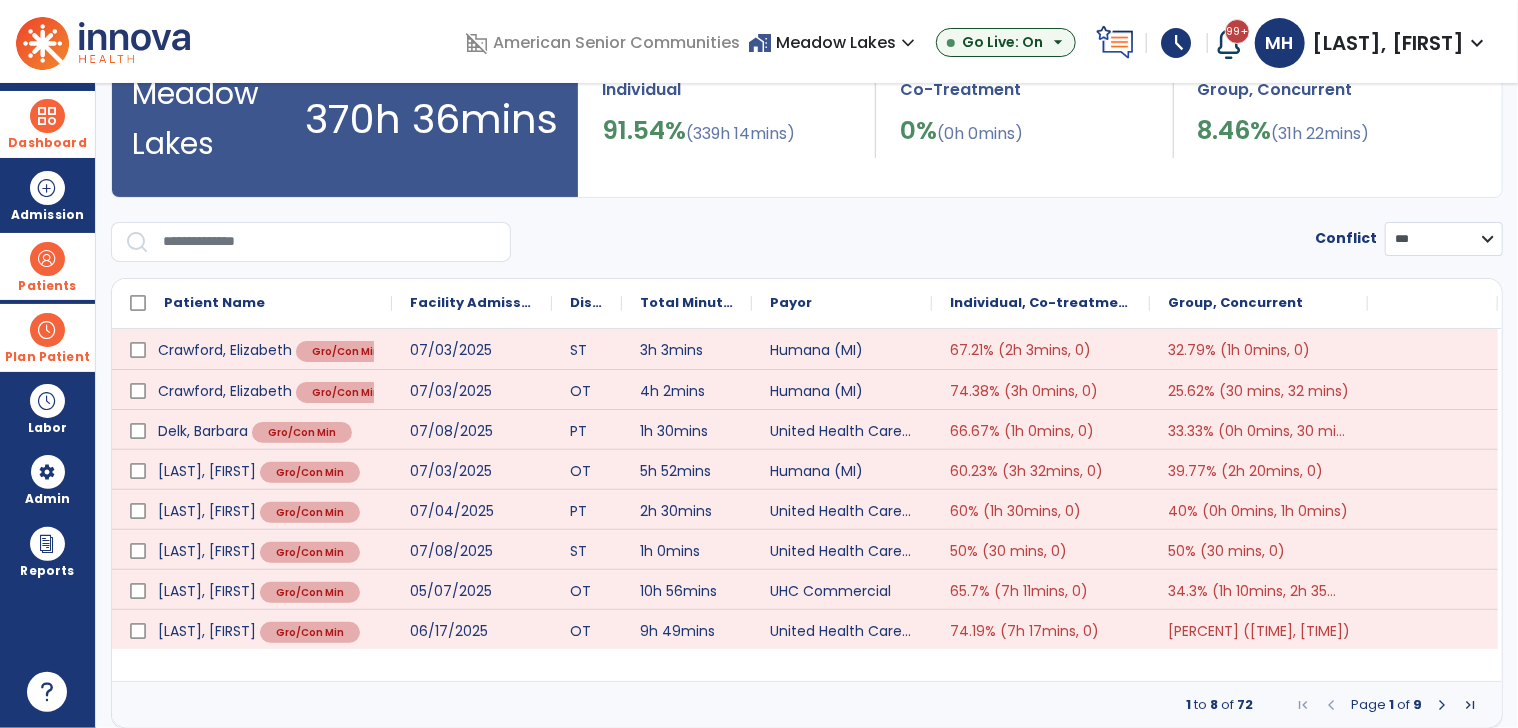 click at bounding box center [330, 242] 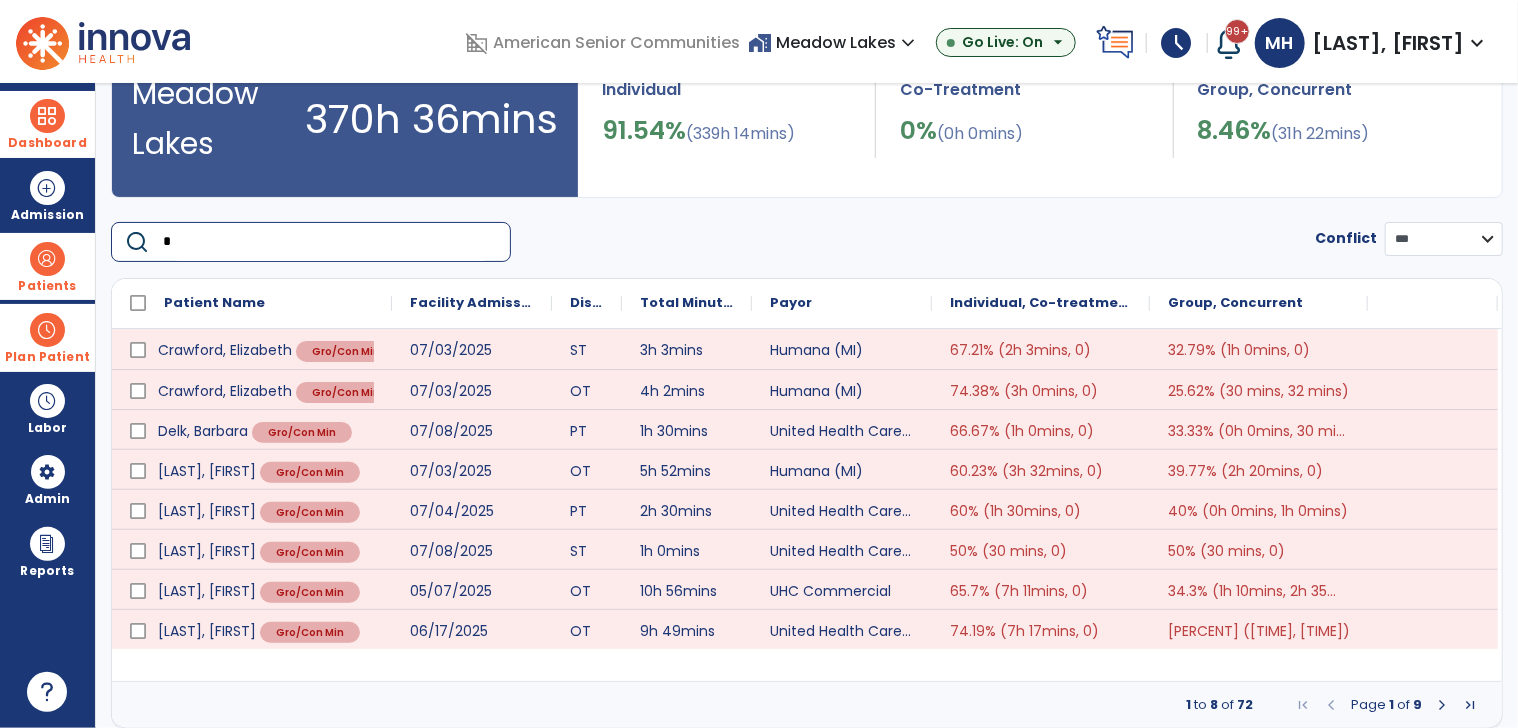 scroll, scrollTop: 67, scrollLeft: 0, axis: vertical 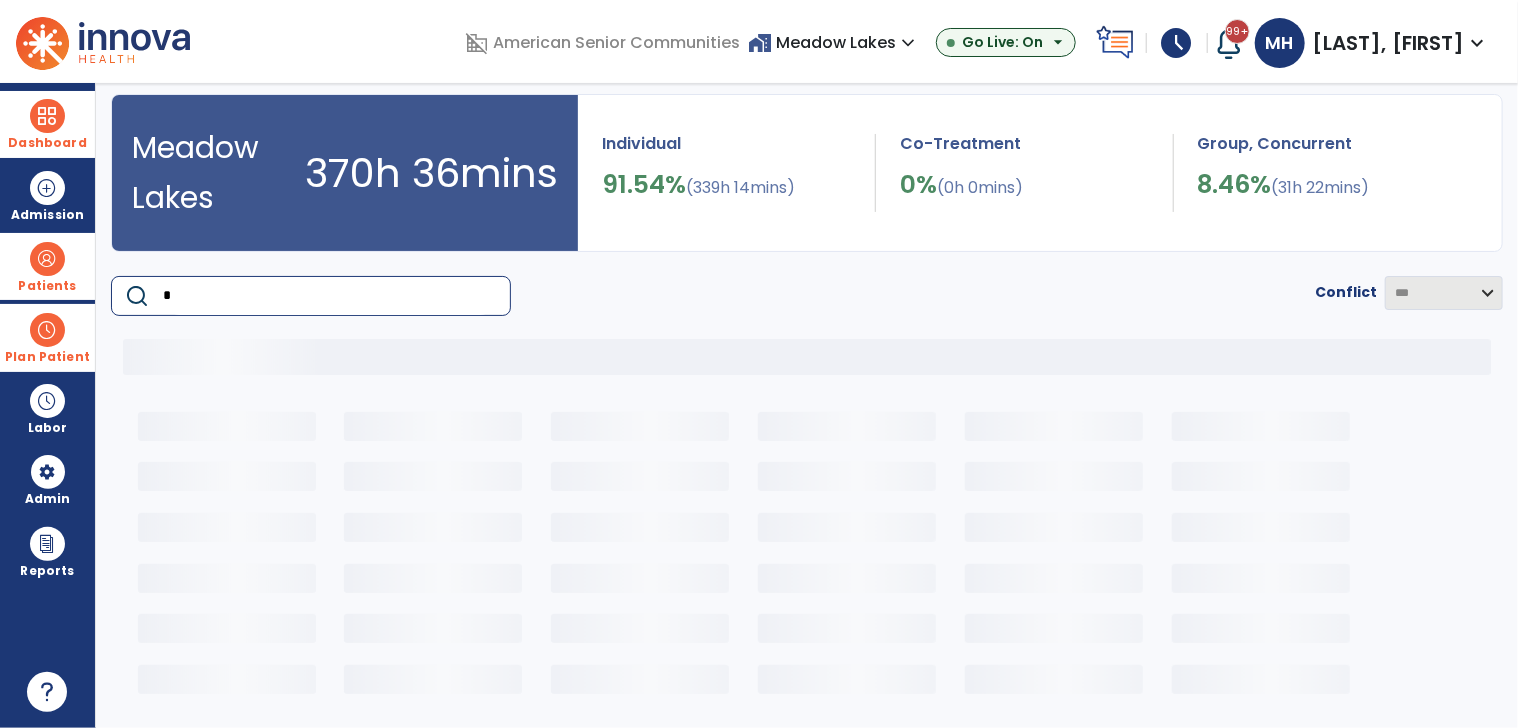 type on "**" 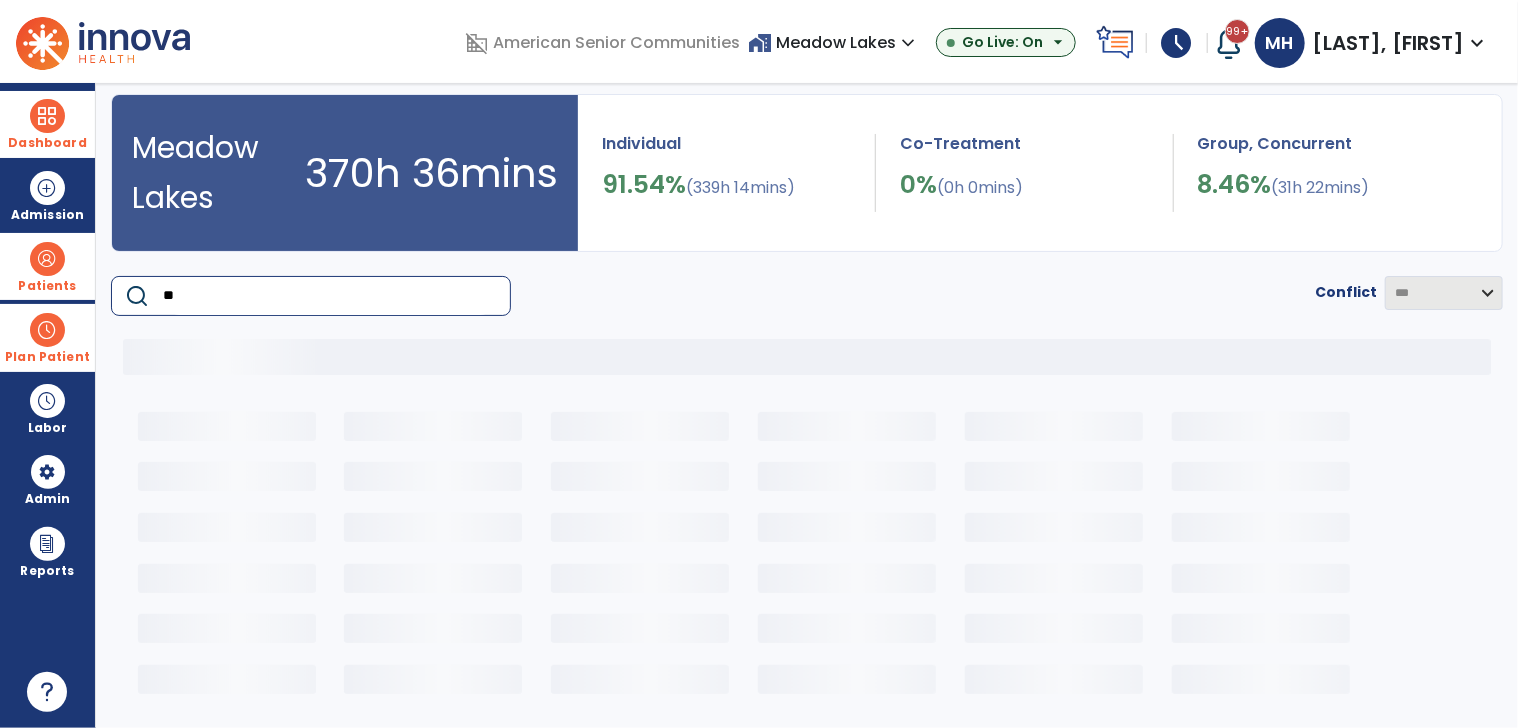scroll, scrollTop: 121, scrollLeft: 0, axis: vertical 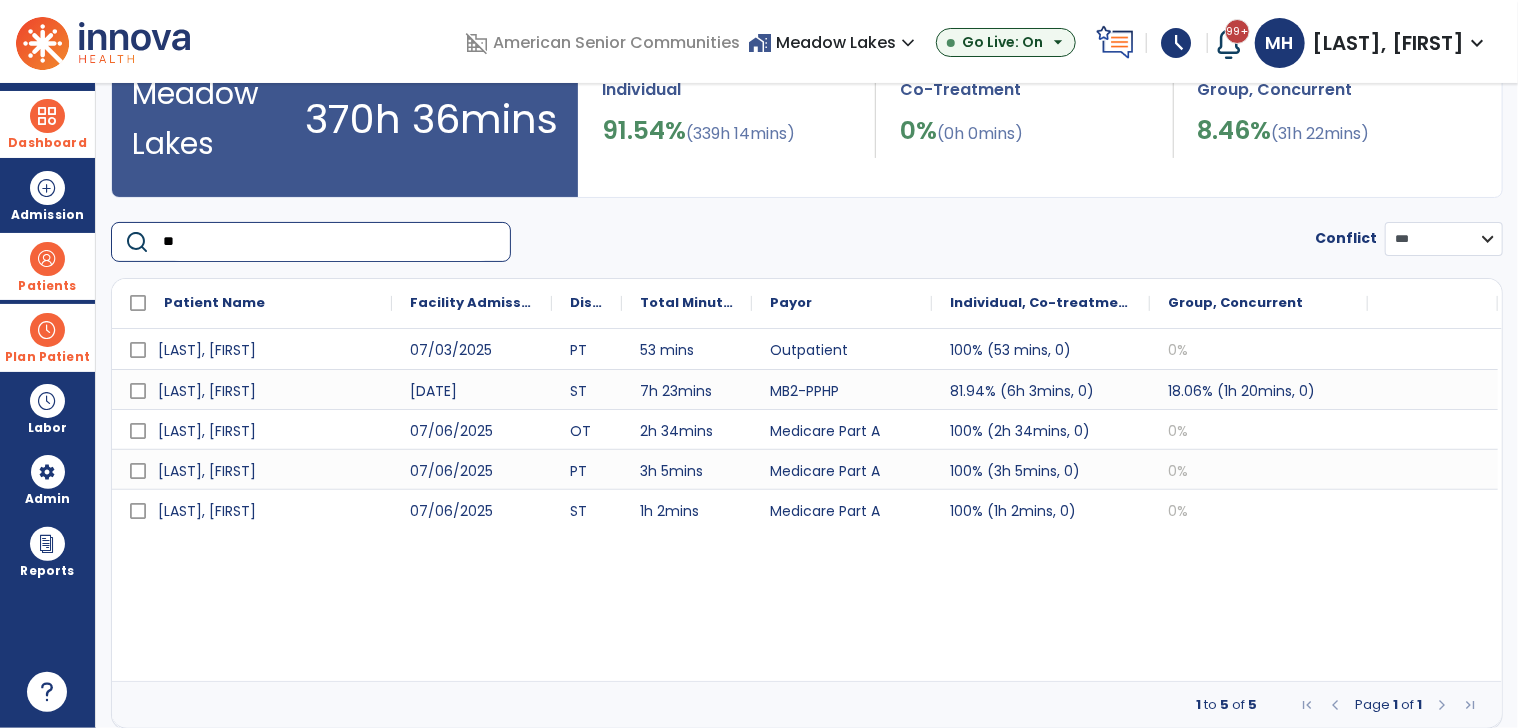 click on "**" at bounding box center [330, 242] 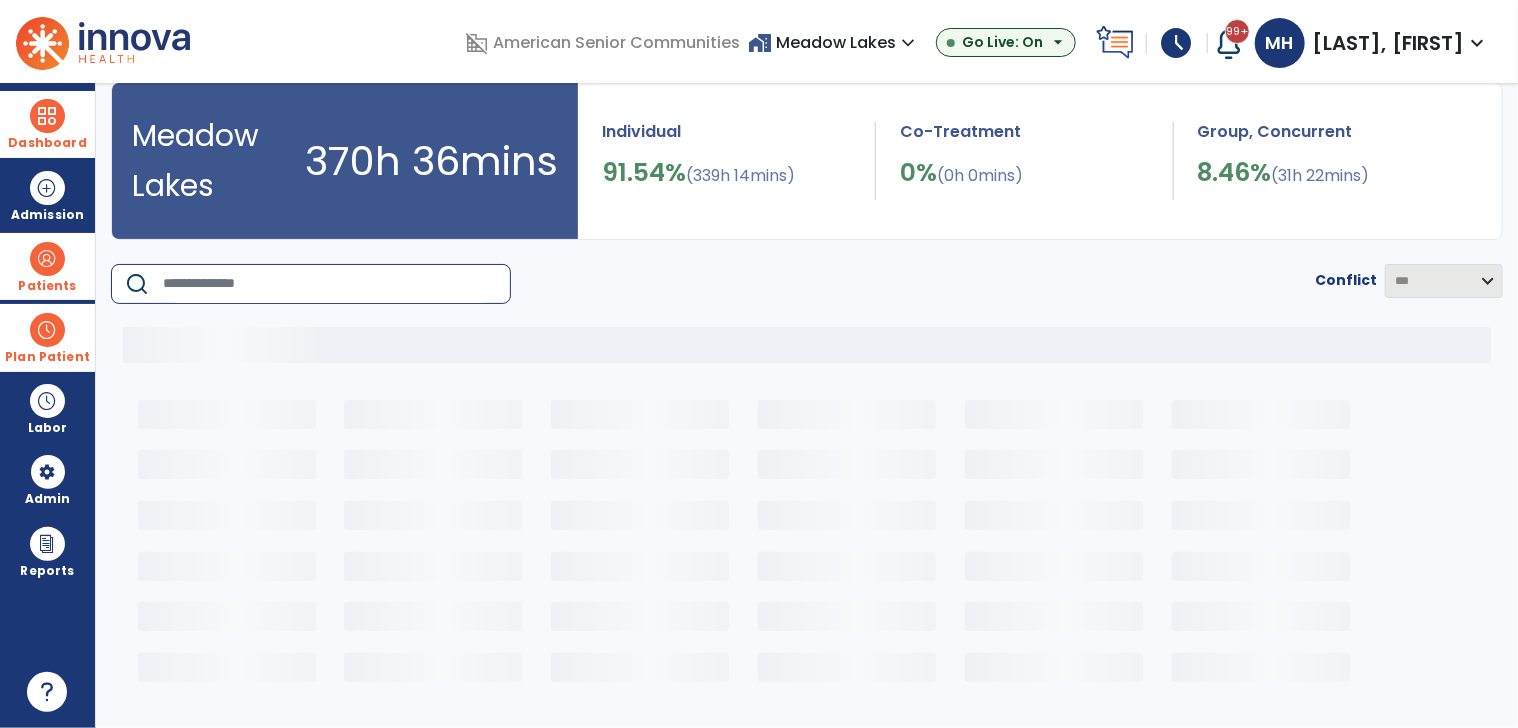 scroll, scrollTop: 67, scrollLeft: 0, axis: vertical 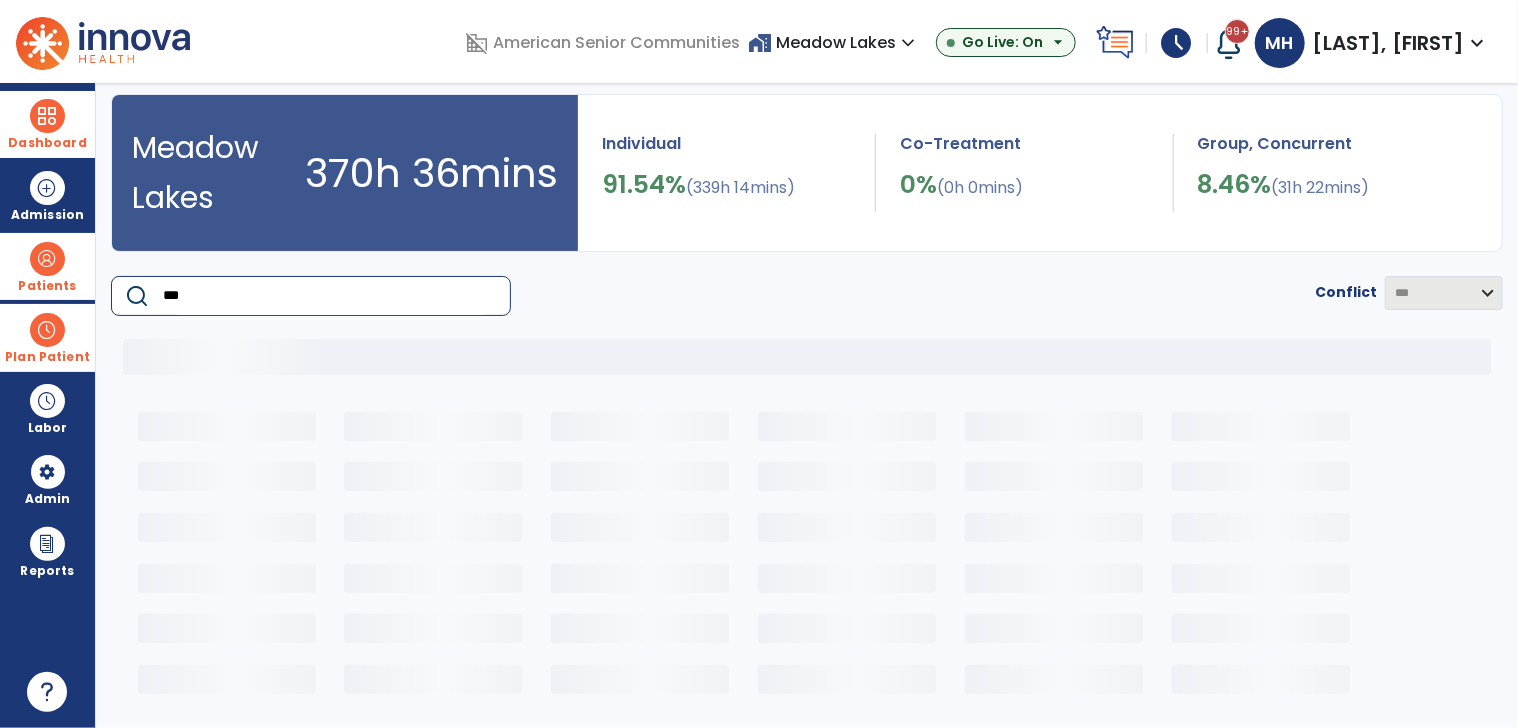 type on "****" 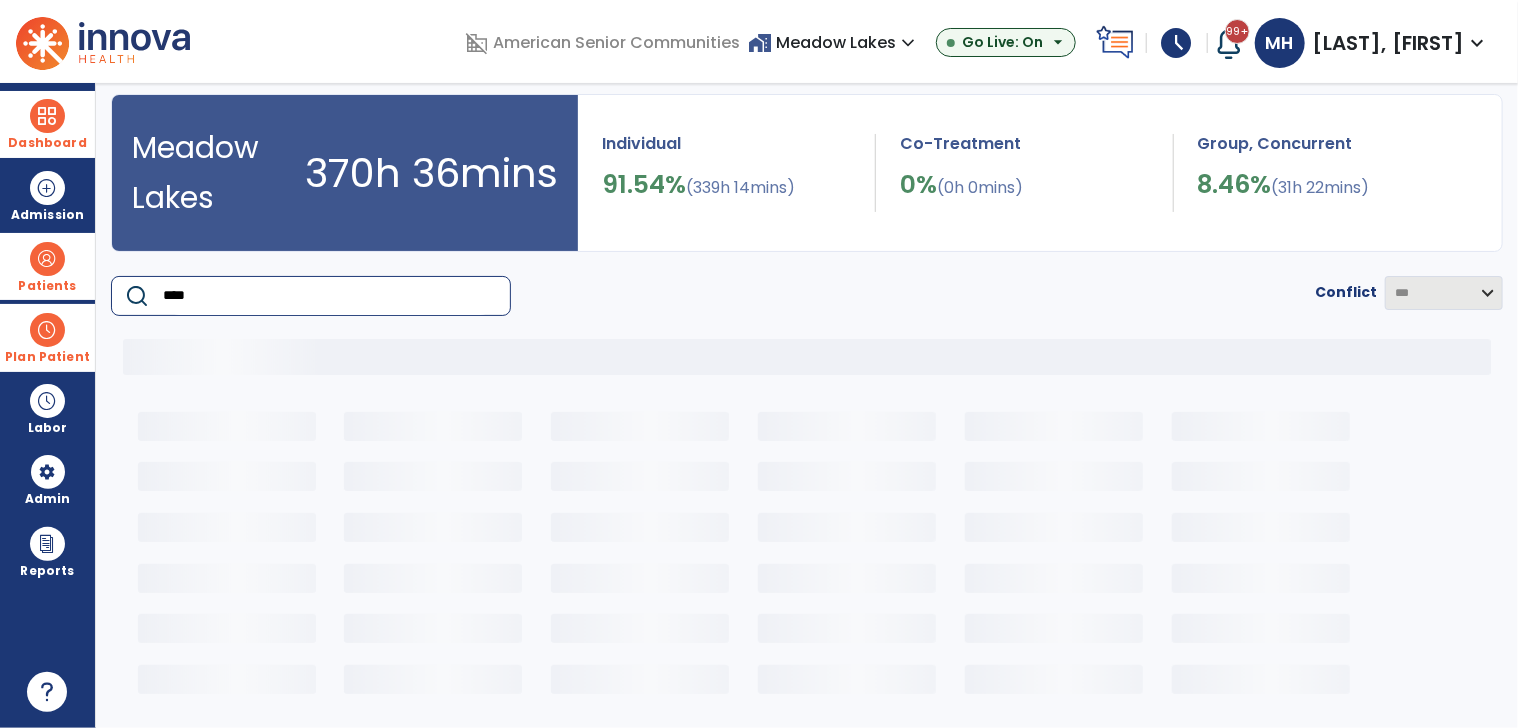 scroll, scrollTop: 121, scrollLeft: 0, axis: vertical 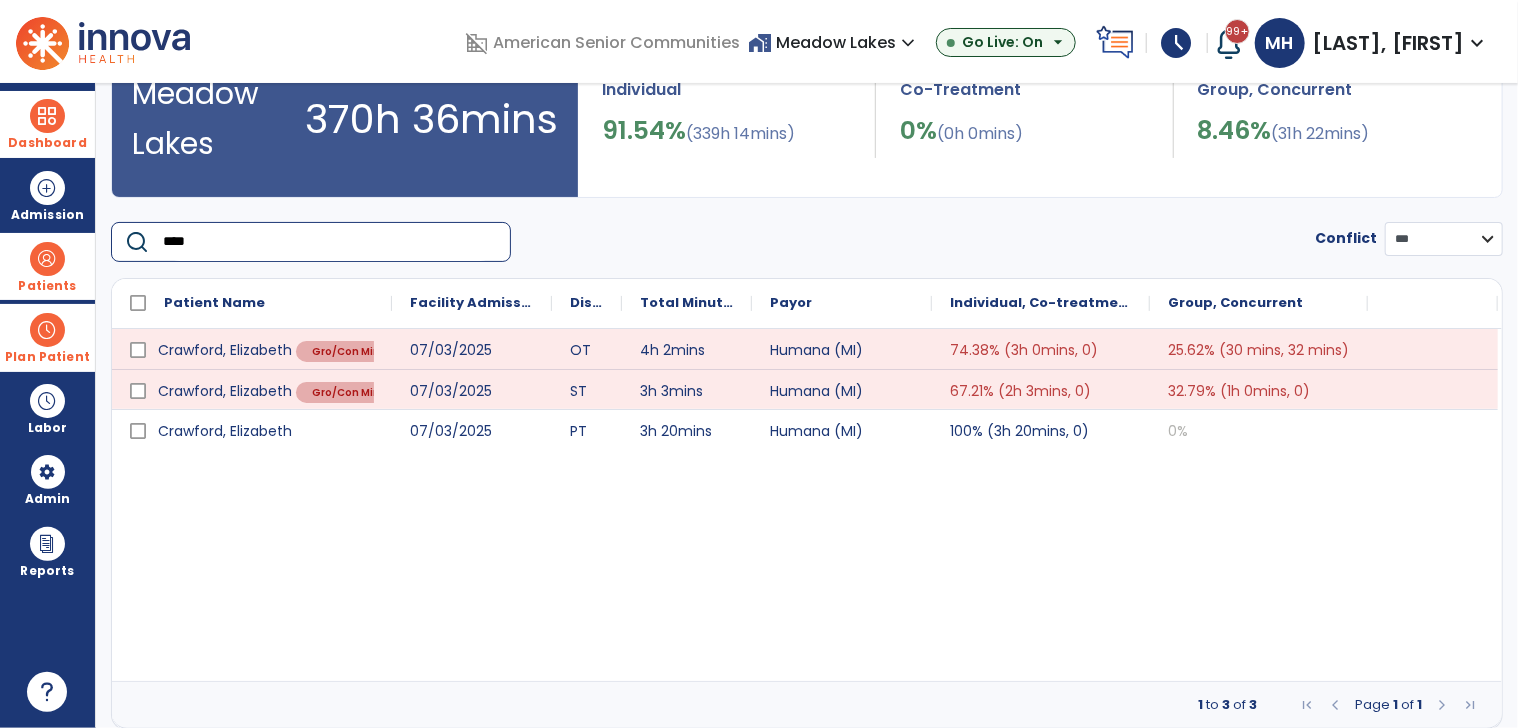 click on "****" at bounding box center (330, 242) 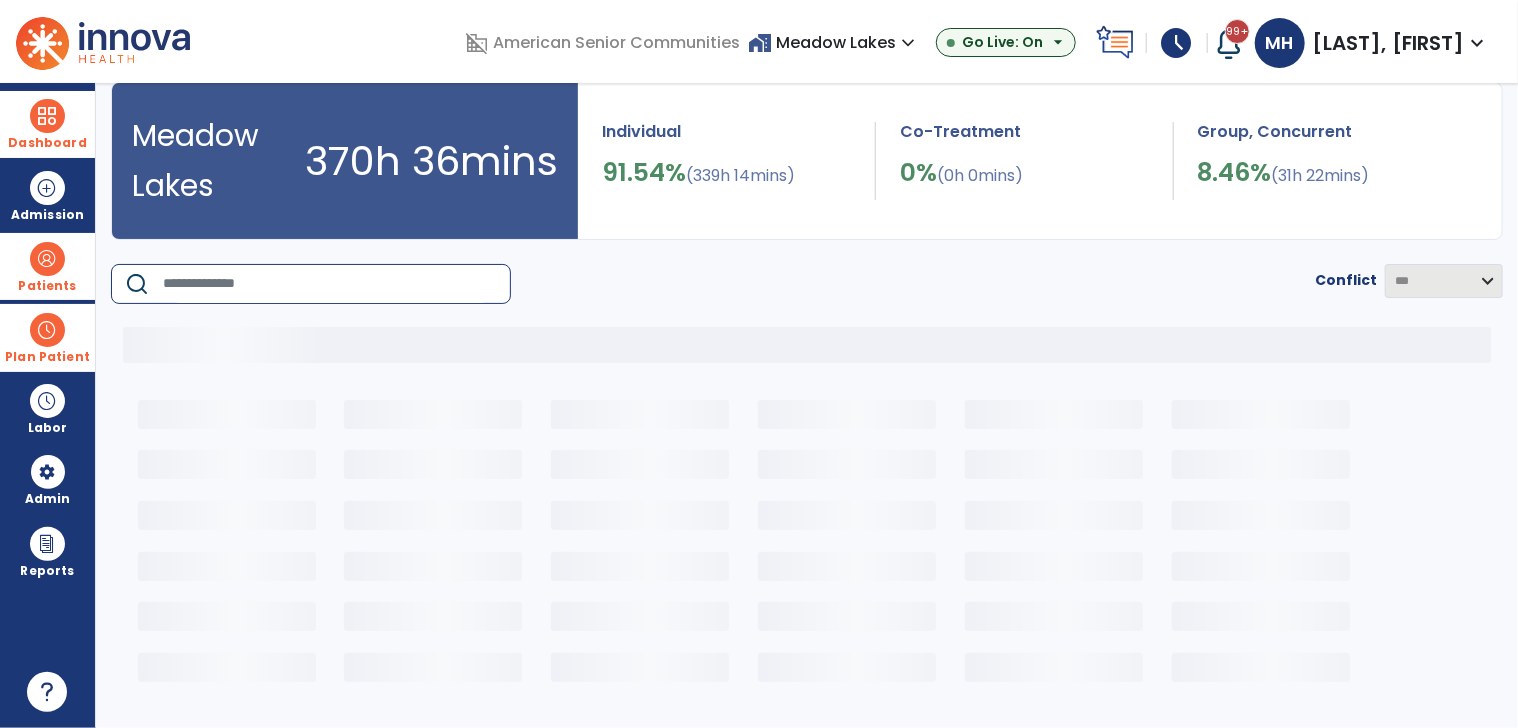 scroll, scrollTop: 67, scrollLeft: 0, axis: vertical 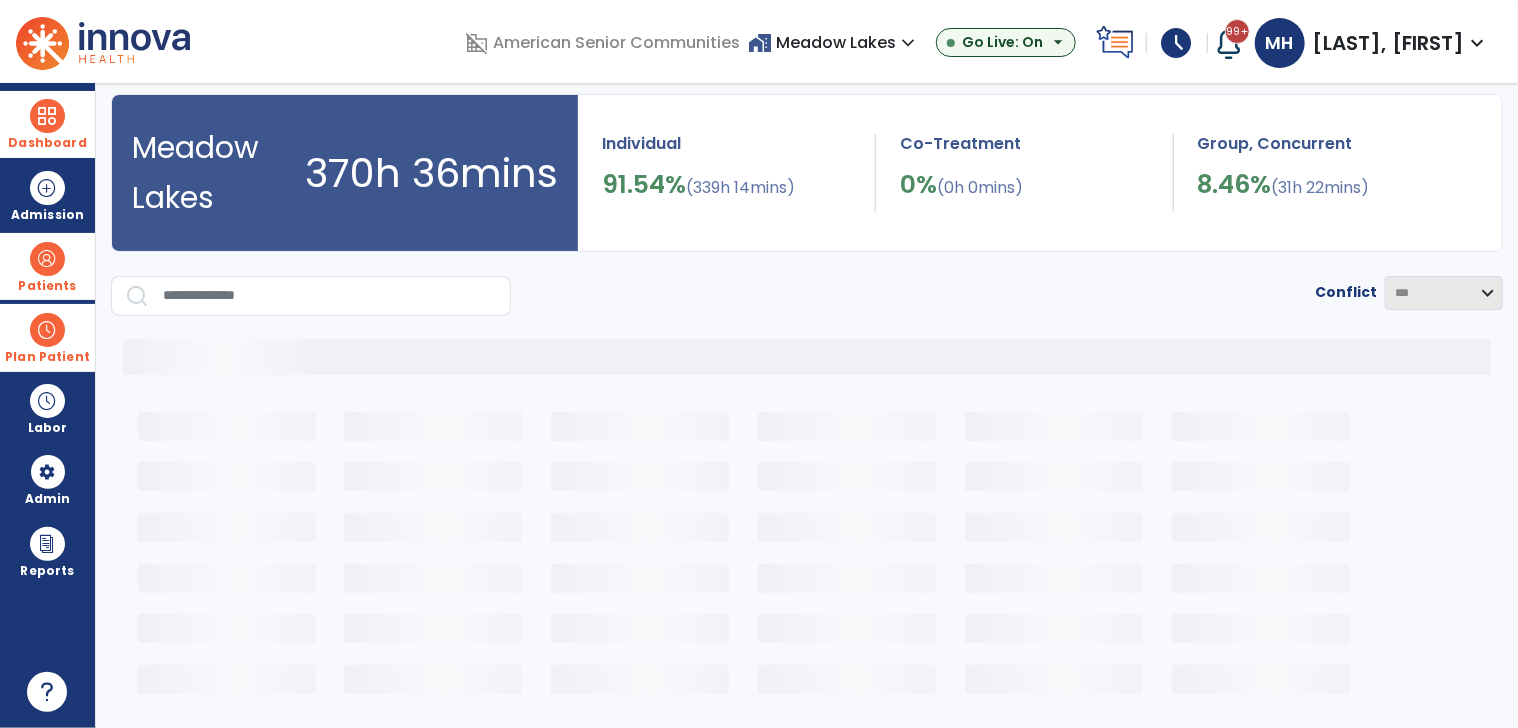 click on "Dashboard" at bounding box center (47, 124) 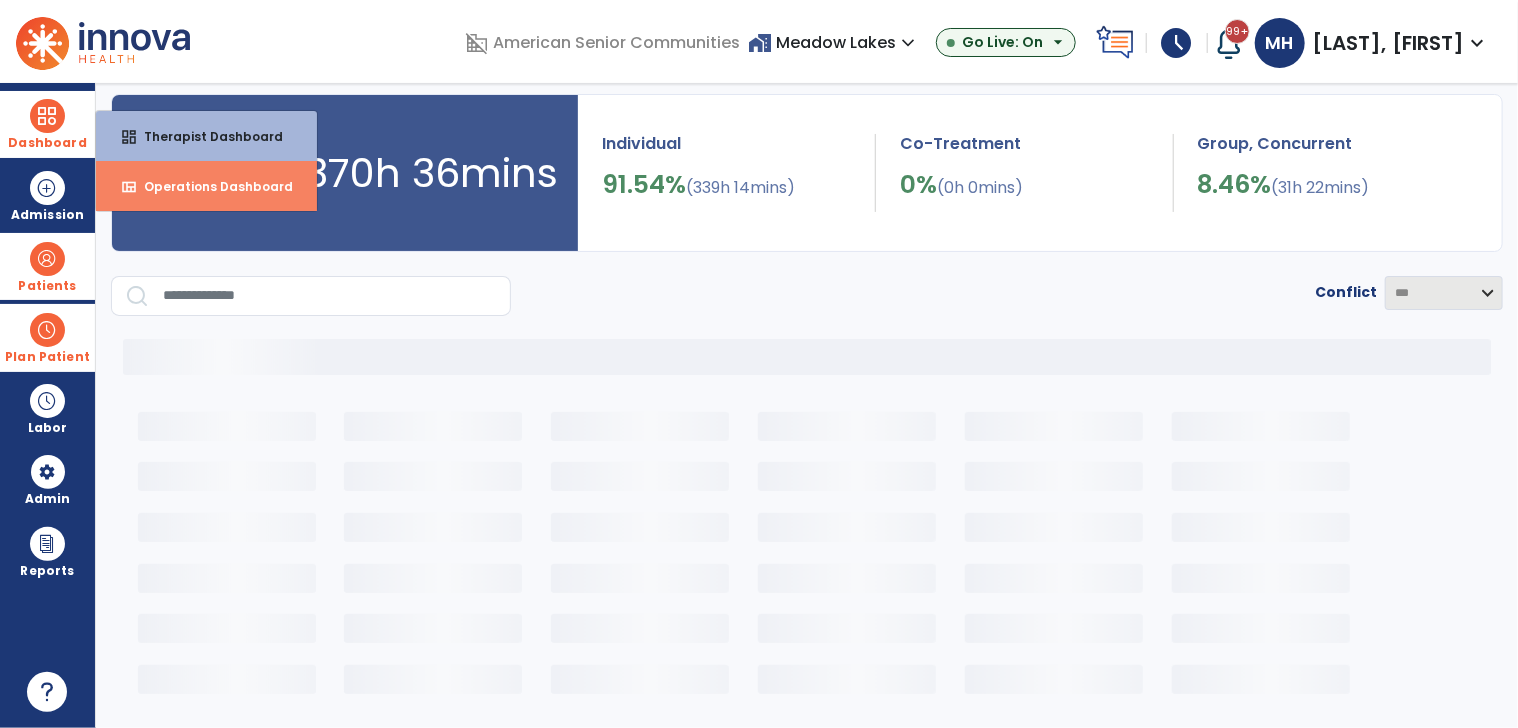 click on "Operations Dashboard" at bounding box center [210, 186] 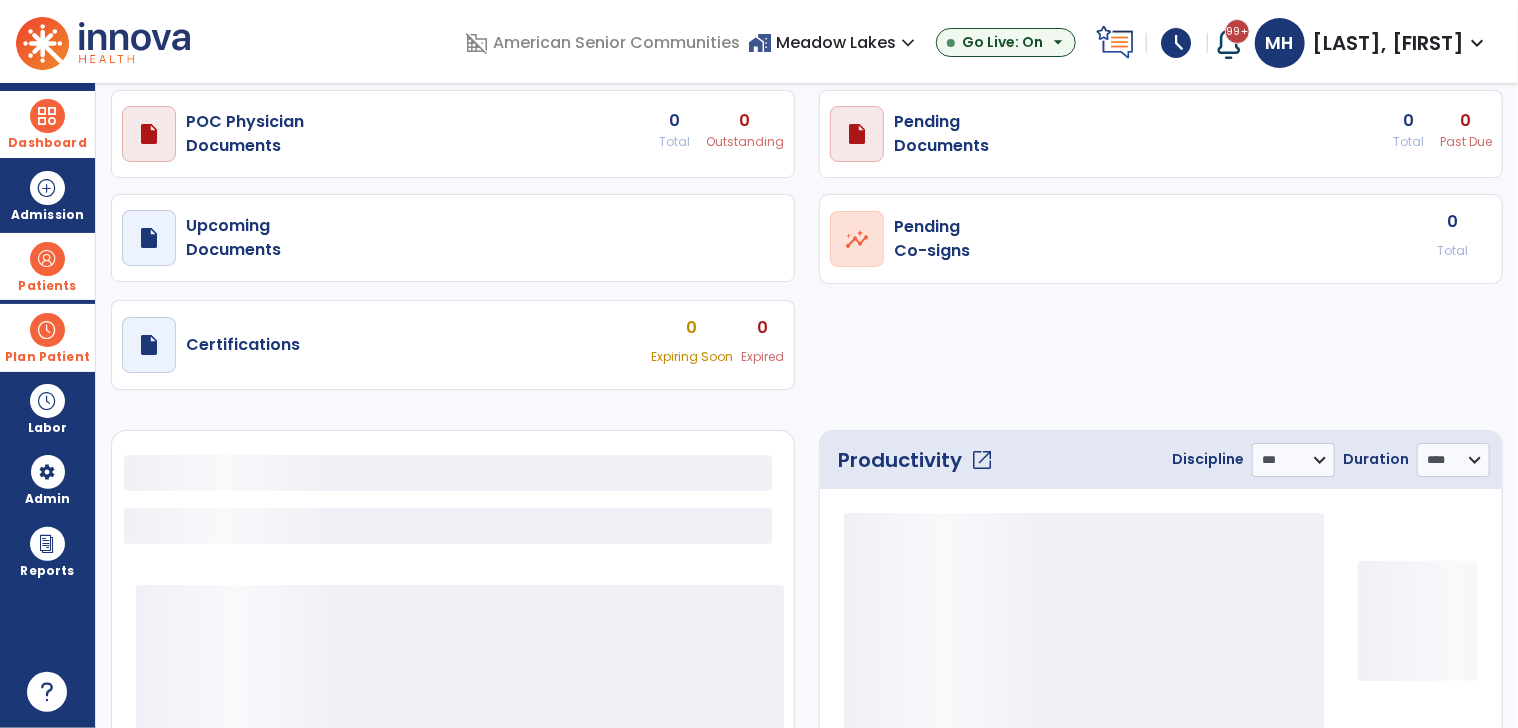 select on "***" 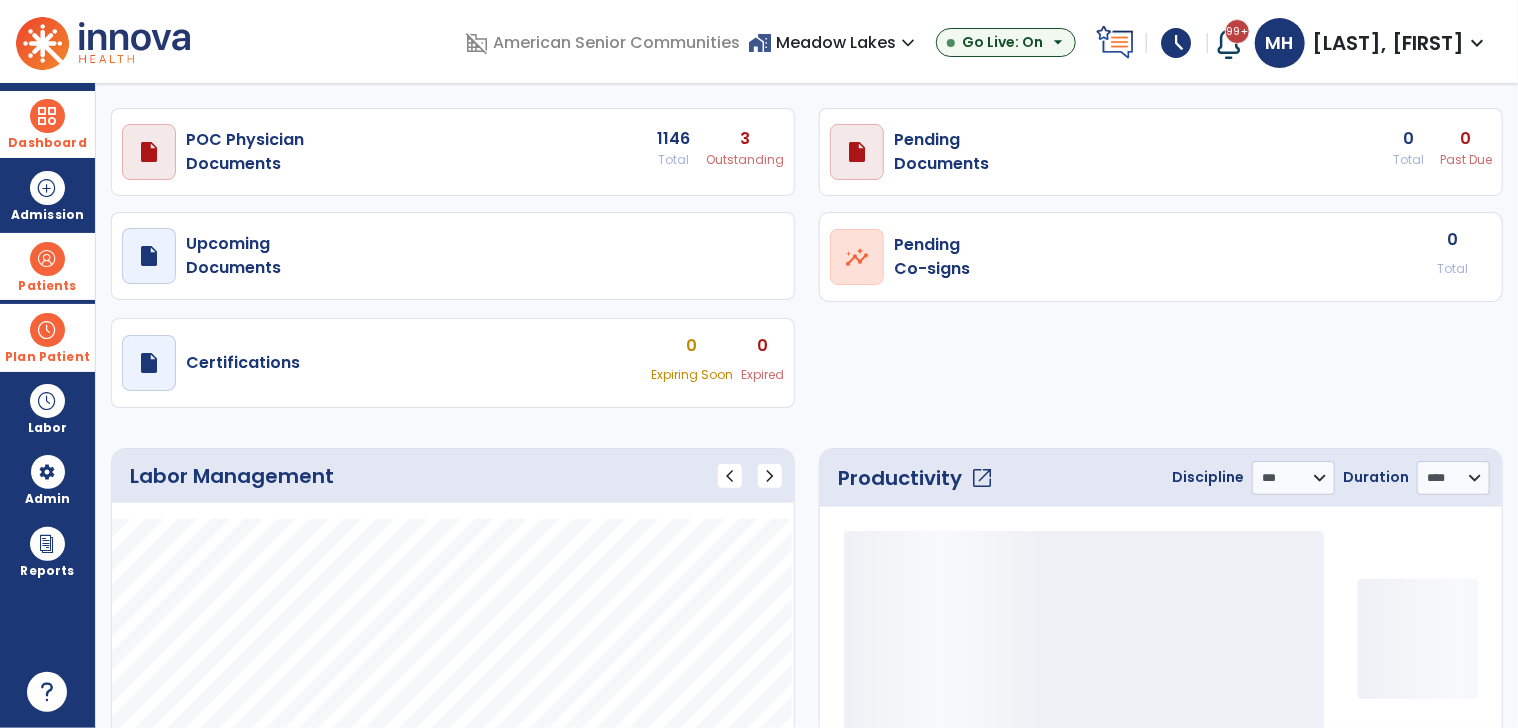 scroll, scrollTop: 0, scrollLeft: 0, axis: both 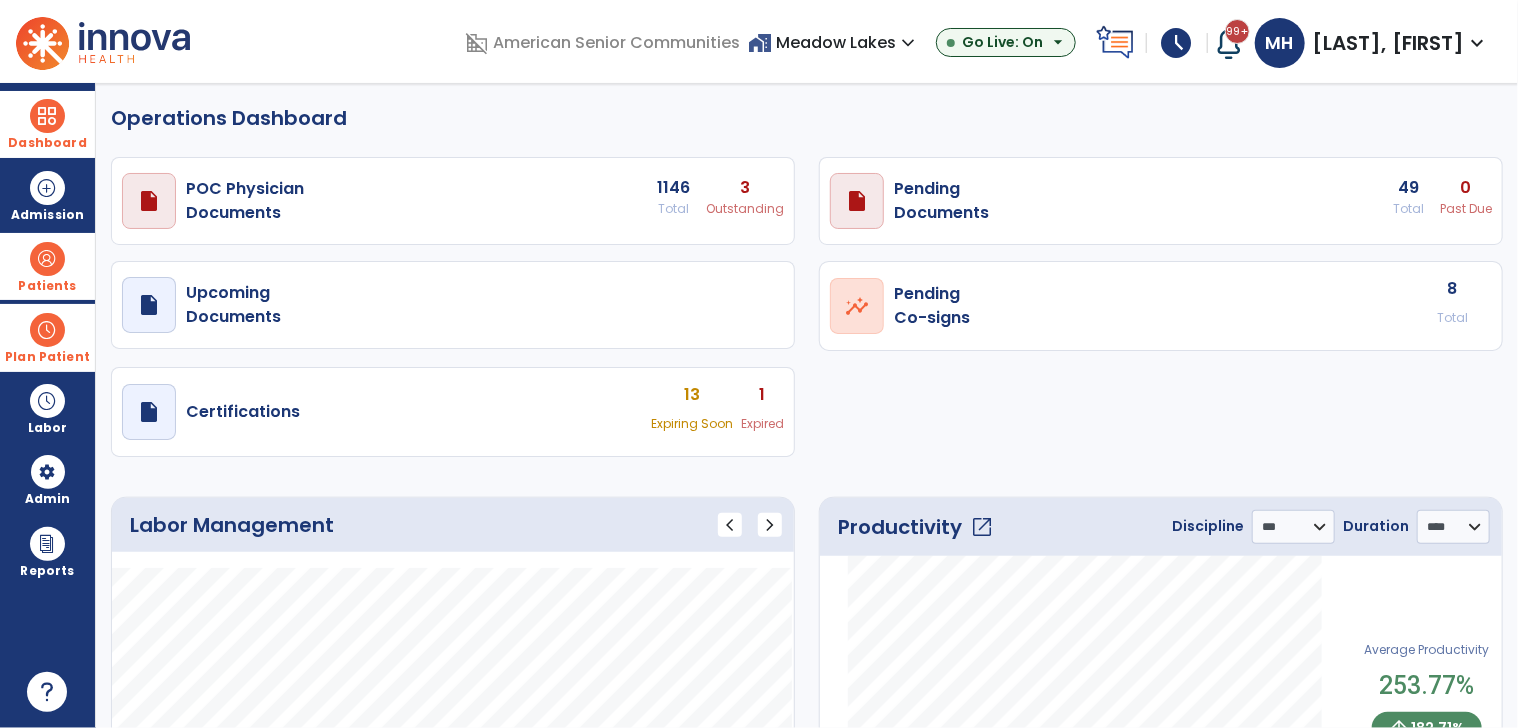 click at bounding box center (47, 330) 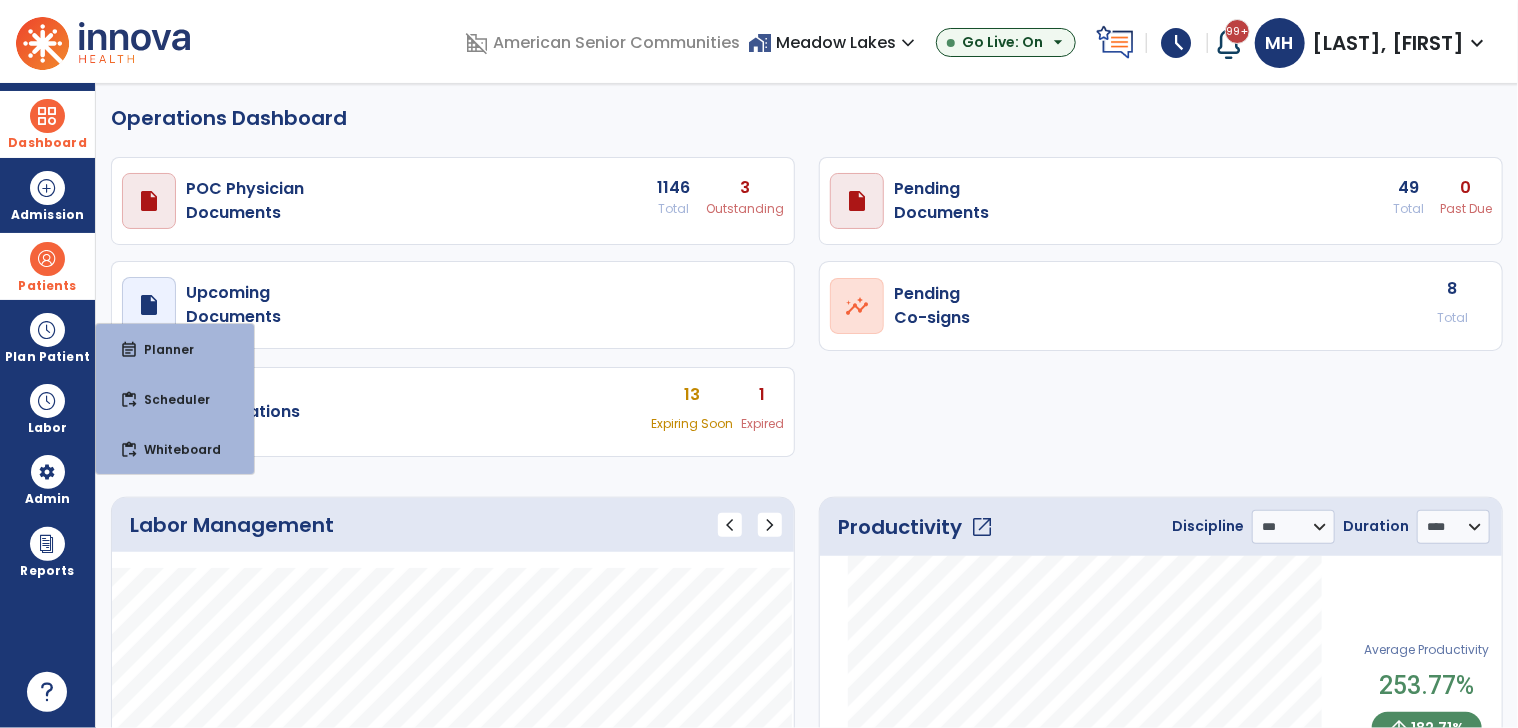 click at bounding box center (47, 259) 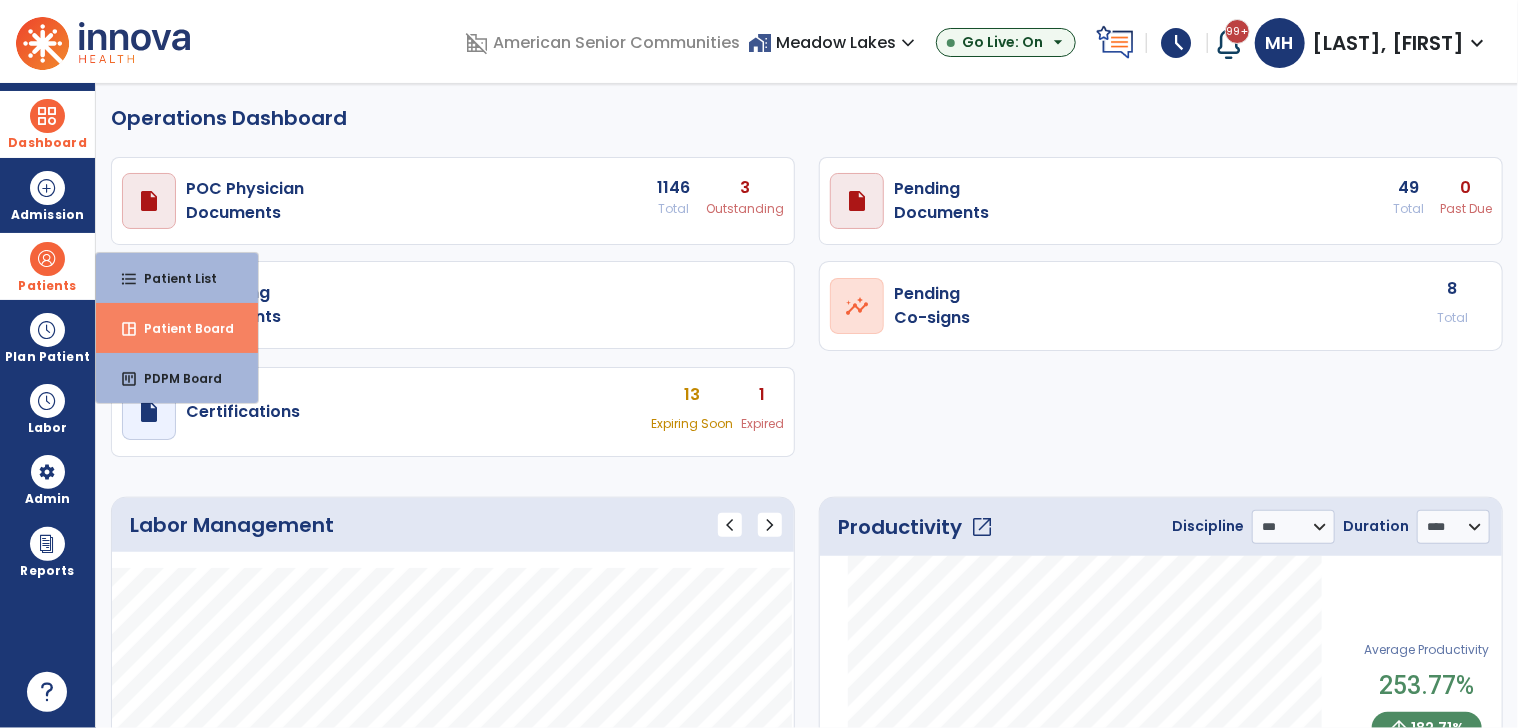 click on "Patient Board" at bounding box center (181, 328) 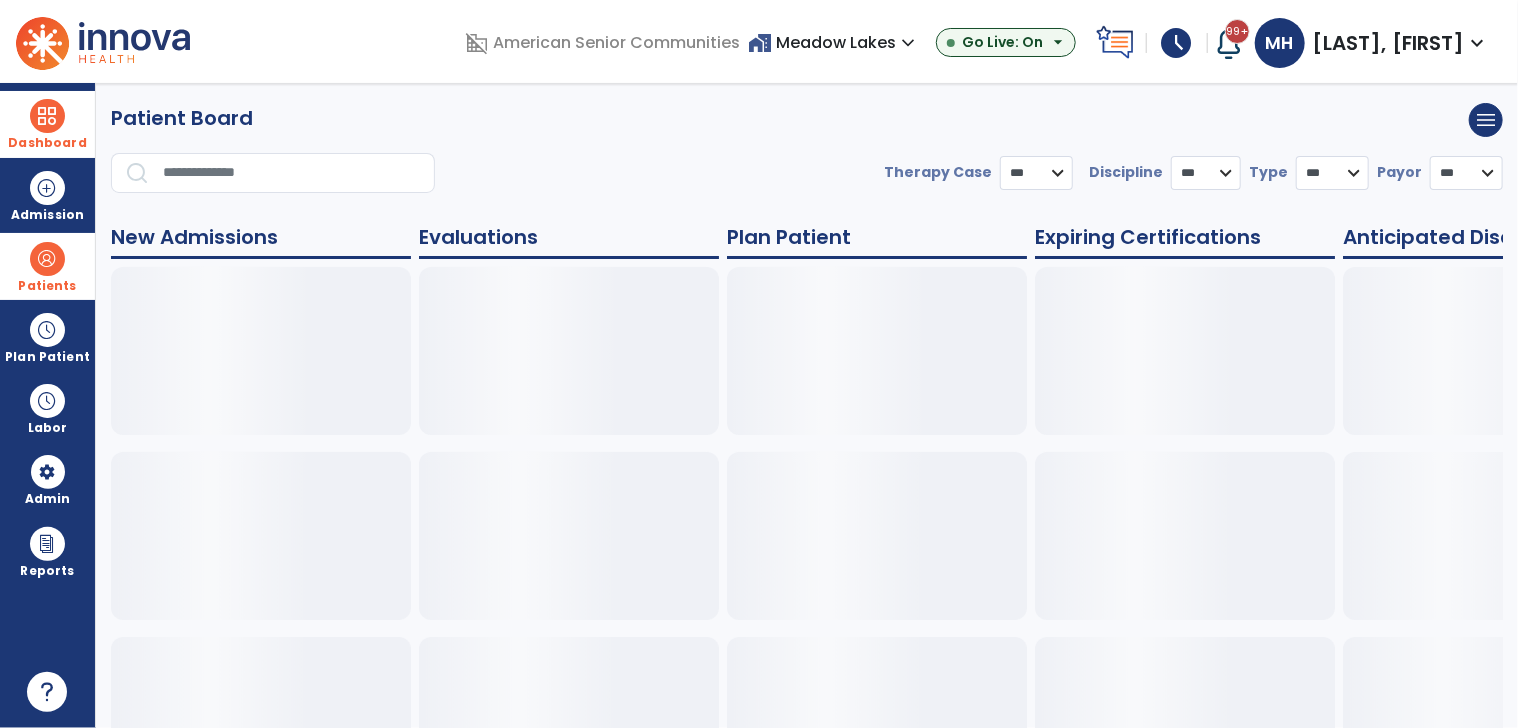 select on "***" 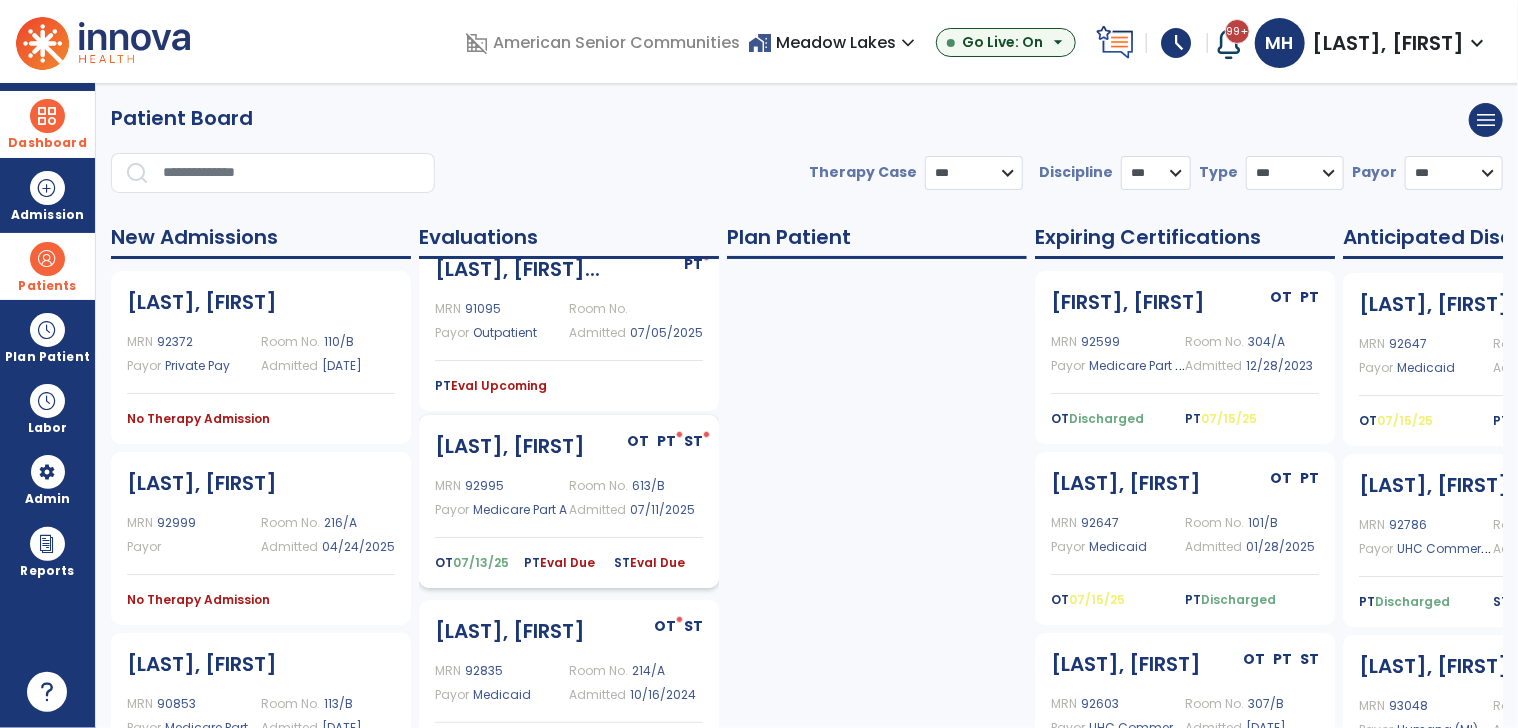 scroll, scrollTop: 51, scrollLeft: 0, axis: vertical 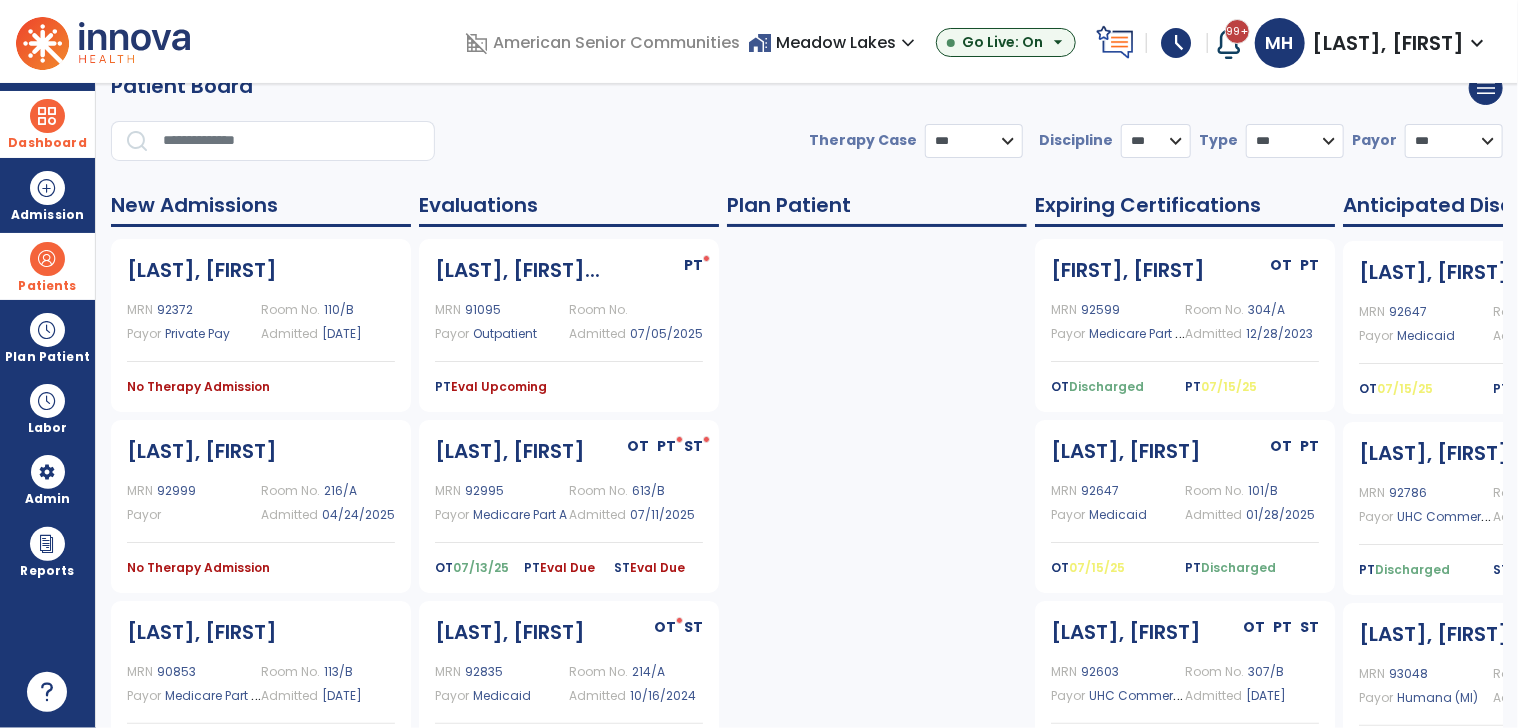 click on "home_work [LOCATION] expand_more" at bounding box center (834, 42) 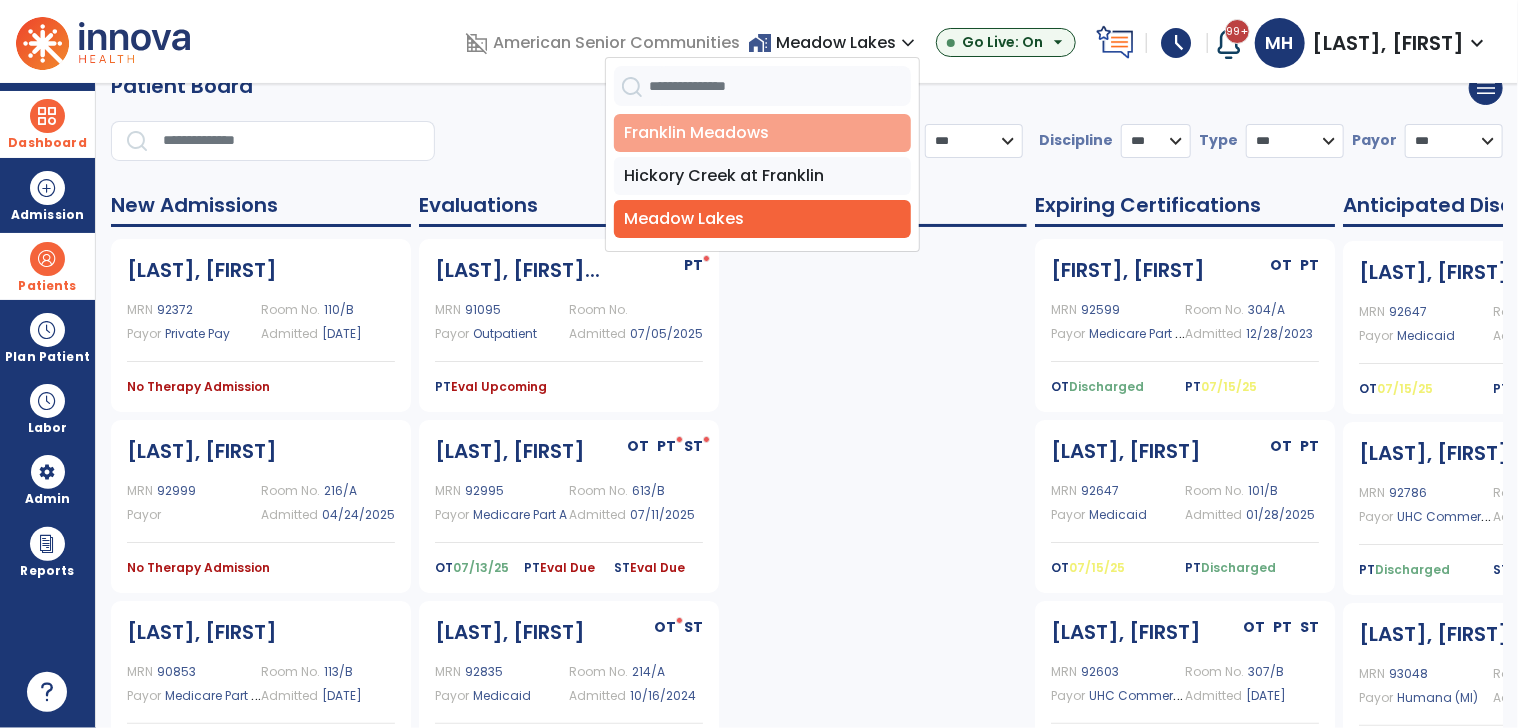 click on "Franklin Meadows" at bounding box center [762, 133] 